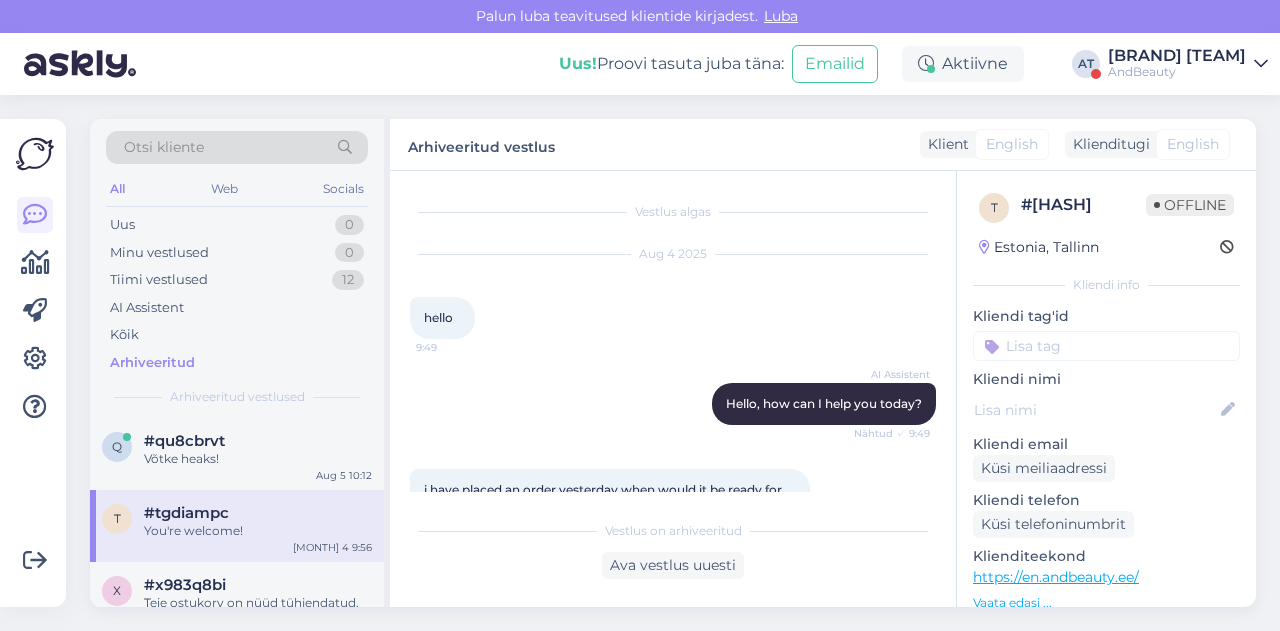 scroll, scrollTop: 0, scrollLeft: 0, axis: both 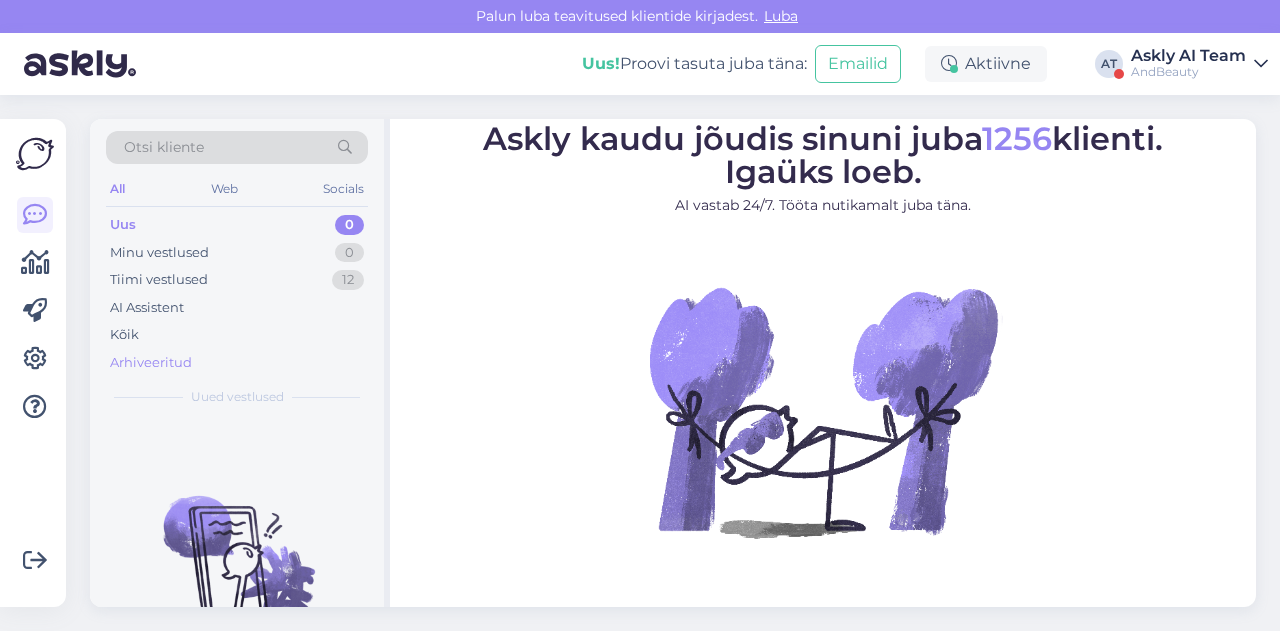 click on "Arhiveeritud" at bounding box center (151, 363) 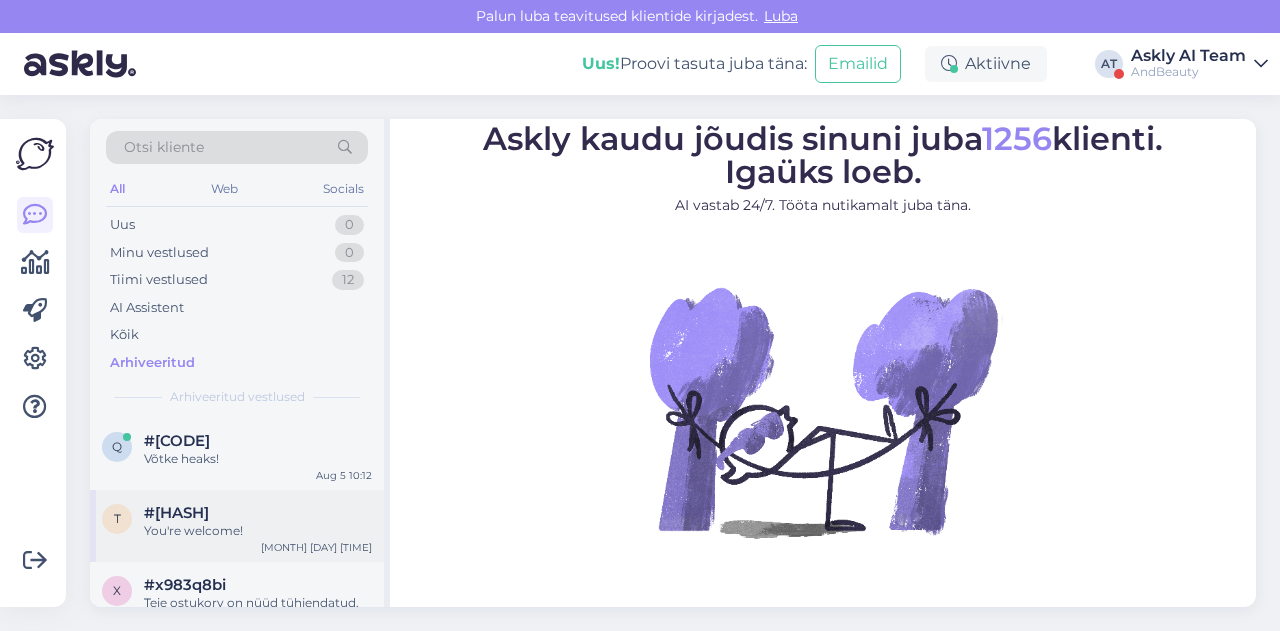 click on "#[HASH]" at bounding box center [176, 513] 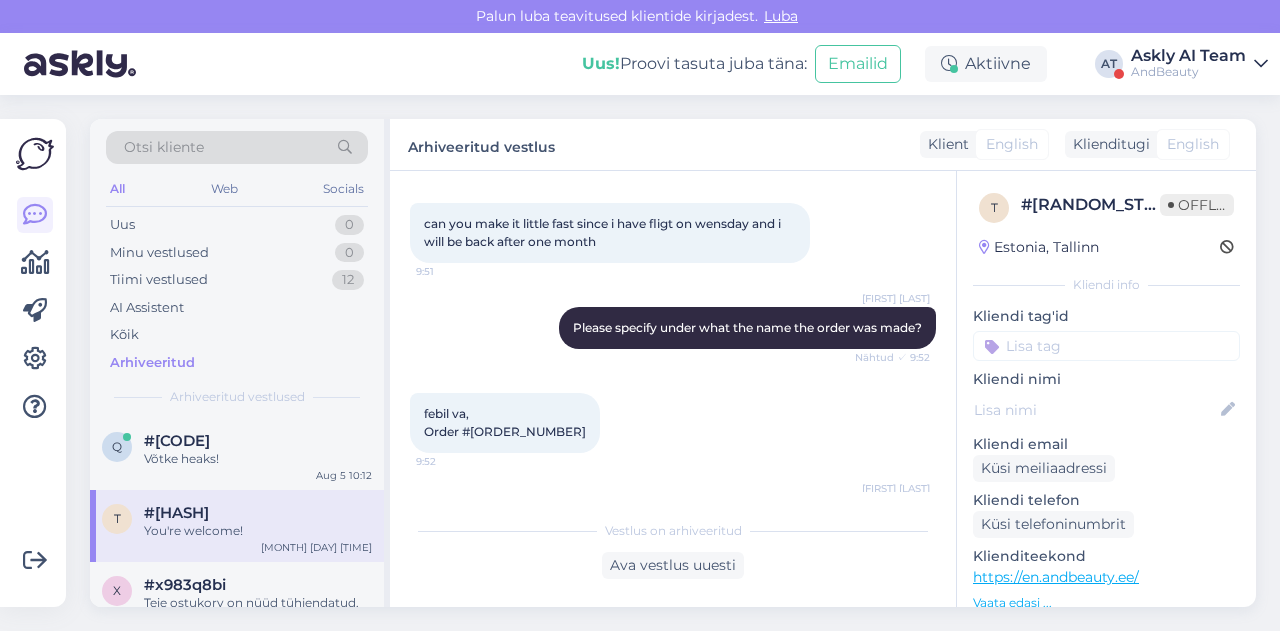 scroll, scrollTop: 548, scrollLeft: 0, axis: vertical 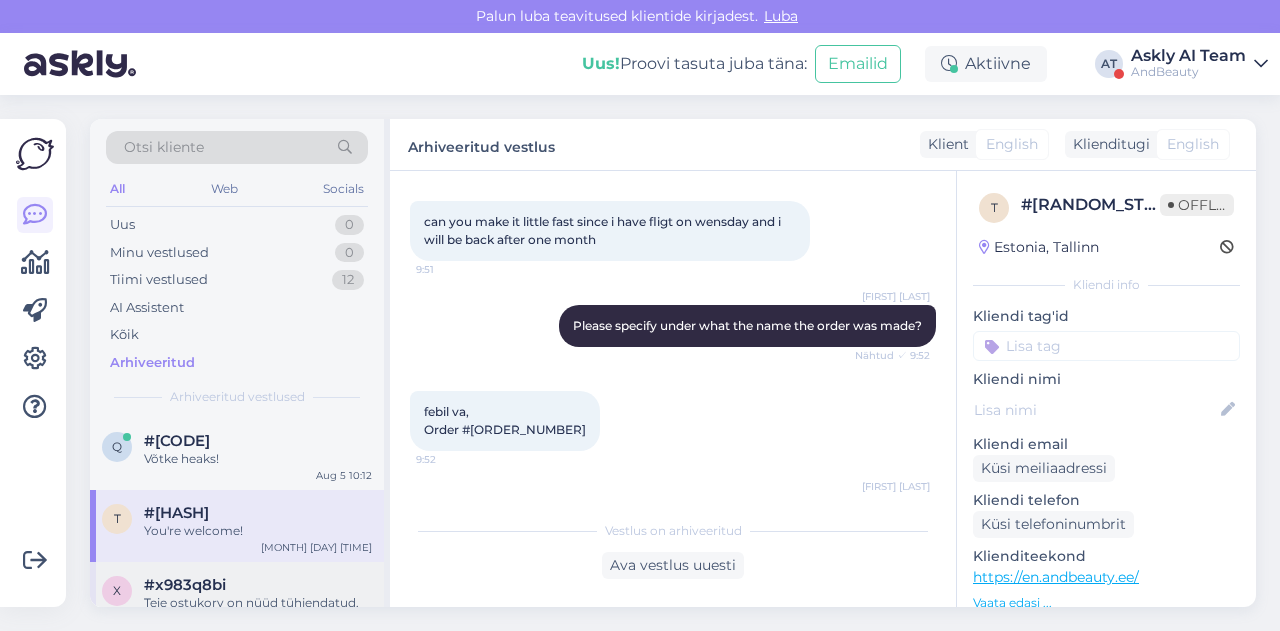 click on "#x983q8bi" at bounding box center (185, 585) 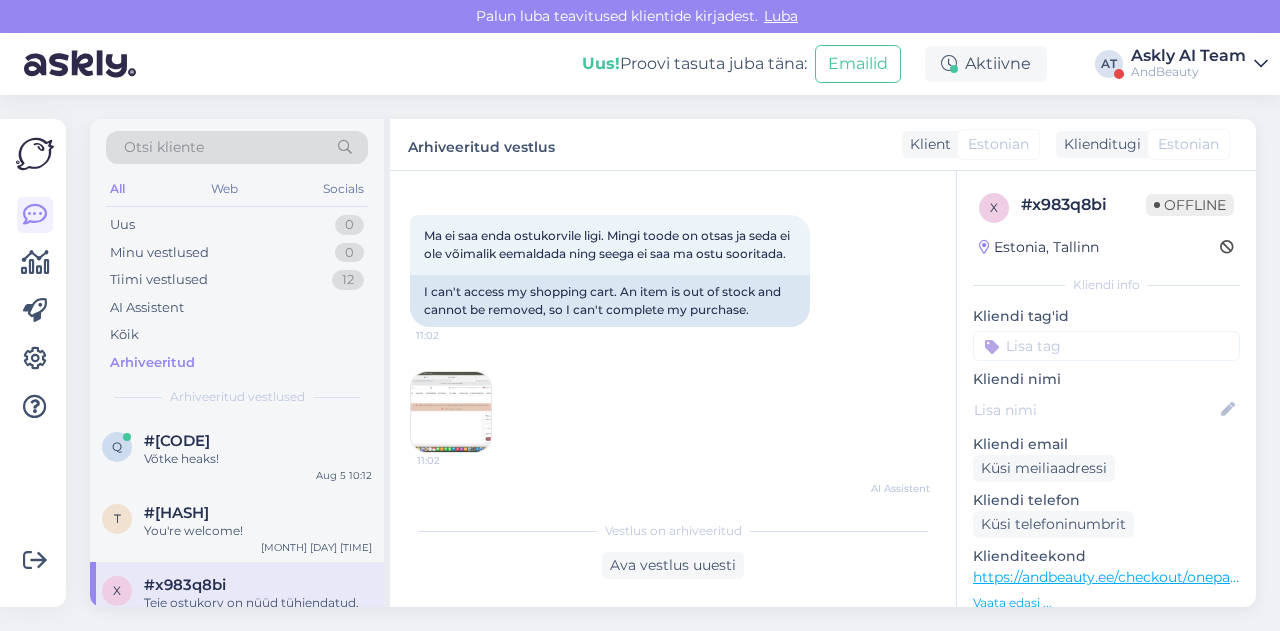 scroll, scrollTop: 363, scrollLeft: 0, axis: vertical 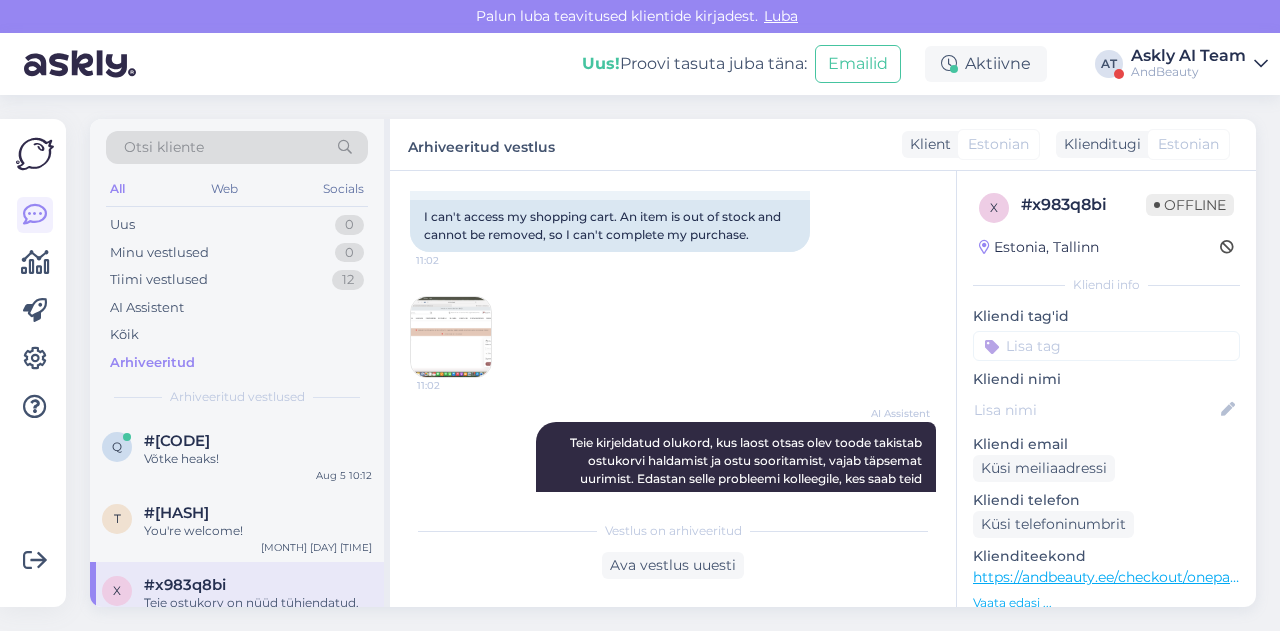 click at bounding box center [451, 337] 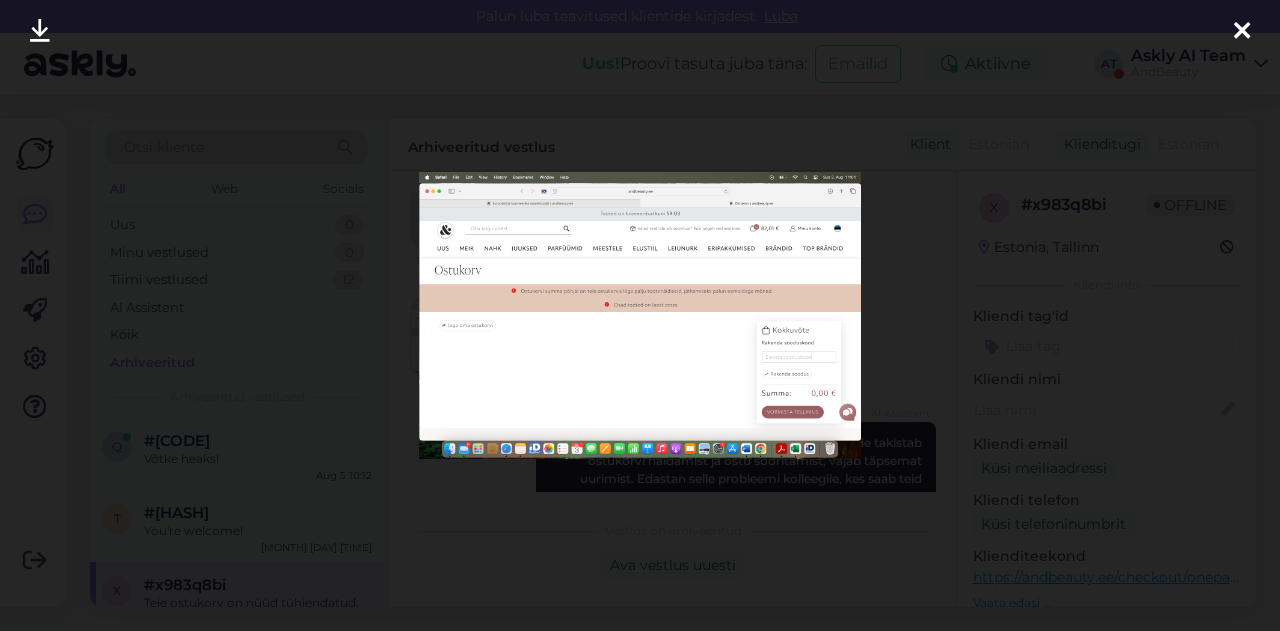 click at bounding box center [640, 315] 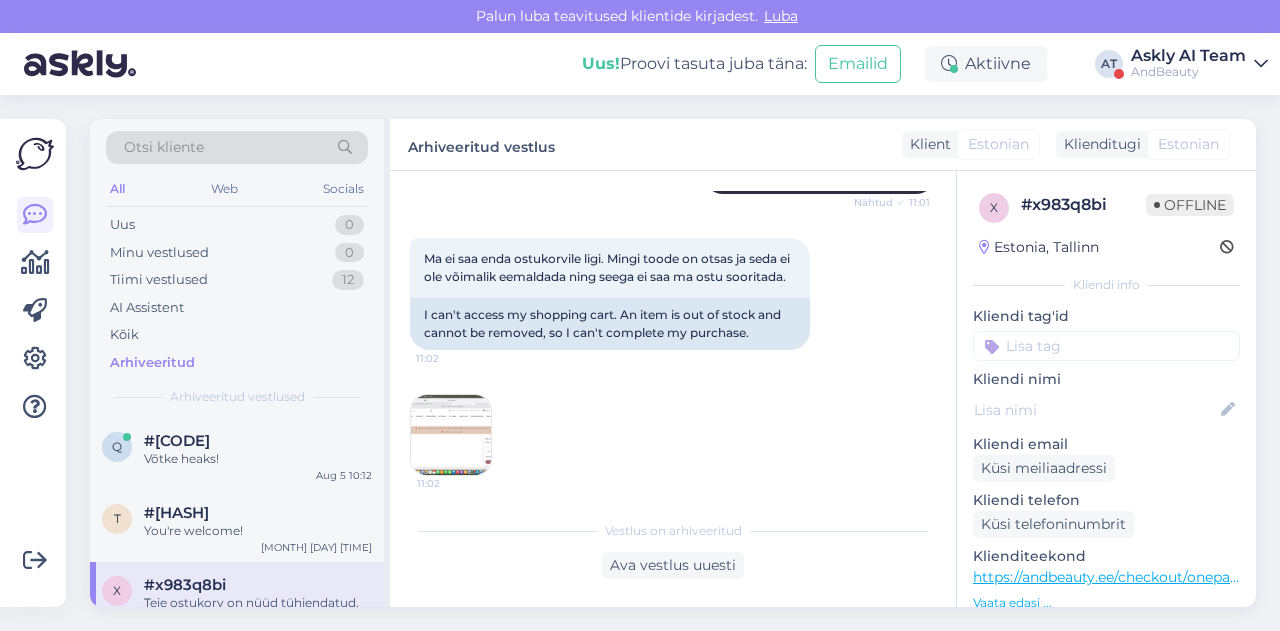 scroll, scrollTop: 266, scrollLeft: 0, axis: vertical 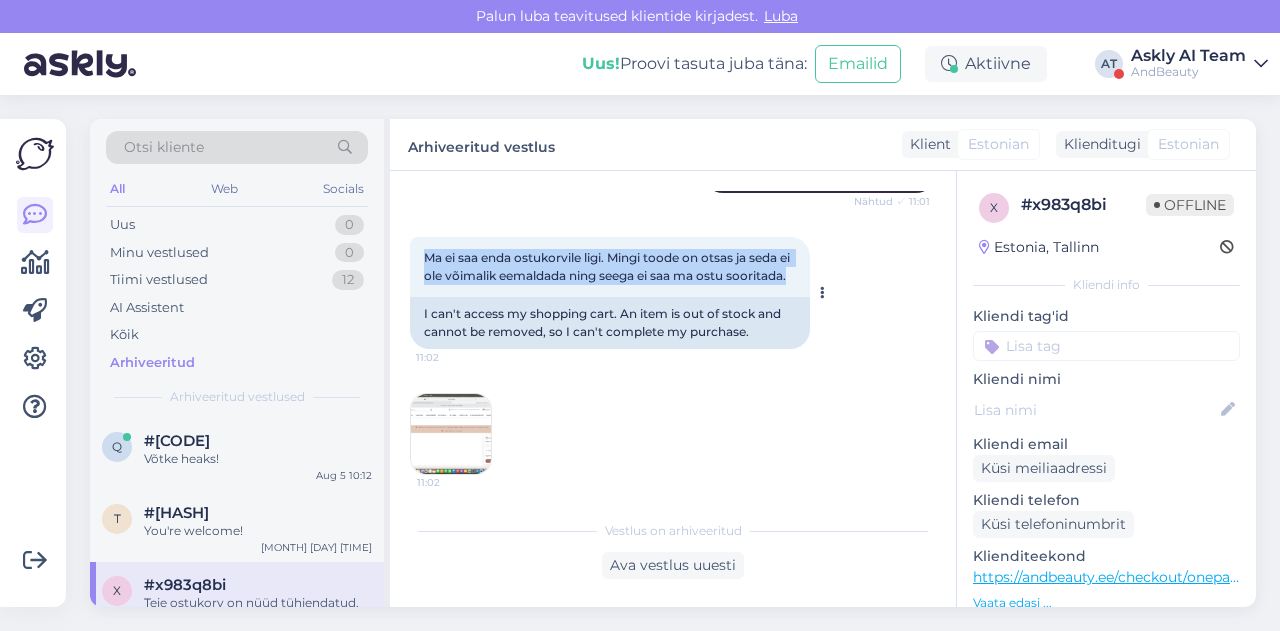 drag, startPoint x: 422, startPoint y: 253, endPoint x: 530, endPoint y: 289, distance: 113.841995 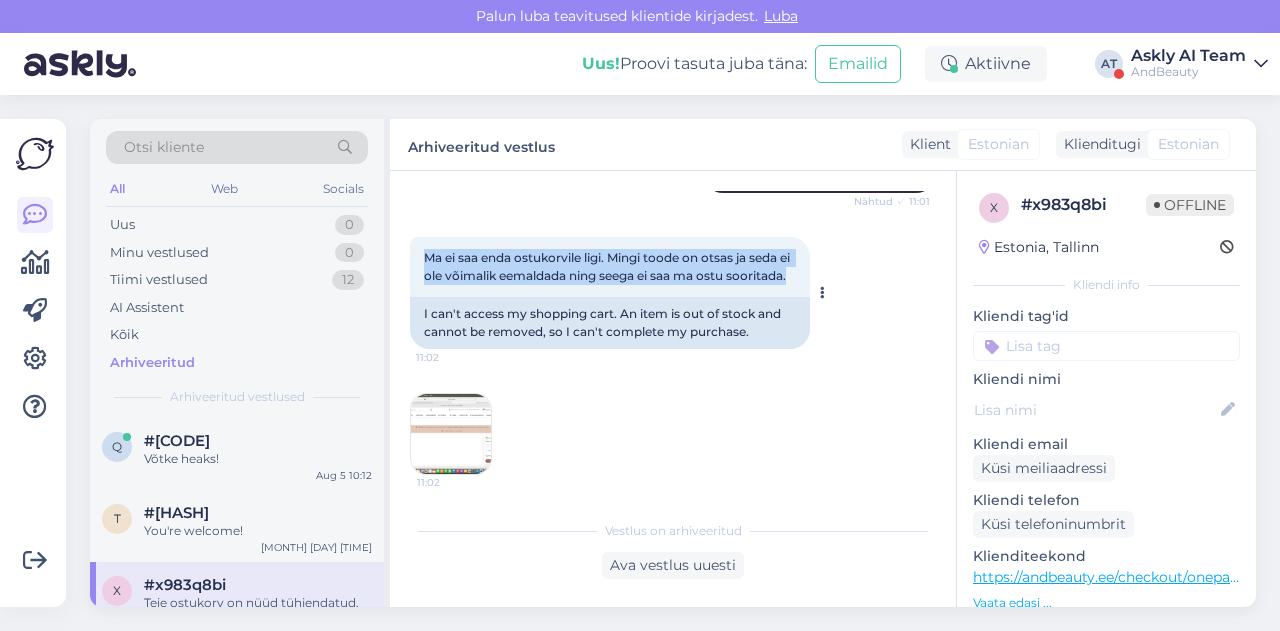 click on "Ma ei saa enda ostukorvile ligi. Mingi toode on otsas ja seda ei ole võimalik eemaldada ning seega ei saa ma ostu sooritada. [TIME]" at bounding box center (610, 267) 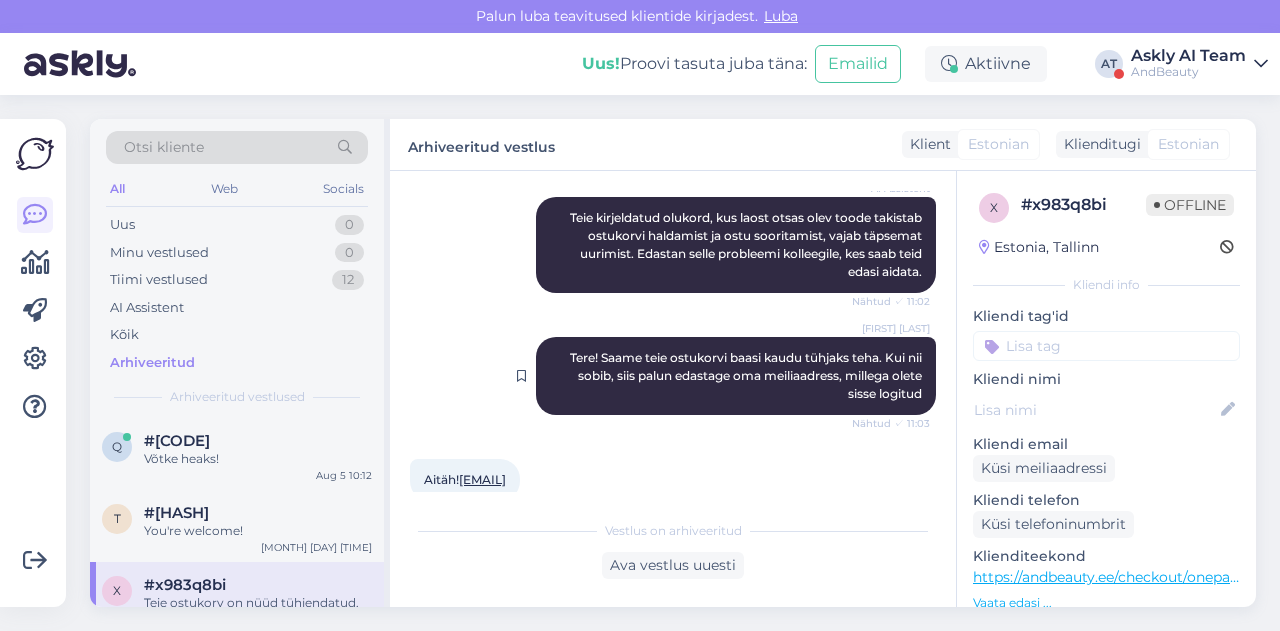 scroll, scrollTop: 590, scrollLeft: 0, axis: vertical 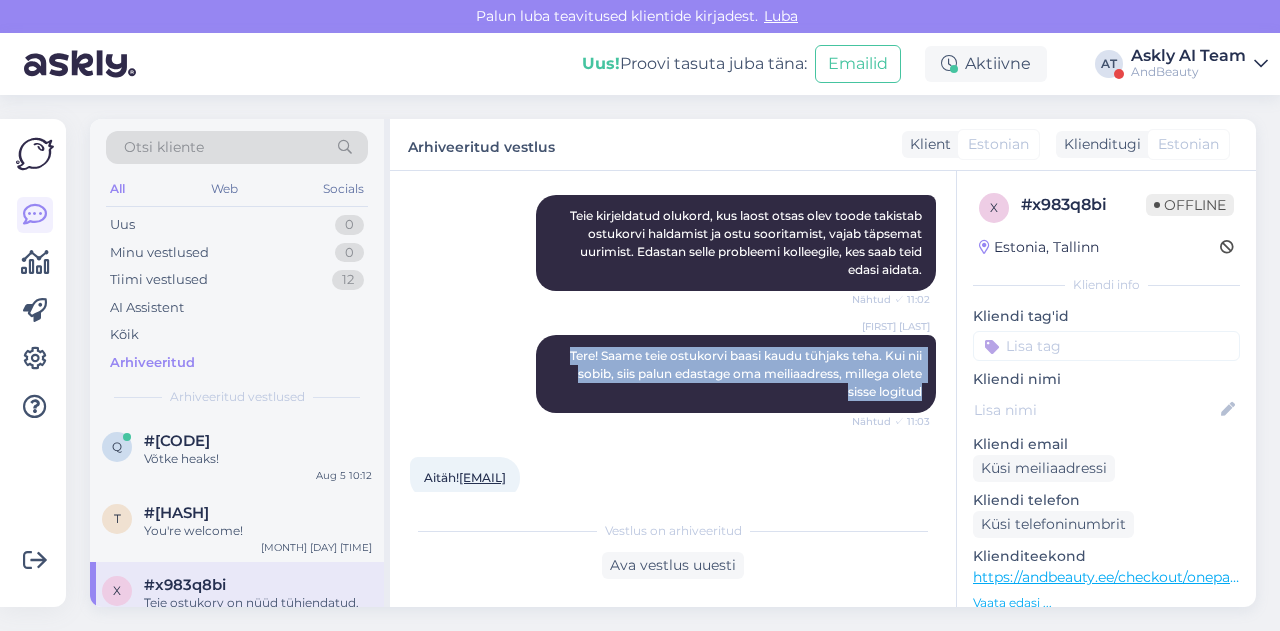 drag, startPoint x: 535, startPoint y: 373, endPoint x: 928, endPoint y: 406, distance: 394.38306 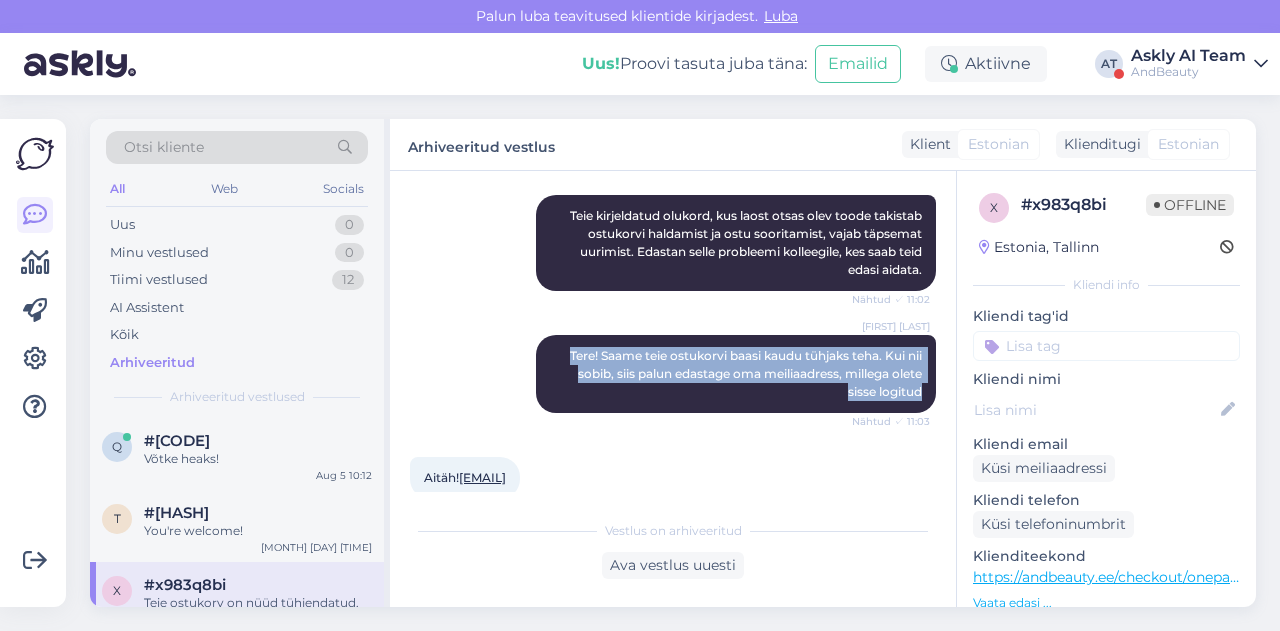 click on "Vestlus algas [MONTH] [YEAR] Tere!
[TIME]  Hello! AI Assistent Tere! Kuidas saan teid täna aidata? Nähtud ✓ [TIME]  Ma ei saa enda ostukorvile ligi. Mingi toode on otsas ja seda ei ole võimalik eemaldada ning seega ei saa ma ostu sooritada. [TIME]  I can't access my shopping cart. An item is out of stock and cannot be removed, so I can't complete my purchase. [TIME]  AI Assistent Teie kirjeldatud olukord, kus laost otsas olev toode takistab ostukorvi haldamist ja ostu sooritamist, vajab täpsemat uurimist. Edastan selle probleemi kolleegile, kes saab teid edasi aidata. Nähtud ✓ [TIME]  Stiina Klementsov Tere! Saame teie ostukorvi baasi kaudu tühjaks teha. Kui nii sobib, siis palun edastage oma meiliaadress, millega olete sisse logitud Nähtud ✓ [TIME]  Aitäh!  [EMAIL] [TIME]  Stiina Klementsov Teie ostukorv on nüüd tühjendatud. Värskendage lehte ja saate uuesti tooteid valida. [TIME]" at bounding box center (682, 341) 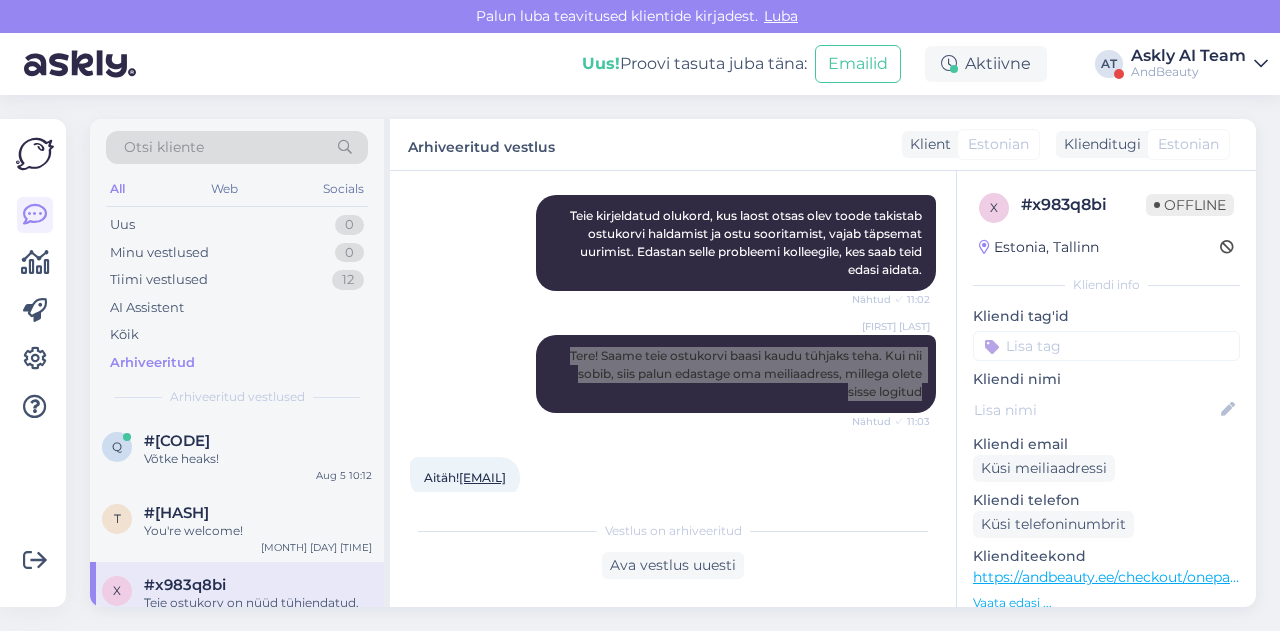 scroll, scrollTop: 740, scrollLeft: 0, axis: vertical 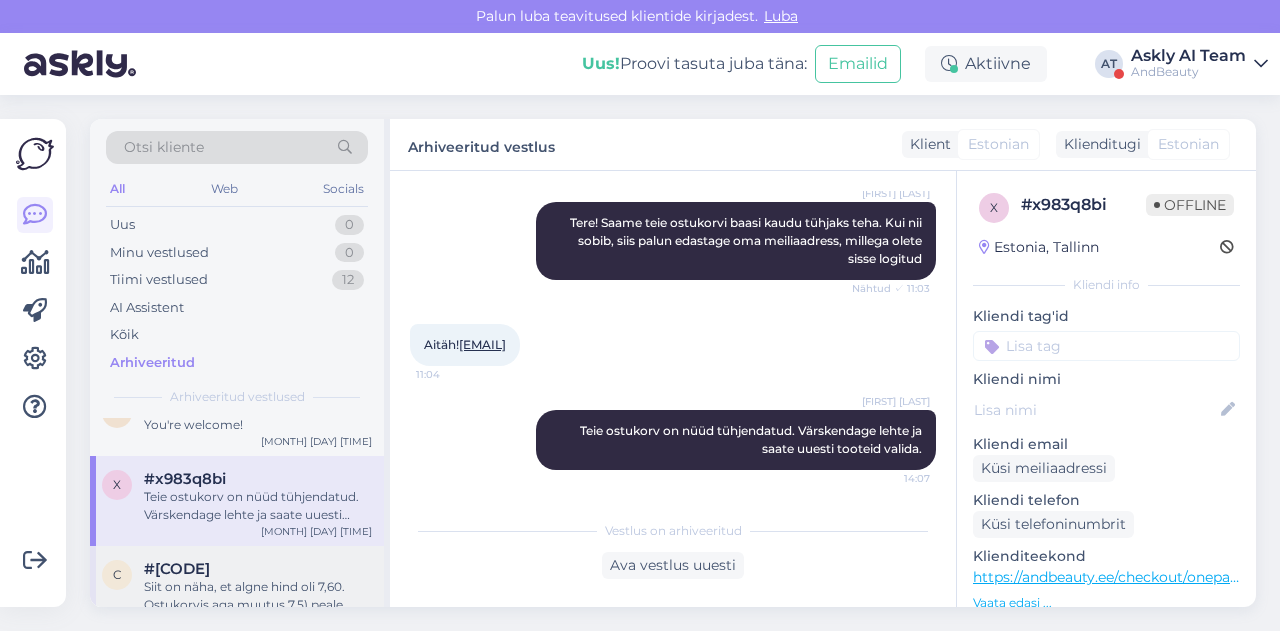 click on "#[CODE]" at bounding box center (258, 569) 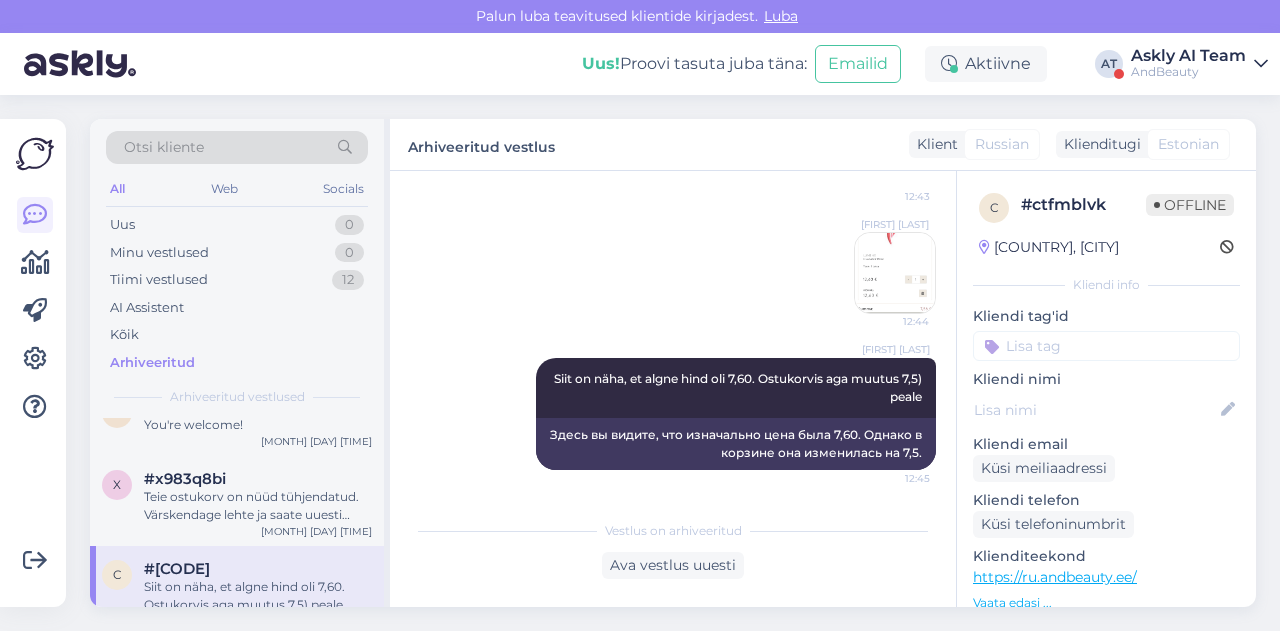scroll, scrollTop: 1402, scrollLeft: 0, axis: vertical 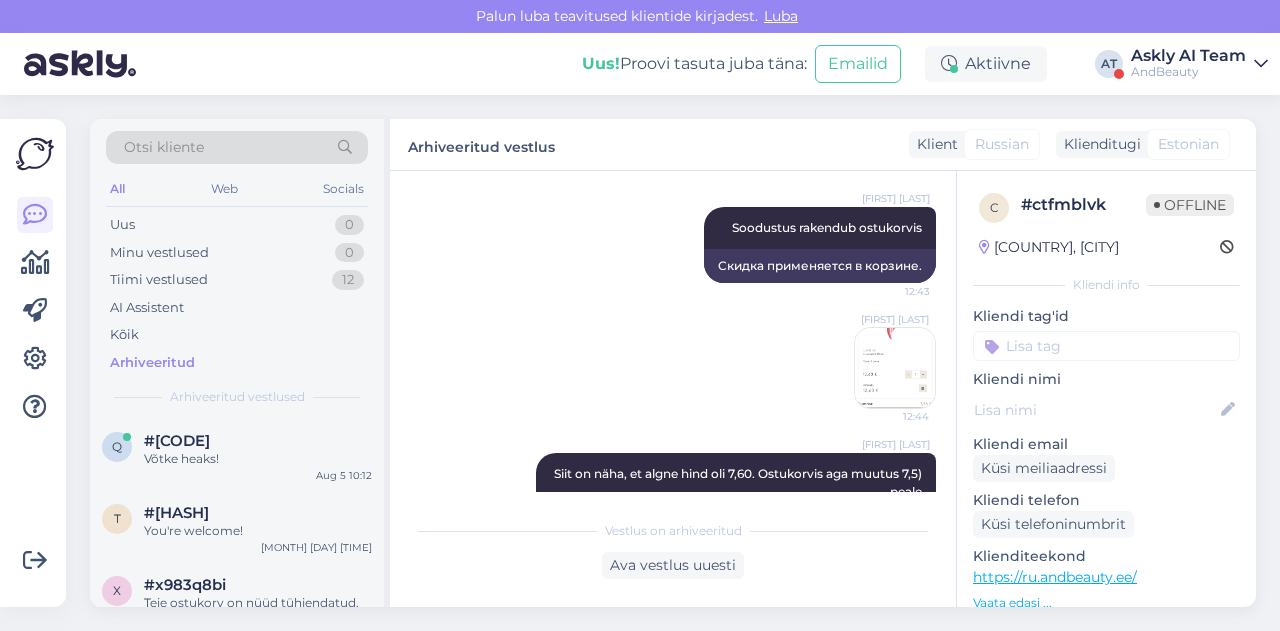 click at bounding box center (895, 368) 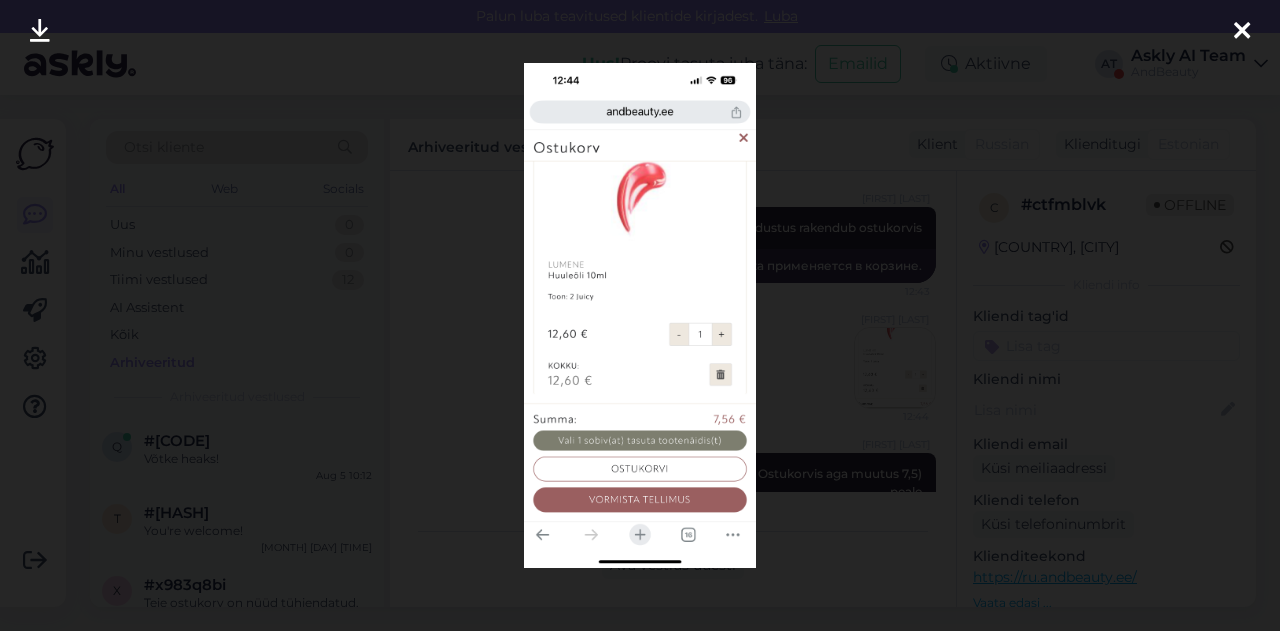 click at bounding box center [640, 315] 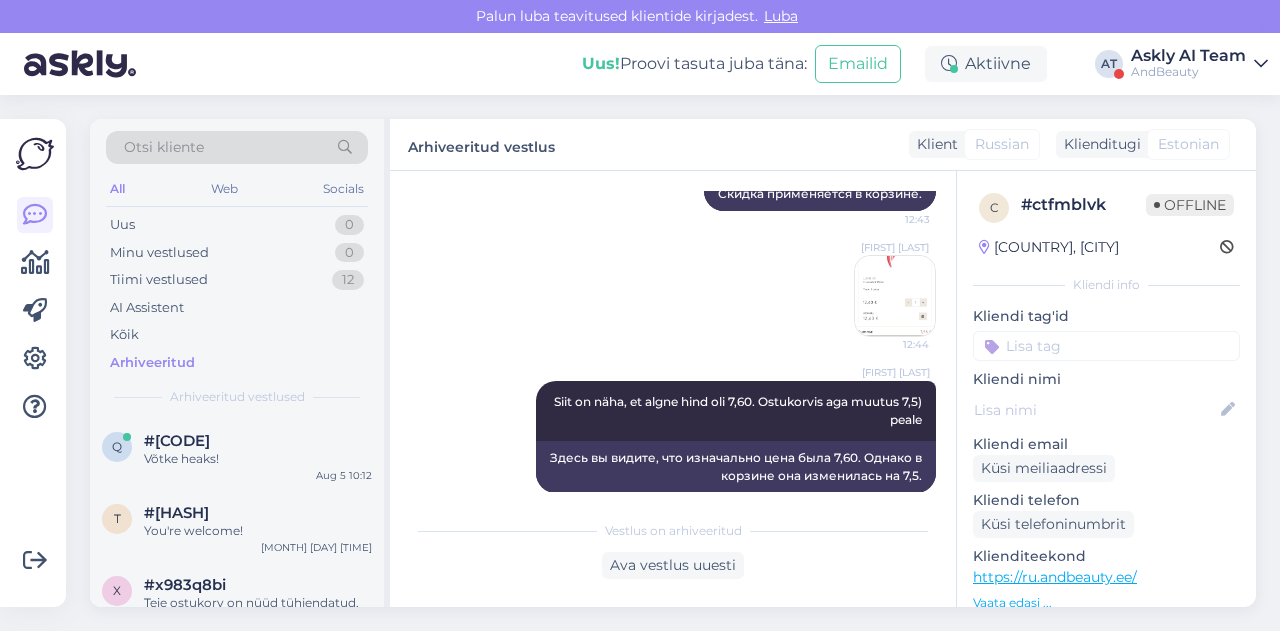 scroll, scrollTop: 1334, scrollLeft: 0, axis: vertical 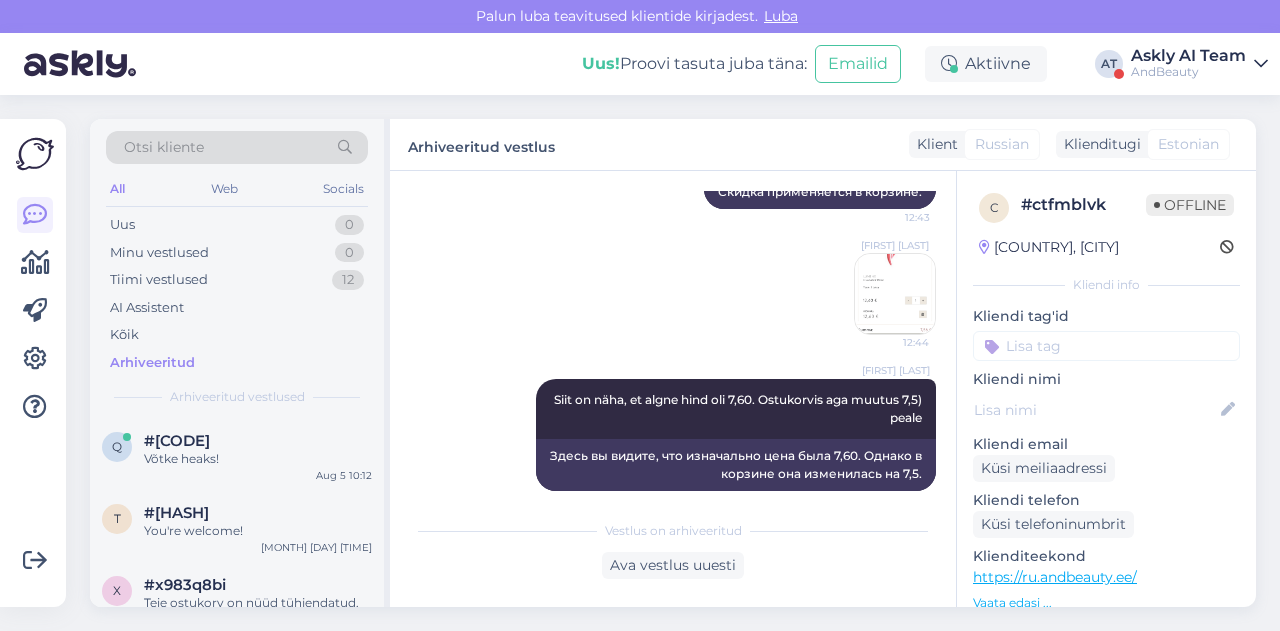 click at bounding box center (895, 294) 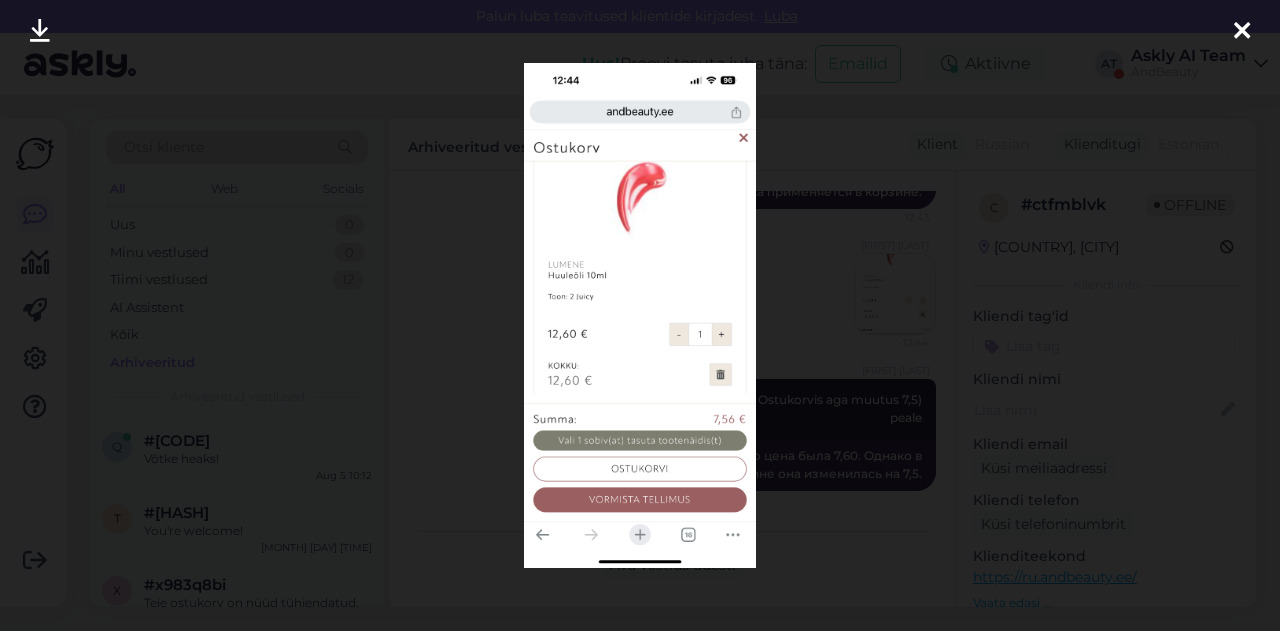 click at bounding box center [640, 315] 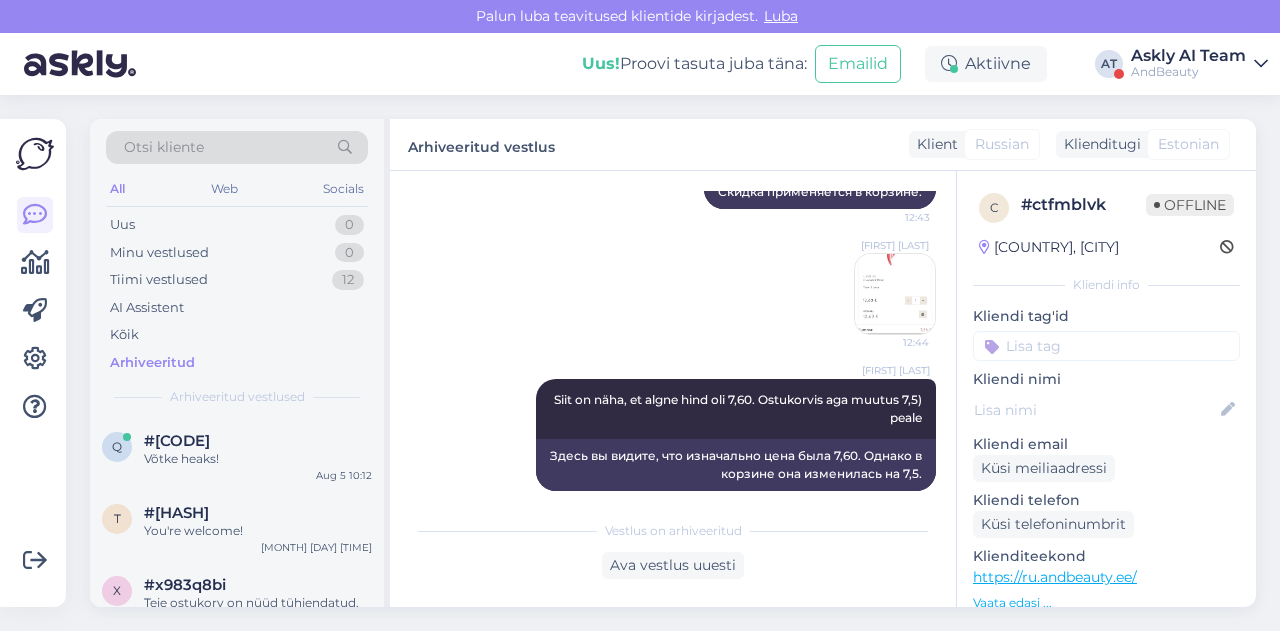 scroll, scrollTop: 1408, scrollLeft: 0, axis: vertical 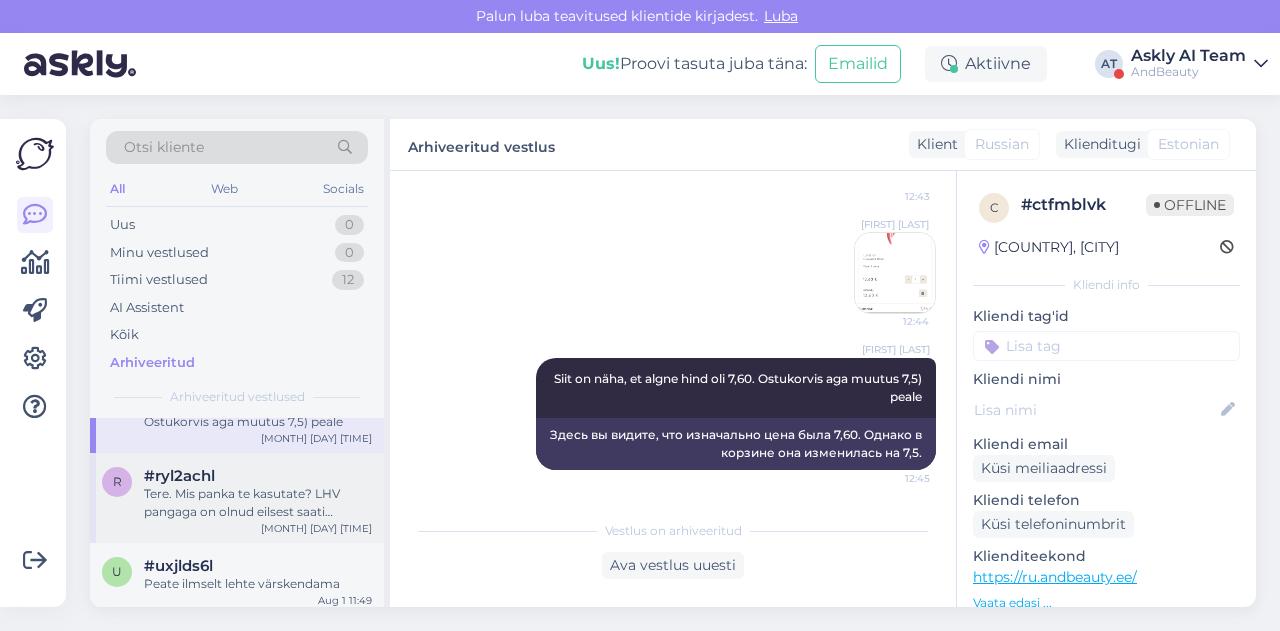 click on "#ryl2achl" at bounding box center [258, 476] 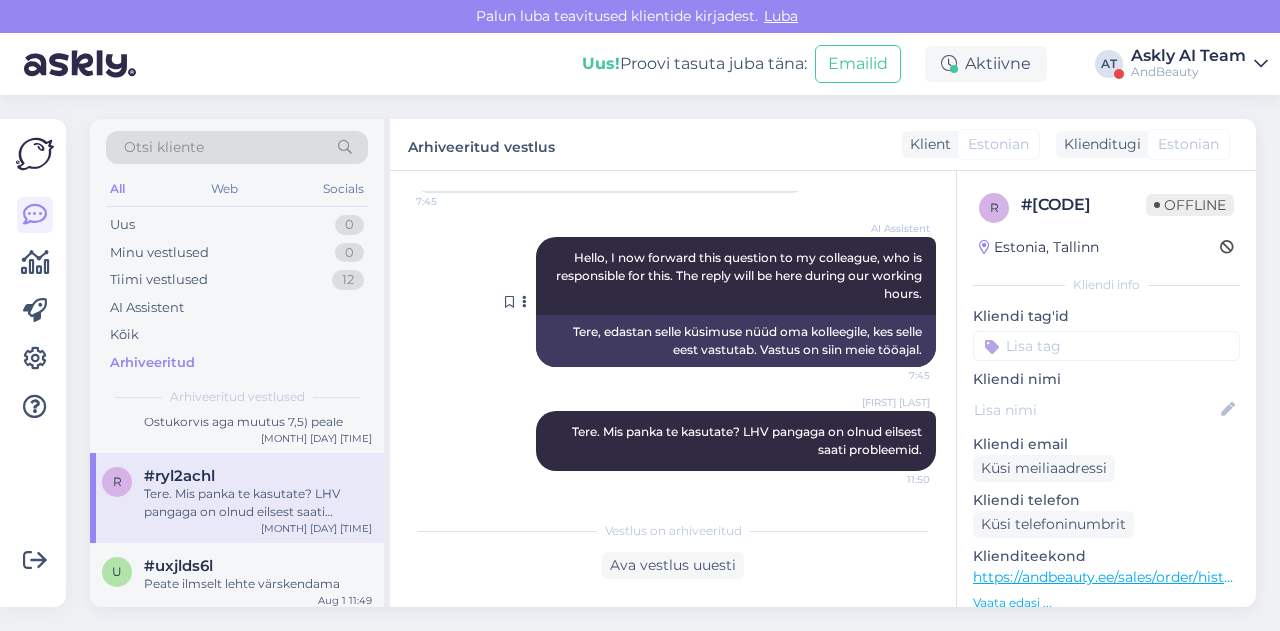 scroll, scrollTop: 216, scrollLeft: 0, axis: vertical 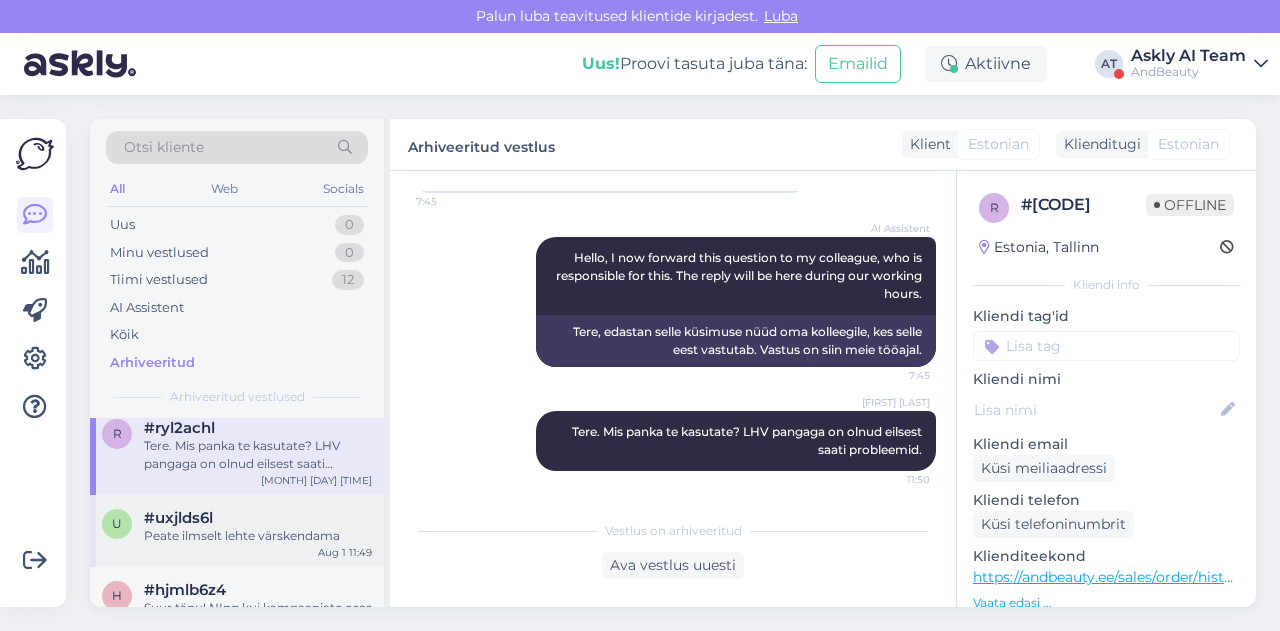 click on "#uxjlds6l" at bounding box center [258, 518] 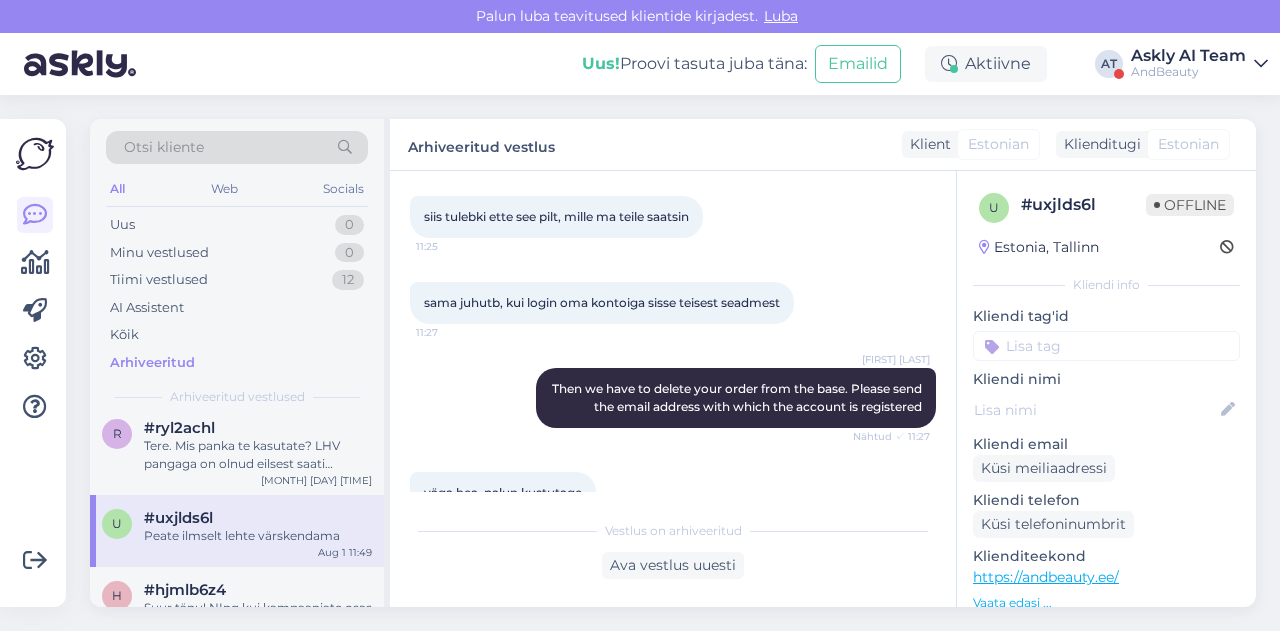 scroll, scrollTop: 1433, scrollLeft: 0, axis: vertical 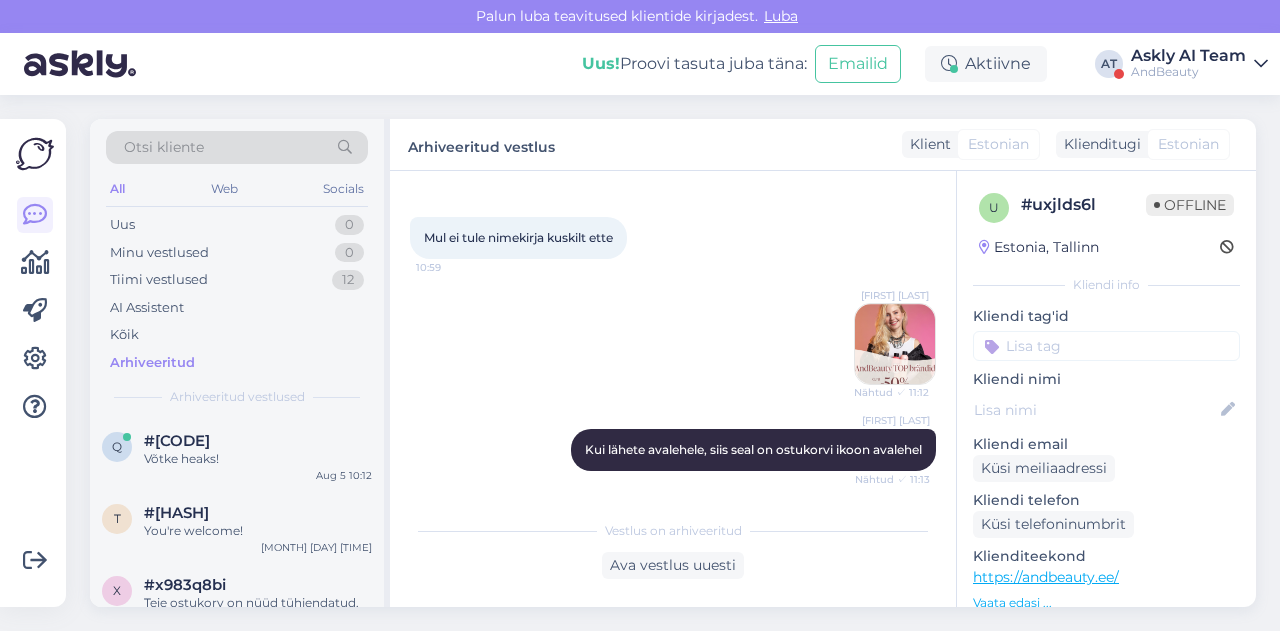 click at bounding box center [895, 344] 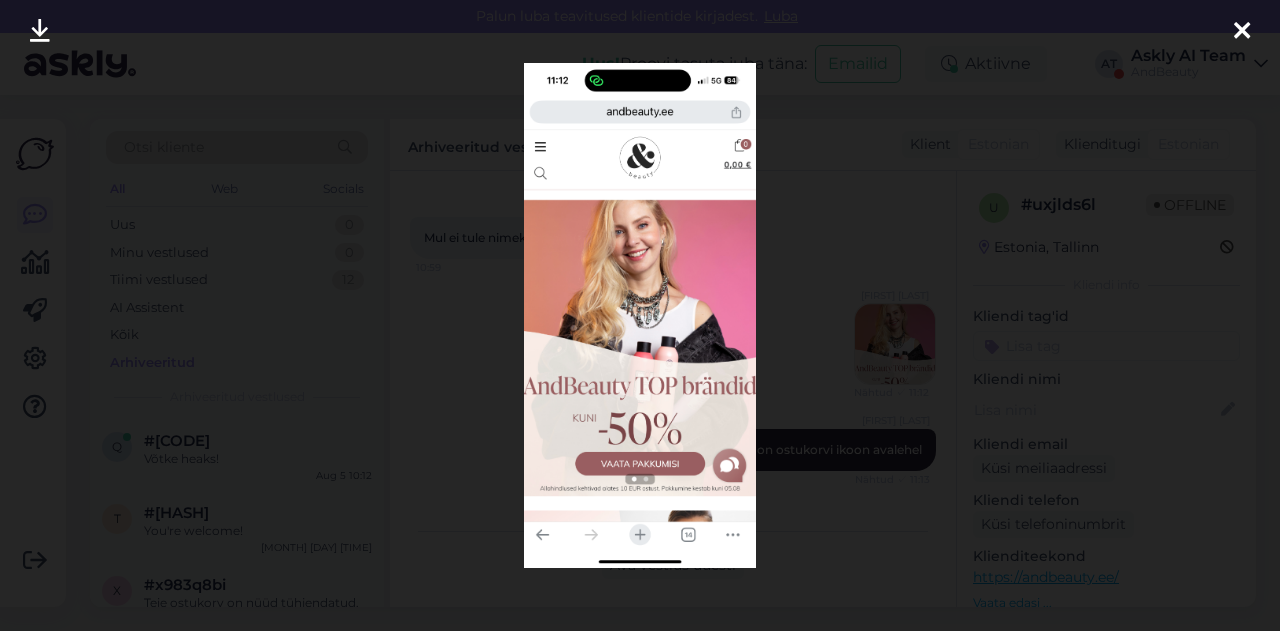 click at bounding box center [640, 315] 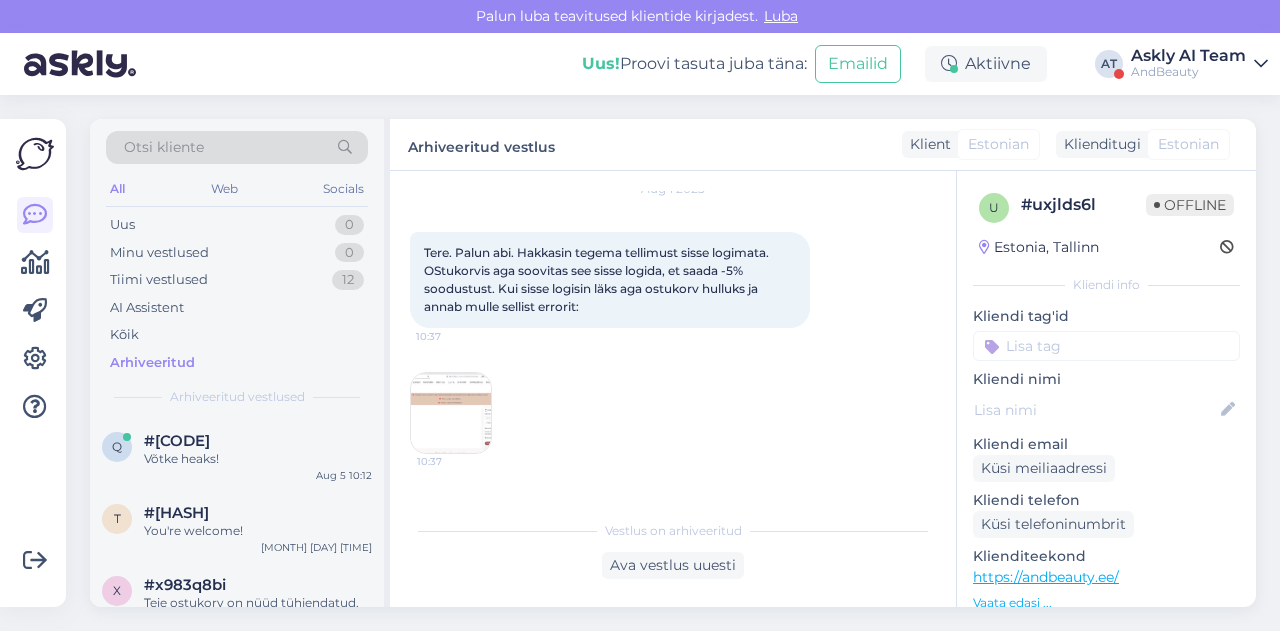 scroll, scrollTop: 66, scrollLeft: 0, axis: vertical 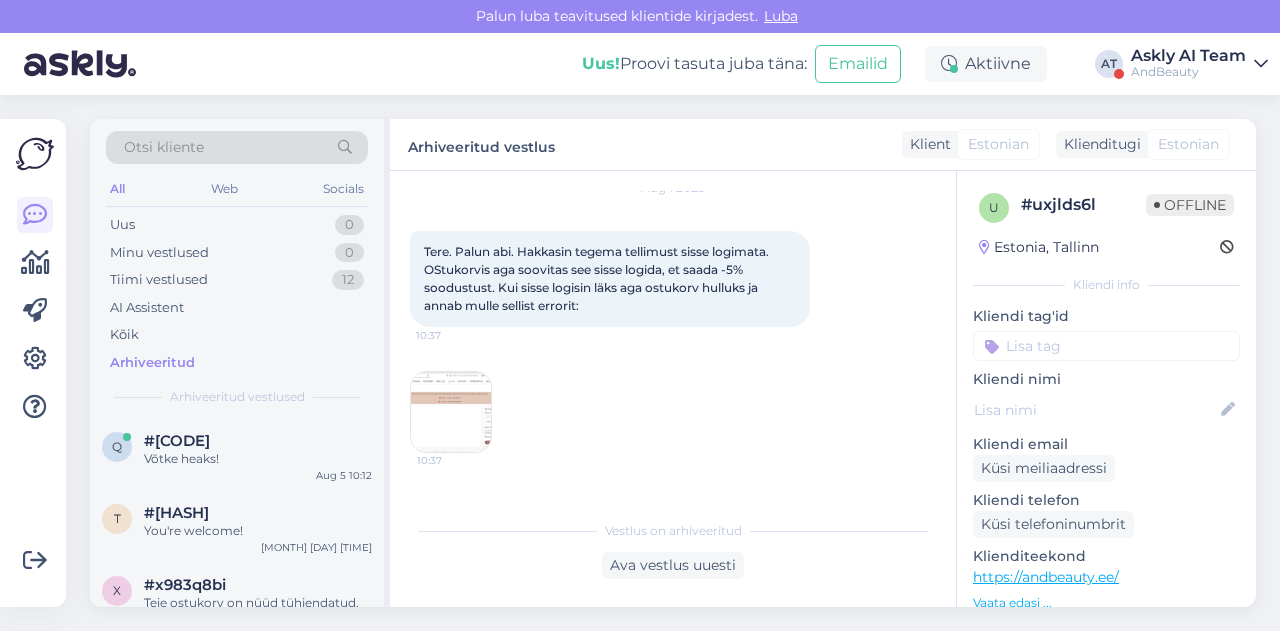 click at bounding box center [451, 412] 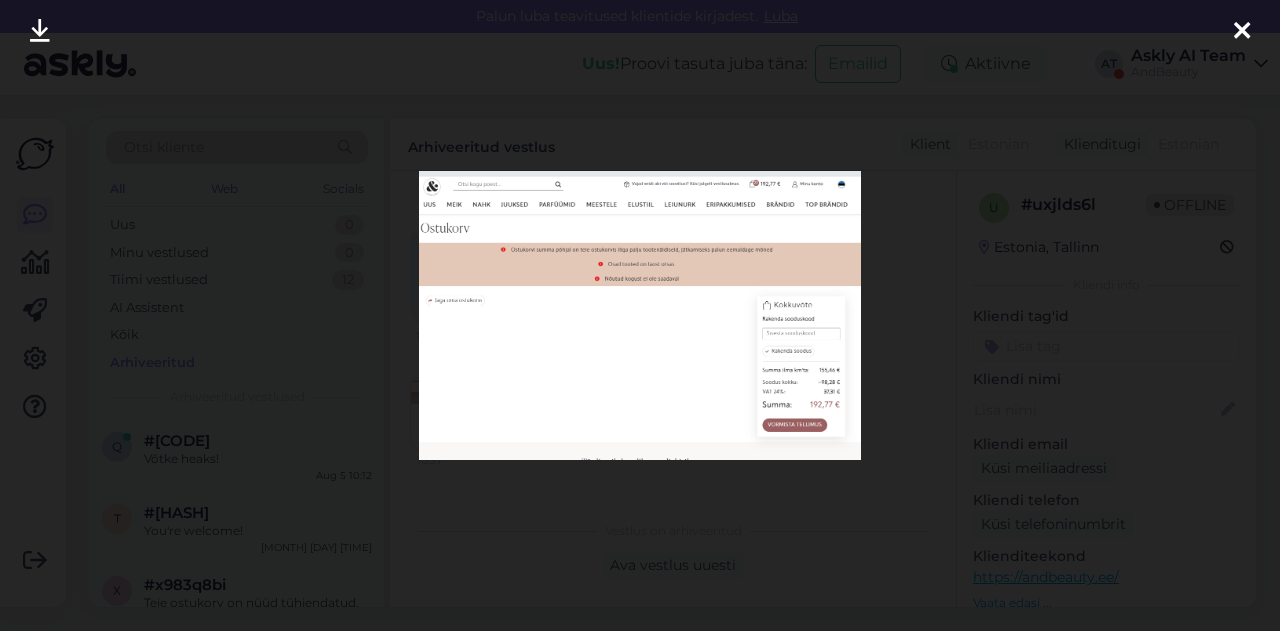 click at bounding box center (640, 315) 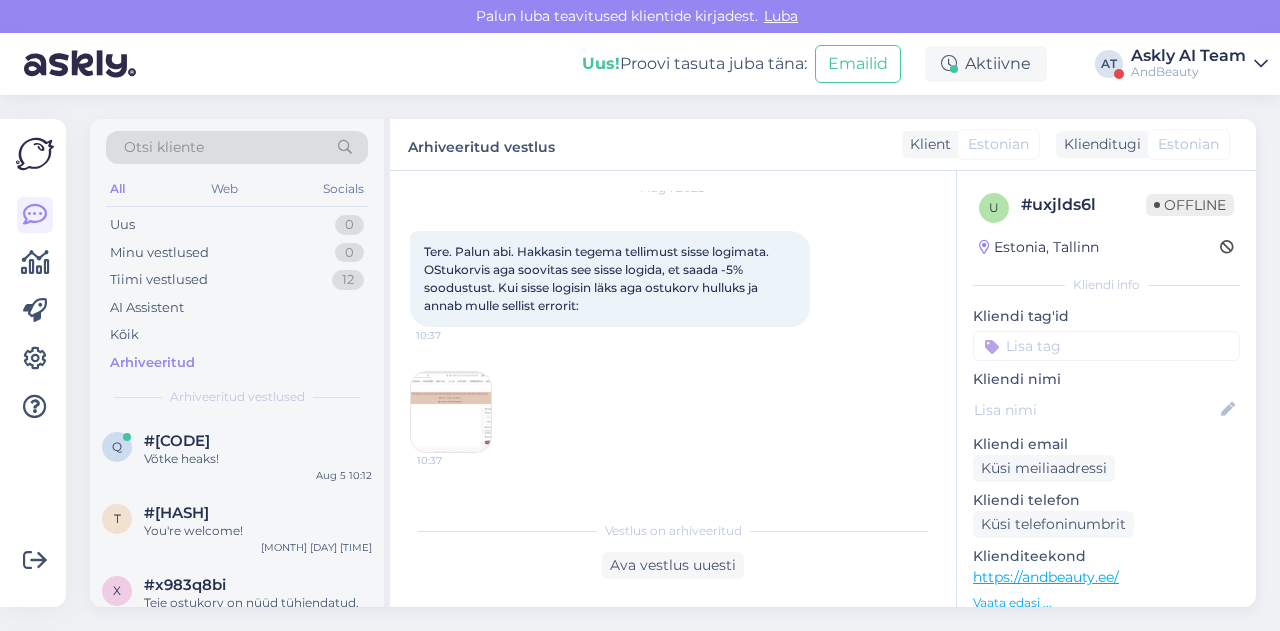 click at bounding box center [451, 412] 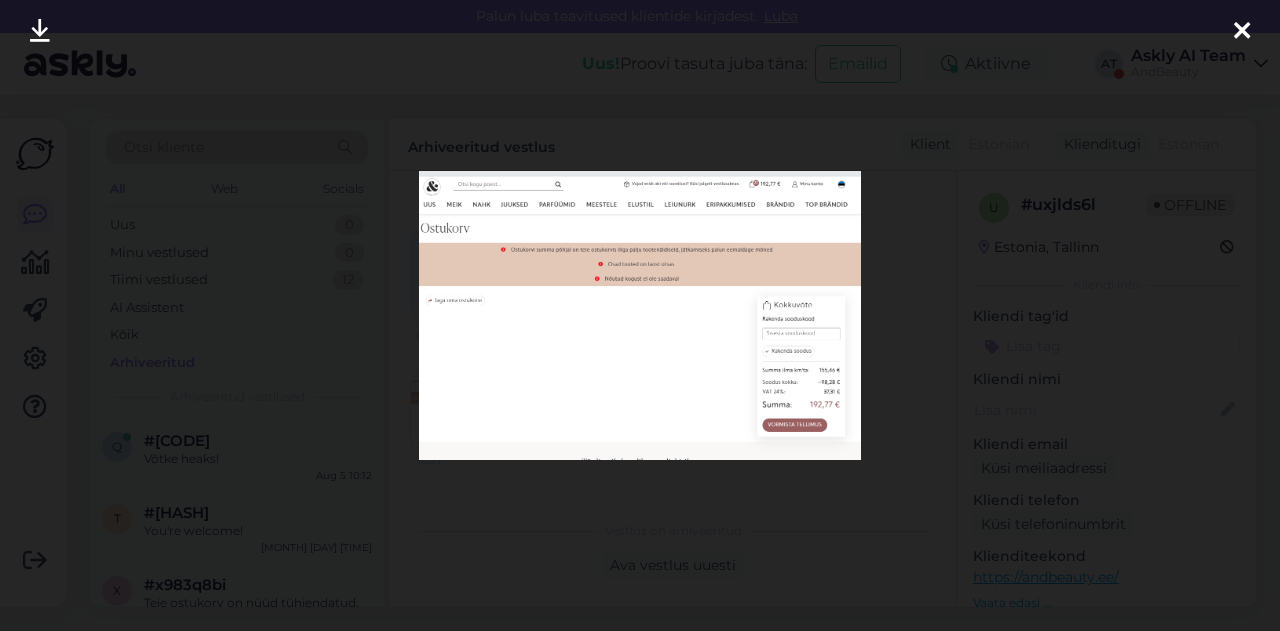 click at bounding box center [640, 315] 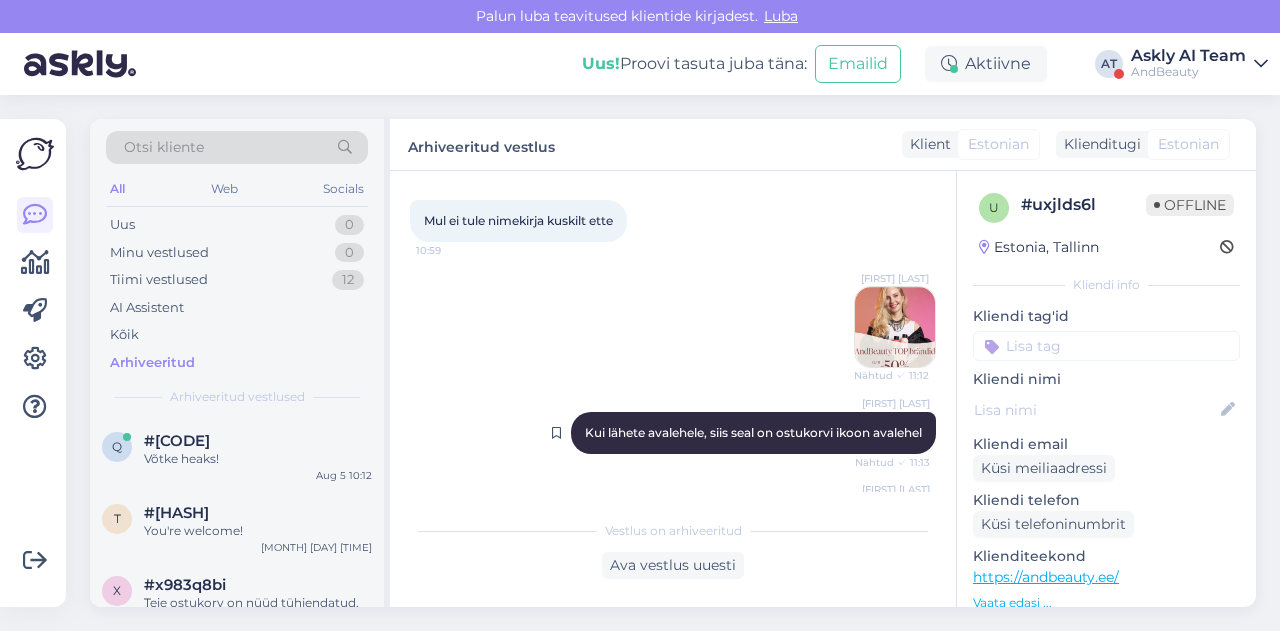 scroll, scrollTop: 1002, scrollLeft: 0, axis: vertical 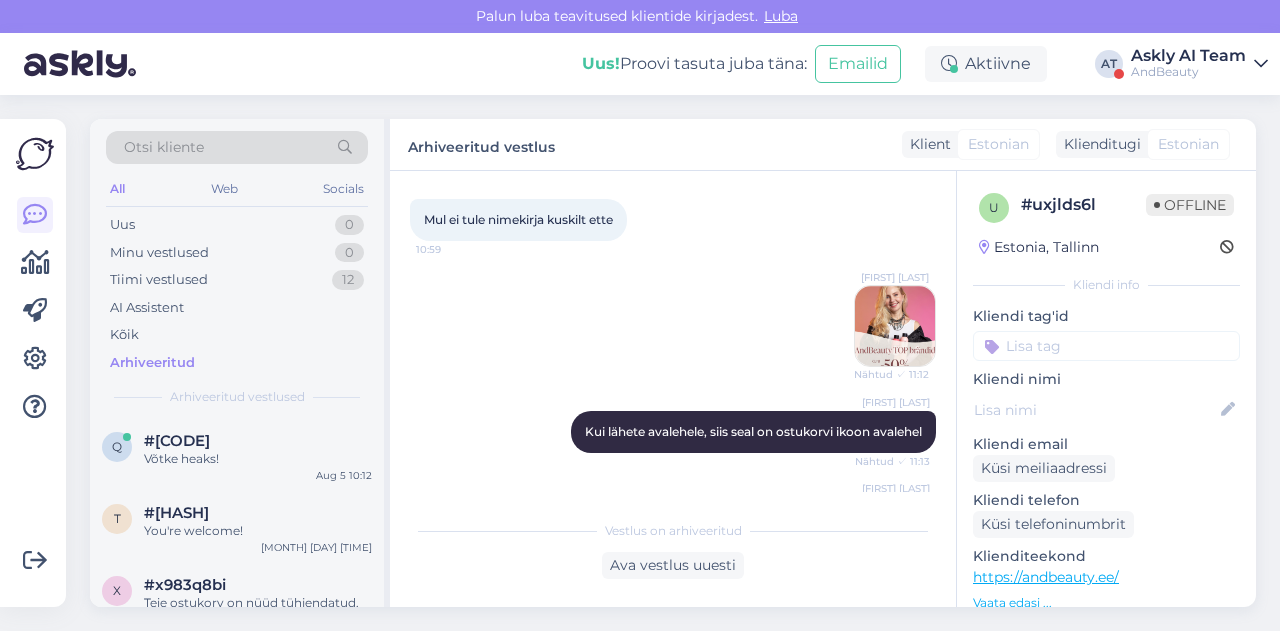 click at bounding box center (895, 326) 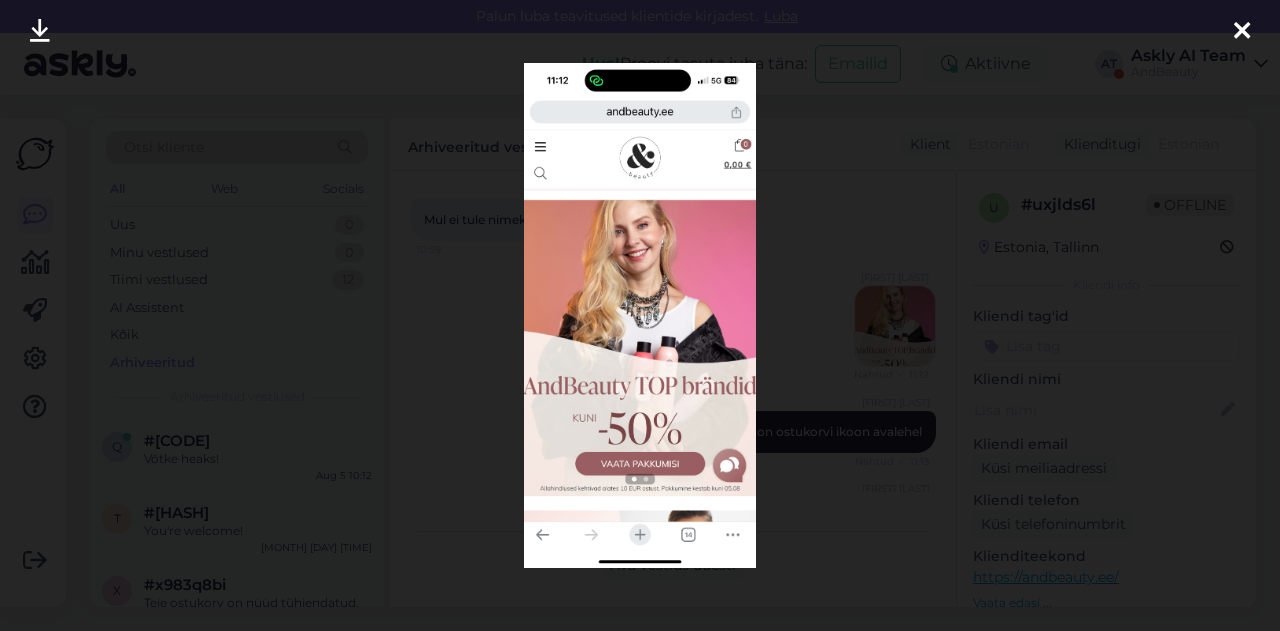 click at bounding box center [640, 315] 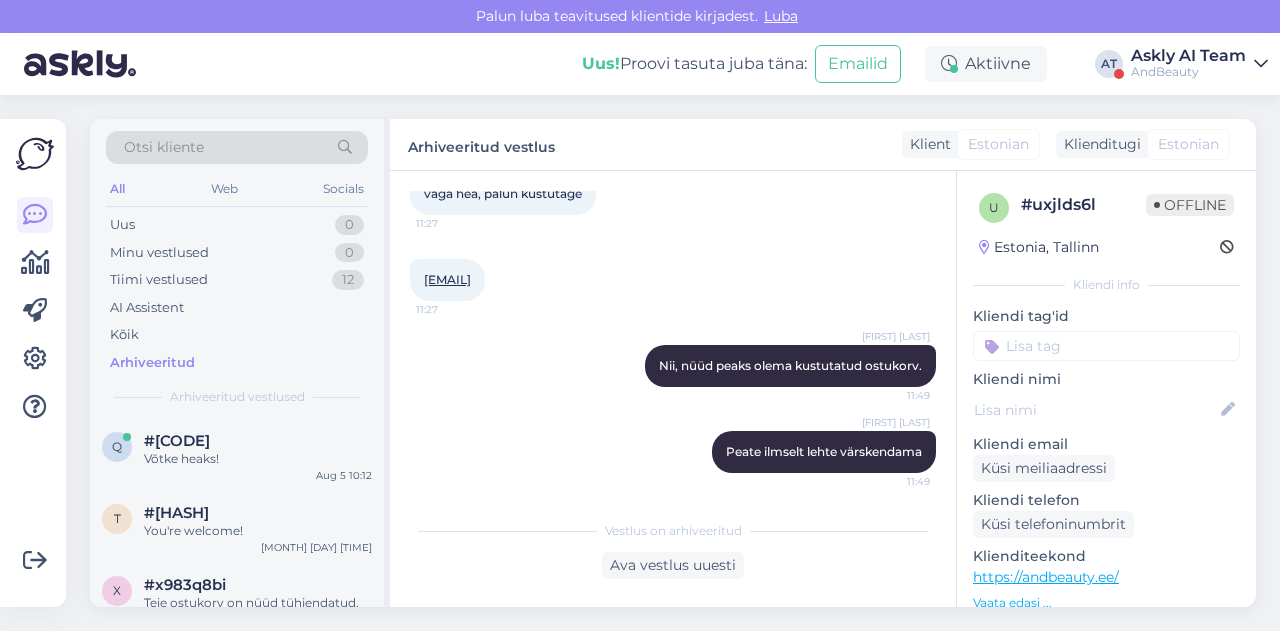 scroll, scrollTop: 1775, scrollLeft: 0, axis: vertical 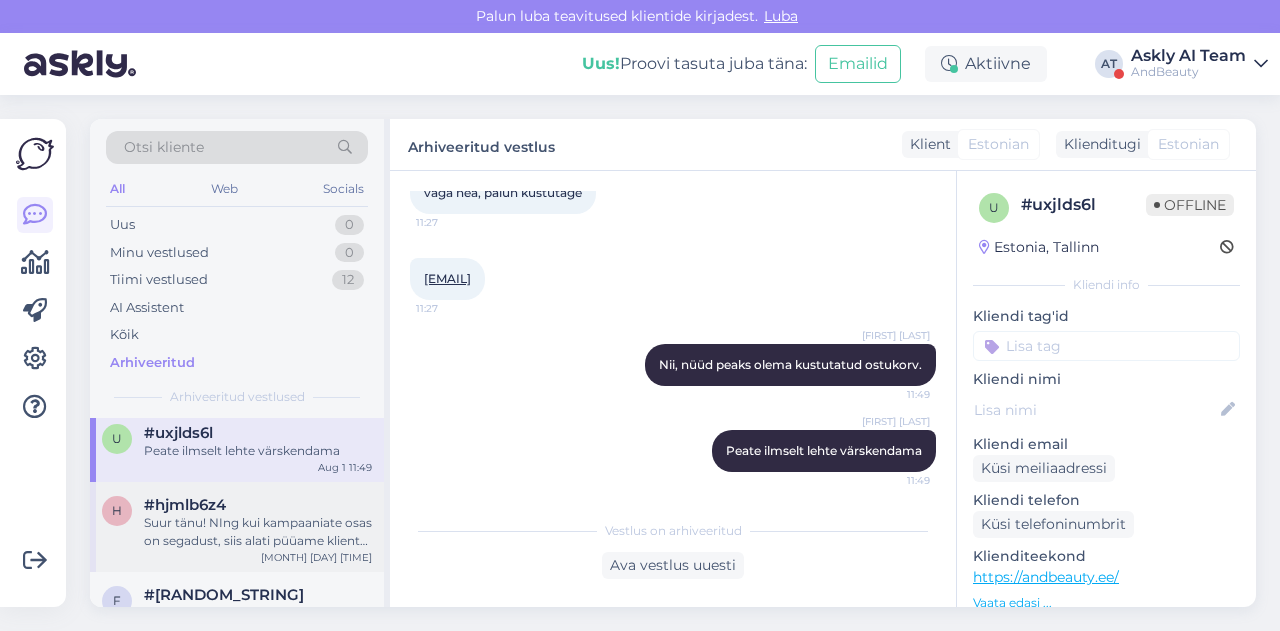 click on "Suur tänu! NIng kui kampaaniate osas on segadust, siis alati püüame kliente aidata klienditoe kaudu" at bounding box center (258, 532) 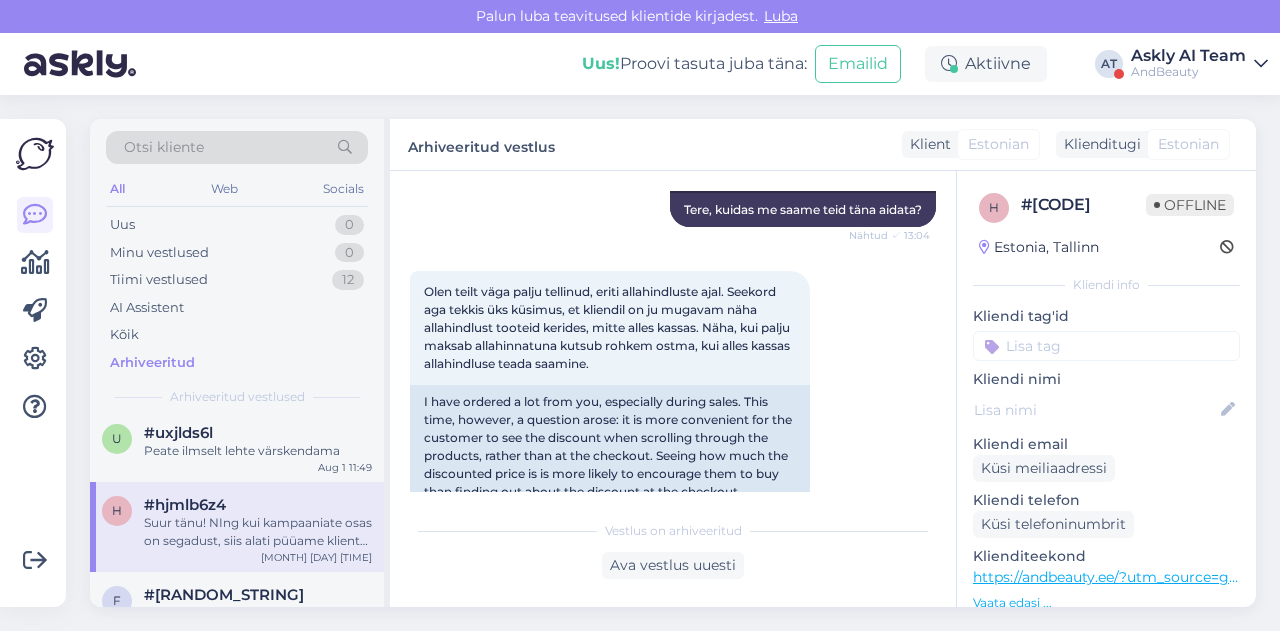 scroll, scrollTop: 268, scrollLeft: 0, axis: vertical 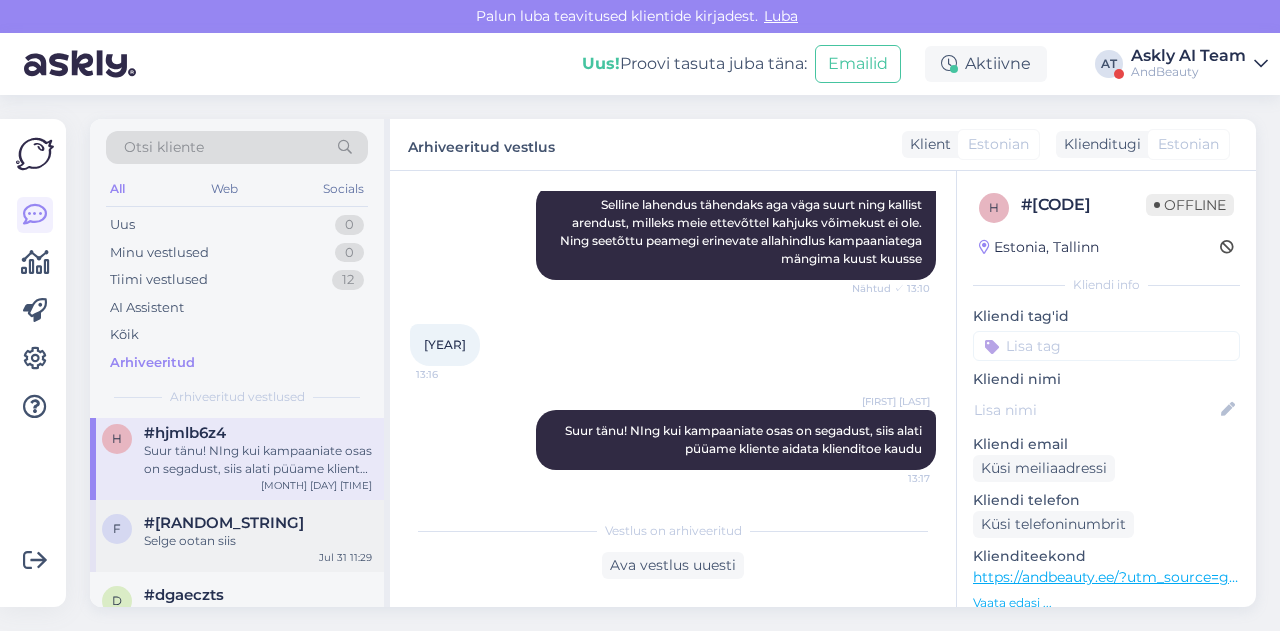 click on "#[RANDOM_STRING]" at bounding box center [258, 523] 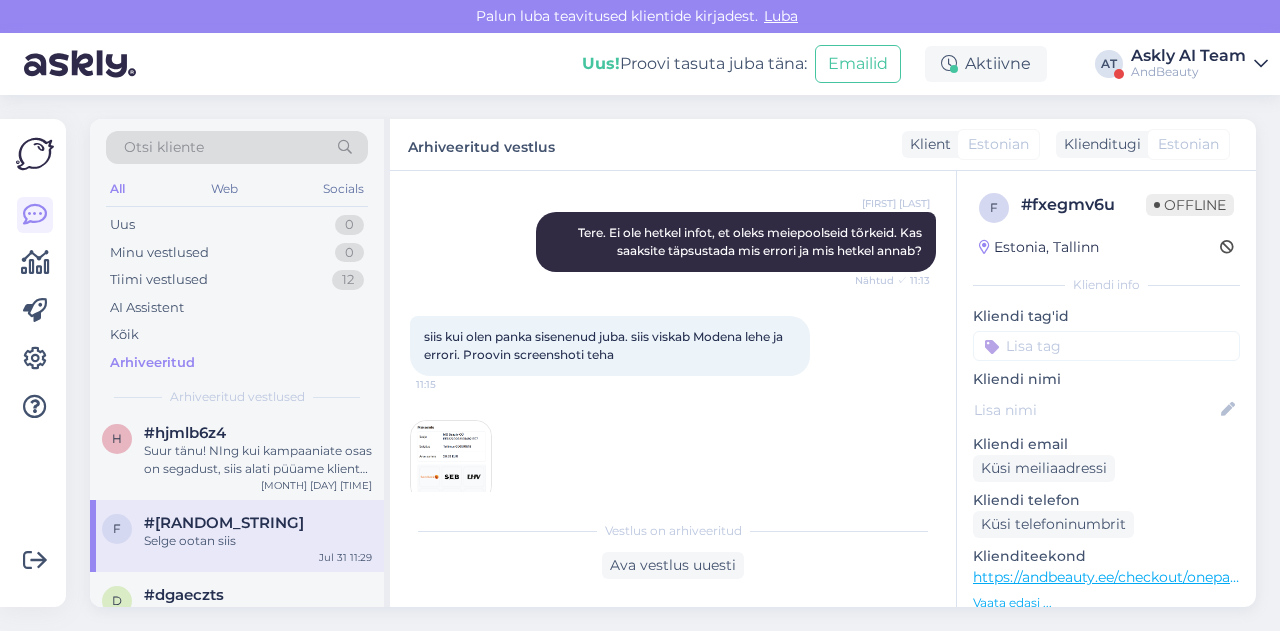 scroll, scrollTop: 460, scrollLeft: 0, axis: vertical 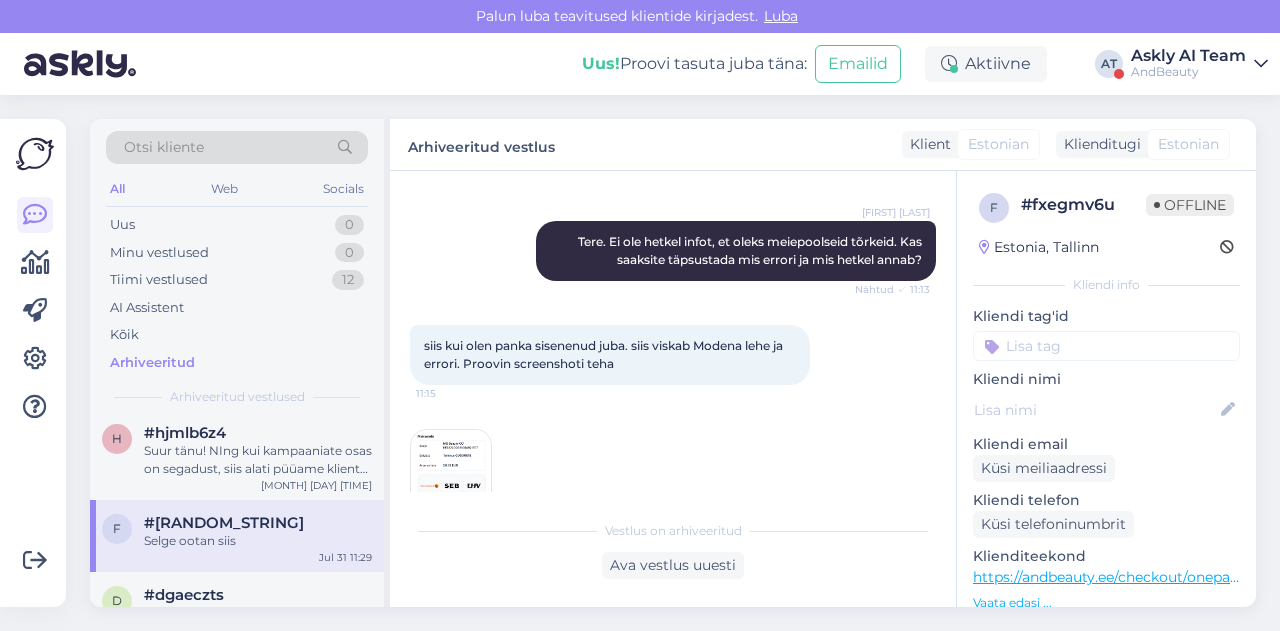 click at bounding box center (451, 470) 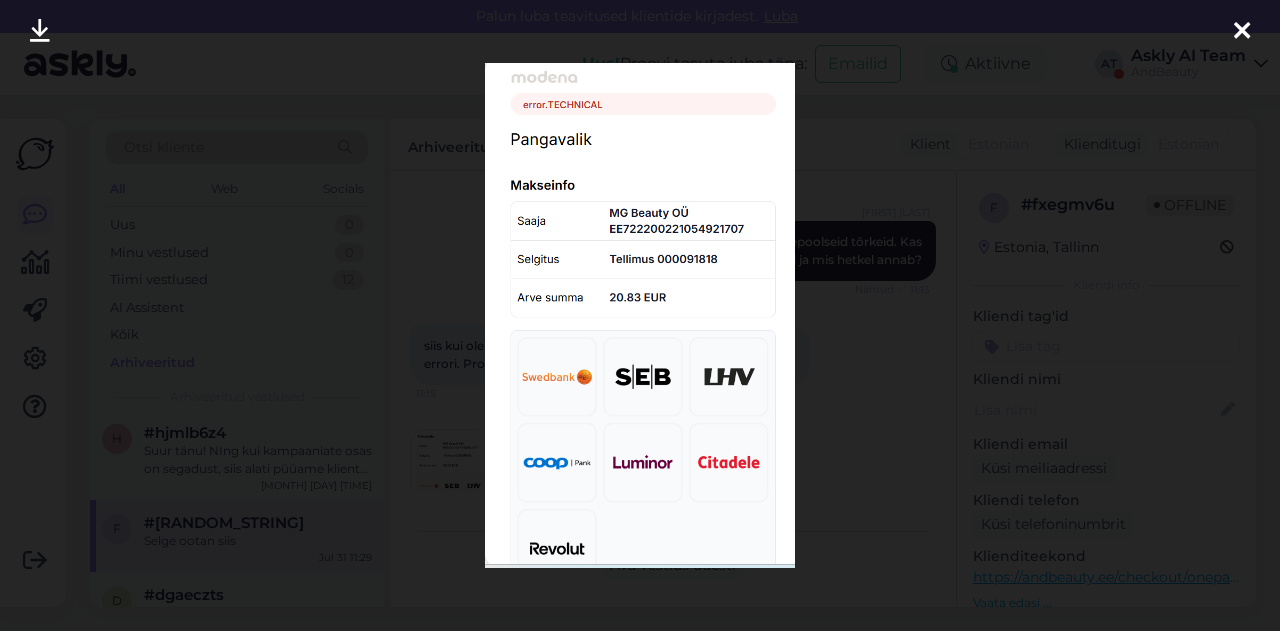 click at bounding box center (640, 315) 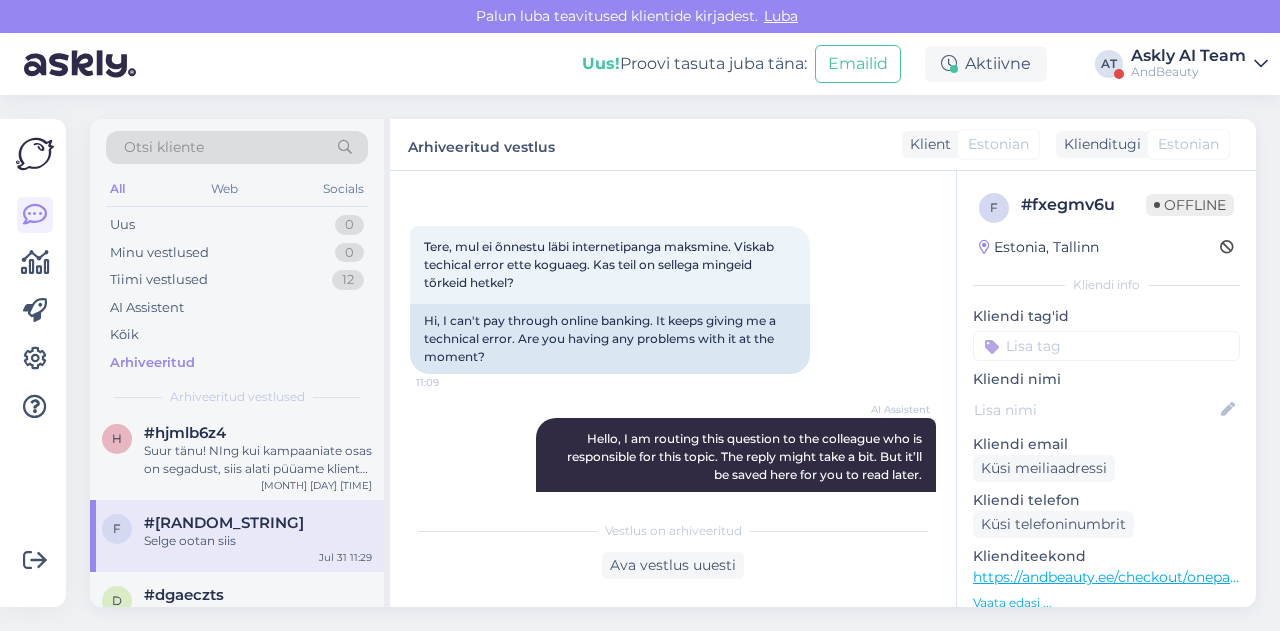 scroll, scrollTop: 72, scrollLeft: 0, axis: vertical 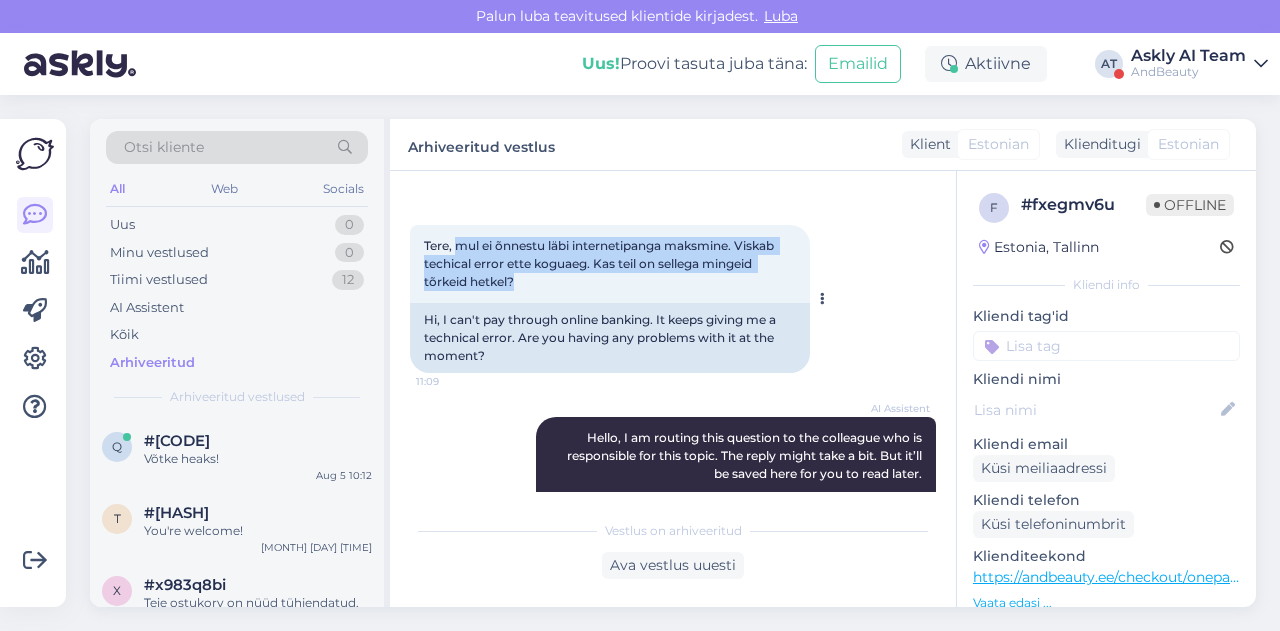 drag, startPoint x: 456, startPoint y: 245, endPoint x: 550, endPoint y: 289, distance: 103.788246 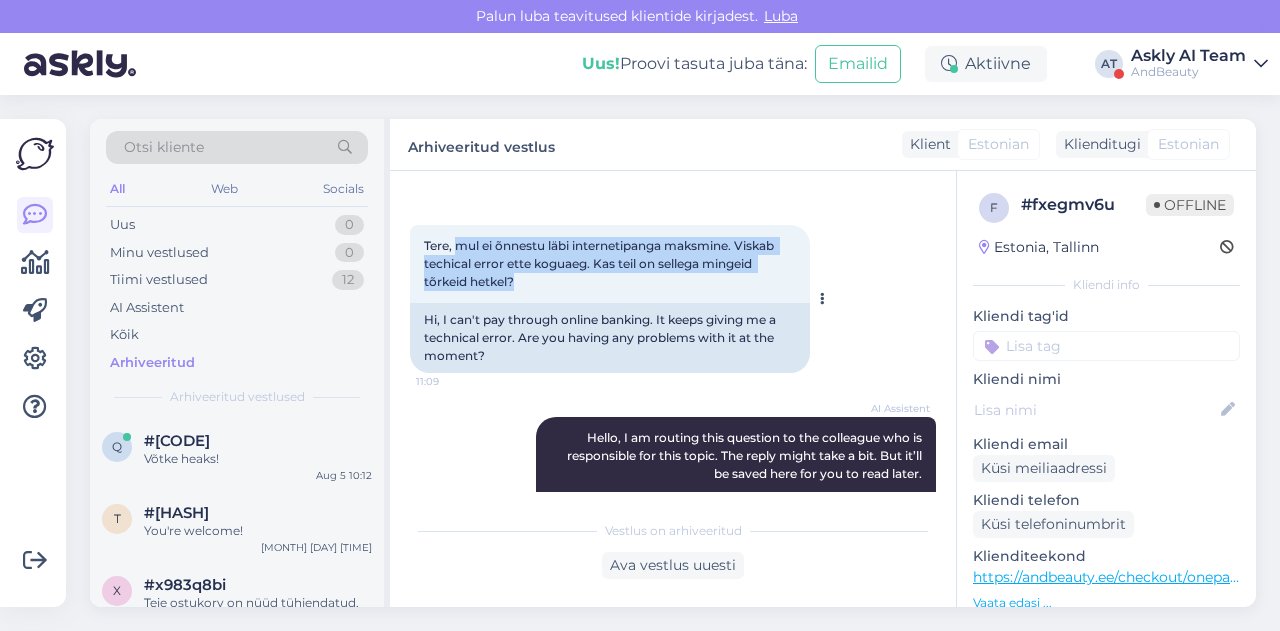 click on "Tere, mul ei õnnestu läbi internetipanga maksmine. Viskab techical error ette koguaeg. Kas teil on sellega mingeid tõrkeid hetkel? [TIME]" at bounding box center [610, 264] 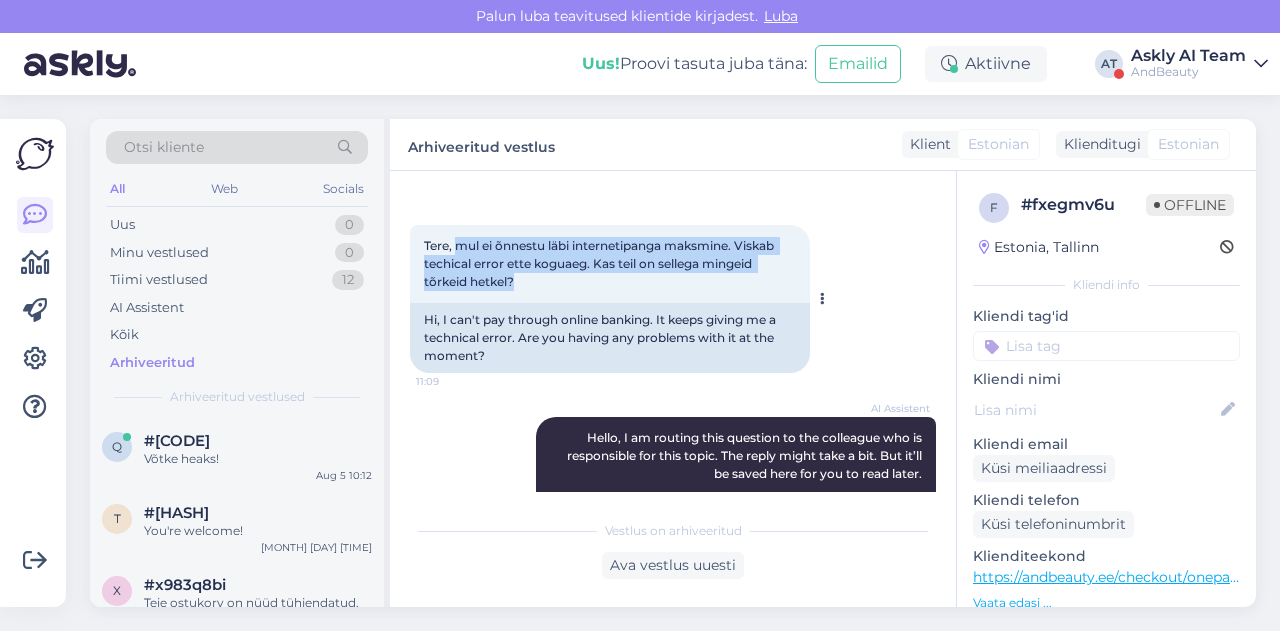 copy on "mul ei õnnestu läbi internetipanga maksmine. Viskab techical error ette koguaeg. Kas teil on sellega mingeid tõrkeid hetkel?" 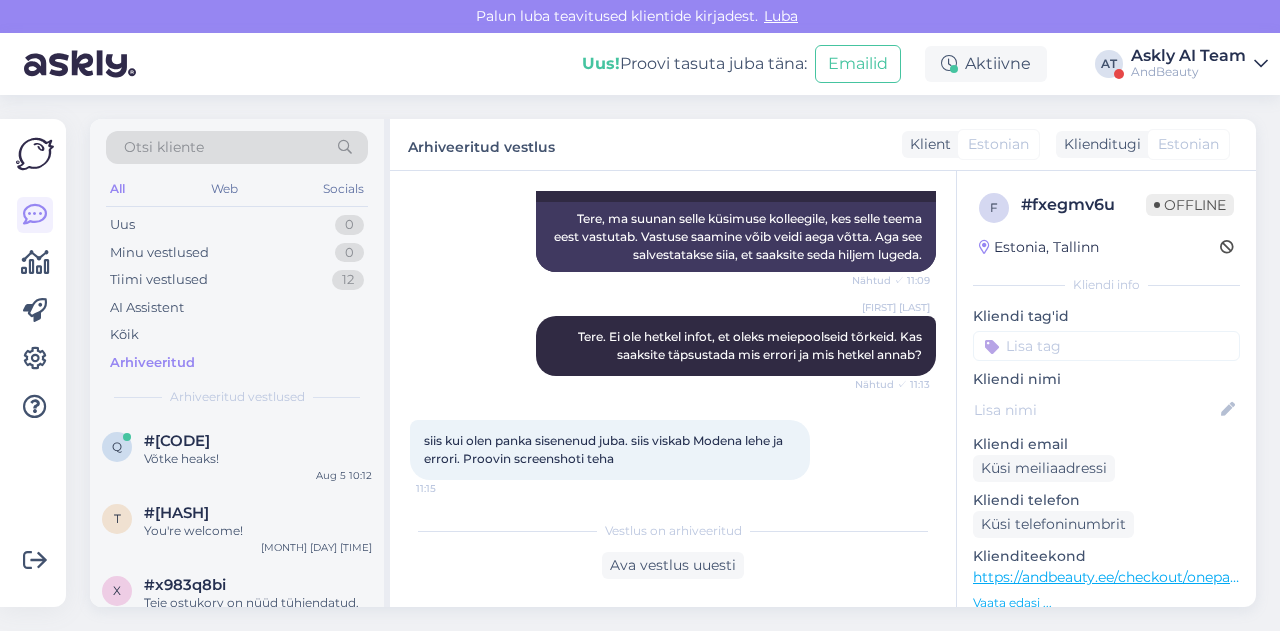 scroll, scrollTop: 364, scrollLeft: 0, axis: vertical 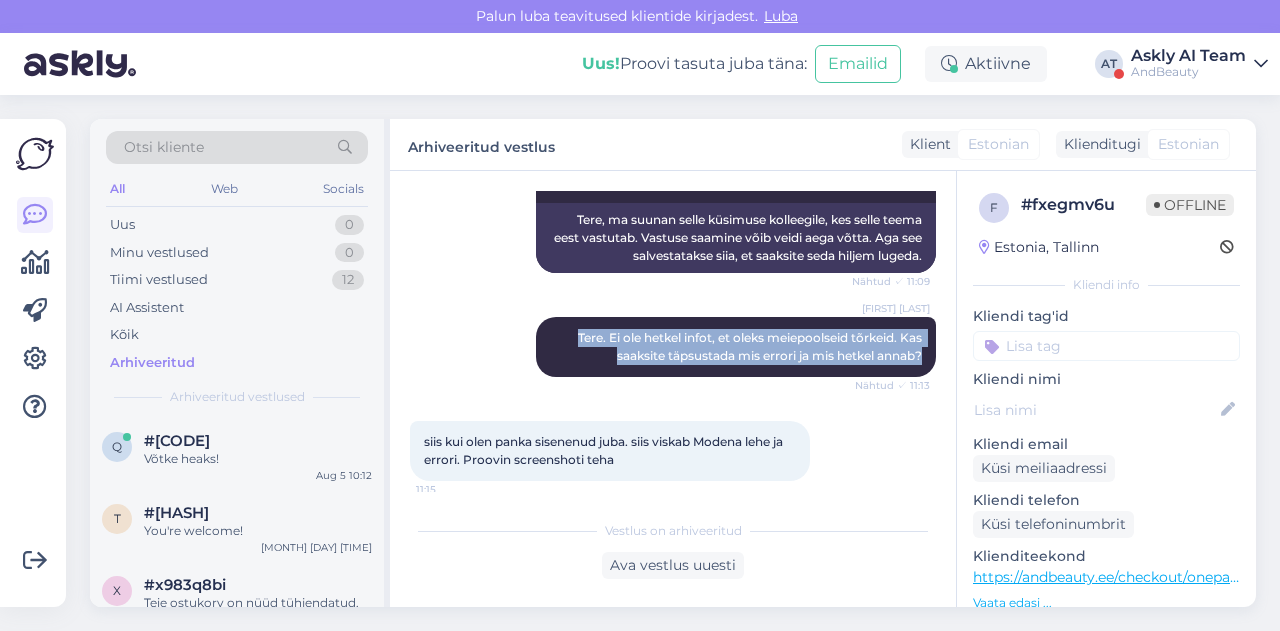 drag, startPoint x: 541, startPoint y: 337, endPoint x: 924, endPoint y: 352, distance: 383.2936 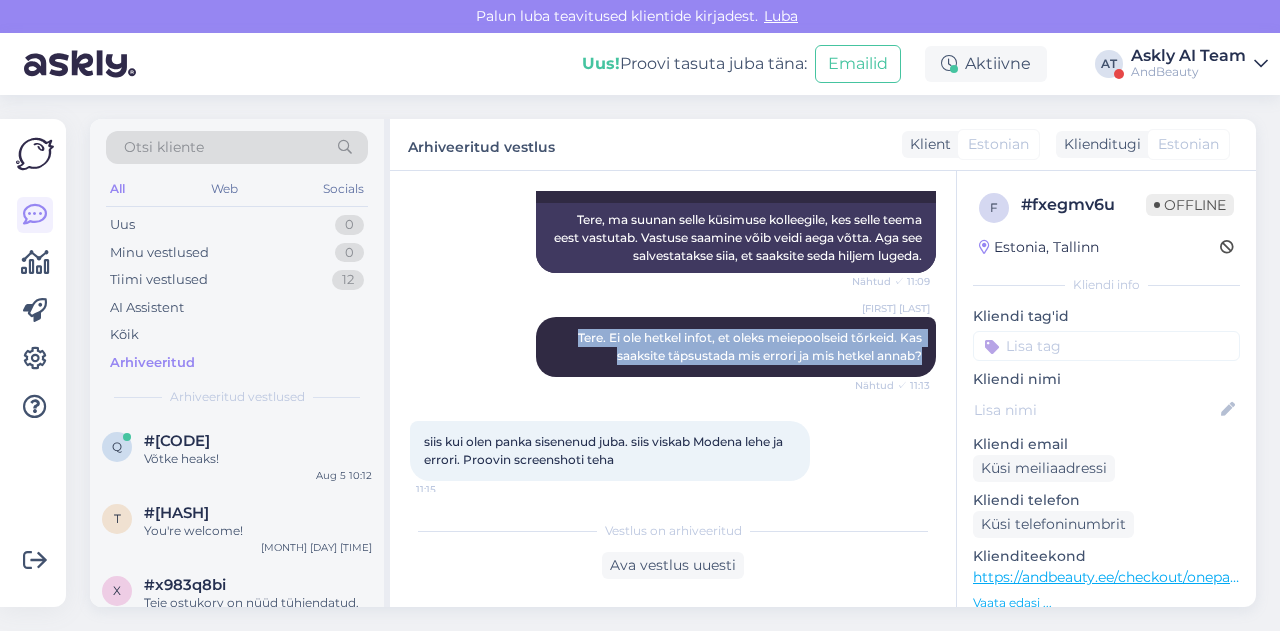 click on "Vestlus algas Jul 31 2025 Tere, mul ei õnnestu läbi internetipanga maksmine. Viskab techical error ette koguaeg. Kas teil on sellega mingeid tõrkeid hetkel? 11:09  Hi, I can't pay through online banking. It keeps giving me a technical error. Are you having any problems with it at the moment? AI Assistent Hello, I am routing this question to the colleague who is responsible for this topic. The reply might take a bit. But it’ll be saved here for you to read later. Nähtud ✓ 11:09  Tere, ma suunan selle küsimuse kolleegile, kes selle teema eest vastutab. Vastuse saamine võib veidi aega võtta. Aga see salvestatakse siia, et saaksite seda hiljem lugeda. Stiina Klementsov Tere. Ei ole hetkel infot, et oleks meiepoolseid tõrkeid. Kas saaksite täpsustada mis errori ja mis hetkel annab? Nähtud ✓ 11:13  siis kui olen panka sisenenud juba. siis viskab Modena lehe ja errori. Proovin screenshoti teha 11:15  11:16  Stiina Klementsov Nähtud ✓ 11:17  11:17  Stiina Klementsov Nähtud ✓ 11:17  11:18  11:19" at bounding box center (682, 341) 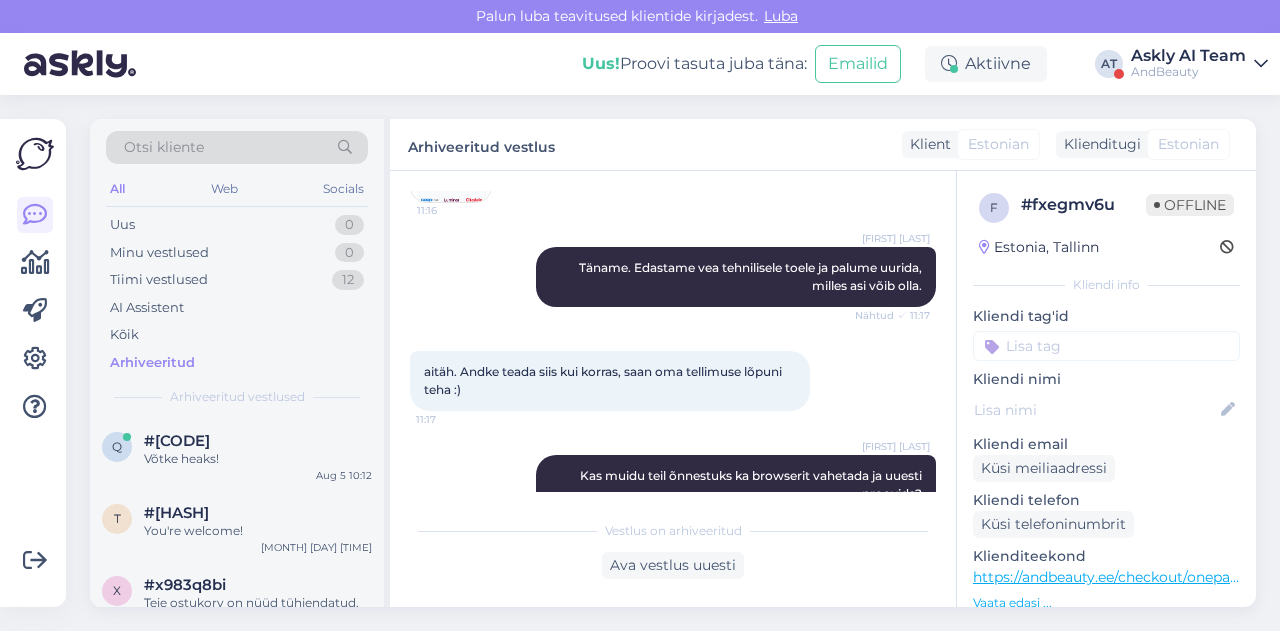 scroll, scrollTop: 769, scrollLeft: 0, axis: vertical 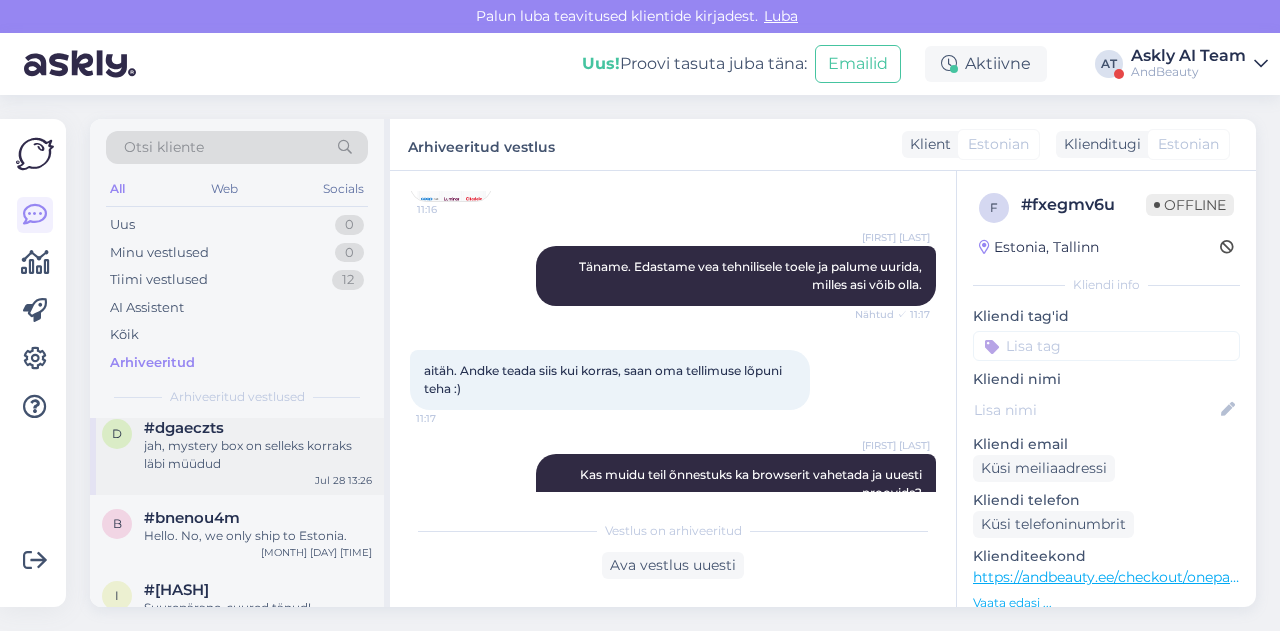 click on "jah, mystery box on selleks korraks läbi müüdud" at bounding box center (258, 455) 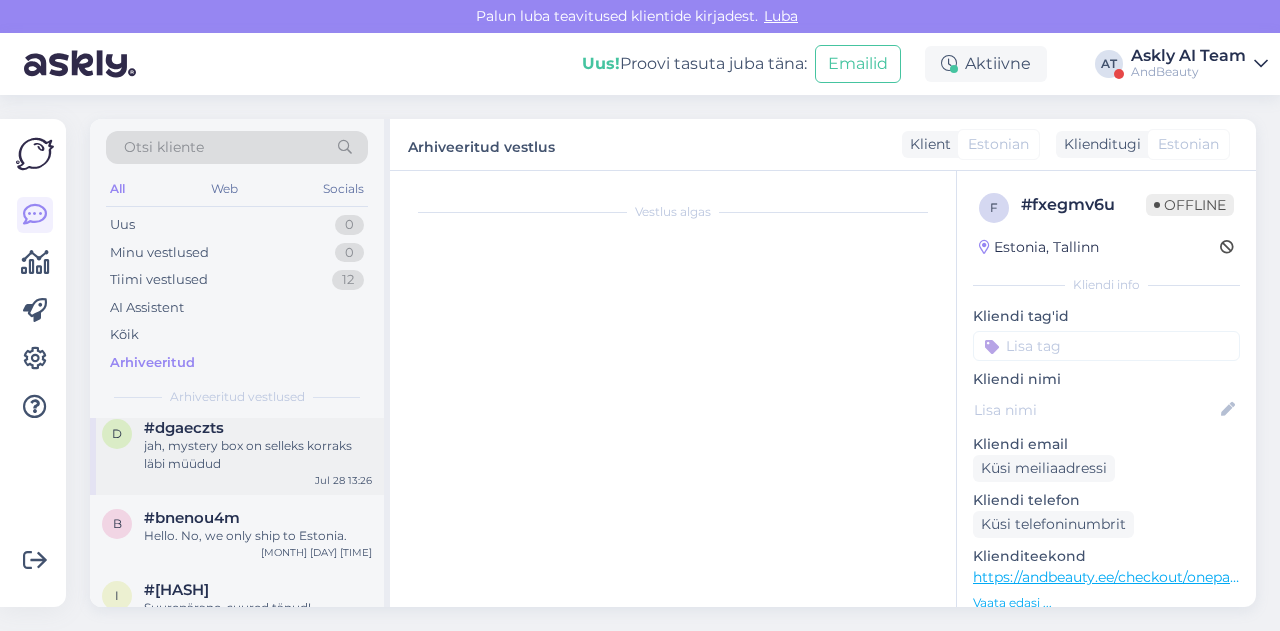 scroll, scrollTop: 2982, scrollLeft: 0, axis: vertical 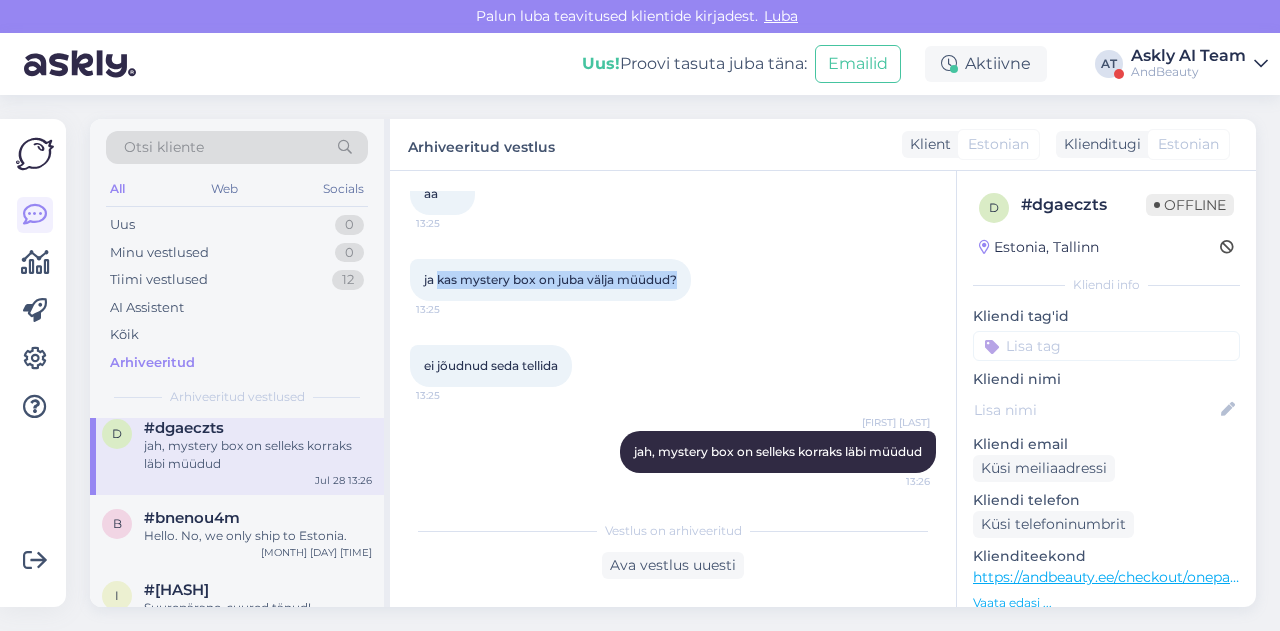 drag, startPoint x: 440, startPoint y: 279, endPoint x: 687, endPoint y: 271, distance: 247.12952 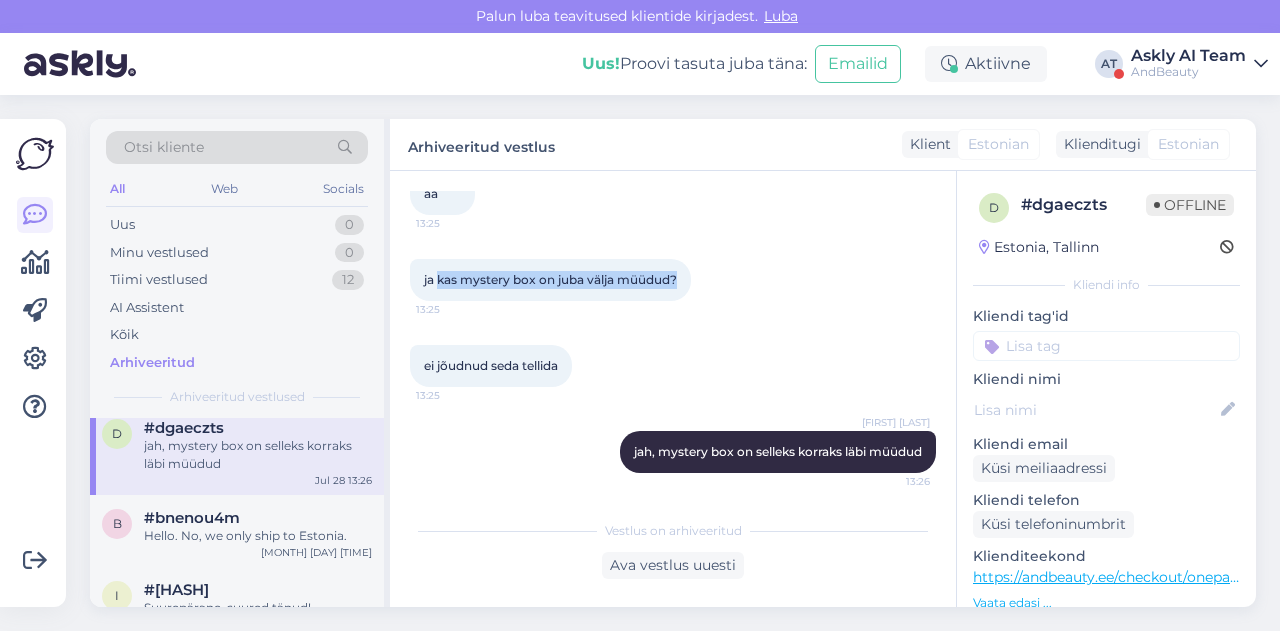 click on "ja kas mystery box on juba välja müüdud? 13:25" at bounding box center (550, 280) 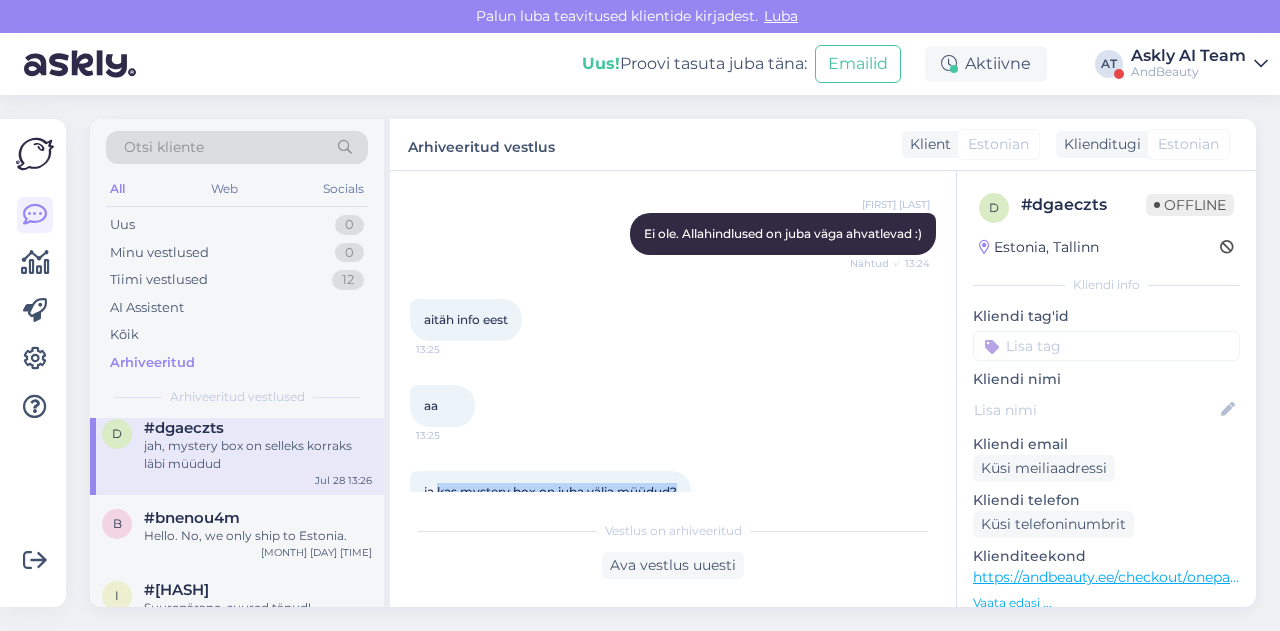 click on "[TIME]" at bounding box center (673, 320) 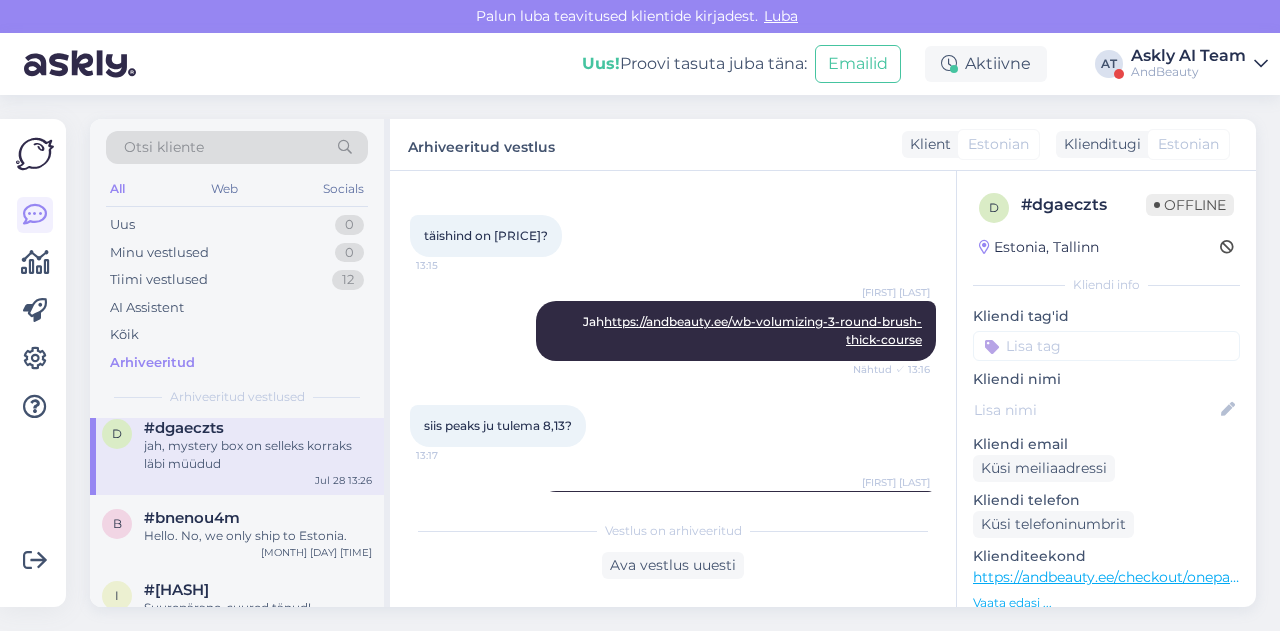 scroll, scrollTop: 1822, scrollLeft: 0, axis: vertical 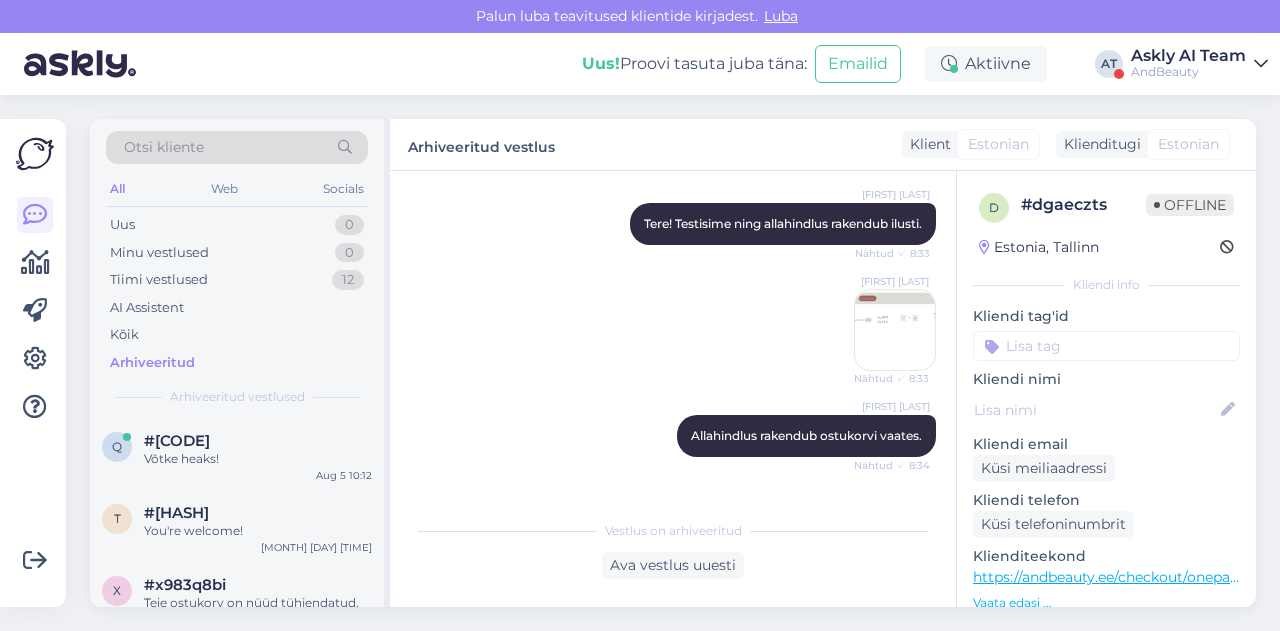 click at bounding box center (895, 330) 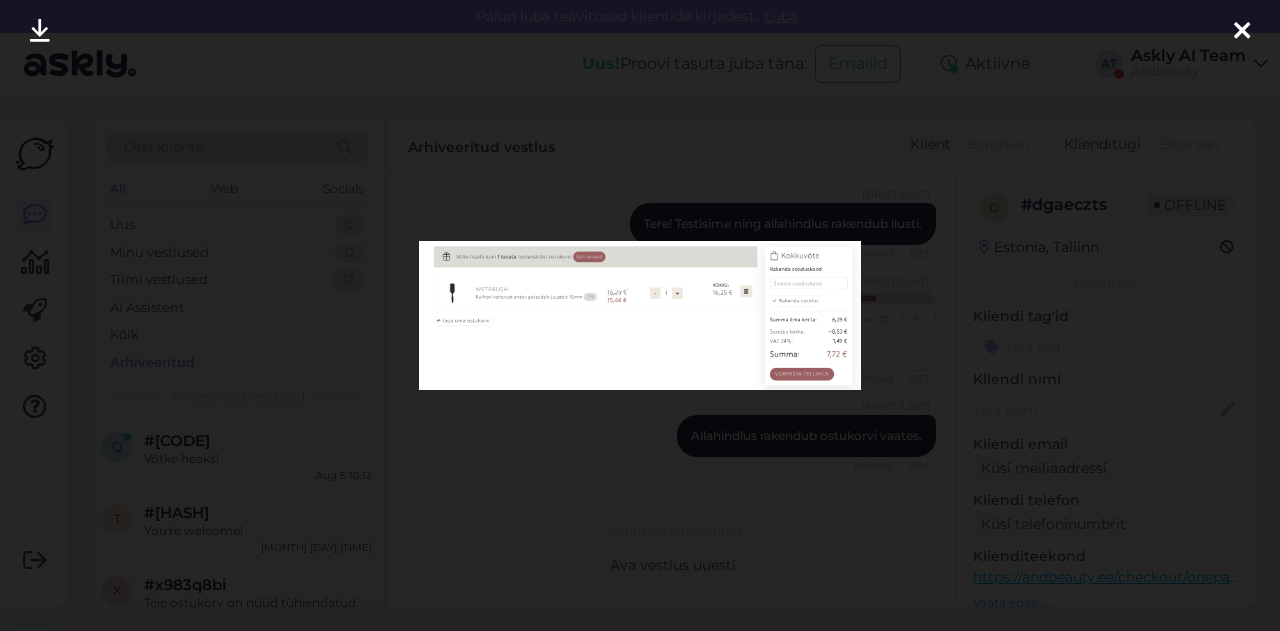 click at bounding box center (640, 315) 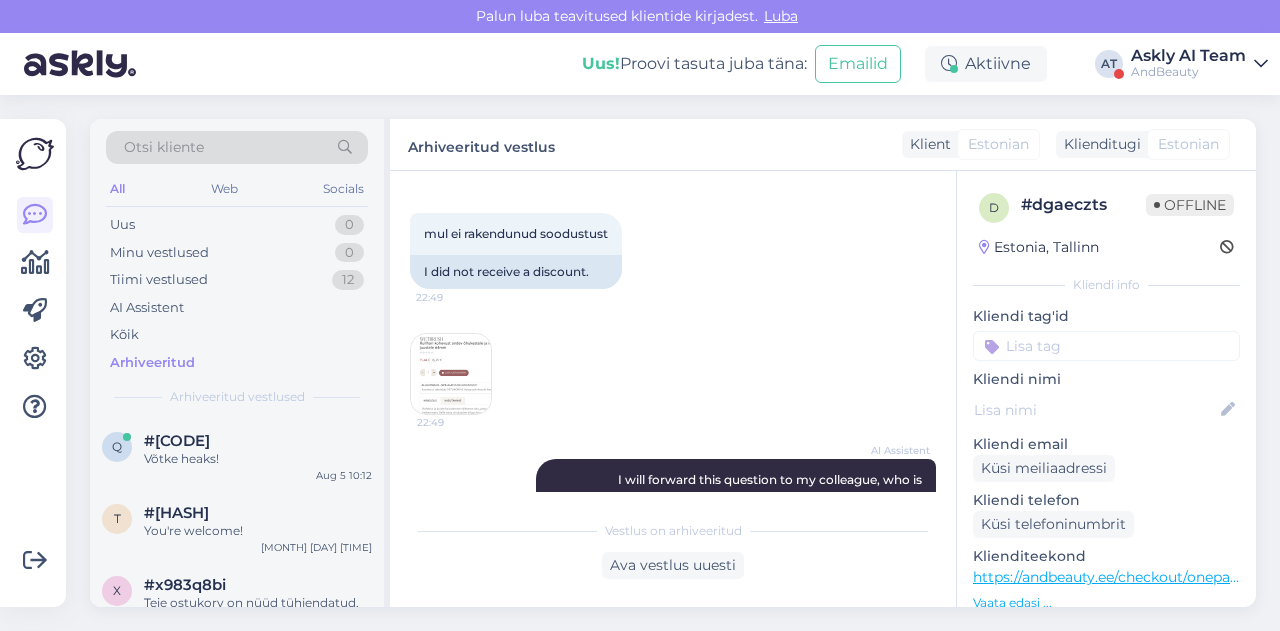 scroll, scrollTop: 326, scrollLeft: 0, axis: vertical 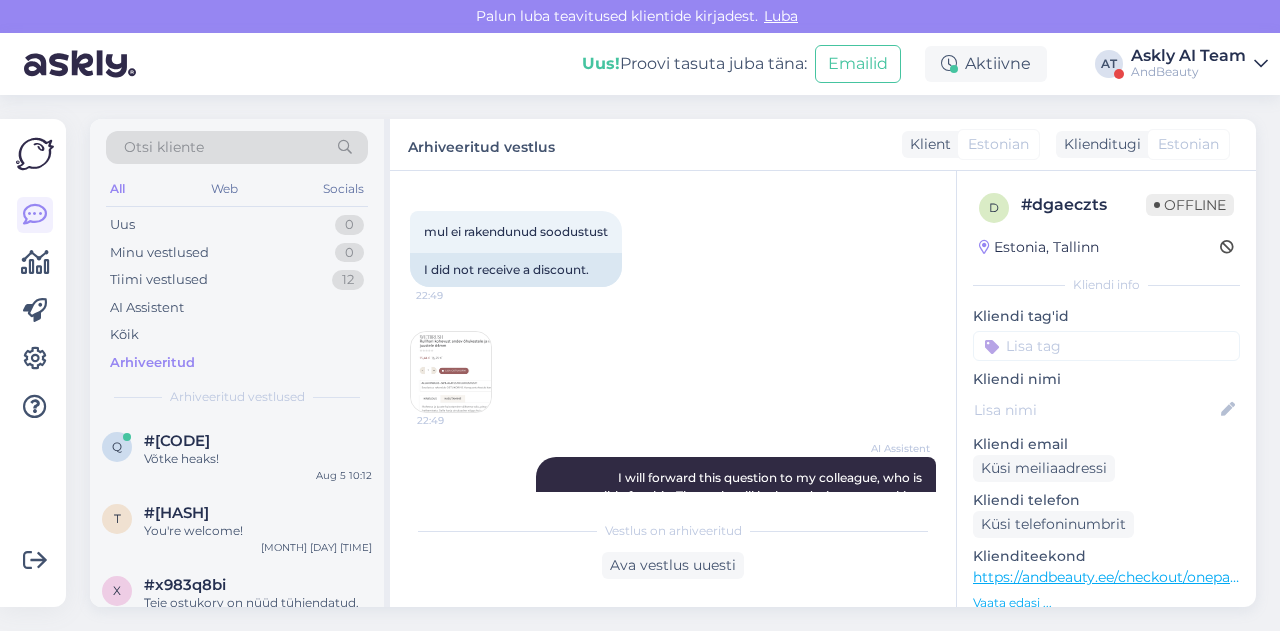 click at bounding box center (451, 372) 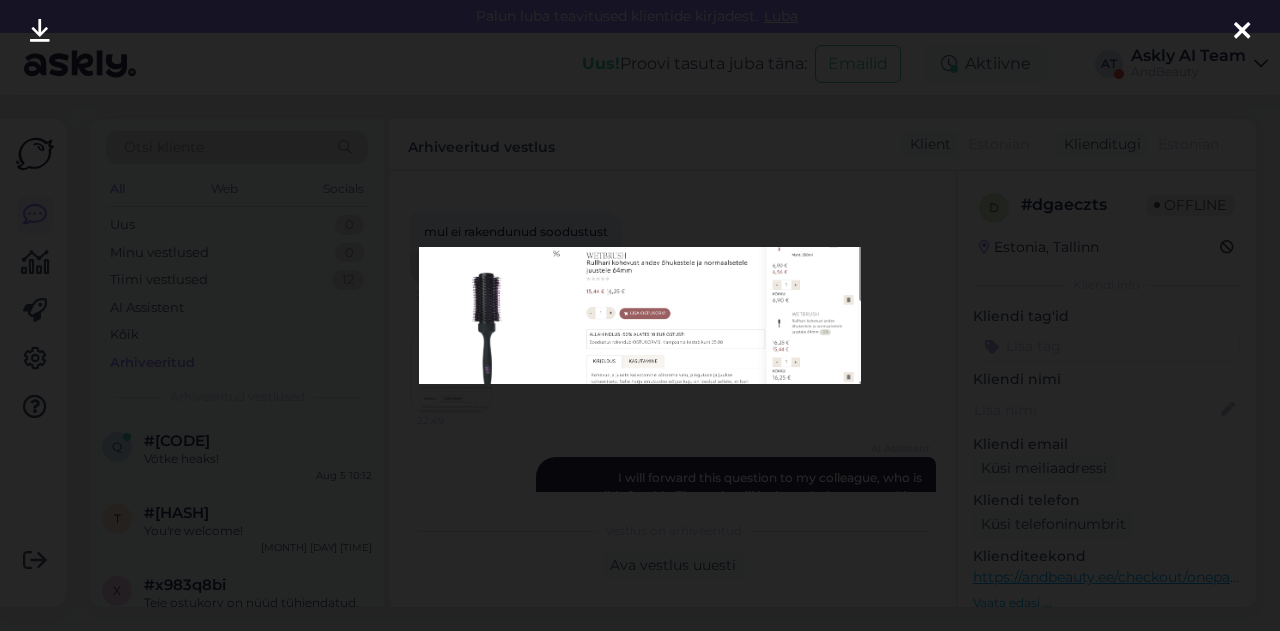 click at bounding box center [640, 315] 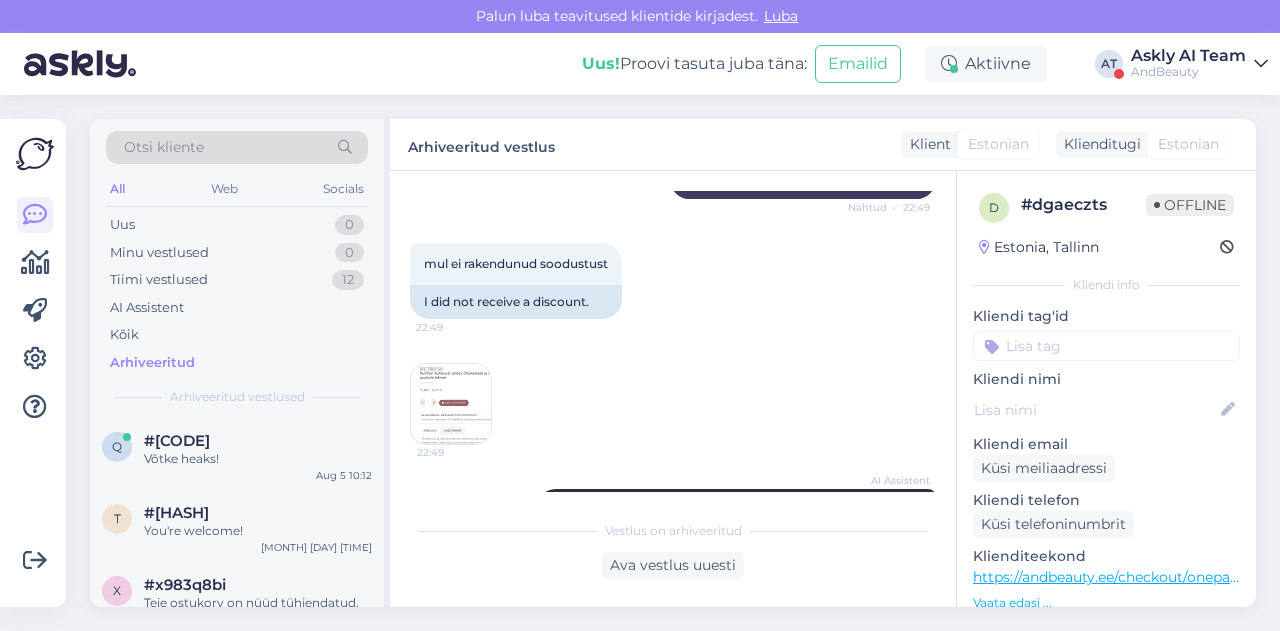 scroll, scrollTop: 290, scrollLeft: 0, axis: vertical 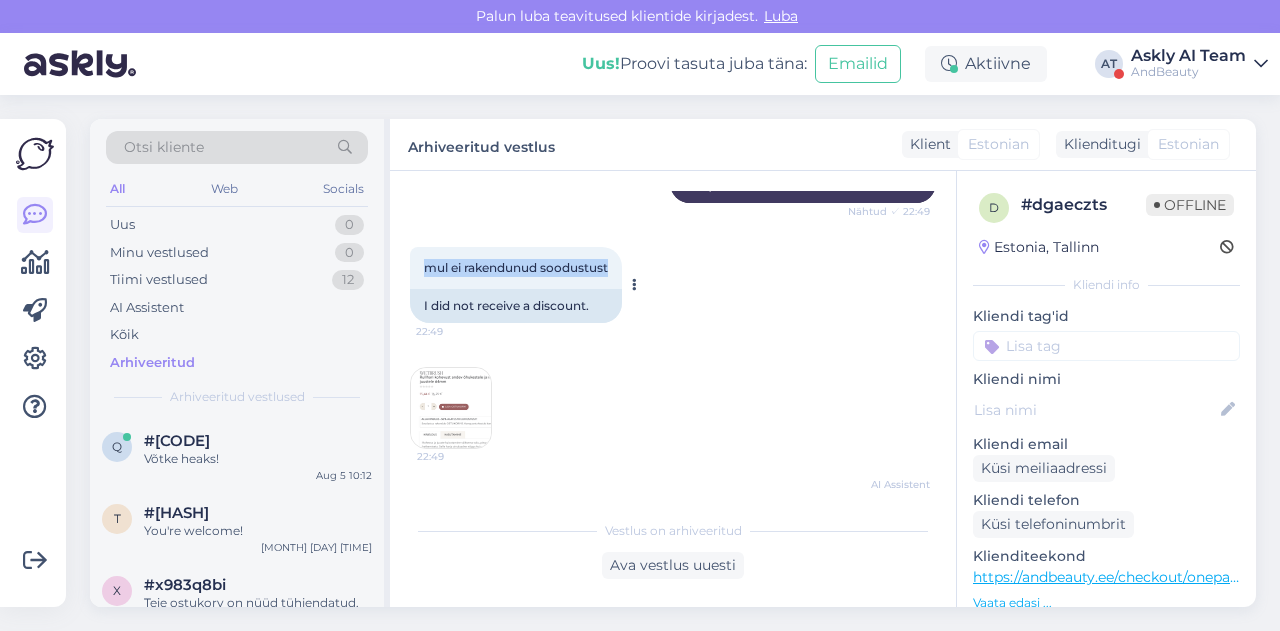 drag, startPoint x: 420, startPoint y: 268, endPoint x: 616, endPoint y: 278, distance: 196.25494 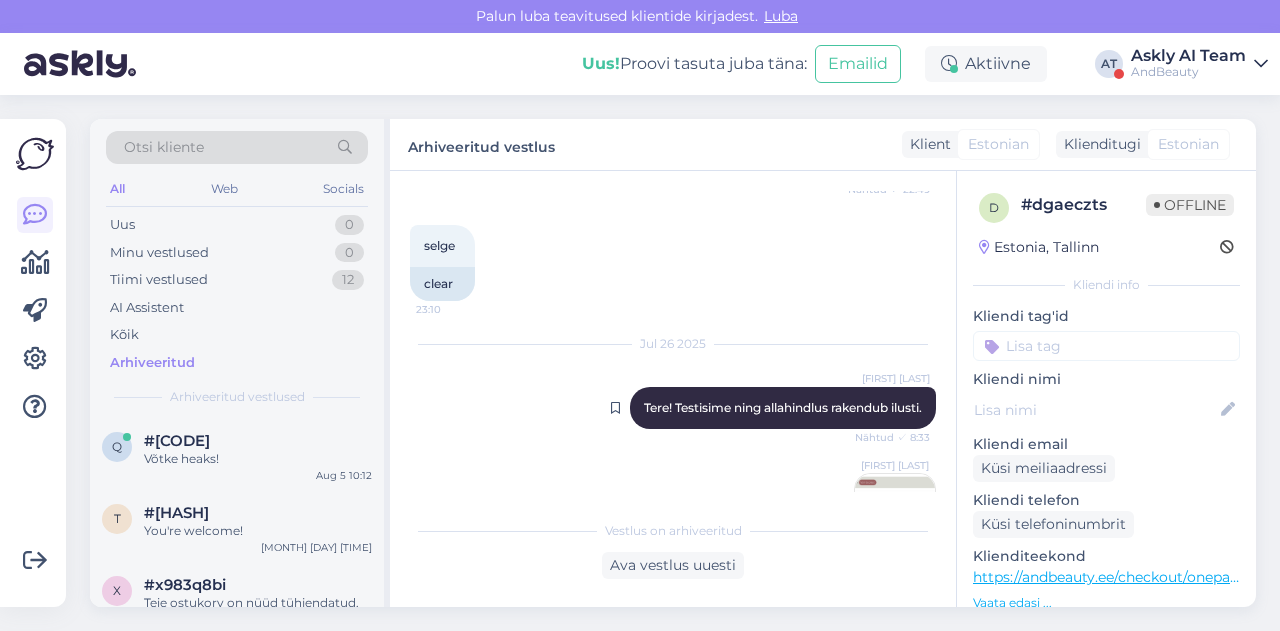 click at bounding box center [621, 408] 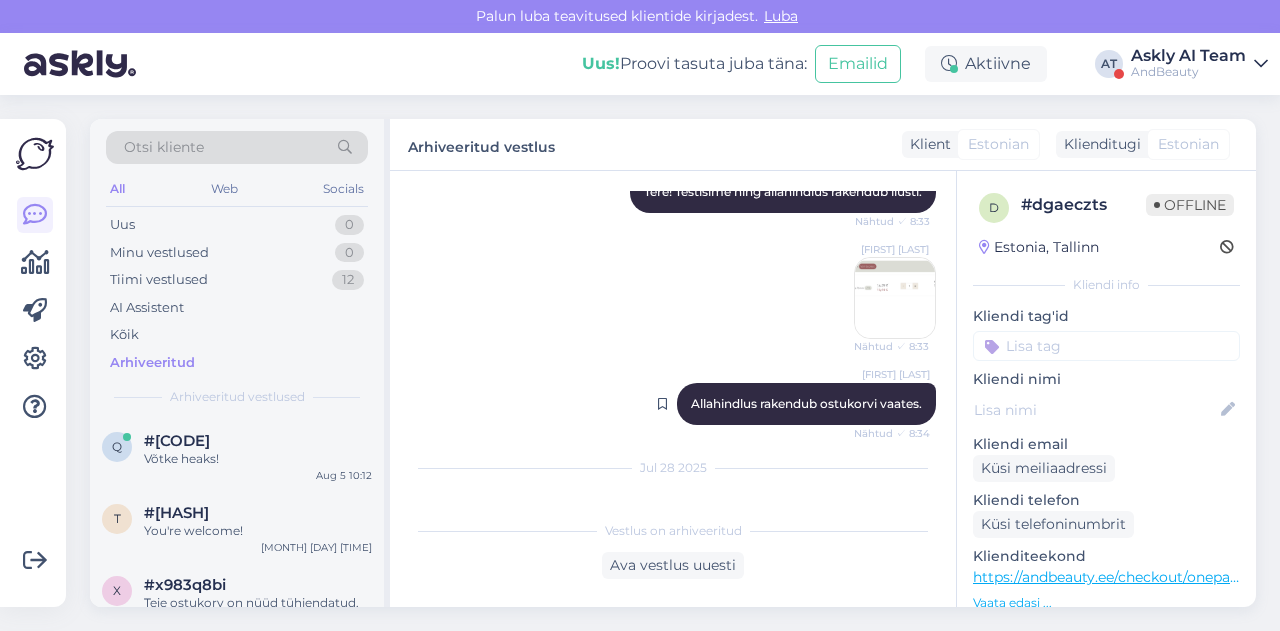 scroll, scrollTop: 948, scrollLeft: 0, axis: vertical 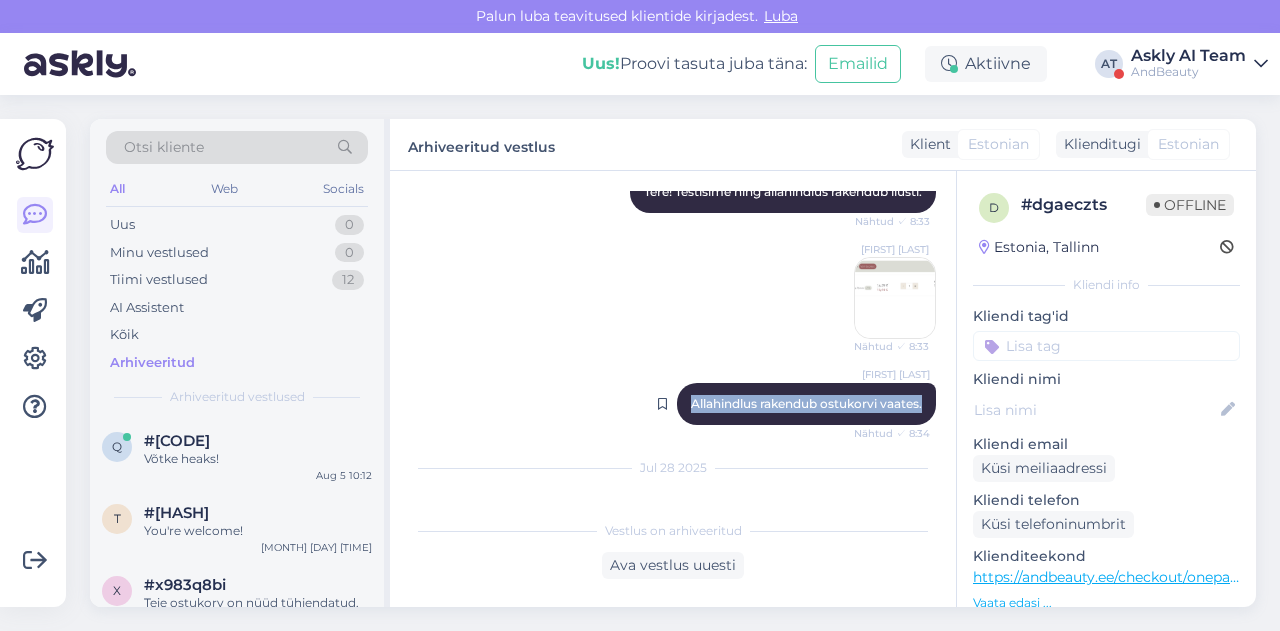 drag, startPoint x: 668, startPoint y: 403, endPoint x: 912, endPoint y: 401, distance: 244.0082 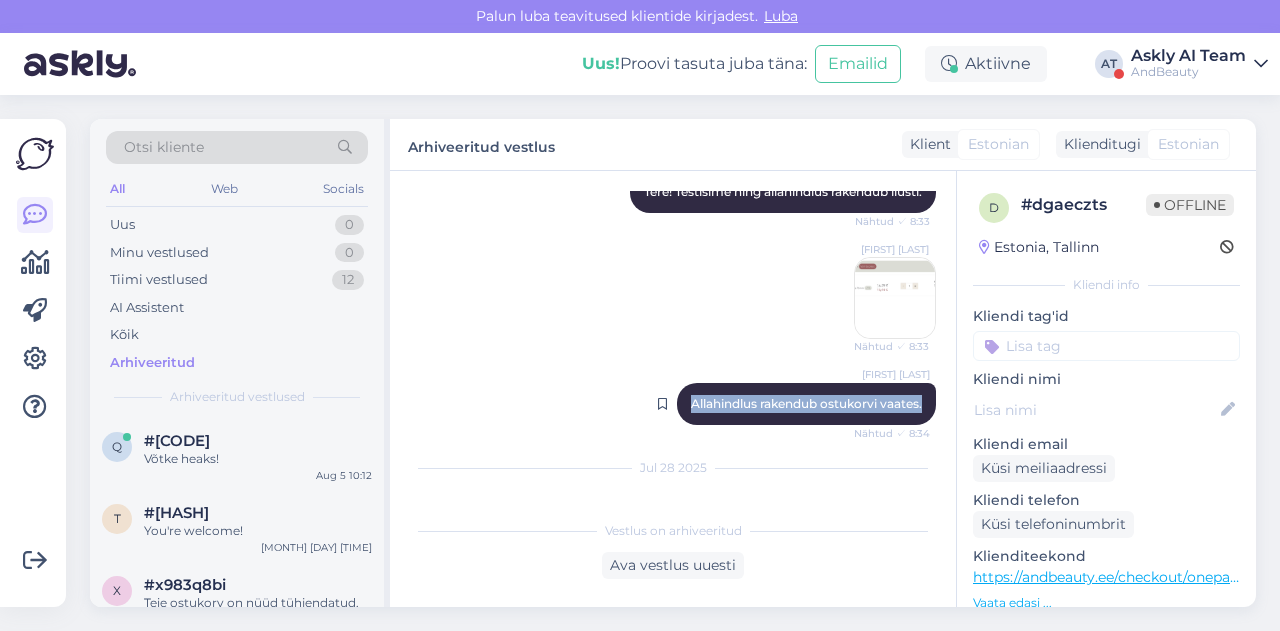 click on "[NAME] [TIME]" at bounding box center [806, 404] 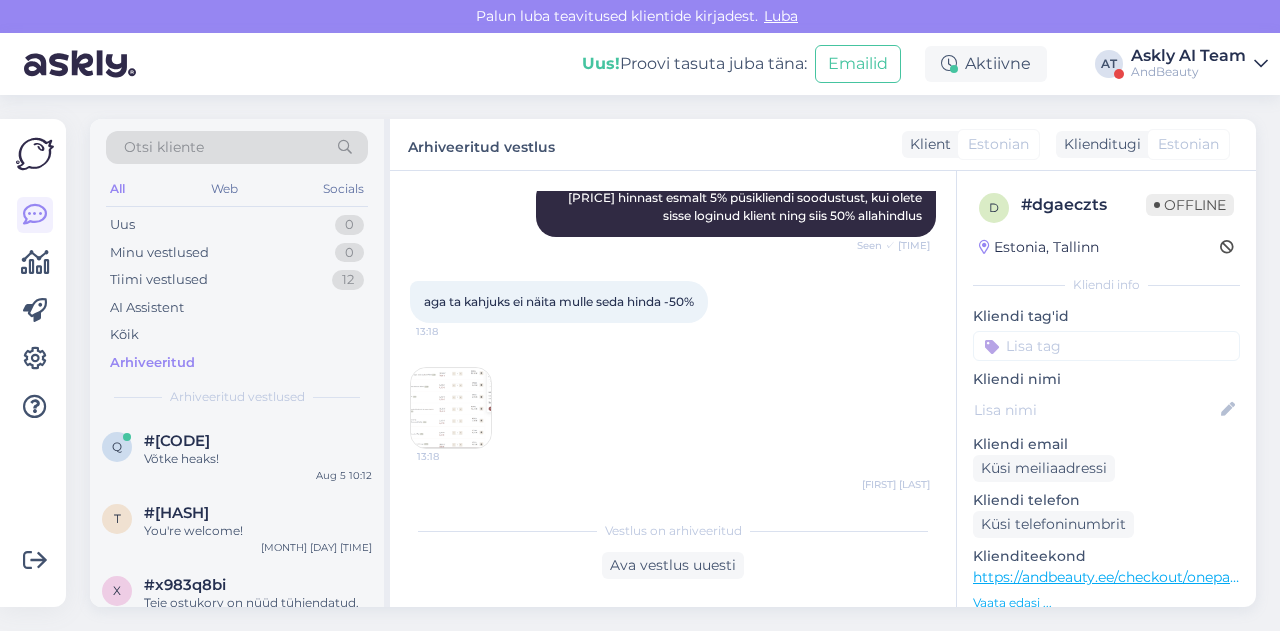 scroll, scrollTop: 2148, scrollLeft: 0, axis: vertical 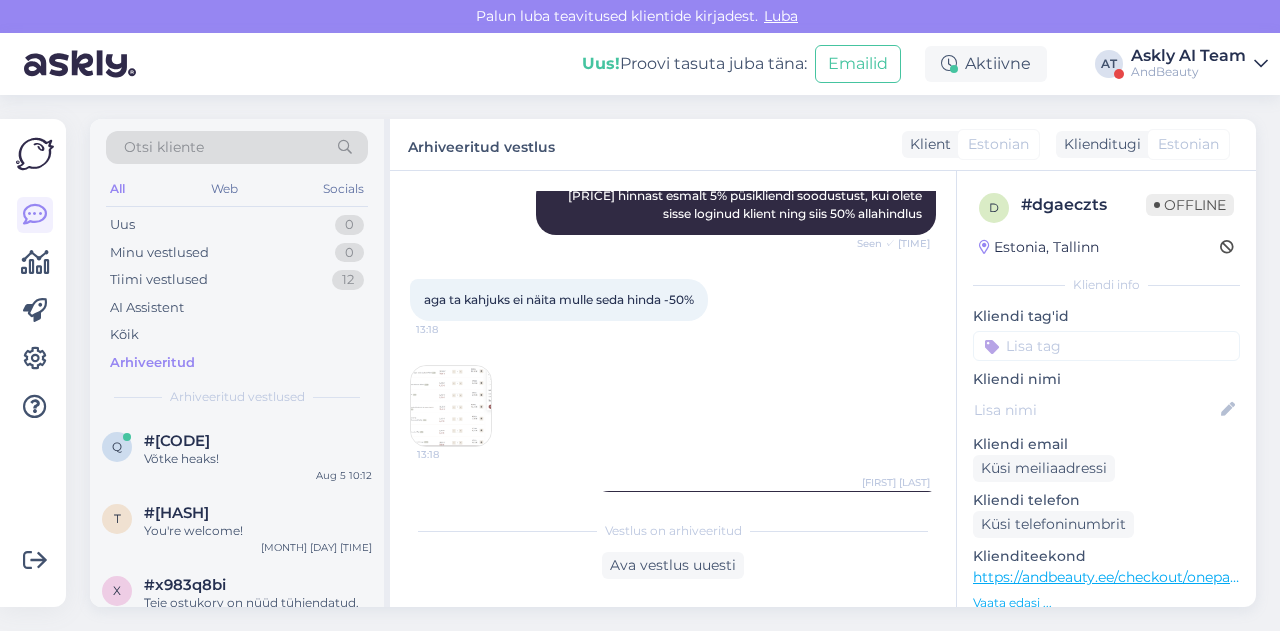 click at bounding box center [451, 406] 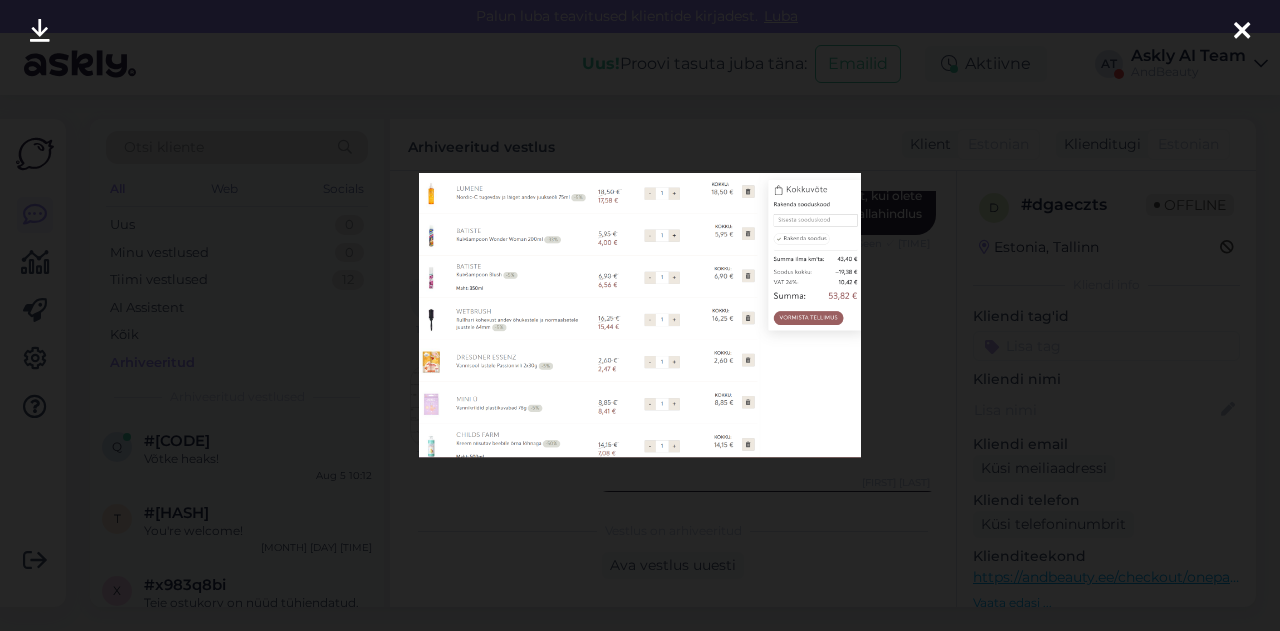 click at bounding box center (640, 315) 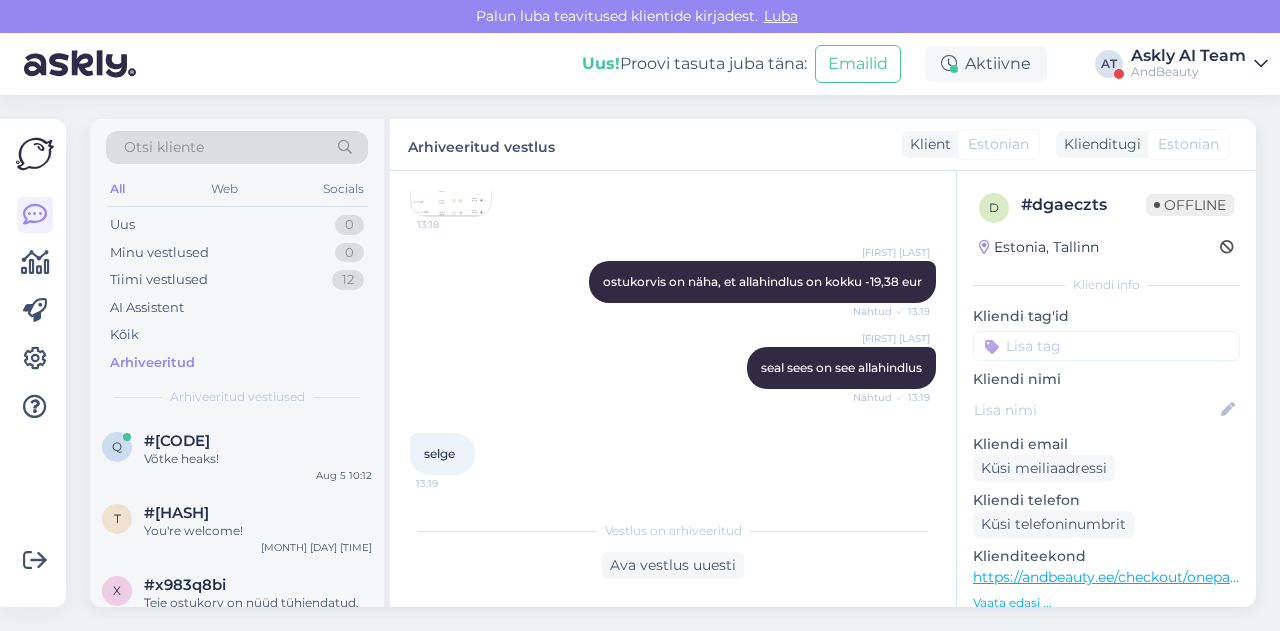 scroll, scrollTop: 2392, scrollLeft: 0, axis: vertical 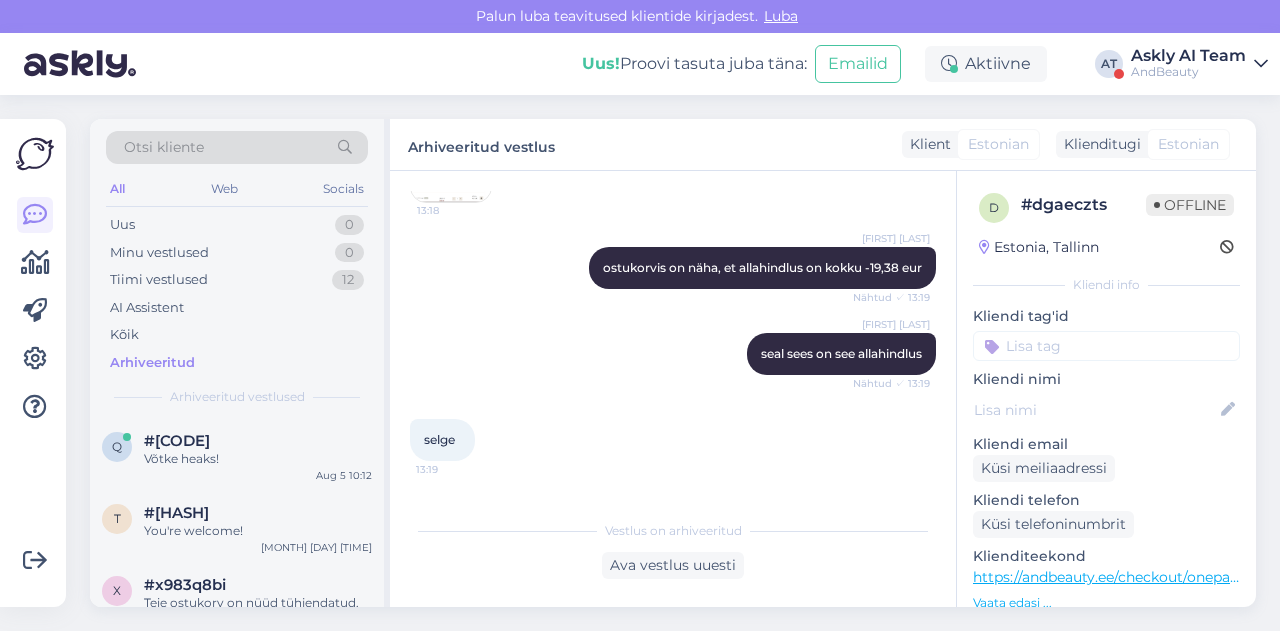 click on "selge 13:19" at bounding box center (673, 440) 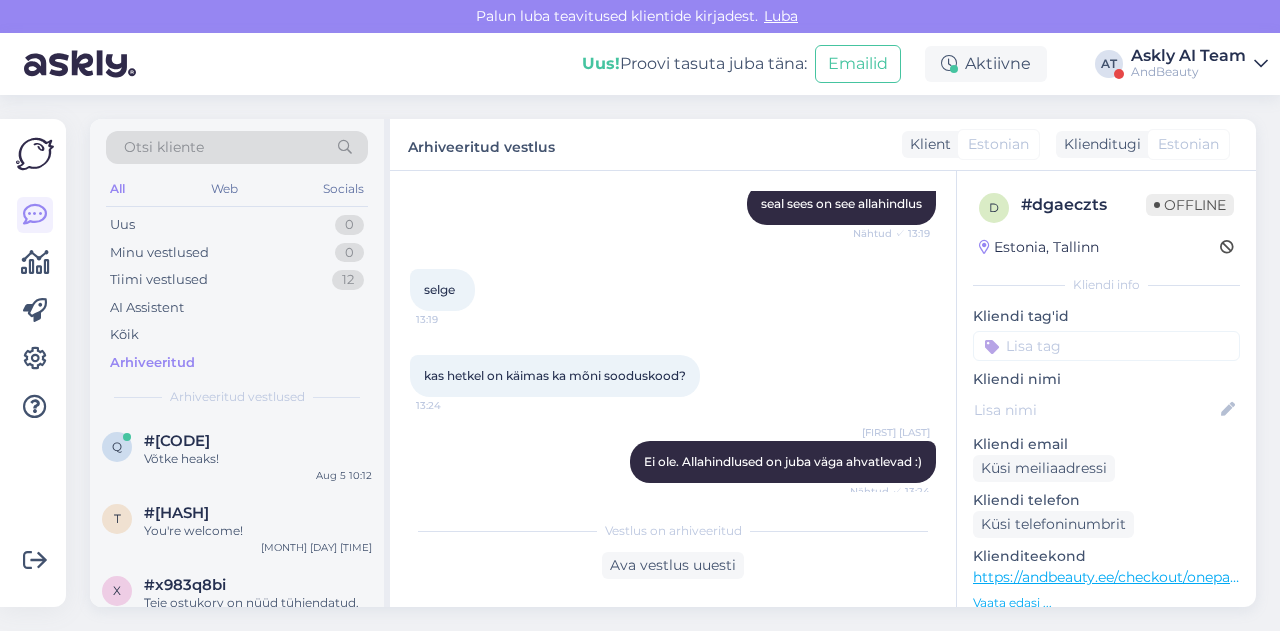 scroll, scrollTop: 2550, scrollLeft: 0, axis: vertical 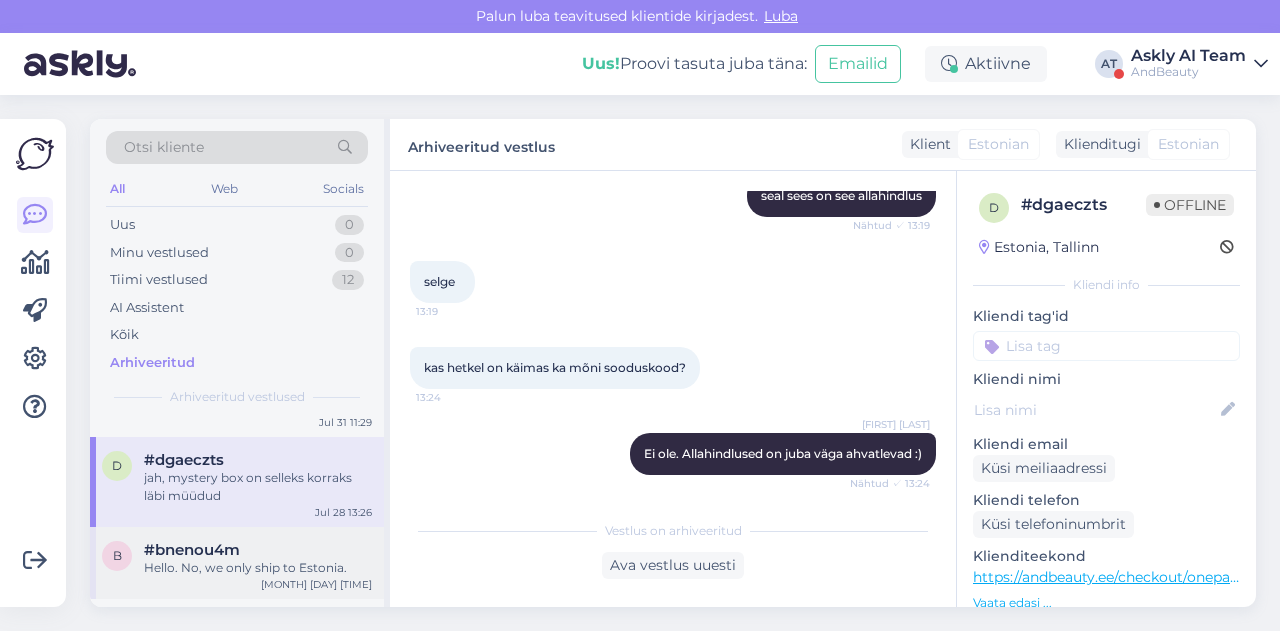 click on "#bnenou4m" at bounding box center (192, 550) 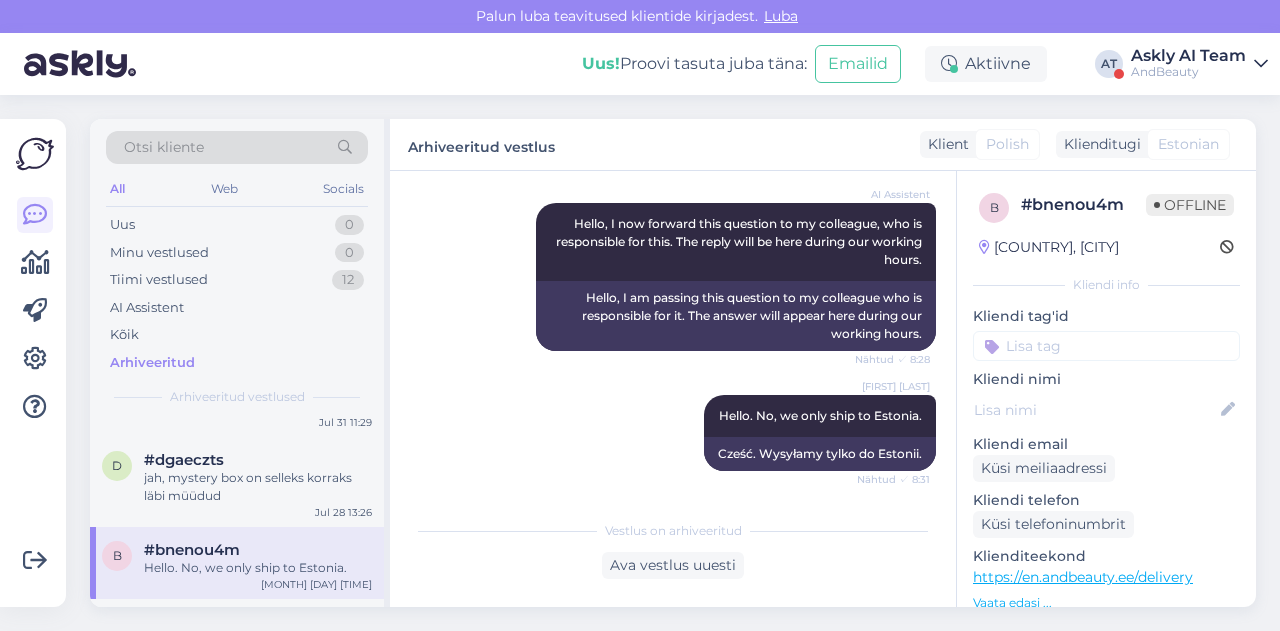 scroll, scrollTop: 0, scrollLeft: 0, axis: both 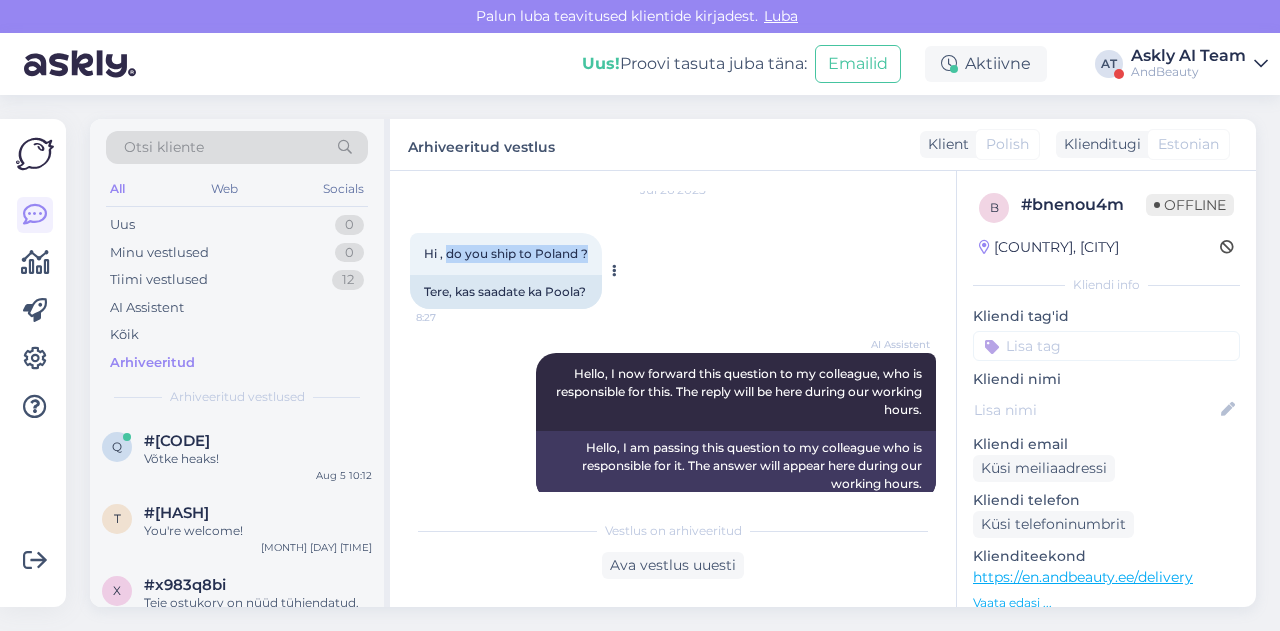 drag, startPoint x: 446, startPoint y: 258, endPoint x: 588, endPoint y: 245, distance: 142.59383 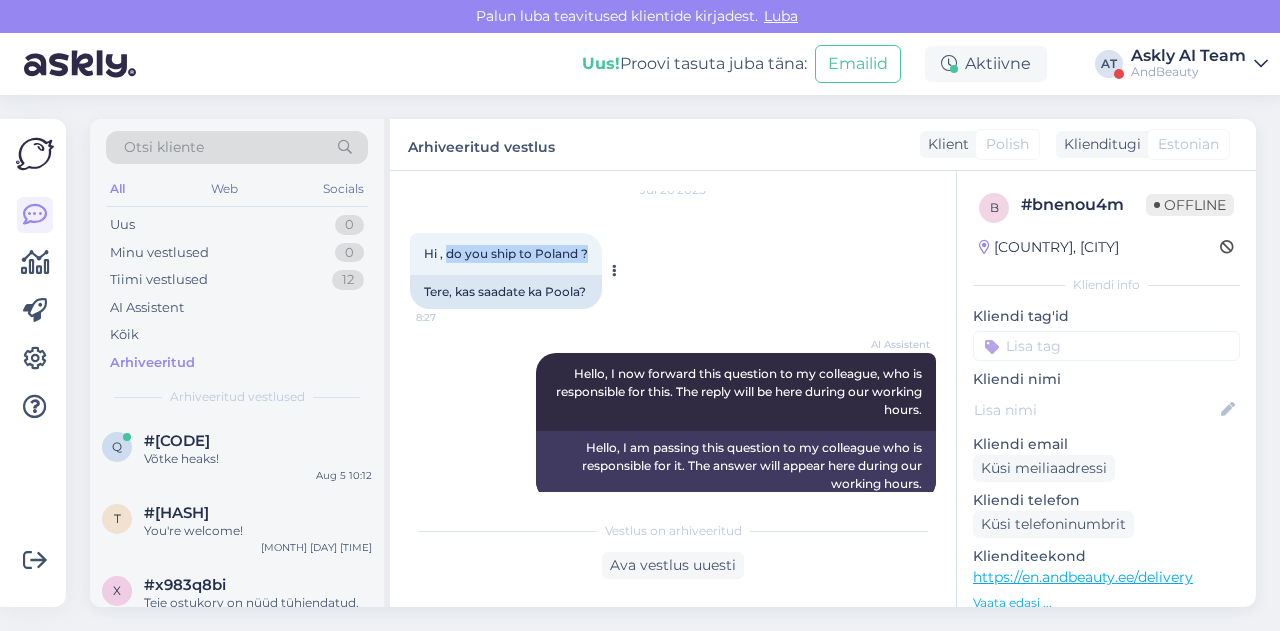 click on "Hi , do you ship to Poland ? [TIME]" at bounding box center (506, 254) 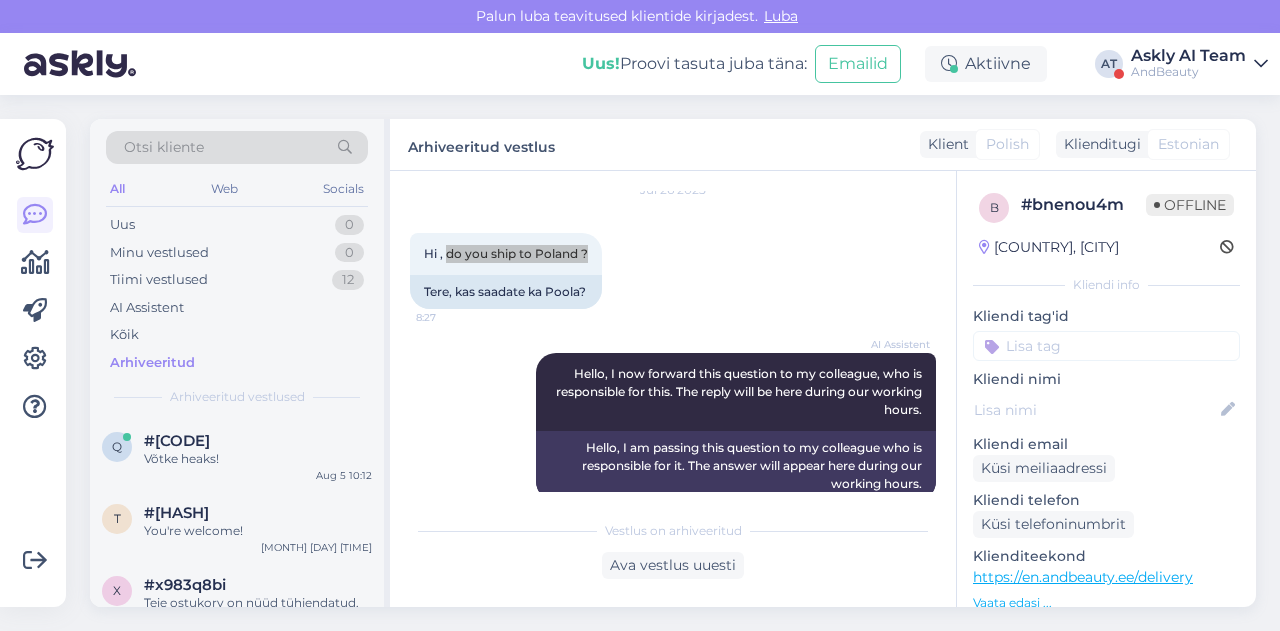 scroll, scrollTop: 214, scrollLeft: 0, axis: vertical 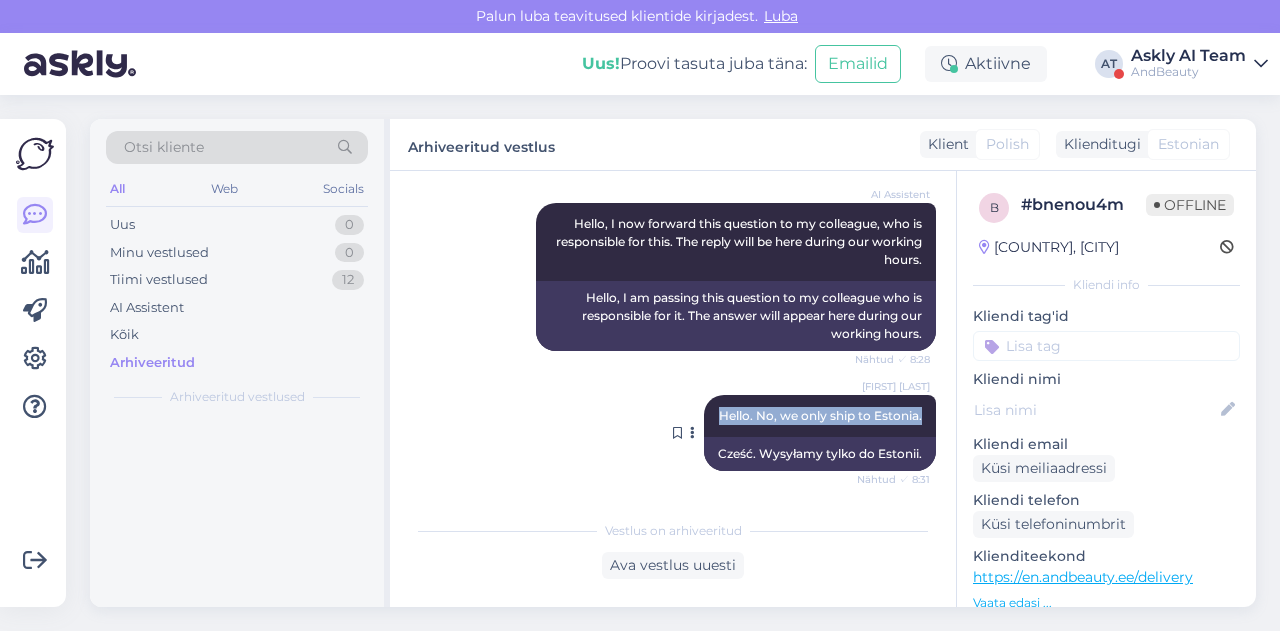 drag, startPoint x: 697, startPoint y: 413, endPoint x: 918, endPoint y: 417, distance: 221.0362 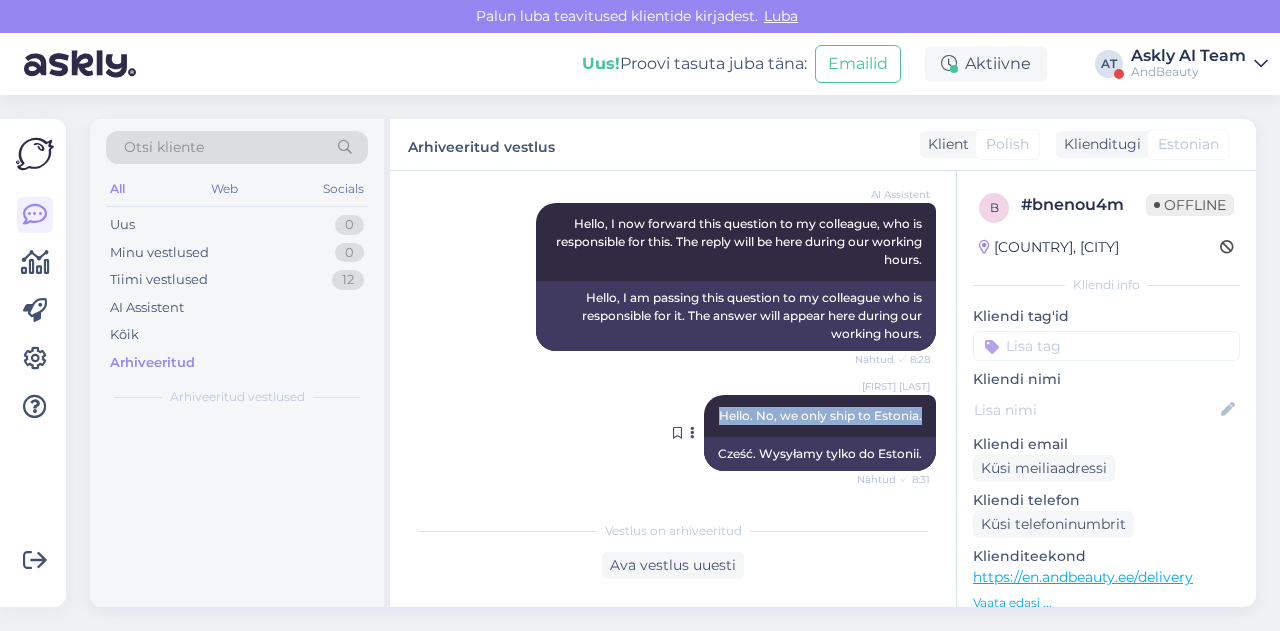 click on "[FIRST] [LAST] Hello. No, we only ship to Estonia. Seen ✓ [TIME]" at bounding box center (820, 416) 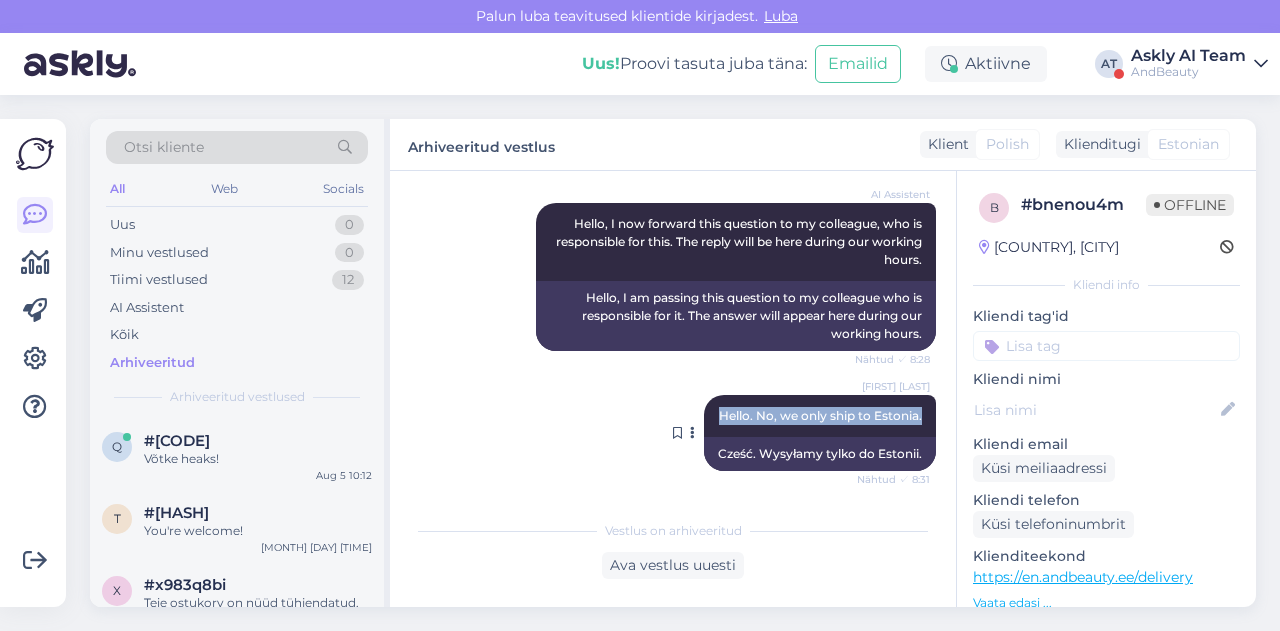 copy on "Hello. No, we only ship to Estonia." 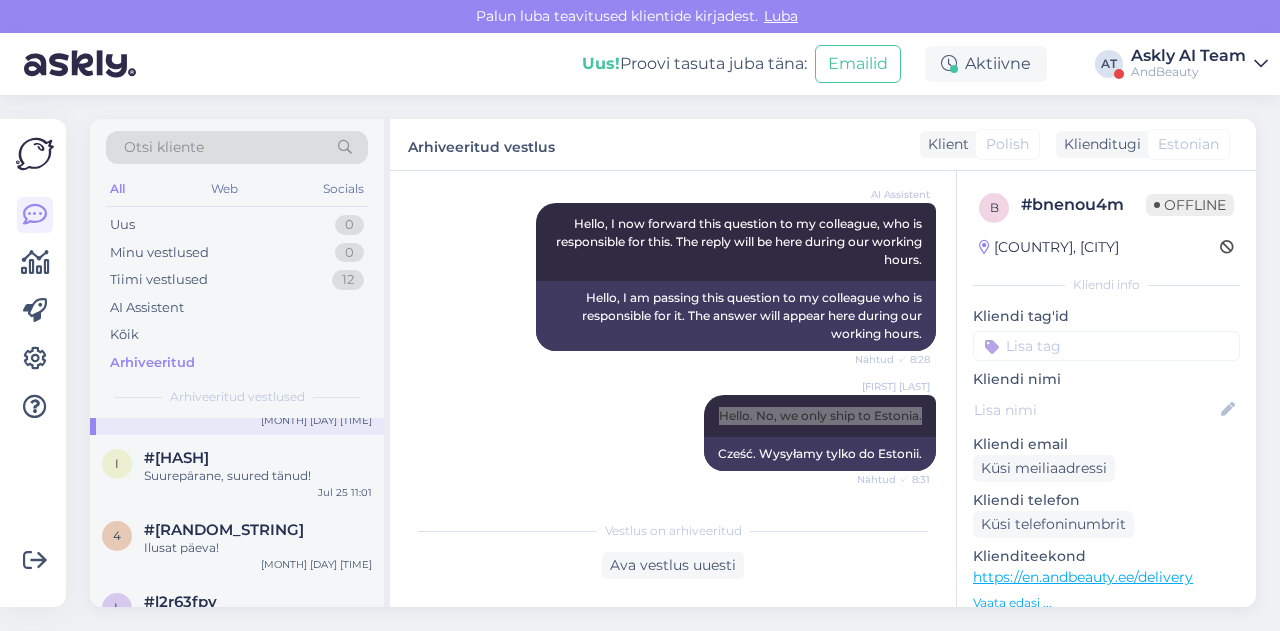 scroll, scrollTop: 794, scrollLeft: 0, axis: vertical 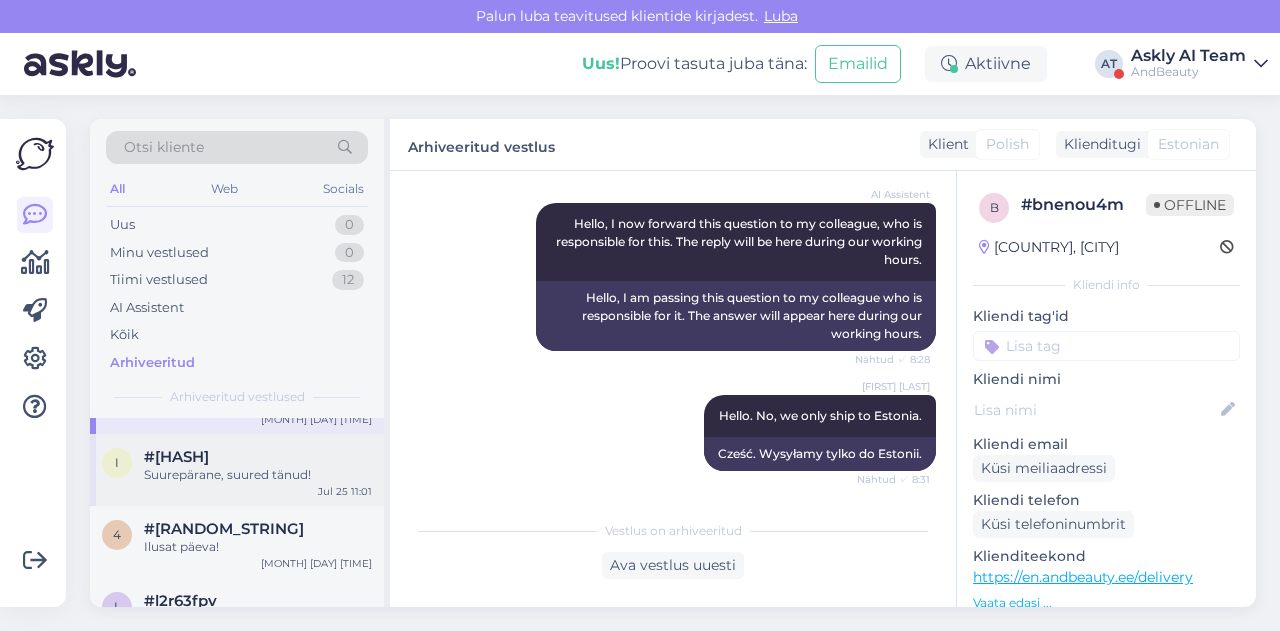 click on "Suurepärane, suured tänud!" at bounding box center [258, 475] 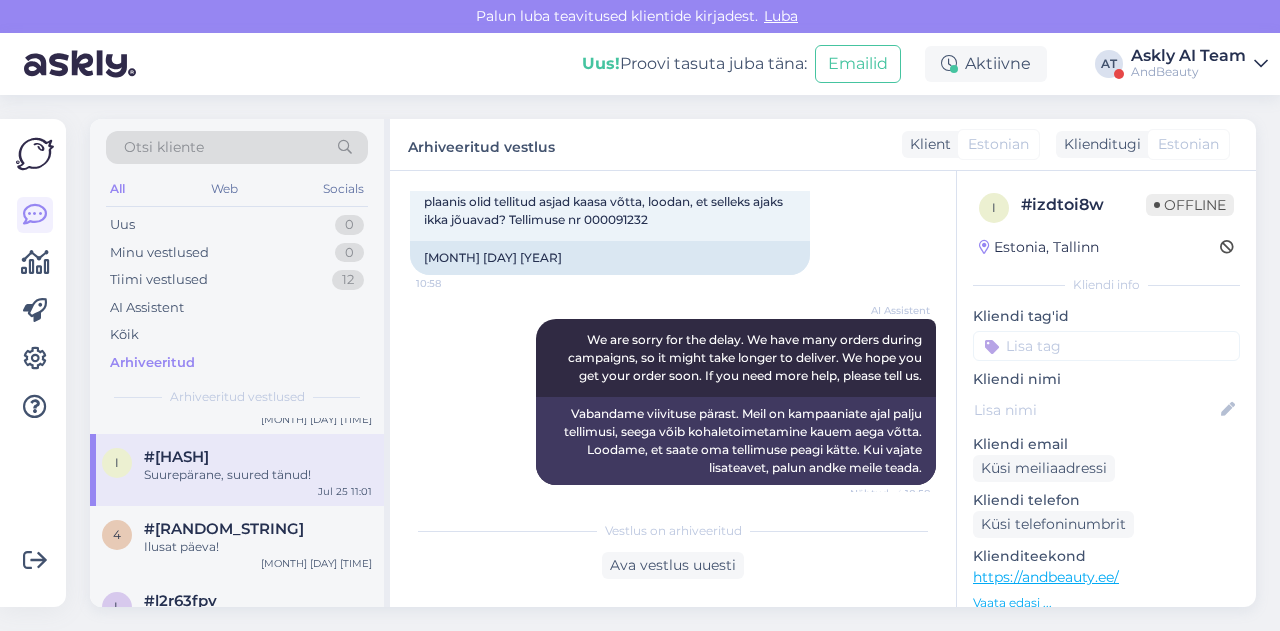scroll, scrollTop: 170, scrollLeft: 0, axis: vertical 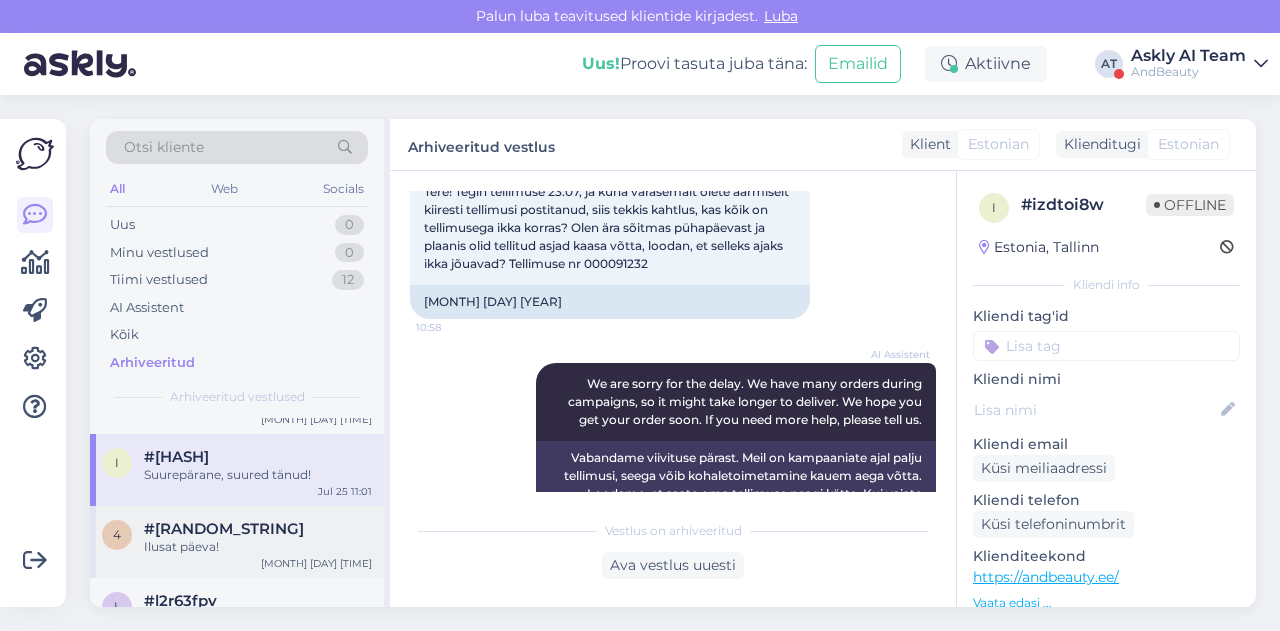click on "Ilusat päeva!" at bounding box center (258, 547) 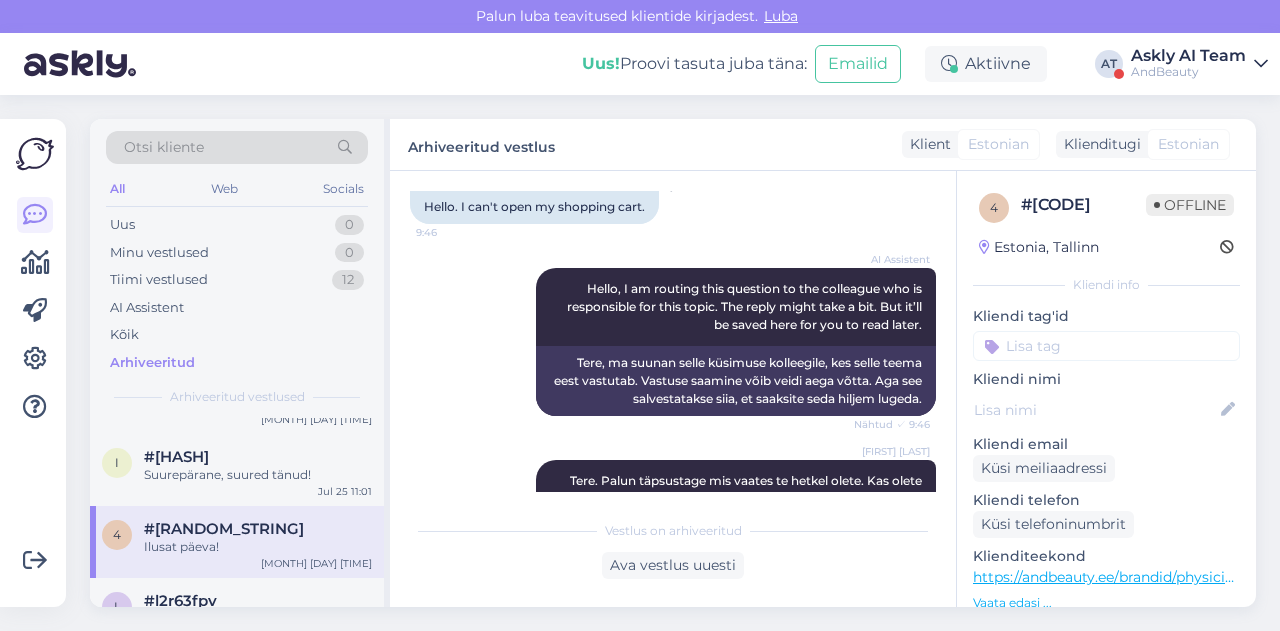 scroll, scrollTop: 1175, scrollLeft: 0, axis: vertical 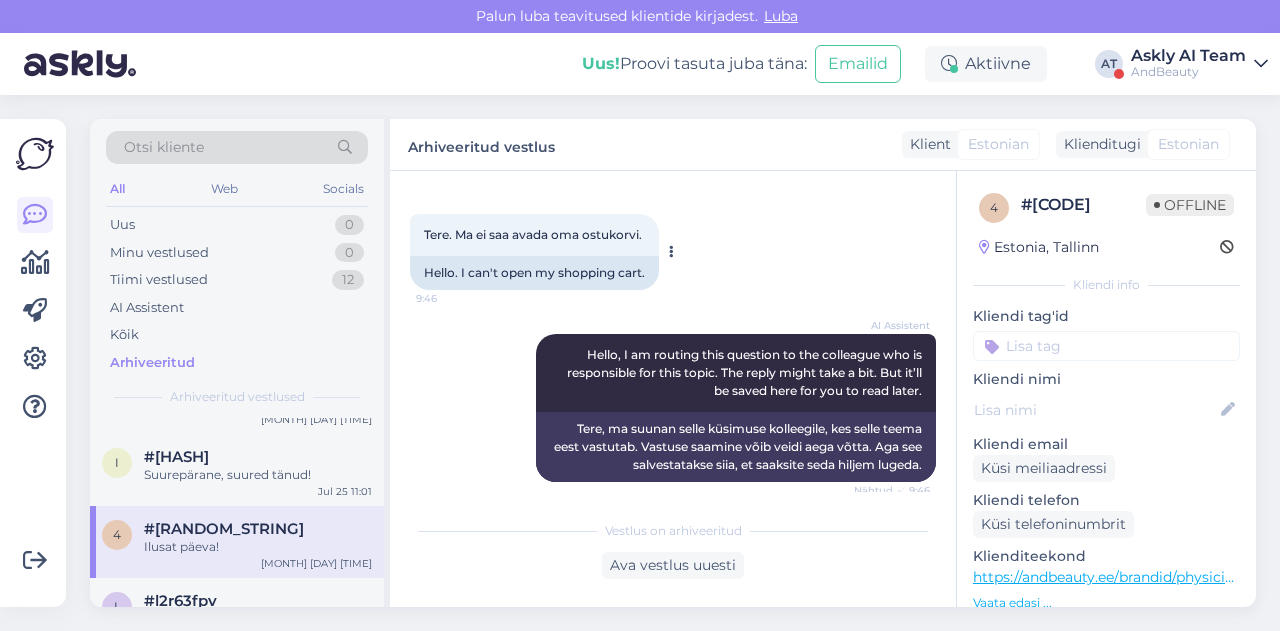click on "Tere. Ma ei saa avada oma ostukorvi. [TIME]" at bounding box center (534, 235) 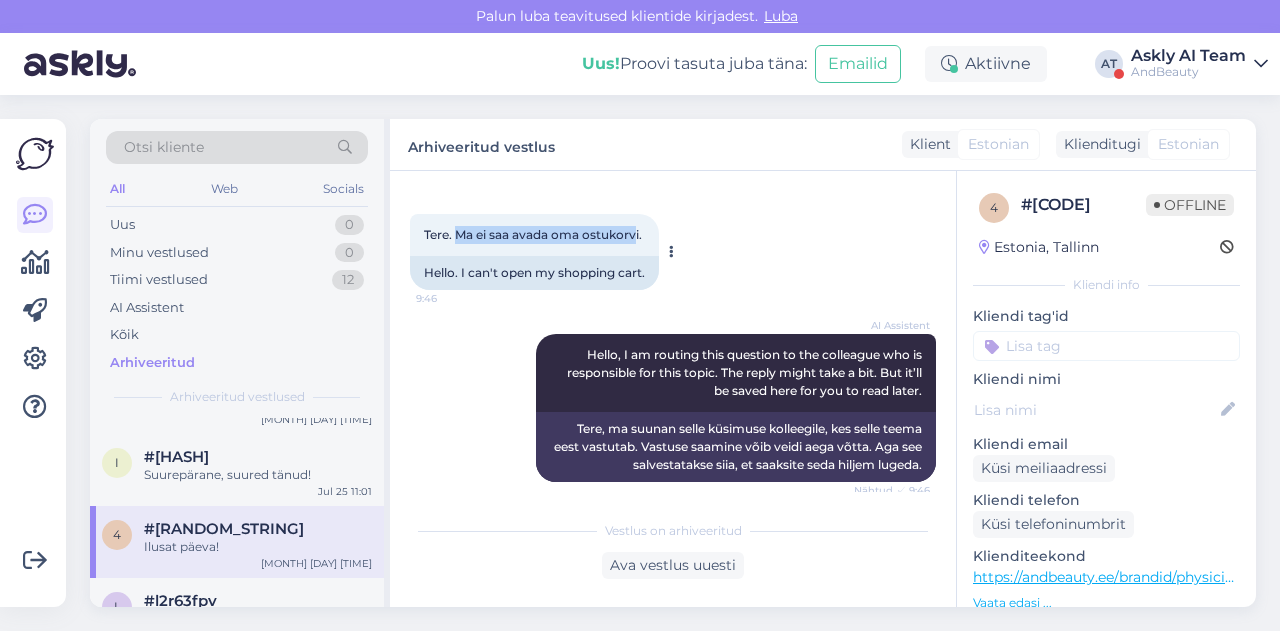 drag, startPoint x: 457, startPoint y: 233, endPoint x: 638, endPoint y: 230, distance: 181.02486 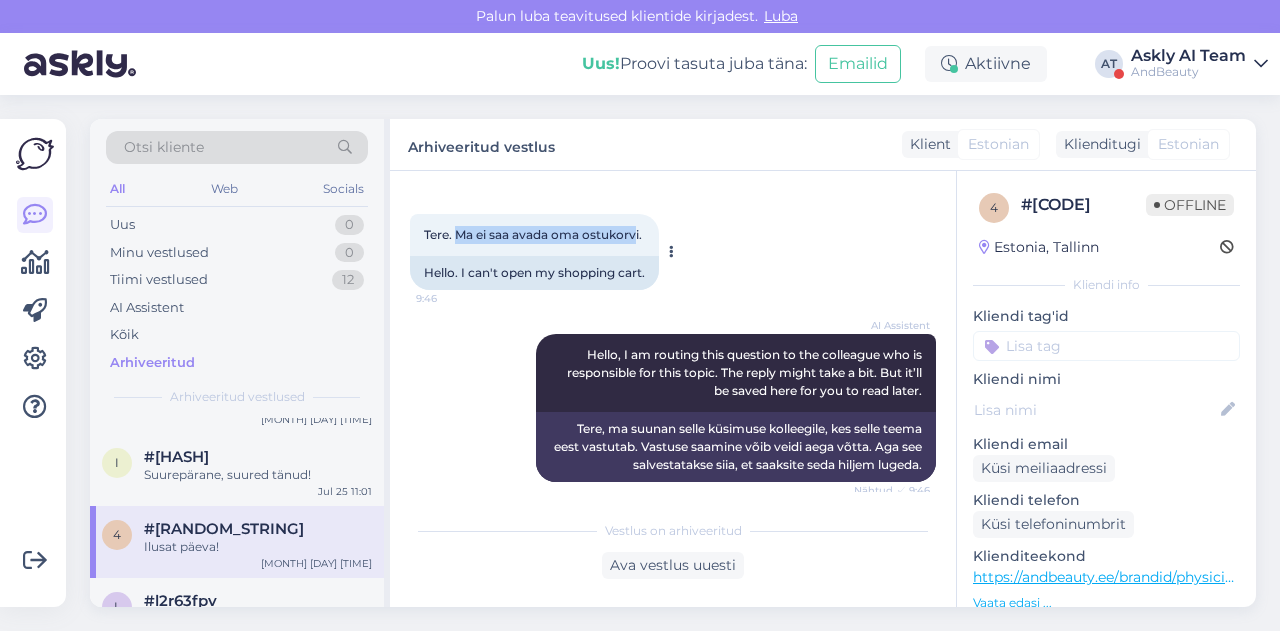 drag, startPoint x: 650, startPoint y: 235, endPoint x: 462, endPoint y: 239, distance: 188.04254 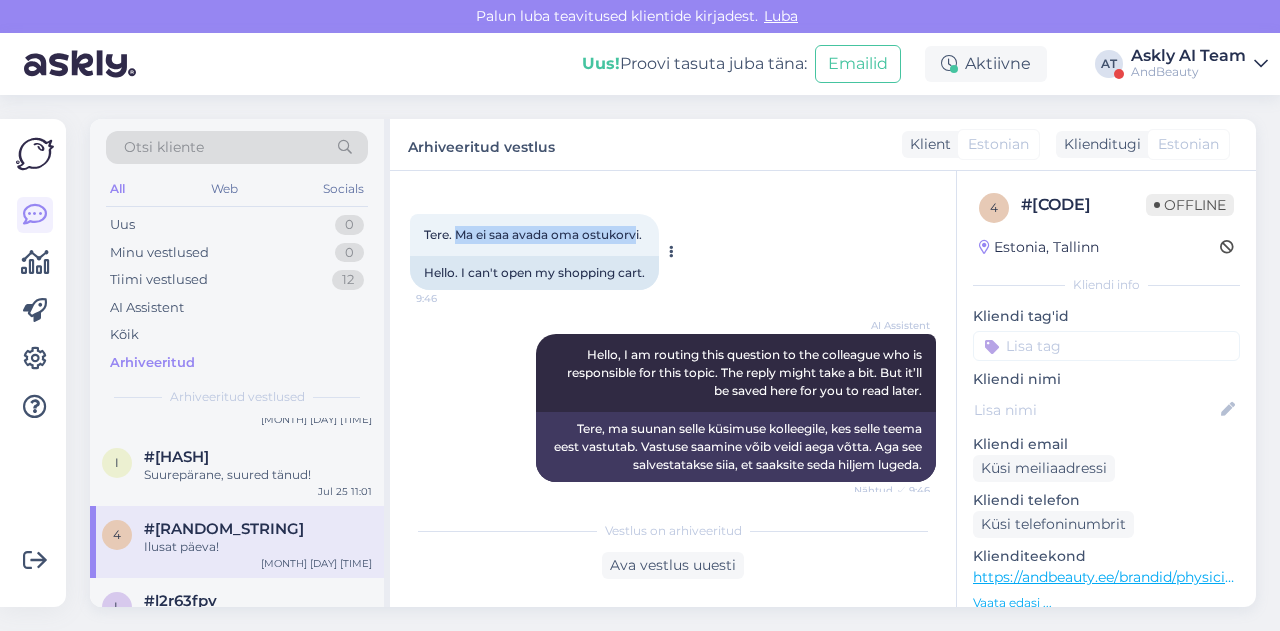 click on "Tere. Ma ei saa avada oma ostukorvi. [TIME]" at bounding box center [534, 235] 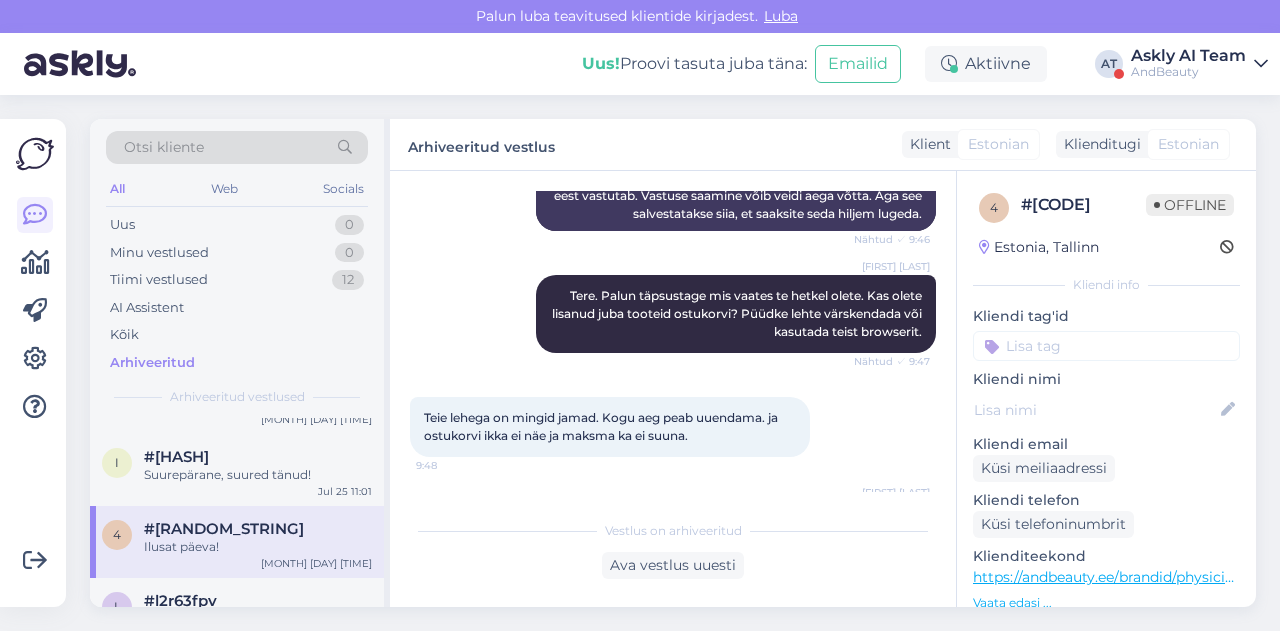 scroll, scrollTop: 1425, scrollLeft: 0, axis: vertical 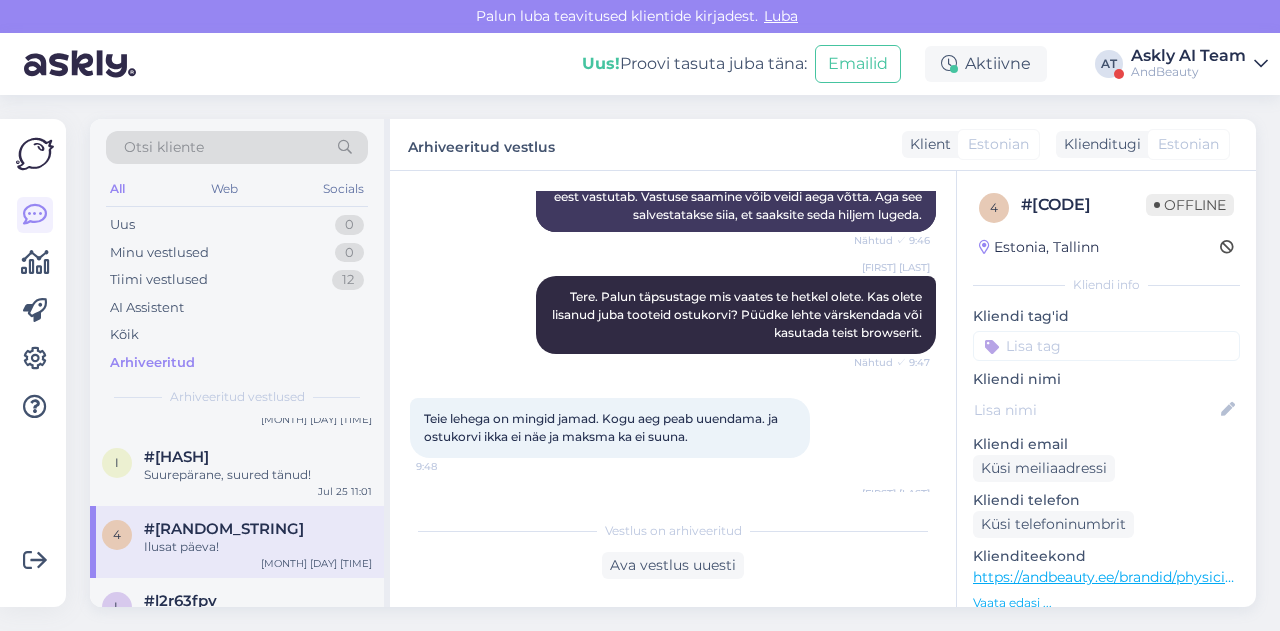 drag, startPoint x: 540, startPoint y: 297, endPoint x: 928, endPoint y: 332, distance: 389.5754 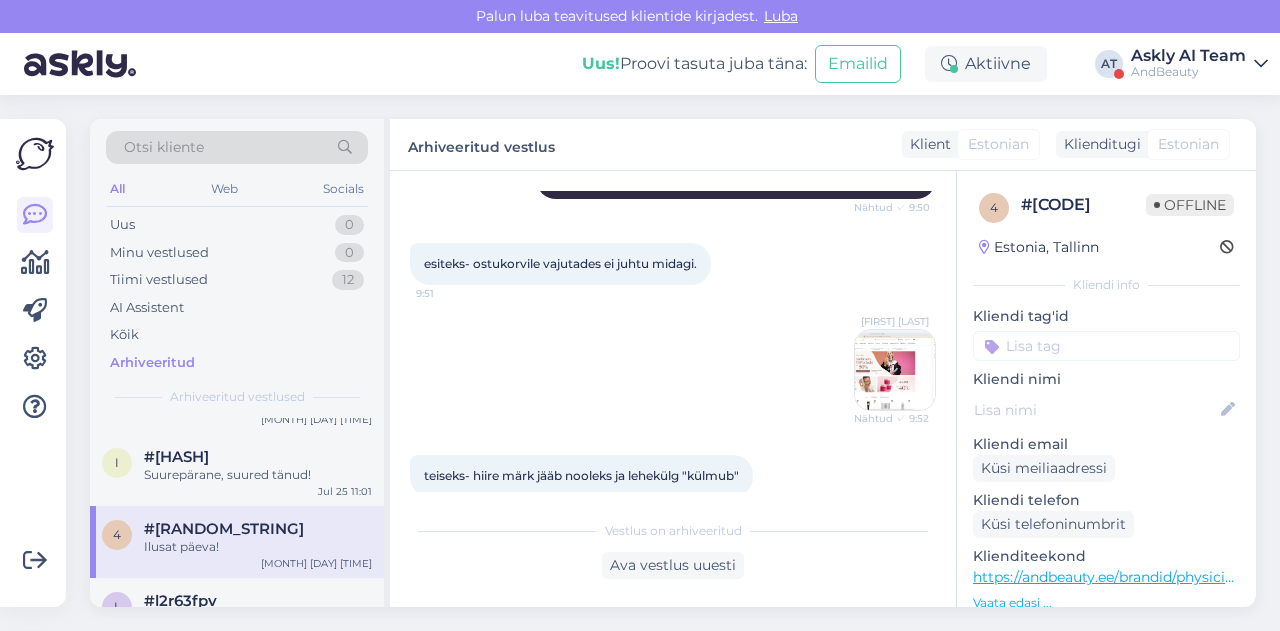 scroll, scrollTop: 2065, scrollLeft: 0, axis: vertical 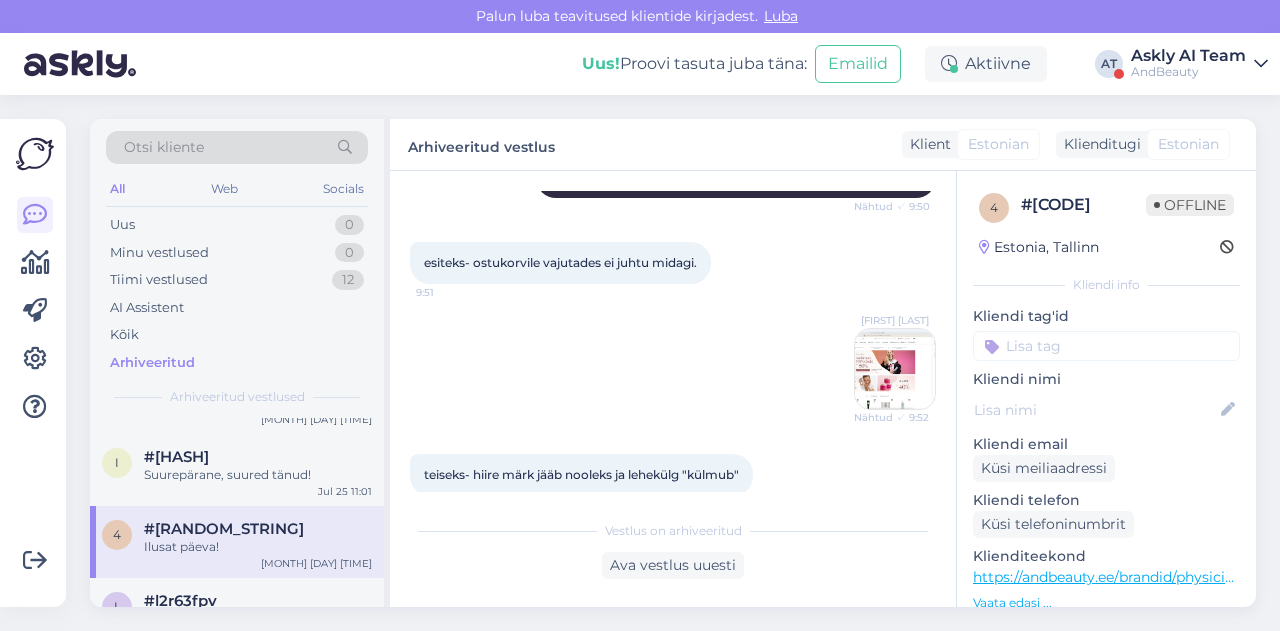 click on "[NAME] [TIME]" at bounding box center [673, 369] 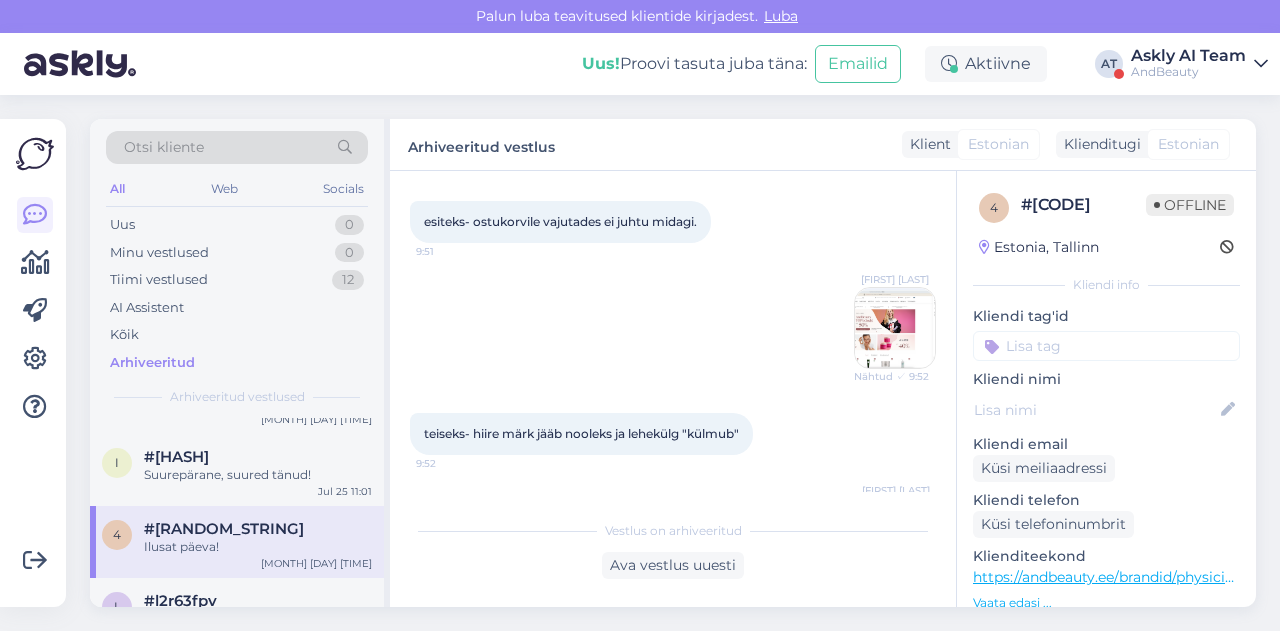 scroll, scrollTop: 2105, scrollLeft: 0, axis: vertical 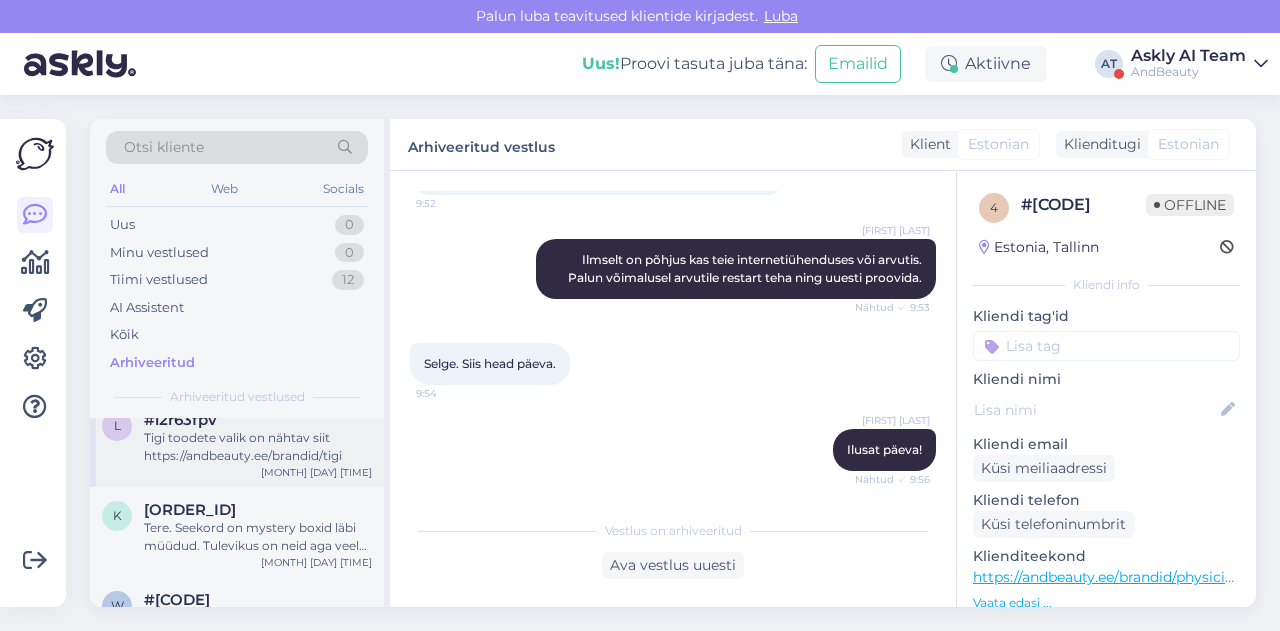 click on "Tigi toodete valik on nähtav siit https://andbeauty.ee/brandid/tigi" at bounding box center (258, 447) 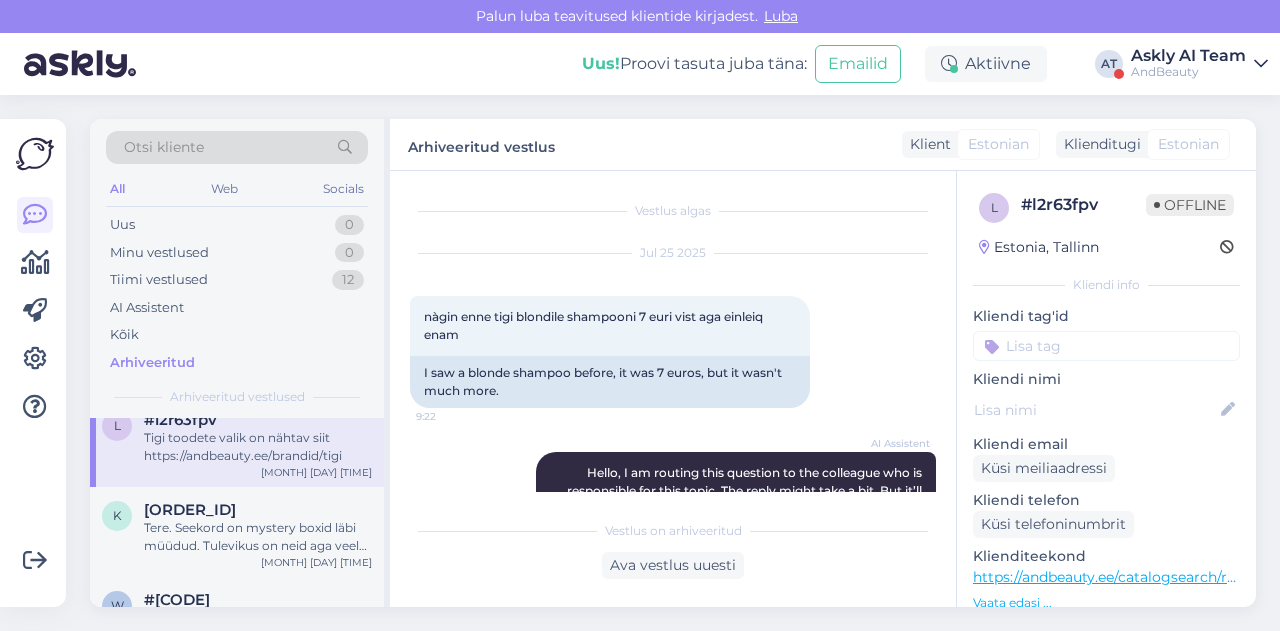 scroll, scrollTop: 2, scrollLeft: 0, axis: vertical 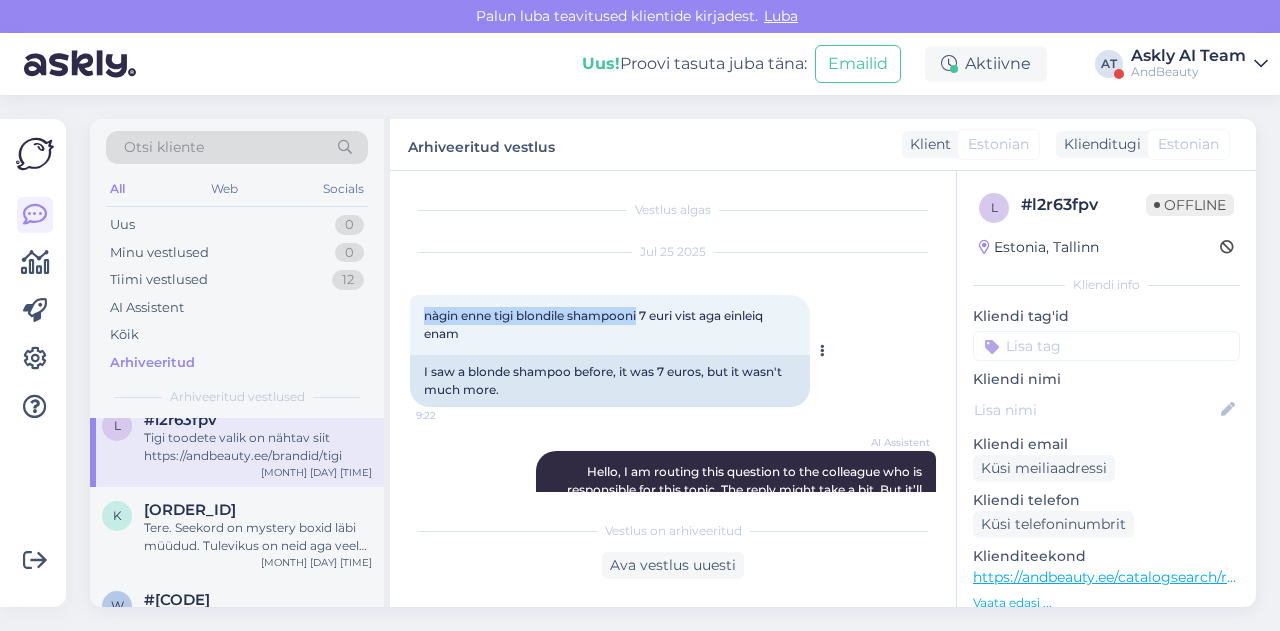drag, startPoint x: 420, startPoint y: 316, endPoint x: 640, endPoint y: 311, distance: 220.05681 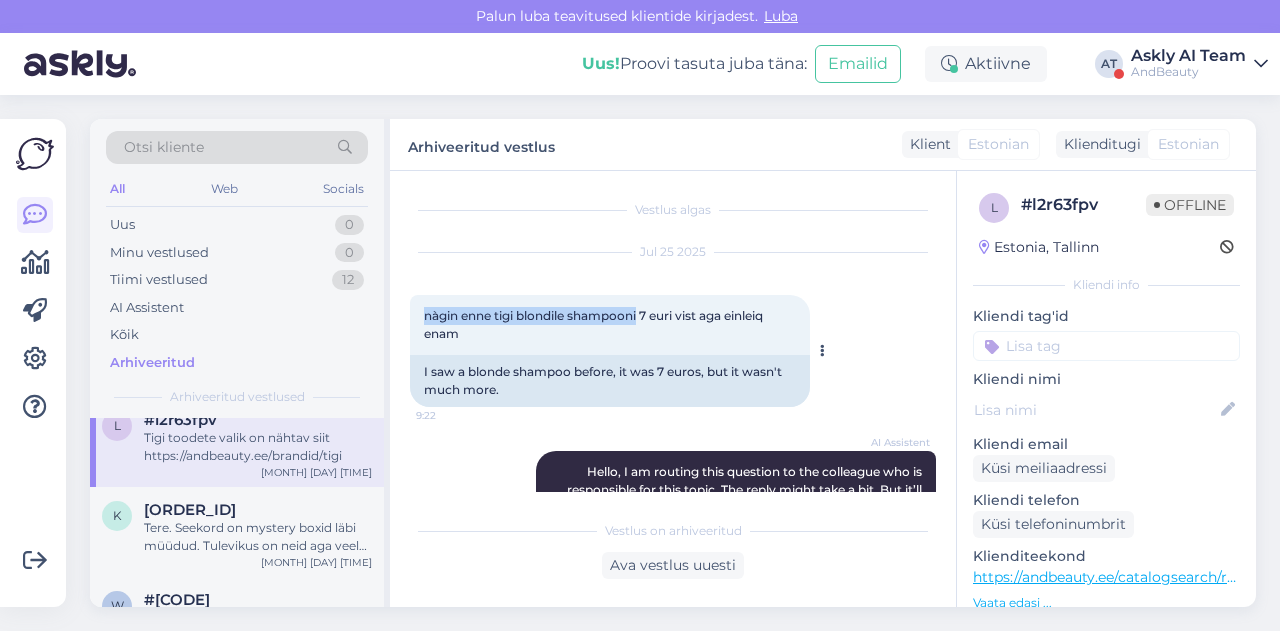 click on "nàgin enne tigi blondile shampooni 7 euri vist aga einleiq enam [TIME]" at bounding box center [610, 325] 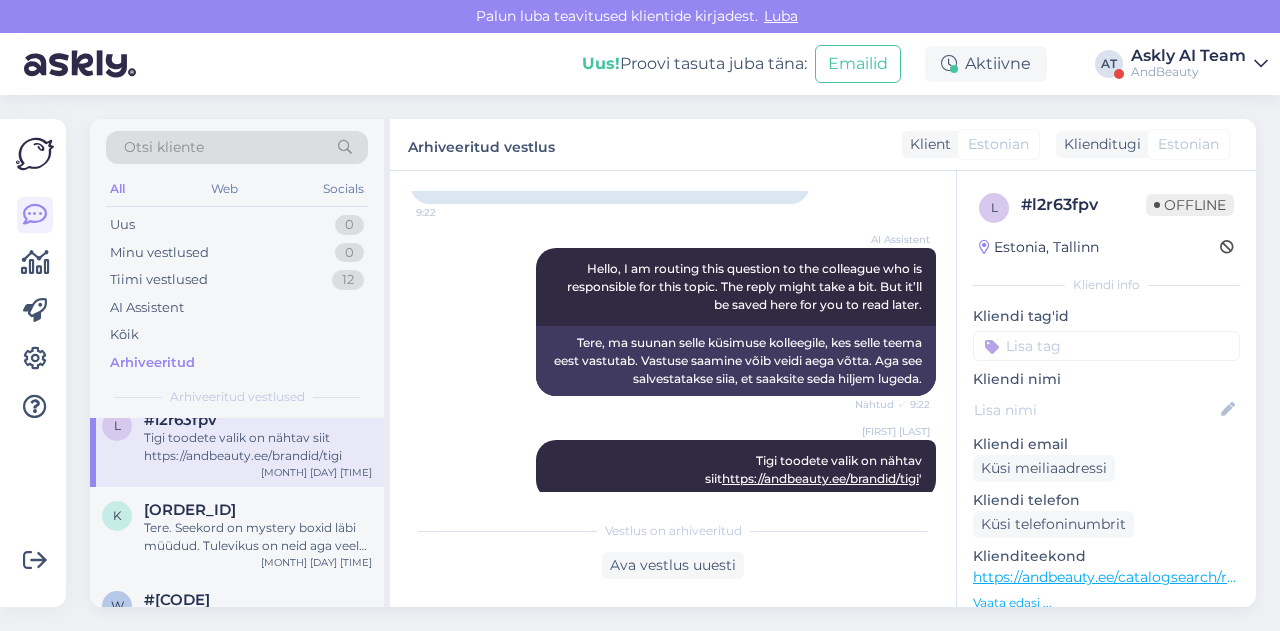 scroll, scrollTop: 234, scrollLeft: 0, axis: vertical 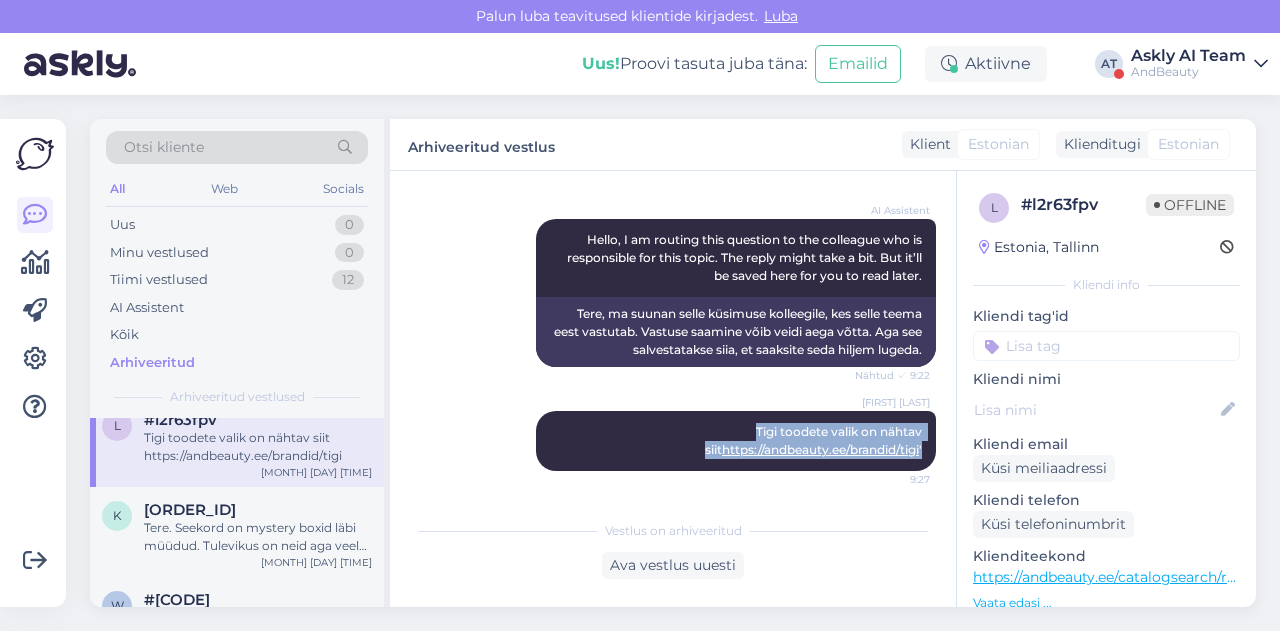 drag, startPoint x: 662, startPoint y: 429, endPoint x: 934, endPoint y: 457, distance: 273.43738 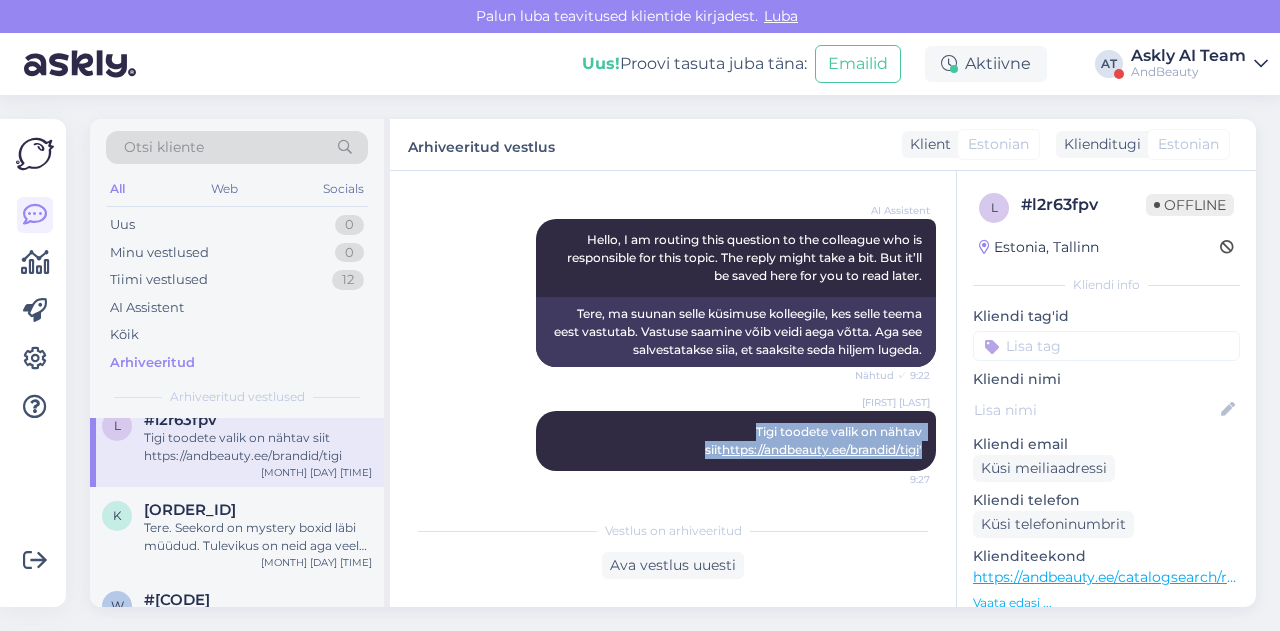 click on "Vestlus algas Jul 25 2025 nàgin enne tigi blondile shampooni 7 euri vist aga einleiq enam 9:22  I saw a blonde shampoo before, it was 7 euros, but it wasn't much more. AI Assistent Hello, I am routing this question to the colleague who is responsible for this topic. The reply might take a bit. But it’ll be saved here for you to read later. Nähtud ✓ 9:22  Tere, ma suunan selle küsimuse kolleegile, kes selle teema eest vastutab. Vastuse saamine võib veidi aega võtta. Aga see salvestatakse siia, et saaksite seda hiljem lugeda. Stiina Klementsov Tigi toodete valik on nähtav siit  https://andbeauty.ee/brandid/tigi ' 9:27" at bounding box center (682, 341) 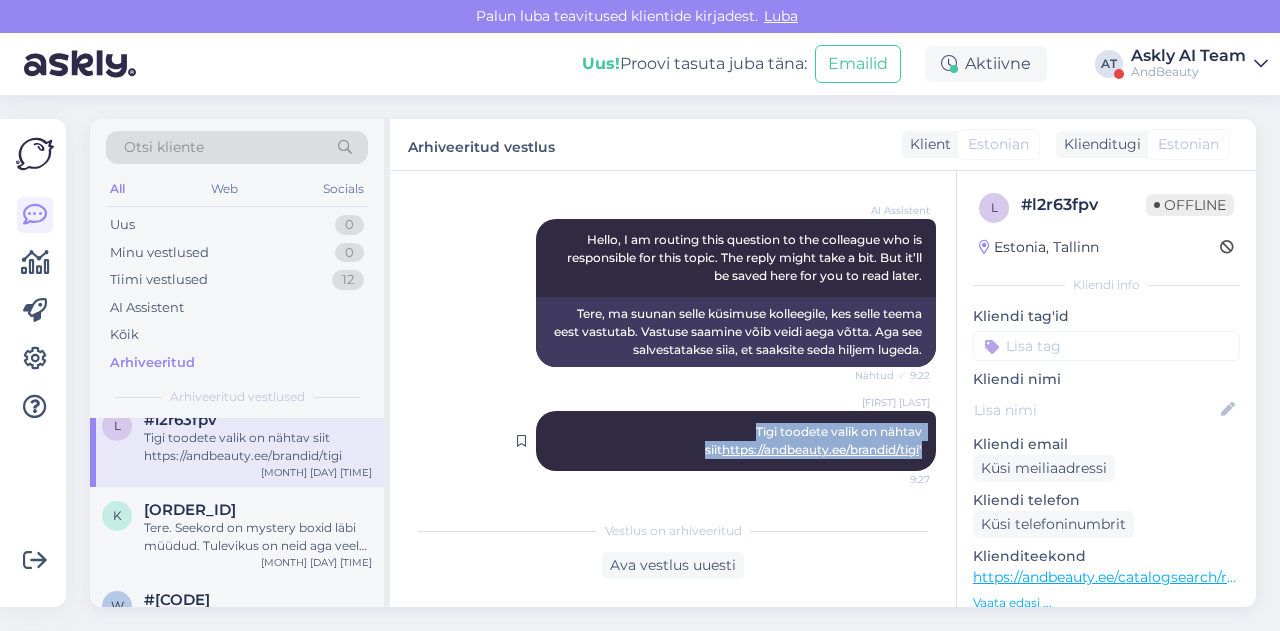 click on "https://andbeauty.ee/brandid/tigi" at bounding box center [820, 449] 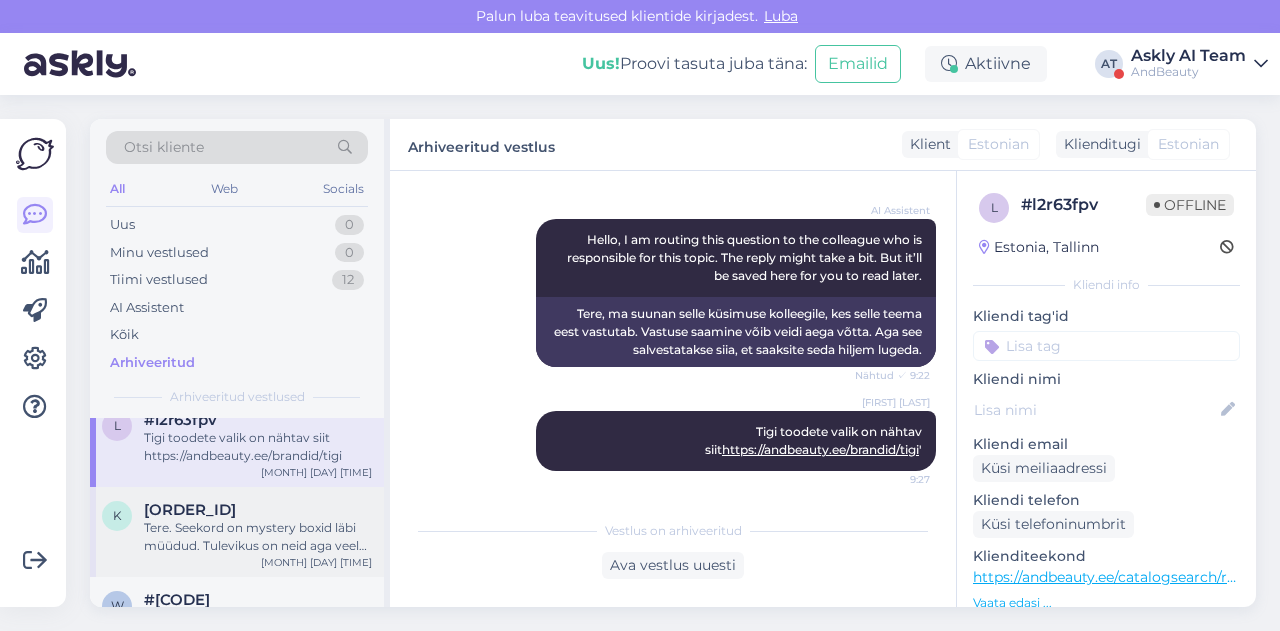 click on "[CODE] Tere. Seekord on mystery boxid läbi müüdud. Tulevikus on neid aga veel kindlasti oodata [MONTH] [DAY] [TIME]" at bounding box center (237, 532) 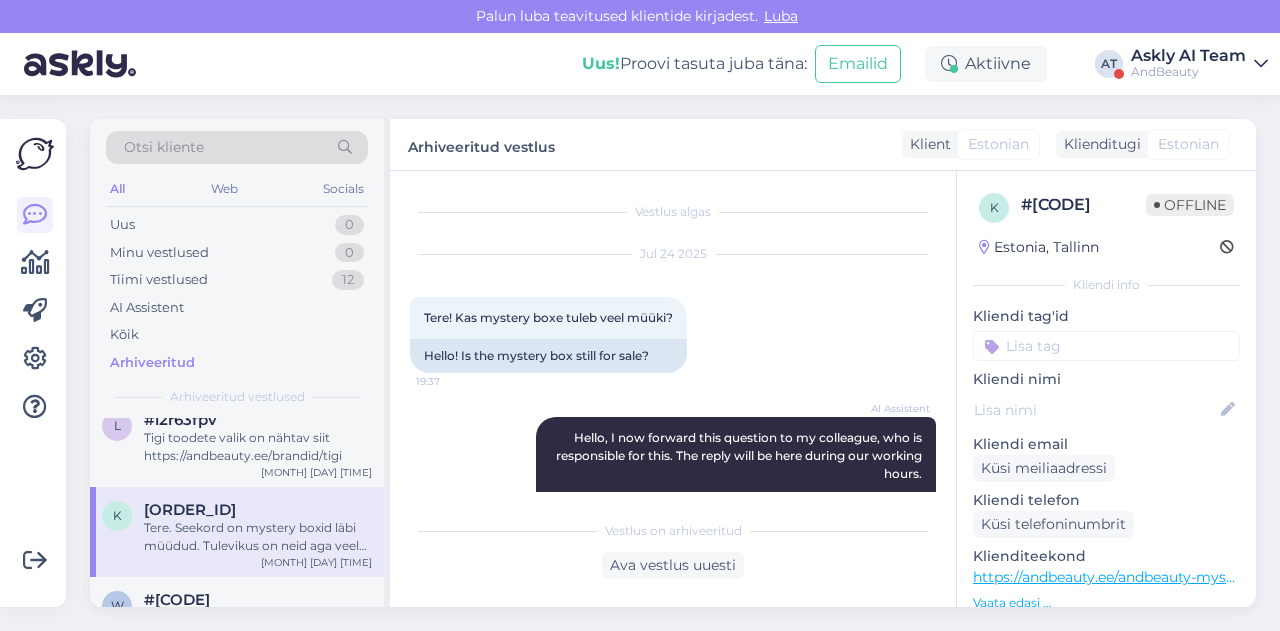 scroll, scrollTop: 1, scrollLeft: 0, axis: vertical 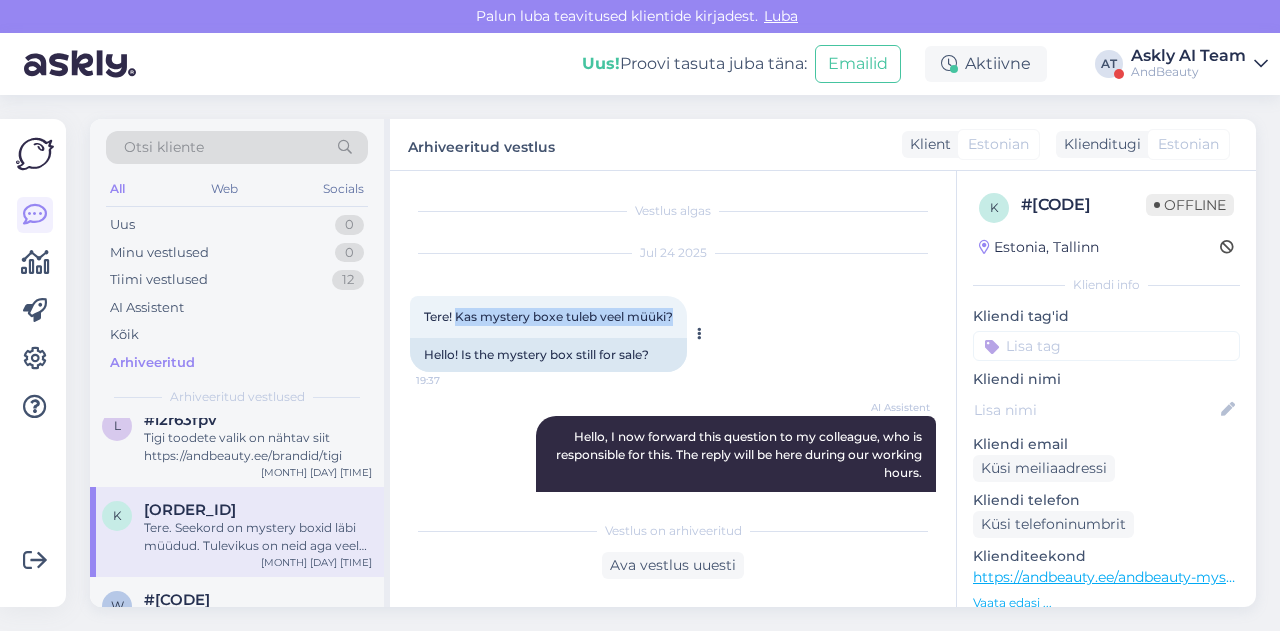 drag, startPoint x: 458, startPoint y: 317, endPoint x: 684, endPoint y: 322, distance: 226.0553 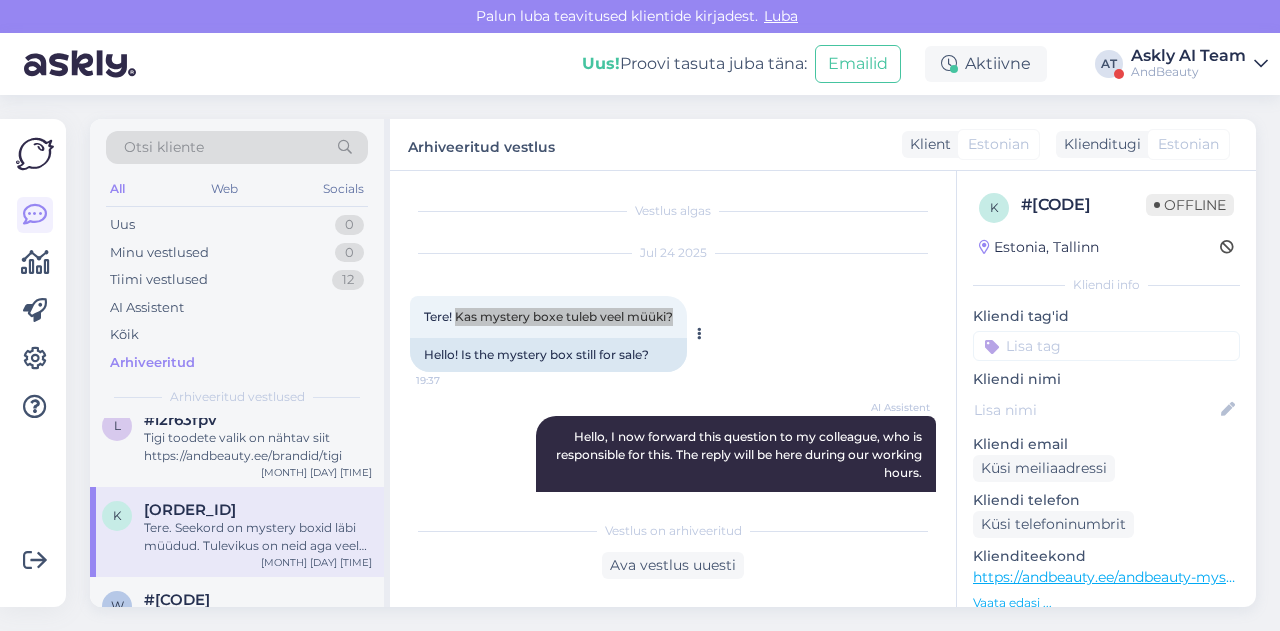 scroll, scrollTop: 0, scrollLeft: 0, axis: both 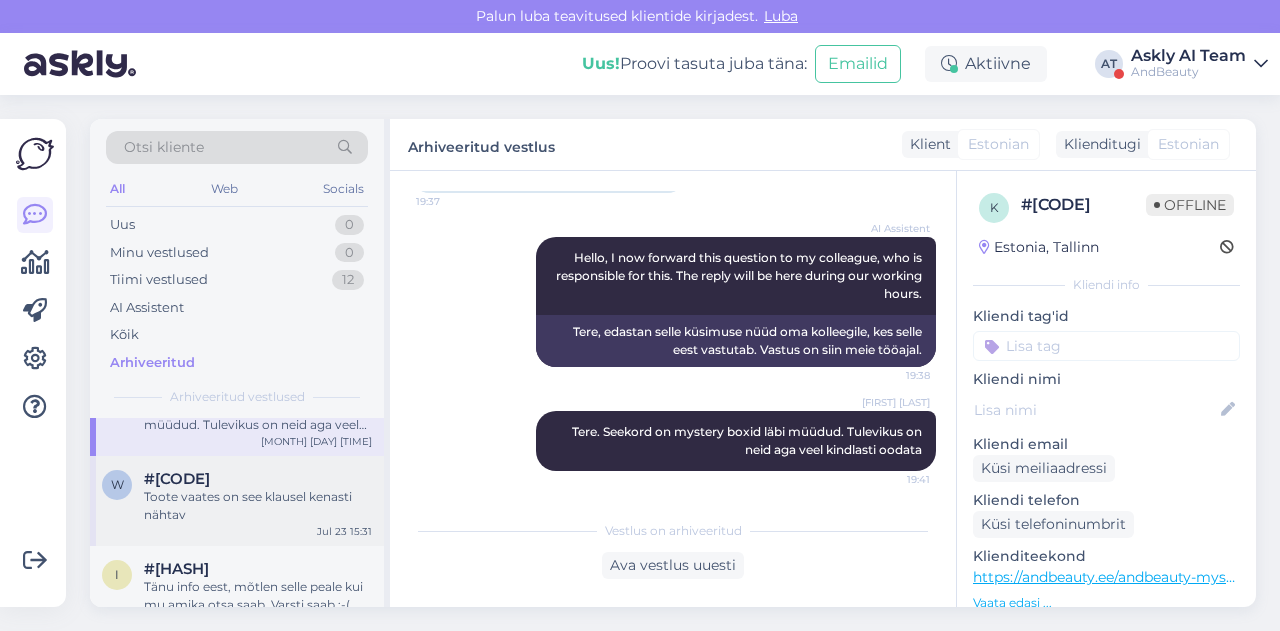 click on "Toote vaates on see klausel kenasti nähtav" at bounding box center (258, 506) 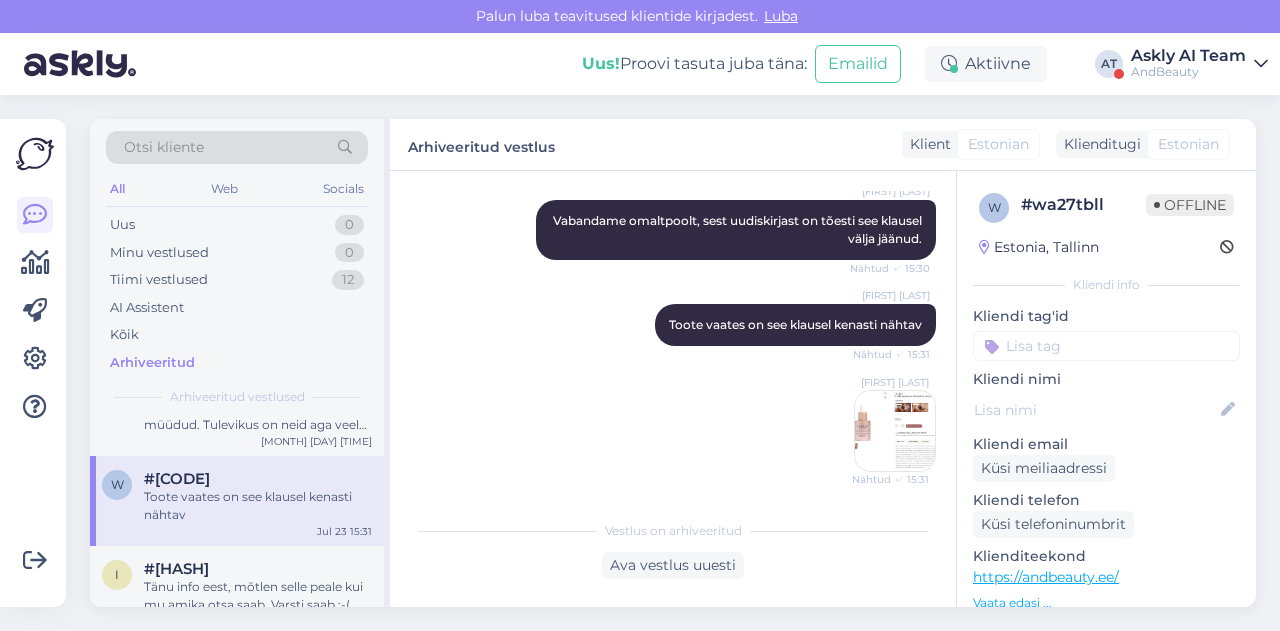 click at bounding box center [895, 431] 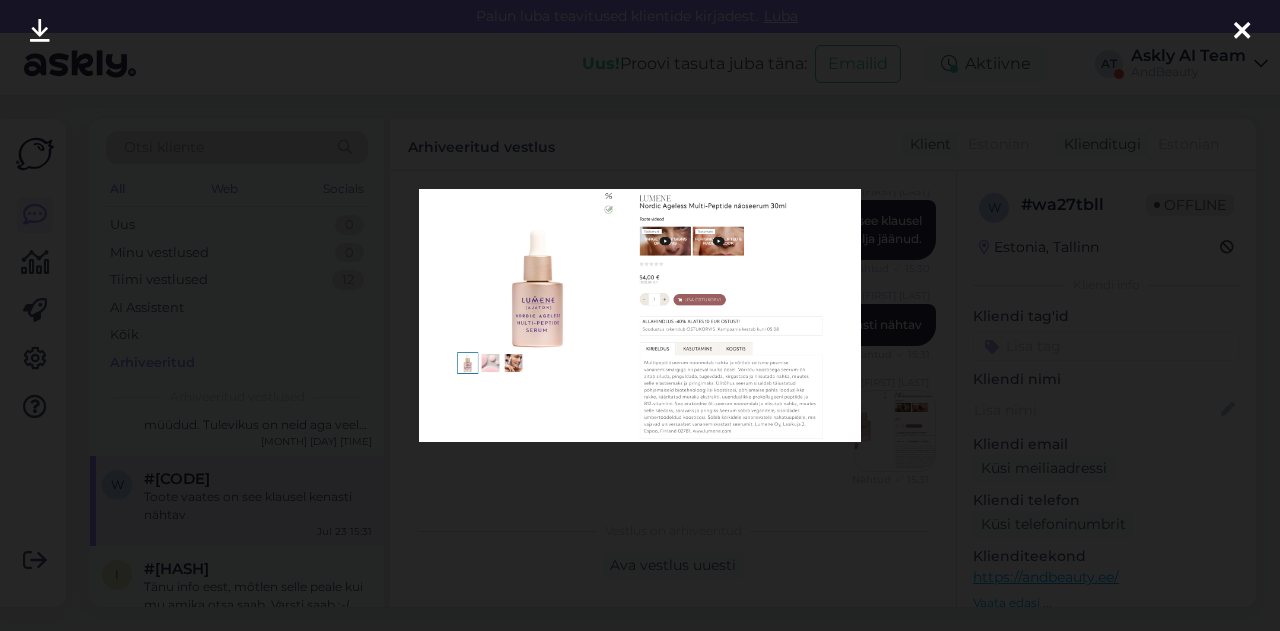 click at bounding box center (640, 315) 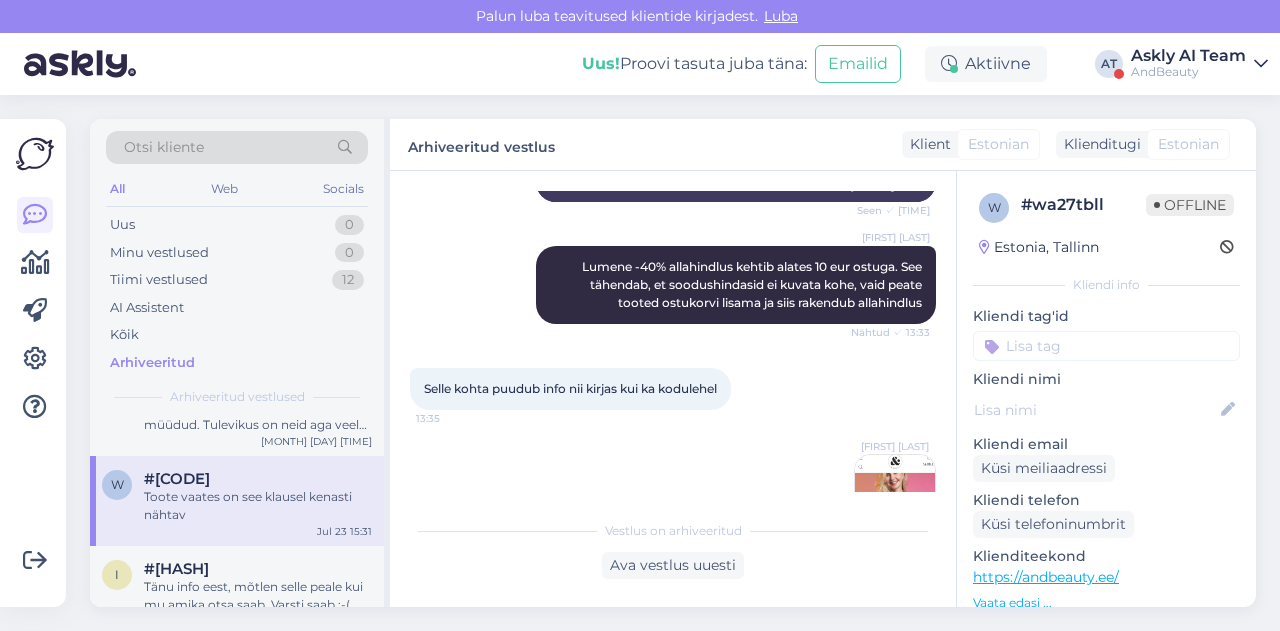 scroll, scrollTop: 667, scrollLeft: 0, axis: vertical 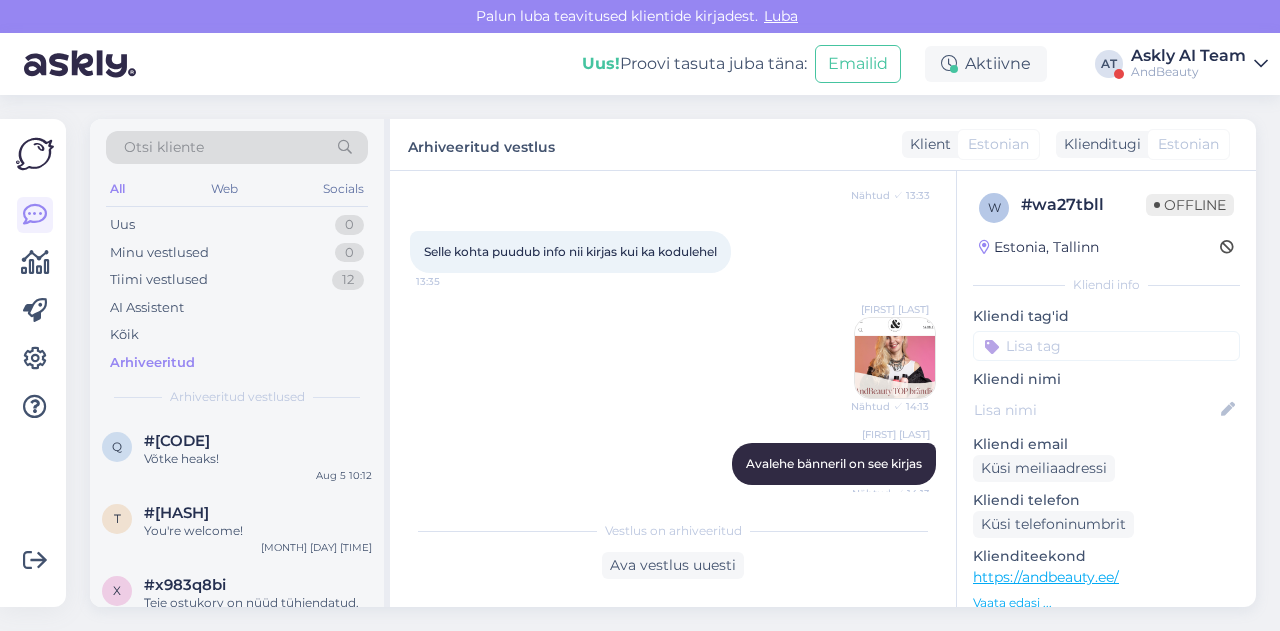 click at bounding box center (895, 358) 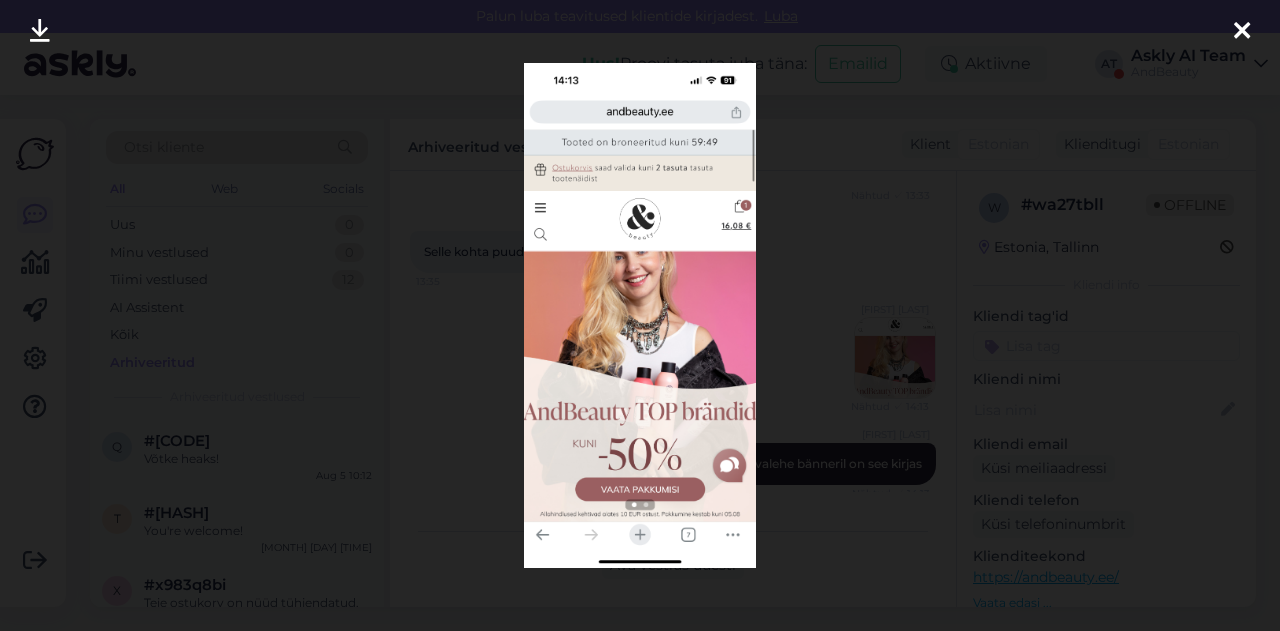 click at bounding box center (640, 315) 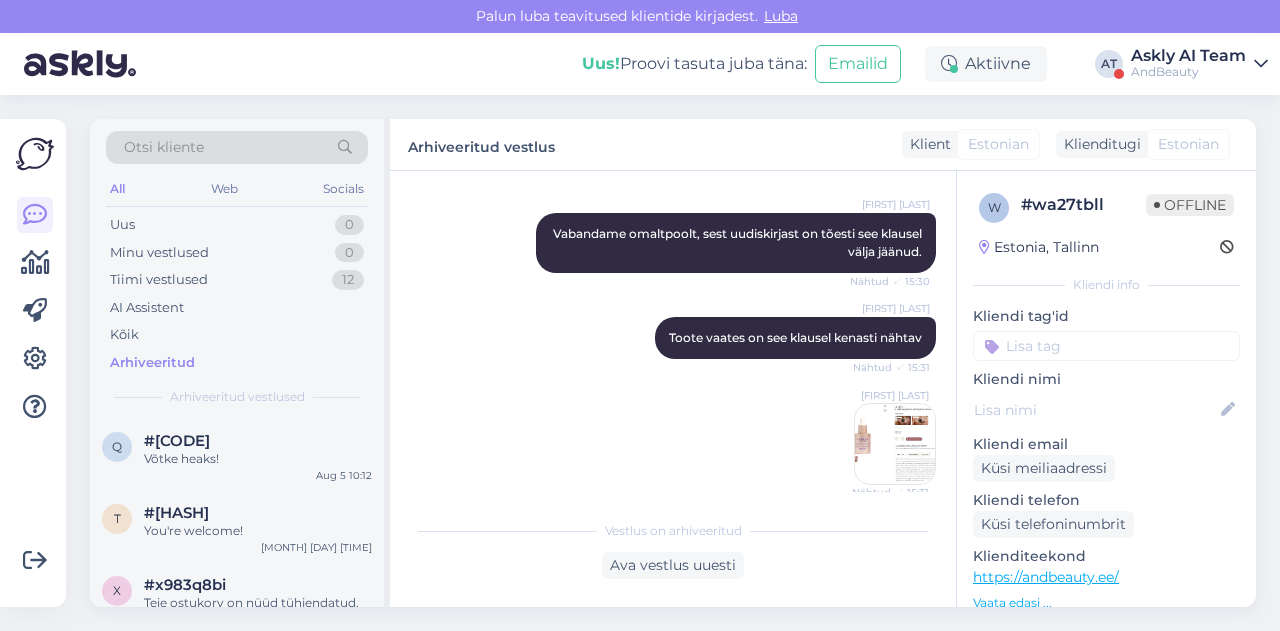 scroll, scrollTop: 1141, scrollLeft: 0, axis: vertical 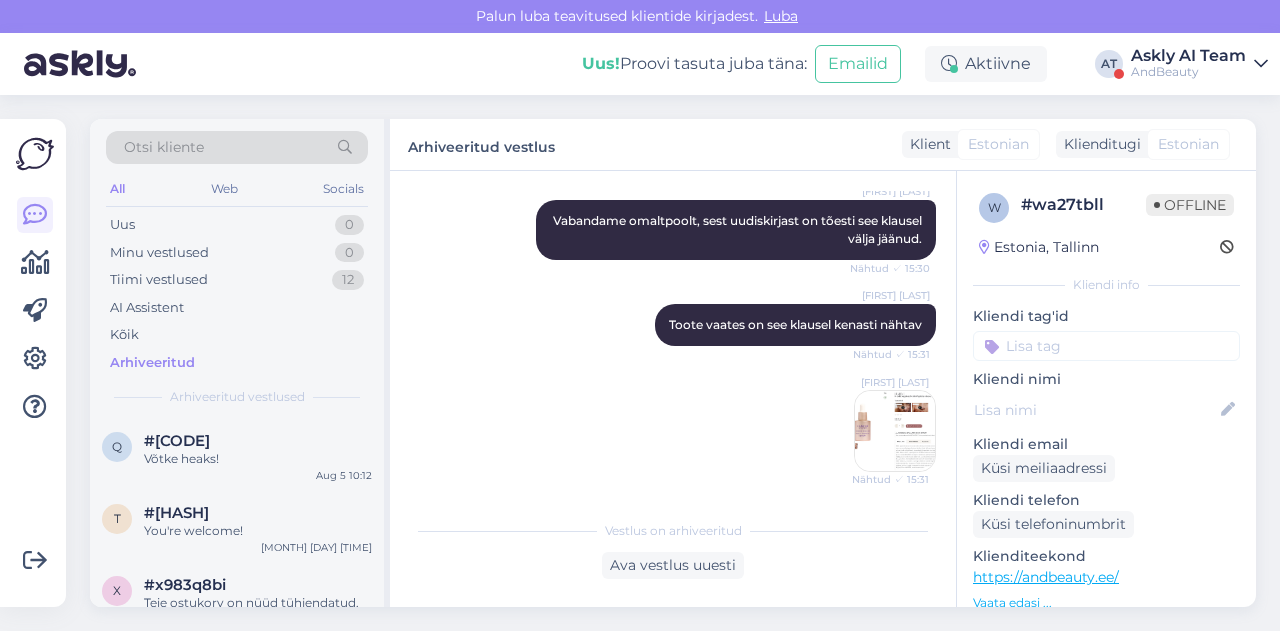 click at bounding box center [895, 431] 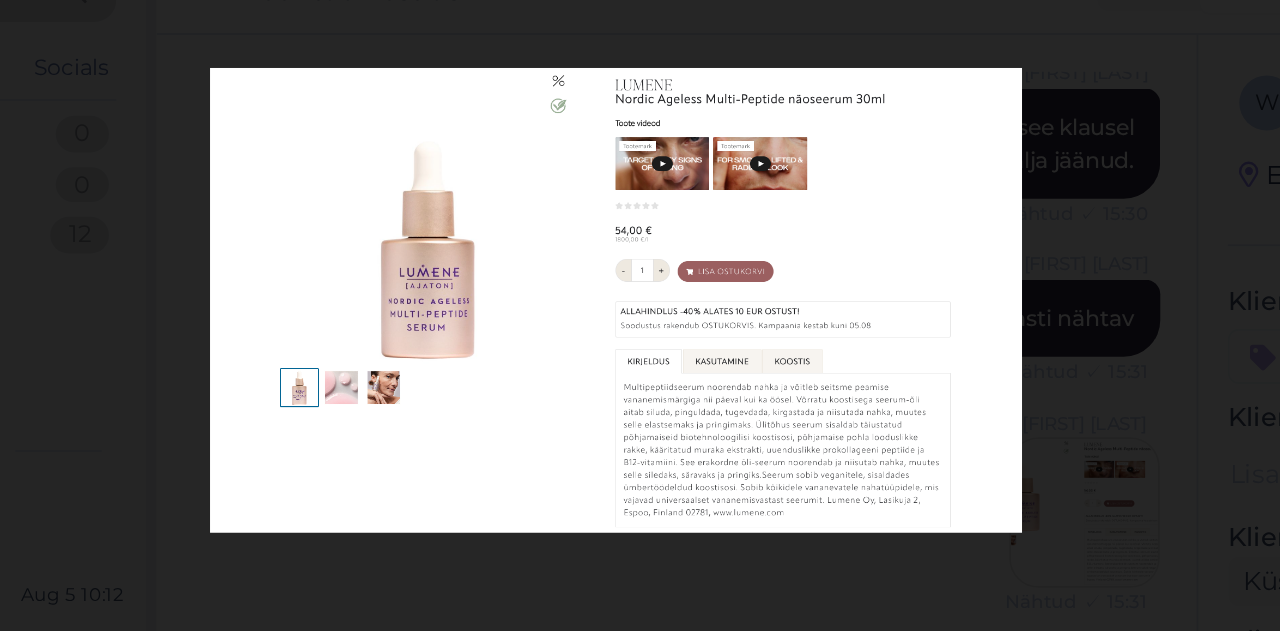 click at bounding box center [640, 315] 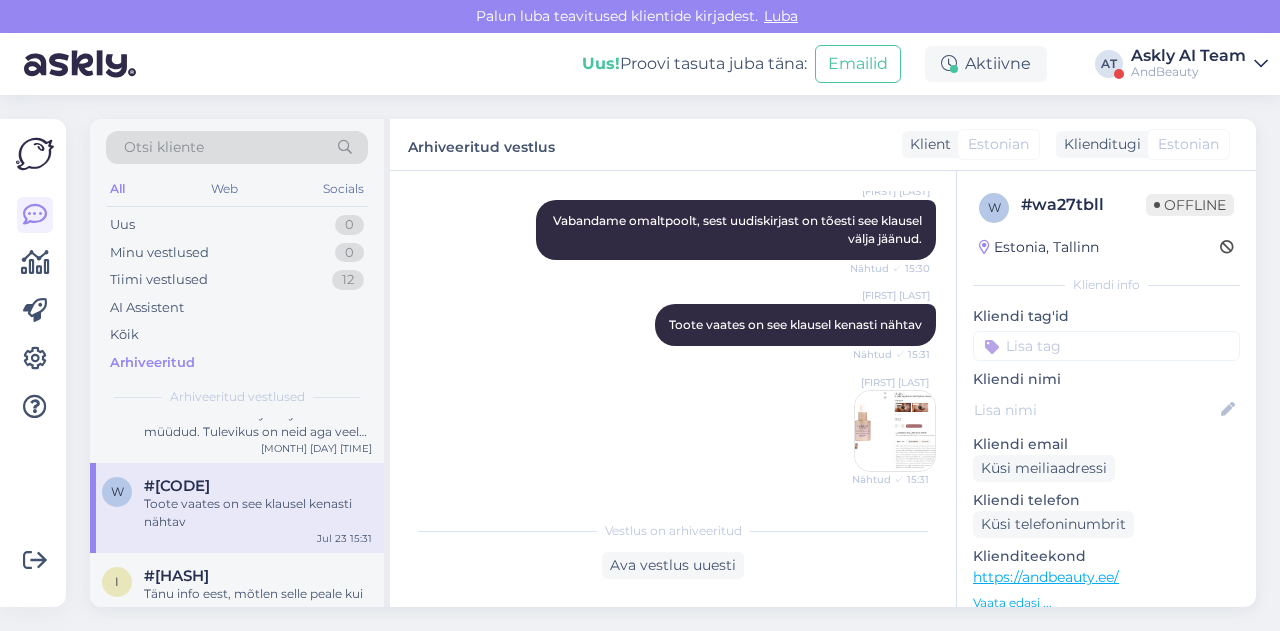 scroll, scrollTop: 1091, scrollLeft: 0, axis: vertical 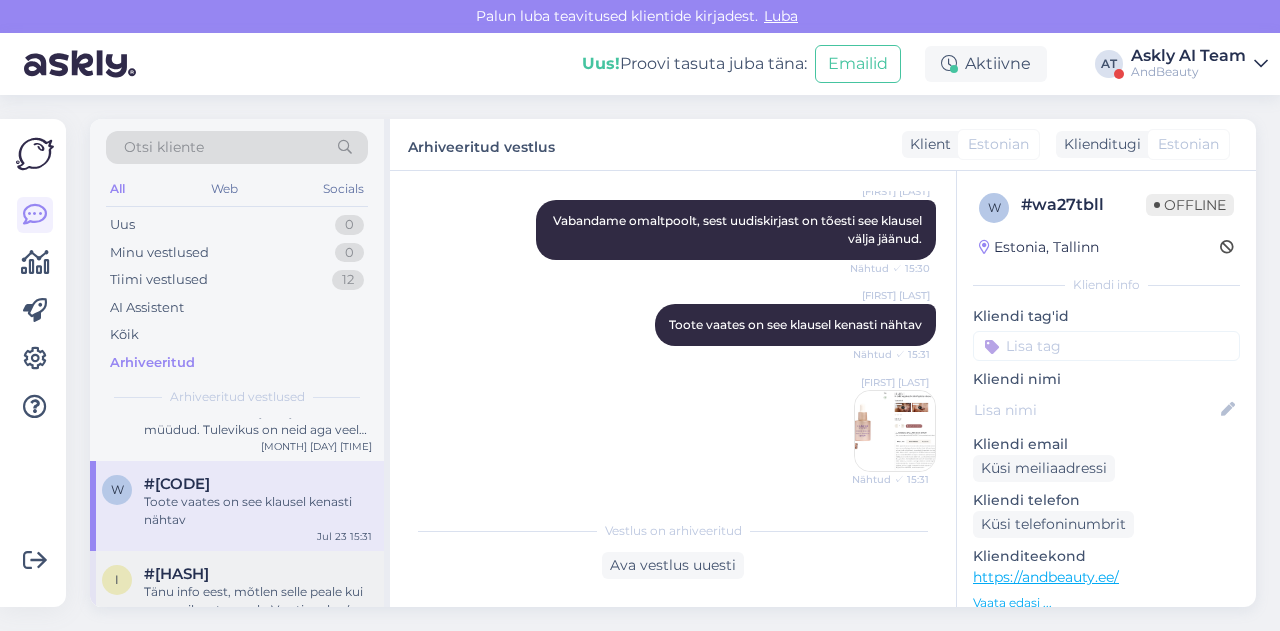 click on "i [HASH] Tänu info eest, mõtlen selle peale kui mu amika otsa saab. Varsti saab :-( [MONTH] [DAY] [TIME]" at bounding box center (237, 596) 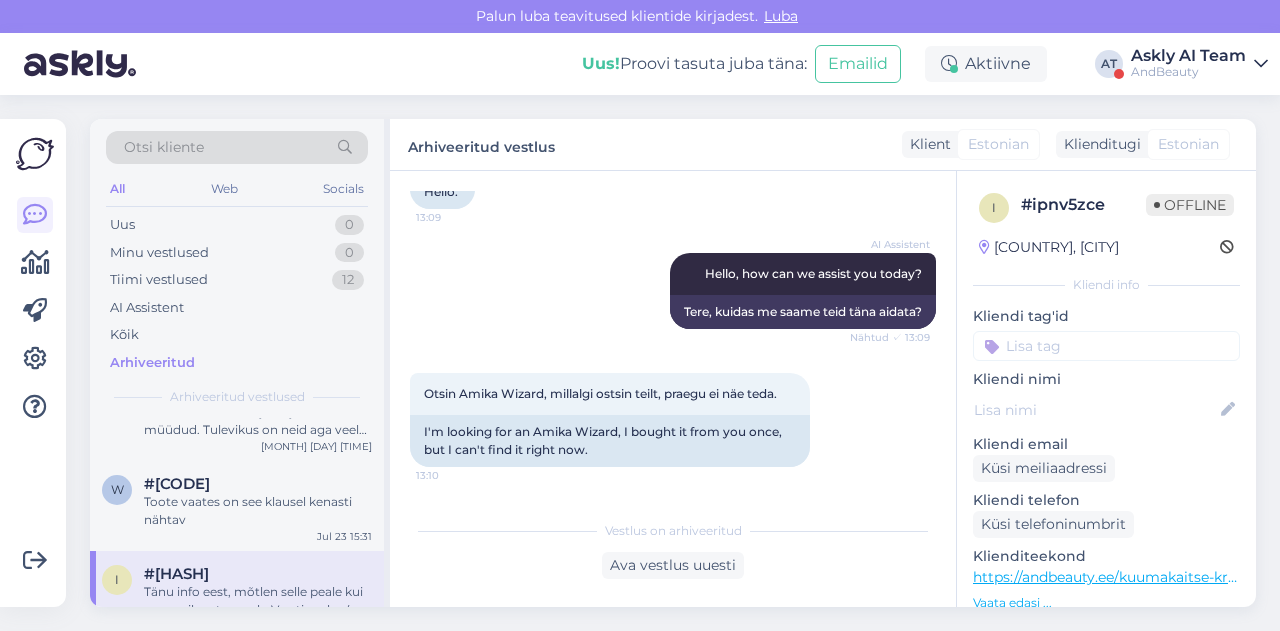 scroll, scrollTop: 164, scrollLeft: 0, axis: vertical 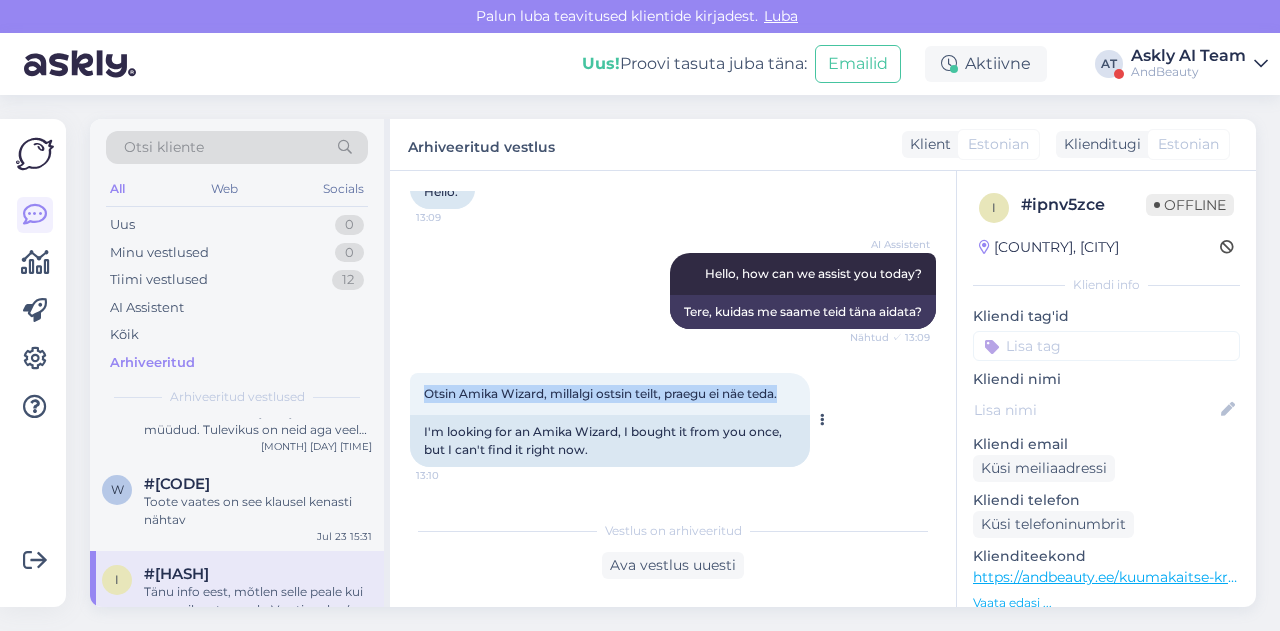 drag, startPoint x: 422, startPoint y: 394, endPoint x: 790, endPoint y: 395, distance: 368.00137 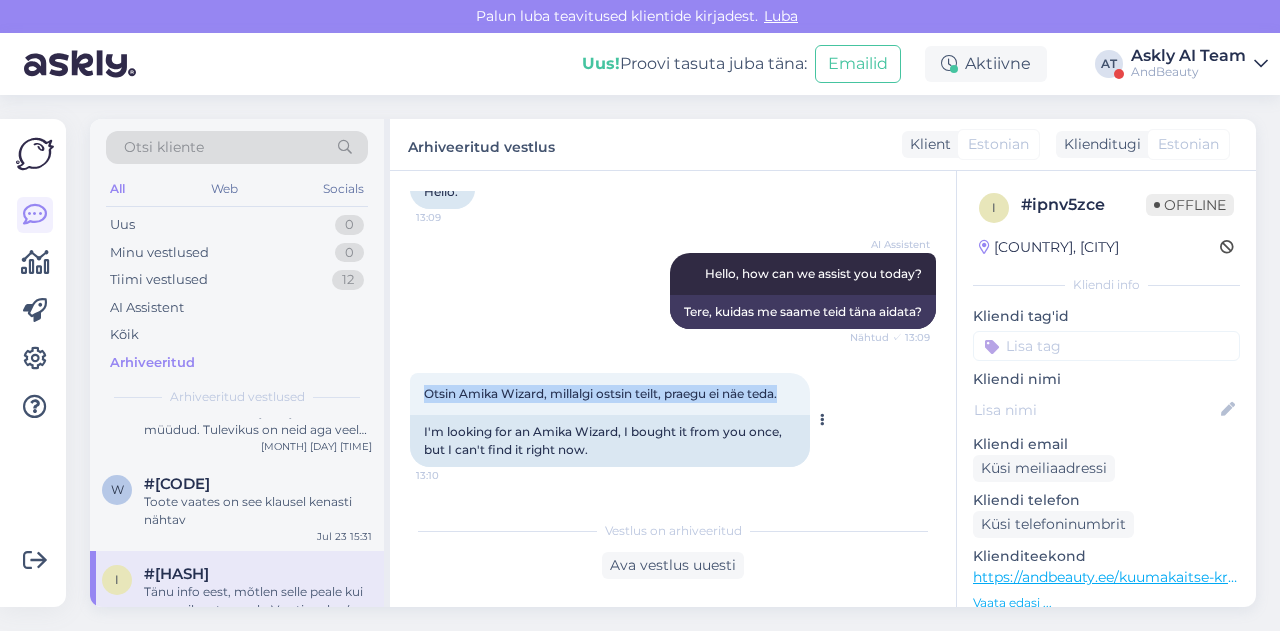 click on "Otsin Amika Wizard, millalgi ostsin teilt, praegu ei näe teda. [TIME]" at bounding box center [610, 394] 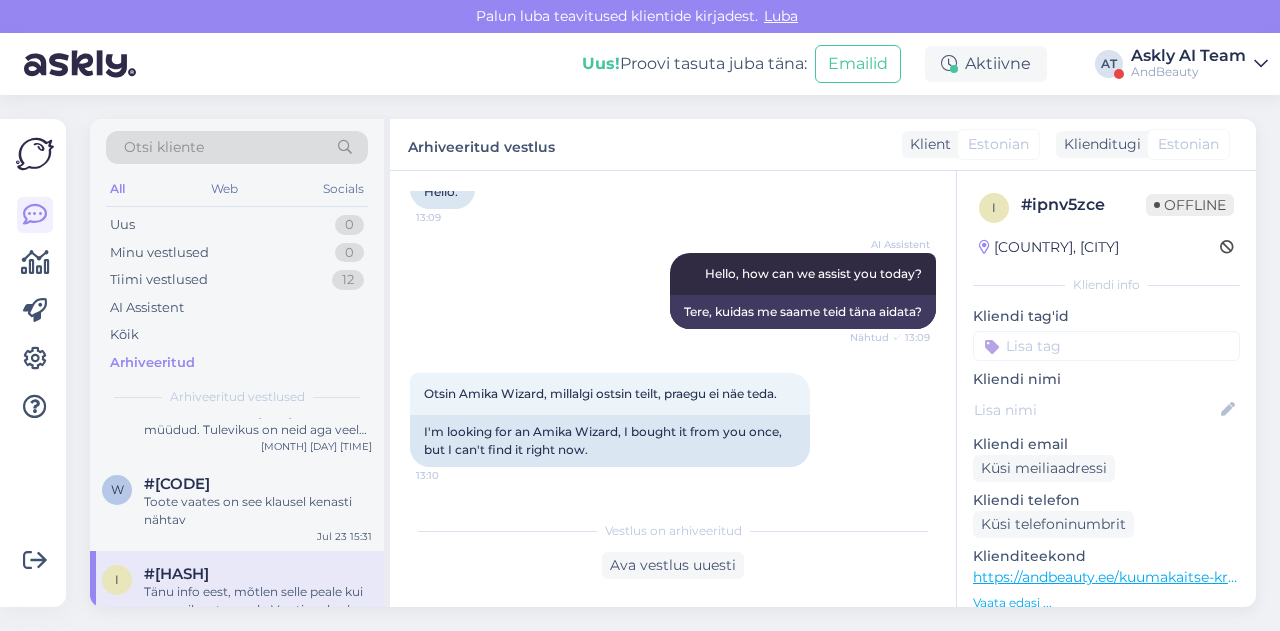 click on "[TIME]" at bounding box center [673, 291] 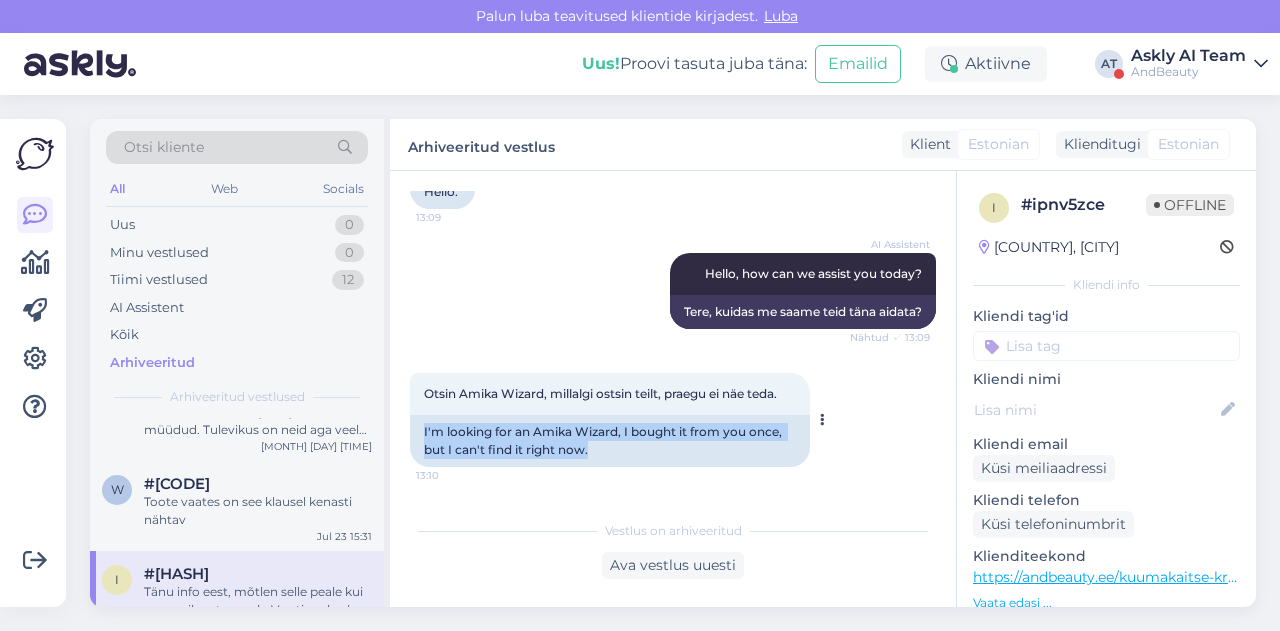 drag, startPoint x: 421, startPoint y: 429, endPoint x: 612, endPoint y: 457, distance: 193.04144 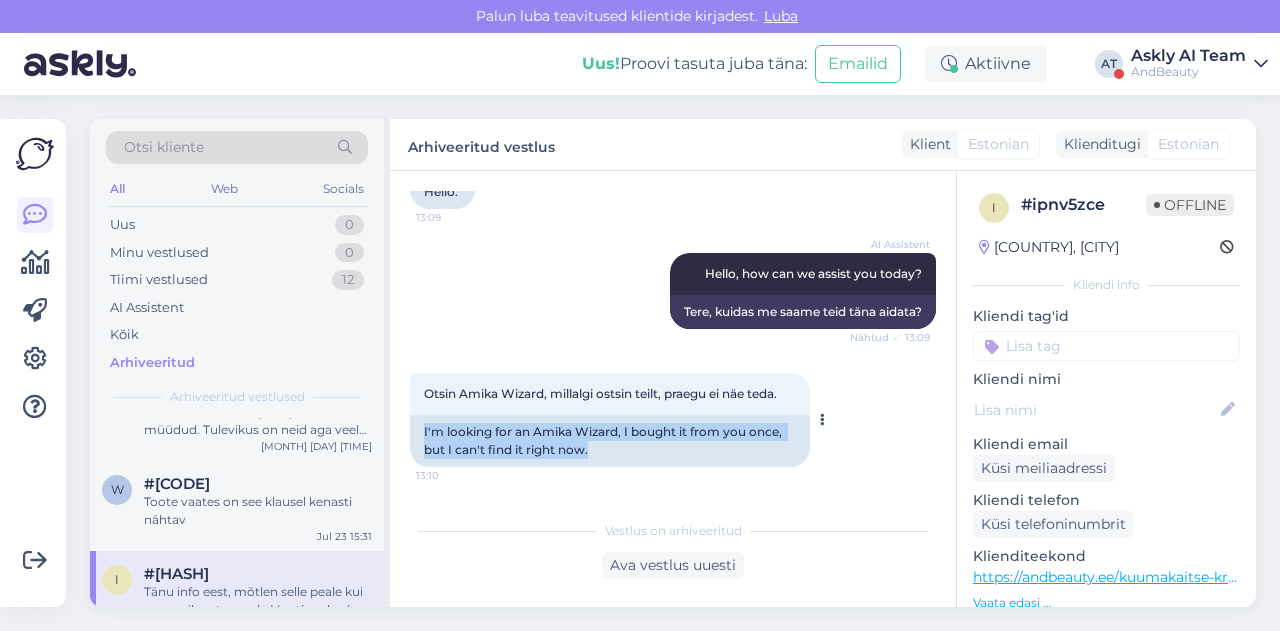 click on "I'm looking for an Amika Wizard, I bought it from you once, but I can't find it right now." at bounding box center [610, 441] 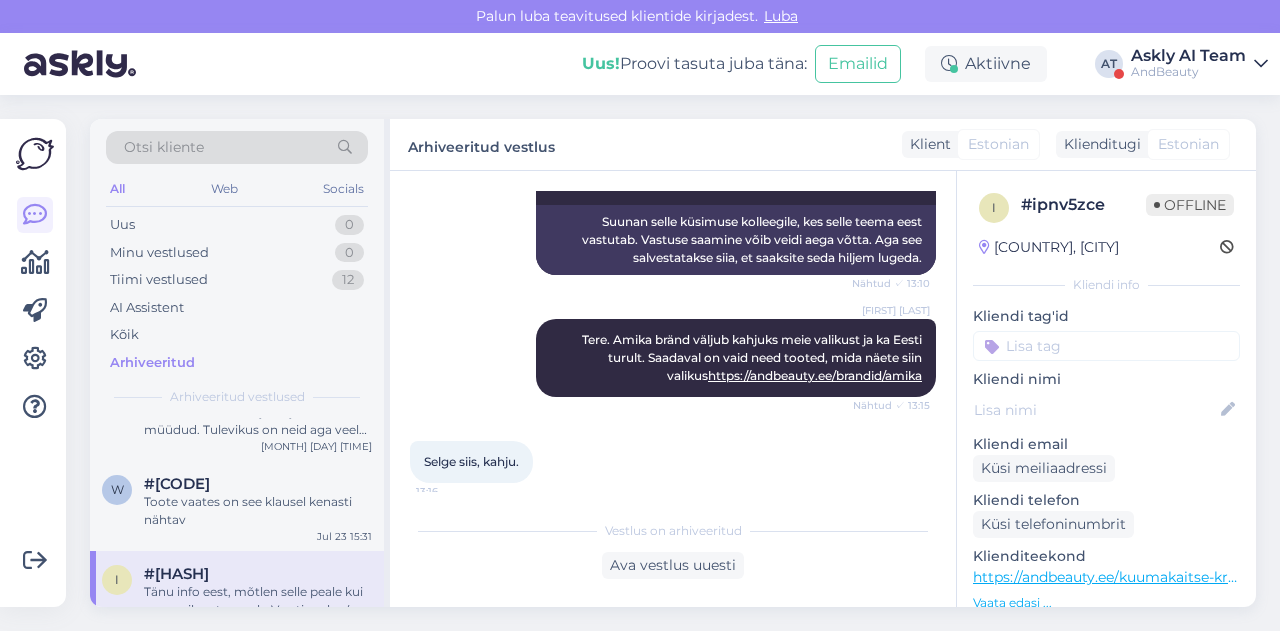 scroll, scrollTop: 548, scrollLeft: 0, axis: vertical 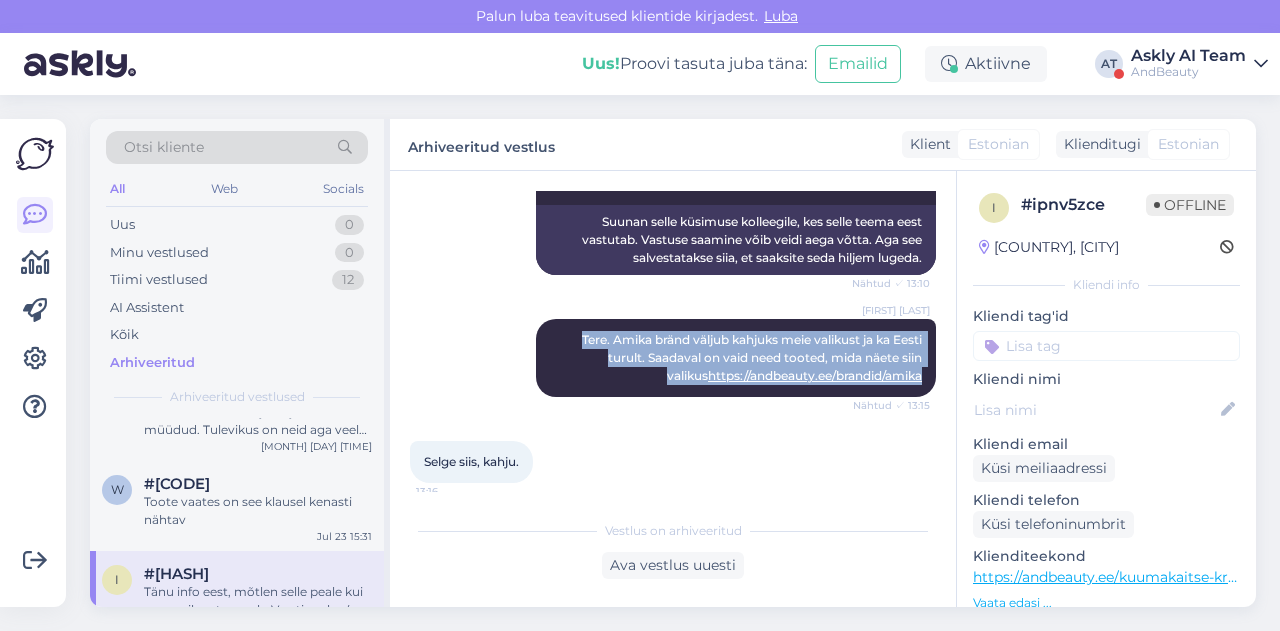 drag, startPoint x: 551, startPoint y: 339, endPoint x: 924, endPoint y: 381, distance: 375.35718 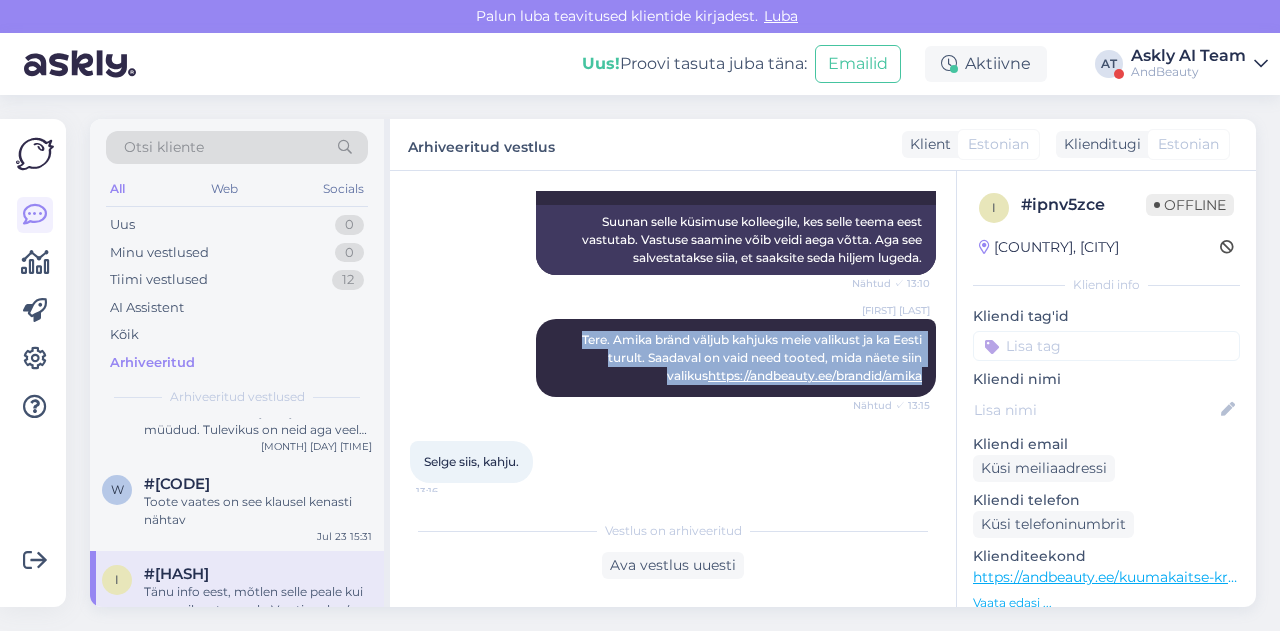 click on "Vestlus algas [MONTH] [DAY] [TIME] Tere. [TIME]  Hello. AI Assistent Hello, how can we assist you today? Nähtud ✓ [TIME]  Tere, kuidas me saame teid täna aidata? Otsin Amika Wizard, millalgi ostsin teilt, praegu ei näe teda. [TIME]  I'm looking for an Amika Wizard, I bought it from you once, but I can't find it right now. AI Assistent I am routing this question to the colleague who is responsible for this topic. The reply might take a bit. But it’ll be saved here for you to read later. Nähtud ✓ [TIME]  Suunan selle küsimuse kolleegile, kes selle teema eest vastutab. Vastuse saamine võib veidi aega võtta. Aga see salvestatakse siia, et saaksite seda hiljem lugeda. [FIRST] [LAST] Tere. Amika bränd väljub kahjuks meie valikust ja ka Eesti turult. Saadaval on vaid need tooted, mida näete siin valikus  https://andbeauty.ee/brandid/amika Nähtud ✓ [TIME]  Selge siis, kahju. [TIME]  [FIRST] [LAST] https://andbeauty.ee/juuksesprei-niisutav-pusadevastane-150ml Nähtud ✓ [TIME]  [TIME]  [FIRST] [LAST]" at bounding box center (682, 341) 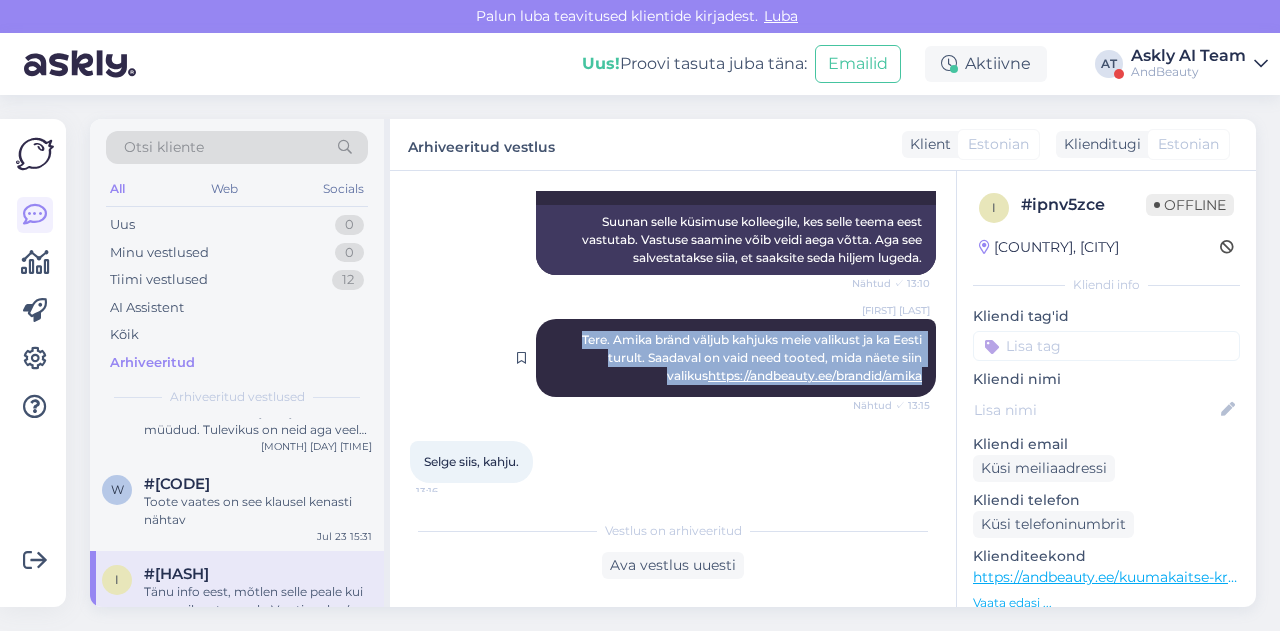 scroll, scrollTop: 0, scrollLeft: 0, axis: both 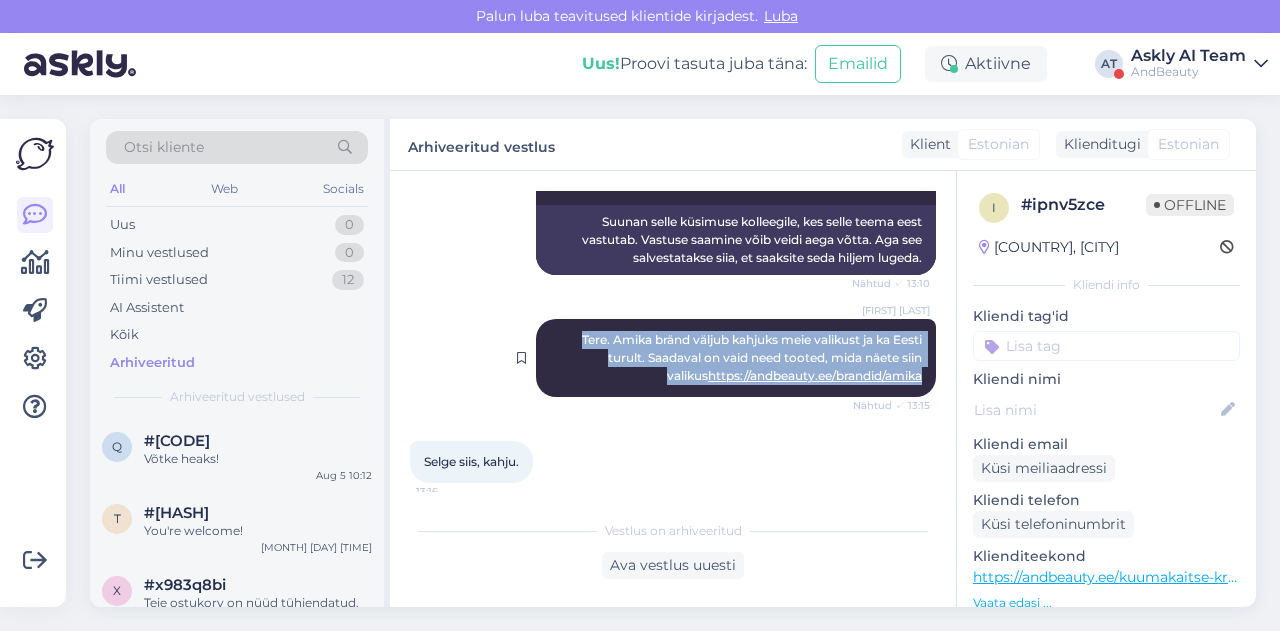 click on "https://andbeauty.ee/brandid/amika" at bounding box center (815, 375) 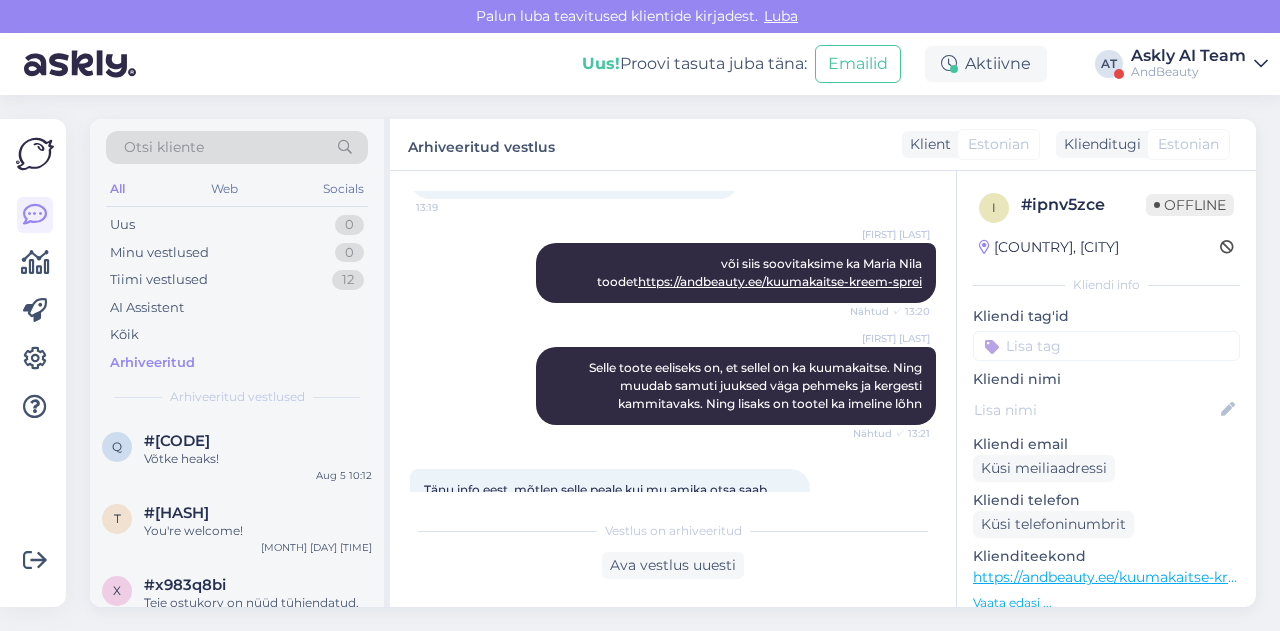 scroll, scrollTop: 1116, scrollLeft: 0, axis: vertical 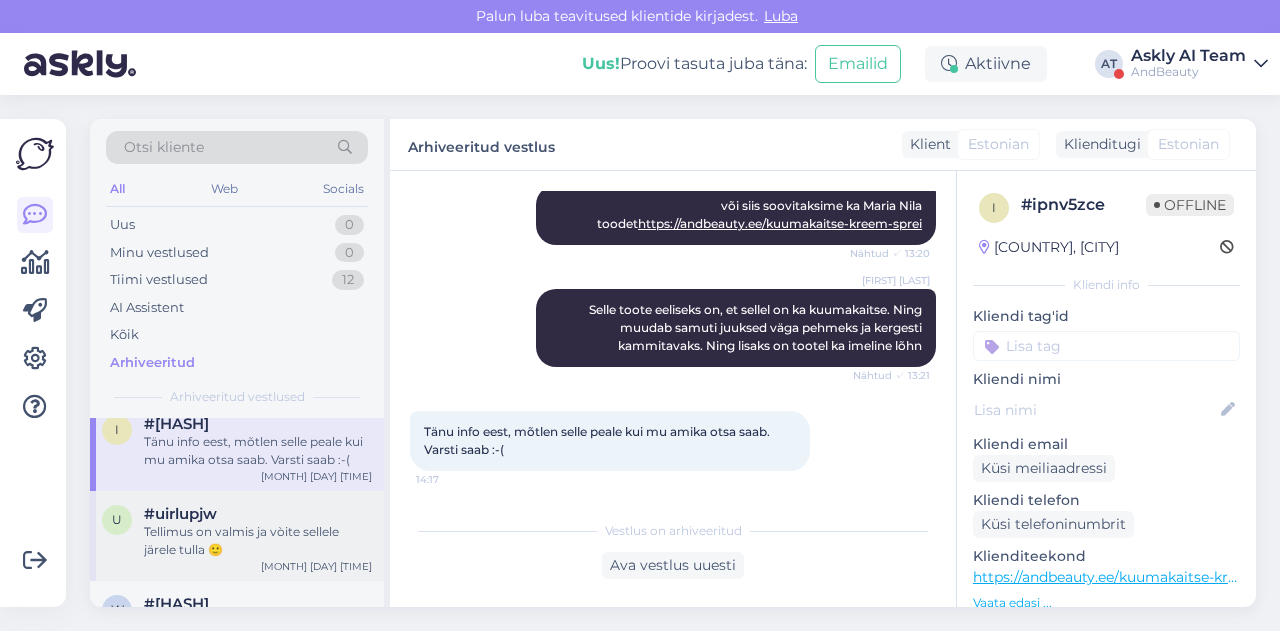 click on "Tellimus on valmis ja vòite sellele järele tulla 🙂" at bounding box center (258, 541) 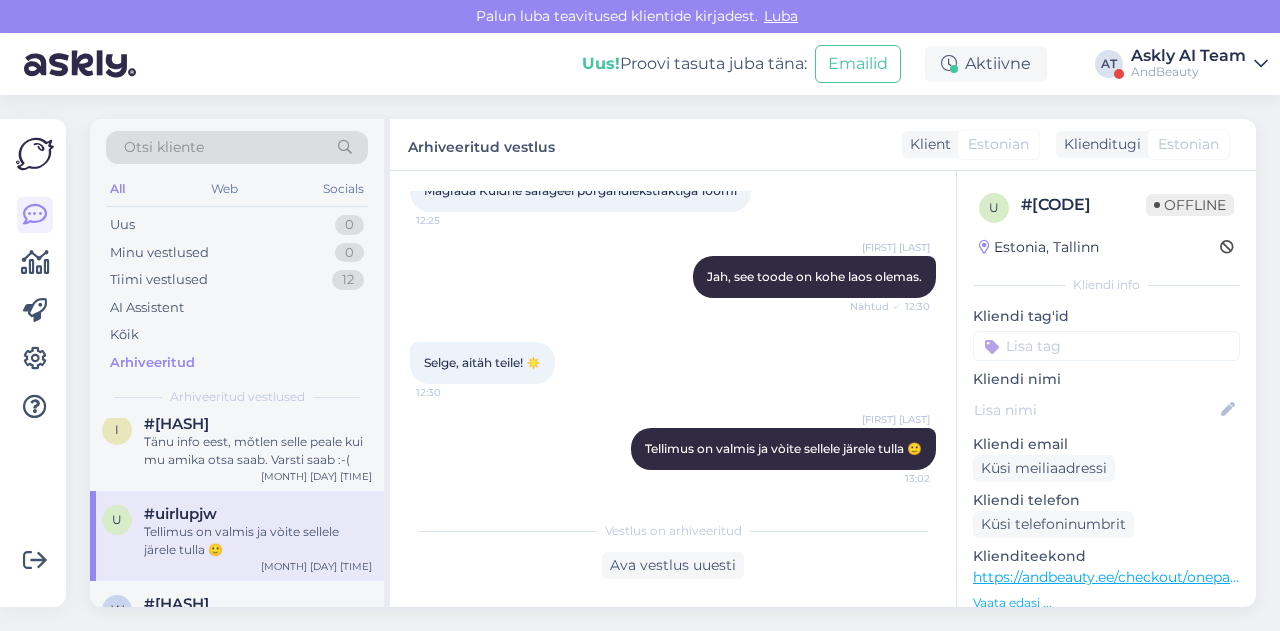 scroll, scrollTop: 614, scrollLeft: 0, axis: vertical 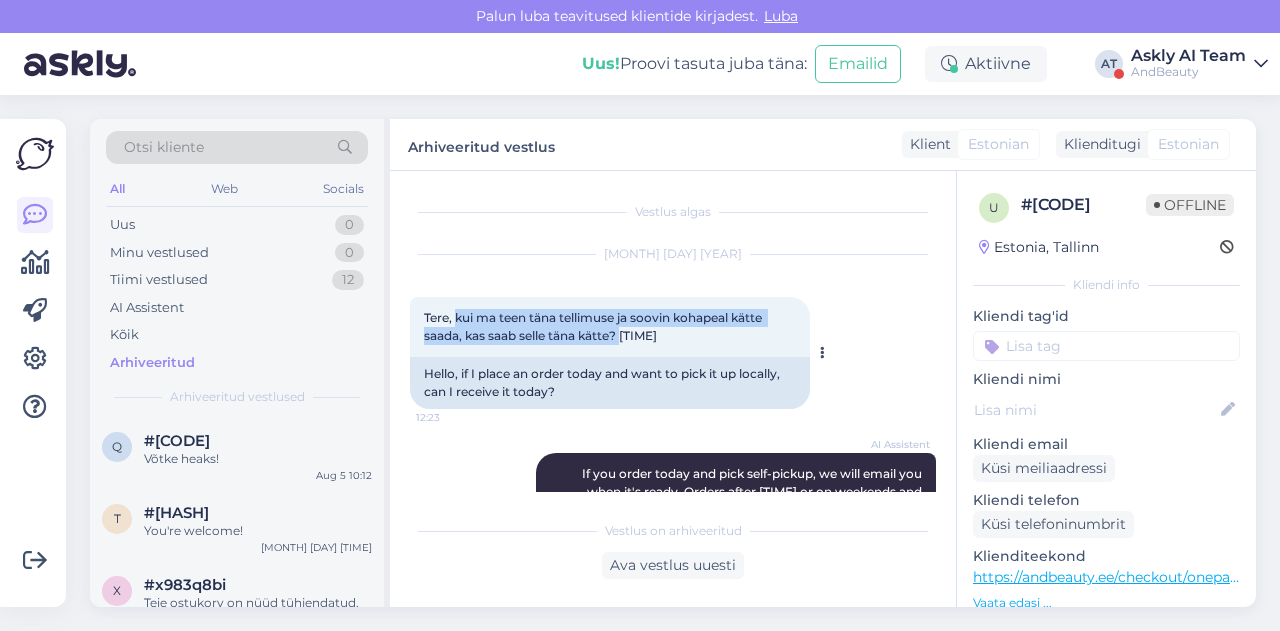 drag, startPoint x: 458, startPoint y: 316, endPoint x: 654, endPoint y: 341, distance: 197.58795 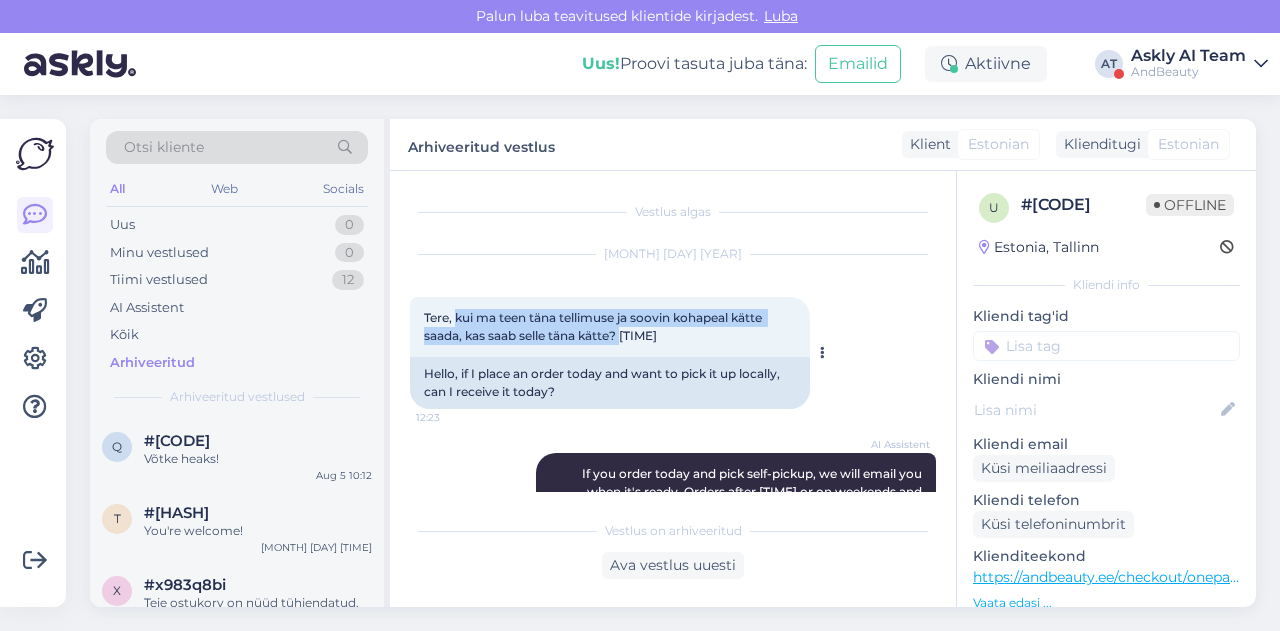 click on "Tere, kui ma teen täna tellimuse ja soovin kohapeal kätte saada, kas saab selle täna kätte? [TIME]" at bounding box center (610, 327) 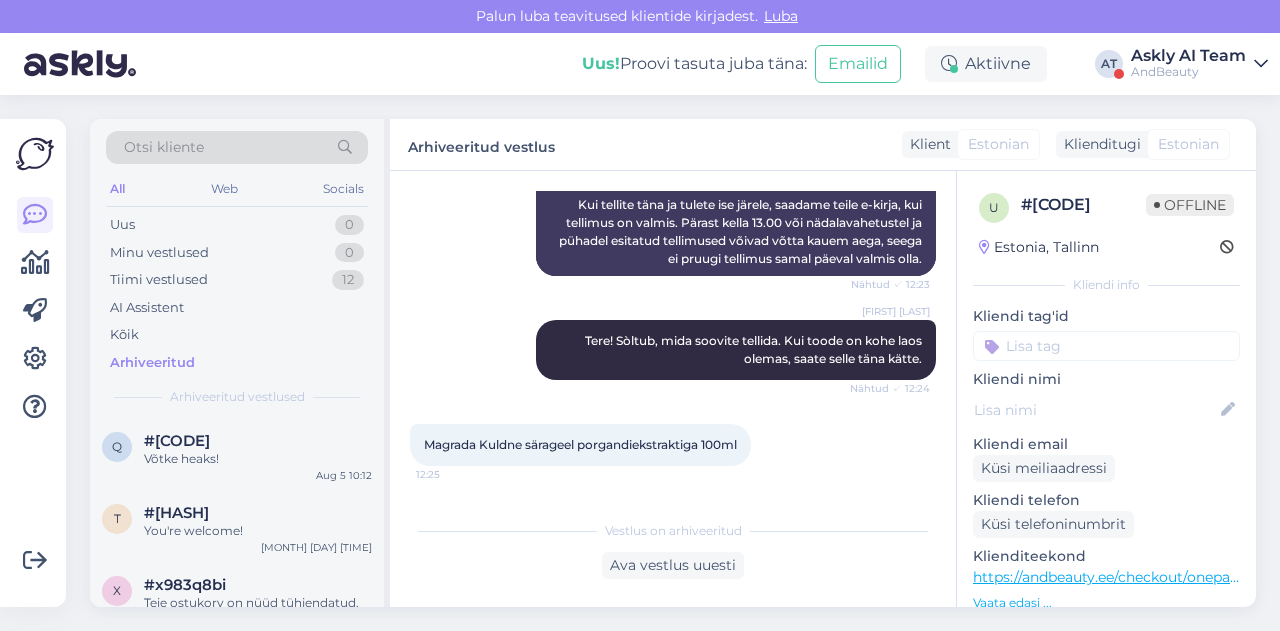 scroll, scrollTop: 401, scrollLeft: 0, axis: vertical 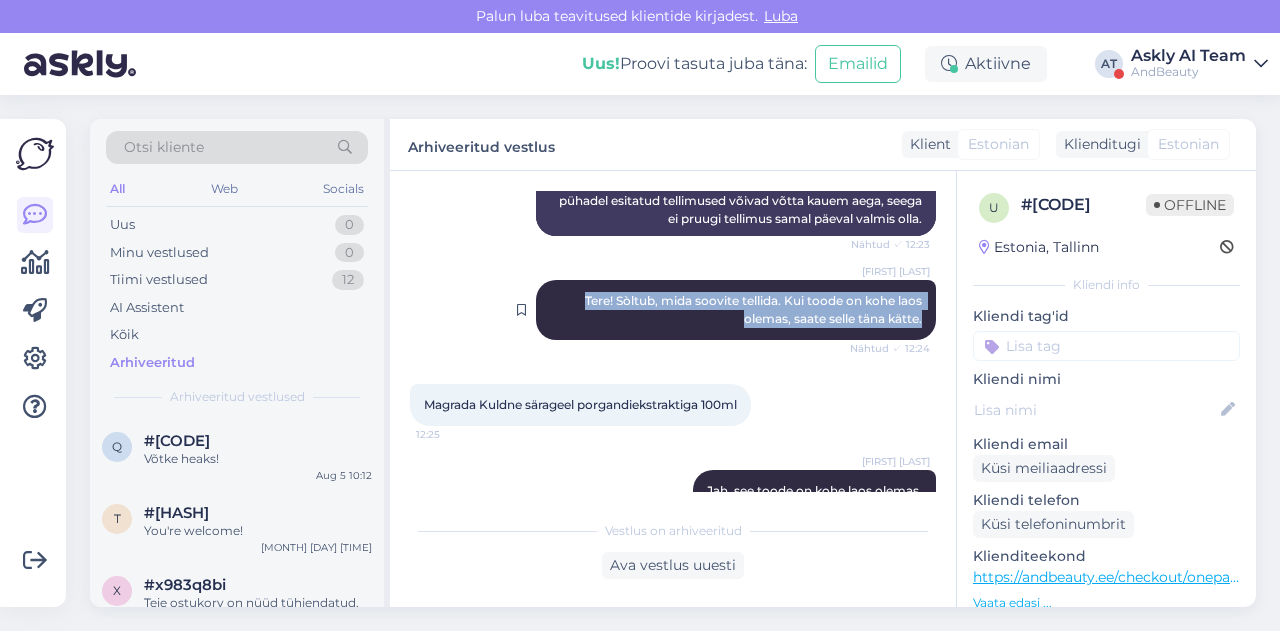 drag, startPoint x: 558, startPoint y: 304, endPoint x: 918, endPoint y: 328, distance: 360.7991 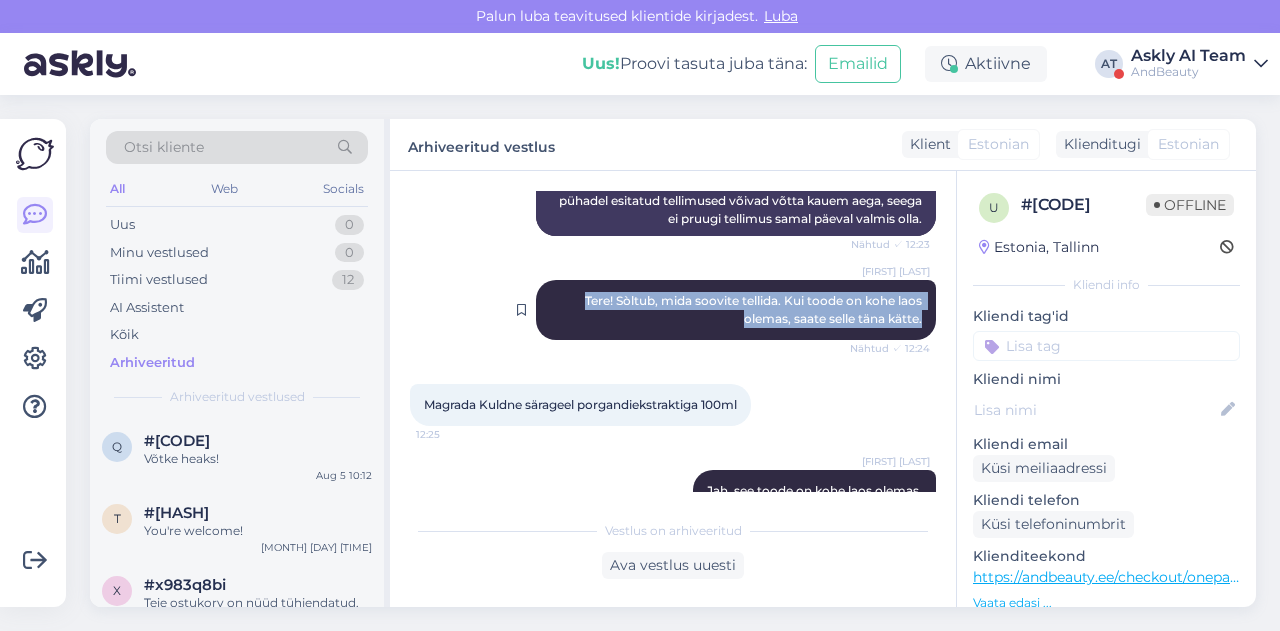 click on "[NAME] [MONTH] [DAY] [TIME]" at bounding box center (736, 310) 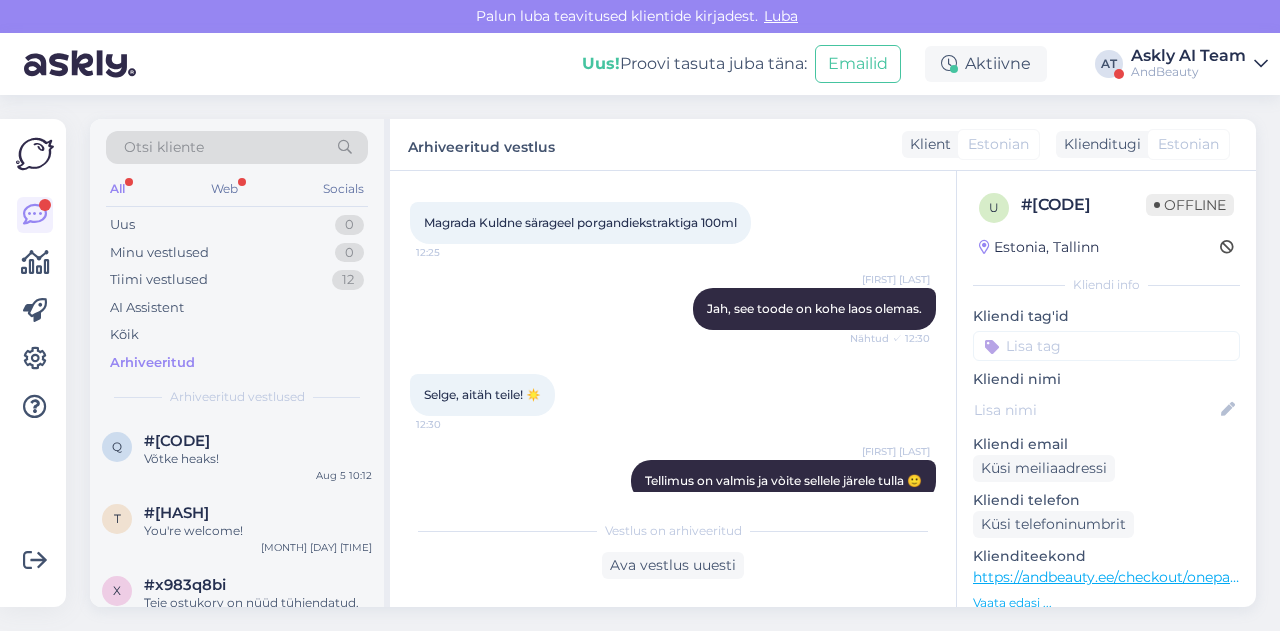 scroll, scrollTop: 614, scrollLeft: 0, axis: vertical 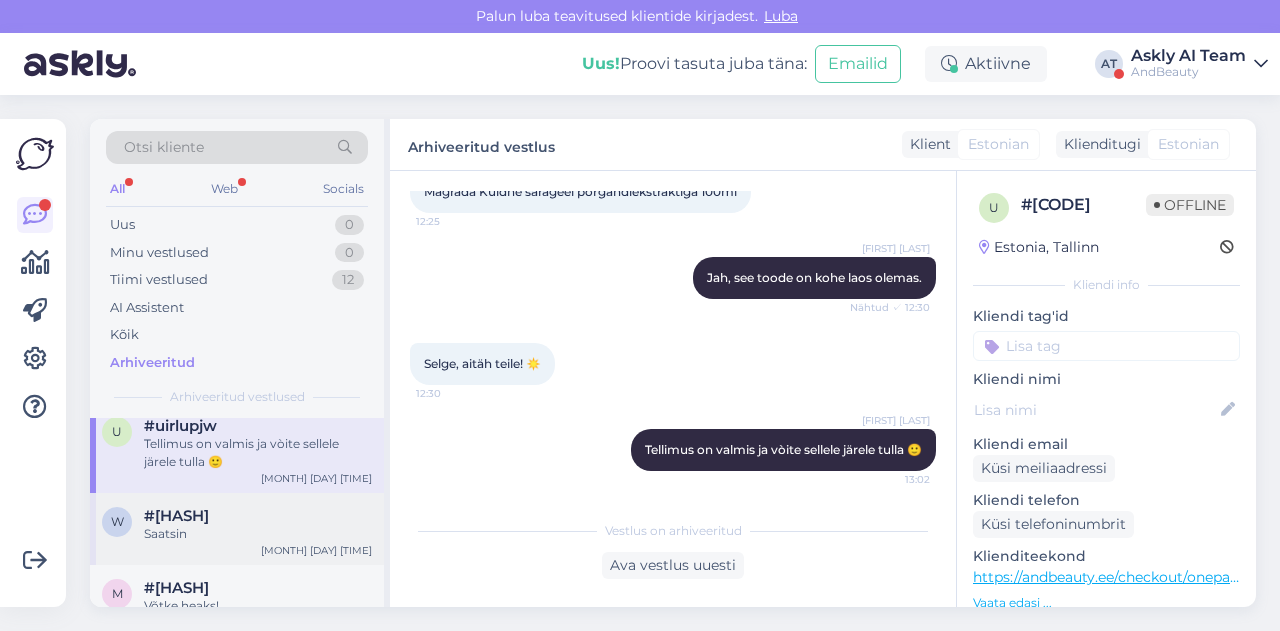 click on "#[HASH]" at bounding box center [176, 516] 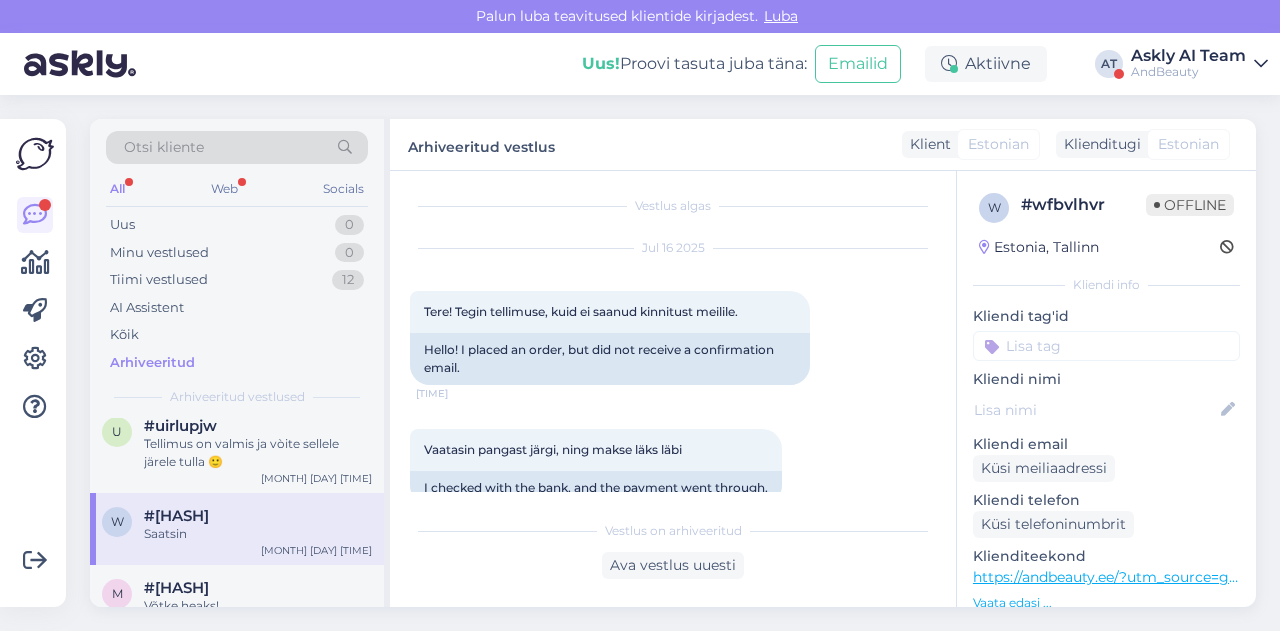 scroll, scrollTop: 0, scrollLeft: 0, axis: both 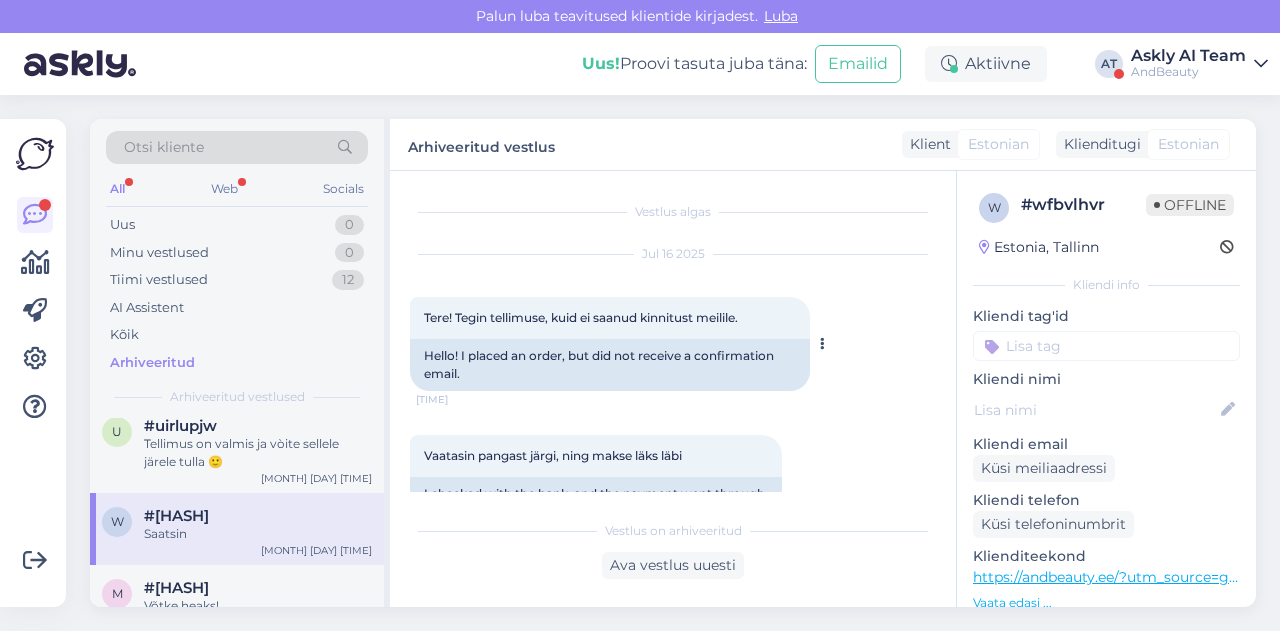 drag, startPoint x: 456, startPoint y: 316, endPoint x: 770, endPoint y: 324, distance: 314.1019 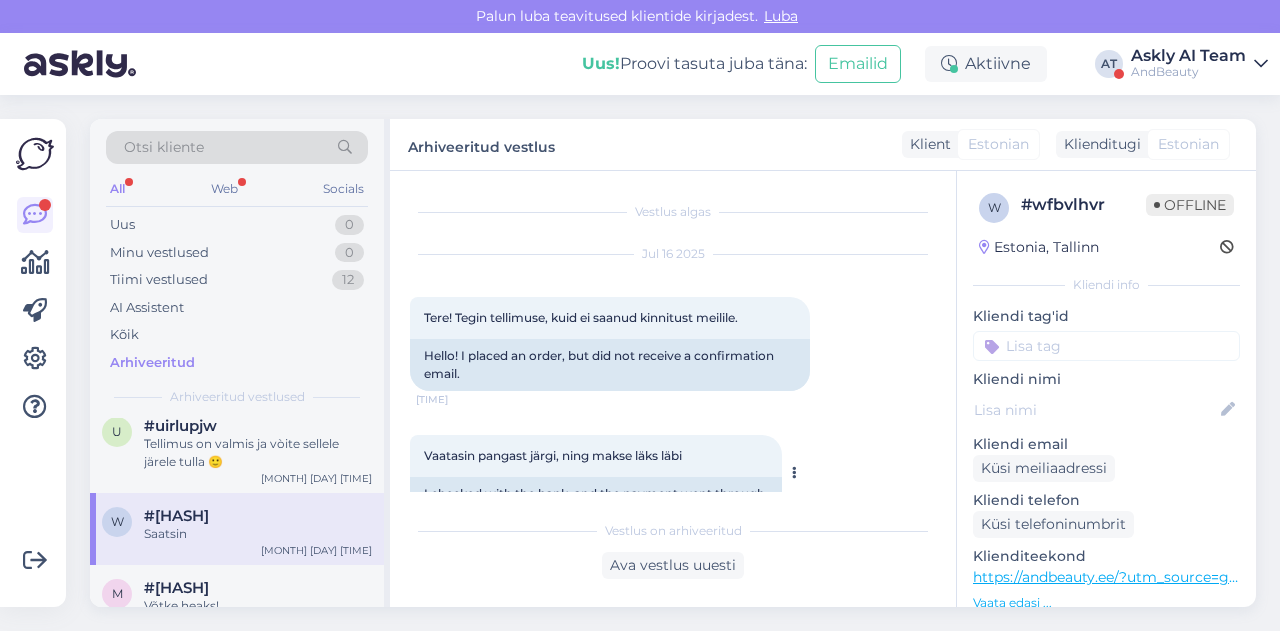 drag, startPoint x: 416, startPoint y: 455, endPoint x: 735, endPoint y: 459, distance: 319.0251 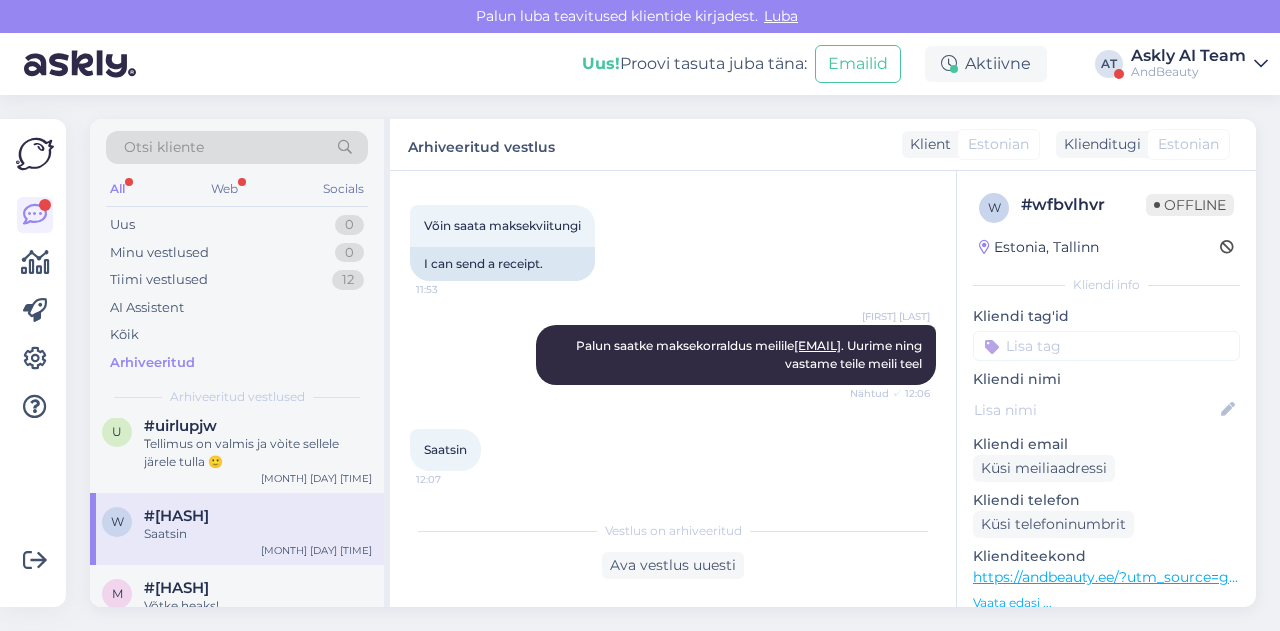 scroll, scrollTop: 860, scrollLeft: 0, axis: vertical 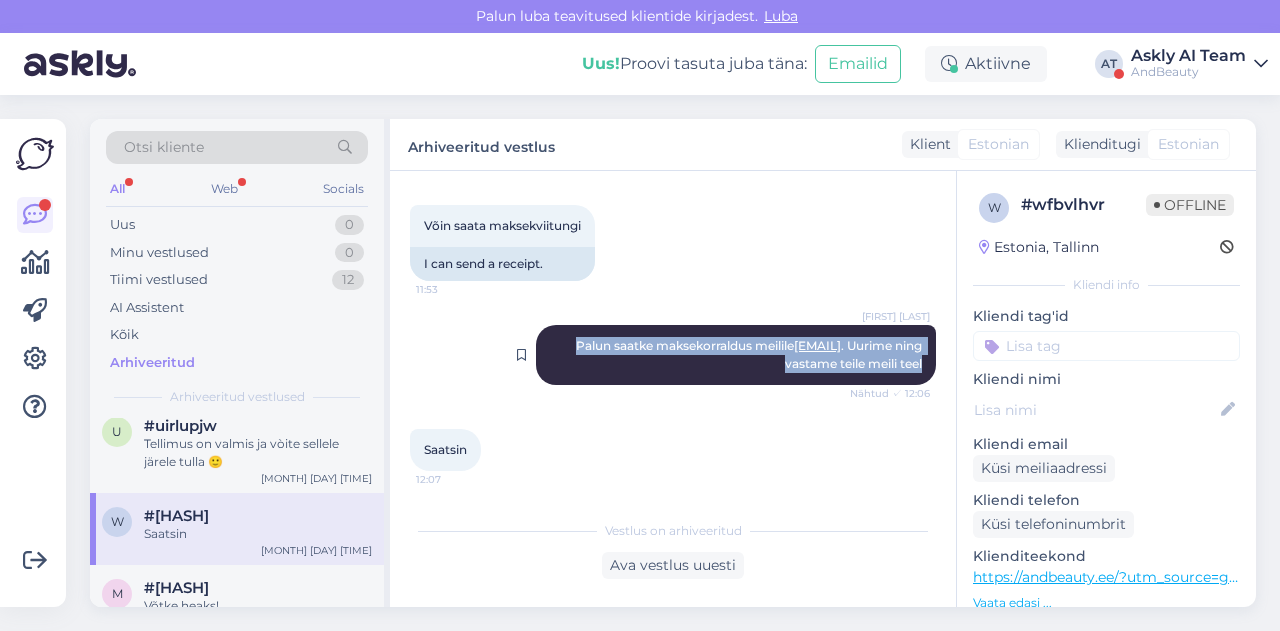 drag, startPoint x: 543, startPoint y: 345, endPoint x: 916, endPoint y: 360, distance: 373.30148 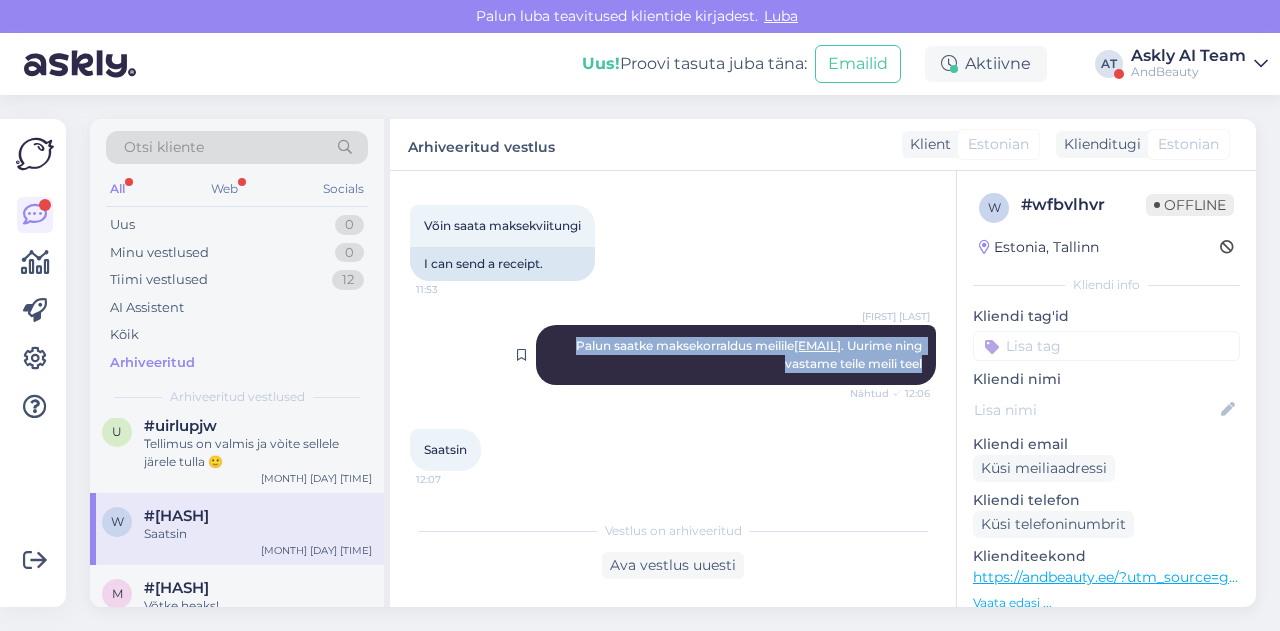 click on "Stiina Klementsov Palun saatke maksekorraldus meilile [EMAIL] . Uurime ning vastame teile meili teel Nähtud ✓ 12:06" at bounding box center (736, 355) 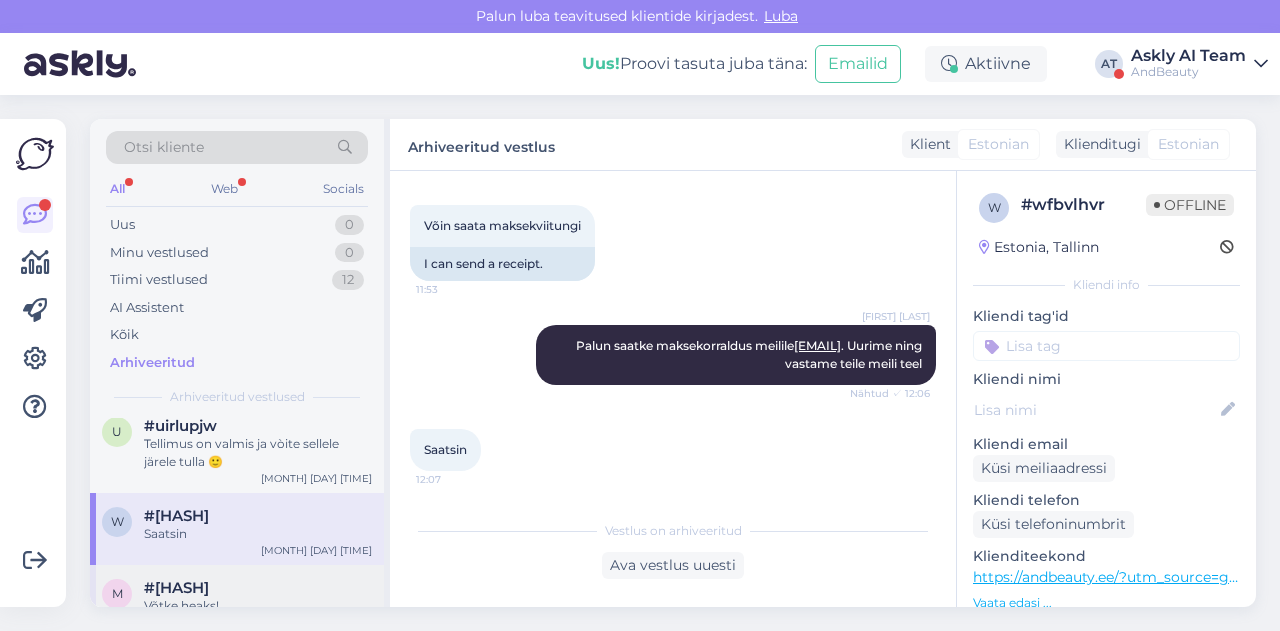 click on "Võtke heaks!" at bounding box center (258, 606) 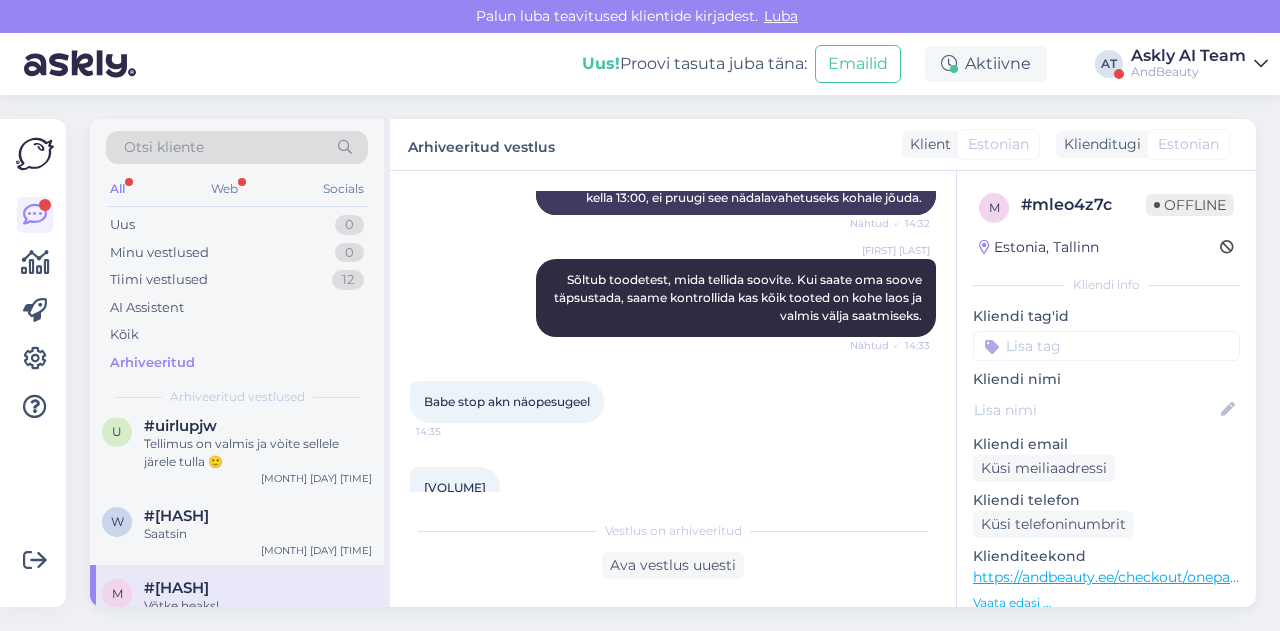 scroll, scrollTop: 424, scrollLeft: 0, axis: vertical 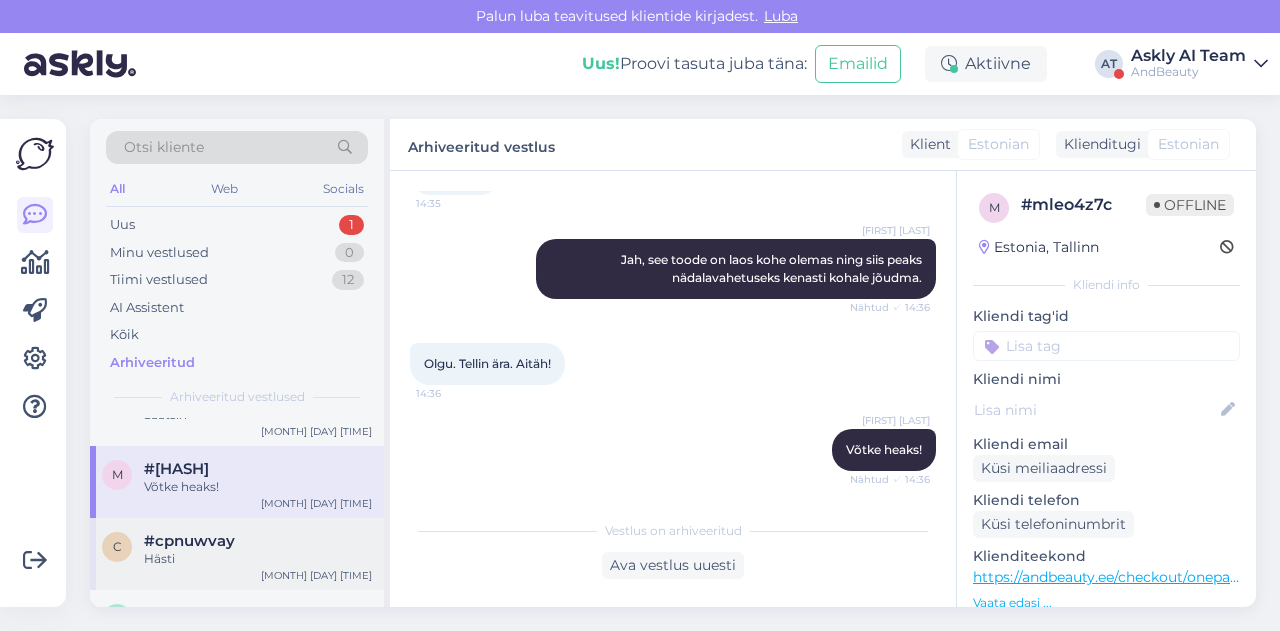 click on "Hästi" at bounding box center (258, 559) 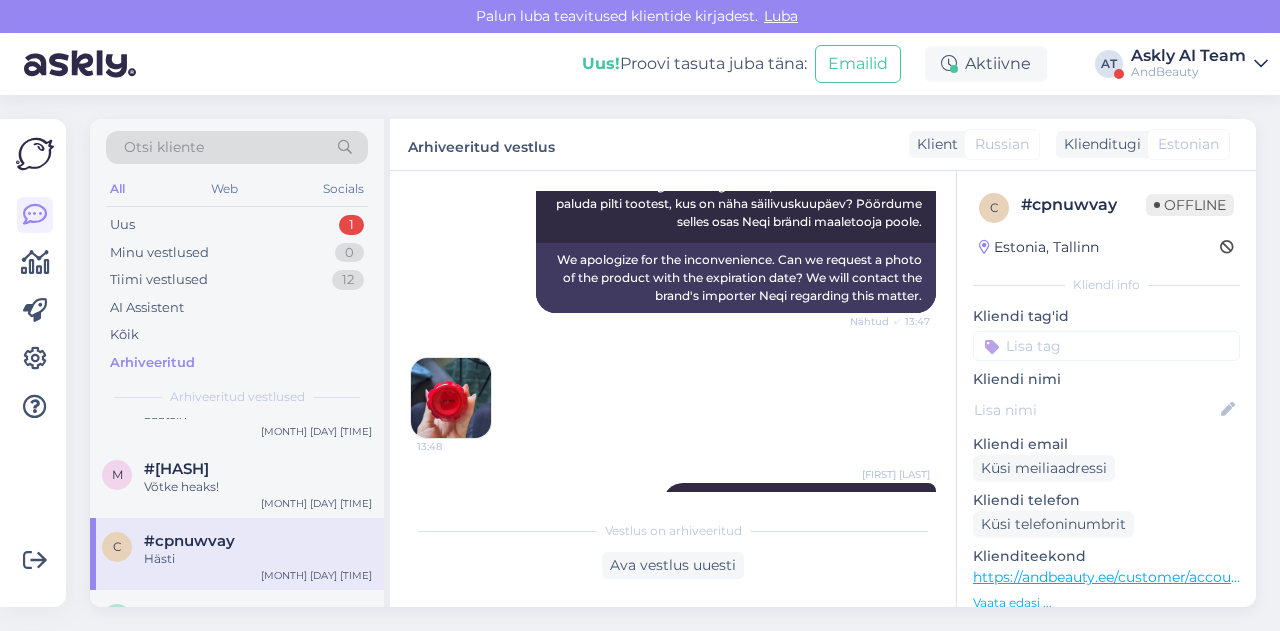 scroll, scrollTop: 967, scrollLeft: 0, axis: vertical 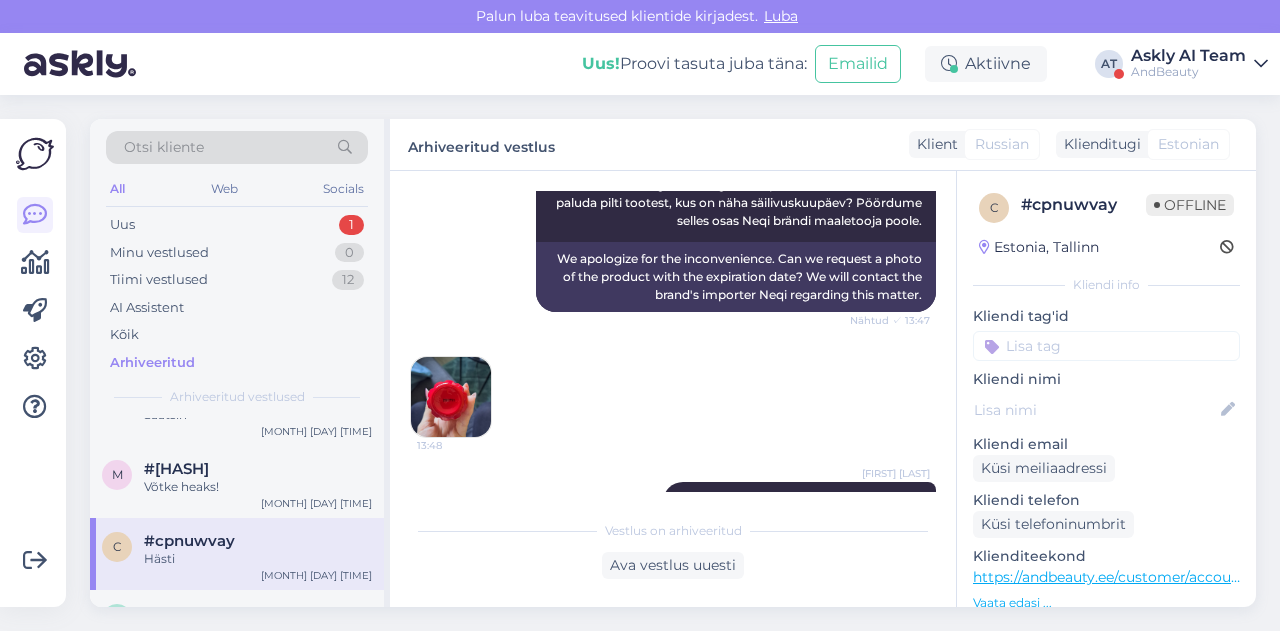 click at bounding box center (451, 397) 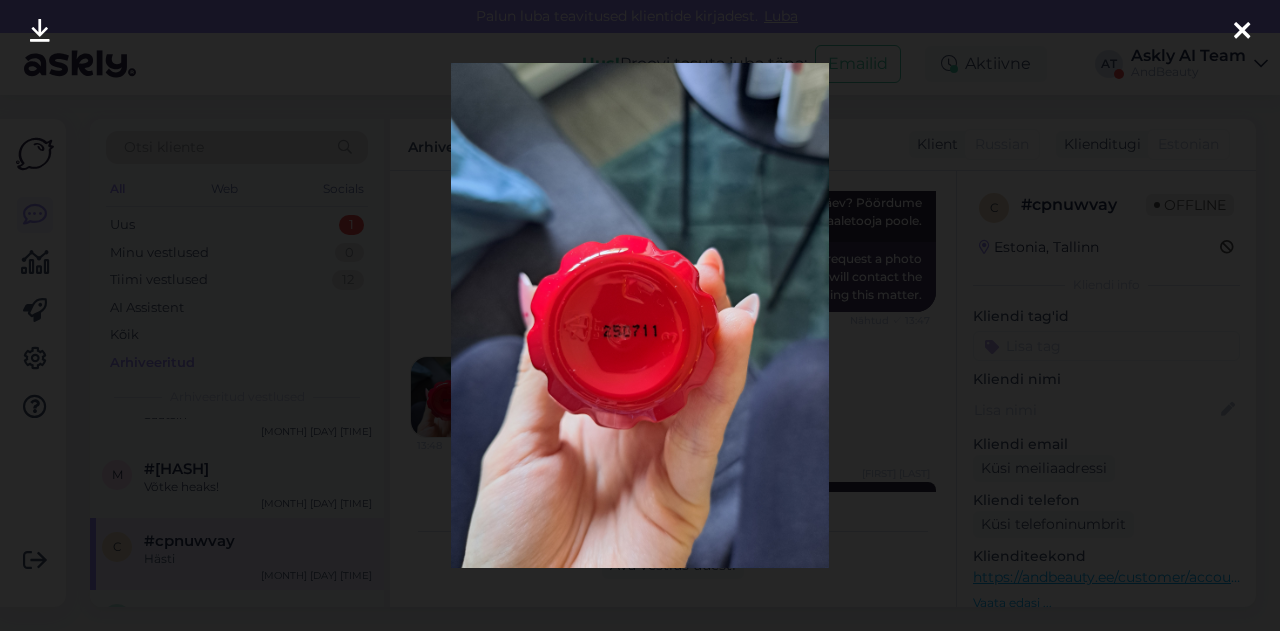 click at bounding box center (640, 315) 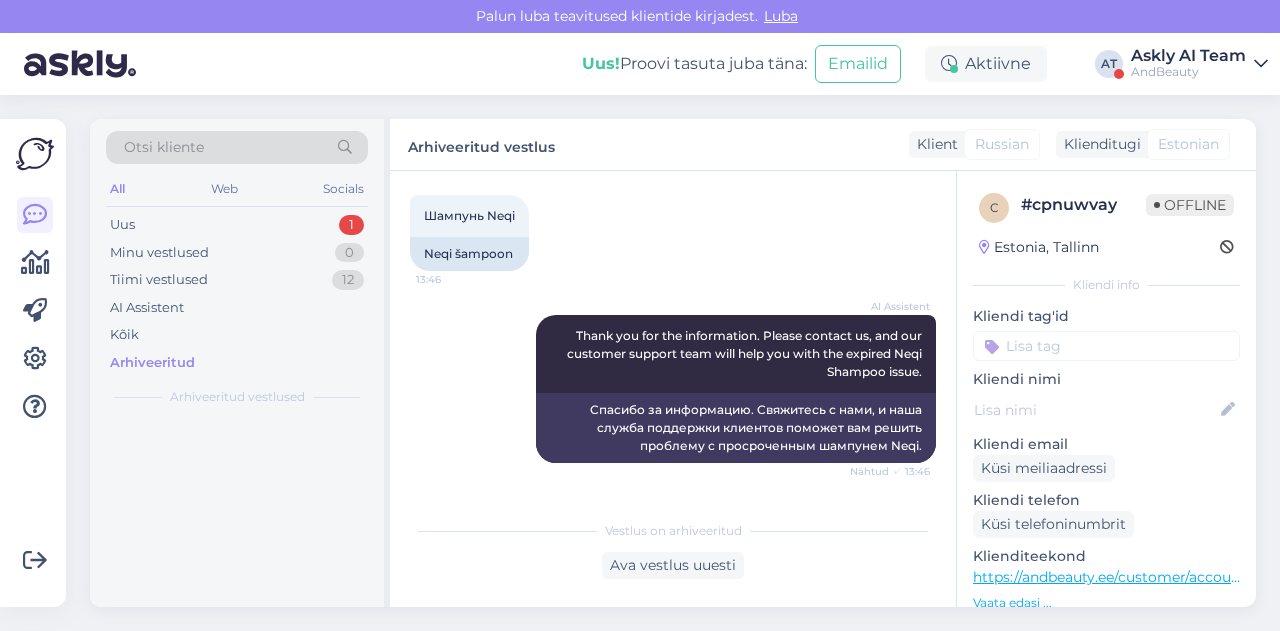 scroll, scrollTop: 493, scrollLeft: 0, axis: vertical 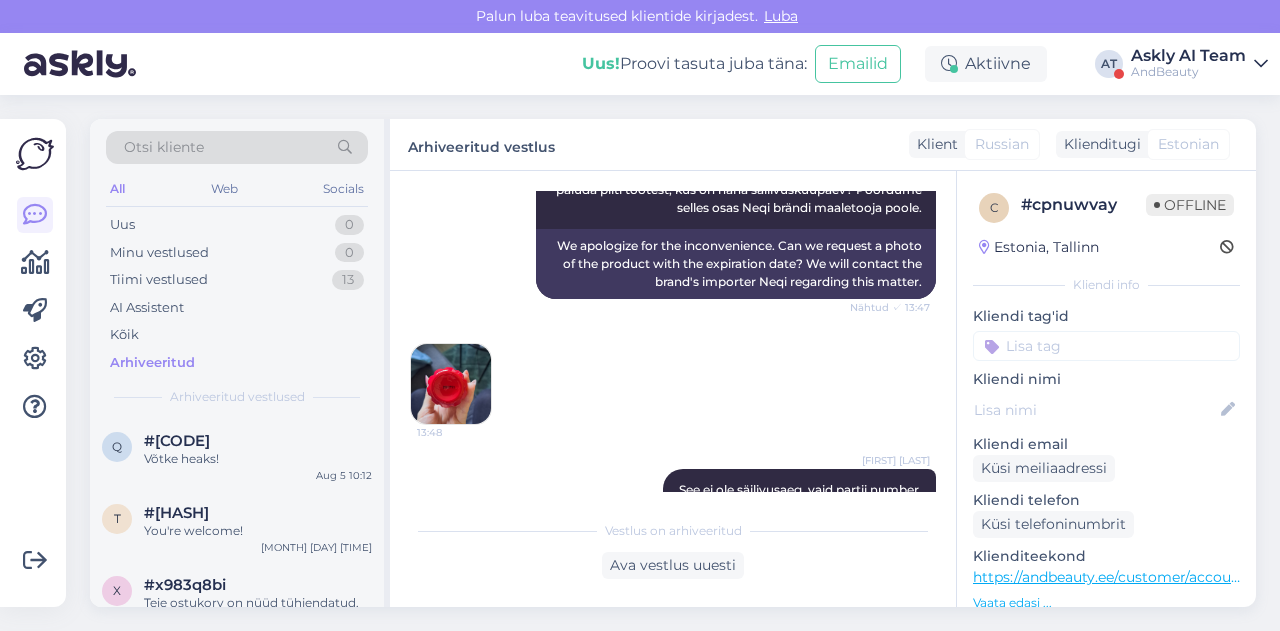 click at bounding box center (451, 384) 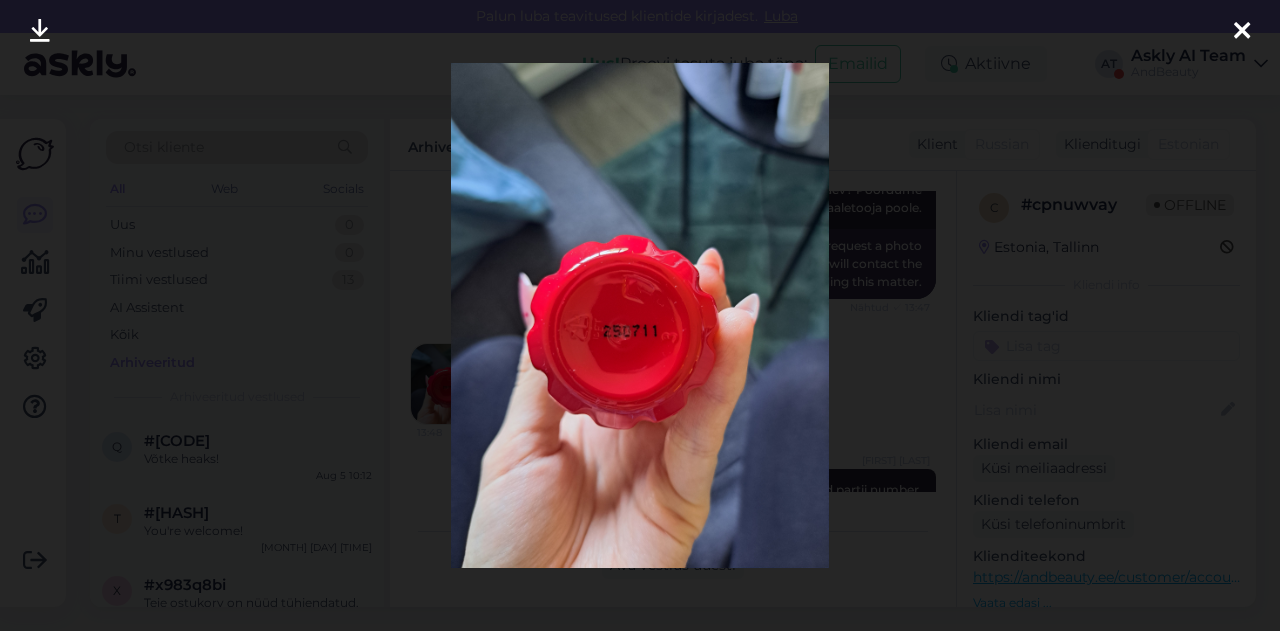click at bounding box center (640, 315) 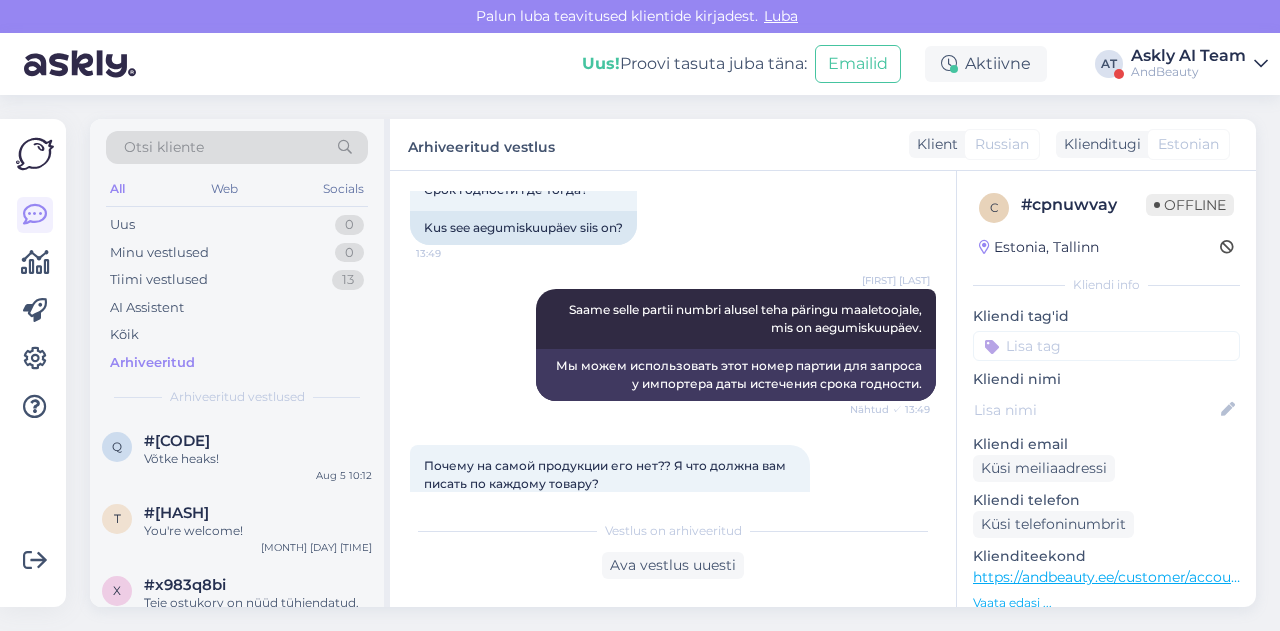 scroll, scrollTop: 1401, scrollLeft: 0, axis: vertical 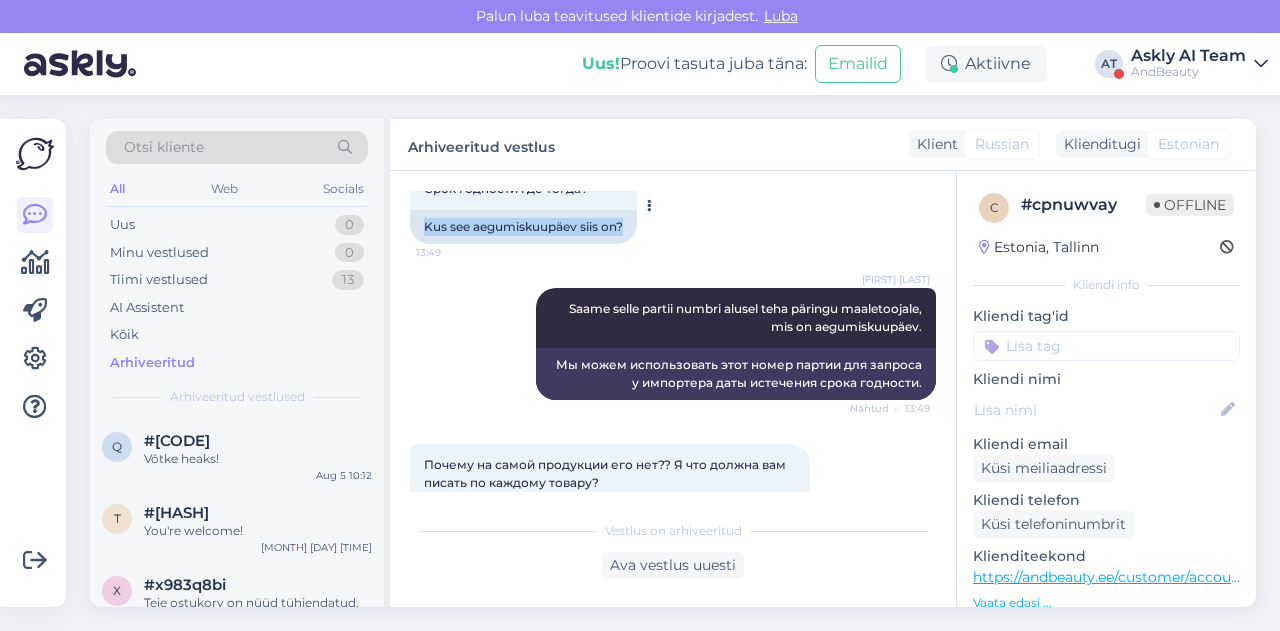 drag, startPoint x: 419, startPoint y: 237, endPoint x: 650, endPoint y: 239, distance: 231.00865 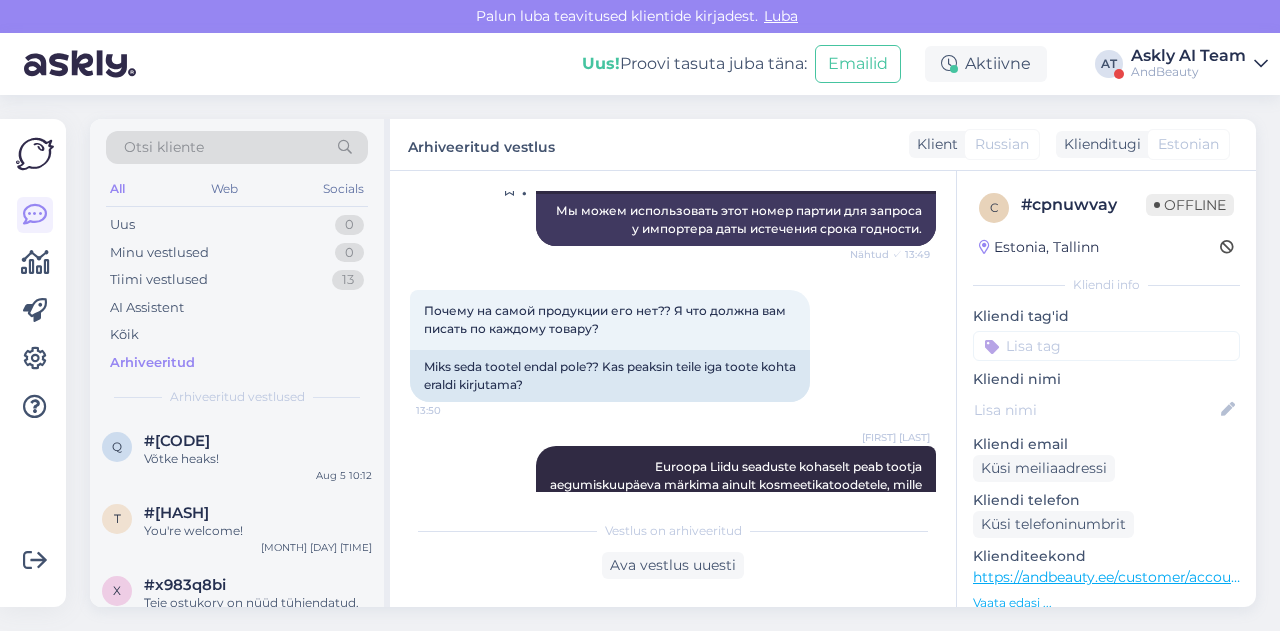 scroll, scrollTop: 1576, scrollLeft: 0, axis: vertical 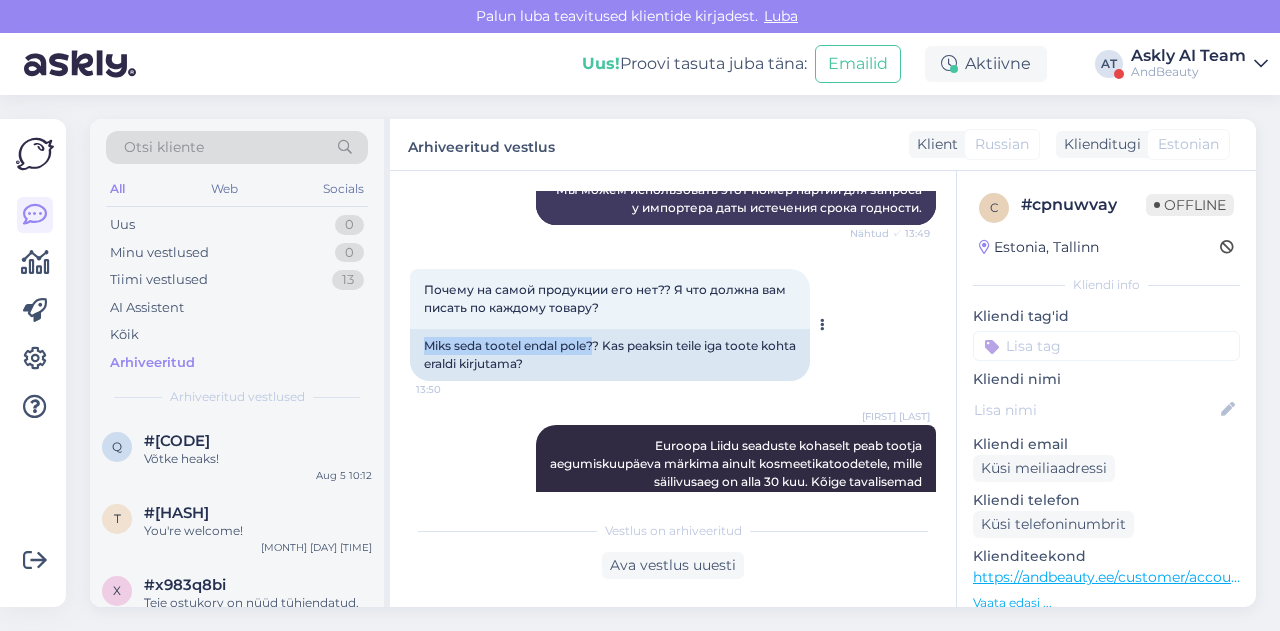 drag, startPoint x: 424, startPoint y: 359, endPoint x: 594, endPoint y: 362, distance: 170.02647 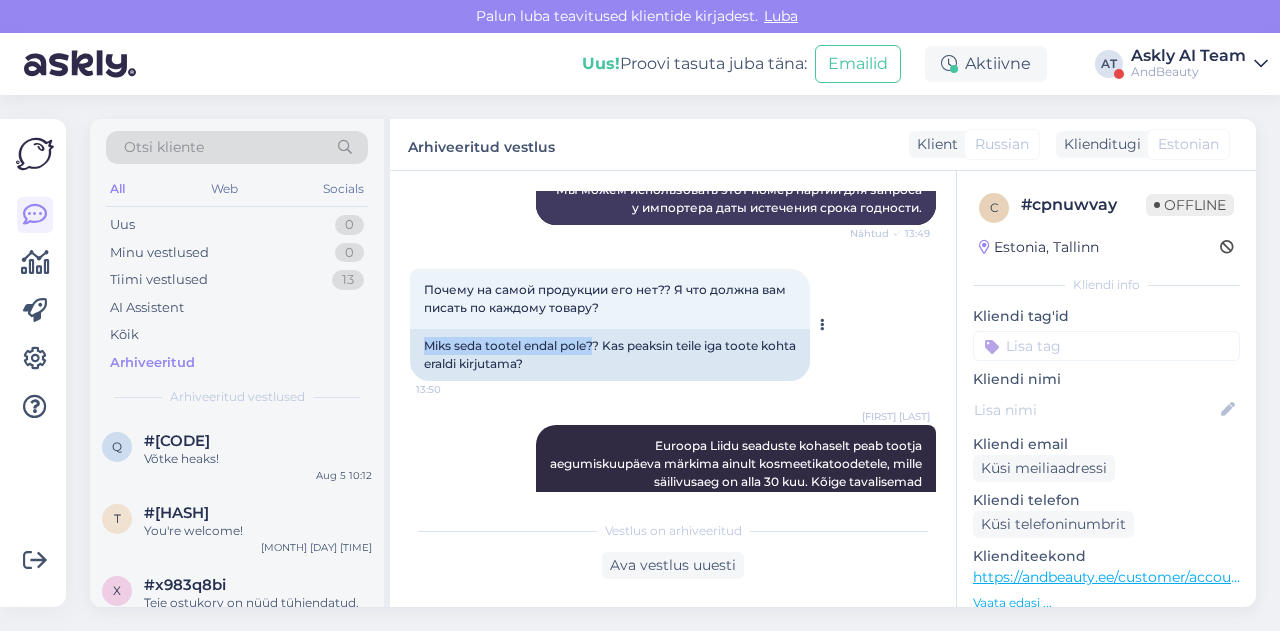 click on "Miks seda tootel endal pole?? Kas peaksin teile iga toote kohta eraldi kirjutama?" at bounding box center (610, 355) 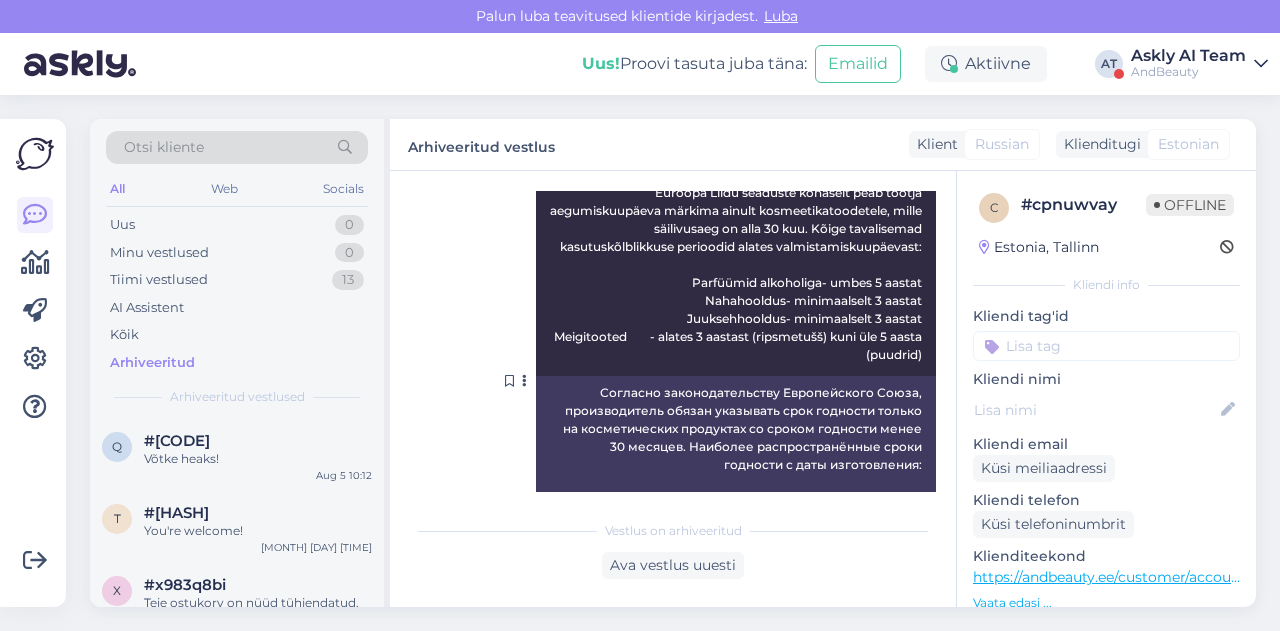 scroll, scrollTop: 1830, scrollLeft: 0, axis: vertical 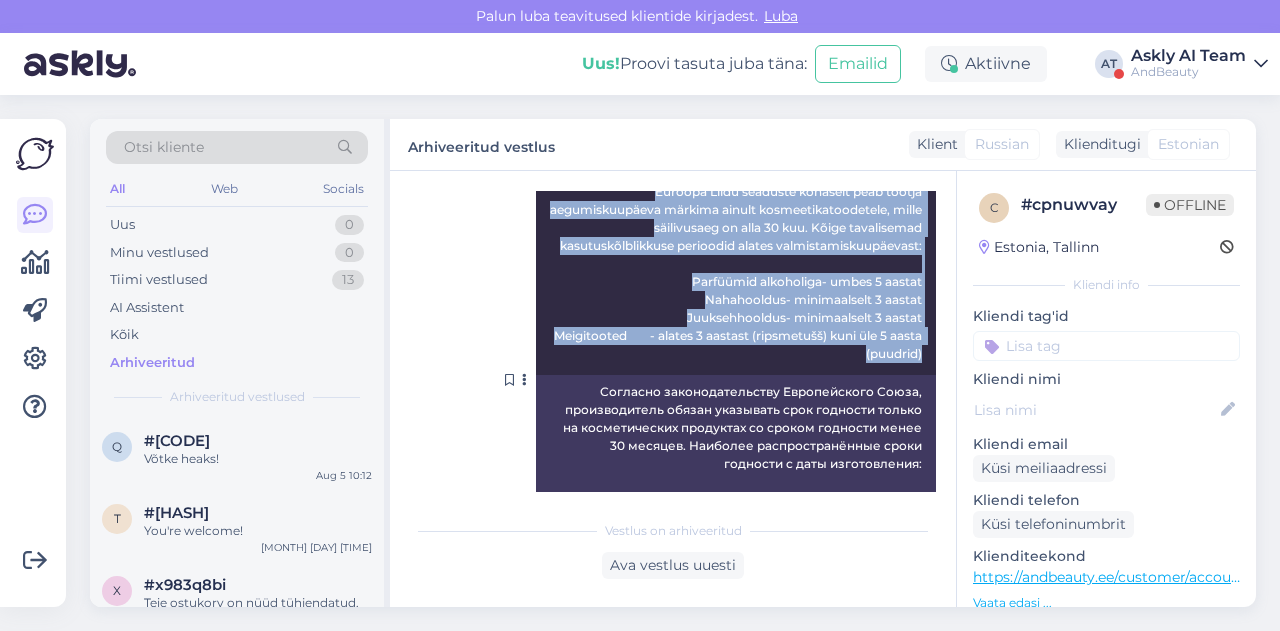 drag, startPoint x: 626, startPoint y: 213, endPoint x: 914, endPoint y: 373, distance: 329.46017 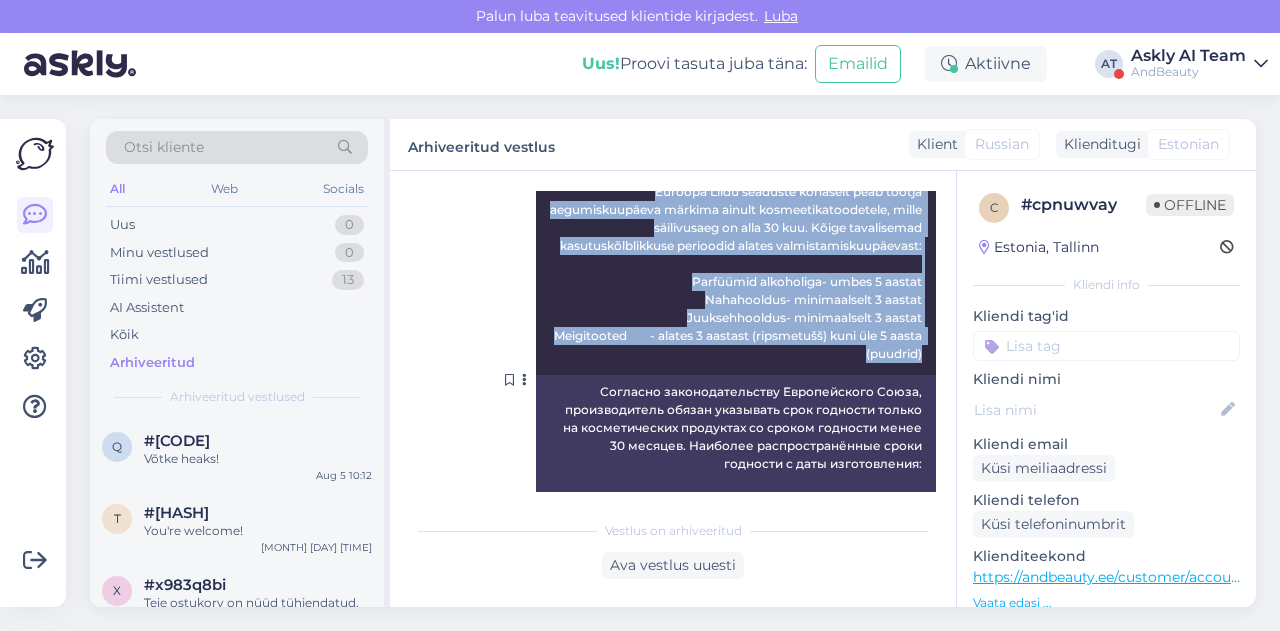 click on "[FIRST] [LAST] According to European Union laws, the manufacturer must mark the expiration date only on cosmetic products with a shelf life of less than 30 months. The most common periods of usability from the date of manufacture:
Perfumes with alcohol - about 5 years
Skin care - at least 3 years
Hair care - at least 3 years
Makeup products - from 3 years (mascara) to over 5 years (powders) Seen ✓ [TIME]" at bounding box center (736, 273) 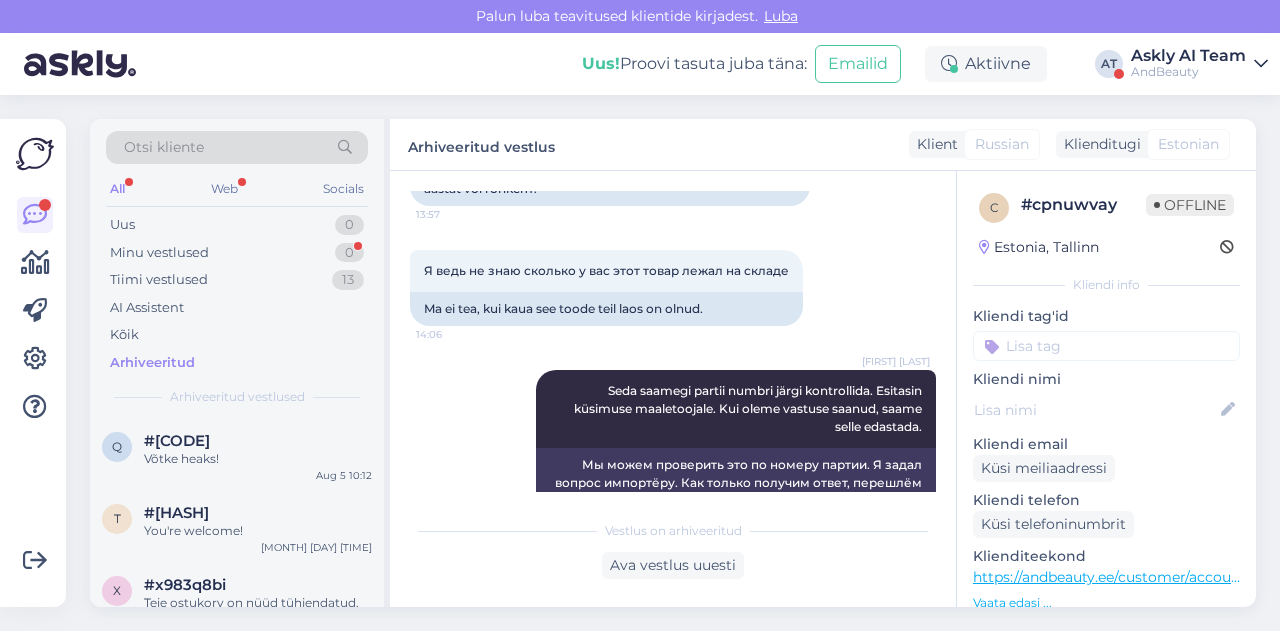 scroll, scrollTop: 2999, scrollLeft: 0, axis: vertical 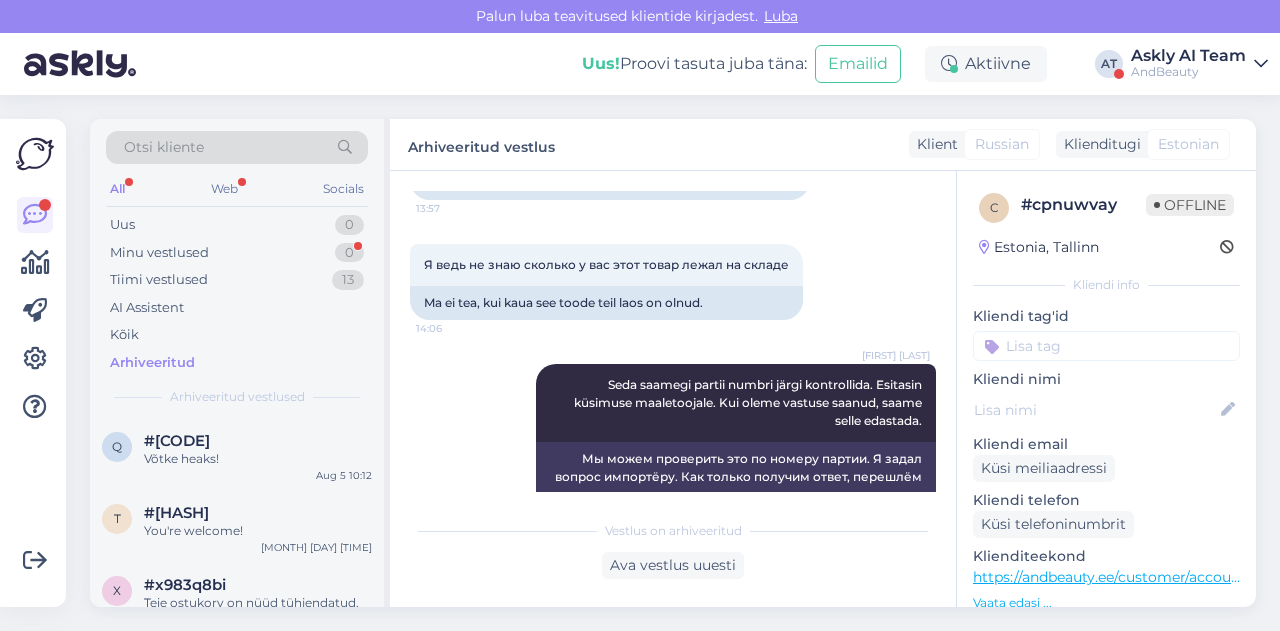 click on "Meie kollageen on toodetud sigadest." at bounding box center [673, 282] 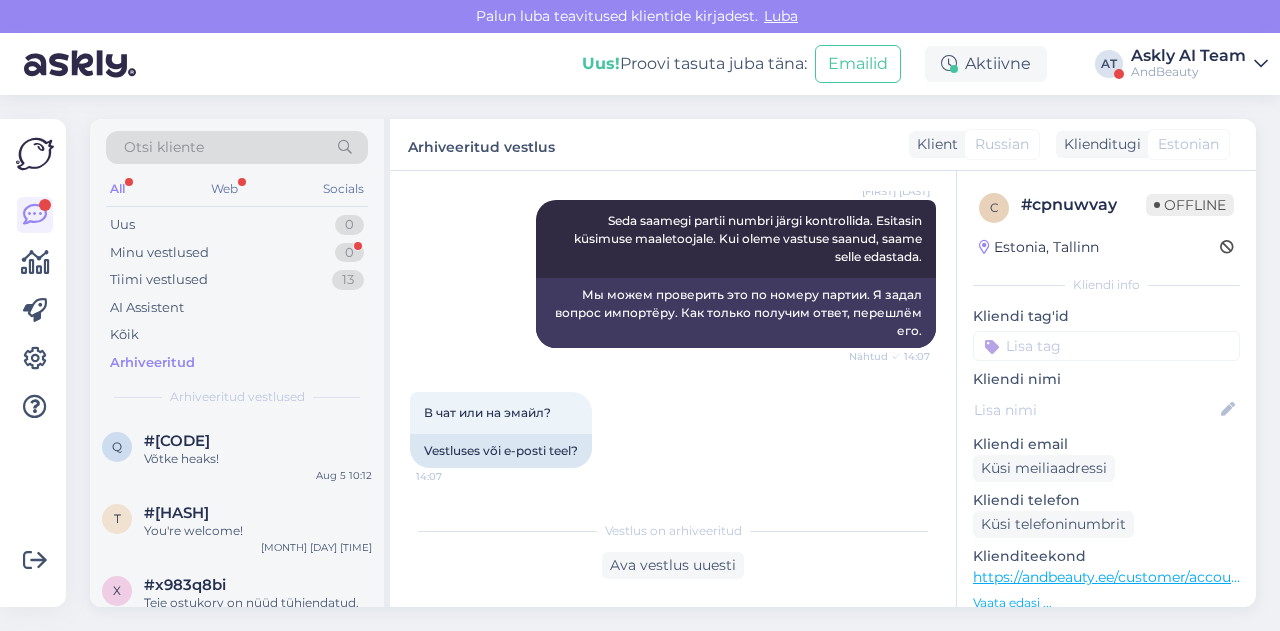 click on "Мы можем проверить это по номеру партии. Я задал вопрос импортёру. Как только получим ответ, перешлём его." at bounding box center [736, 313] 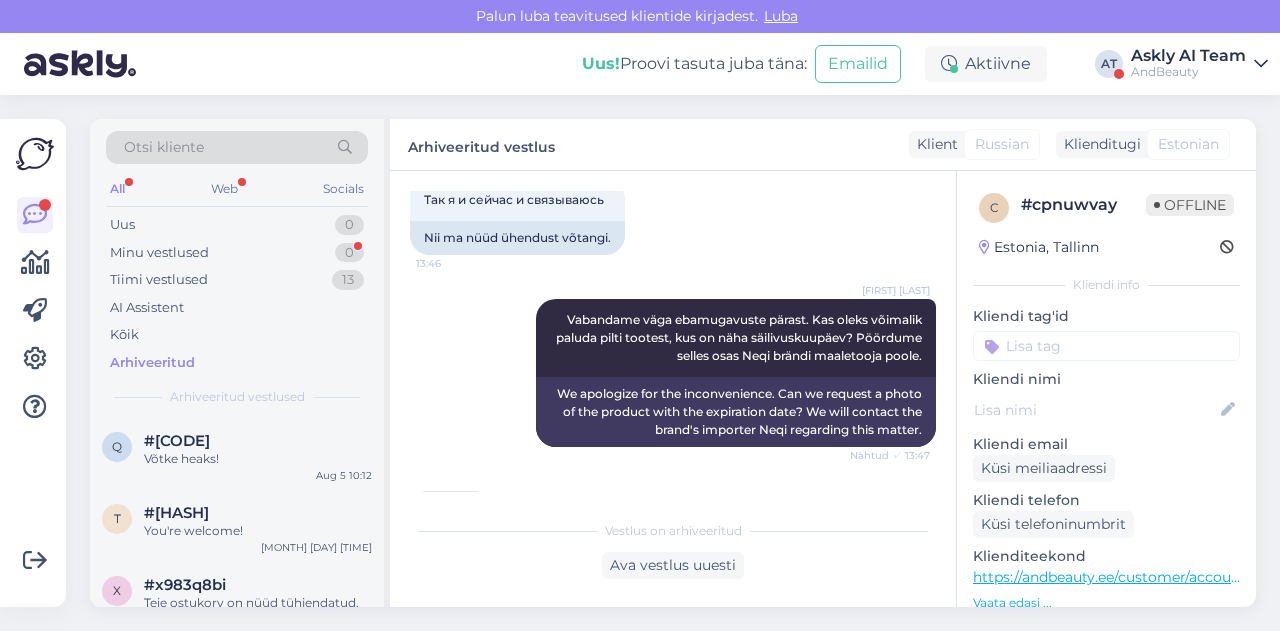 scroll, scrollTop: 831, scrollLeft: 0, axis: vertical 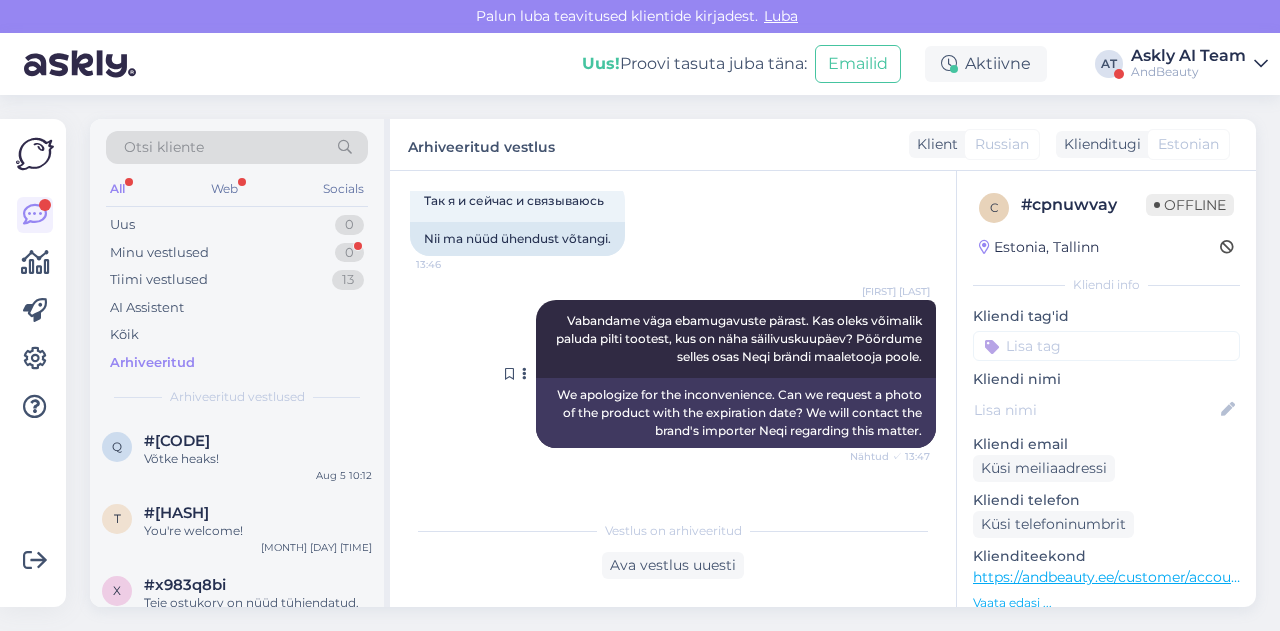 click on "Vabandame väga ebamugavuste pärast. Kas oleks võimalik paluda pilti tootest, kus on näha säilivuskuupäev? Pöördume selles osas Neqi brändi maaletooja poole." at bounding box center (740, 338) 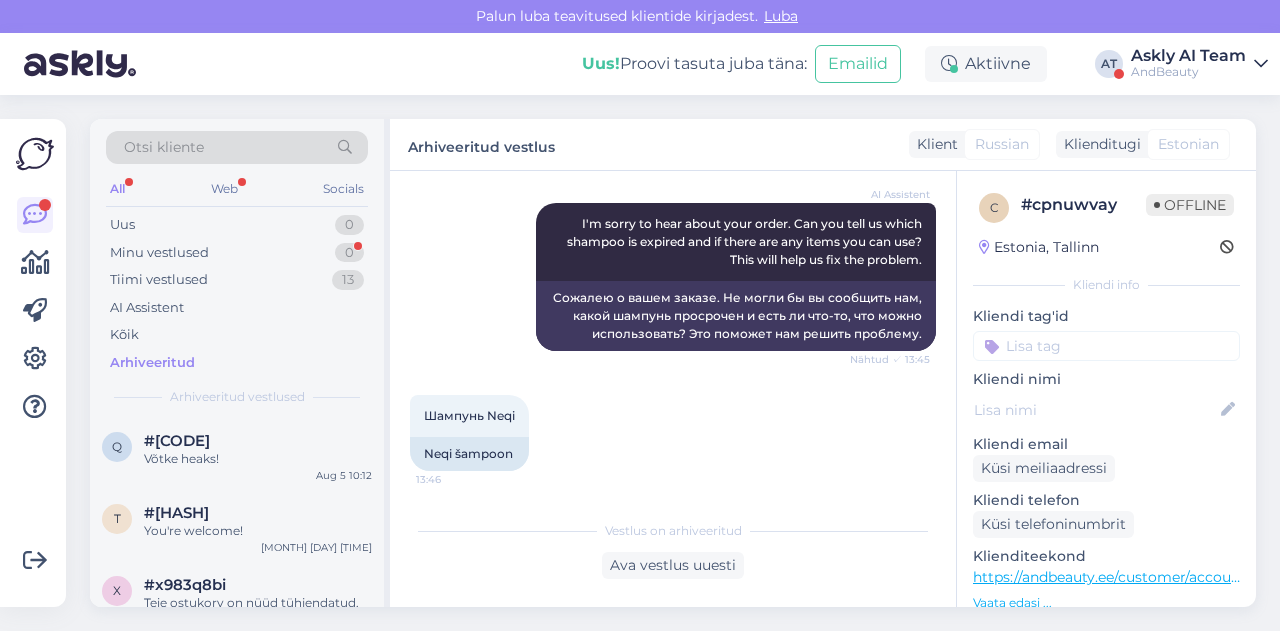 click on "[PRODUCT] [TIME]" at bounding box center [673, 277] 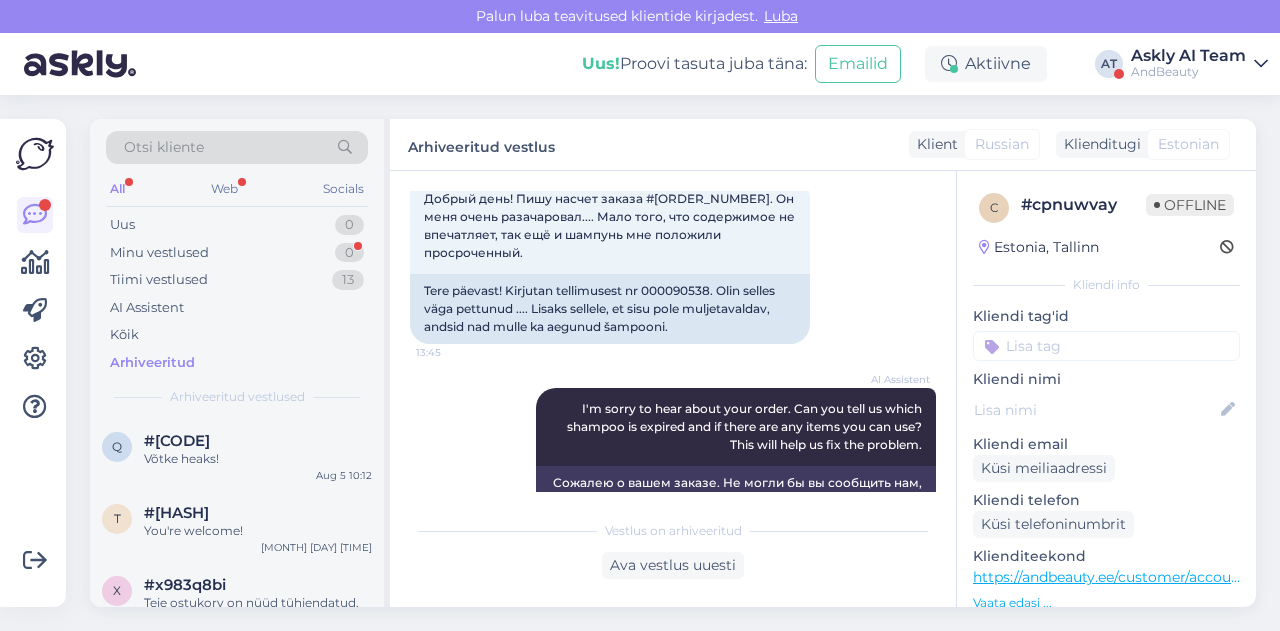 scroll, scrollTop: 111, scrollLeft: 0, axis: vertical 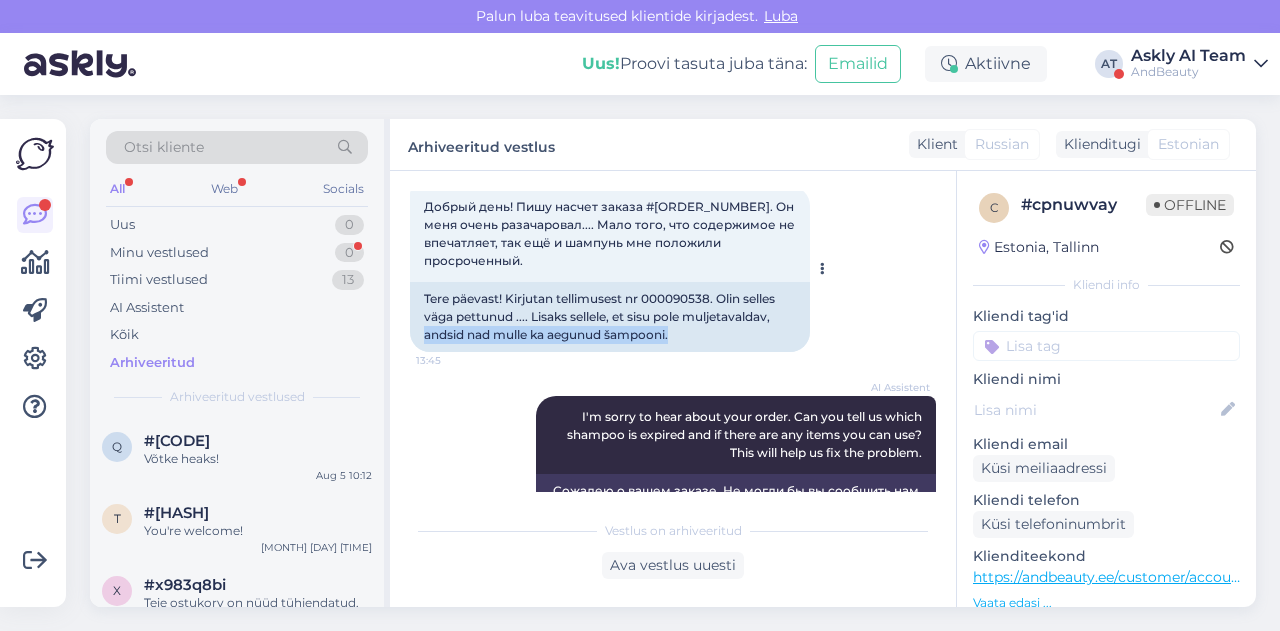 drag, startPoint x: 421, startPoint y: 337, endPoint x: 716, endPoint y: 337, distance: 295 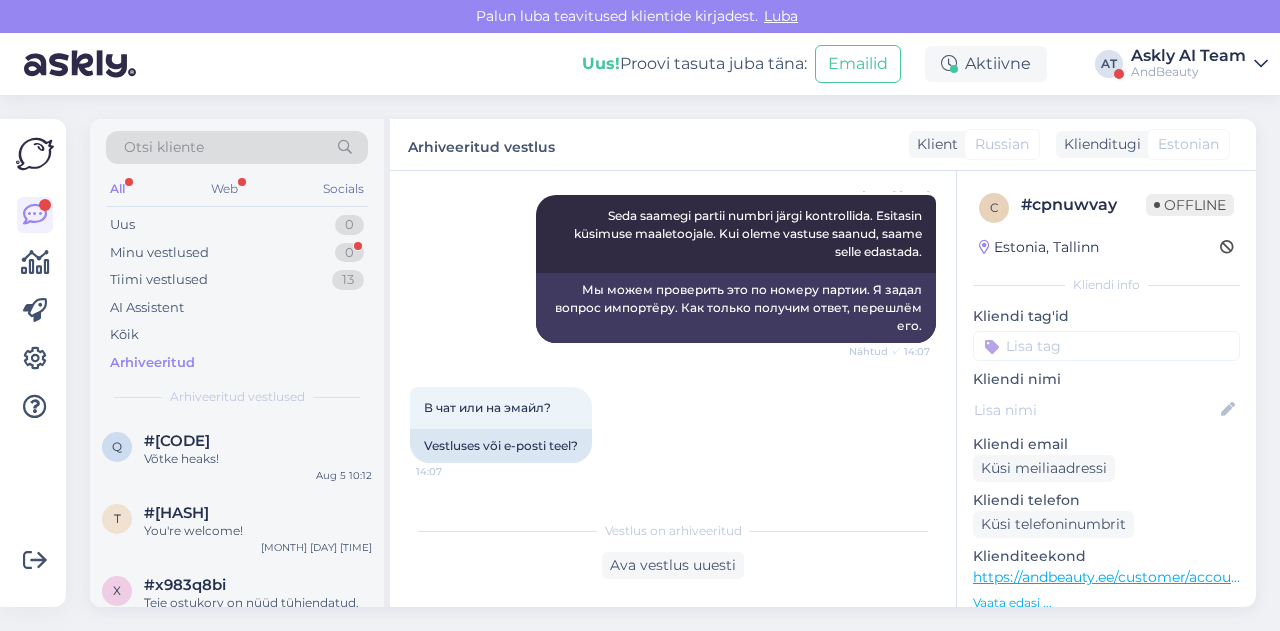 scroll, scrollTop: 3194, scrollLeft: 0, axis: vertical 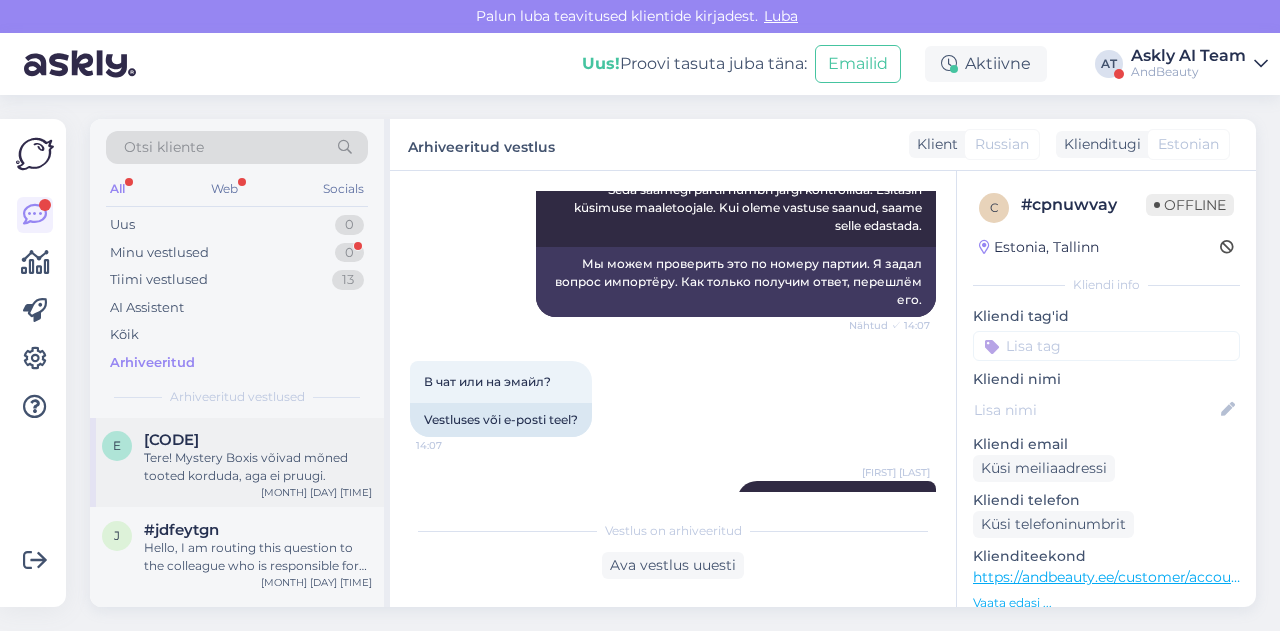click on "[CODE]" at bounding box center (258, 440) 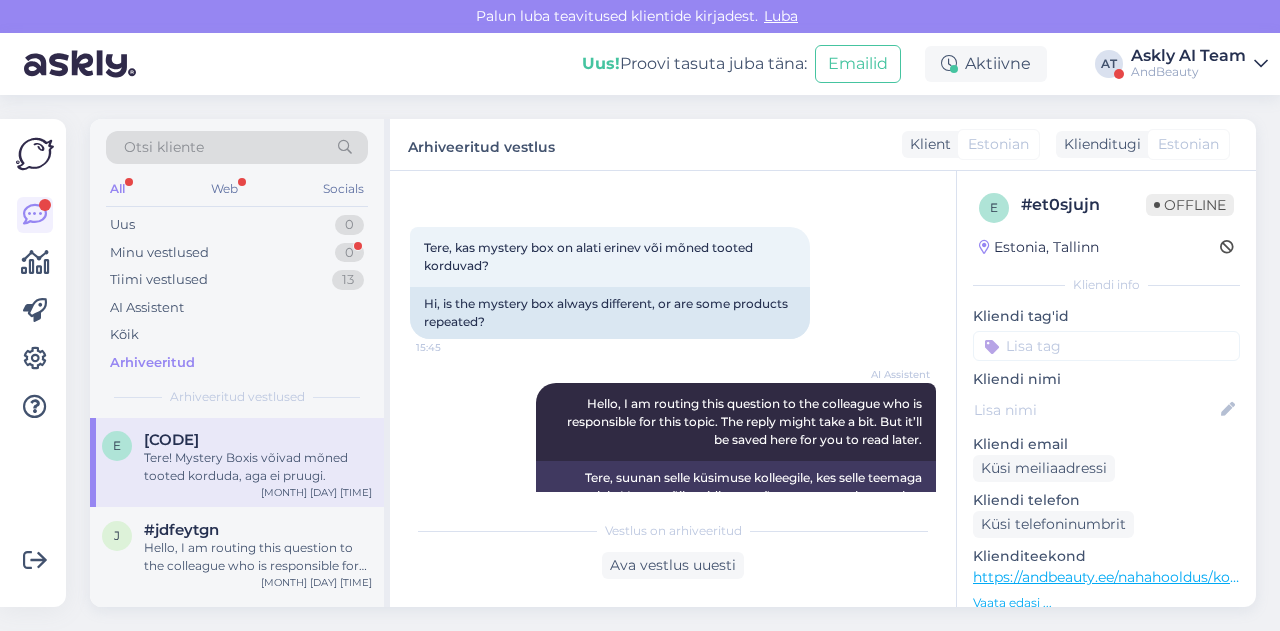 scroll, scrollTop: 72, scrollLeft: 0, axis: vertical 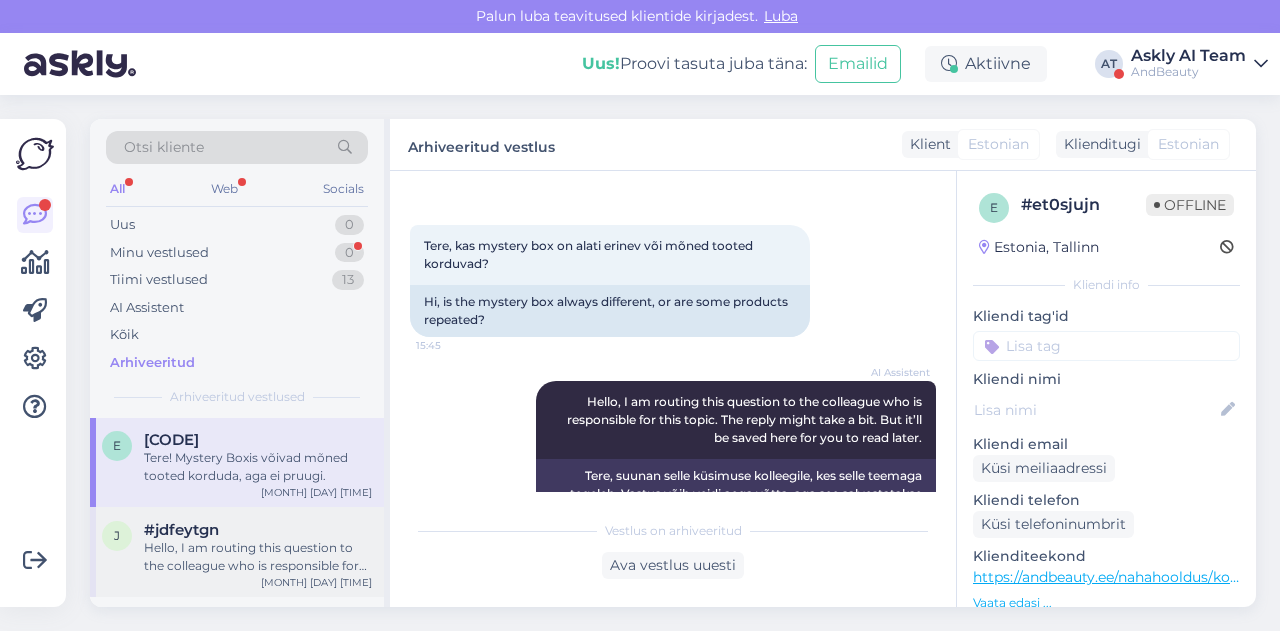 click on "Hello, I am routing this question to the colleague who is responsible for this topic. The reply might take a bit. But it’ll be saved here for you to read later." at bounding box center [258, 557] 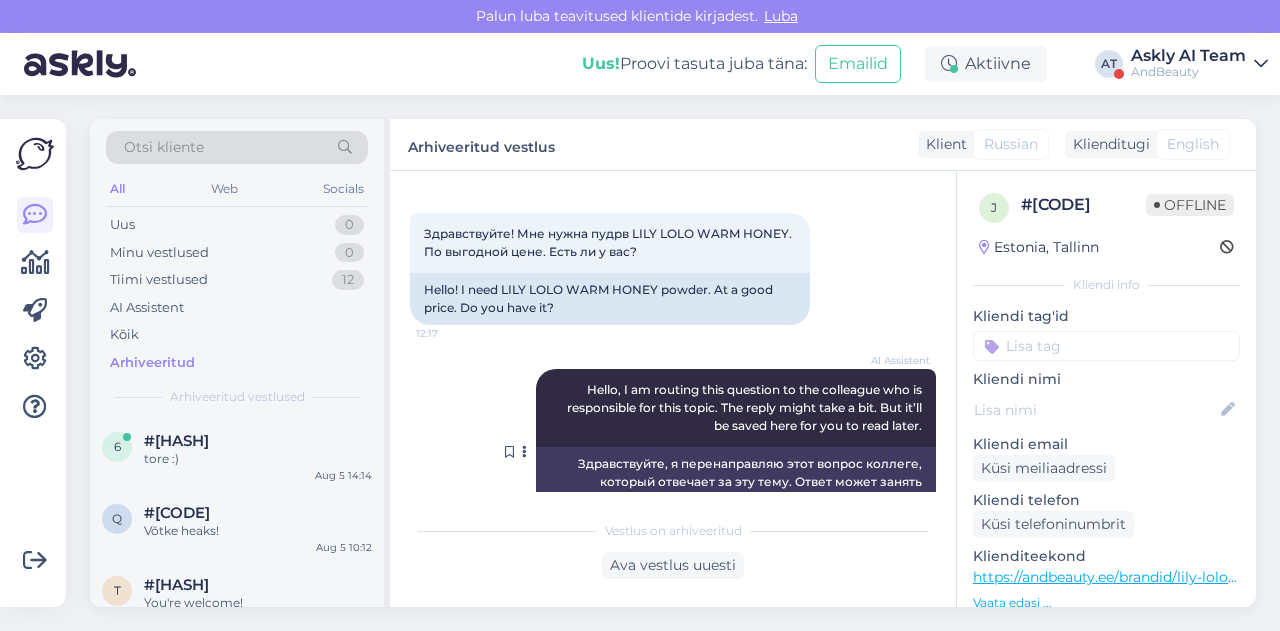 scroll, scrollTop: 84, scrollLeft: 0, axis: vertical 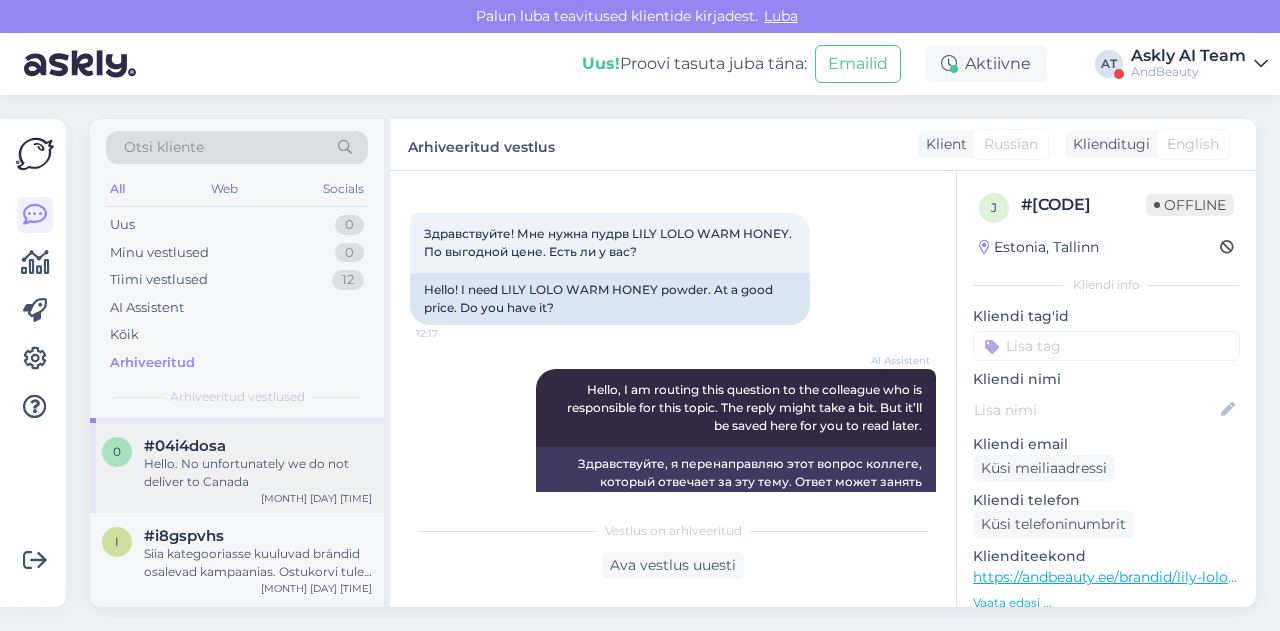 click on "[COUNTRY] [MONTH] [DAY] [TIME]" at bounding box center [237, 468] 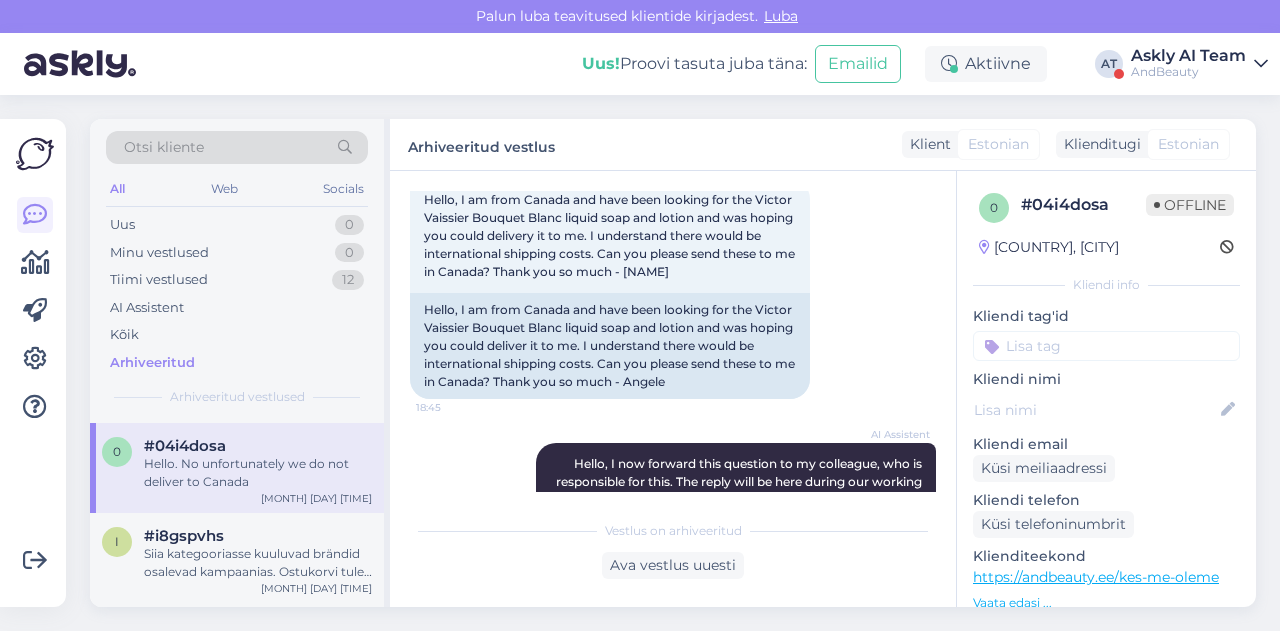 scroll, scrollTop: 92, scrollLeft: 0, axis: vertical 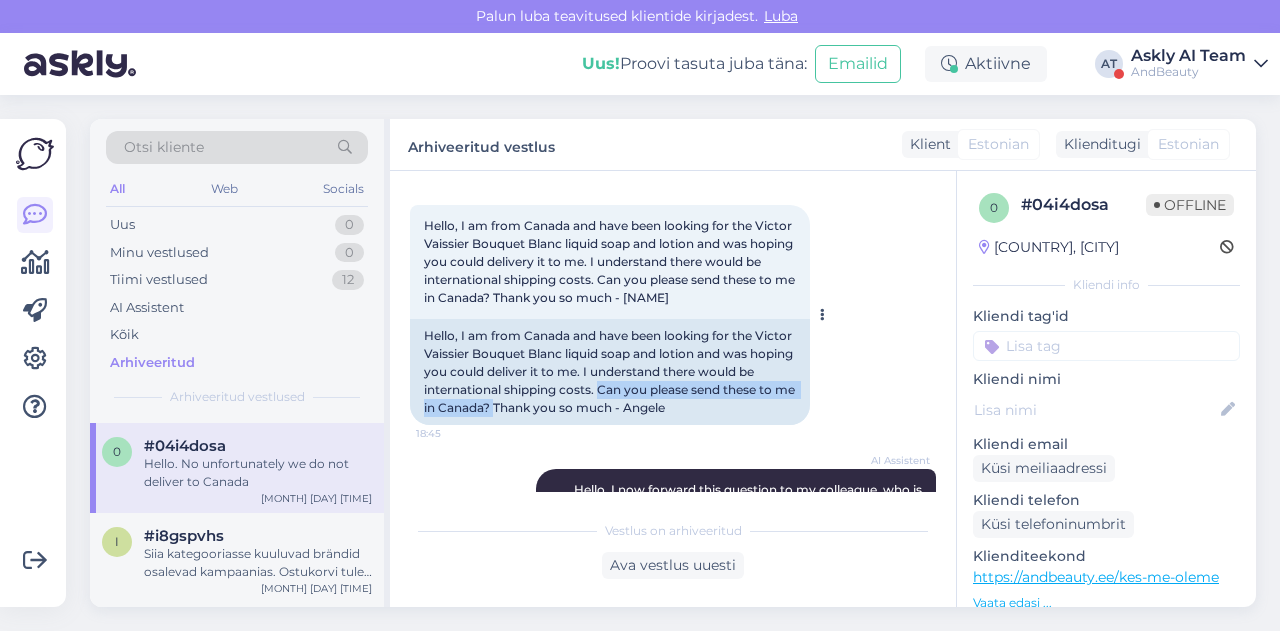 drag, startPoint x: 619, startPoint y: 387, endPoint x: 532, endPoint y: 407, distance: 89.26926 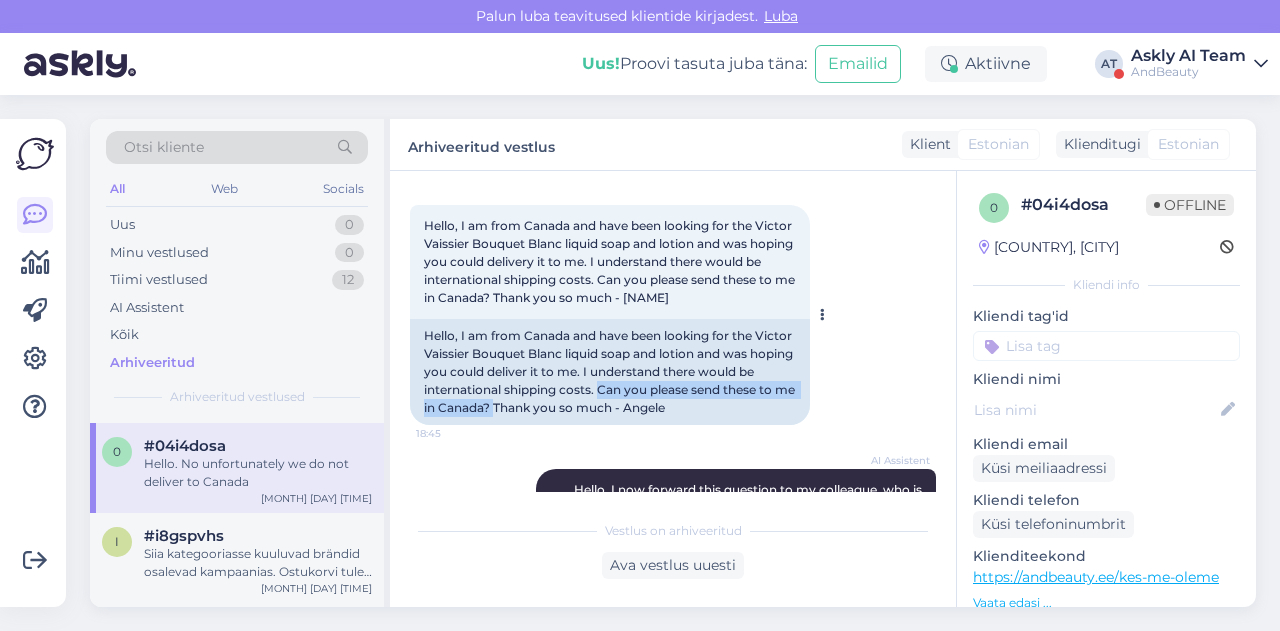 click on "Hello, I am from Canada and have been looking for the Victor Vaissier Bouquet Blanc liquid soap and lotion and was hoping you could deliver it to me. I understand there would be international shipping costs. Can you please send these to me in Canada? Thank you so much - Angele" at bounding box center (610, 372) 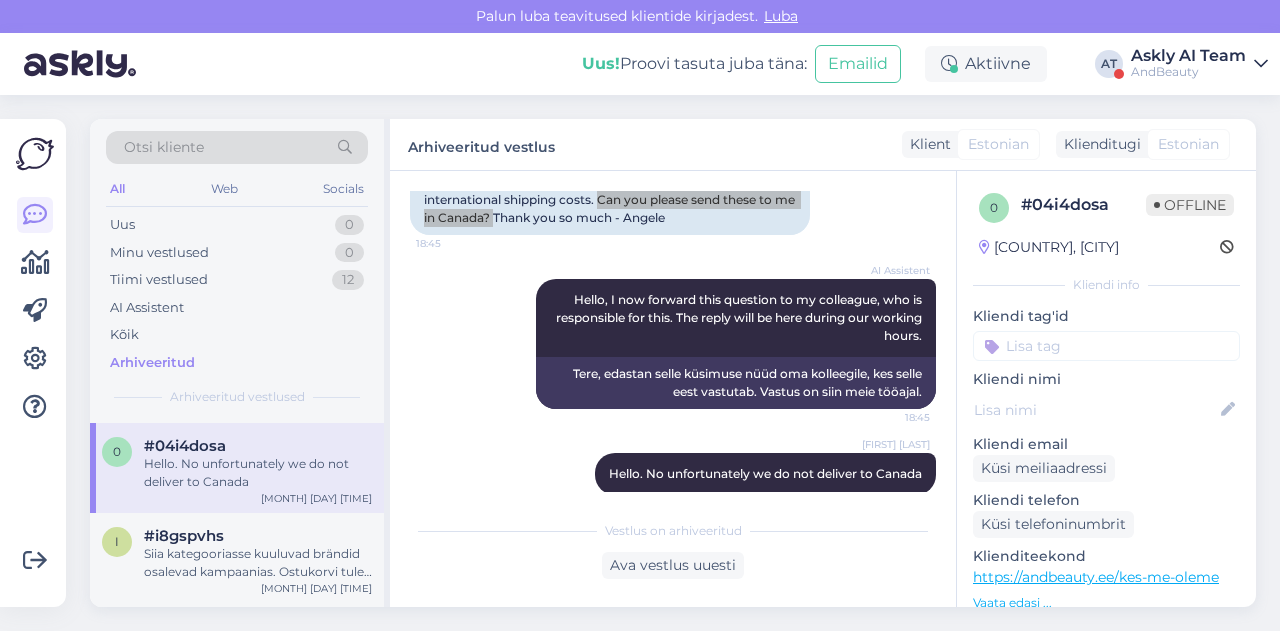 scroll, scrollTop: 306, scrollLeft: 0, axis: vertical 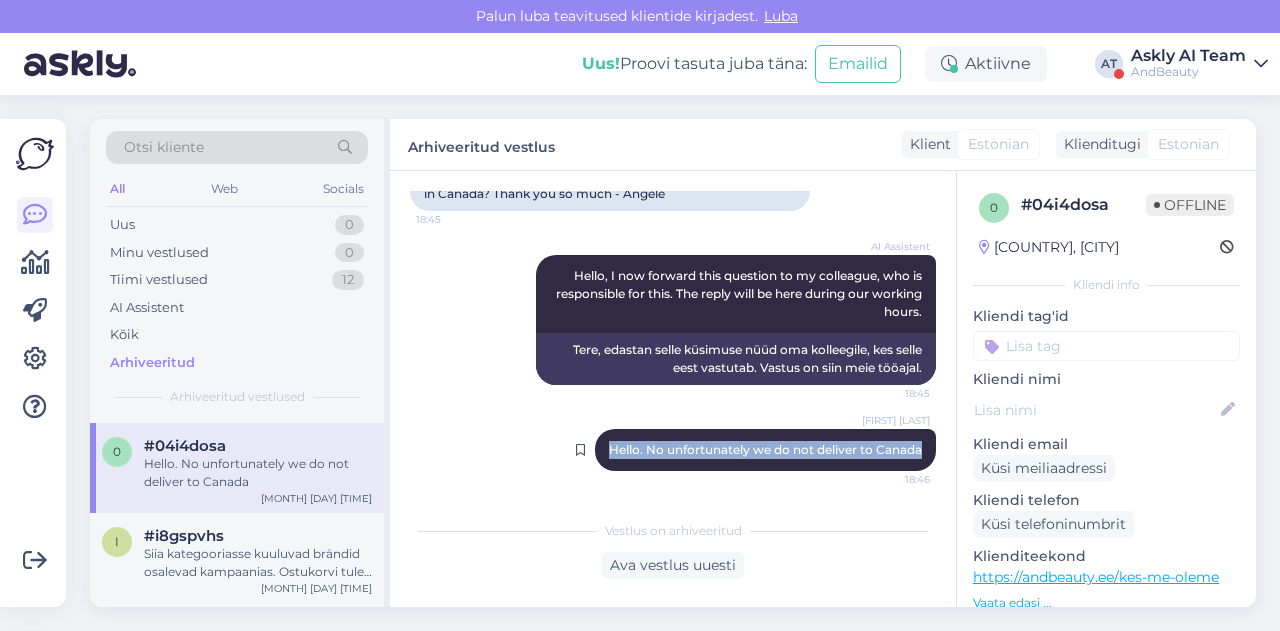 drag, startPoint x: 585, startPoint y: 451, endPoint x: 906, endPoint y: 447, distance: 321.02493 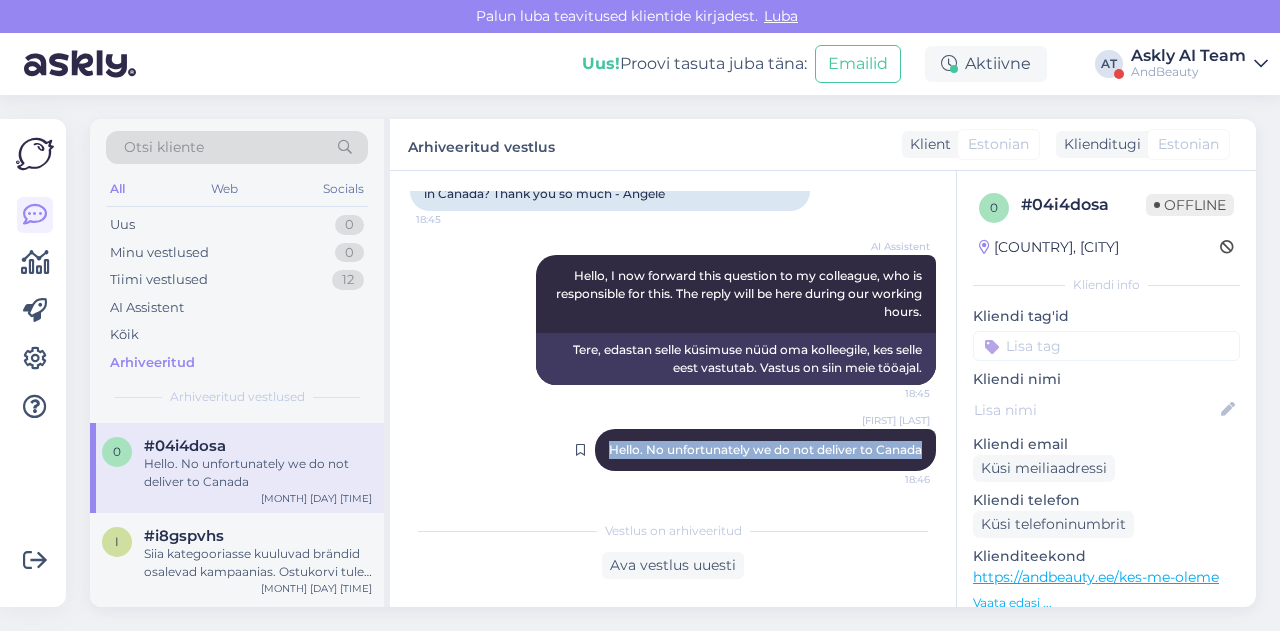 click on "[FIRST] [LAST] Hello. No unfortunately we do not deliver to Canada [TIME]" at bounding box center (765, 450) 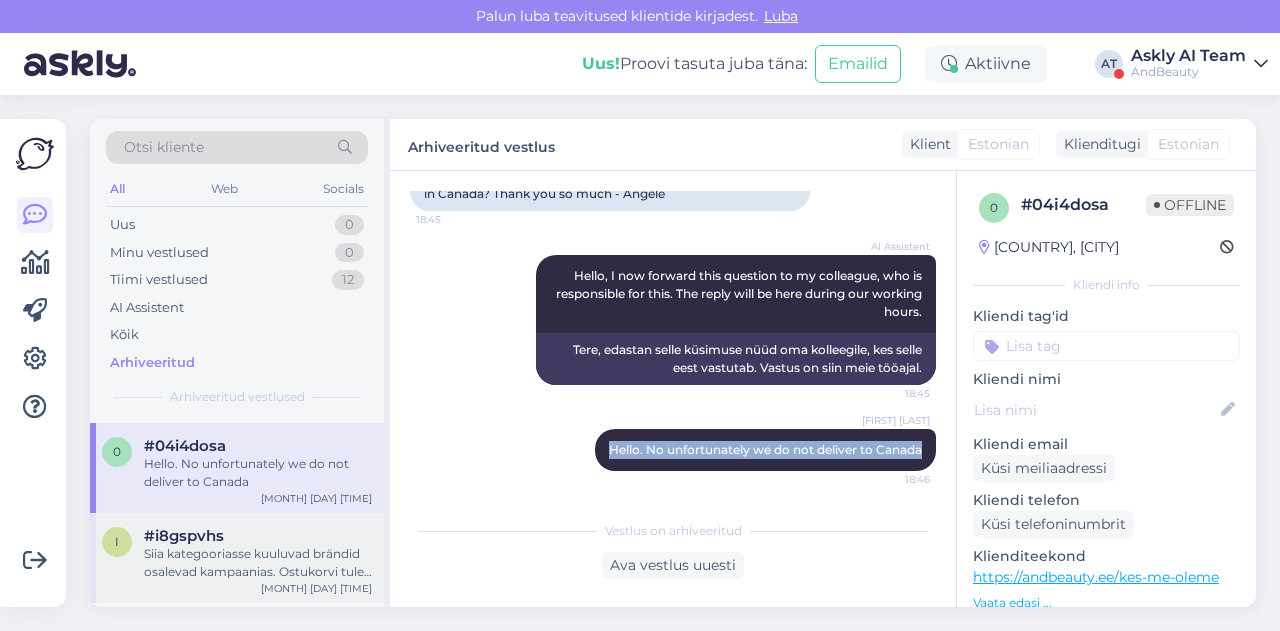 click on "Siia kategooriasse kuuluvad brändid osalevad kampaanias. Ostukorvi tuleb lisada ühelt brändilt 3 toodet ning siis on automaatselt soodsaim toode tasuta" at bounding box center (258, 563) 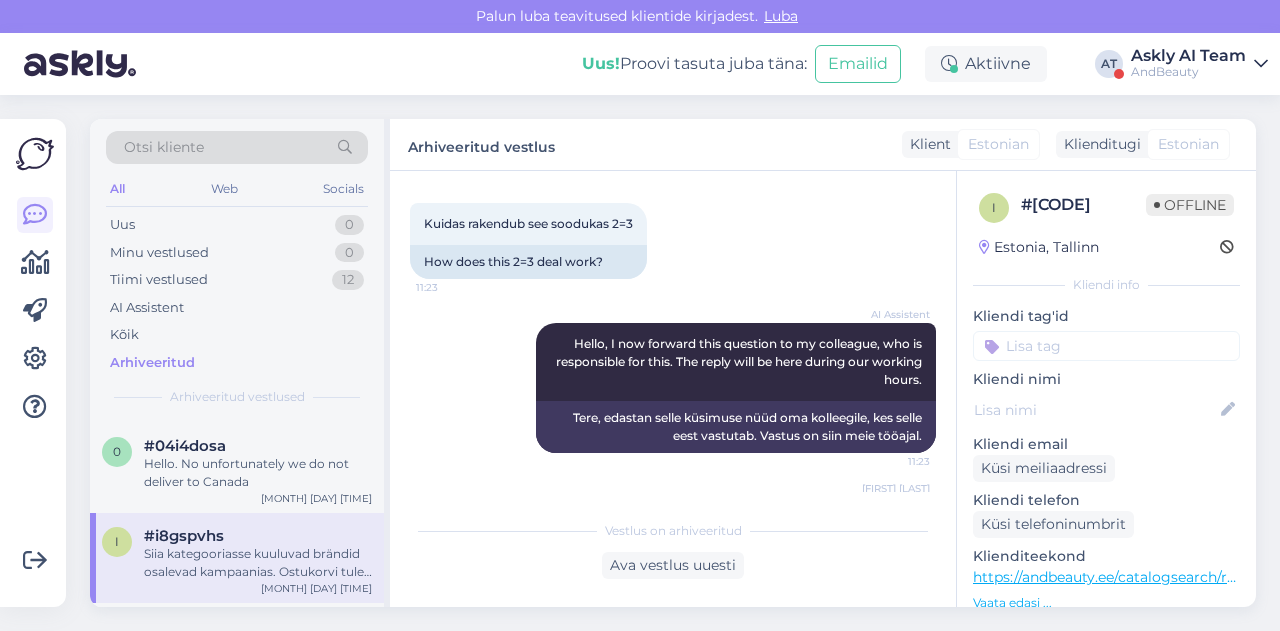 scroll, scrollTop: 68, scrollLeft: 0, axis: vertical 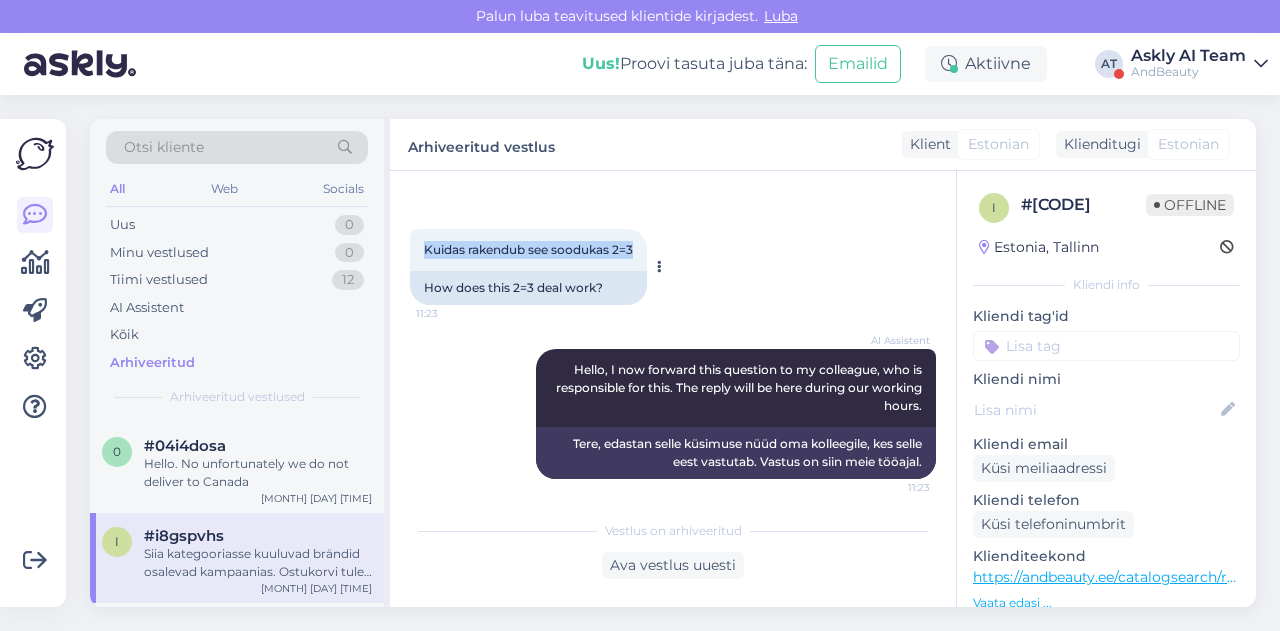 drag, startPoint x: 425, startPoint y: 252, endPoint x: 640, endPoint y: 243, distance: 215.1883 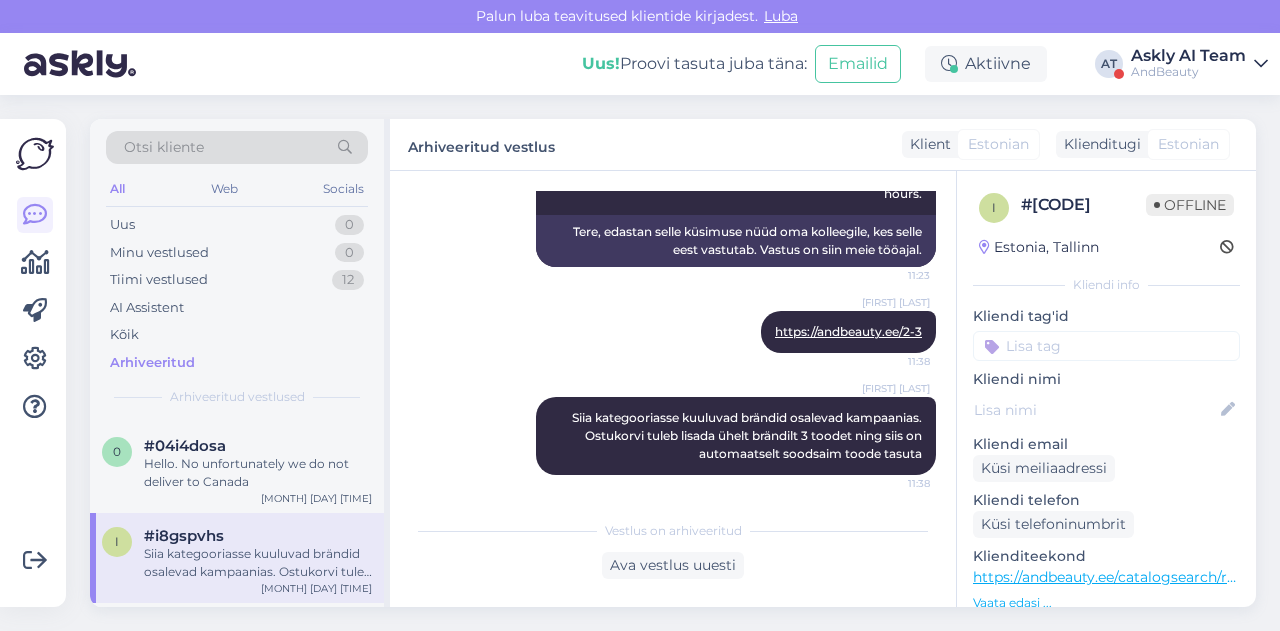 scroll, scrollTop: 284, scrollLeft: 0, axis: vertical 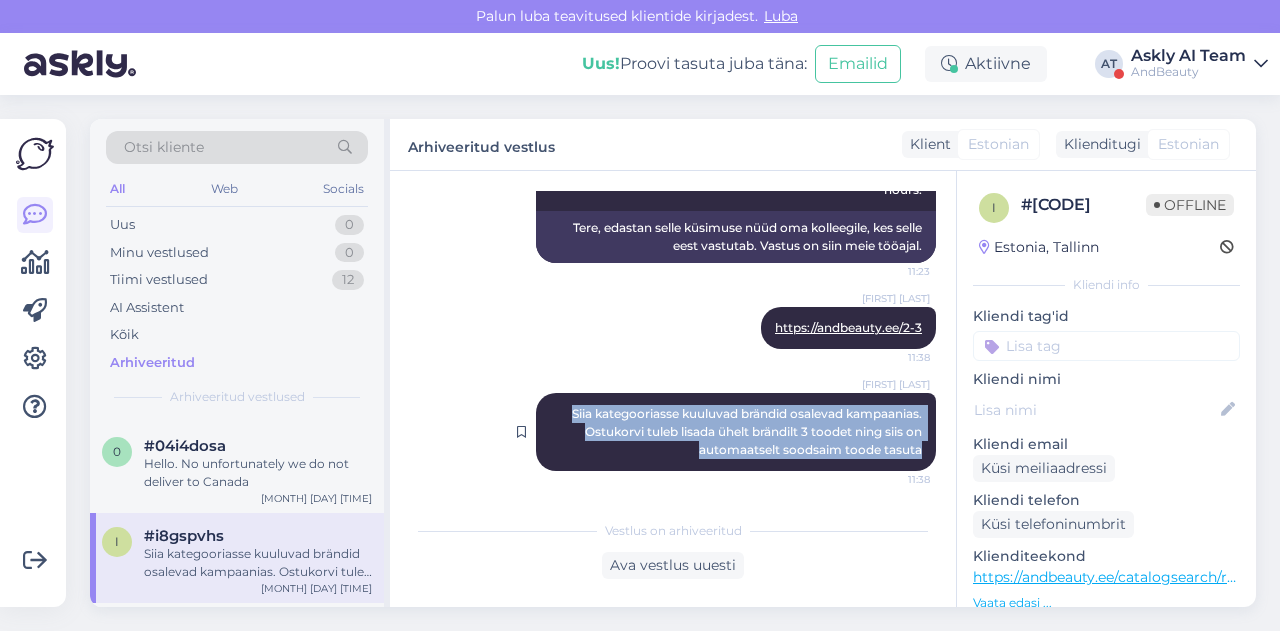 drag, startPoint x: 542, startPoint y: 411, endPoint x: 918, endPoint y: 454, distance: 378.45078 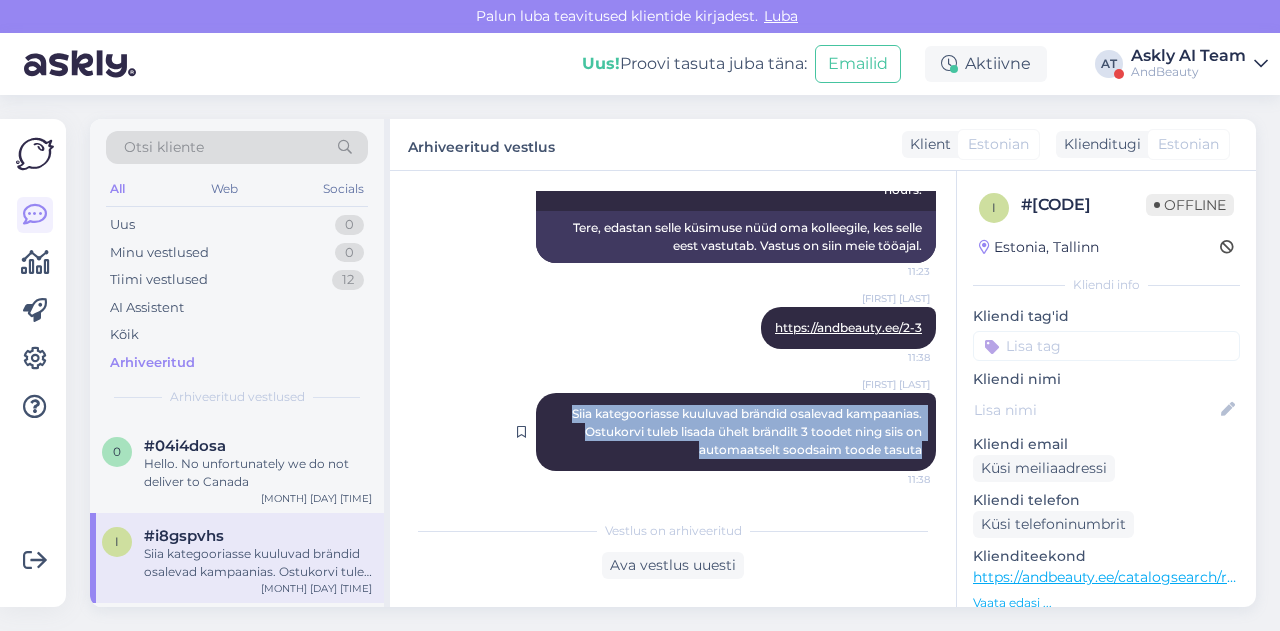 click on "[FIRST] [LAST] Brands in this category participate in the campaign. You need to add 3 products from one brand to the shopping cart, and then the cheapest product will be free [TIME]" at bounding box center (736, 432) 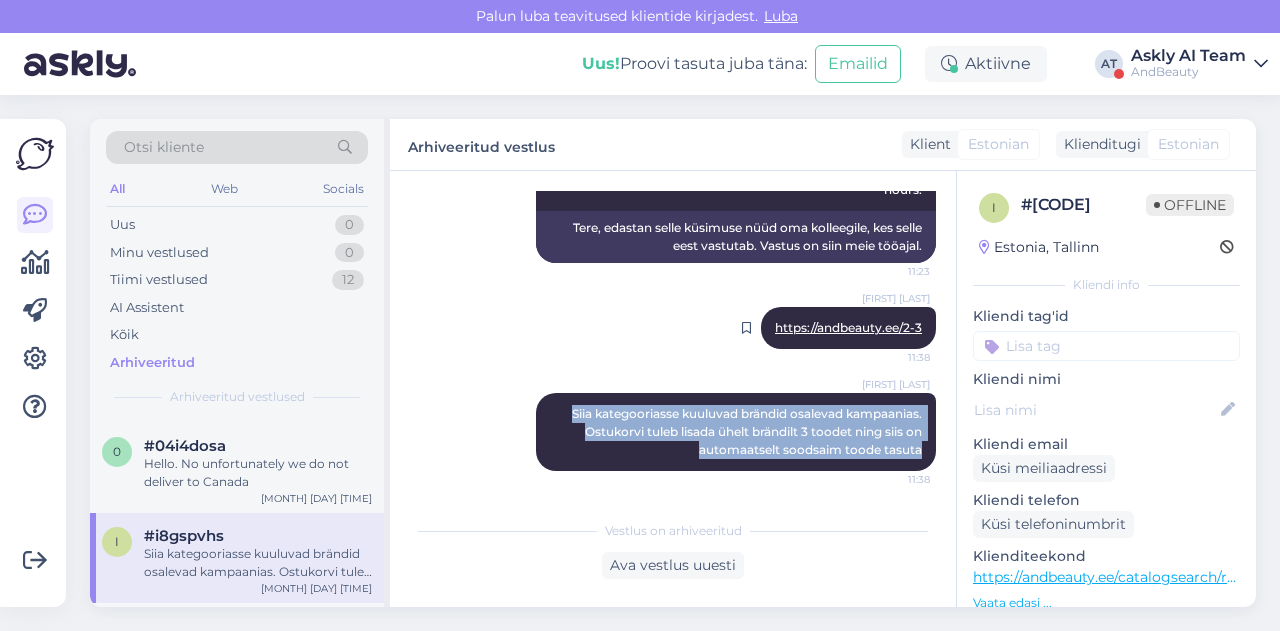 click on "https://andbeauty.ee/2-3" at bounding box center [848, 327] 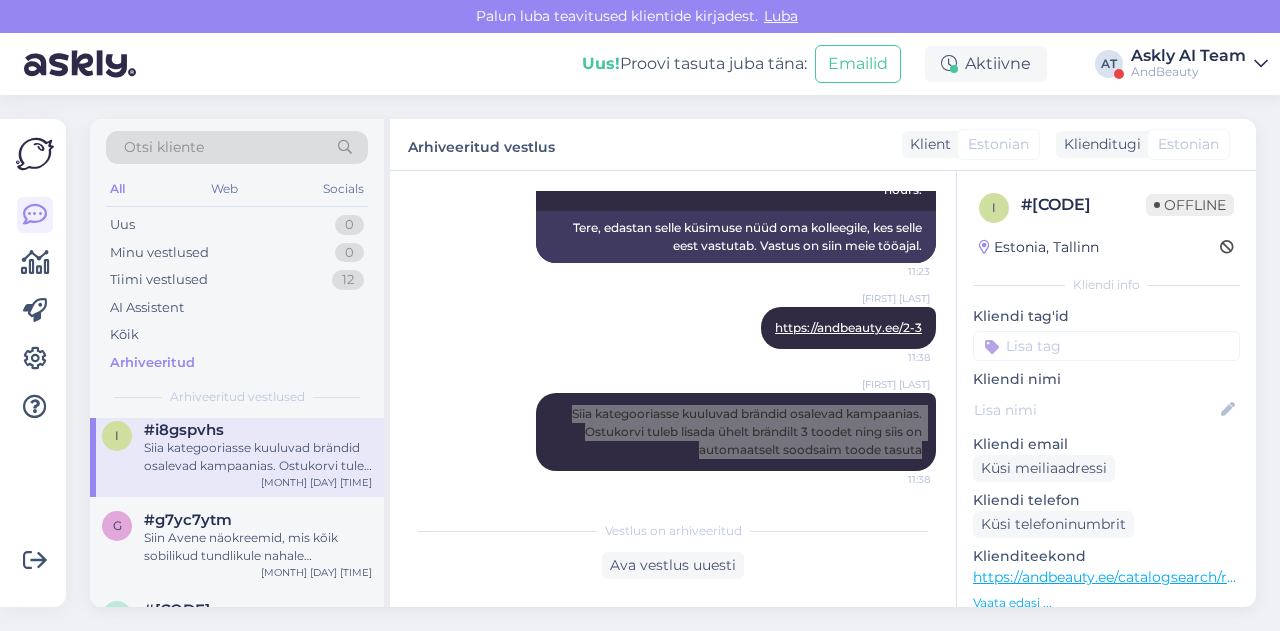 scroll, scrollTop: 2003, scrollLeft: 0, axis: vertical 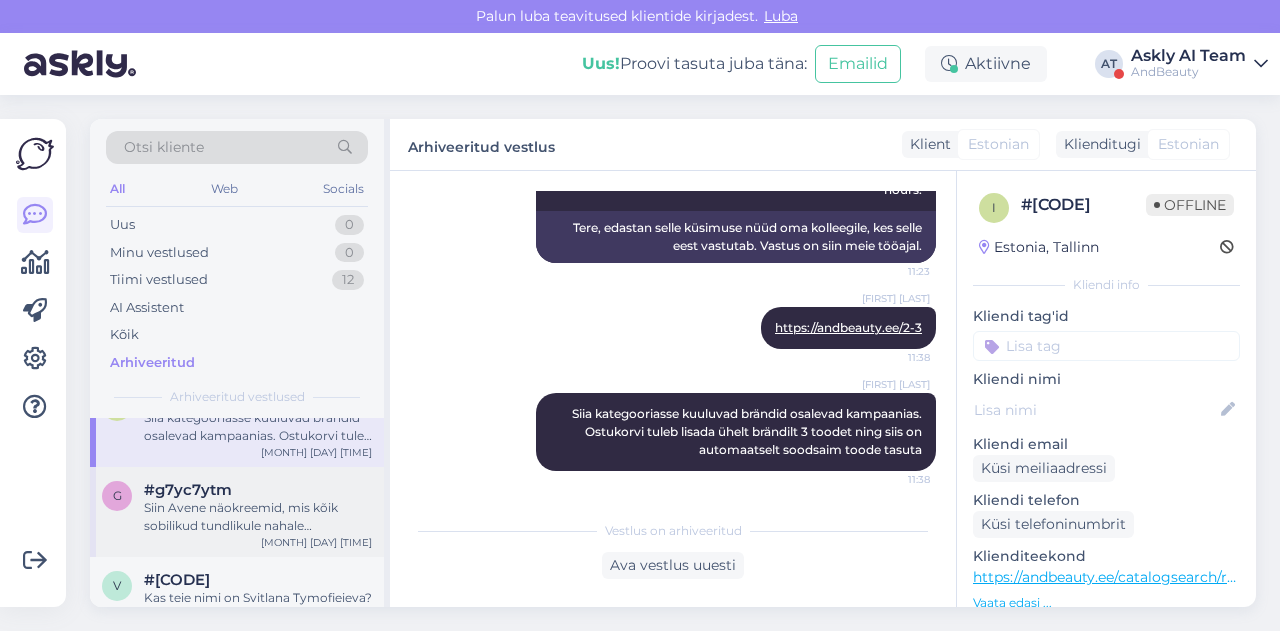 click on "Siin Avene näokreemid, mis kõik sobilikud tundlikule nahale https://andbeauty.ee/brandid/avene?filter_skin_type=2784&filter_product_type=2636" at bounding box center (258, 517) 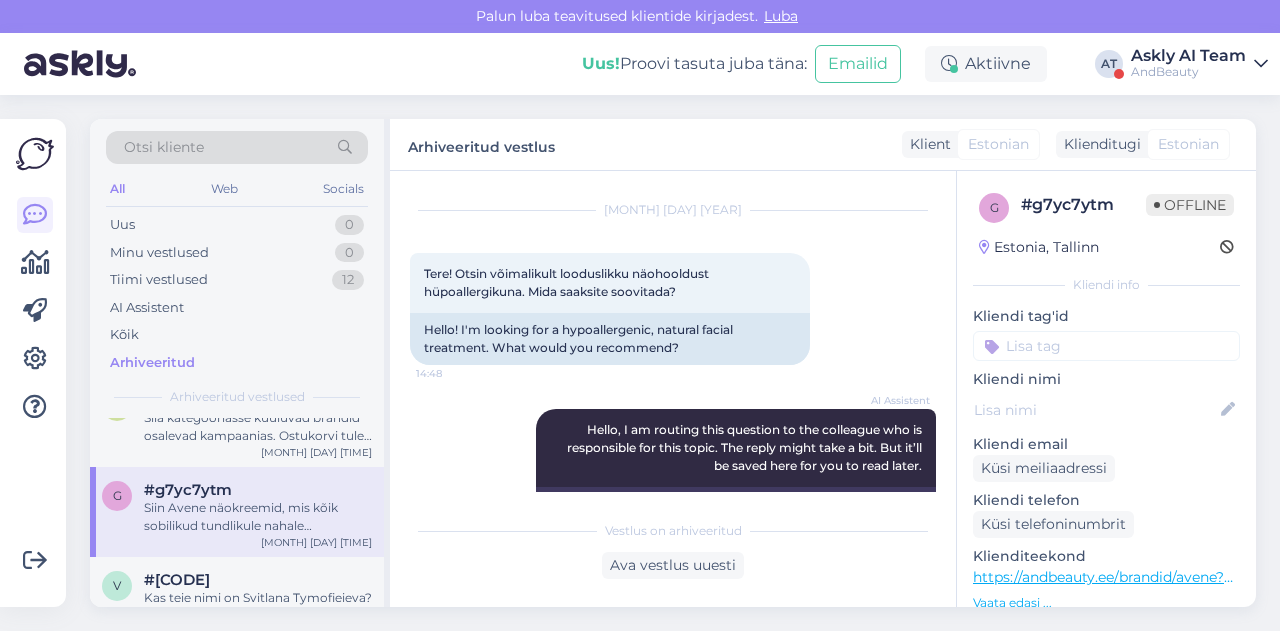 scroll, scrollTop: 42, scrollLeft: 0, axis: vertical 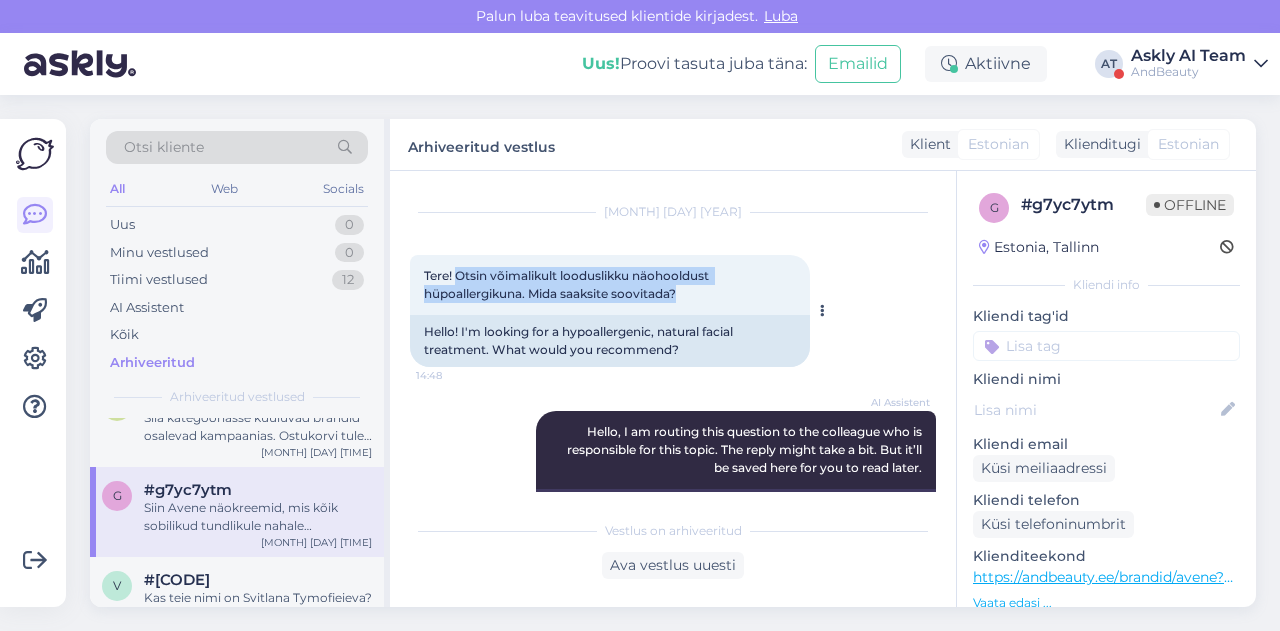 drag, startPoint x: 458, startPoint y: 273, endPoint x: 724, endPoint y: 304, distance: 267.8003 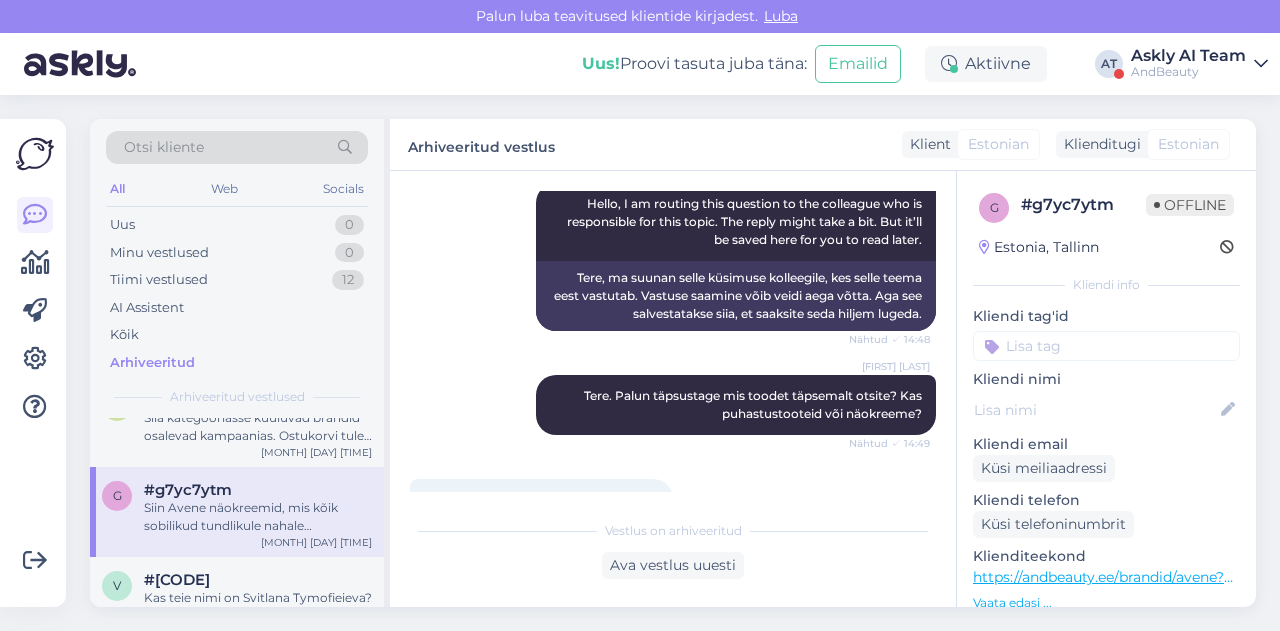scroll, scrollTop: 272, scrollLeft: 0, axis: vertical 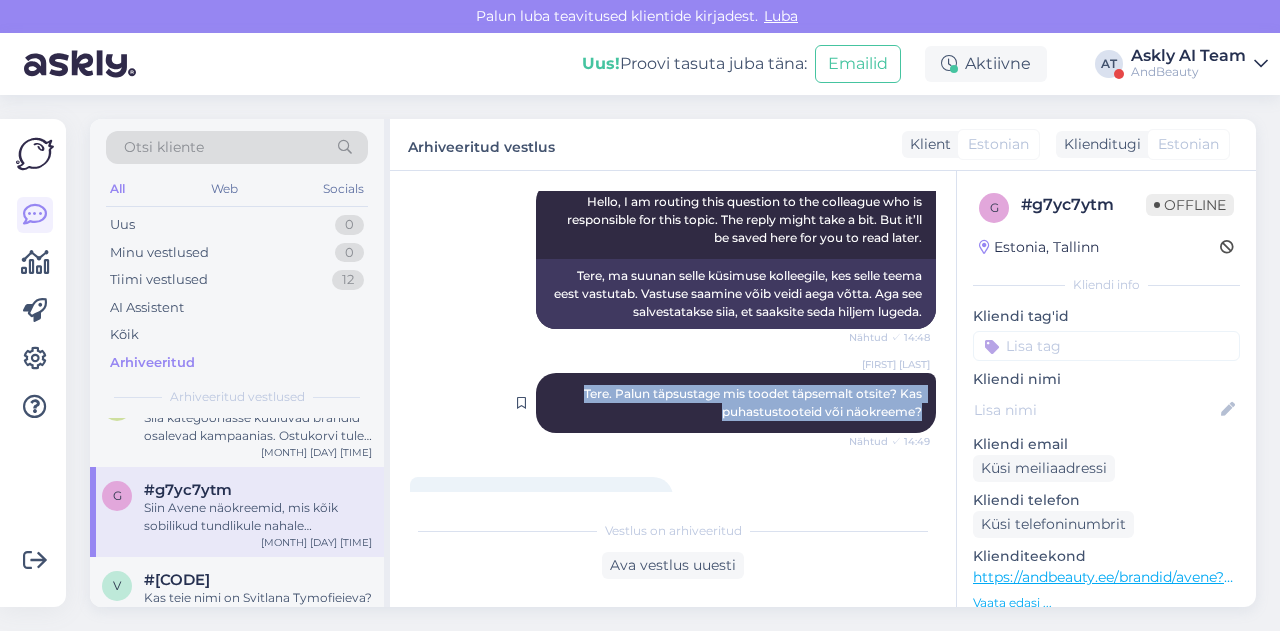 drag, startPoint x: 554, startPoint y: 394, endPoint x: 918, endPoint y: 418, distance: 364.79034 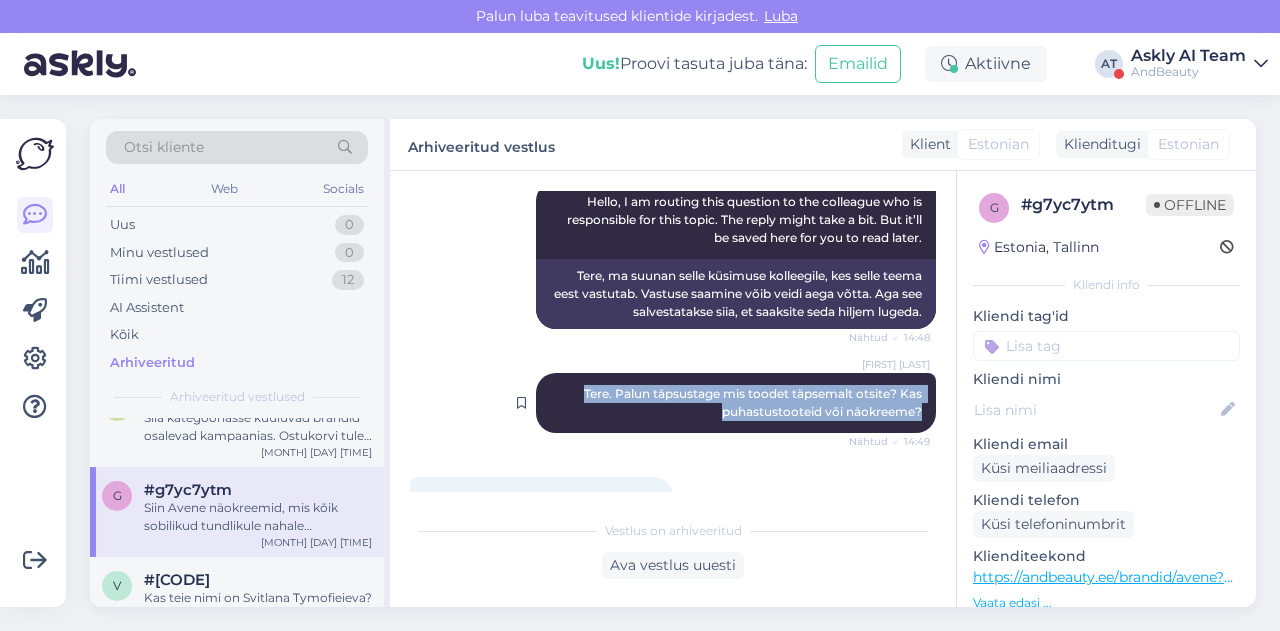 click on "Stiina Klementsov Tere. Palun täpsustage mis toodet täpsemalt otsite? Kas puhastustooteid või näokreeme? Nähtud ✓ [TIME]" at bounding box center [736, 403] 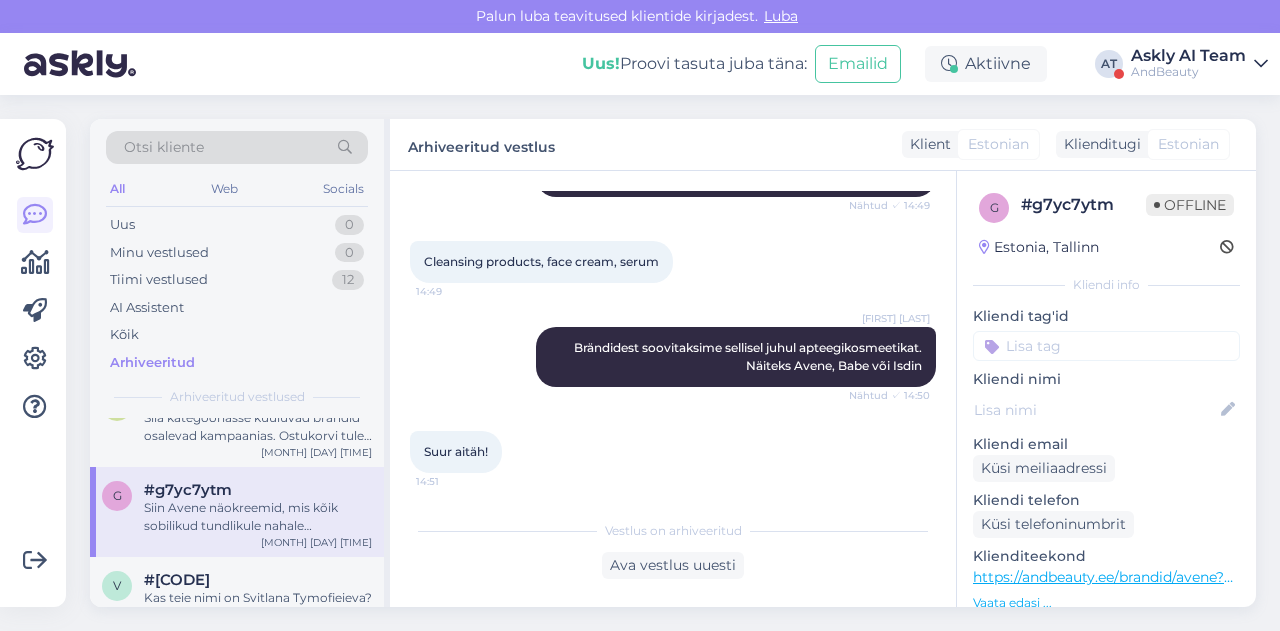 scroll, scrollTop: 510, scrollLeft: 0, axis: vertical 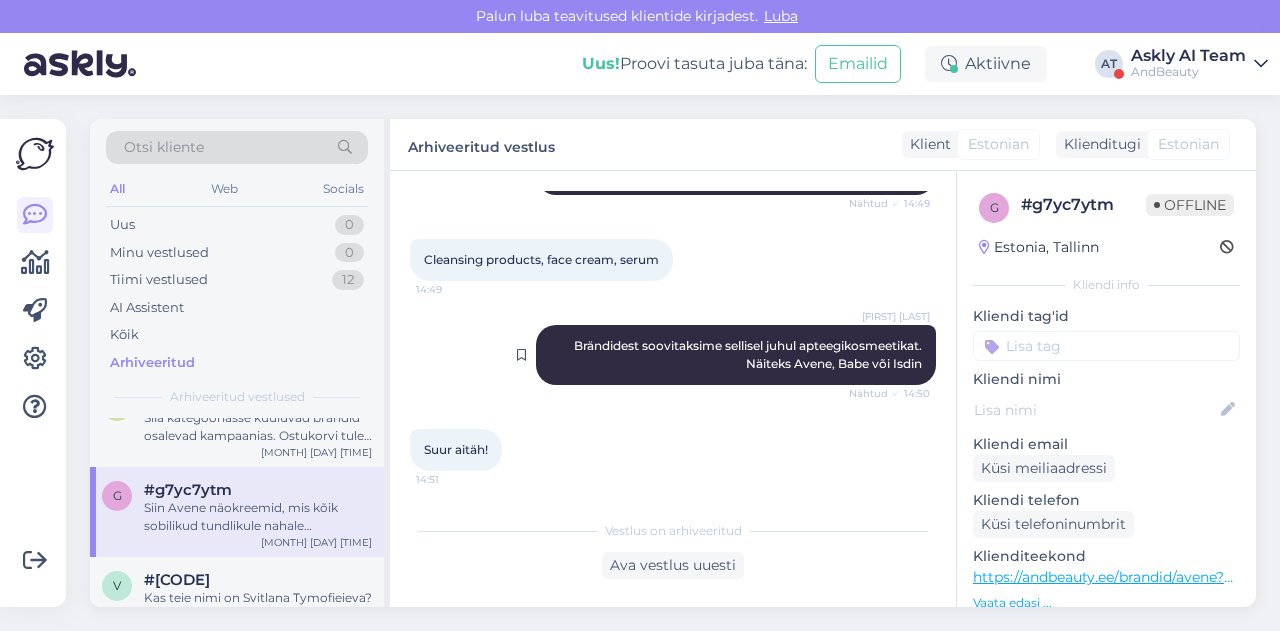 drag, startPoint x: 542, startPoint y: 349, endPoint x: 914, endPoint y: 372, distance: 372.71036 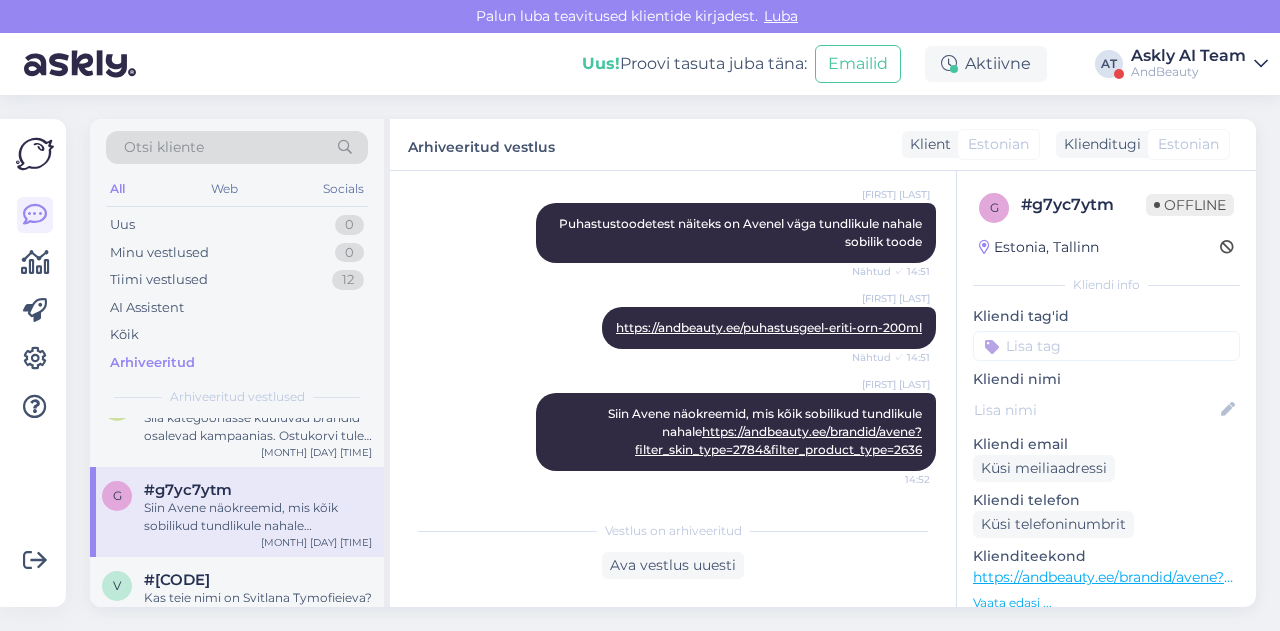 scroll, scrollTop: 822, scrollLeft: 0, axis: vertical 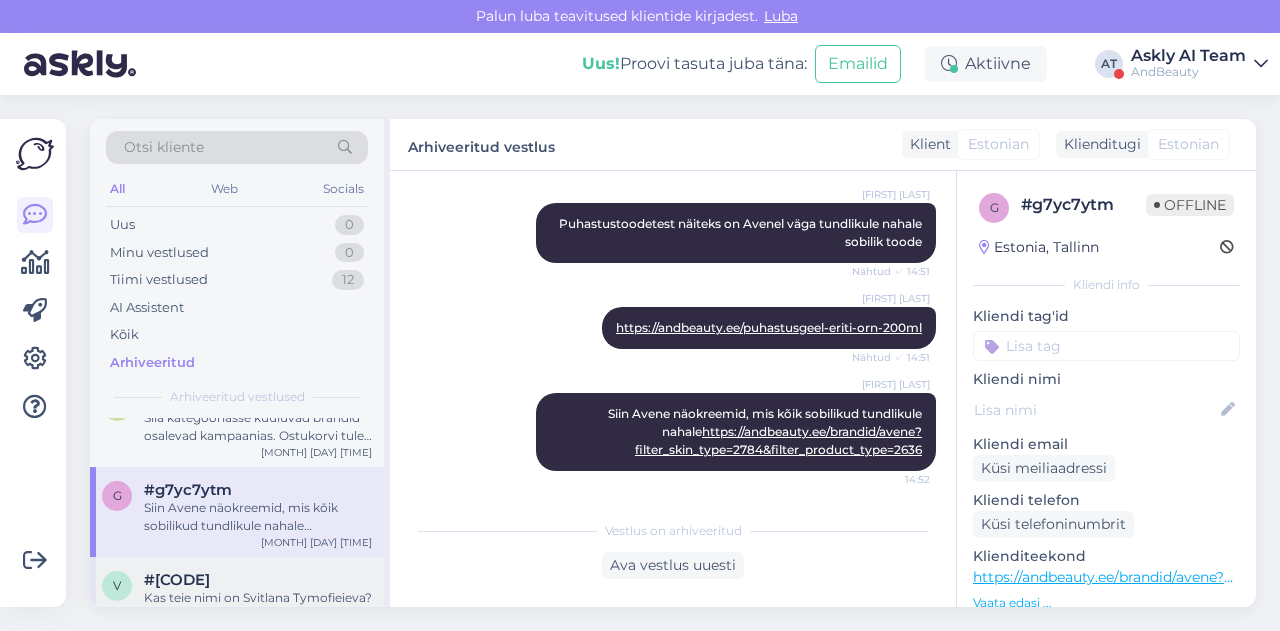 click on "[CODE] Kas teie nimi on [NAME]? Suhtleme juba e-maili teel teiega. [MONTH] [DAY] [TIME]" at bounding box center (237, 602) 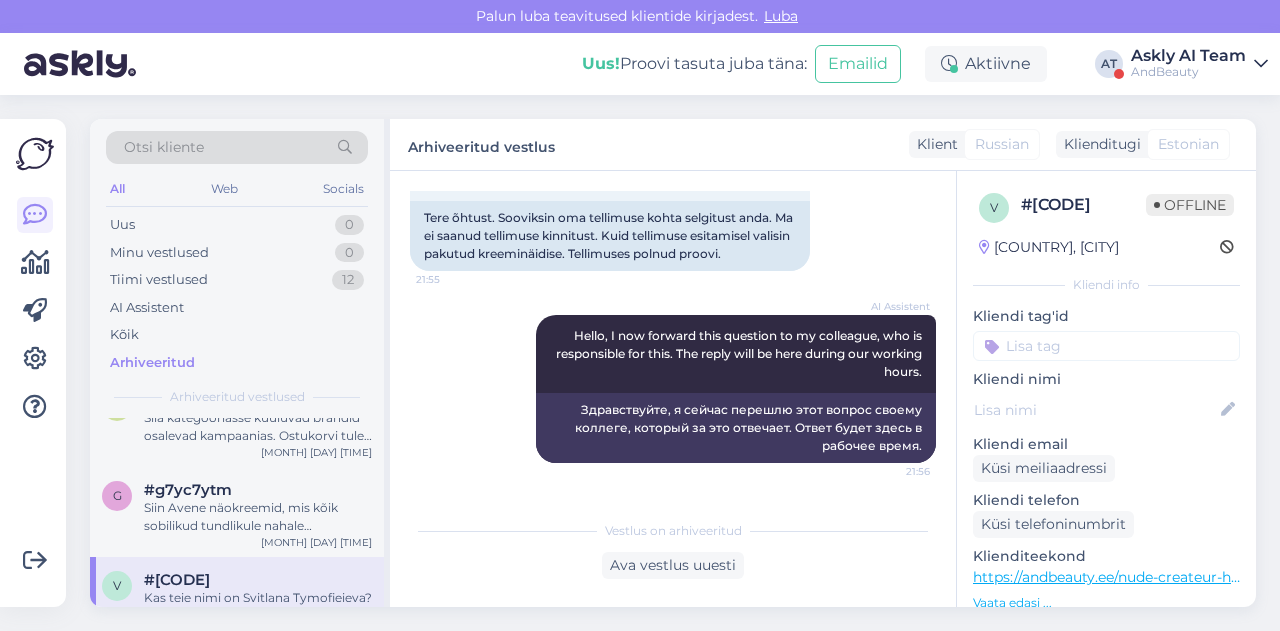 scroll, scrollTop: 3422, scrollLeft: 0, axis: vertical 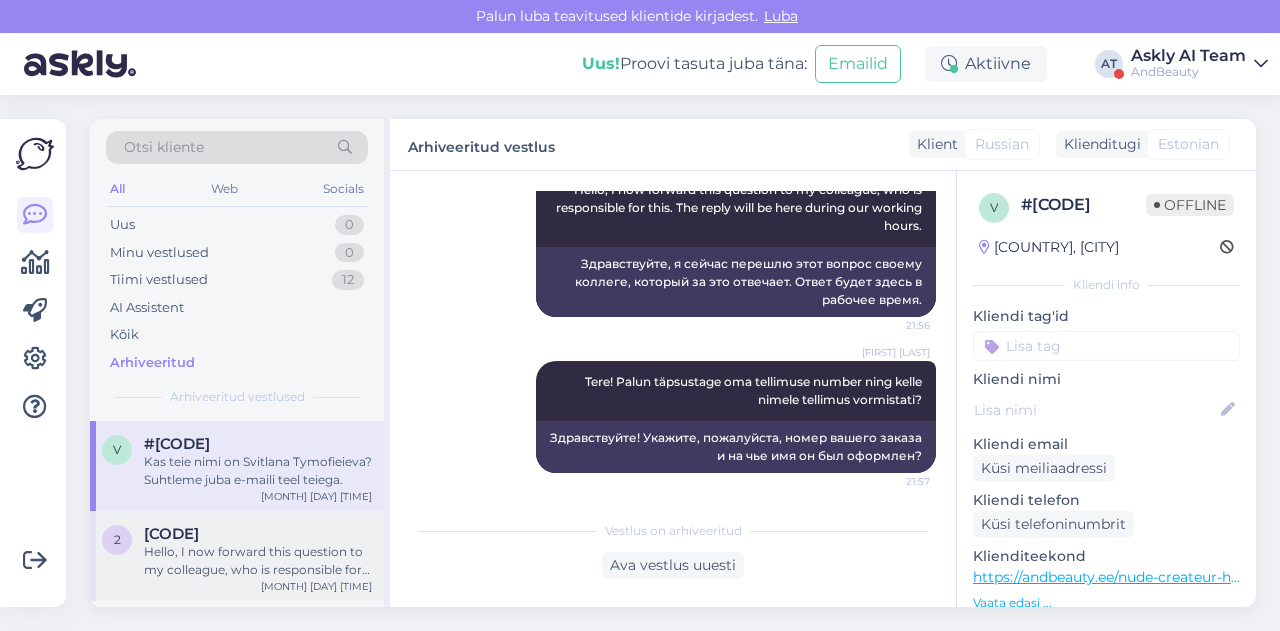 click on "Hello, I now forward this question to my colleague, who is responsible for this. The reply will be here during our working hours." at bounding box center (258, 561) 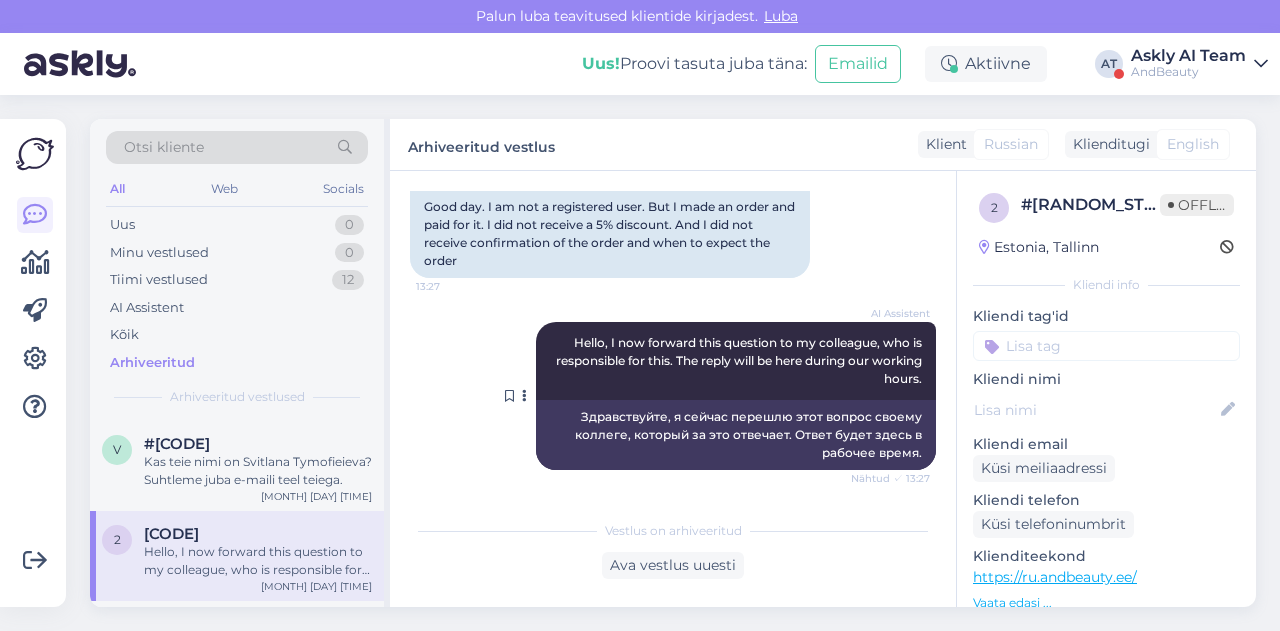scroll, scrollTop: 202, scrollLeft: 0, axis: vertical 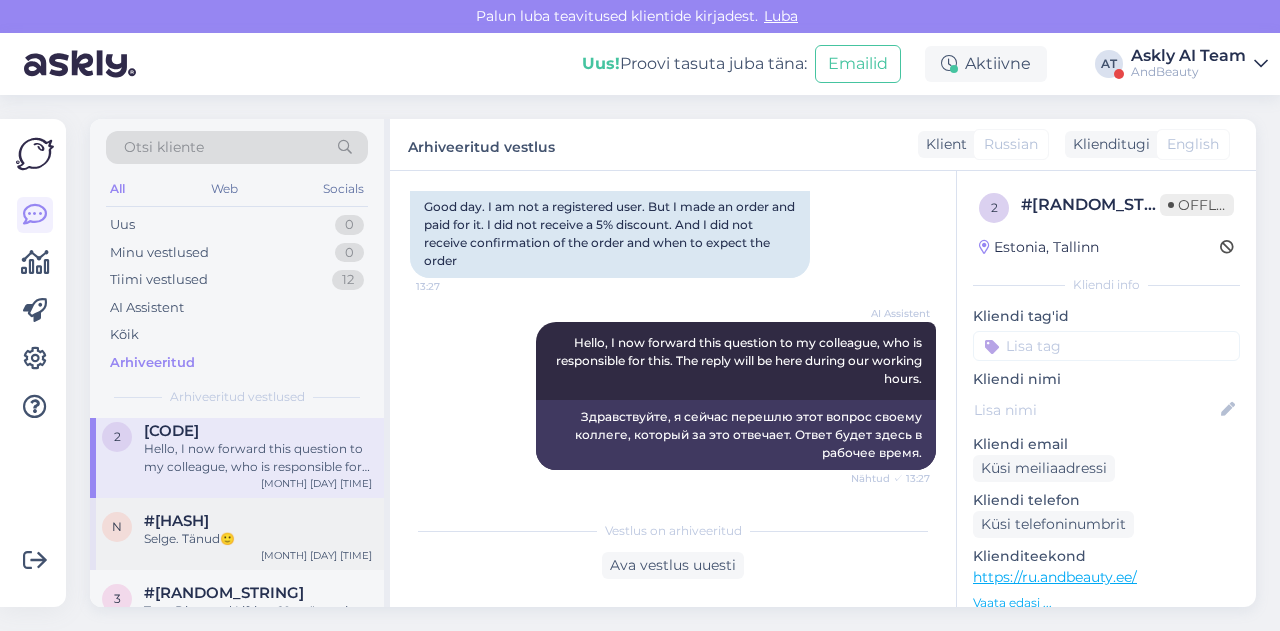 click on "#[HASH]" at bounding box center (258, 521) 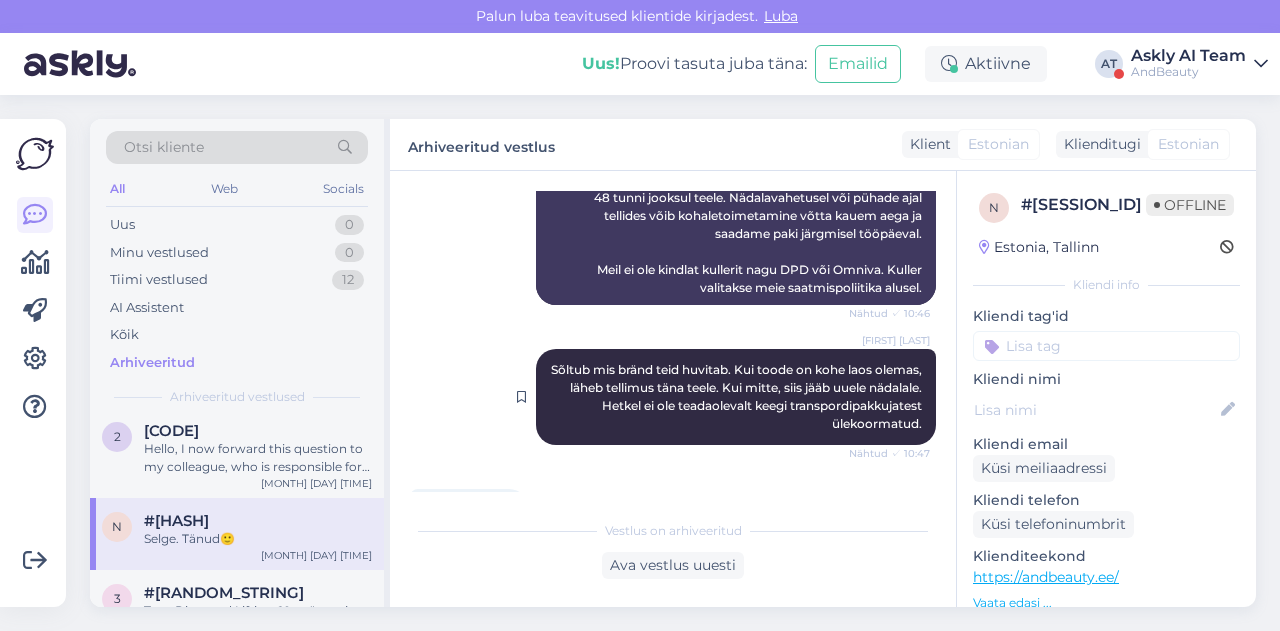 scroll, scrollTop: 776, scrollLeft: 0, axis: vertical 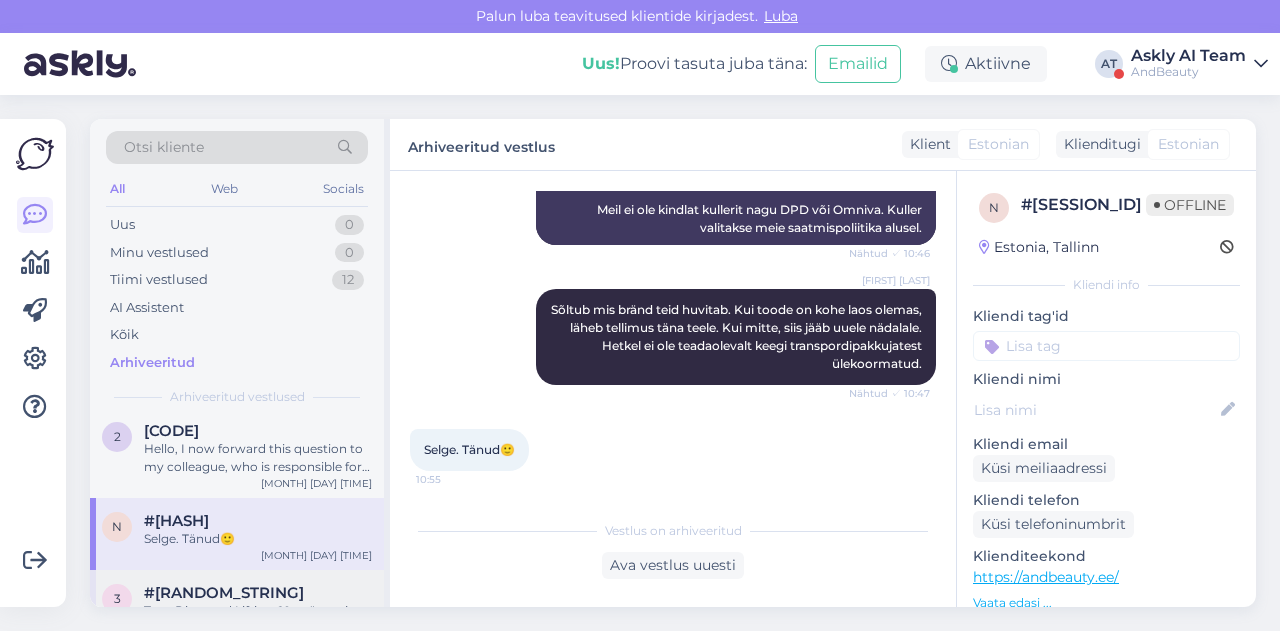 click on "#[RANDOM_STRING]" at bounding box center (224, 593) 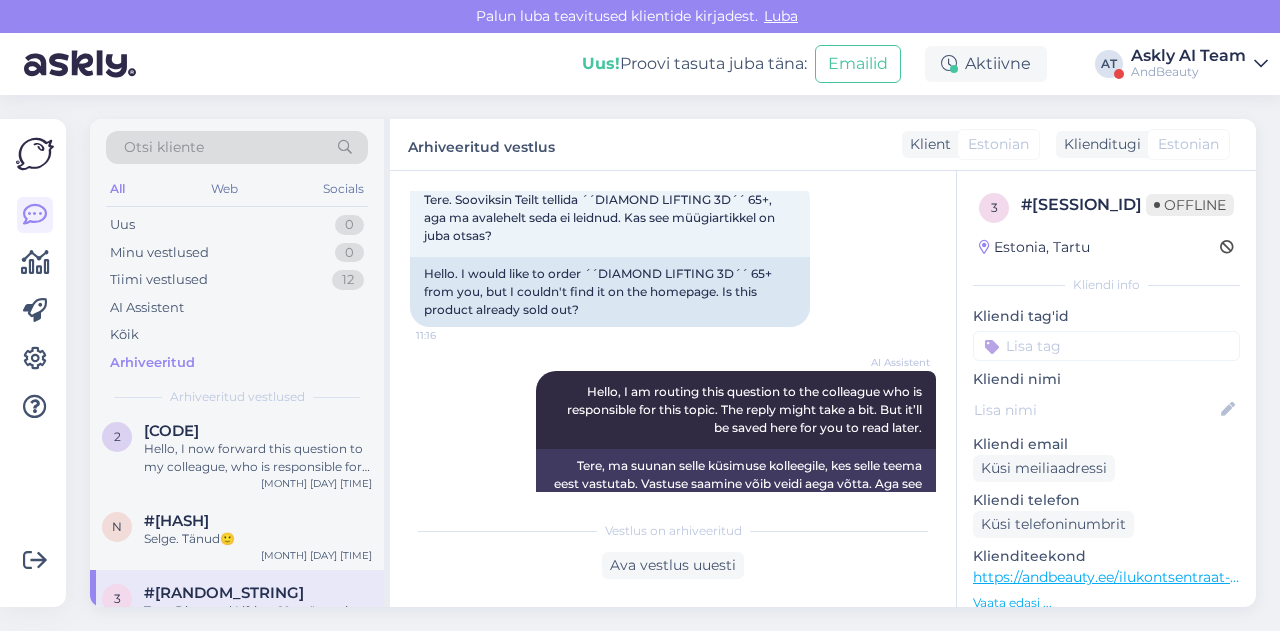 scroll, scrollTop: 288, scrollLeft: 0, axis: vertical 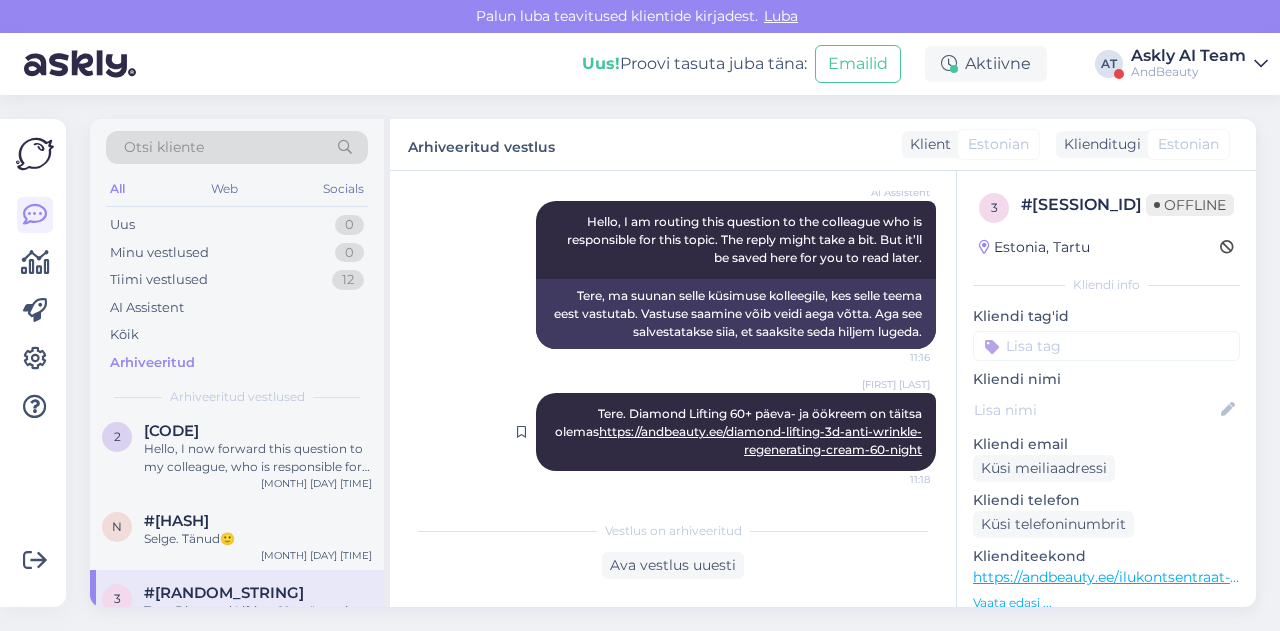 click on "https://andbeauty.ee/diamond-lifting-3d-anti-wrinkle-regenerating-cream-60-night" at bounding box center [760, 440] 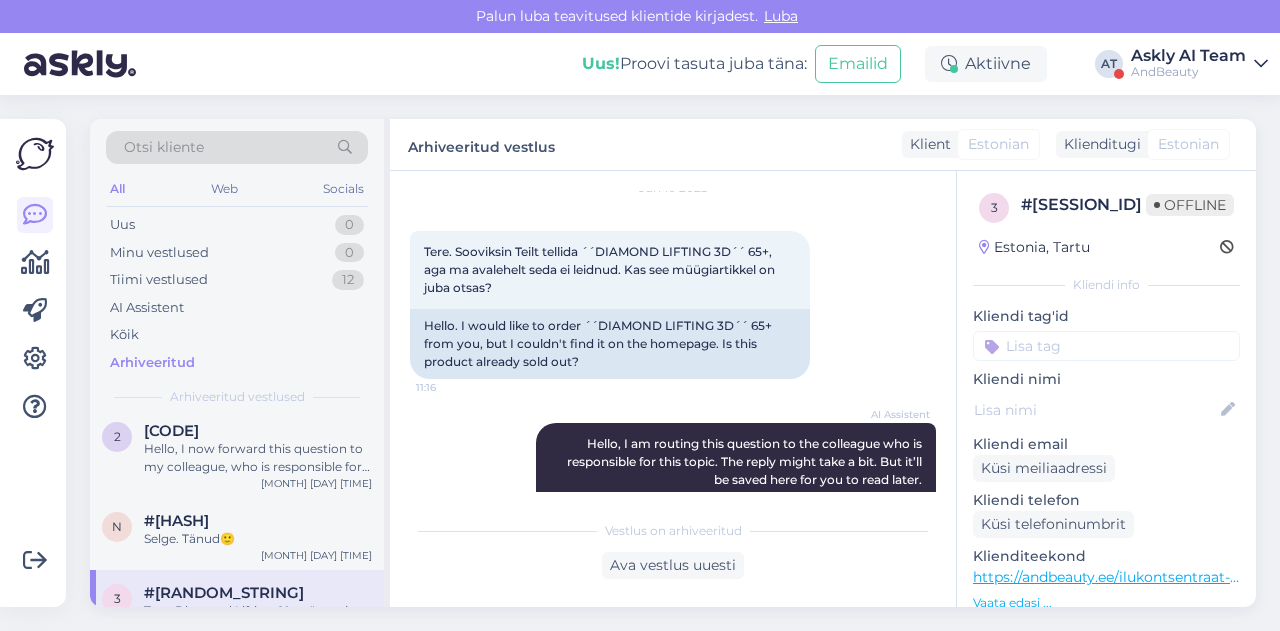 scroll, scrollTop: 34, scrollLeft: 0, axis: vertical 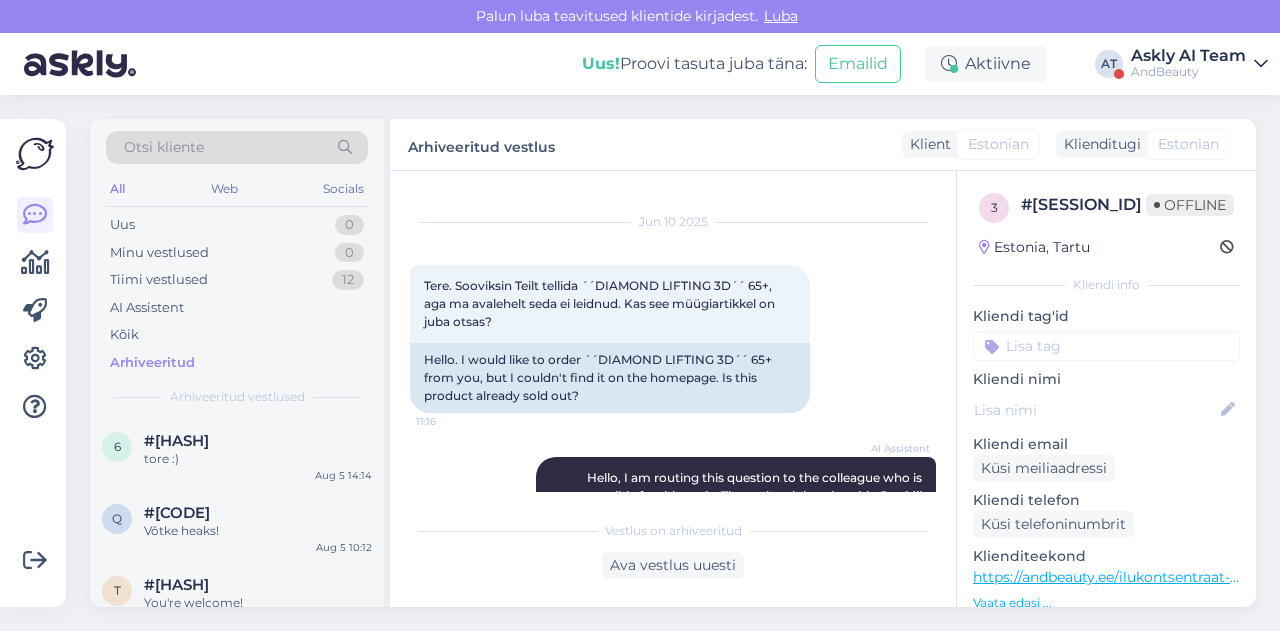 click on "Hello. I would like to order ´´DIAMOND LIFTING 3D´´ 65+ from you, but I couldn't find it on the homepage. Is this product already sold out?" at bounding box center (610, 378) 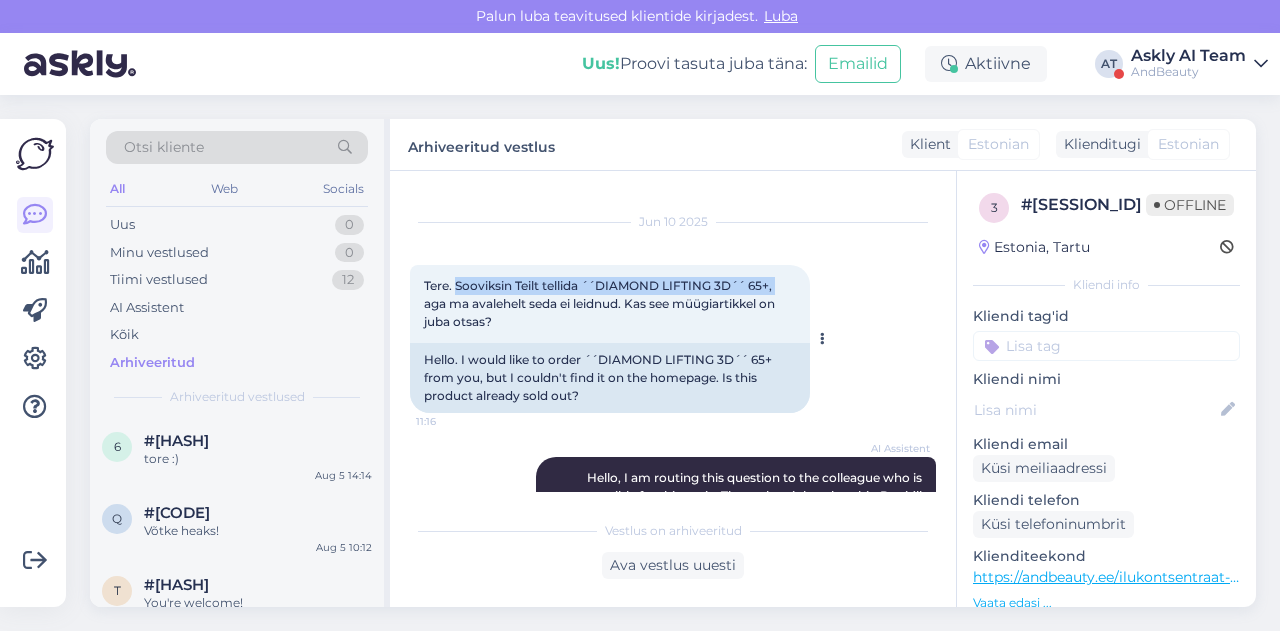 drag, startPoint x: 457, startPoint y: 283, endPoint x: 798, endPoint y: 284, distance: 341.00146 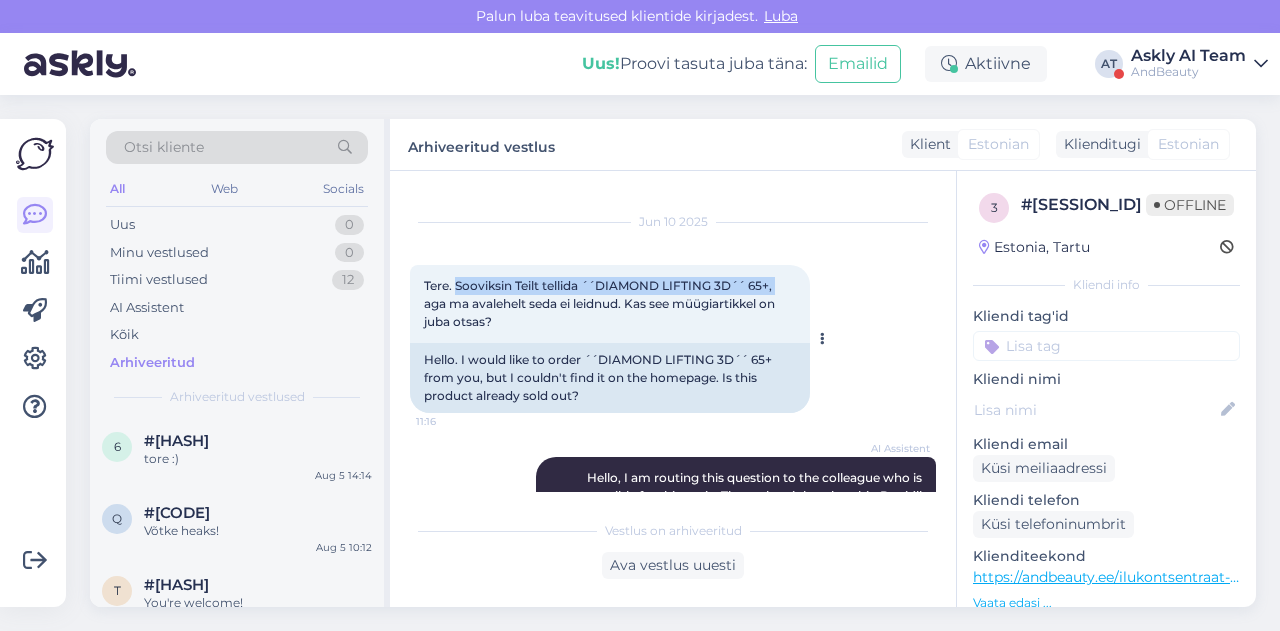 click on "Tere. Sooviksin Teilt tellida ´´DIAMOND LIFTING 3D´´ 65+, aga ma avalehelt seda ei leidnud. Kas see müügiartikkel on juba otsas? [TIME]" at bounding box center (610, 304) 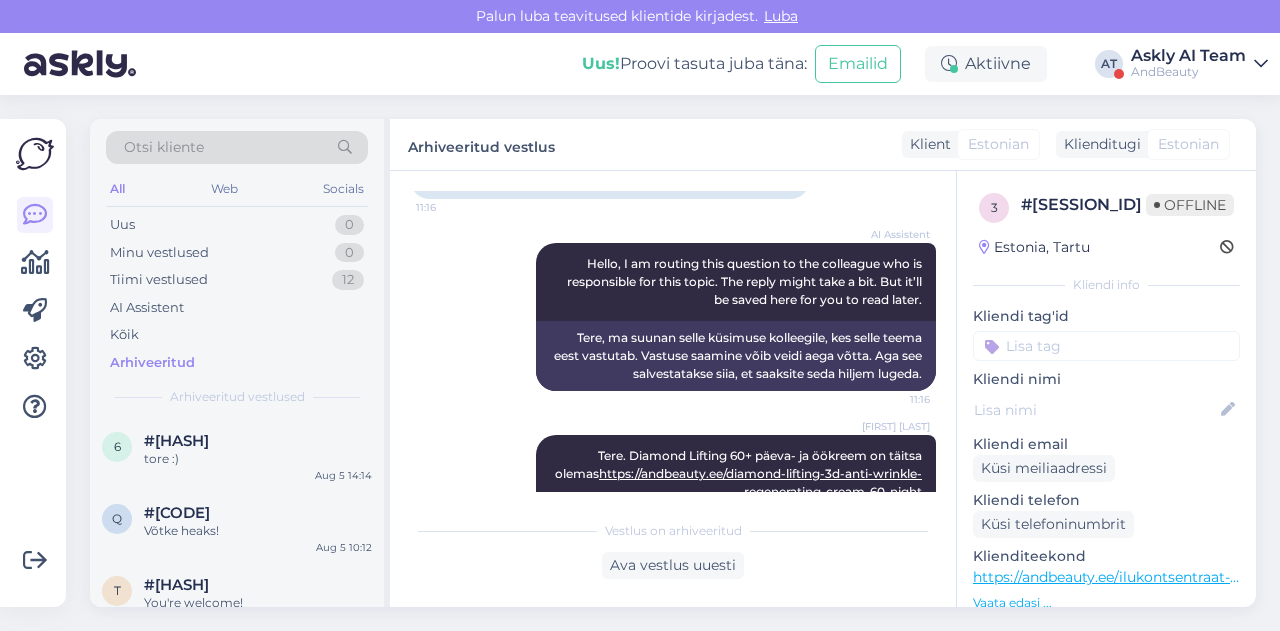 scroll, scrollTop: 288, scrollLeft: 0, axis: vertical 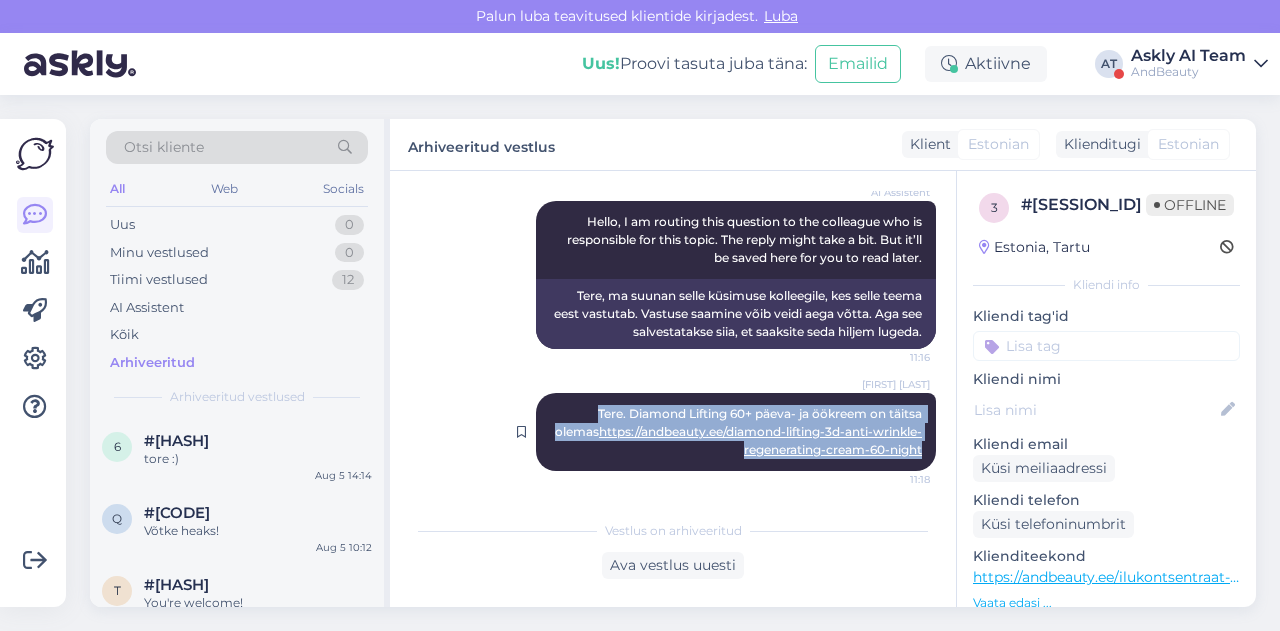 drag, startPoint x: 560, startPoint y: 411, endPoint x: 916, endPoint y: 454, distance: 358.5875 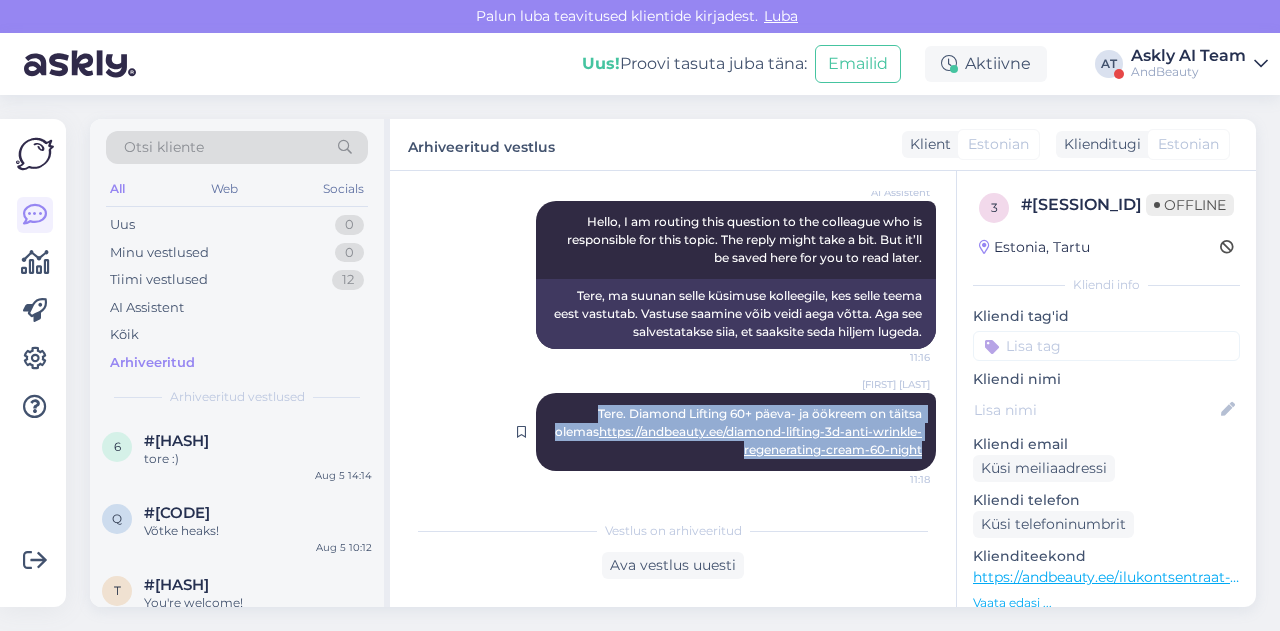 click on "[FIRST] [LAST] Tere. Diamond Lifting 60+ päeva- ja öökreem on täitsa olemas  https://andbeauty.ee/diamond-lifting-3d-anti-wrinkle-regenerating-cream-60-night 11:18" at bounding box center (736, 432) 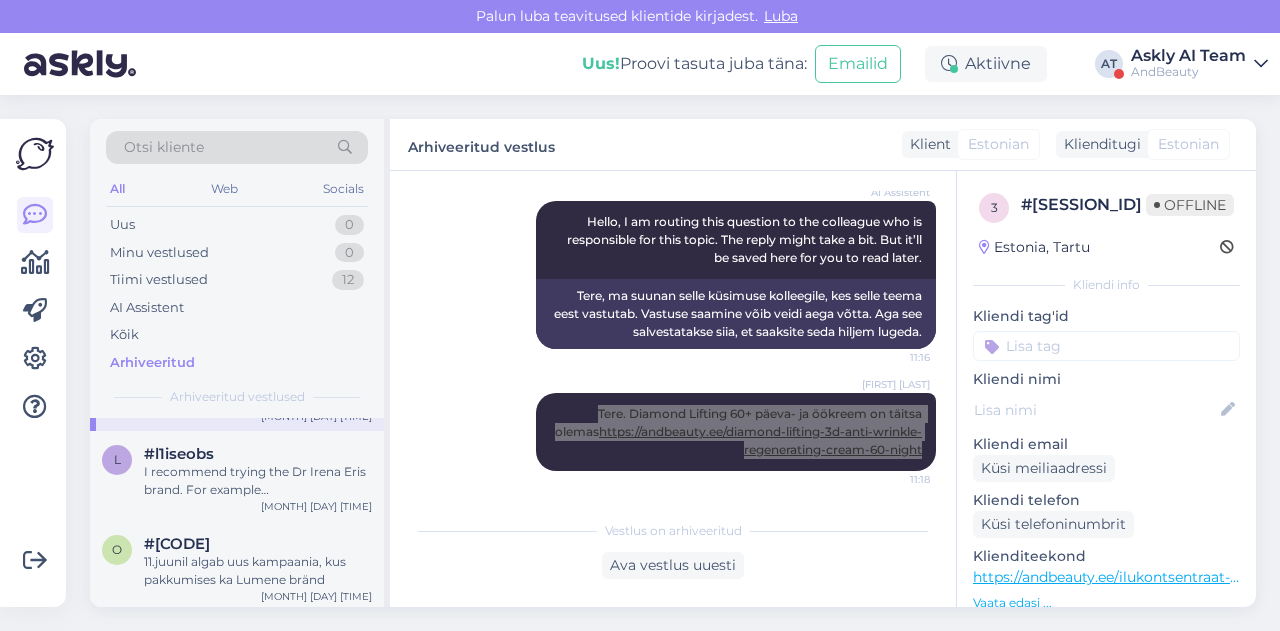 scroll, scrollTop: 2472, scrollLeft: 0, axis: vertical 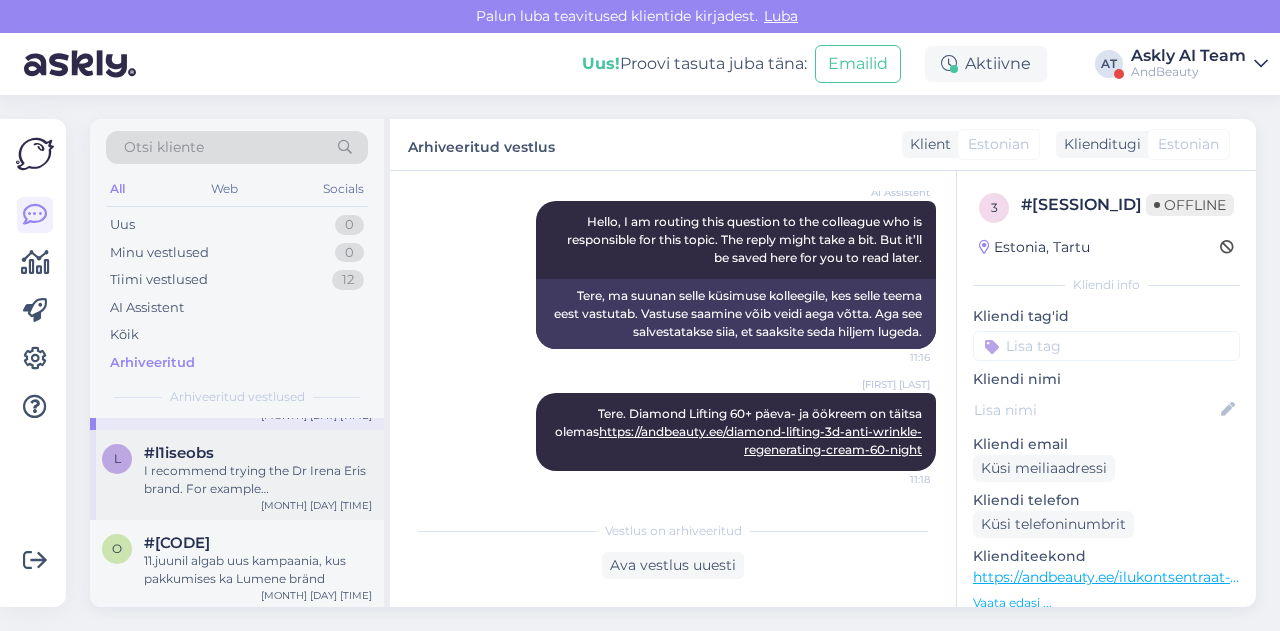 click on "I recommend trying the Dr Irena Eris brand. For example https://andbeauty.ee/invitive-niisutav-ja-vanust-korrigeeriv-silmaumbruskreem-spf20-15ml" at bounding box center [258, 480] 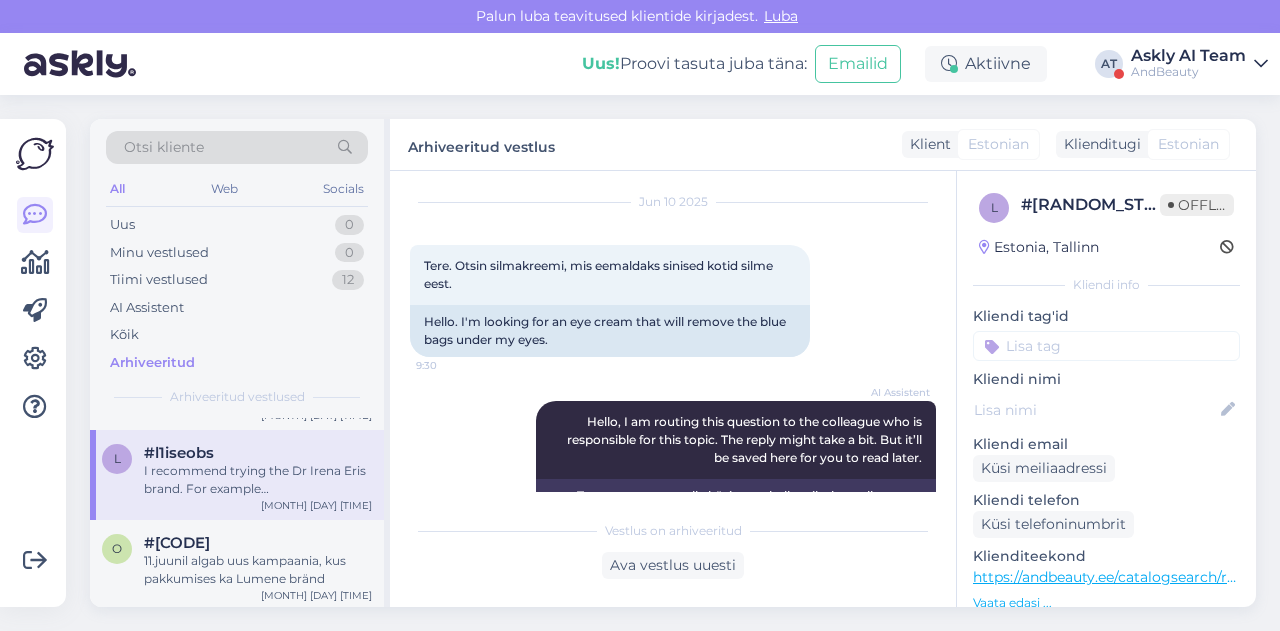 scroll, scrollTop: 24, scrollLeft: 0, axis: vertical 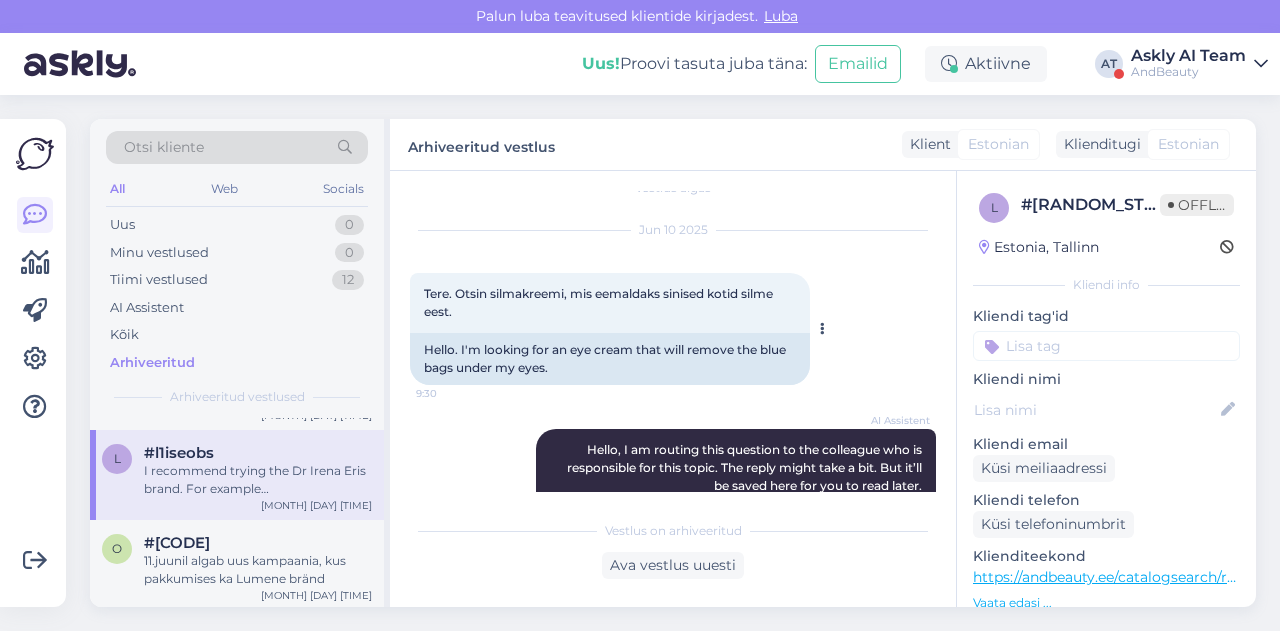 drag, startPoint x: 458, startPoint y: 293, endPoint x: 483, endPoint y: 315, distance: 33.30165 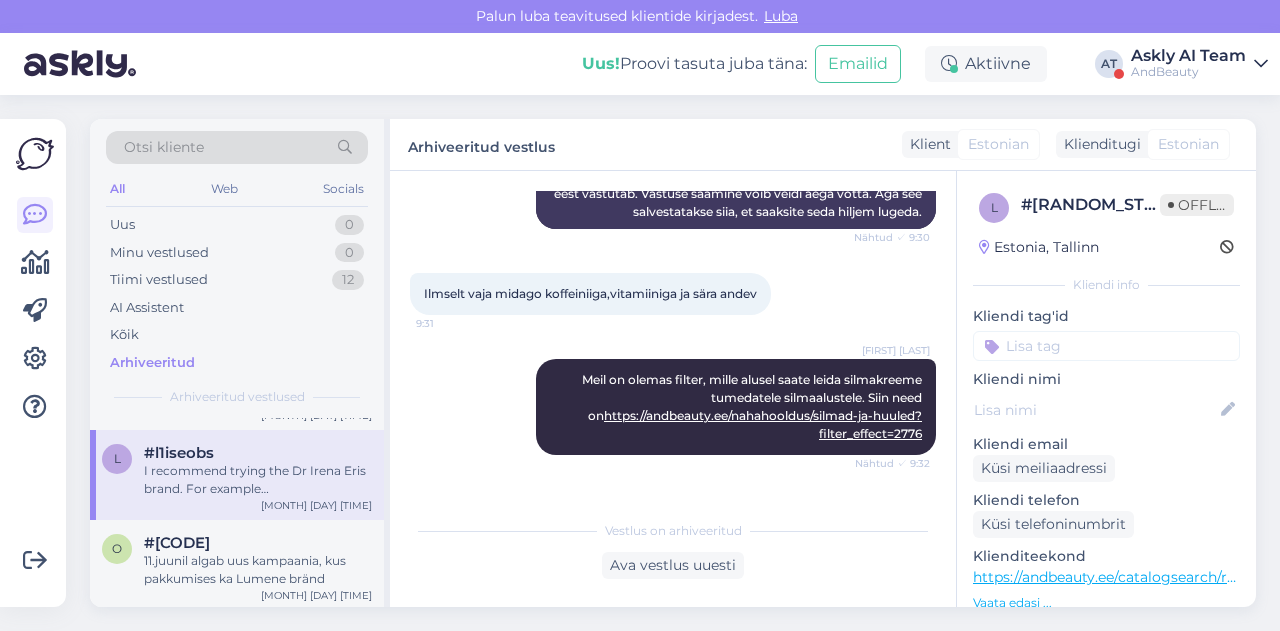 scroll, scrollTop: 370, scrollLeft: 0, axis: vertical 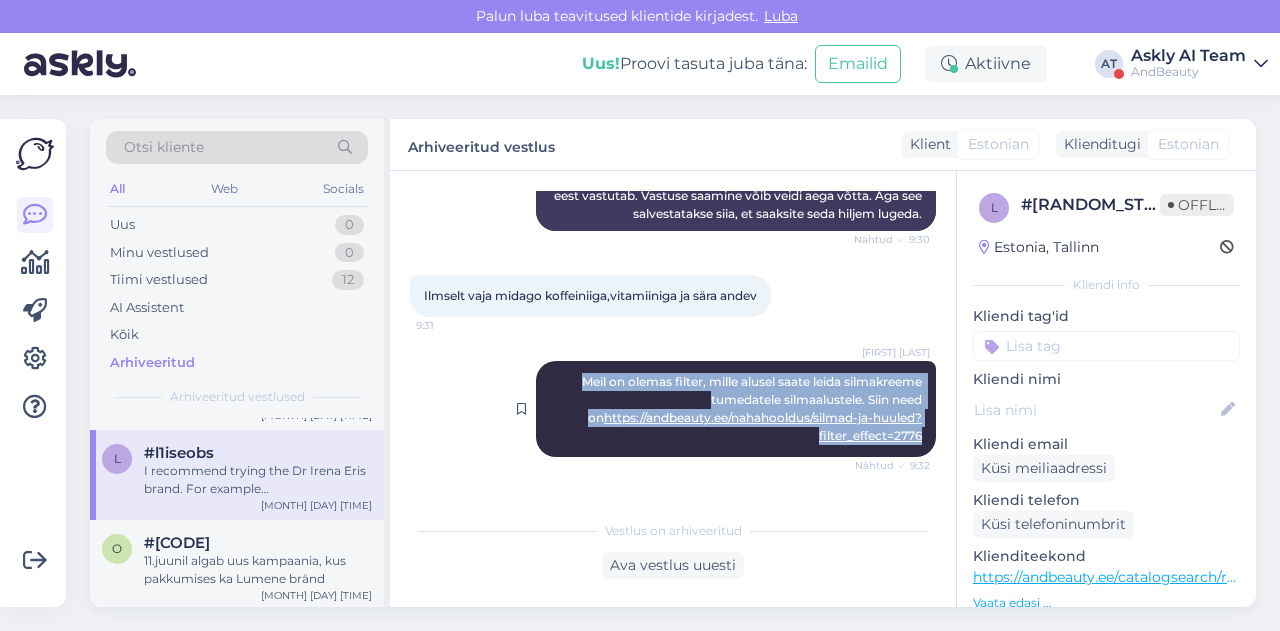 drag, startPoint x: 556, startPoint y: 381, endPoint x: 917, endPoint y: 435, distance: 365.01645 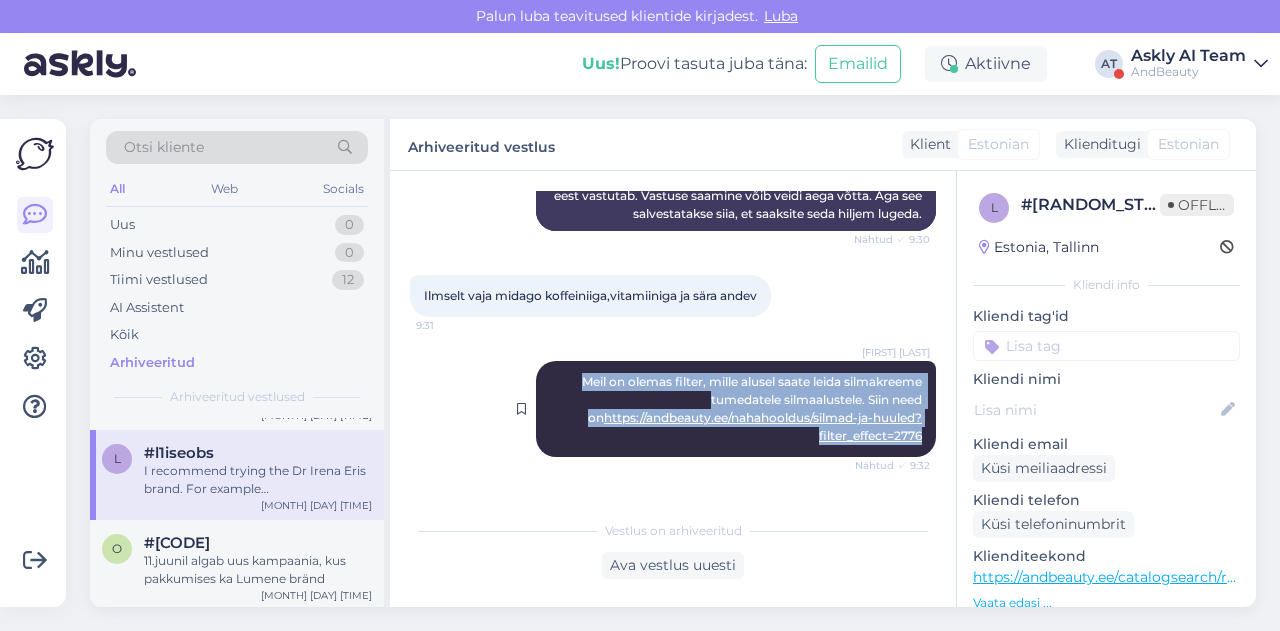 click on "[PRODUCT] [TIME]" at bounding box center (736, 409) 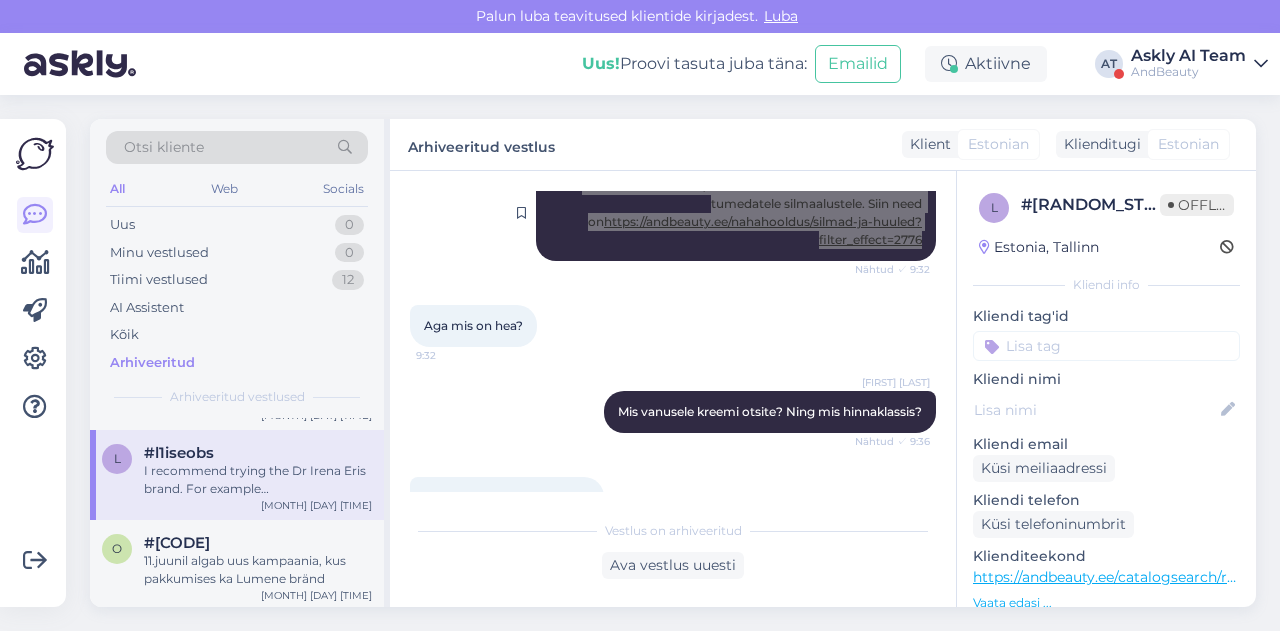 scroll, scrollTop: 564, scrollLeft: 0, axis: vertical 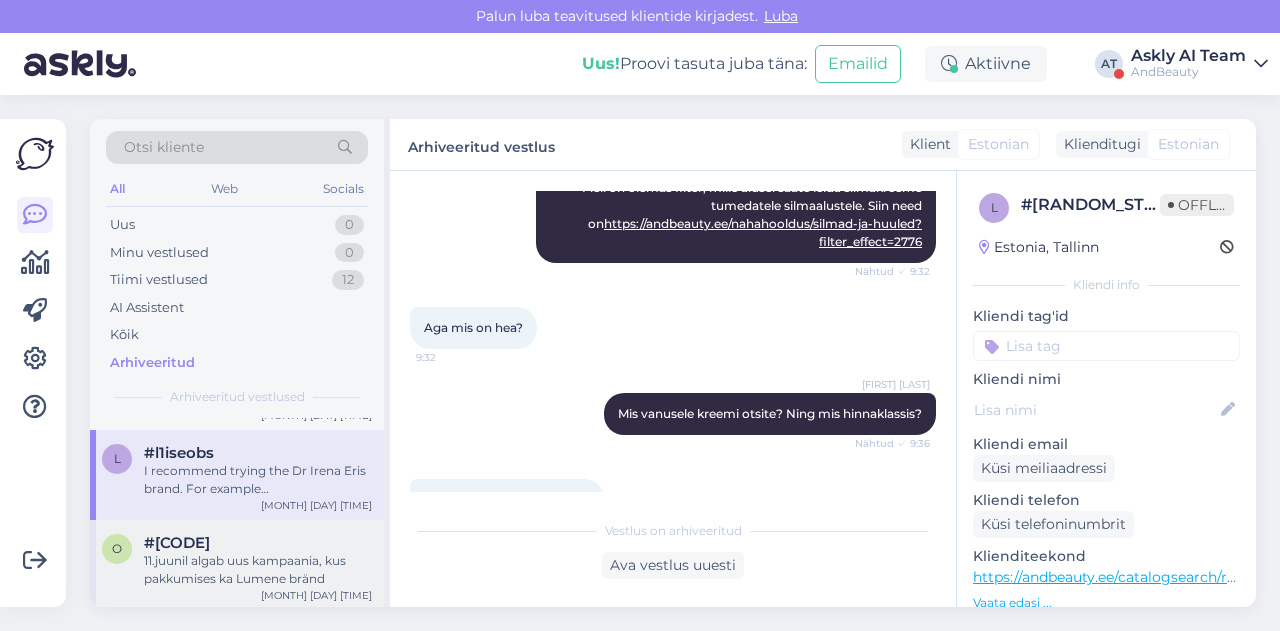 click on "11.juunil algab uus kampaania, kus pakkumises ka Lumene bränd" at bounding box center [258, 570] 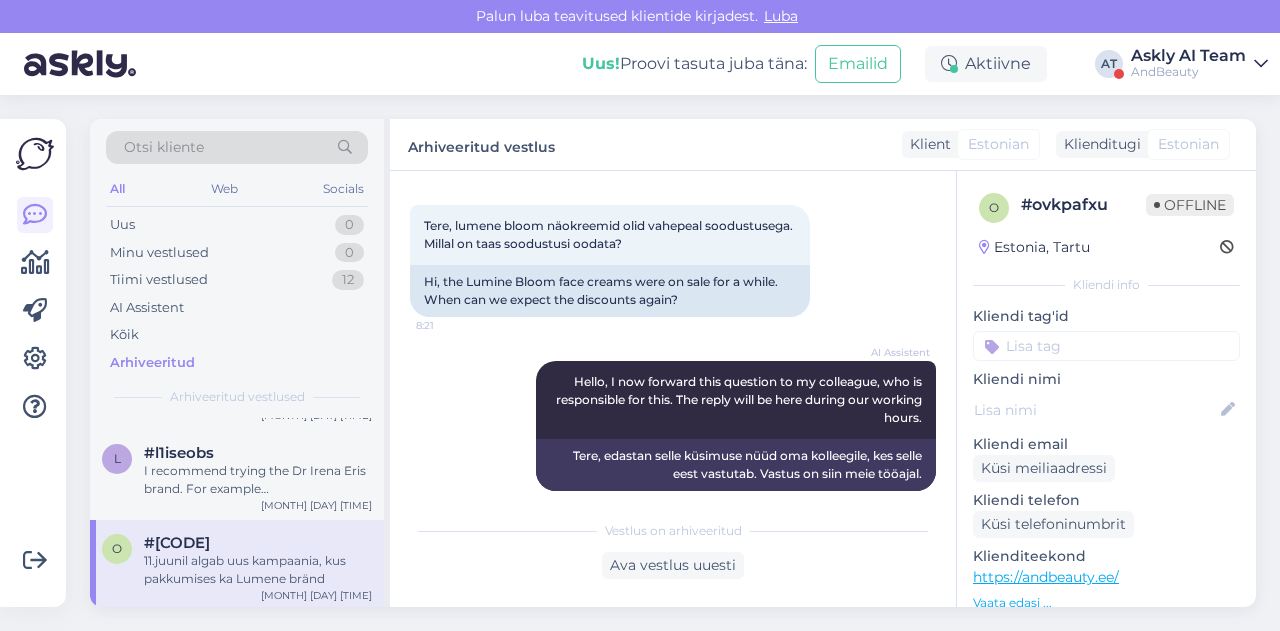 scroll, scrollTop: 92, scrollLeft: 0, axis: vertical 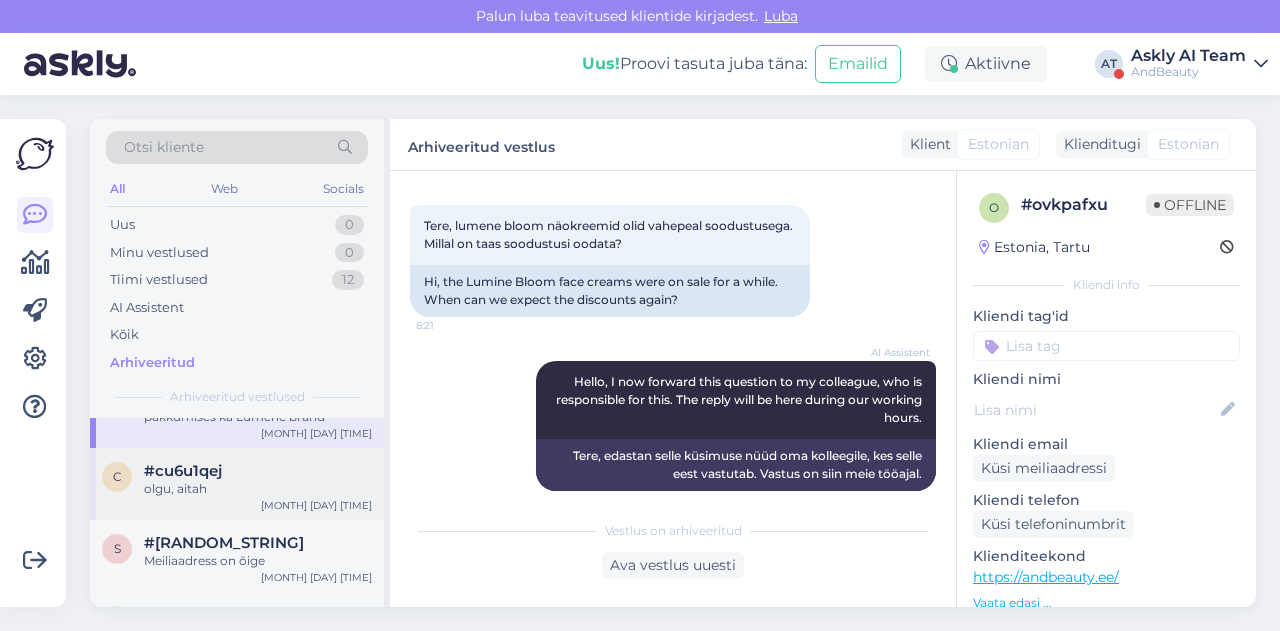 click on "#cu6u1qej" at bounding box center (258, 471) 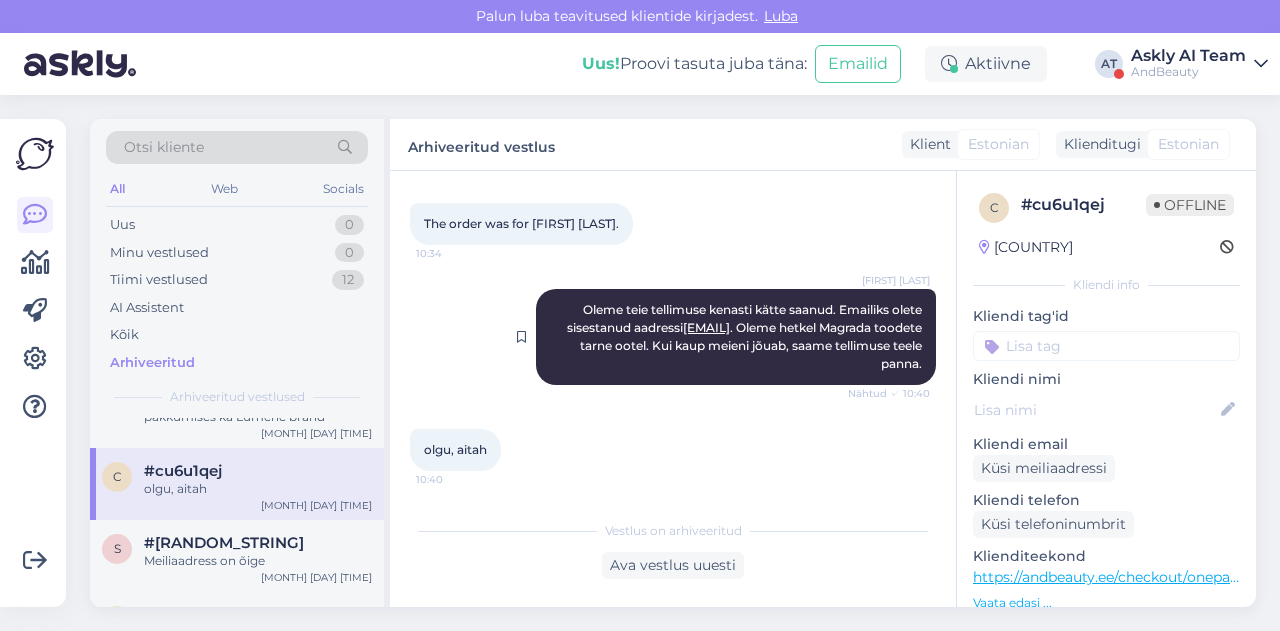 scroll, scrollTop: 672, scrollLeft: 0, axis: vertical 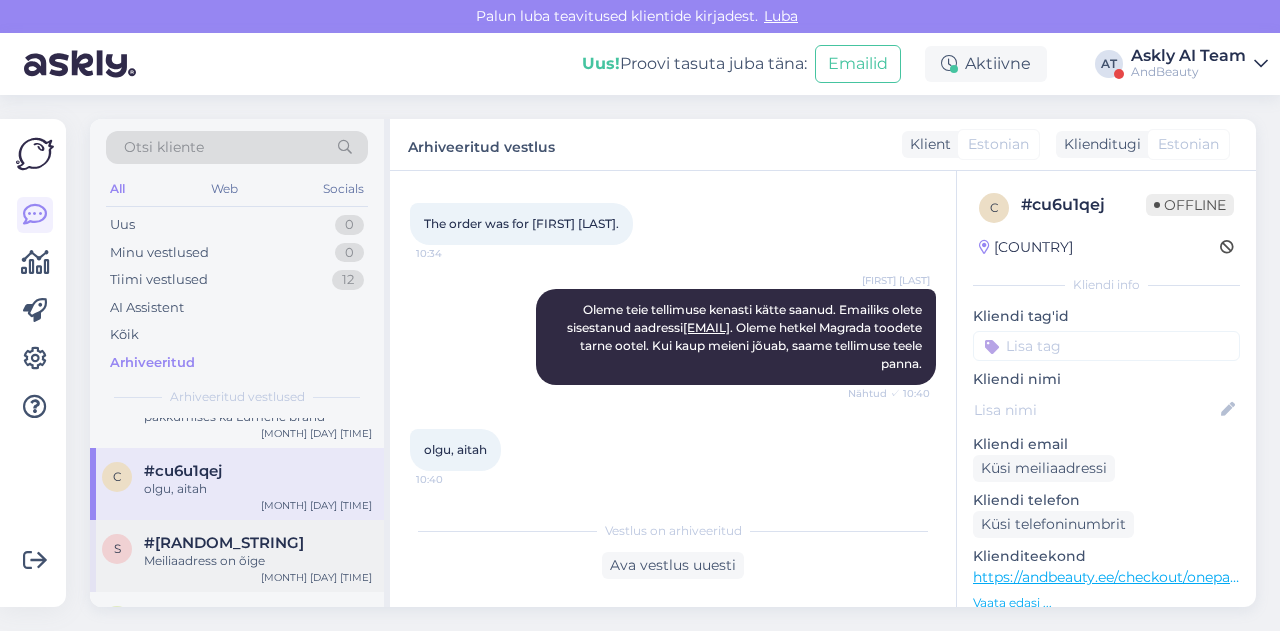 click on "#[RANDOM_STRING]" at bounding box center (258, 543) 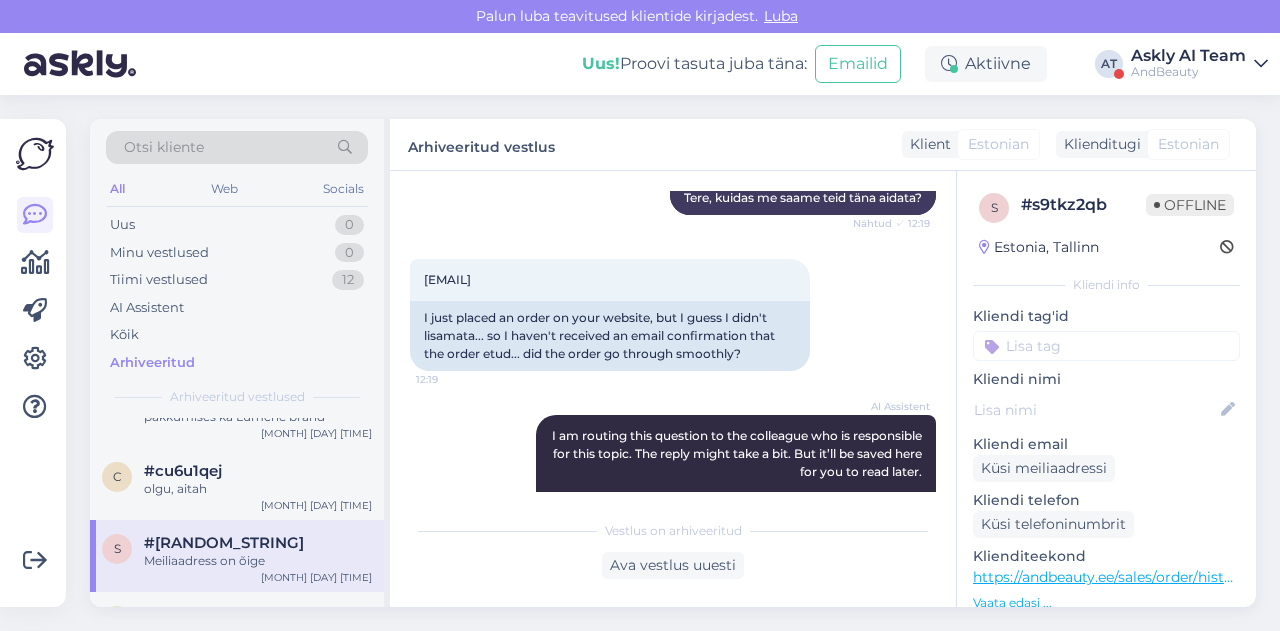 scroll, scrollTop: 280, scrollLeft: 0, axis: vertical 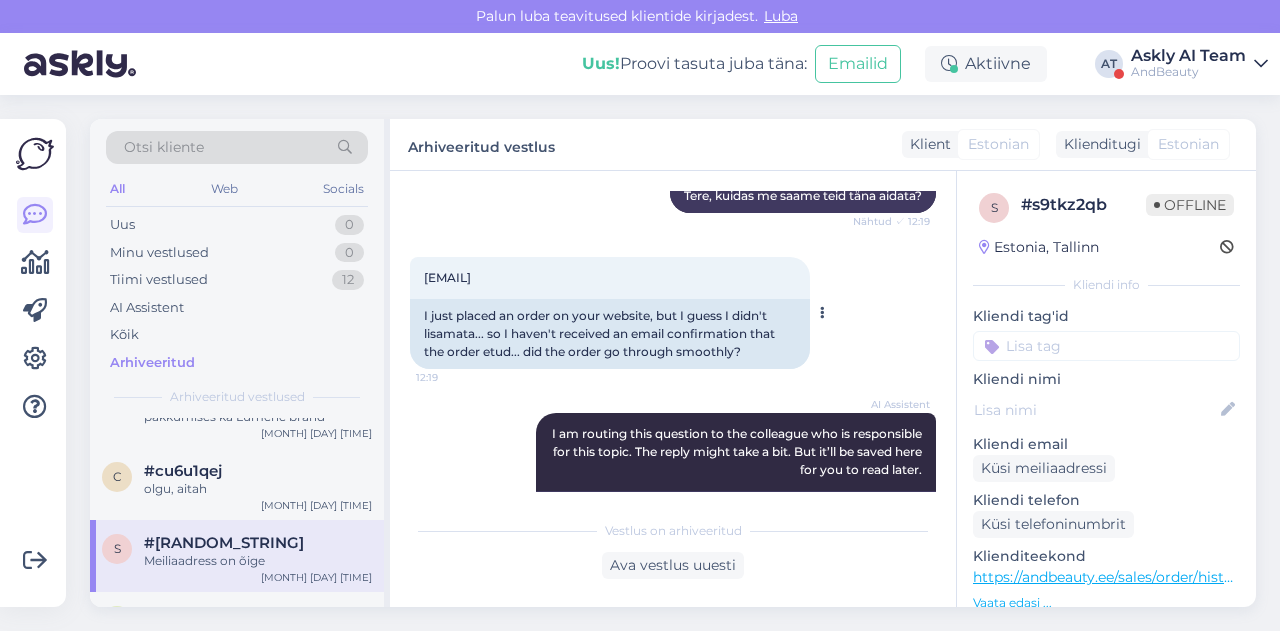 drag, startPoint x: 423, startPoint y: 271, endPoint x: 620, endPoint y: 319, distance: 202.76341 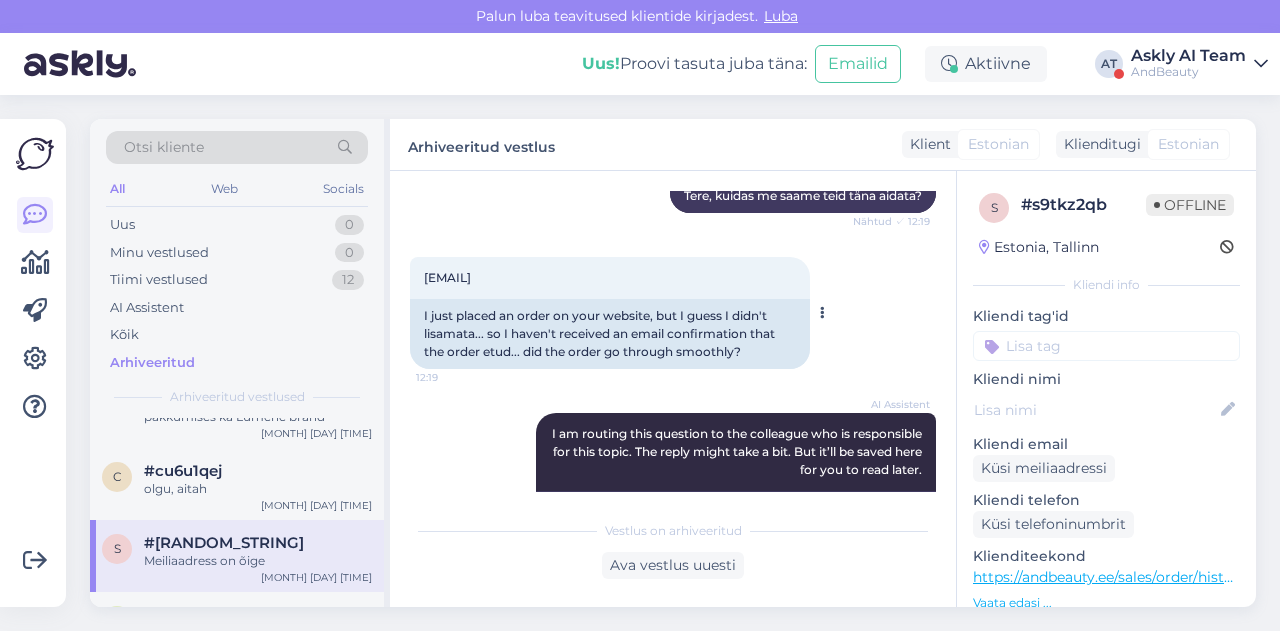 click on "Tegin just Teie kodulehelt tellimuse , kuid mul jäi vist meiliaadress lisamata... ehk et mul pole meilile kinnitust tulnud ,et tellimus vastu võetud... kas tellimus tuli ilusti läbi? 12:19" at bounding box center [610, 278] 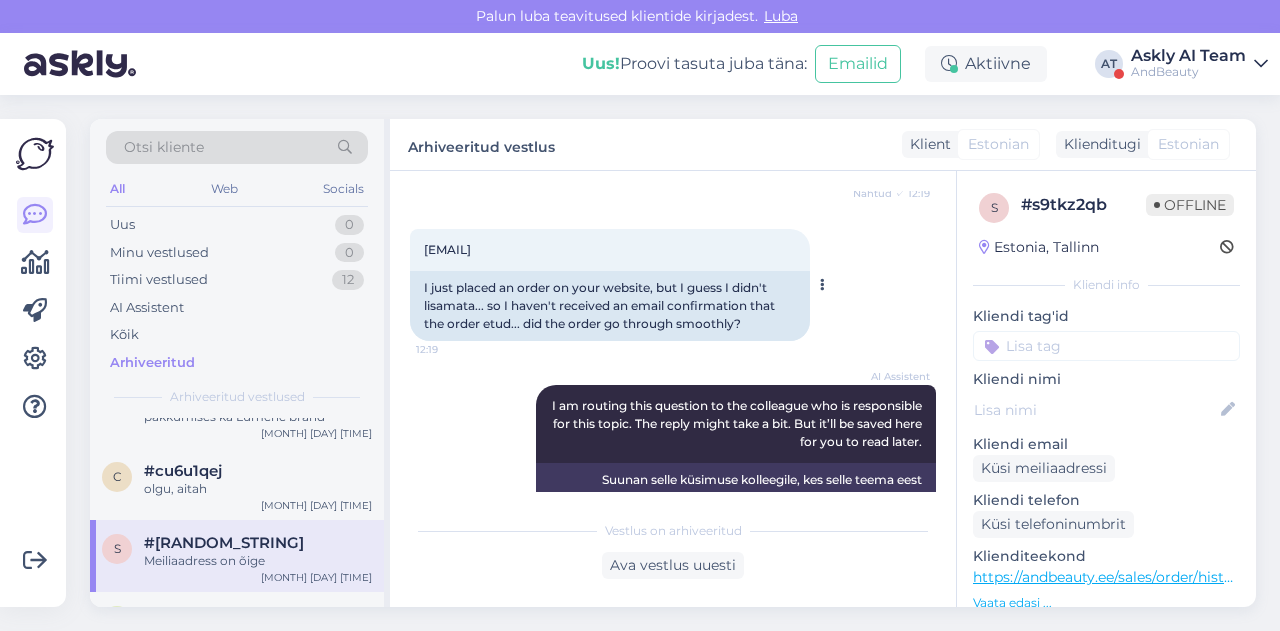 scroll, scrollTop: 308, scrollLeft: 0, axis: vertical 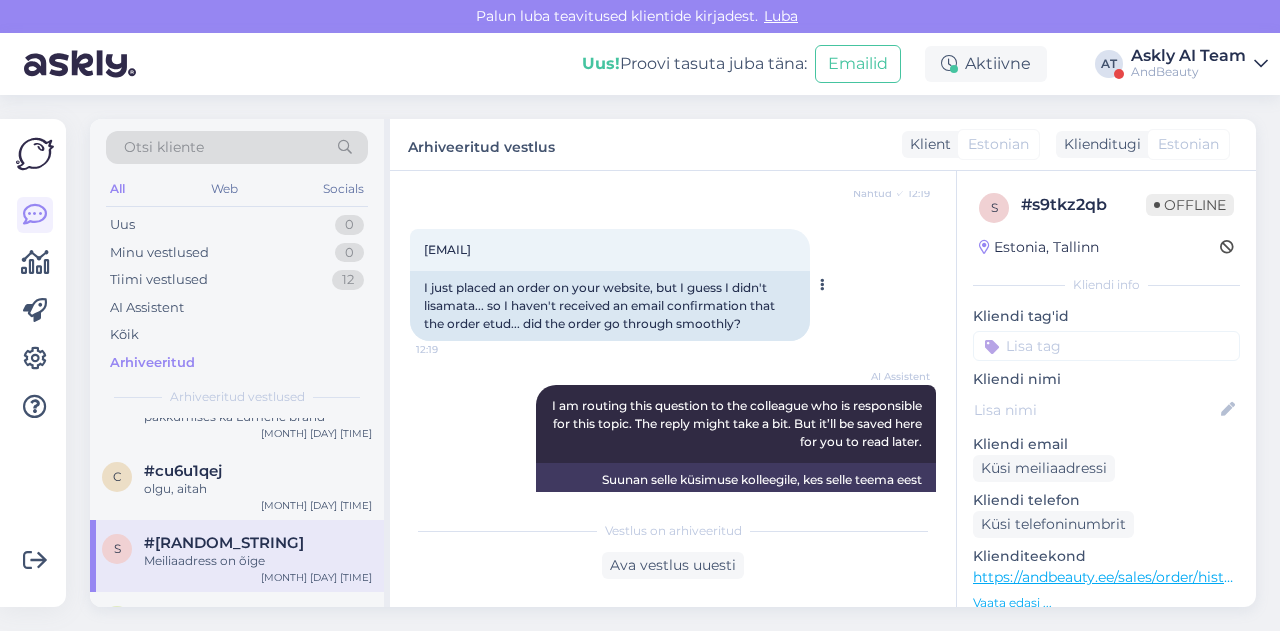 drag, startPoint x: 629, startPoint y: 281, endPoint x: 810, endPoint y: 283, distance: 181.01105 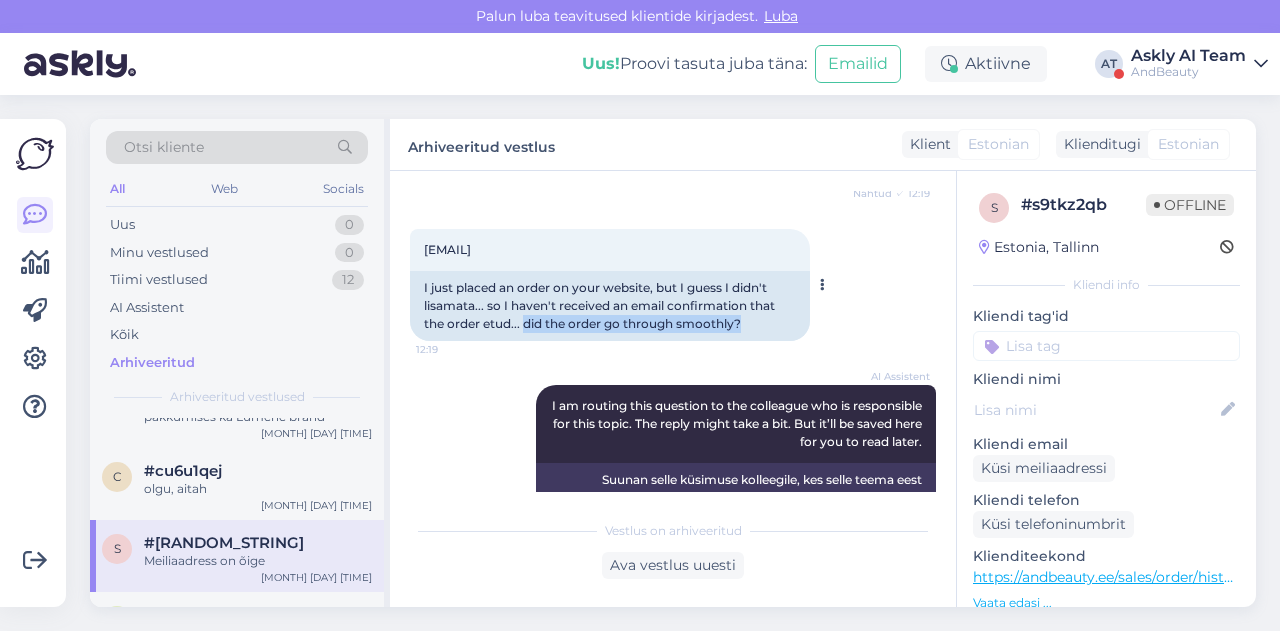 drag, startPoint x: 526, startPoint y: 359, endPoint x: 750, endPoint y: 366, distance: 224.10934 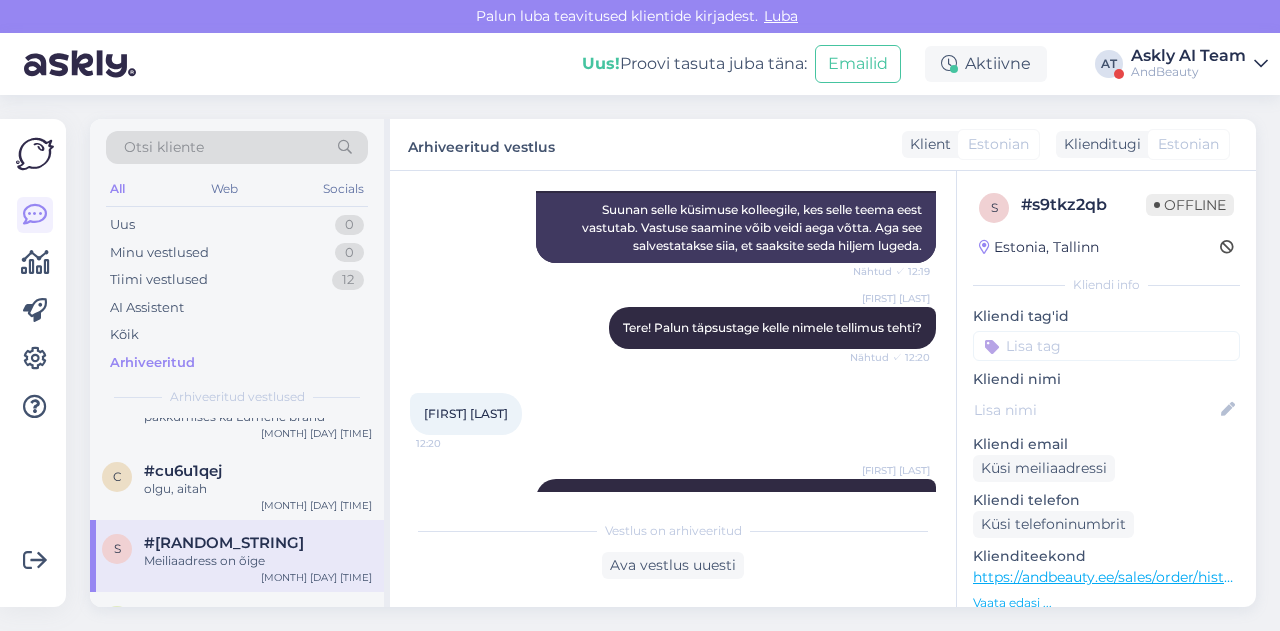 scroll, scrollTop: 580, scrollLeft: 0, axis: vertical 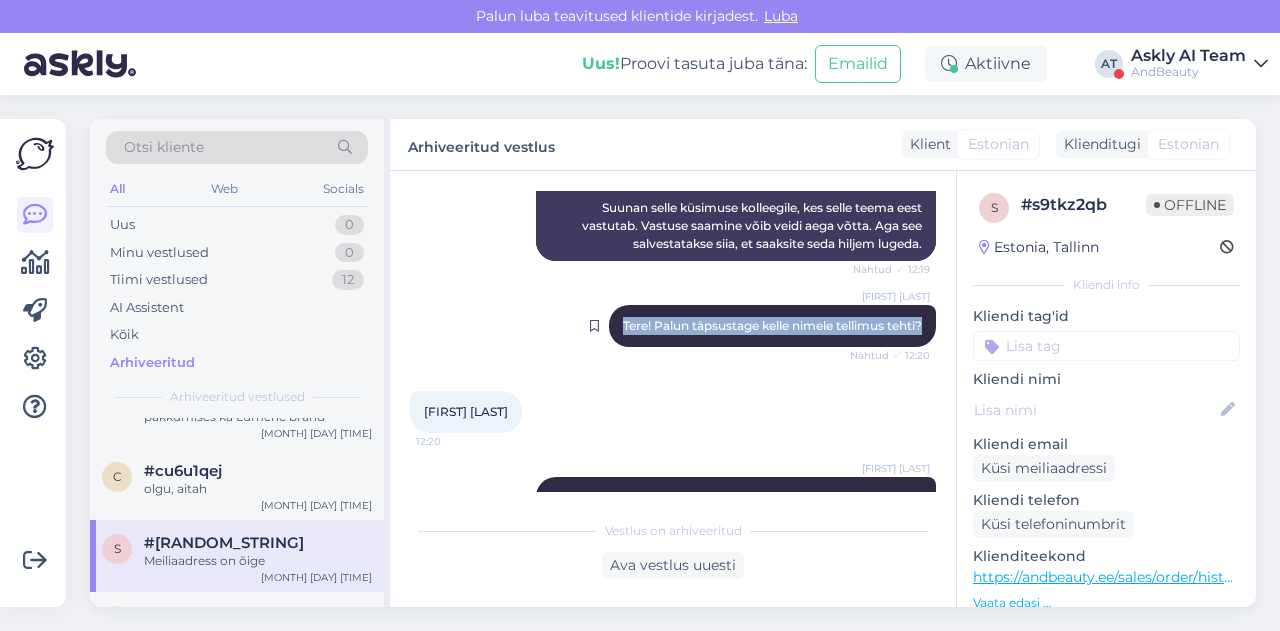 drag, startPoint x: 597, startPoint y: 368, endPoint x: 918, endPoint y: 372, distance: 321.02493 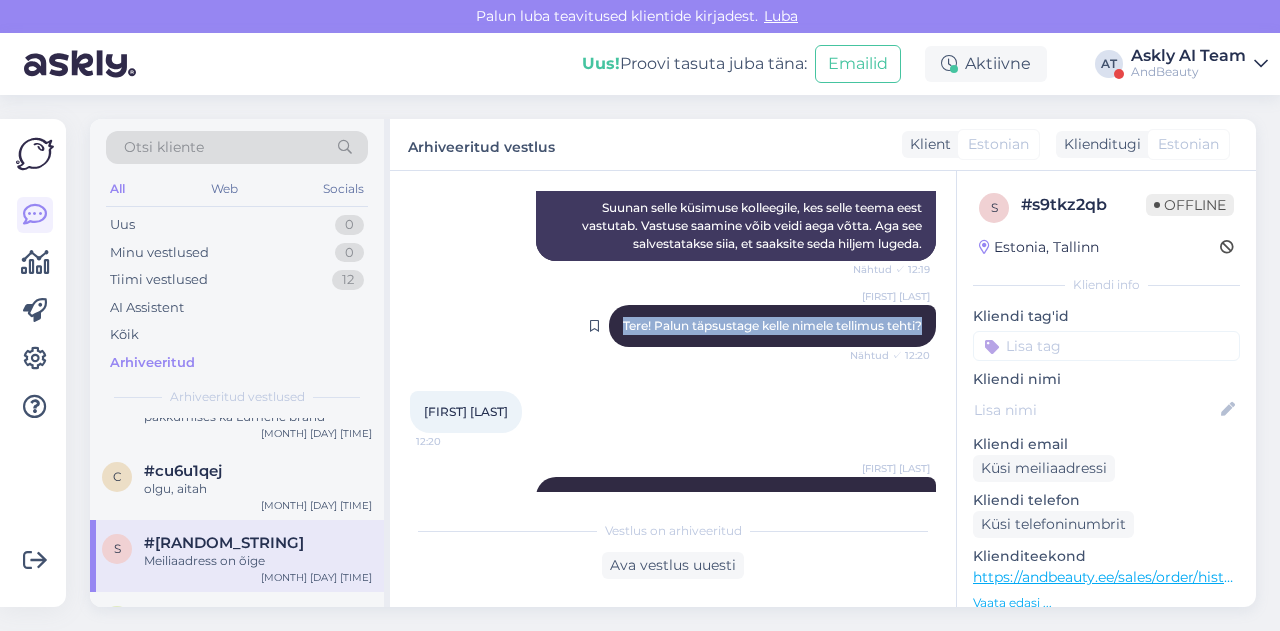 click on "[FIRST] [LAST] Tere! Palun täpsustage kelle nimele tellimus tehti? Nähtud ✓ [TIME]" at bounding box center (772, 326) 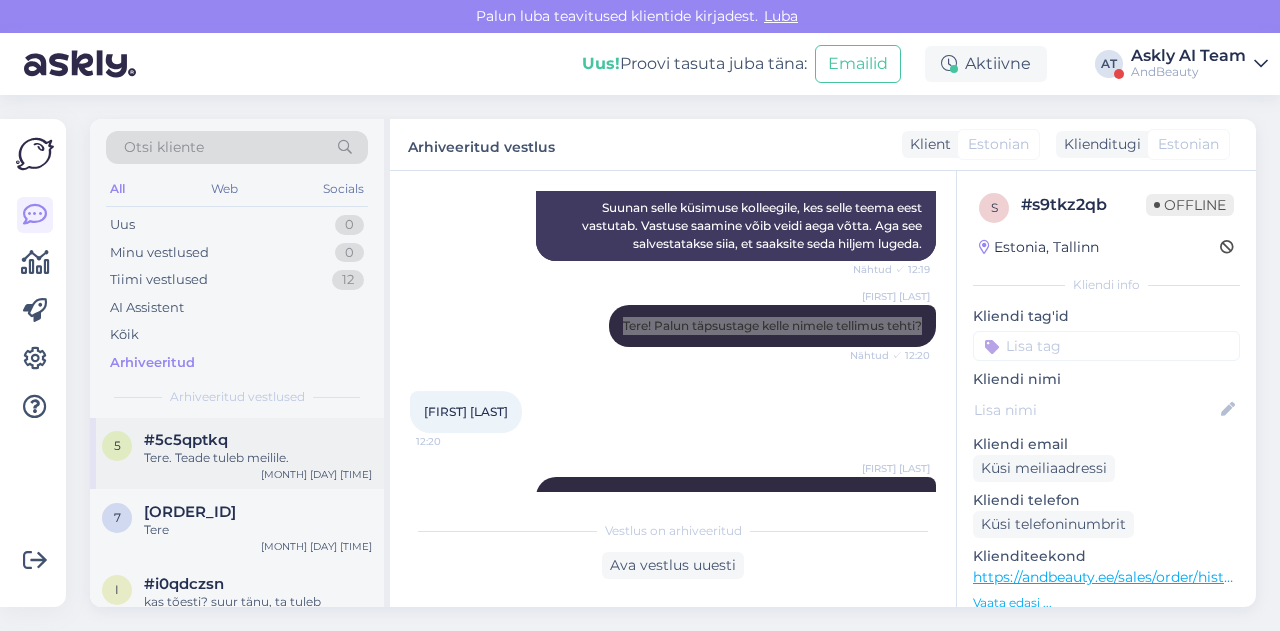 scroll, scrollTop: 2813, scrollLeft: 0, axis: vertical 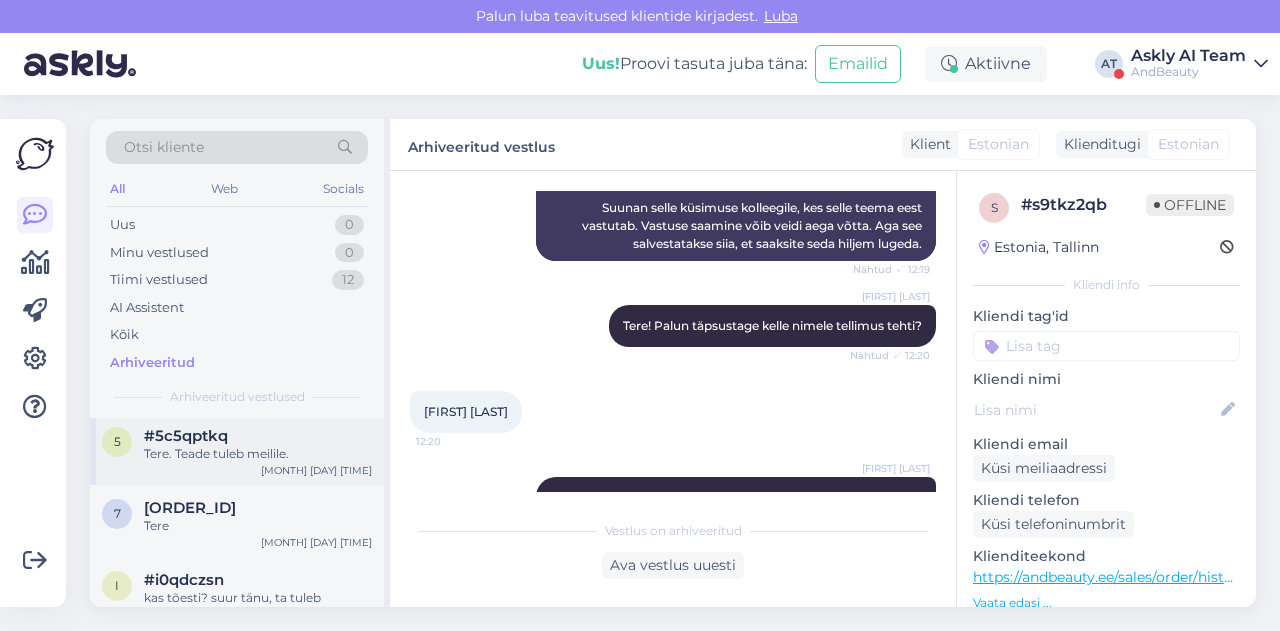 click on "[NUMBER] #[CODE] Hello. The notification will be sent to your email. [MONTH] [DAY] [TIME]" at bounding box center (237, 449) 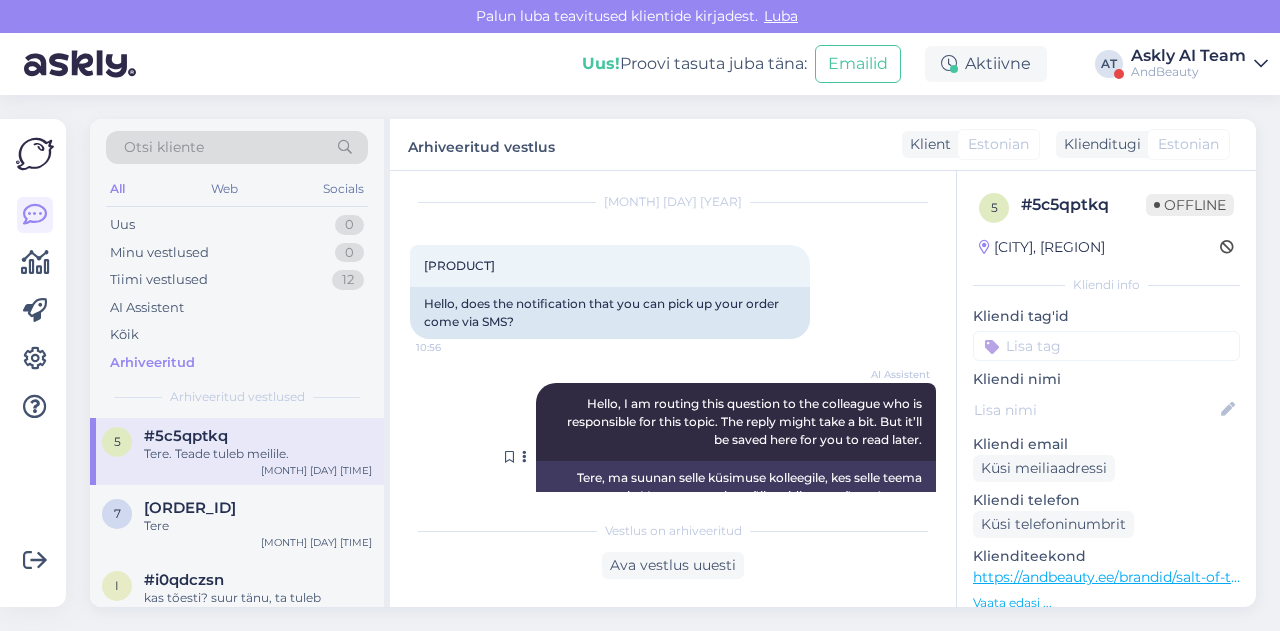 scroll, scrollTop: 52, scrollLeft: 0, axis: vertical 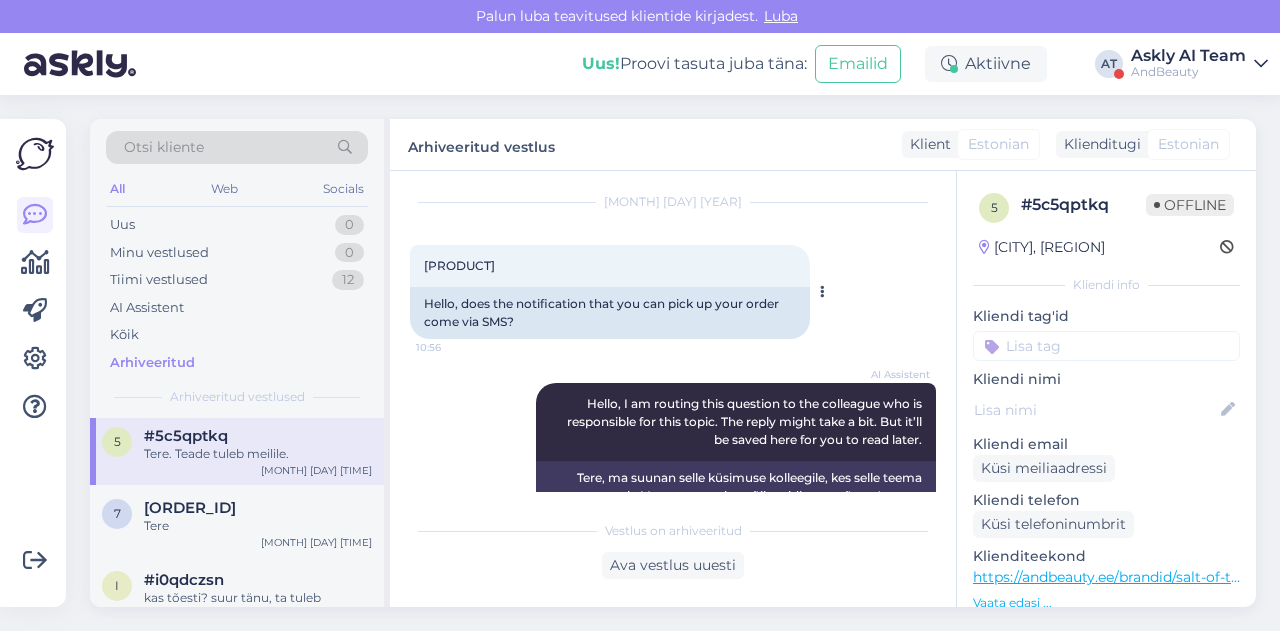 drag, startPoint x: 456, startPoint y: 262, endPoint x: 809, endPoint y: 261, distance: 353.0014 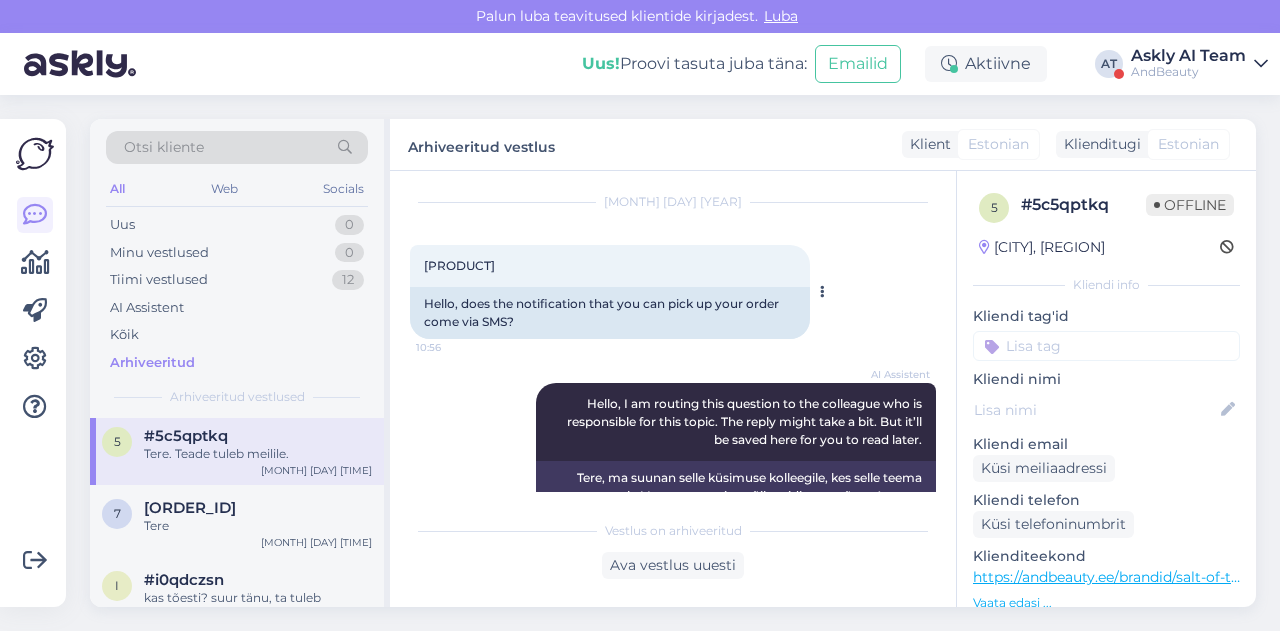 click on "Tere, kas teade, et võib tellimusele järgi tulla, tuleb smsiga? [TIME]" at bounding box center [610, 266] 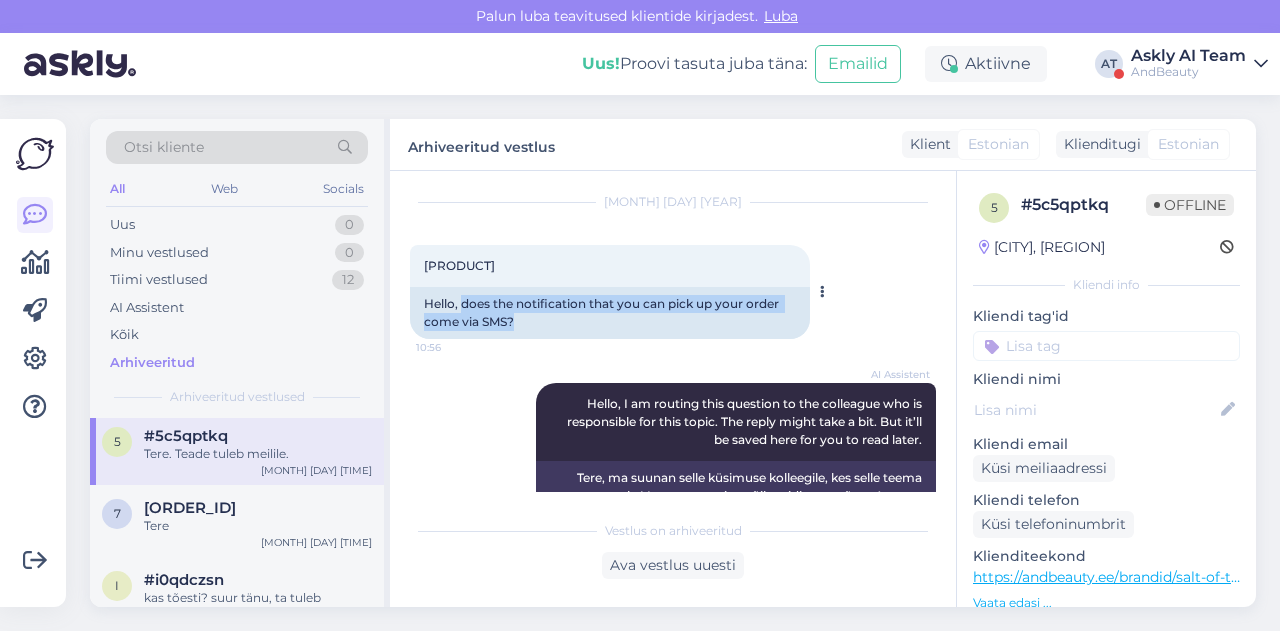 drag, startPoint x: 461, startPoint y: 300, endPoint x: 557, endPoint y: 331, distance: 100.88112 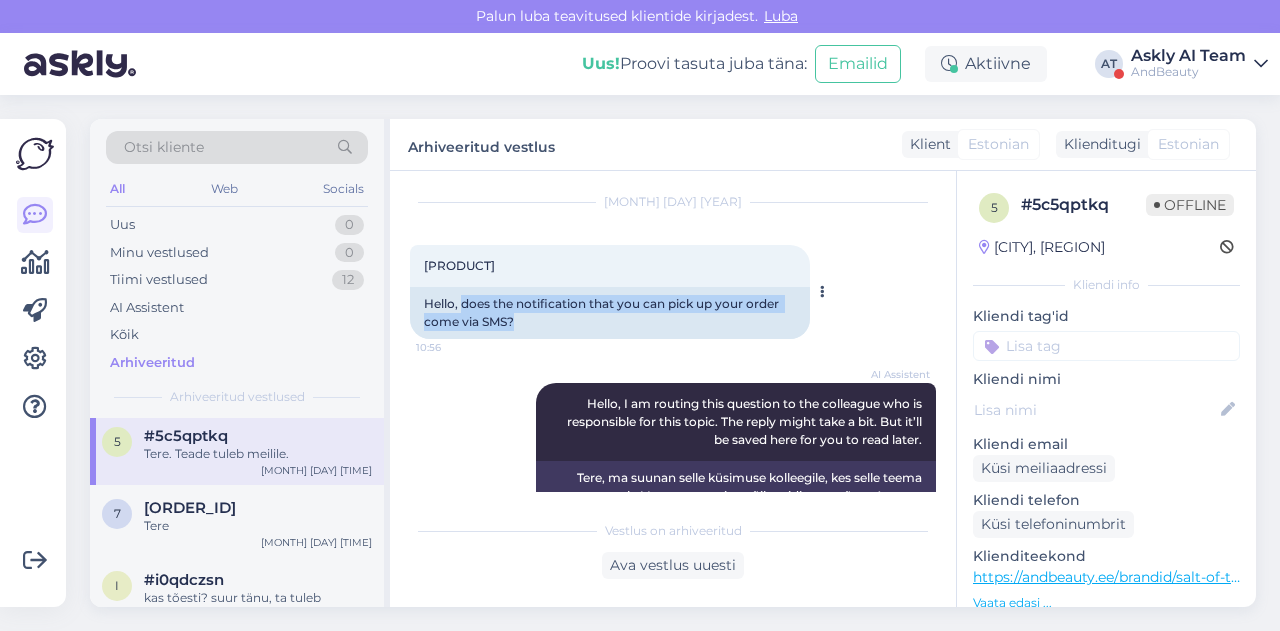 click on "Hello, does the notification that you can pick up your order come via SMS?" at bounding box center (610, 313) 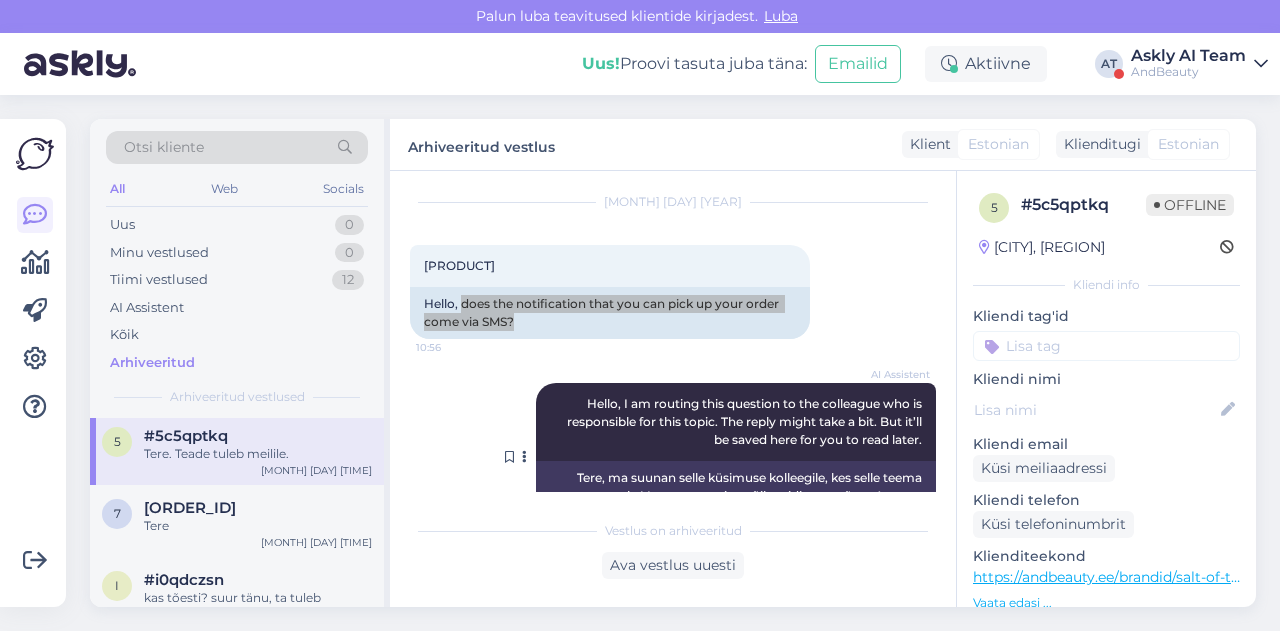 scroll, scrollTop: 198, scrollLeft: 0, axis: vertical 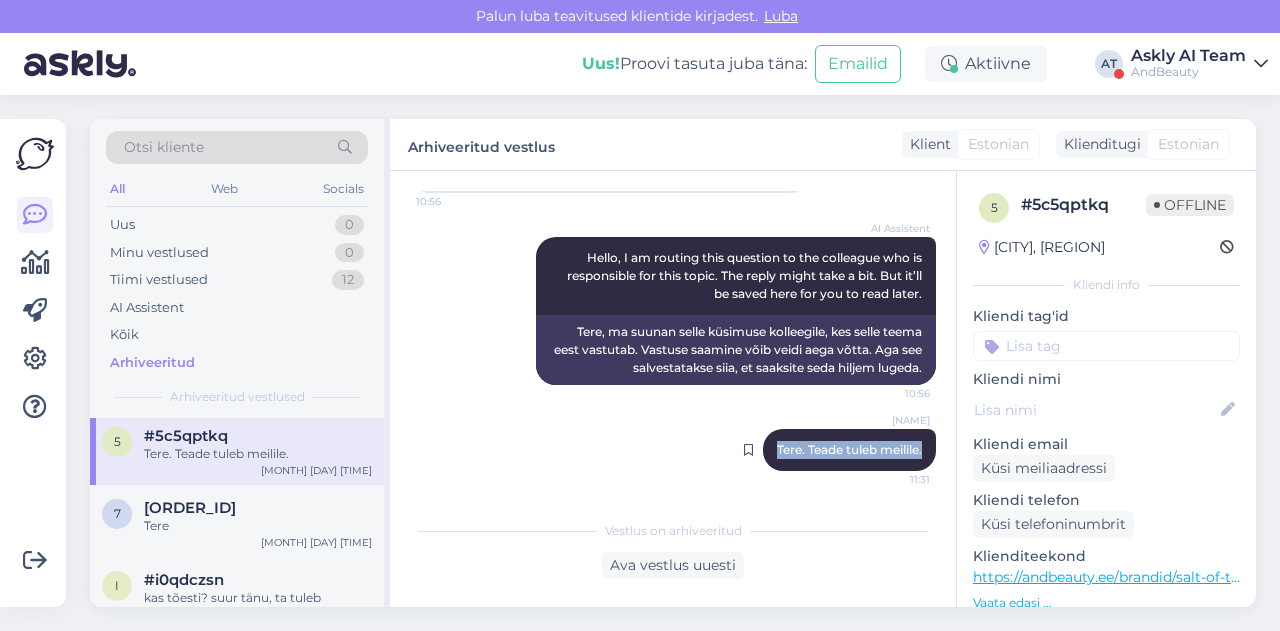 drag, startPoint x: 751, startPoint y: 452, endPoint x: 918, endPoint y: 453, distance: 167.00299 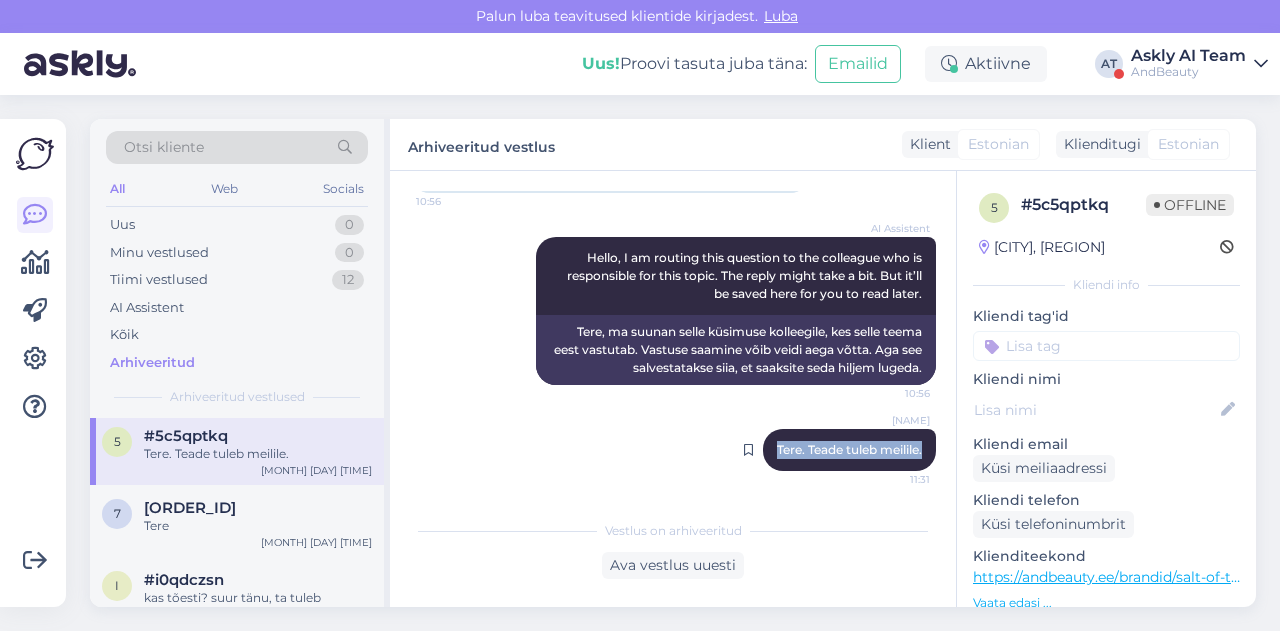 click on "[NAME] Tere. Teade tuleb meilile. [TIME]" at bounding box center [849, 450] 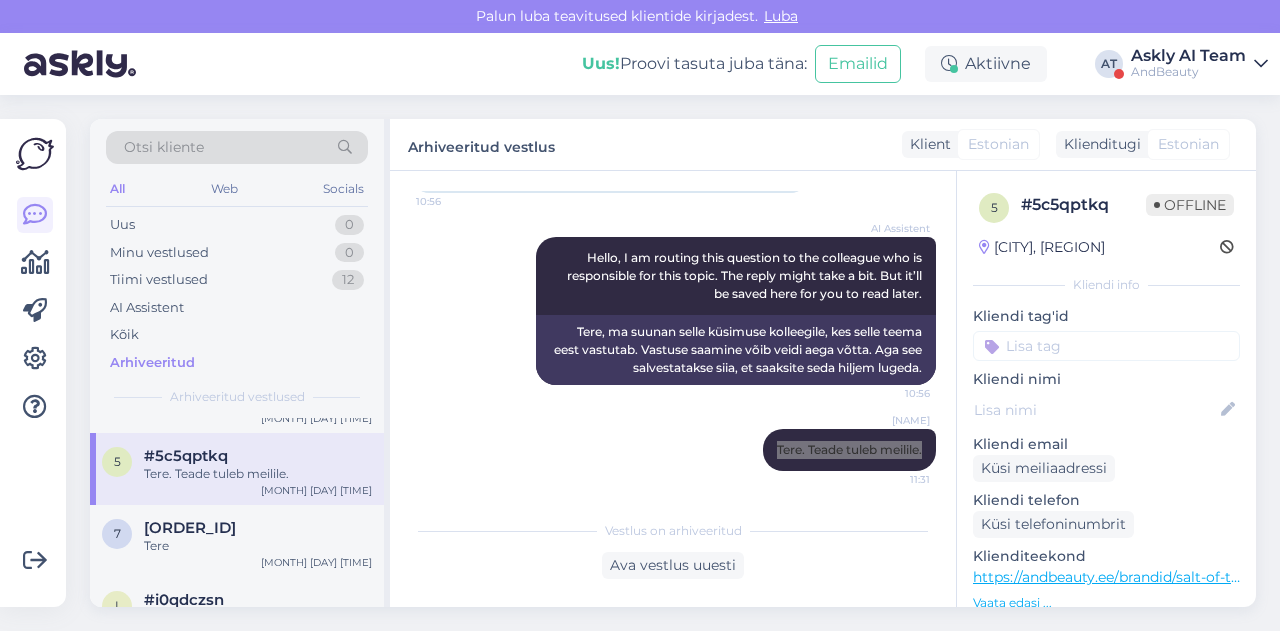 scroll, scrollTop: 2827, scrollLeft: 0, axis: vertical 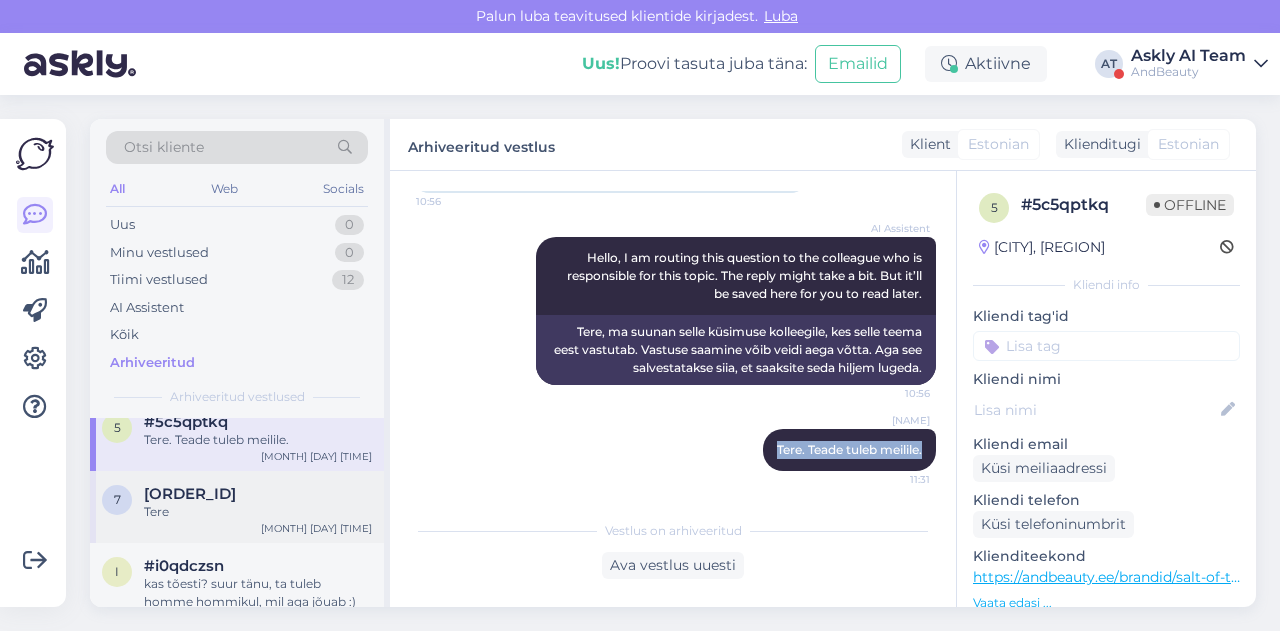 click on "Tere" at bounding box center [258, 512] 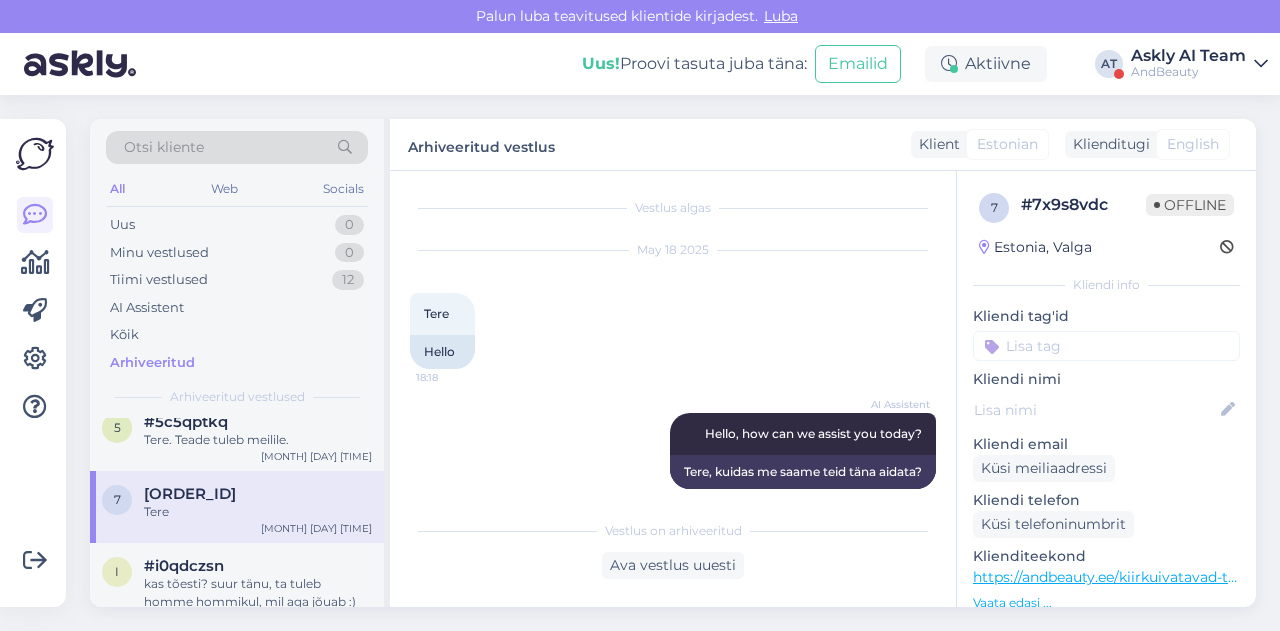 scroll, scrollTop: 0, scrollLeft: 0, axis: both 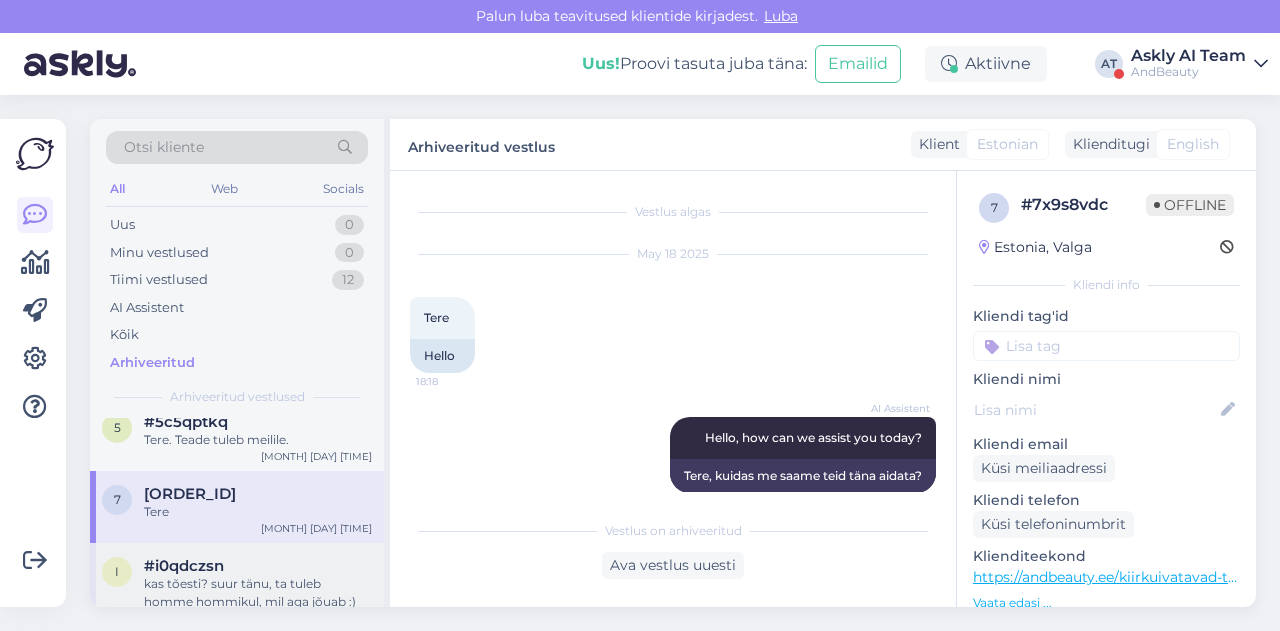 click on "#i0qdczsn" at bounding box center (258, 566) 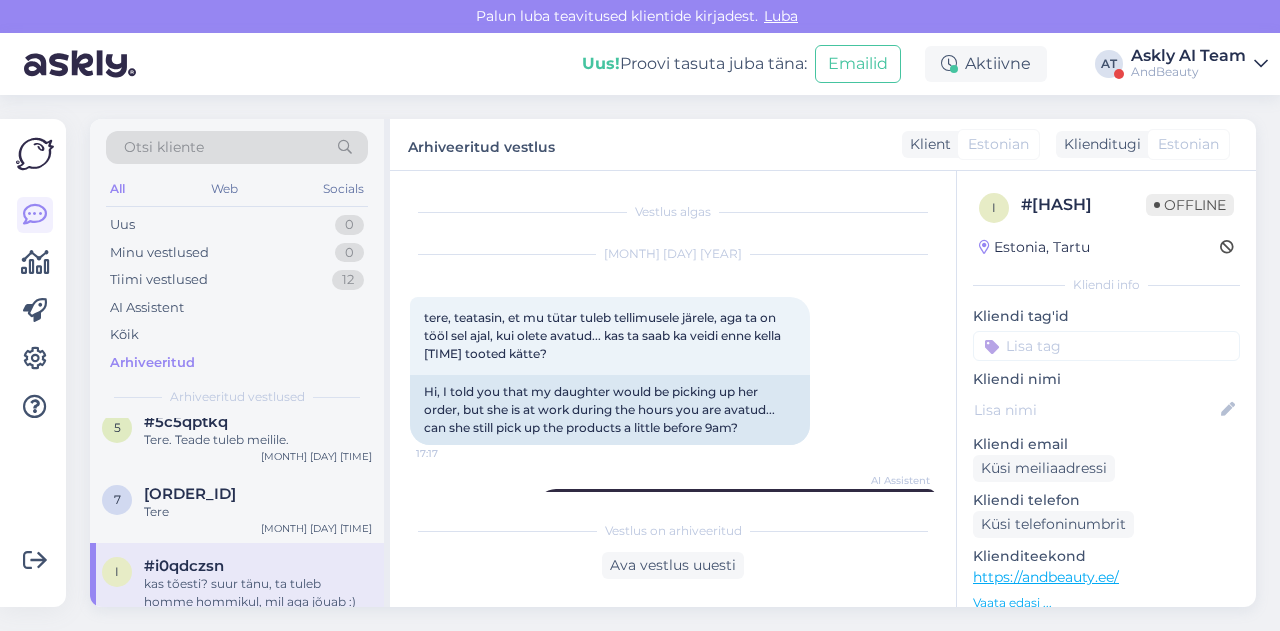 scroll, scrollTop: 338, scrollLeft: 0, axis: vertical 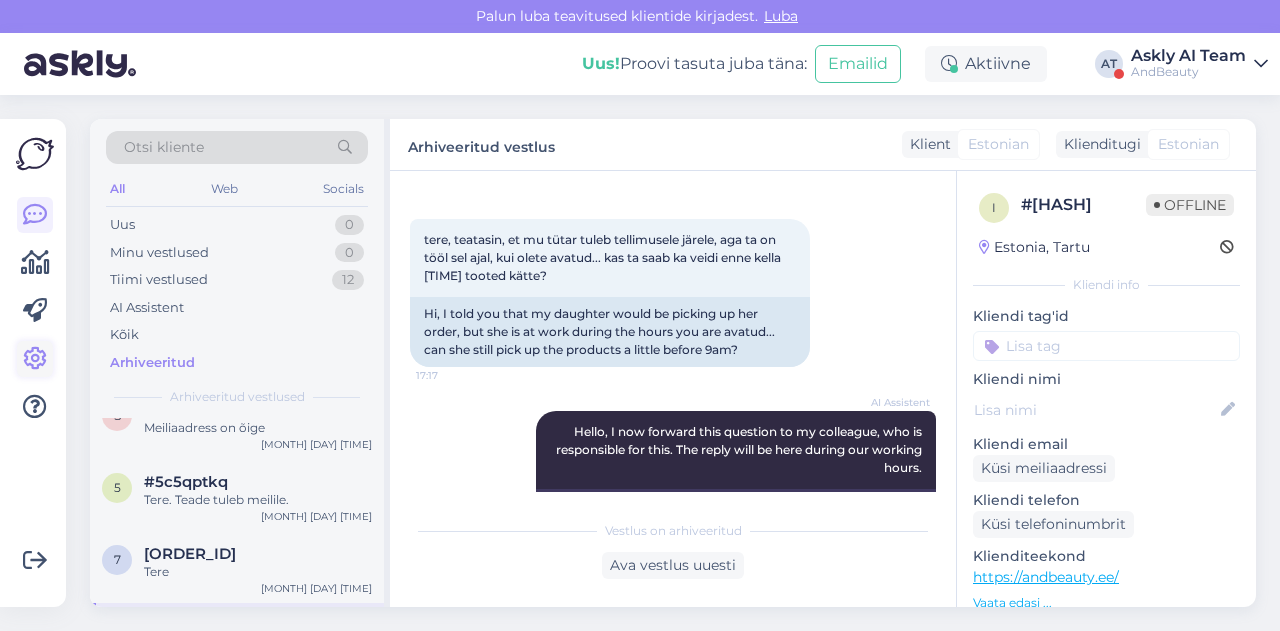 click at bounding box center (35, 359) 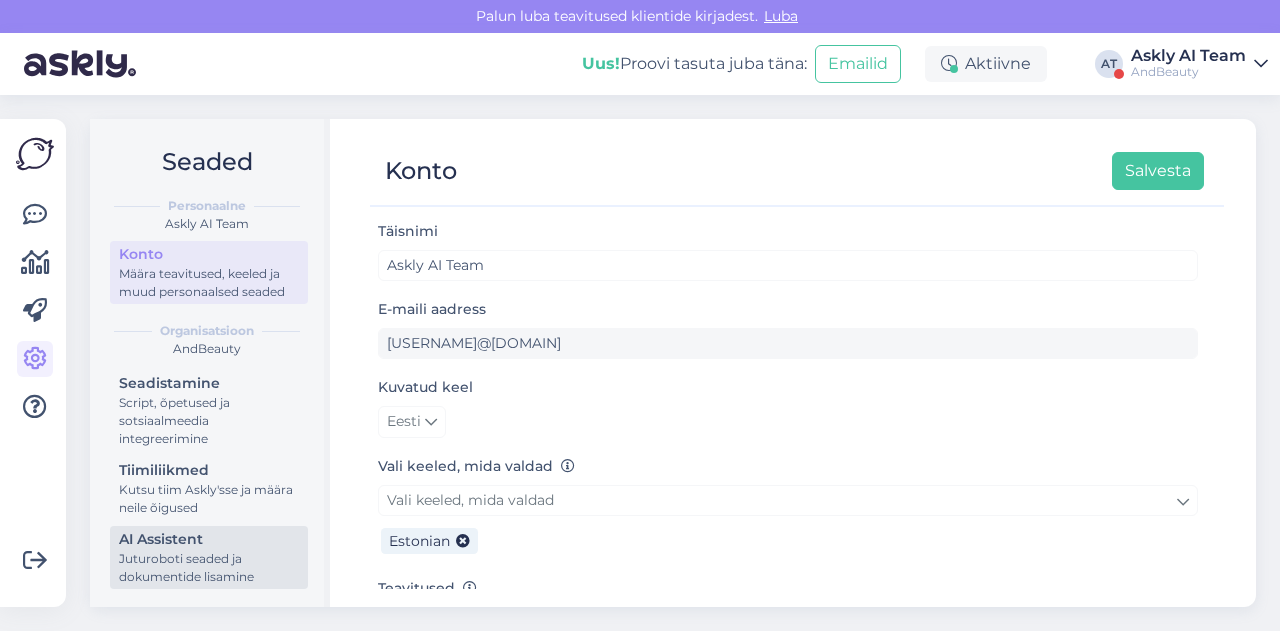 click on "AI Assistent" at bounding box center (209, 539) 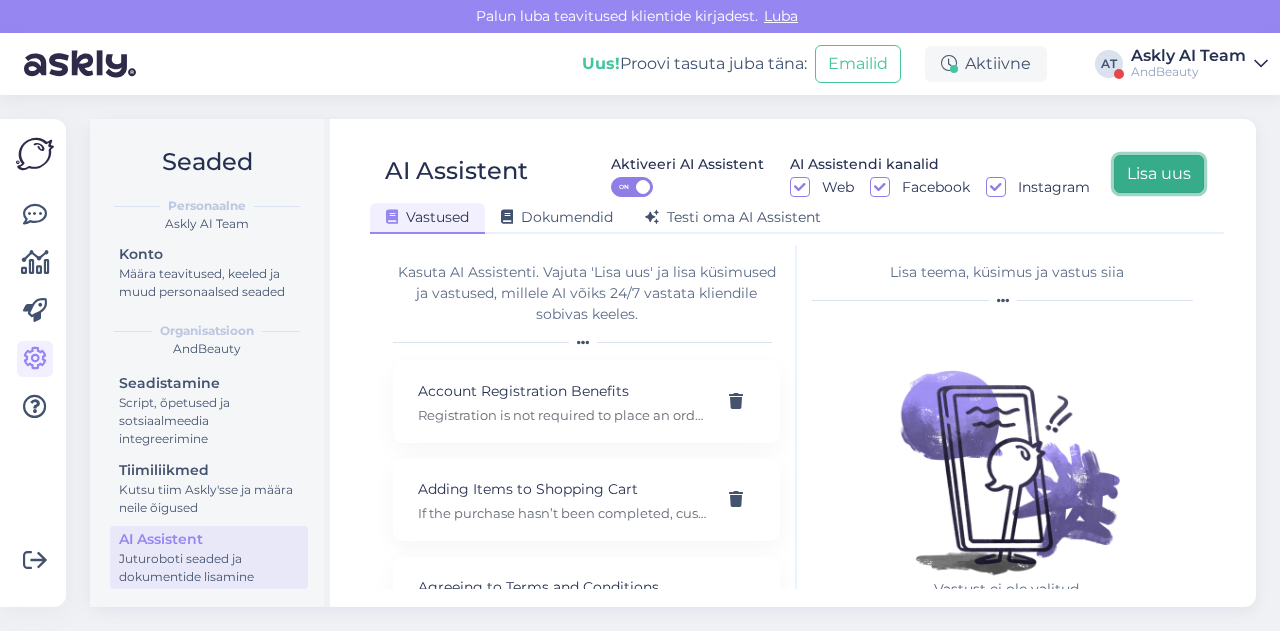 click on "Lisa uus" at bounding box center [1159, 174] 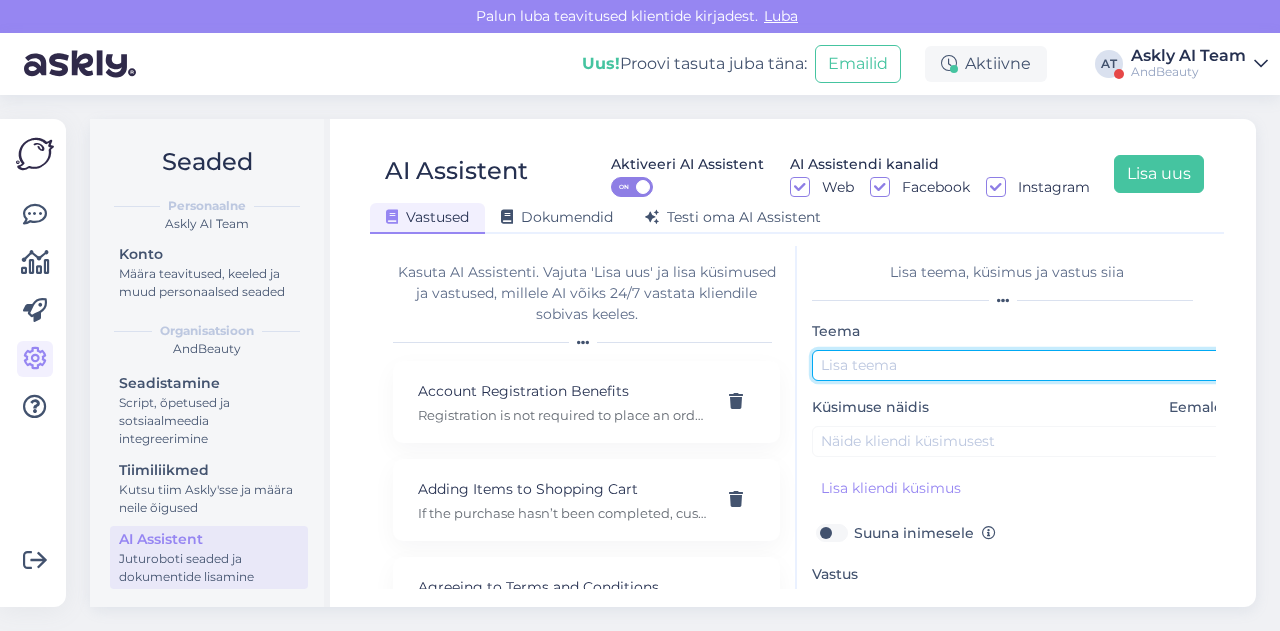 click at bounding box center (1022, 365) 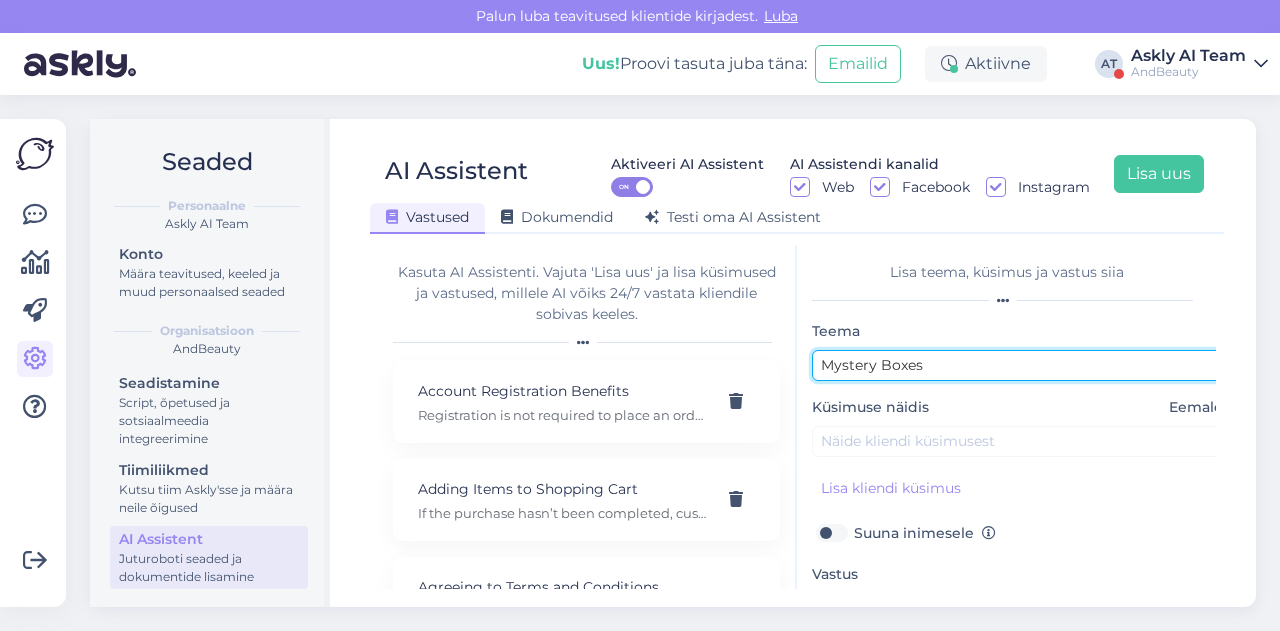 type on "Mystery Boxes" 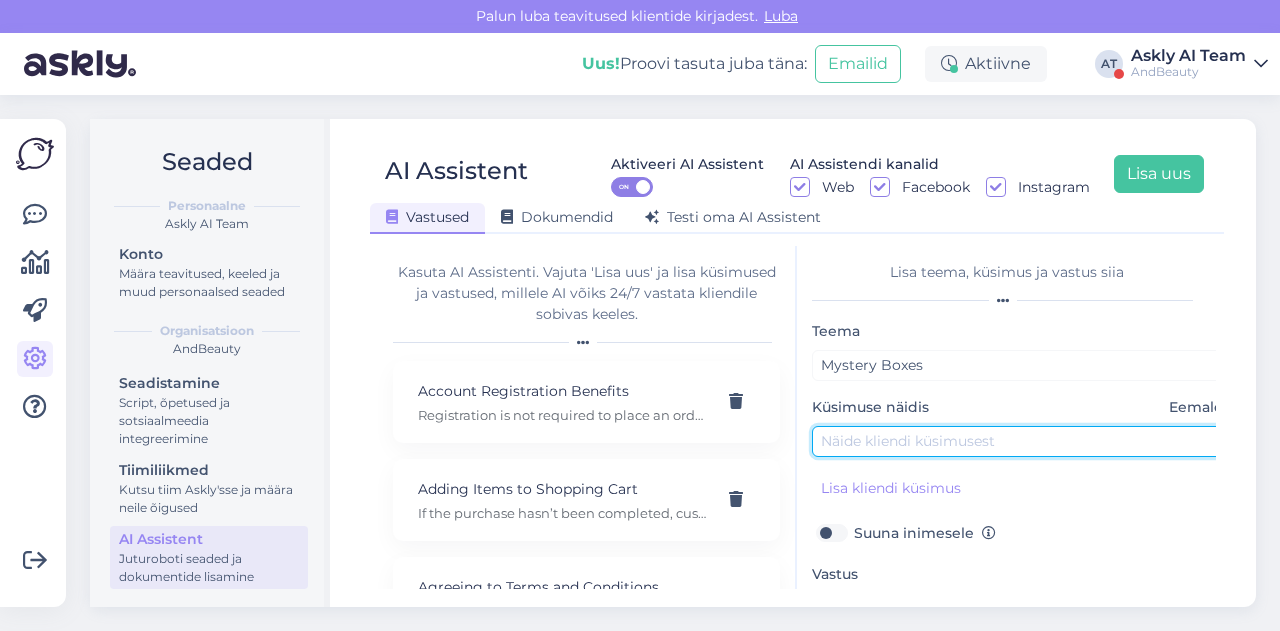 click at bounding box center (1022, 441) 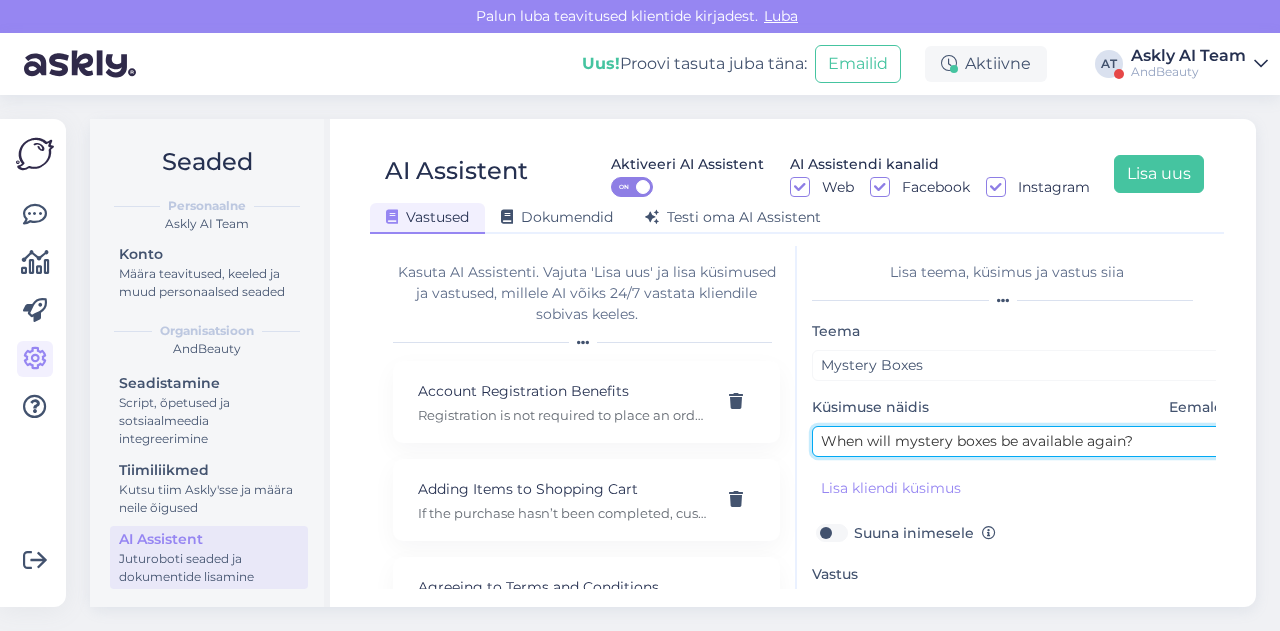 type on "When will mystery boxes be available again?" 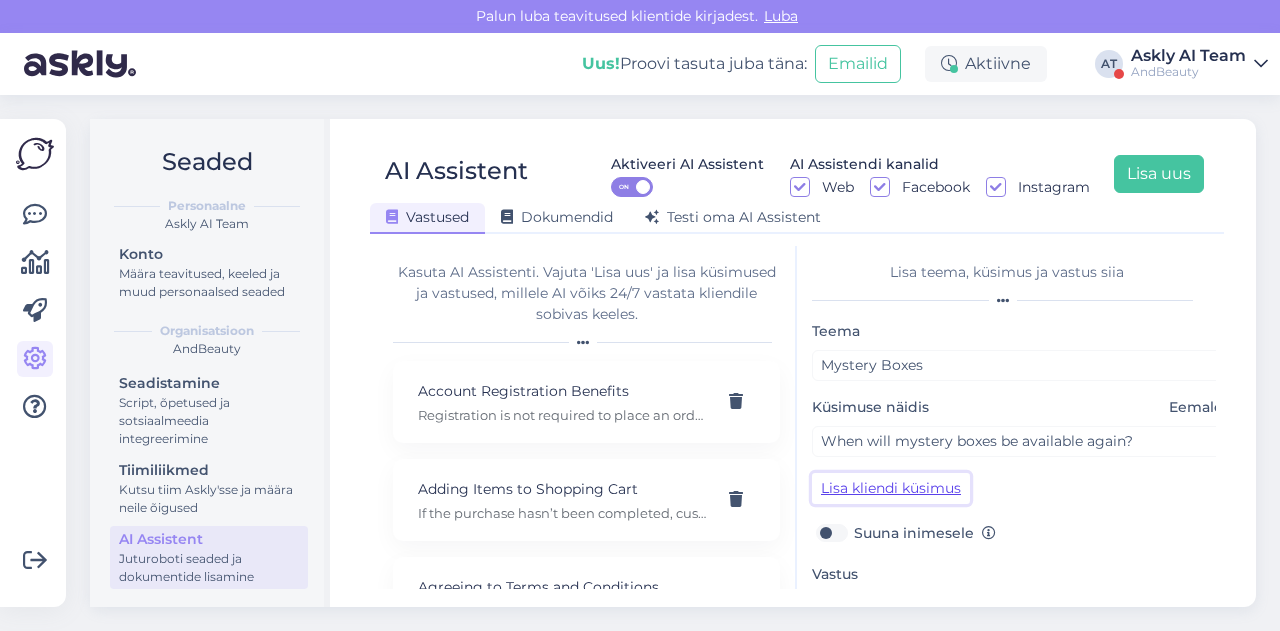 click on "Lisa kliendi küsimus" at bounding box center (891, 488) 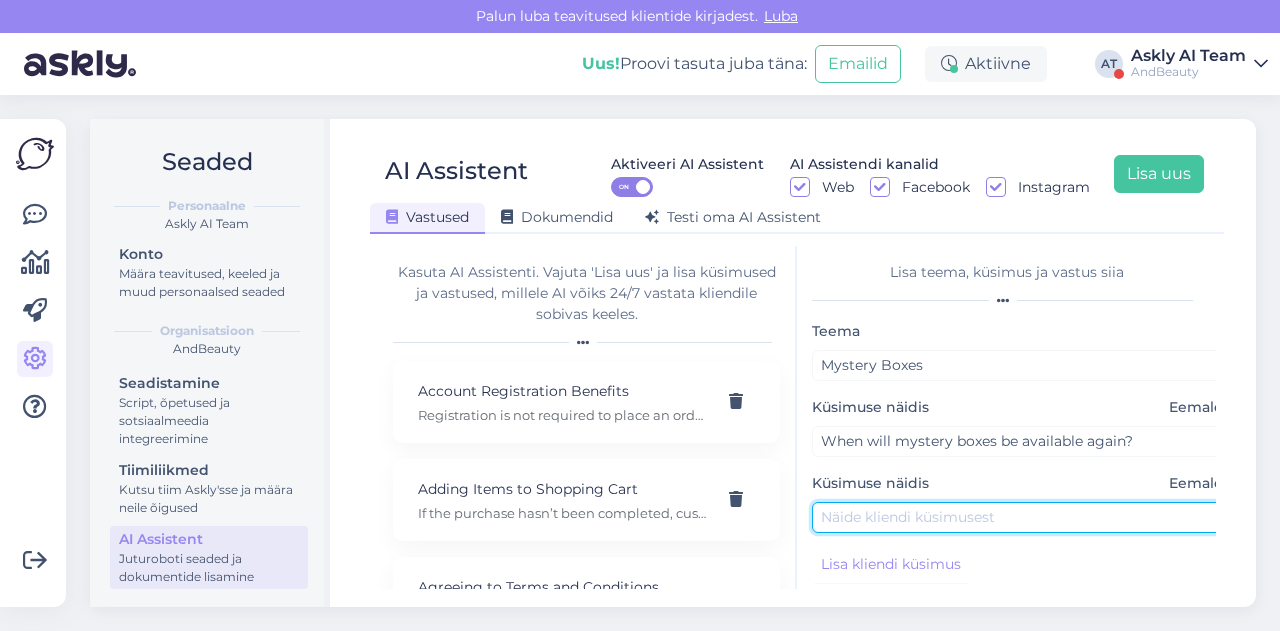 click at bounding box center (1022, 517) 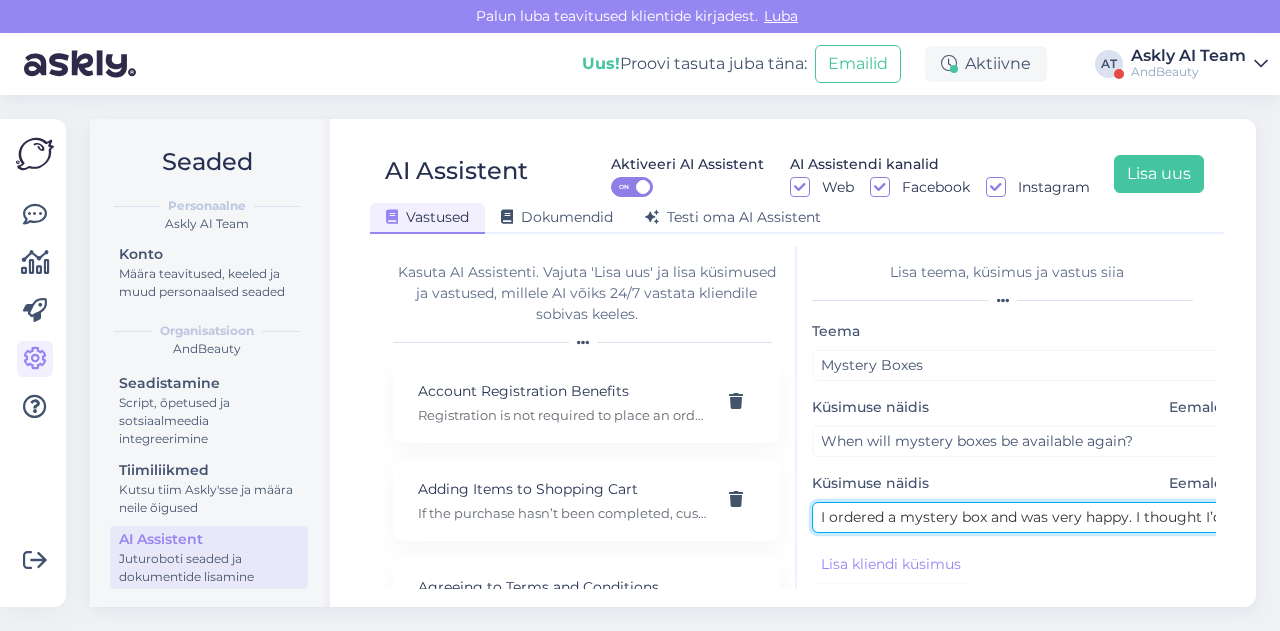scroll, scrollTop: 0, scrollLeft: 163, axis: horizontal 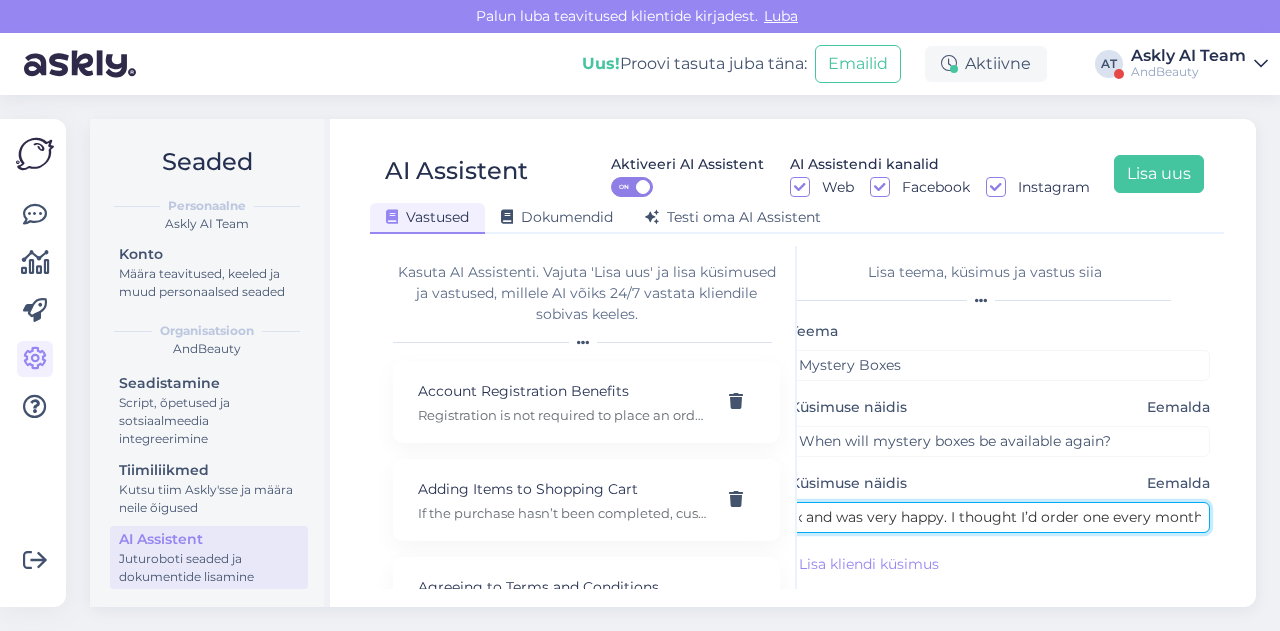 type on "I ordered a mystery box and was very happy. I thought I’d order one every month." 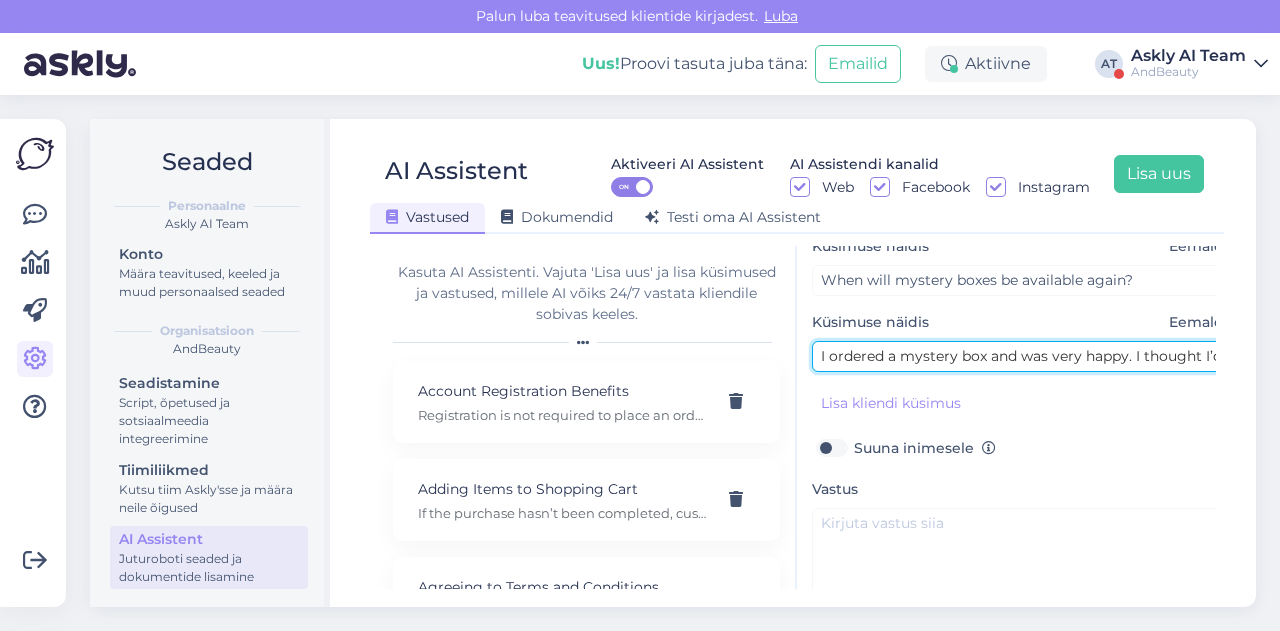 scroll, scrollTop: 163, scrollLeft: 0, axis: vertical 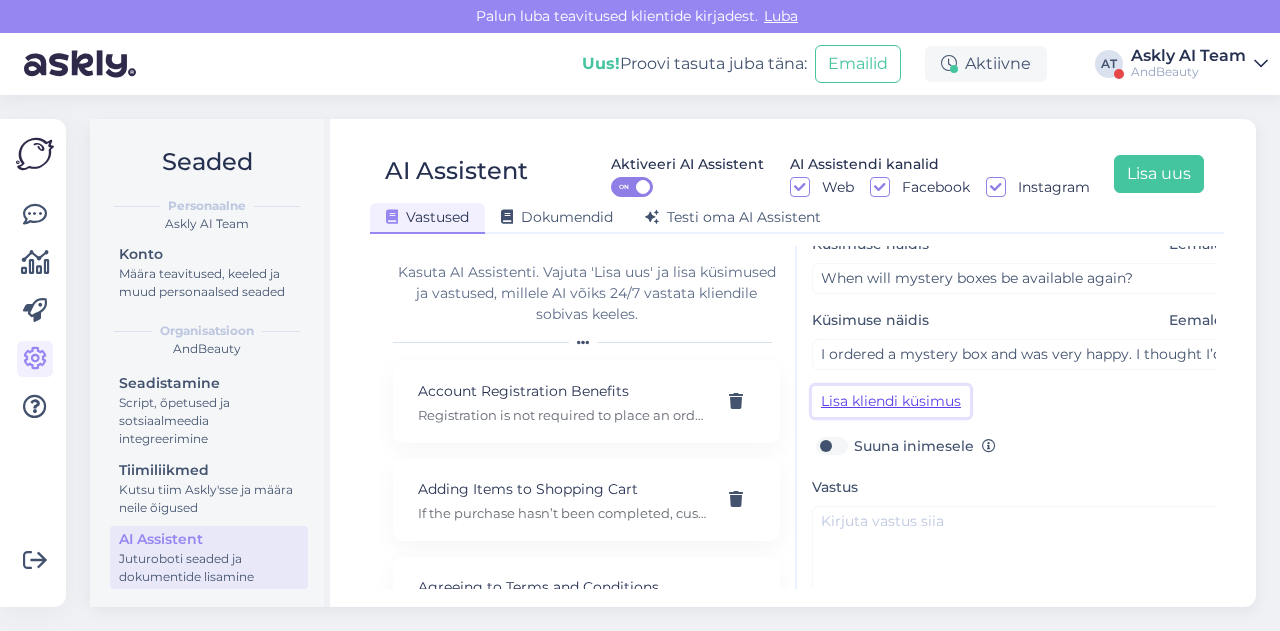 click on "Lisa kliendi küsimus" at bounding box center [891, 401] 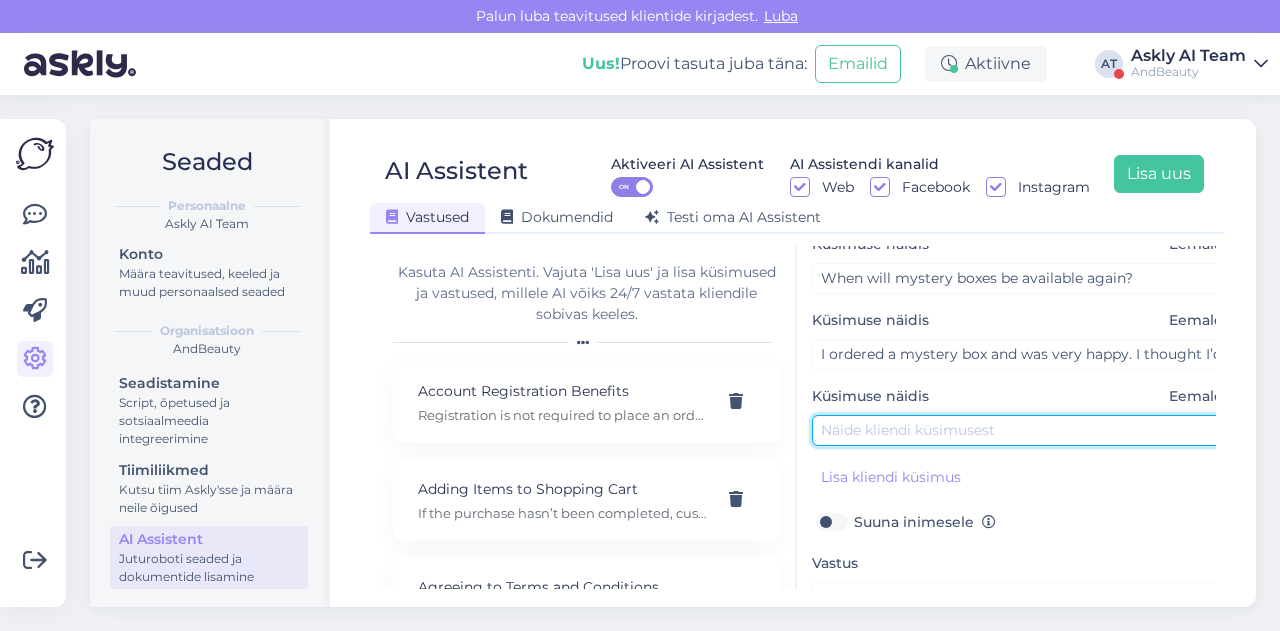 click at bounding box center [1022, 430] 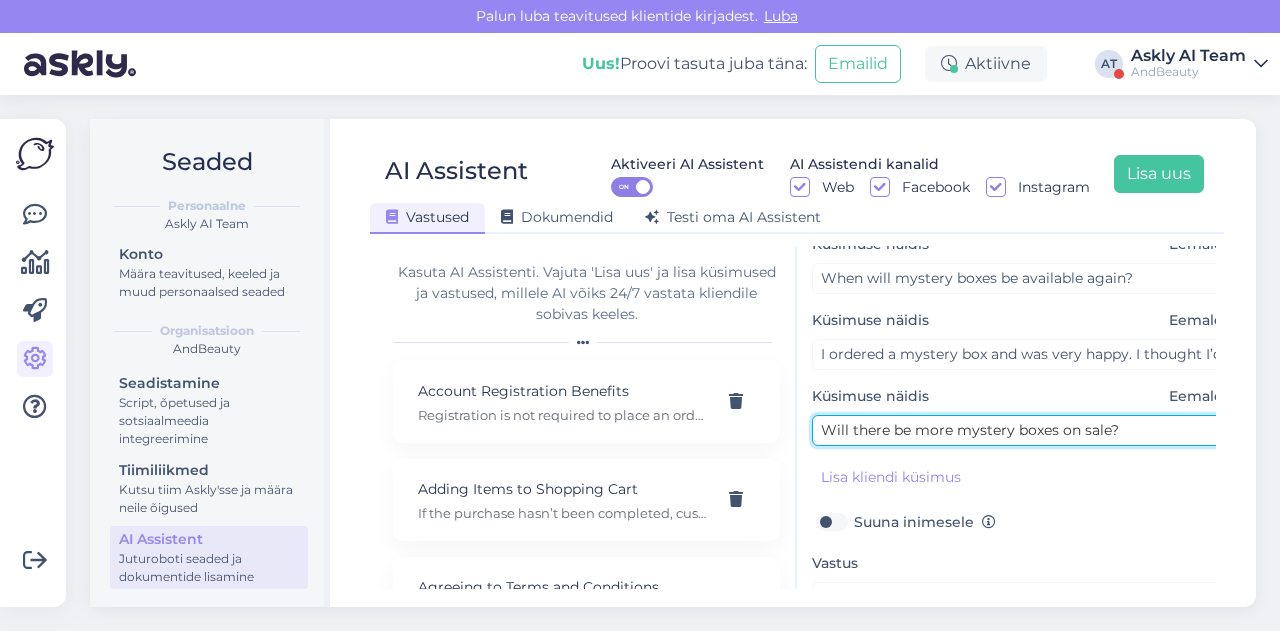 type on "Will there be more mystery boxes on sale?" 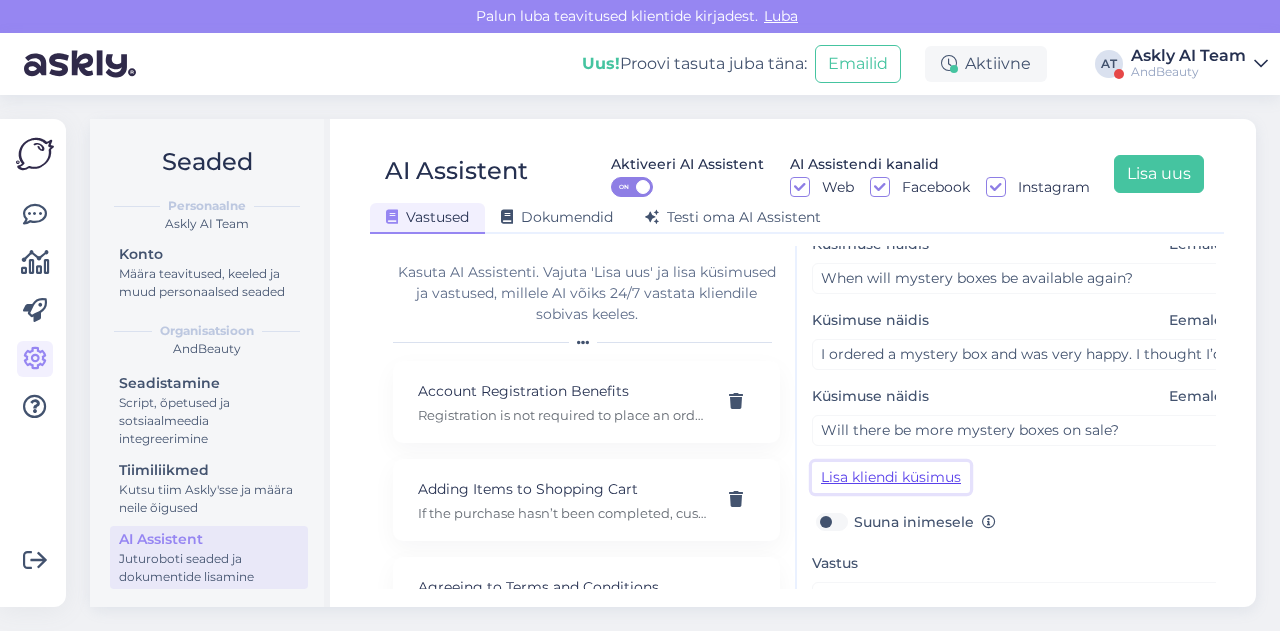 click on "Lisa kliendi küsimus" at bounding box center (891, 477) 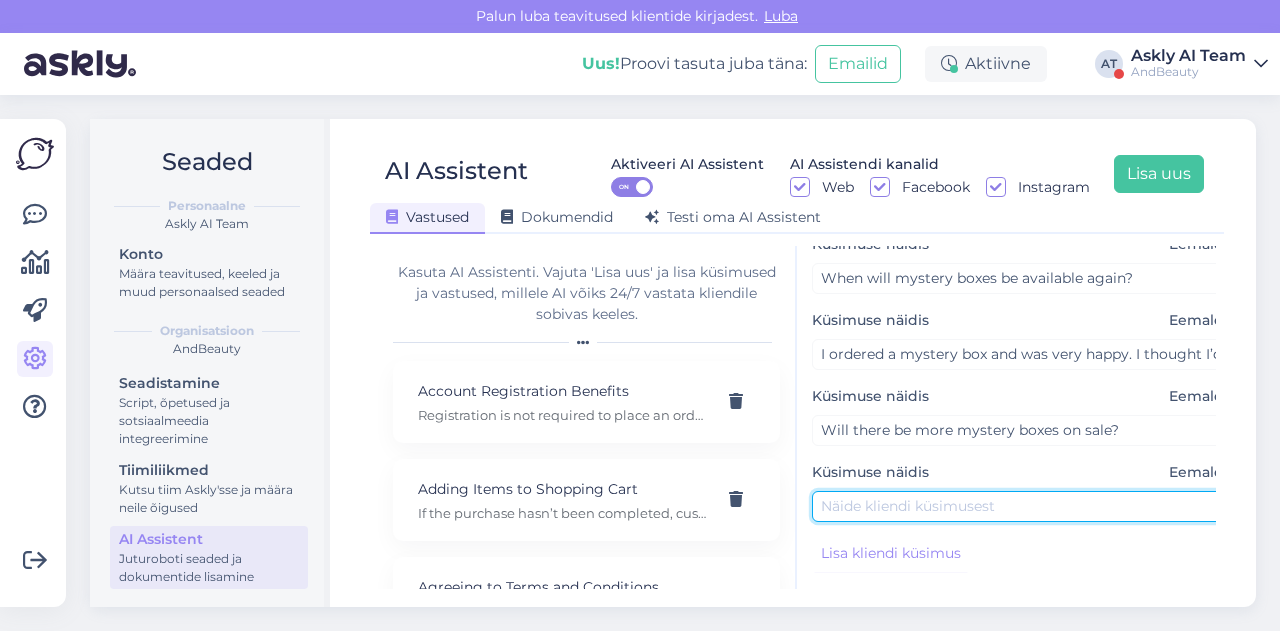 click at bounding box center [1022, 506] 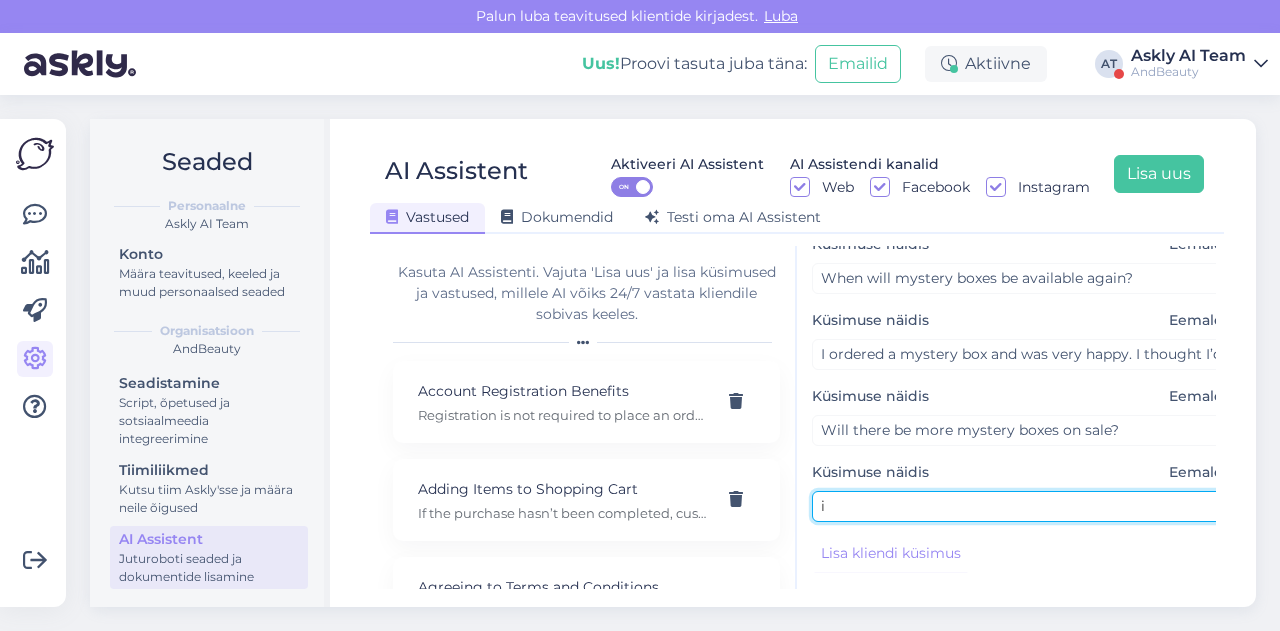 paste on "s the mystery box already sold out?" 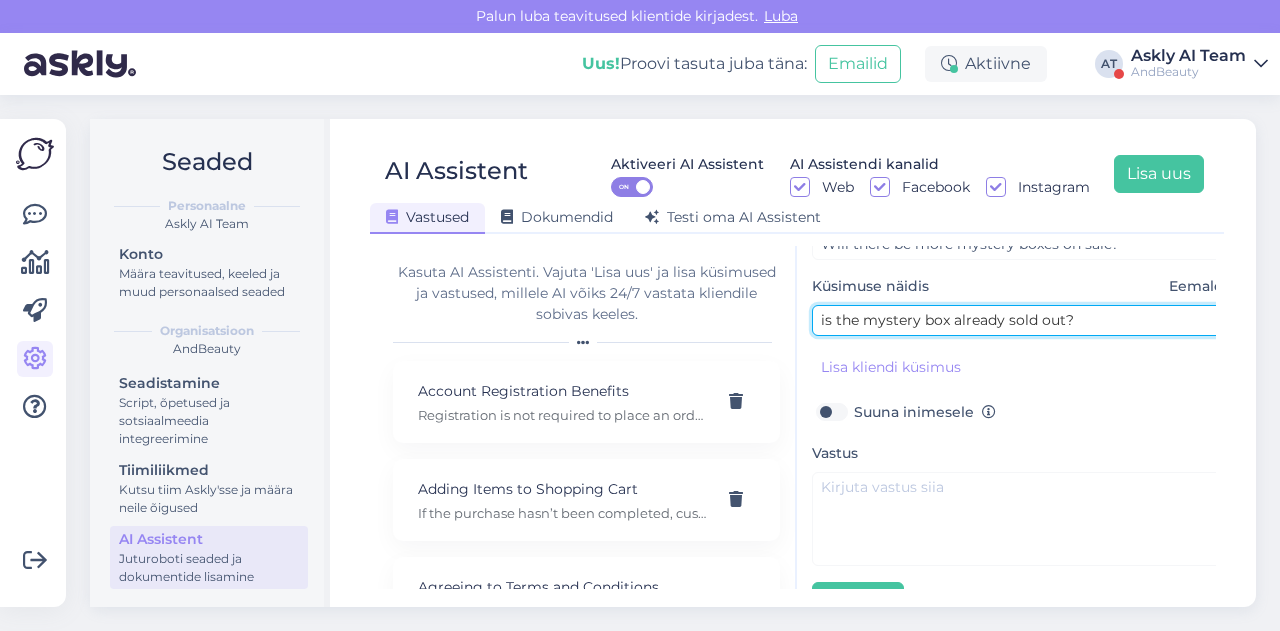 scroll, scrollTop: 351, scrollLeft: 0, axis: vertical 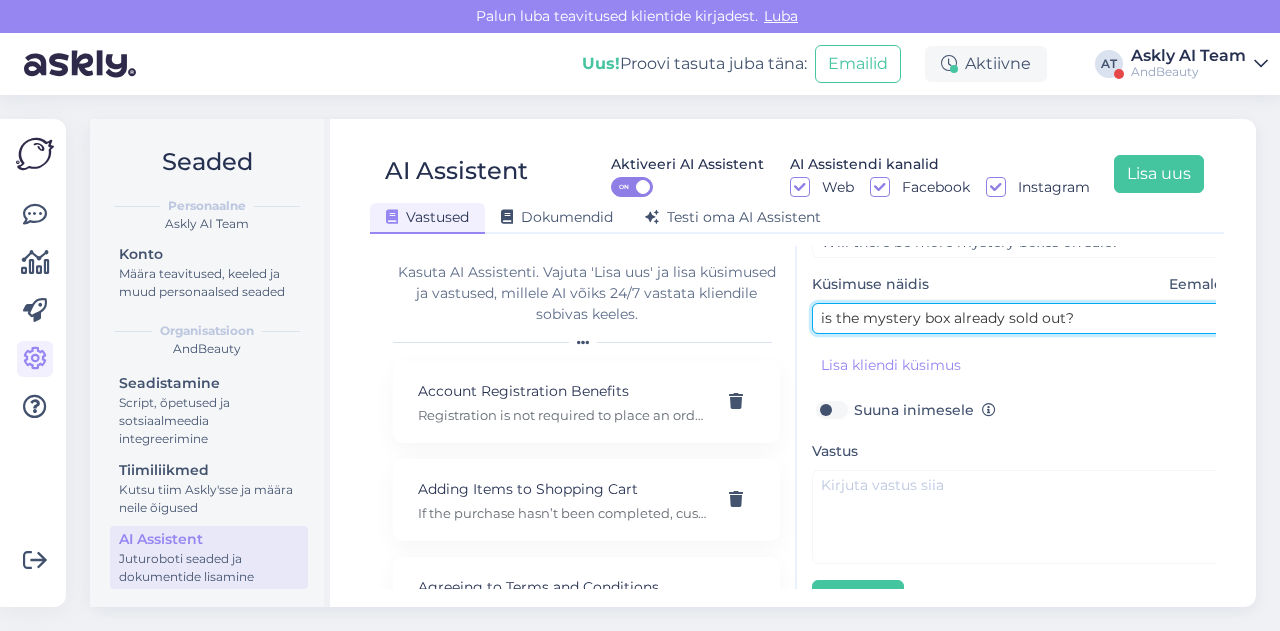 type on "is the mystery box already sold out?" 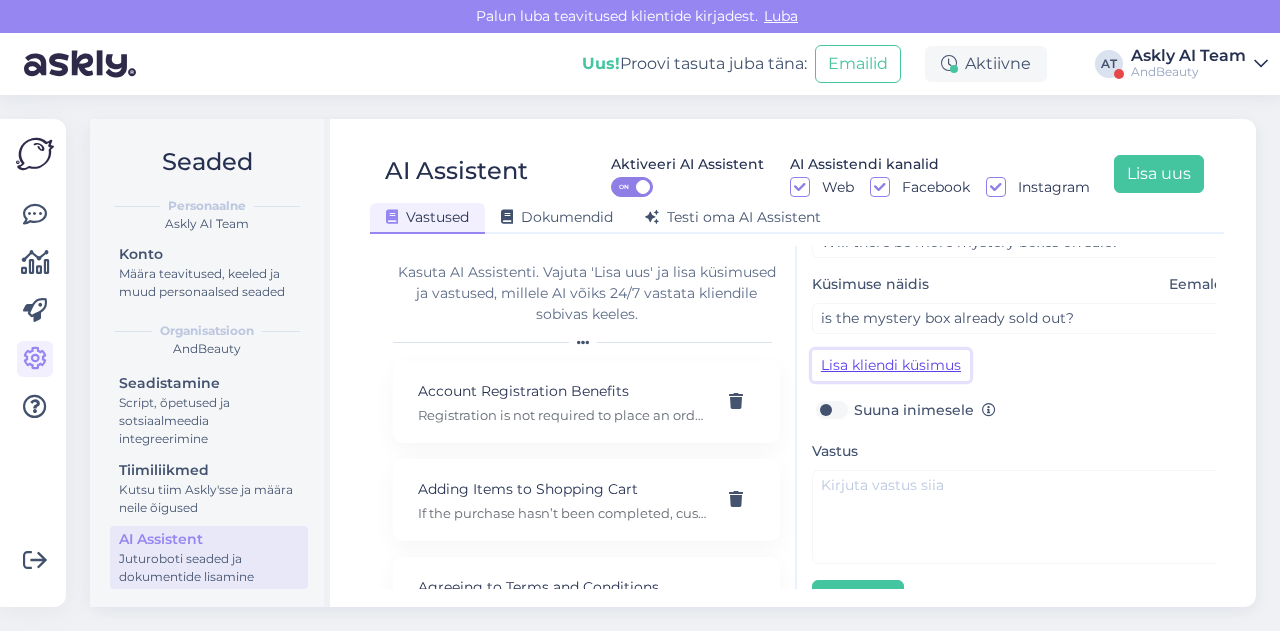 click on "Lisa kliendi küsimus" at bounding box center (891, 365) 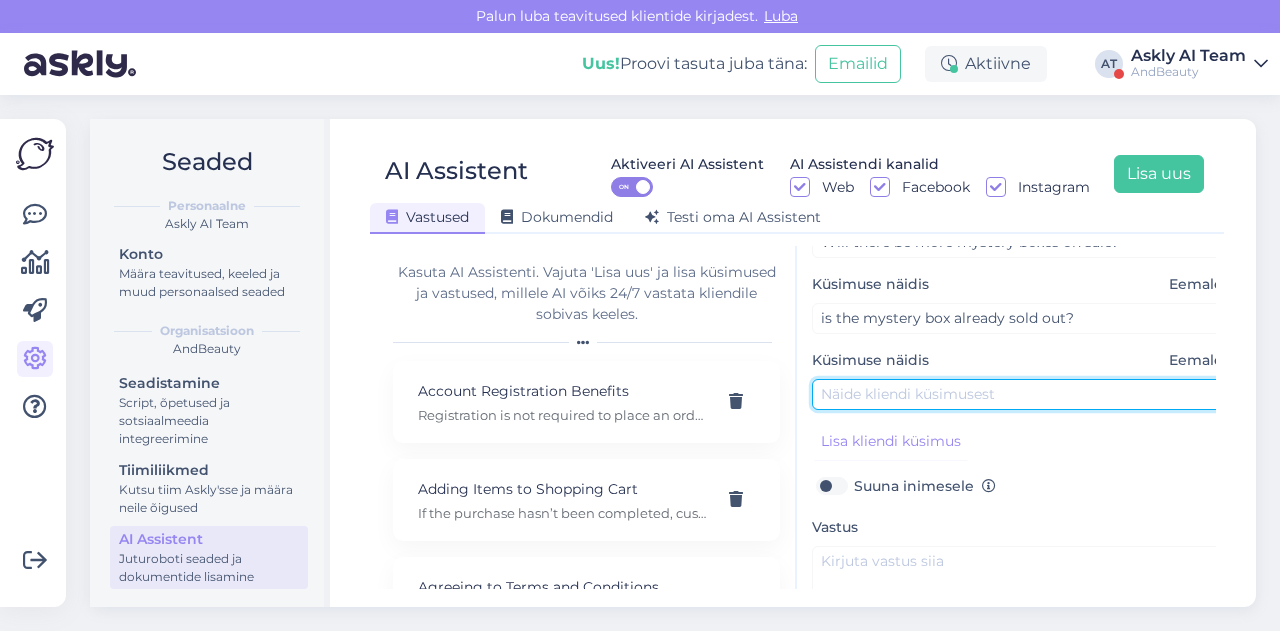 click at bounding box center (1022, 394) 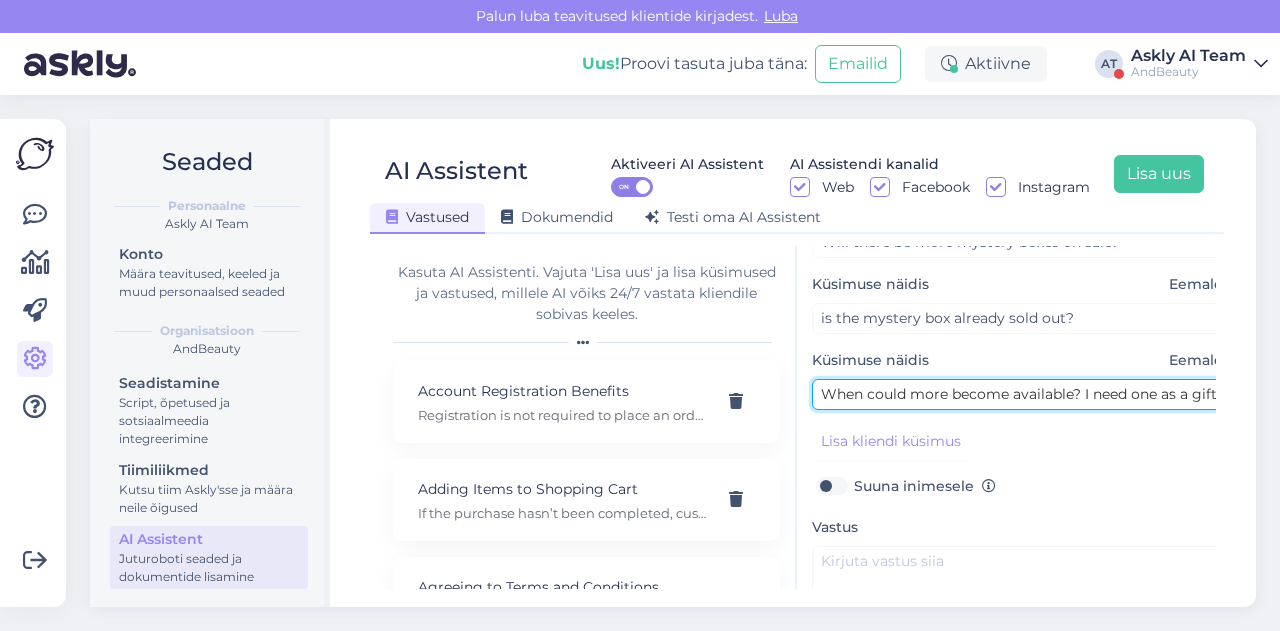 scroll, scrollTop: 351, scrollLeft: 20, axis: both 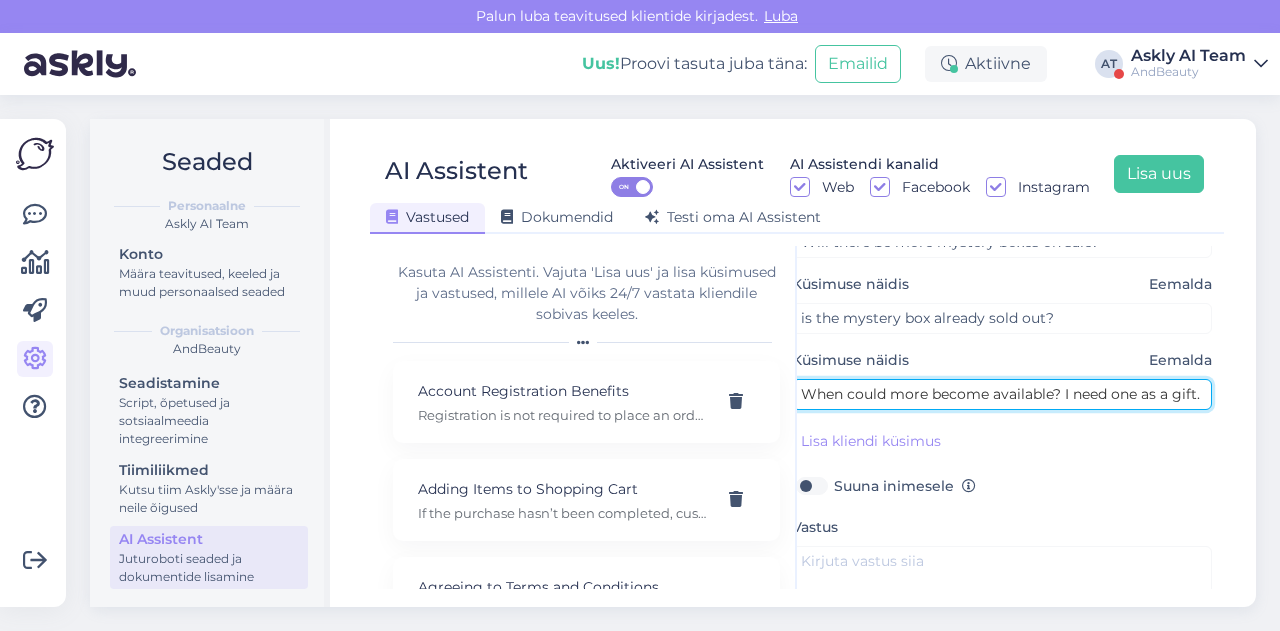 type on "When could more become available? I need one as a gift." 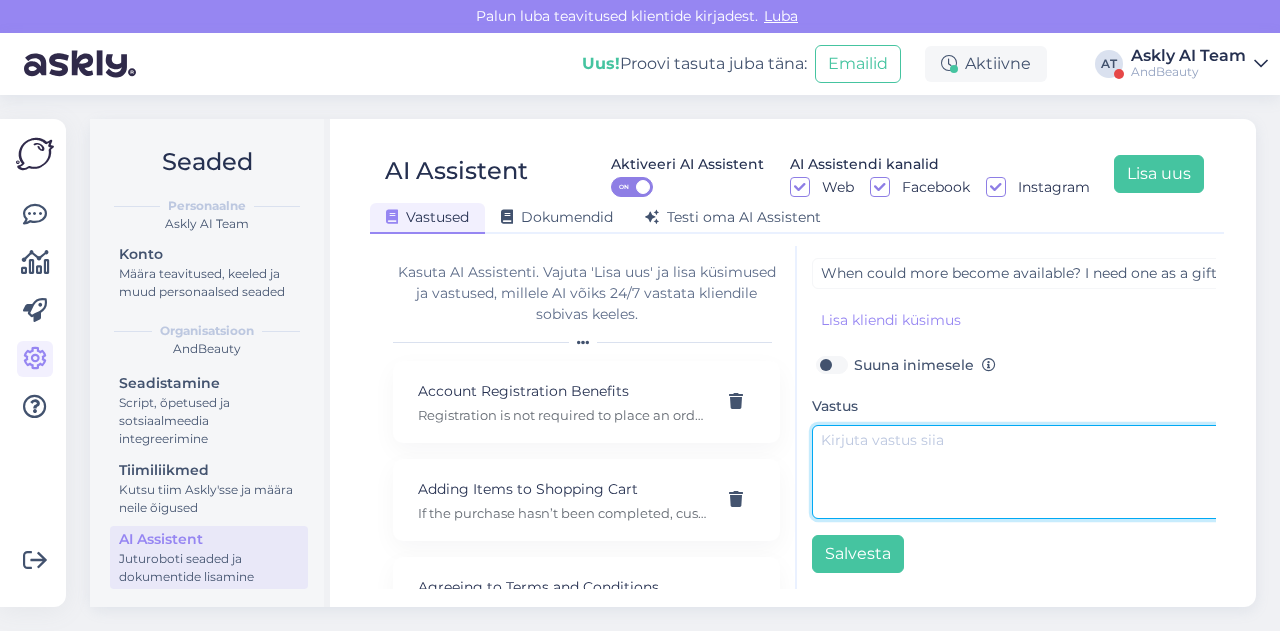 click at bounding box center (1022, 472) 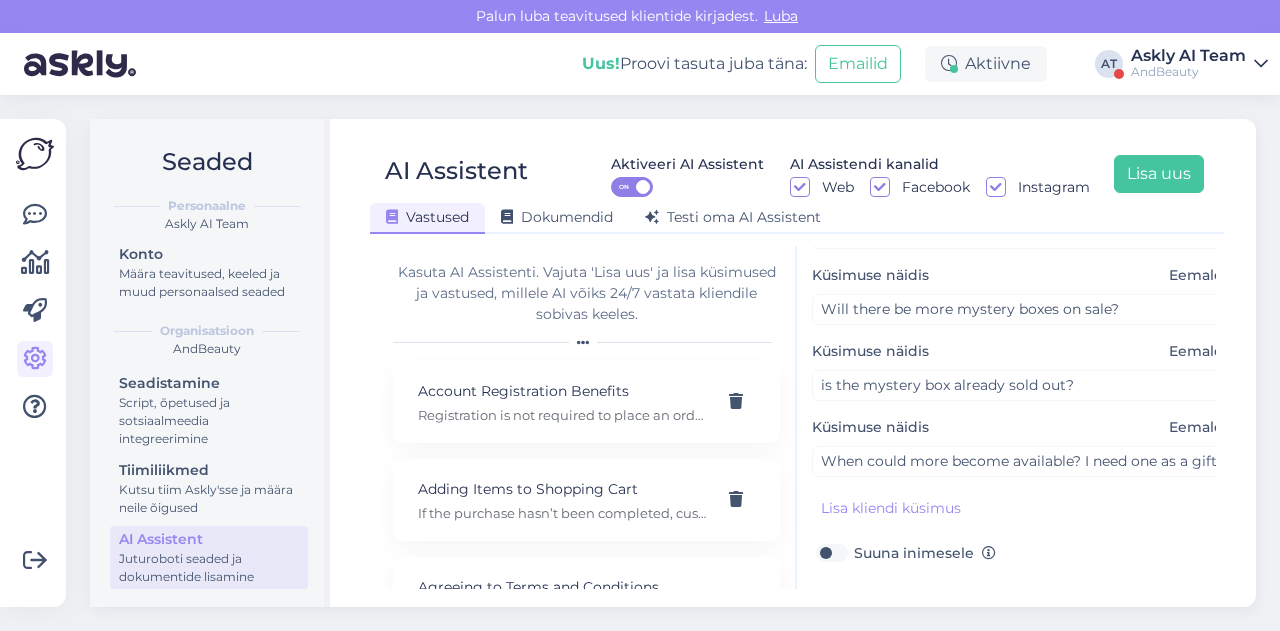 scroll, scrollTop: 480, scrollLeft: 0, axis: vertical 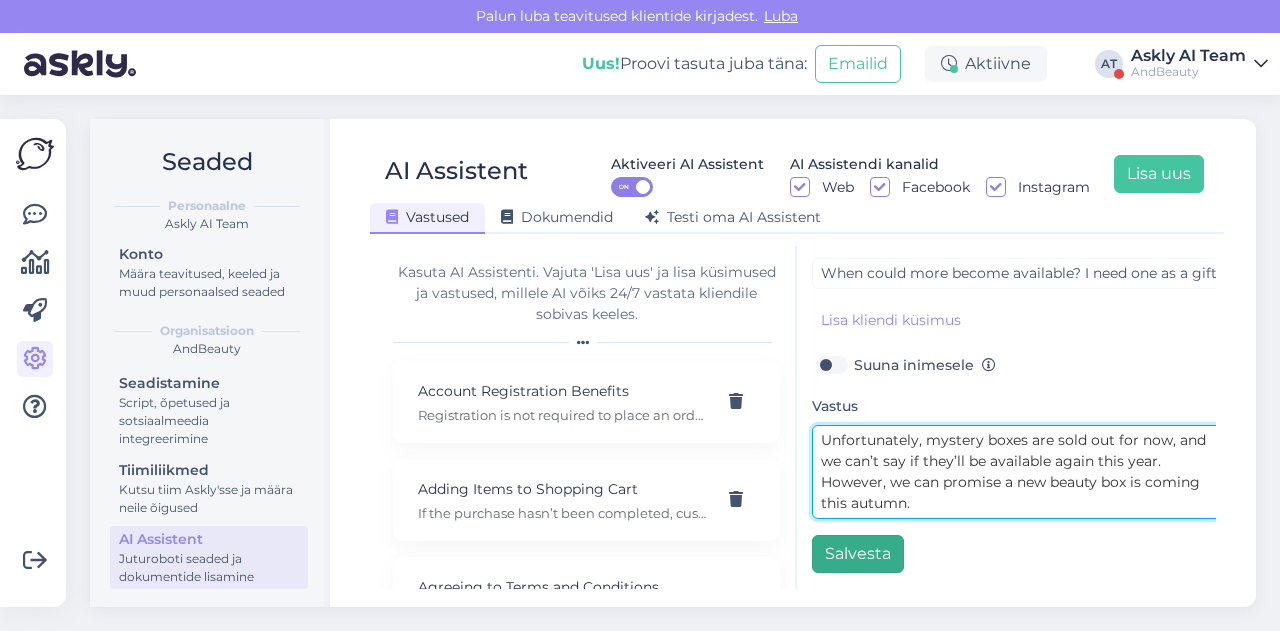 type on "Unfortunately, mystery boxes are sold out for now, and we can’t say if they’ll be available again this year.
However, we can promise a new beauty box is coming this autumn." 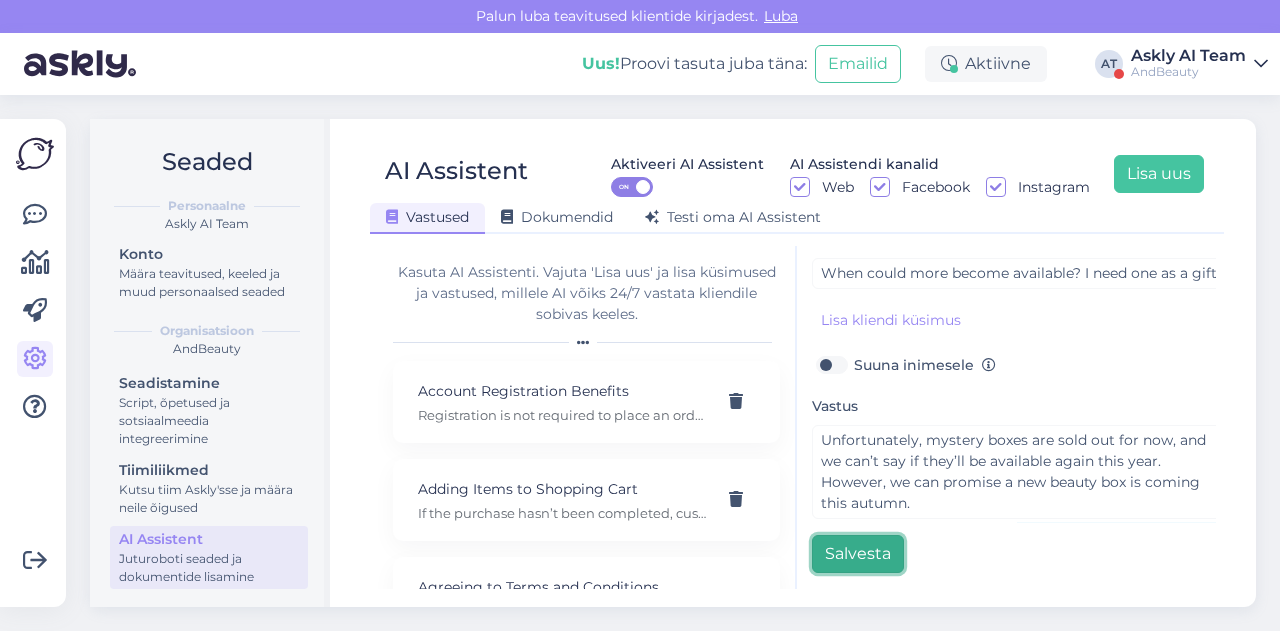click on "Salvesta" at bounding box center [858, 554] 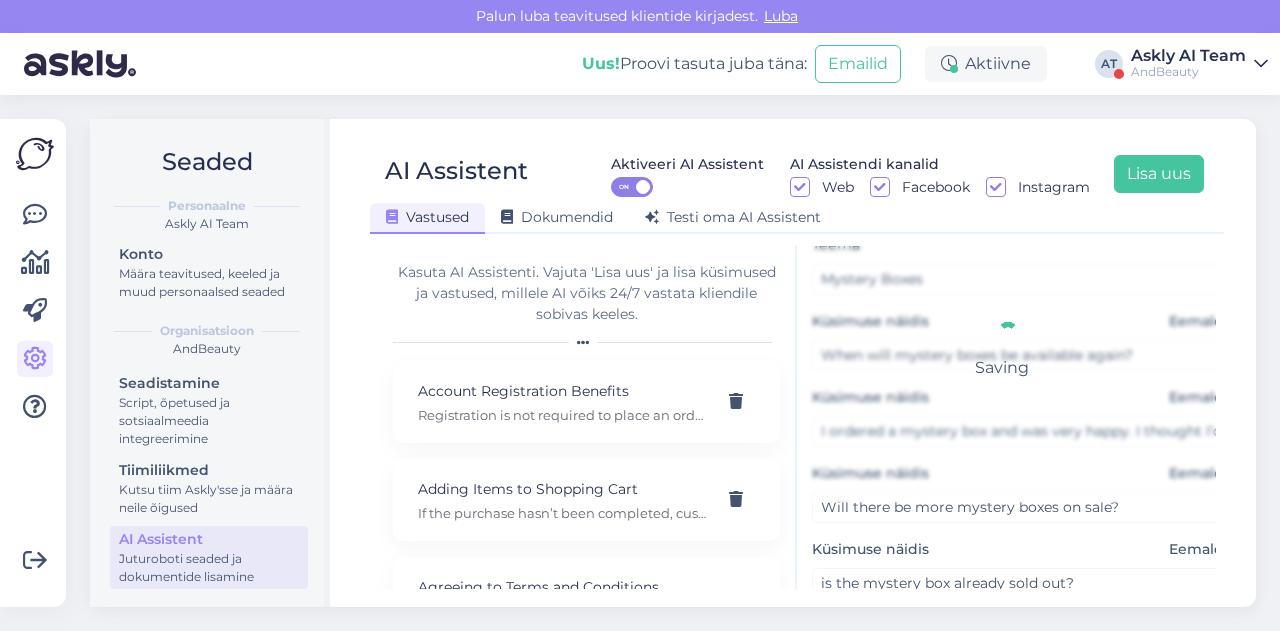 scroll, scrollTop: 0, scrollLeft: 0, axis: both 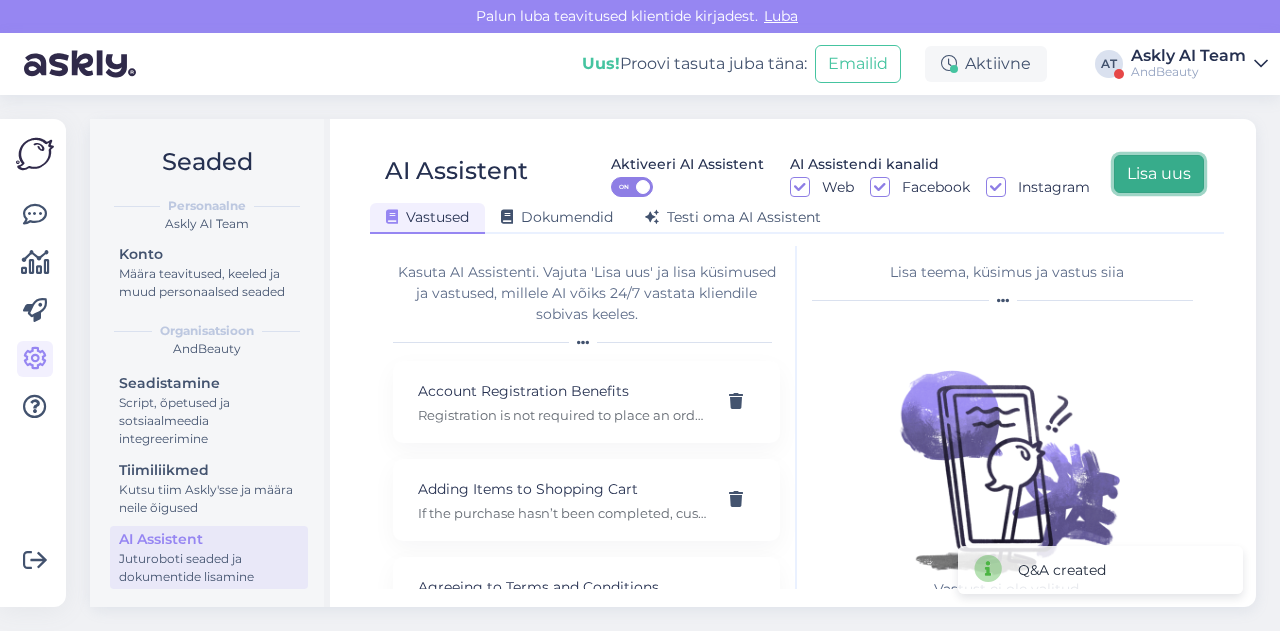click on "Lisa uus" at bounding box center (1159, 174) 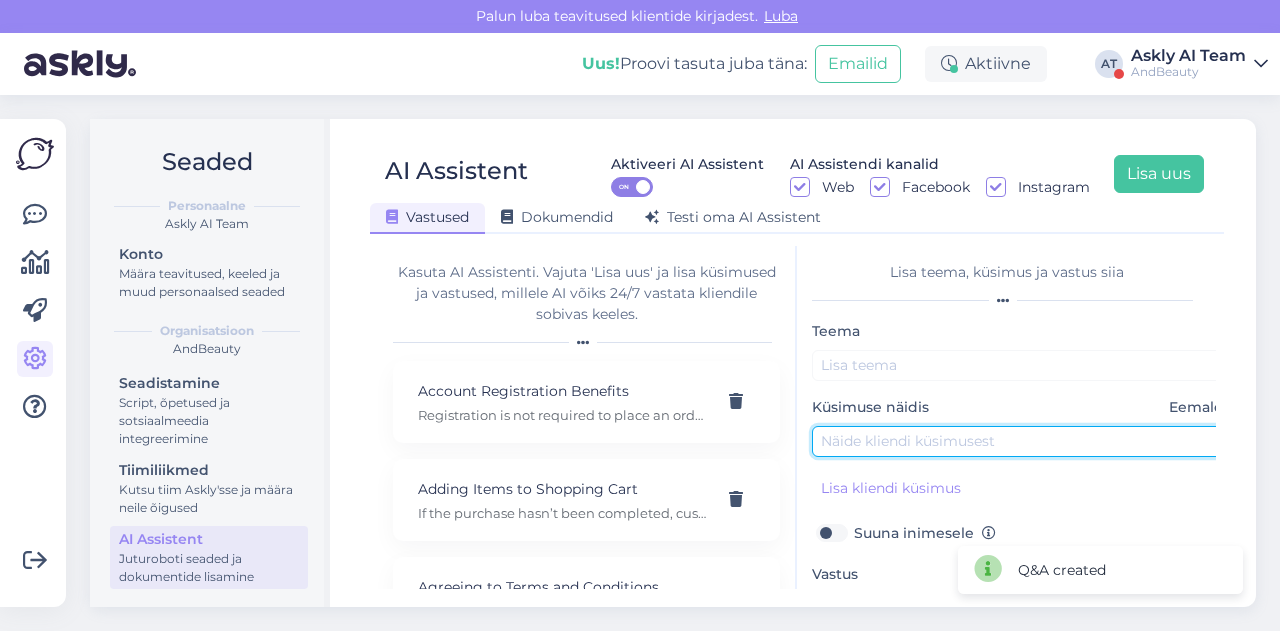 click at bounding box center [1022, 441] 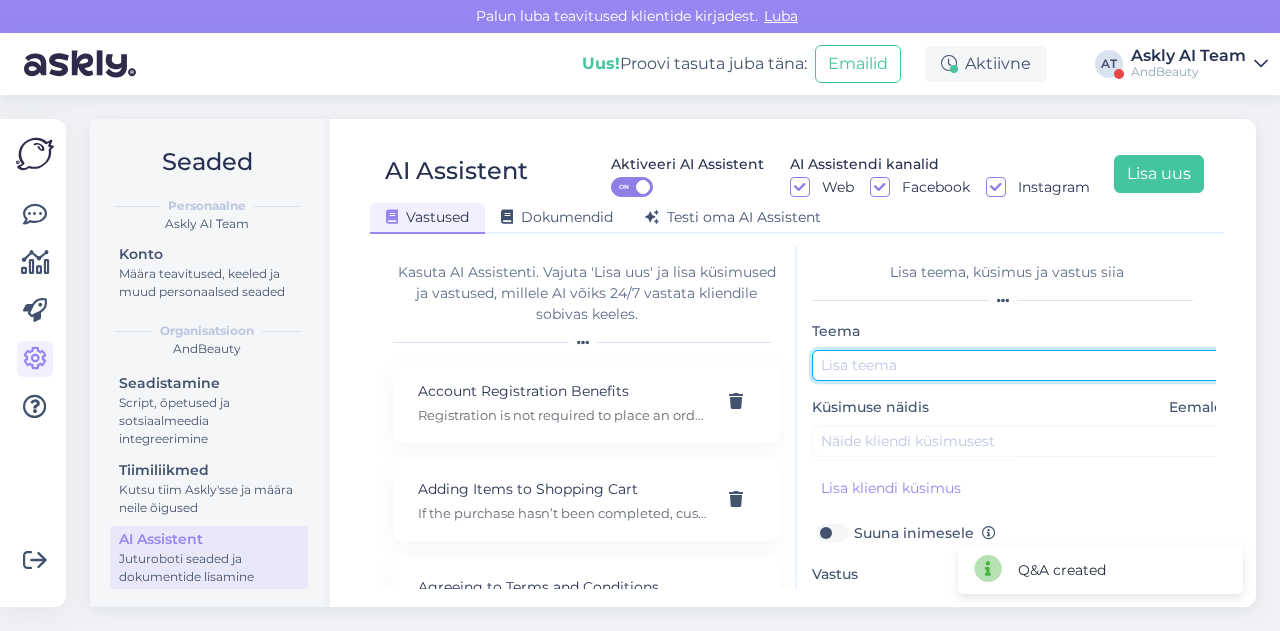click at bounding box center (1022, 365) 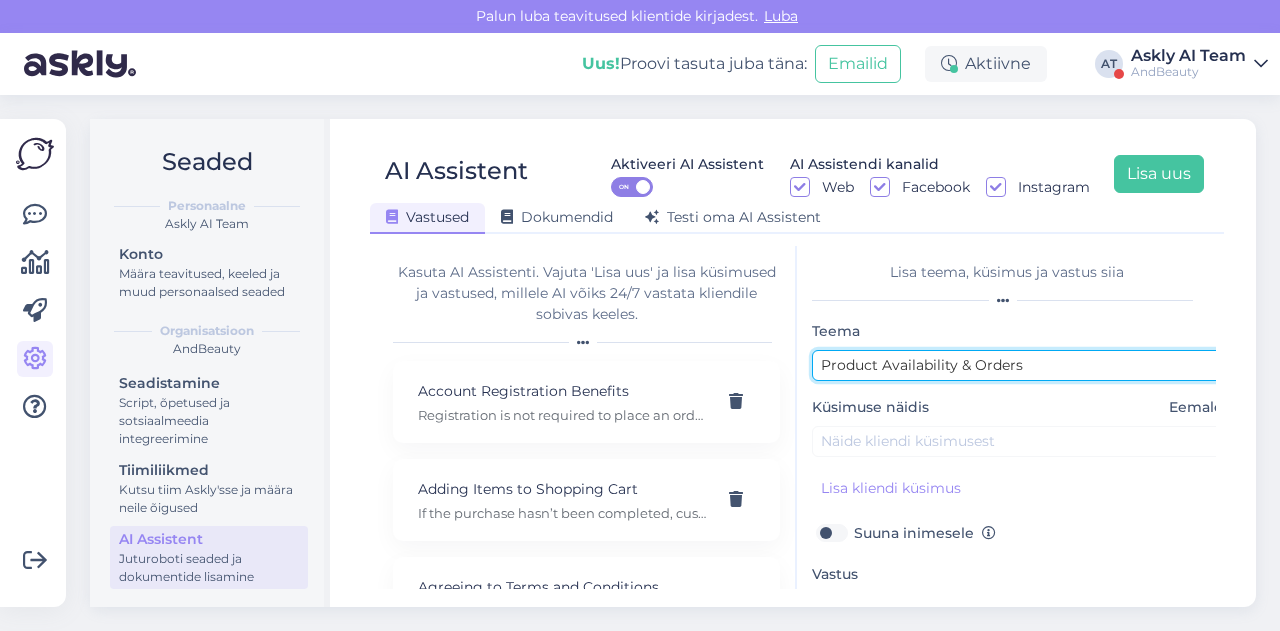 type on "Product Availability & Orders" 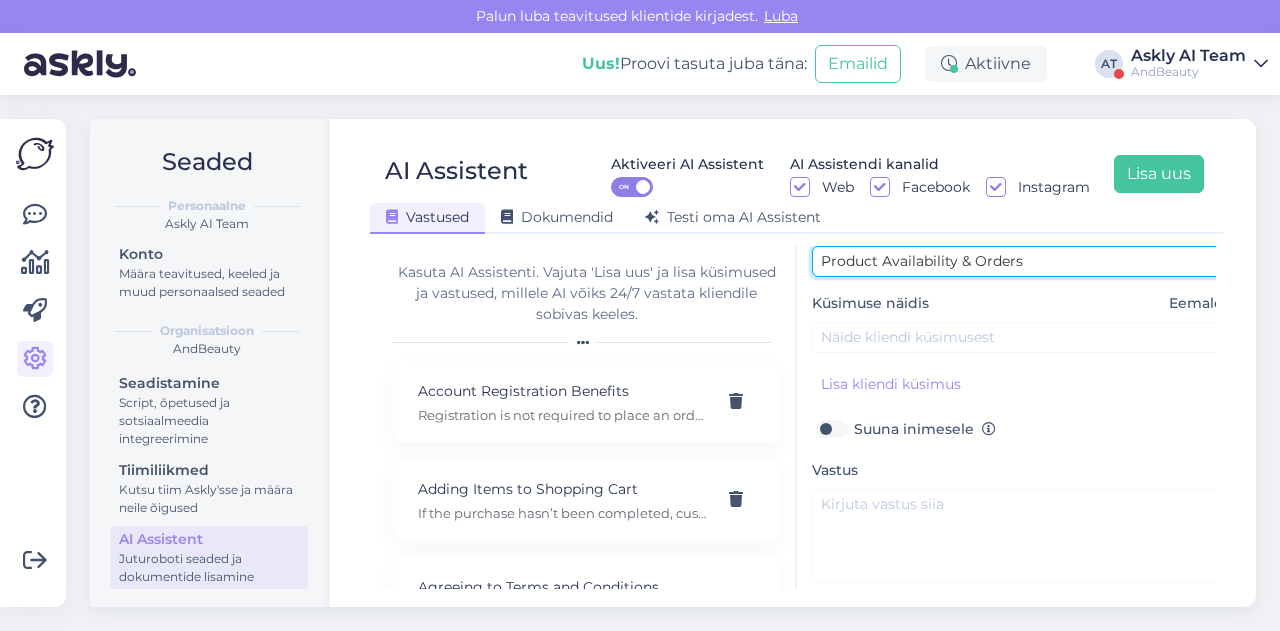 scroll, scrollTop: 120, scrollLeft: 0, axis: vertical 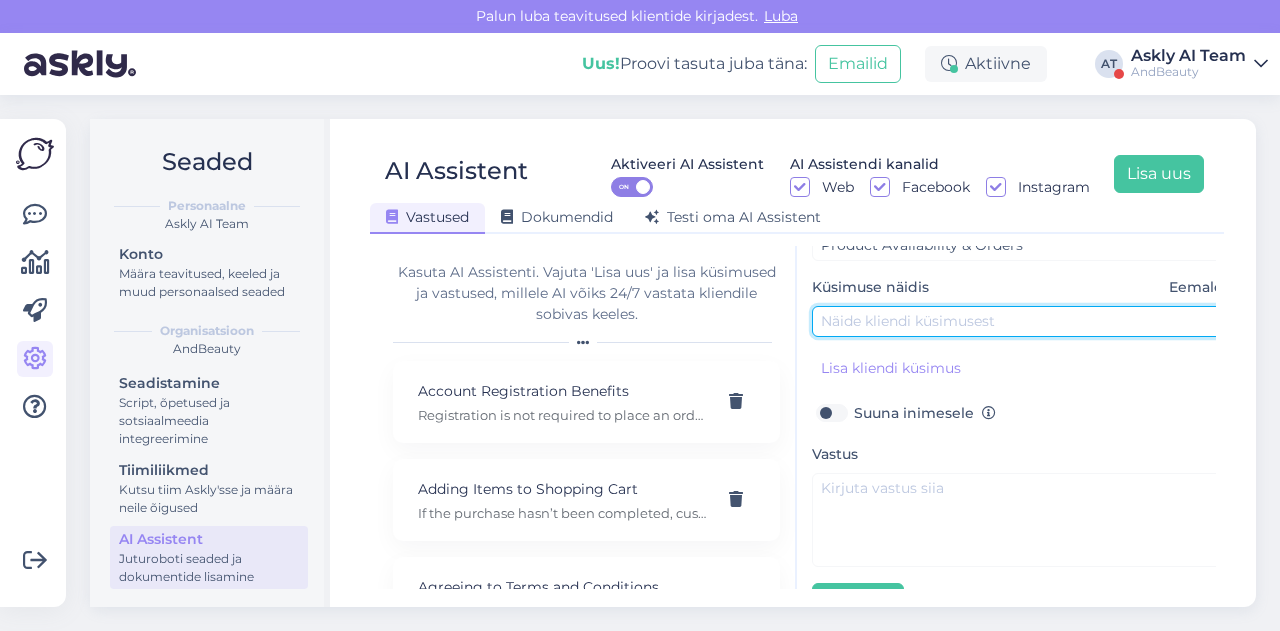 click at bounding box center (1022, 321) 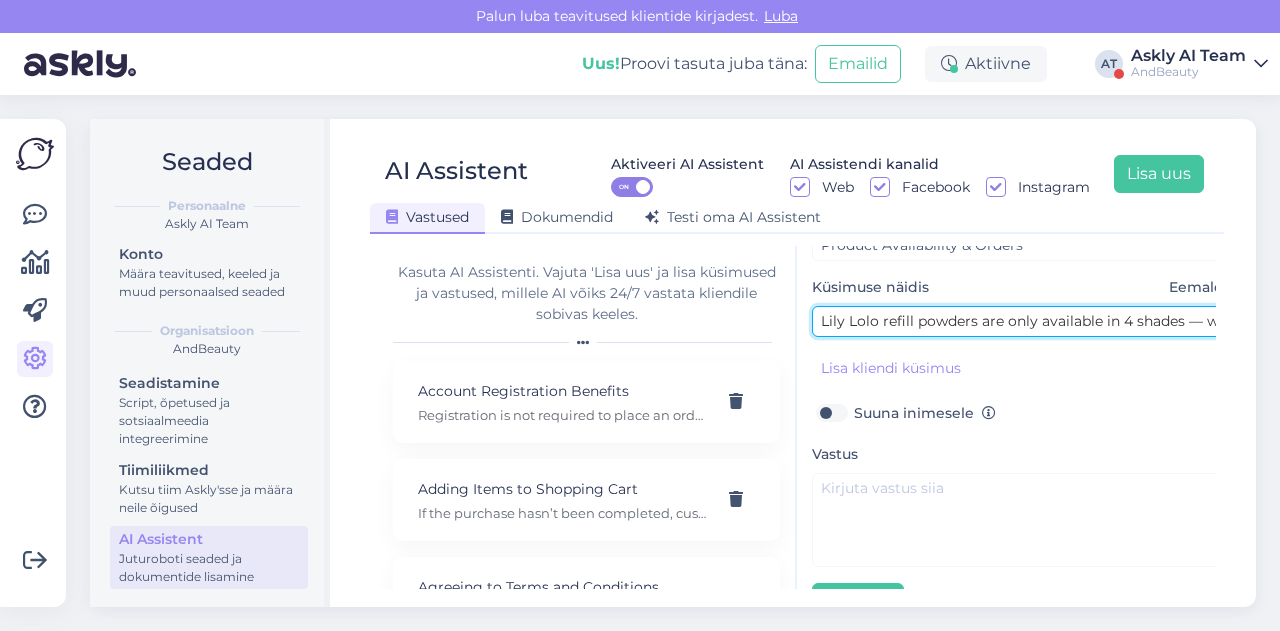 scroll, scrollTop: 0, scrollLeft: 114, axis: horizontal 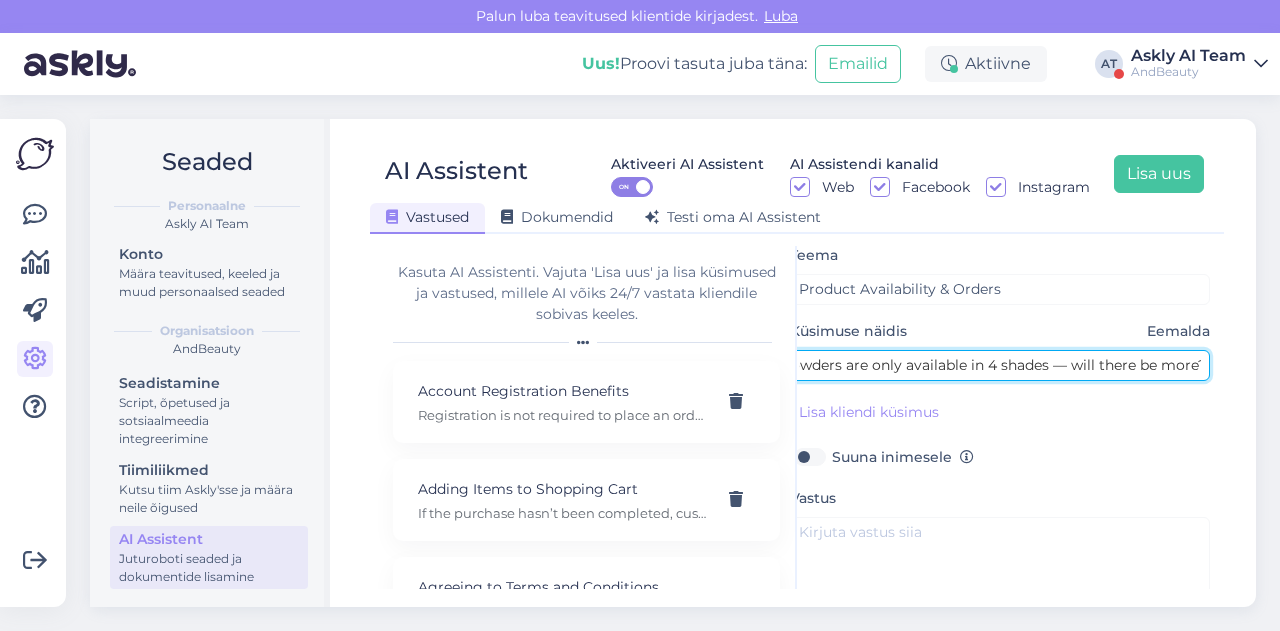 type on "Lily Lolo refill powders are only available in 4 shades — will there be more?" 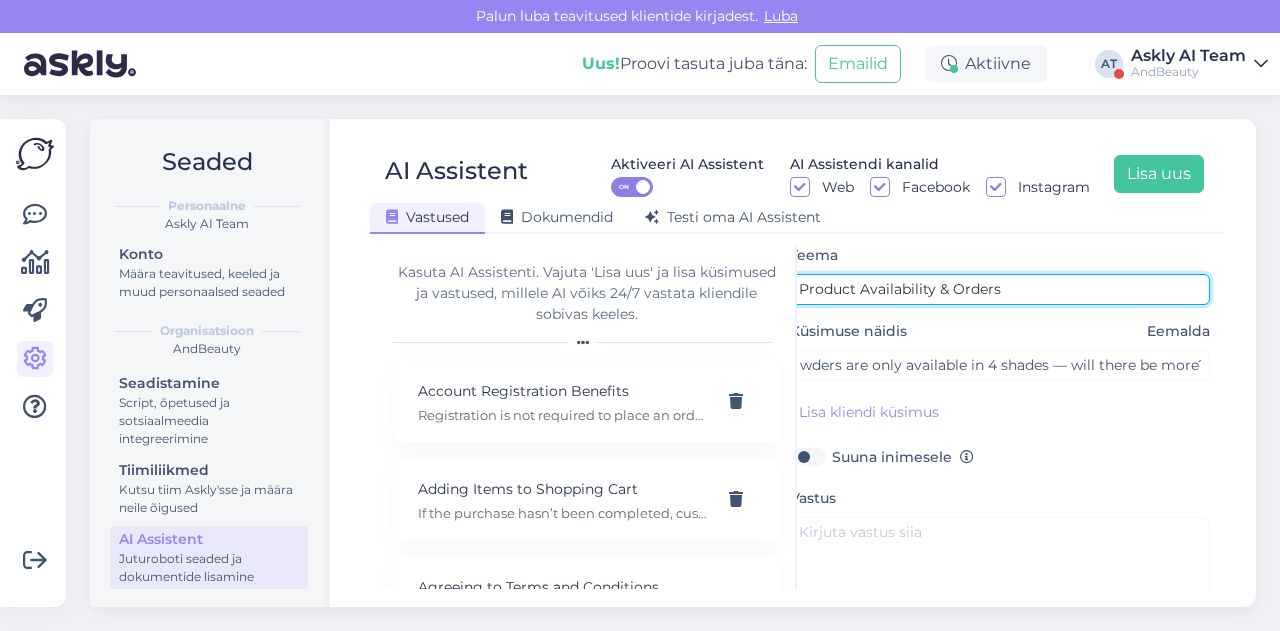 scroll, scrollTop: 0, scrollLeft: 0, axis: both 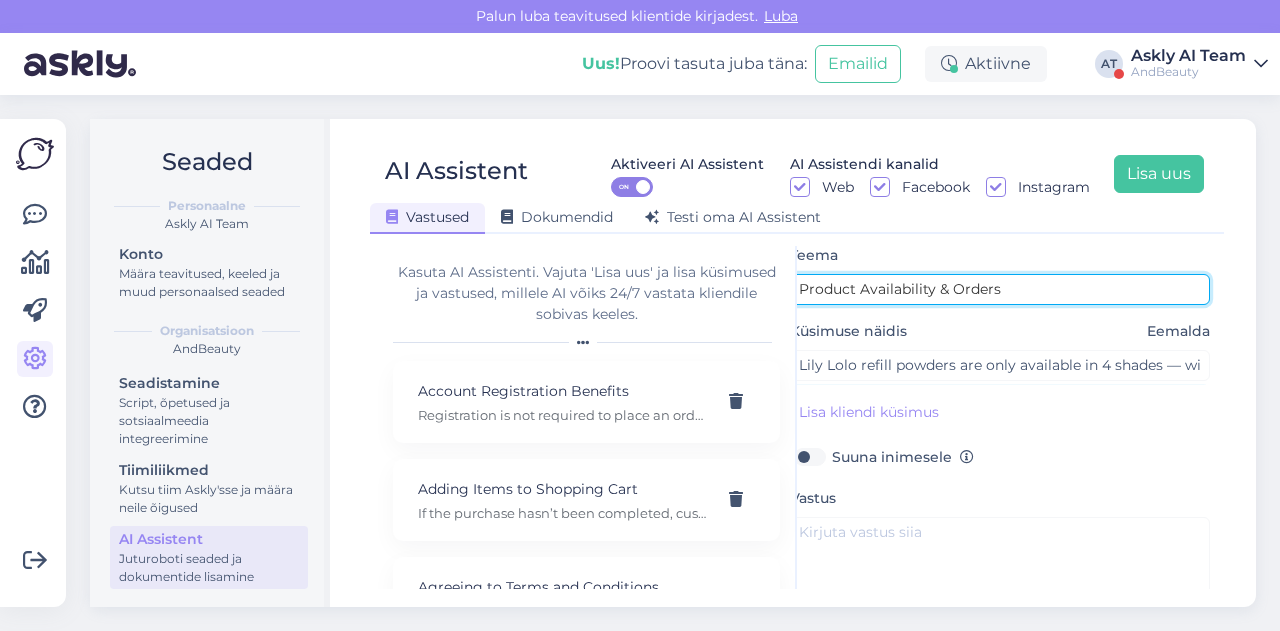 drag, startPoint x: 1020, startPoint y: 285, endPoint x: 932, endPoint y: 281, distance: 88.09086 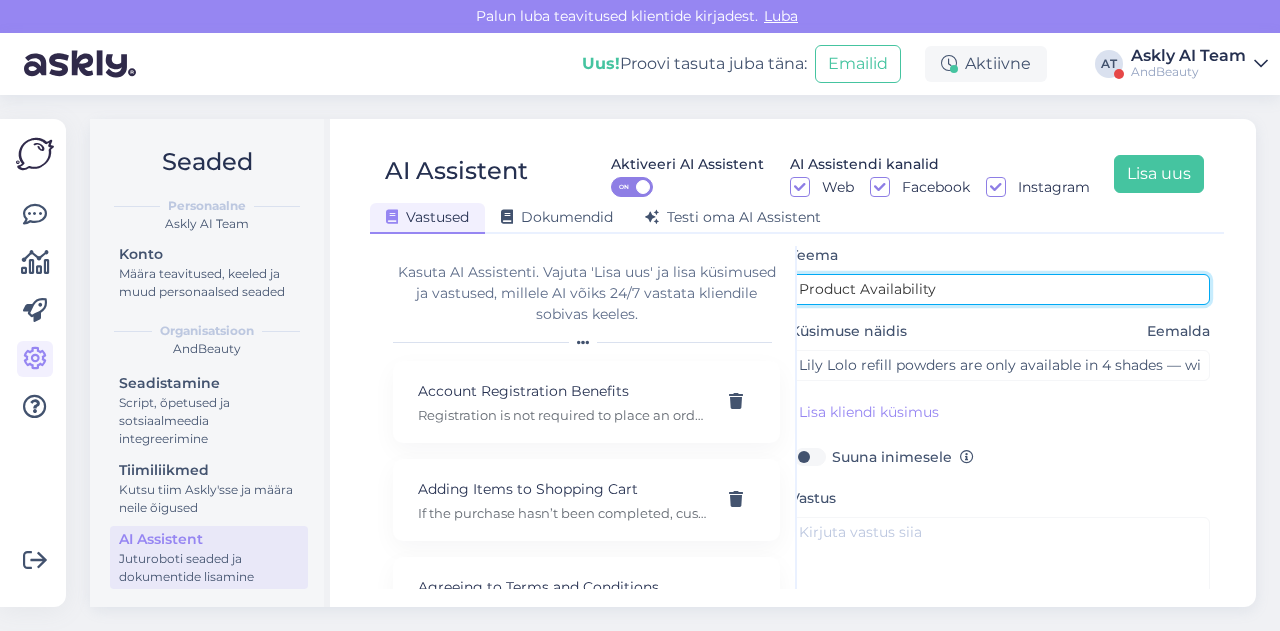 type on "Product Availability" 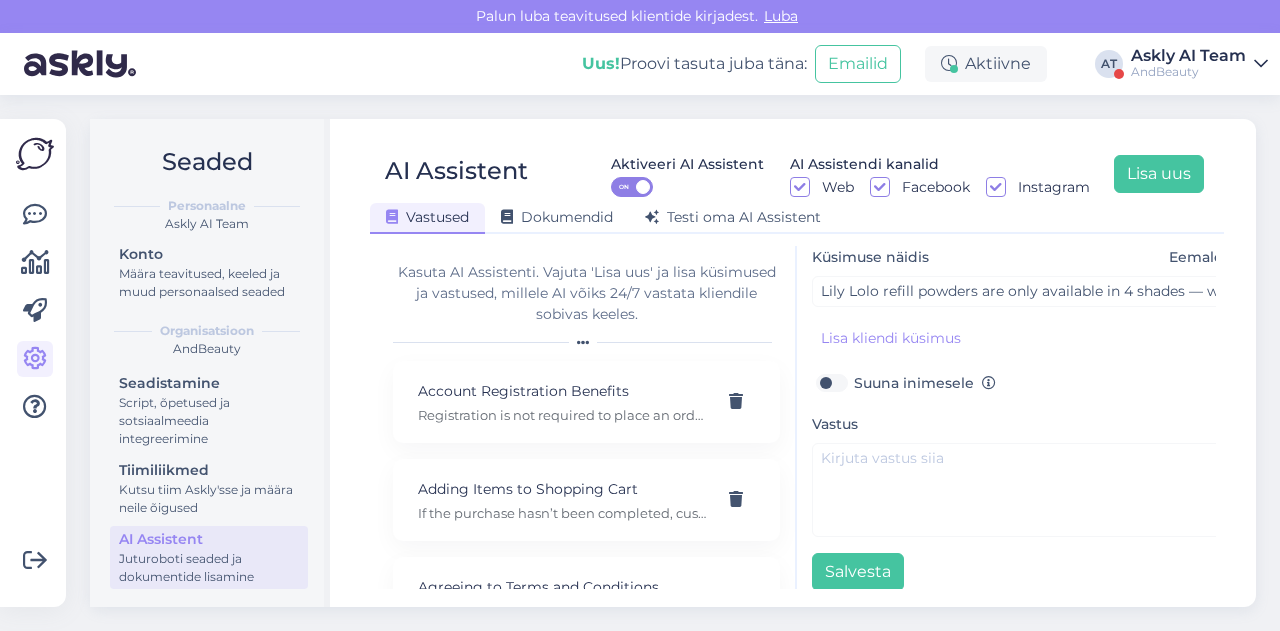 scroll, scrollTop: 156, scrollLeft: 0, axis: vertical 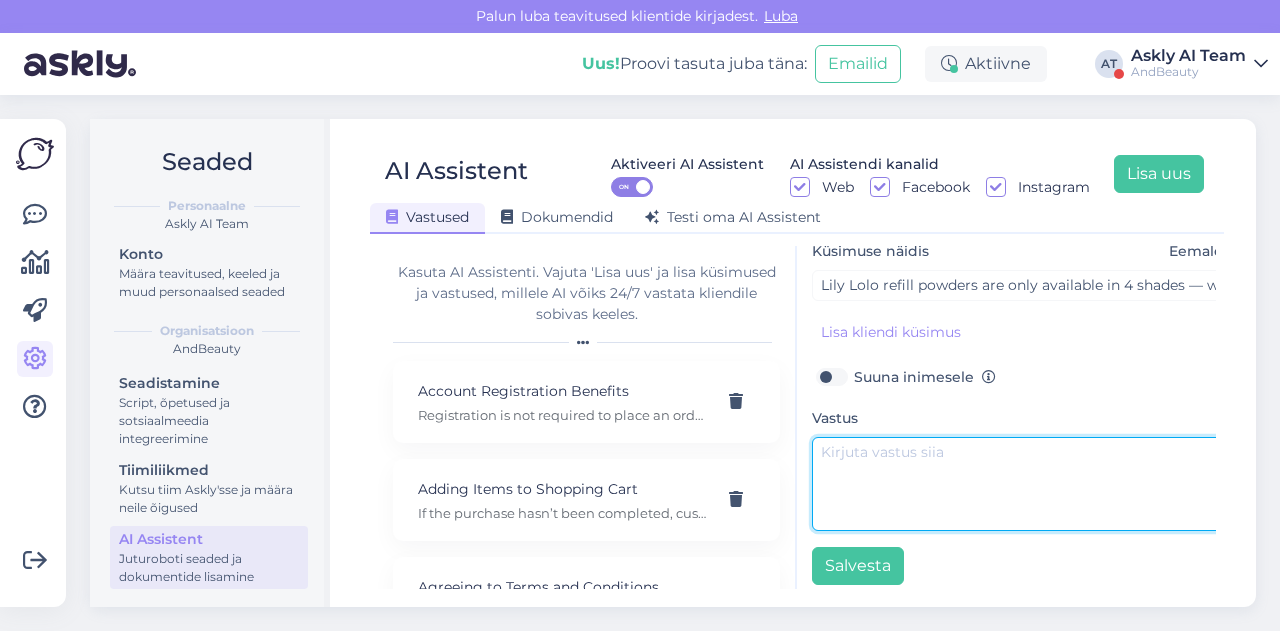 click at bounding box center [1022, 484] 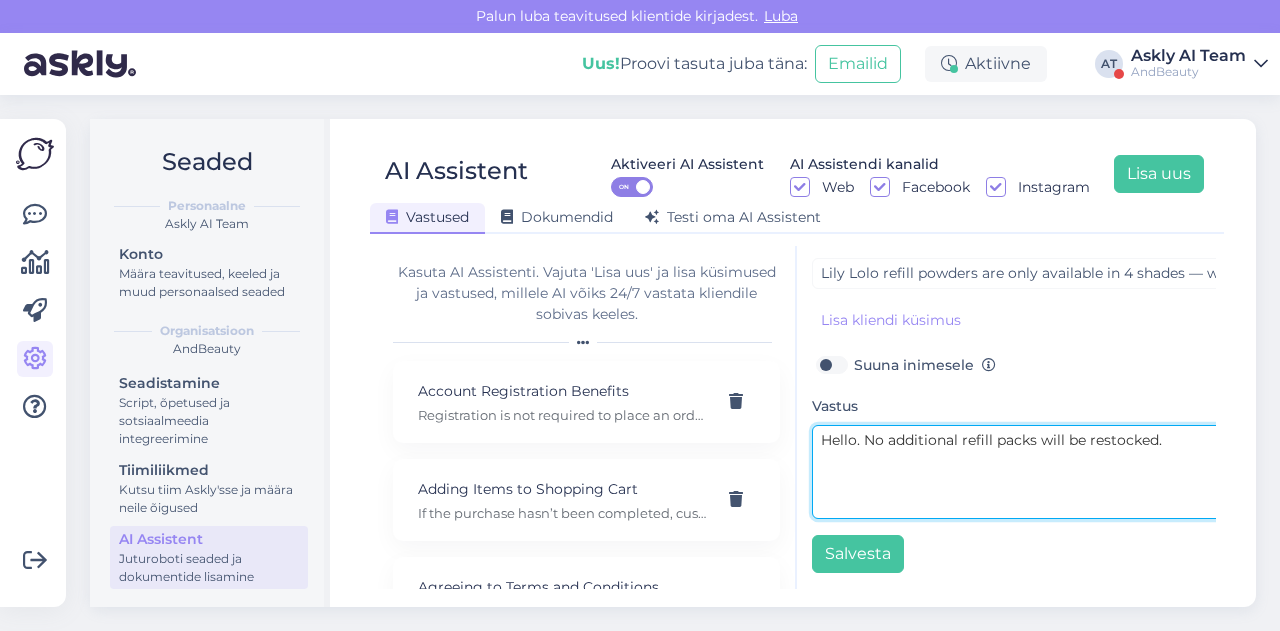 scroll, scrollTop: 179, scrollLeft: 0, axis: vertical 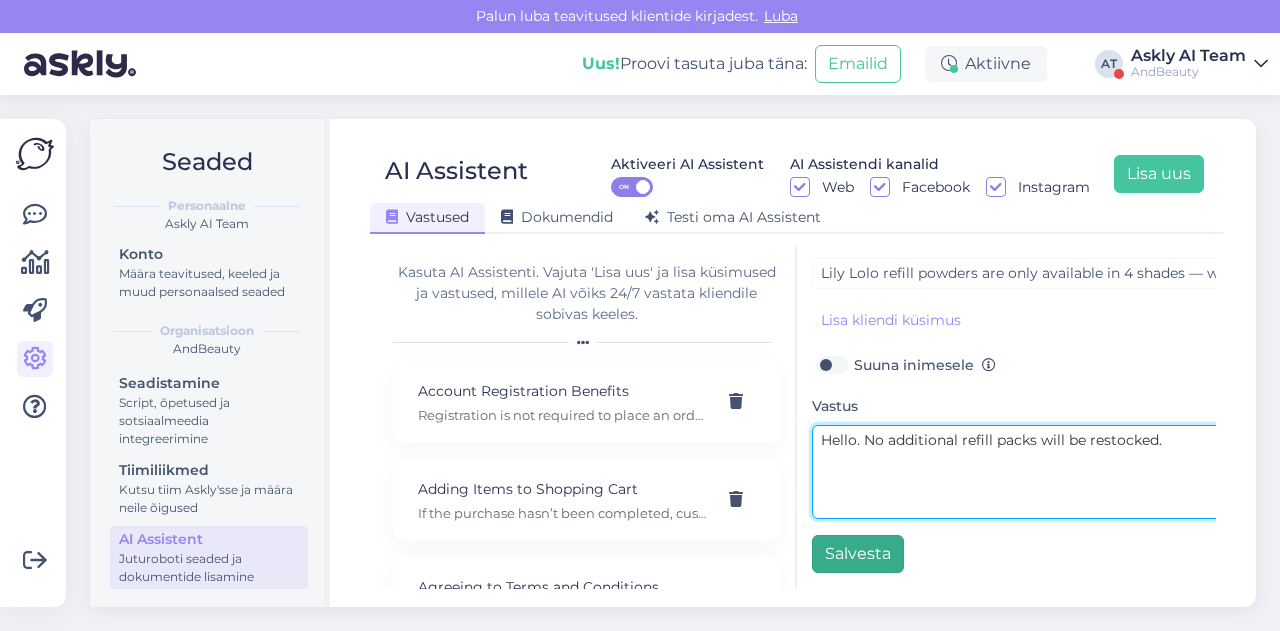 type on "Hello. No additional refill packs will be restocked." 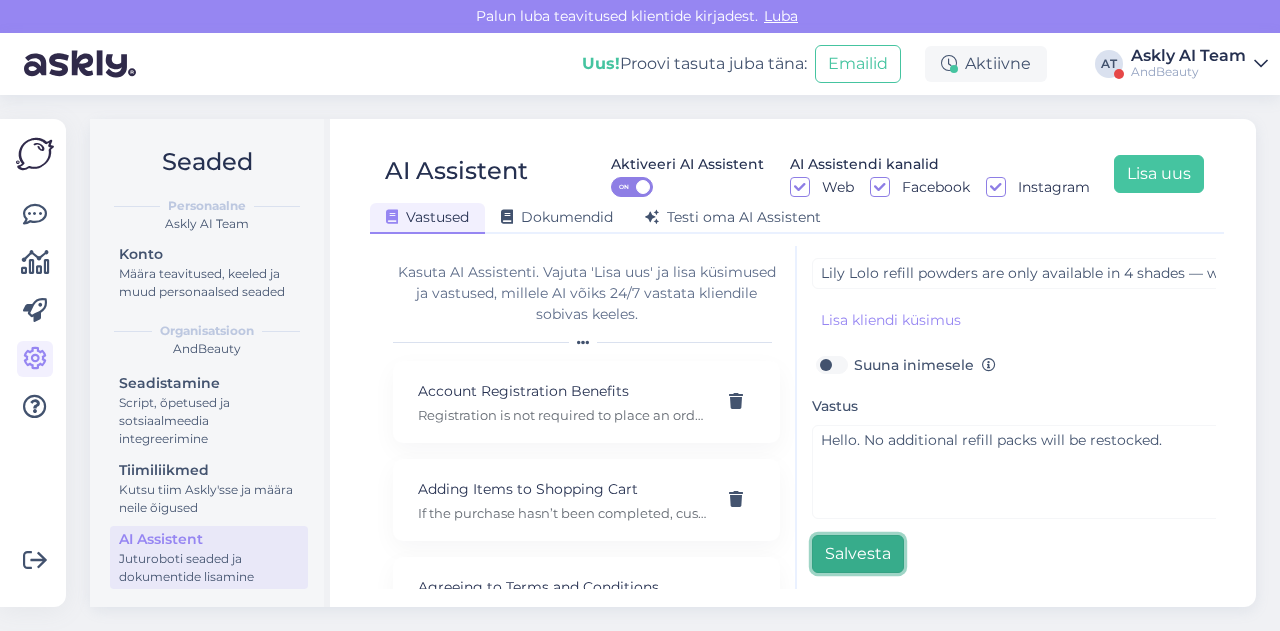 click on "Salvesta" at bounding box center (858, 554) 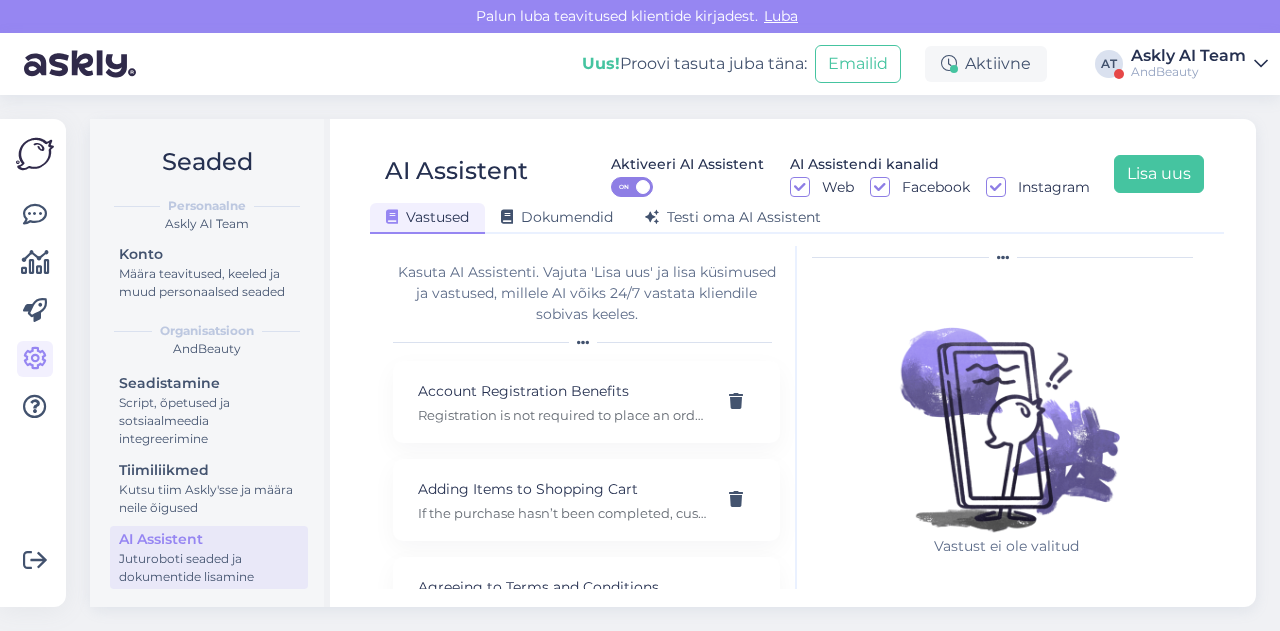scroll, scrollTop: 0, scrollLeft: 0, axis: both 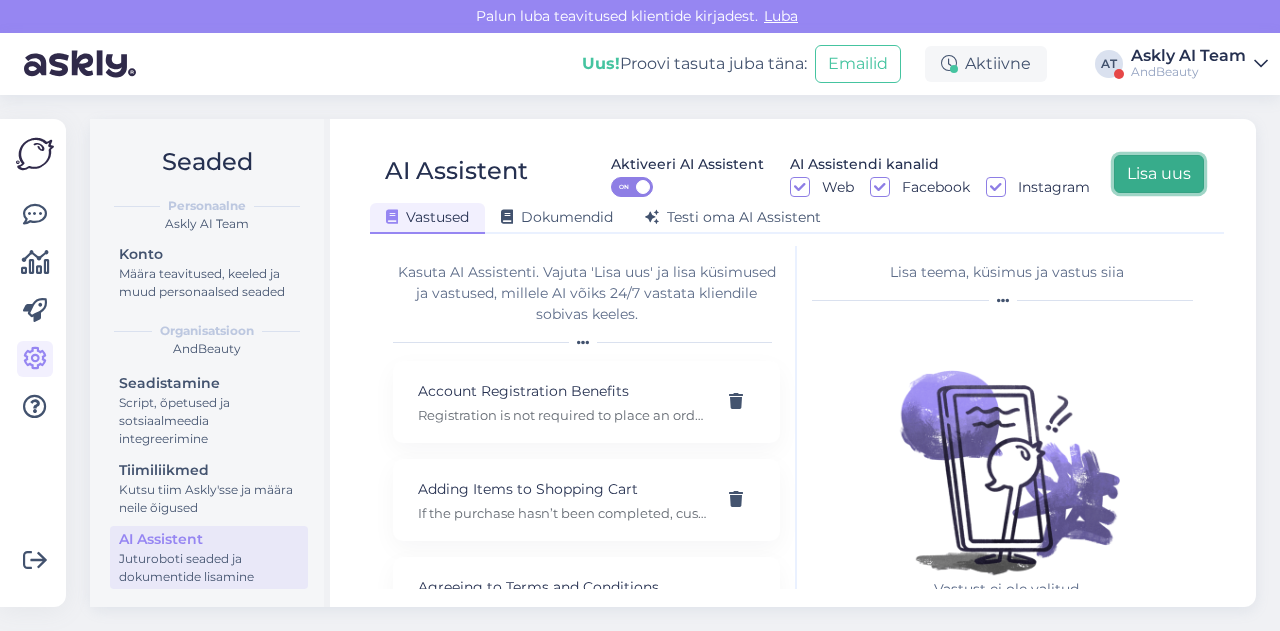 click on "Lisa uus" 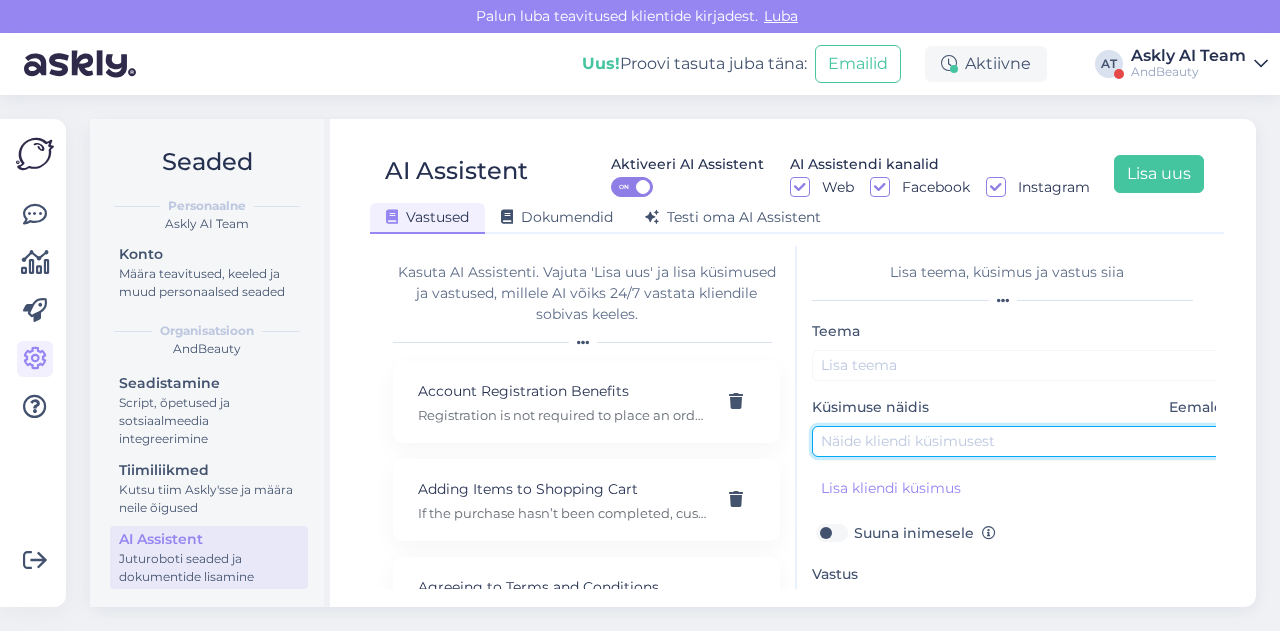 click at bounding box center (1022, 441) 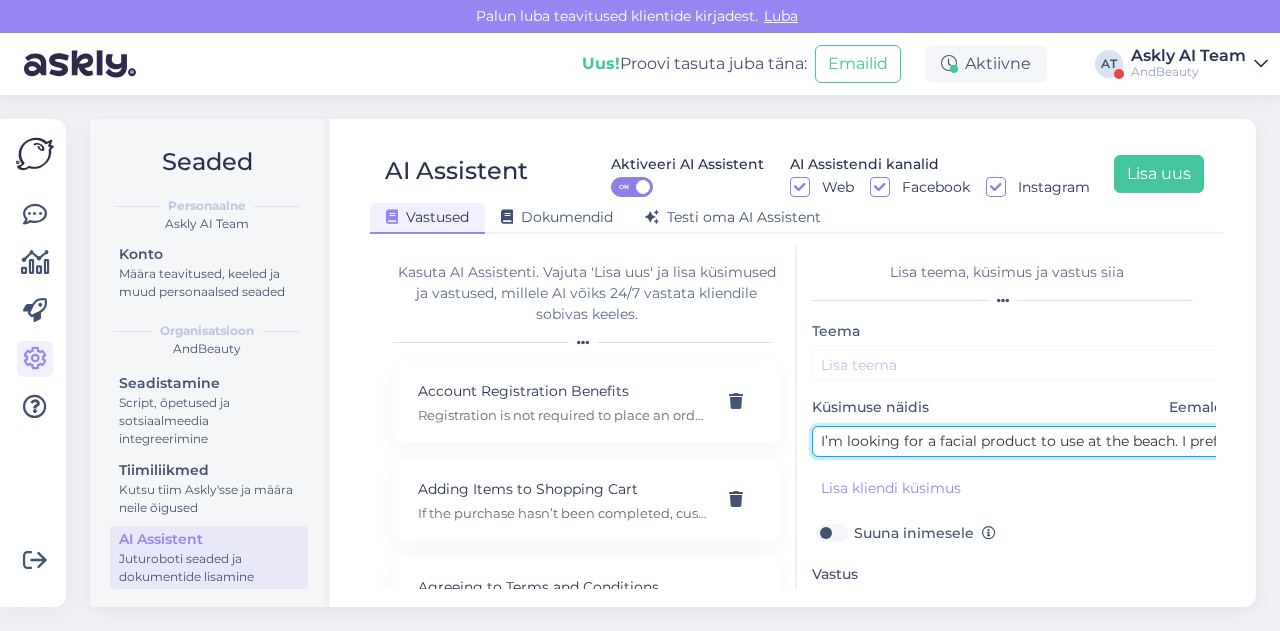 scroll, scrollTop: 0, scrollLeft: 82, axis: horizontal 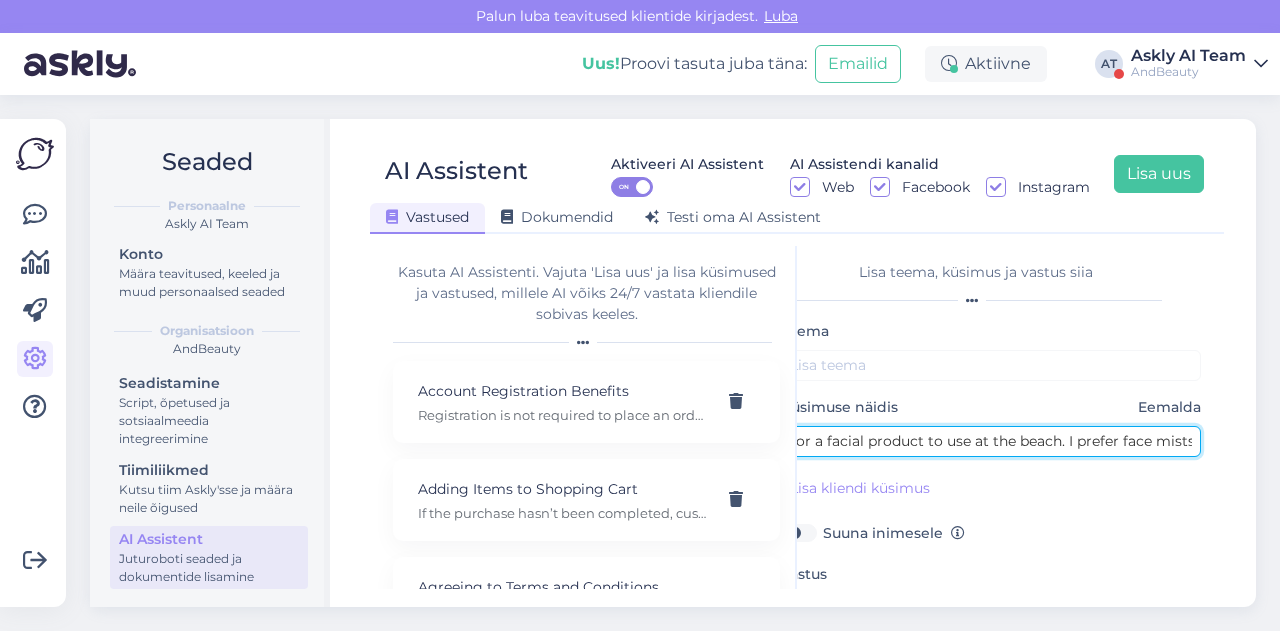 drag, startPoint x: 1128, startPoint y: 437, endPoint x: 1252, endPoint y: 439, distance: 124.01613 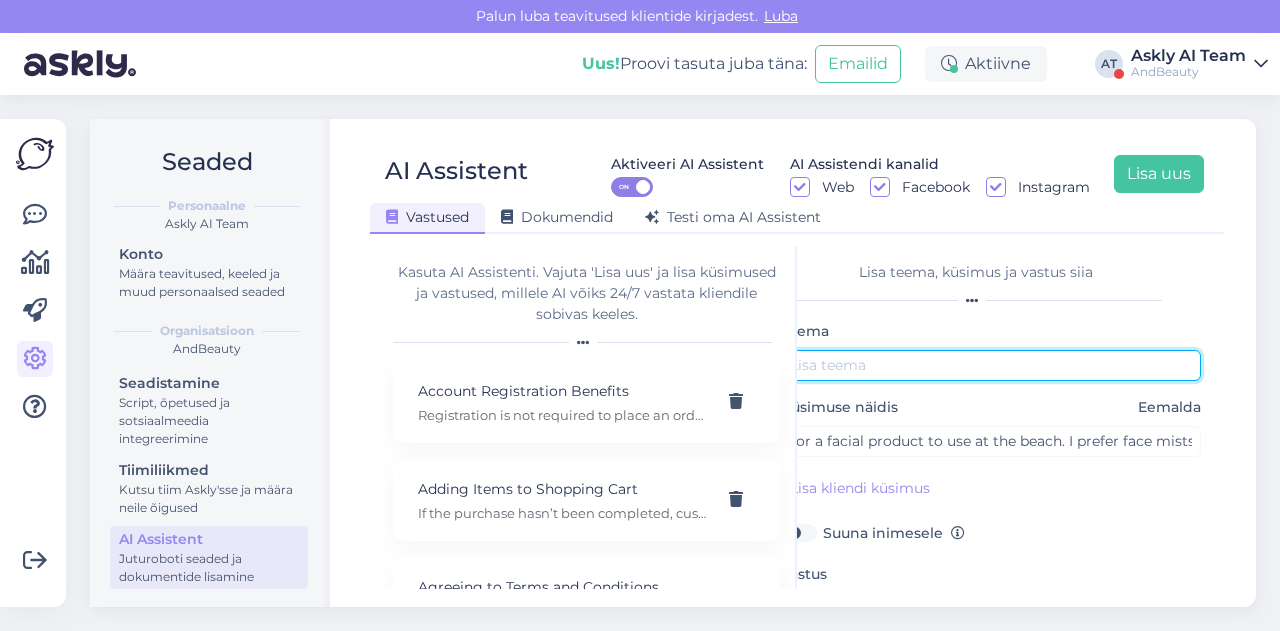 click at bounding box center [991, 365] 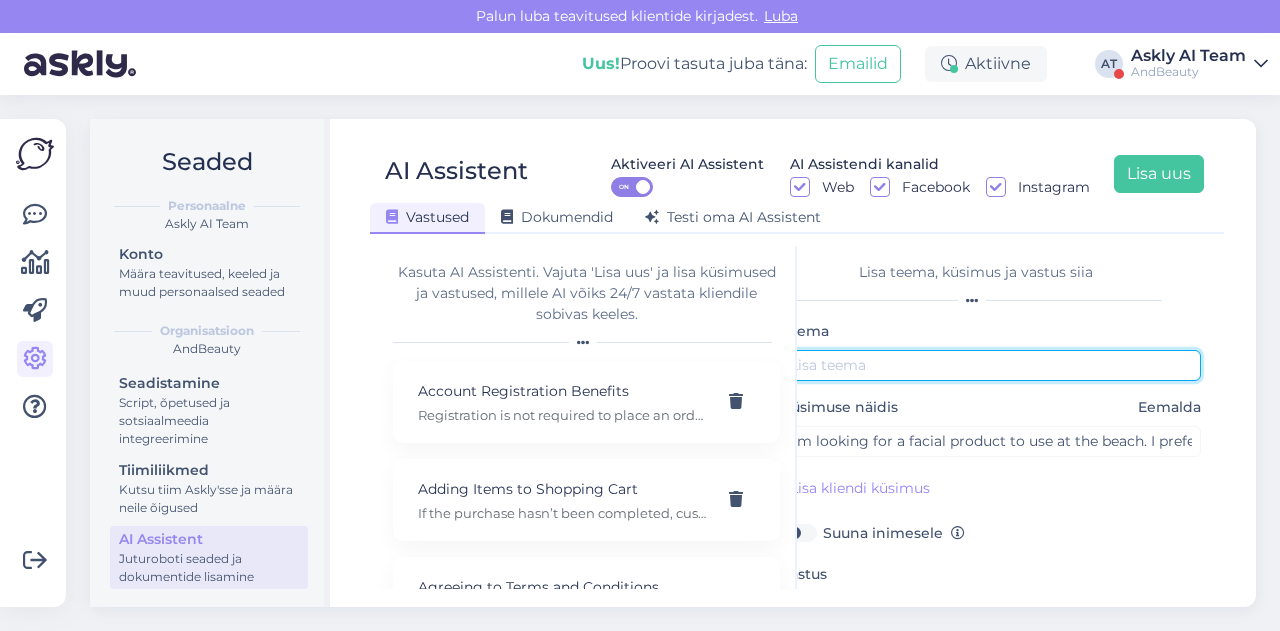 paste on "face mists." 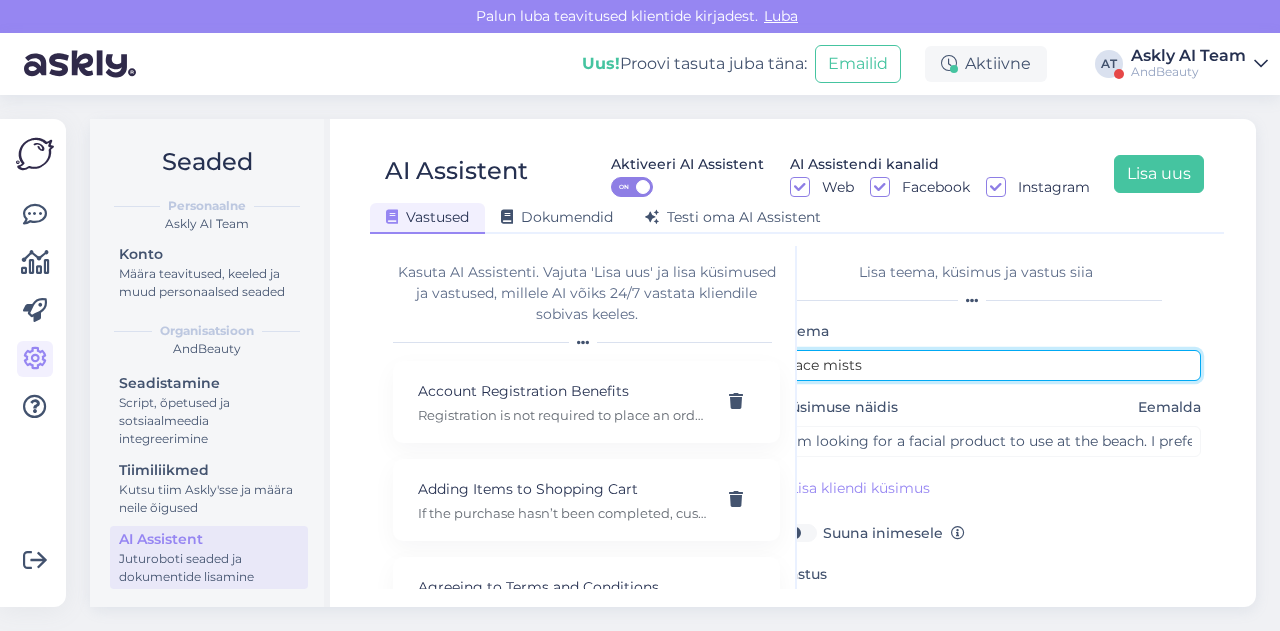 scroll, scrollTop: 0, scrollLeft: 0, axis: both 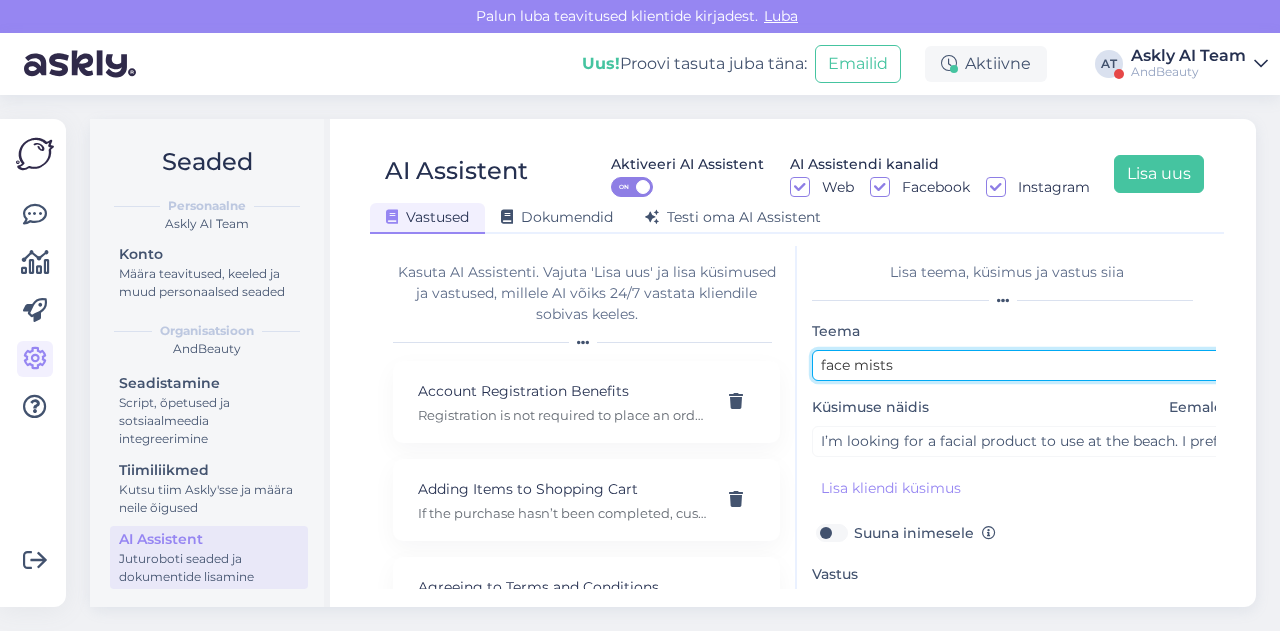 click on "face mists" at bounding box center (1022, 365) 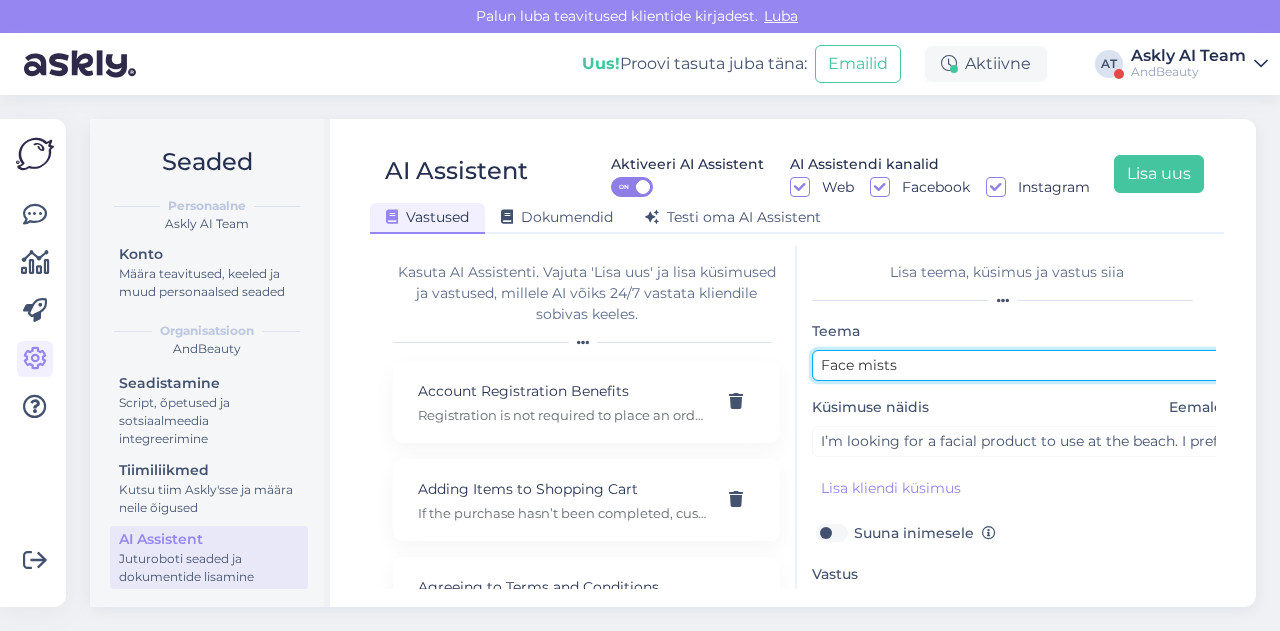 type on "Face mists" 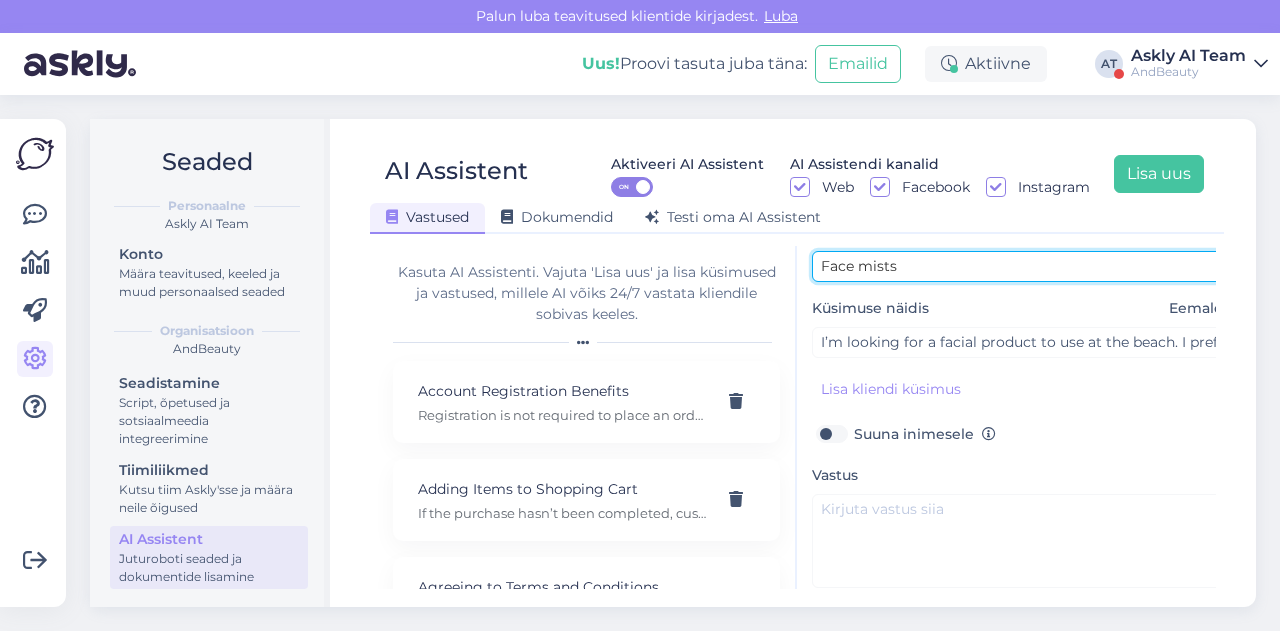 scroll, scrollTop: 100, scrollLeft: 0, axis: vertical 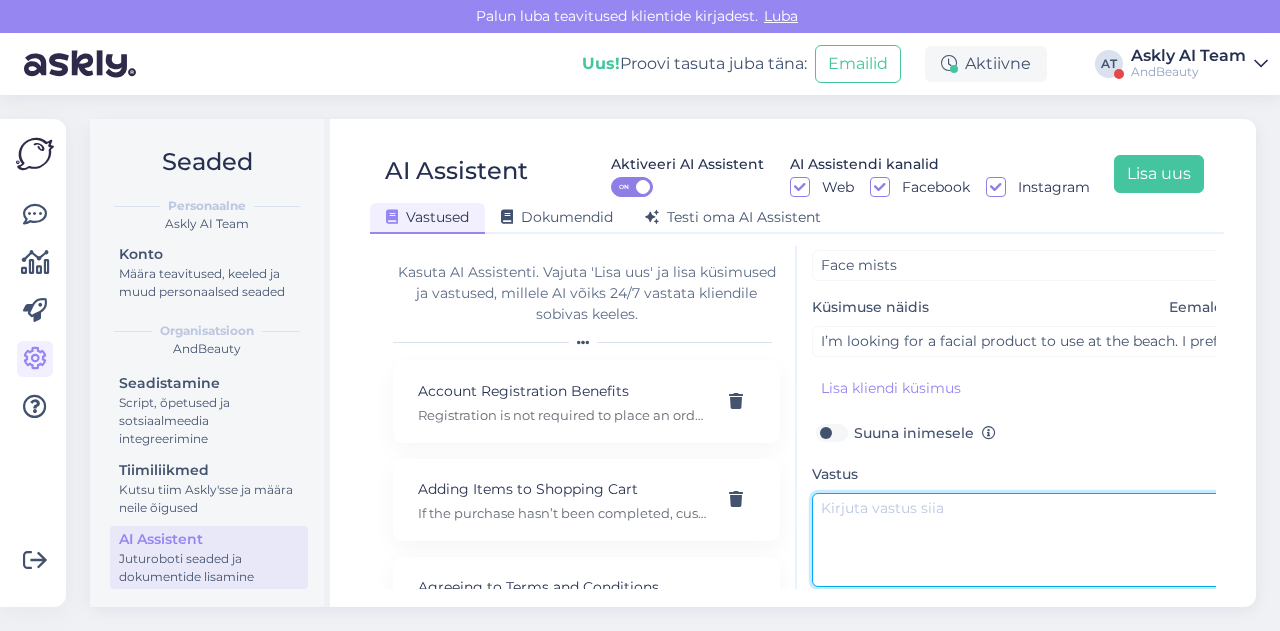 click at bounding box center [1022, 540] 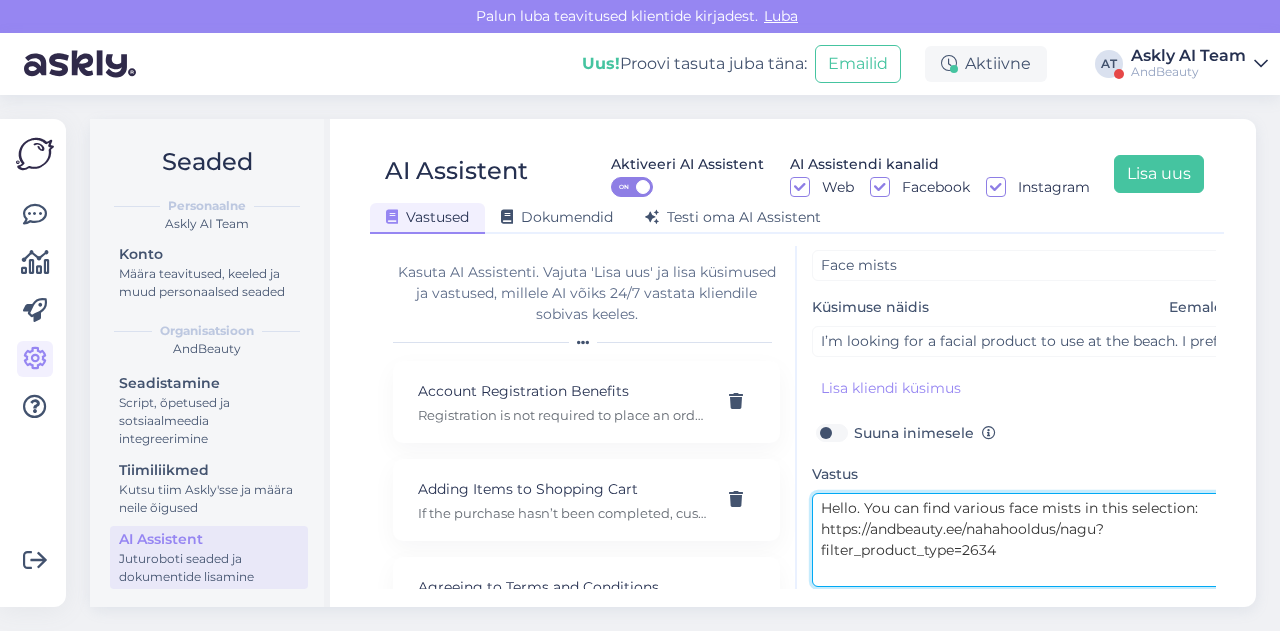 scroll, scrollTop: 178, scrollLeft: 0, axis: vertical 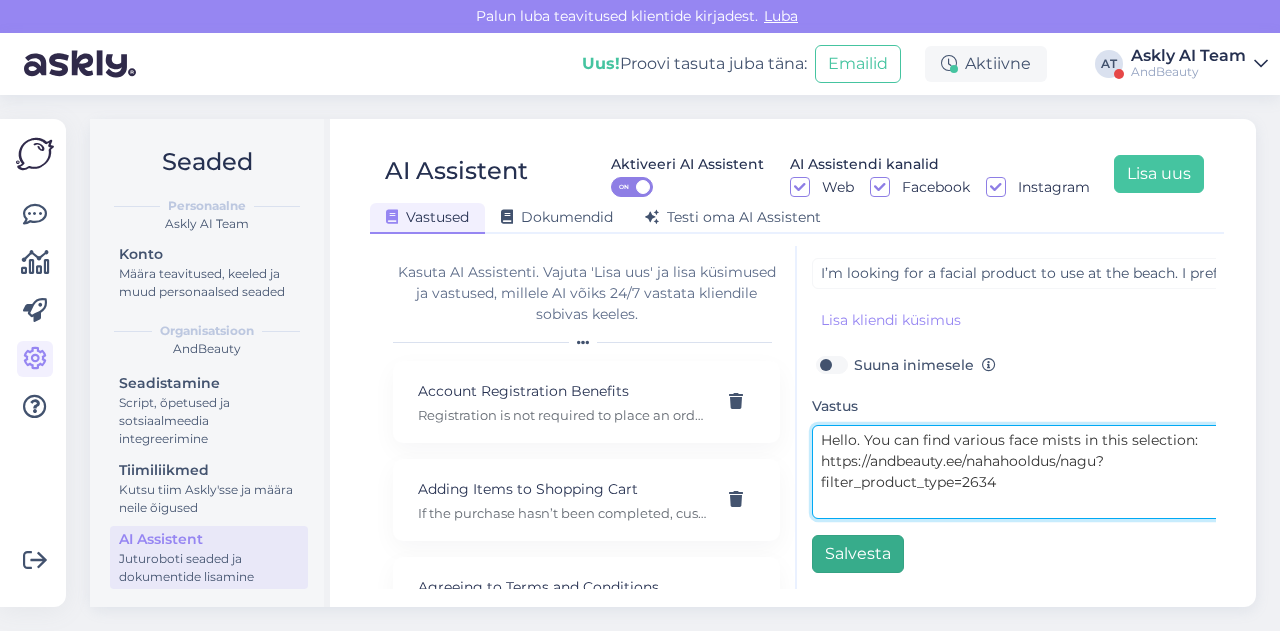 type on "Hello. You can find various face mists in this selection: https://andbeauty.ee/nahahooldus/nagu?filter_product_type=2634" 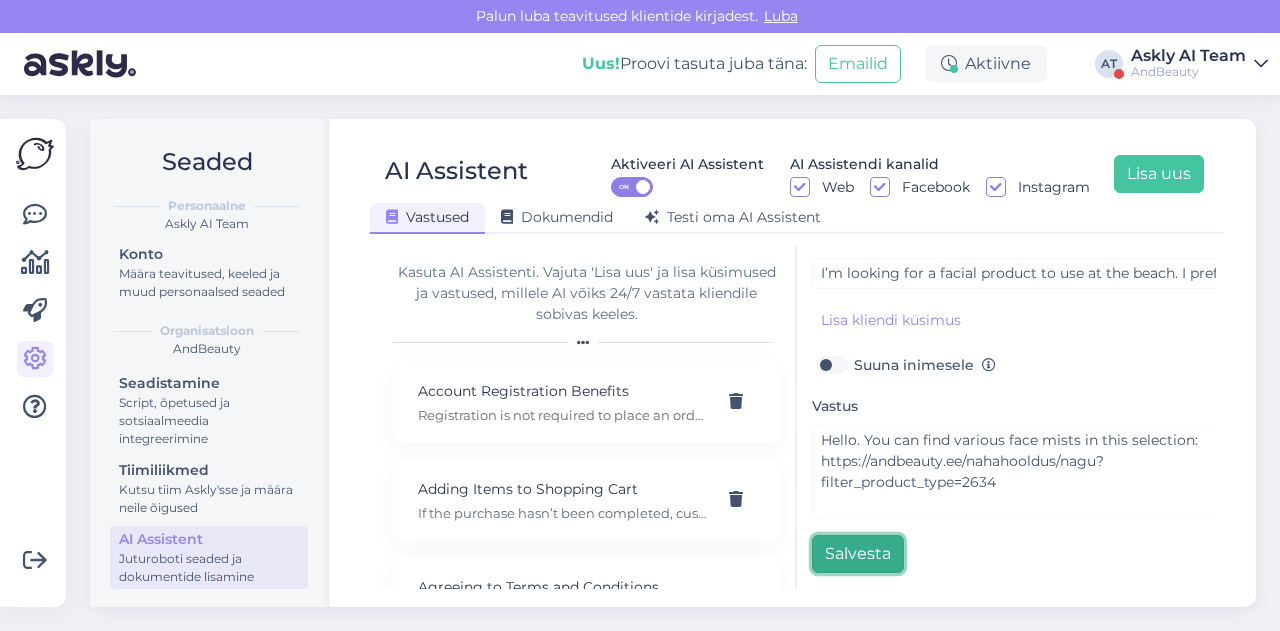 click on "Salvesta" at bounding box center [858, 554] 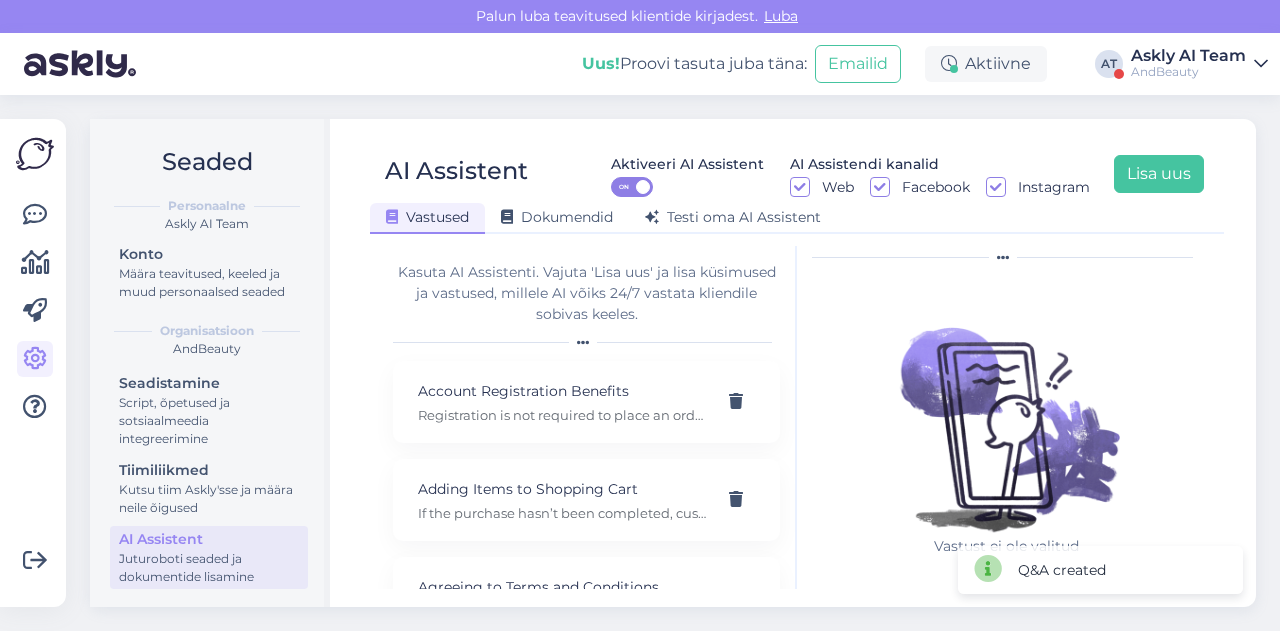 scroll, scrollTop: 42, scrollLeft: 0, axis: vertical 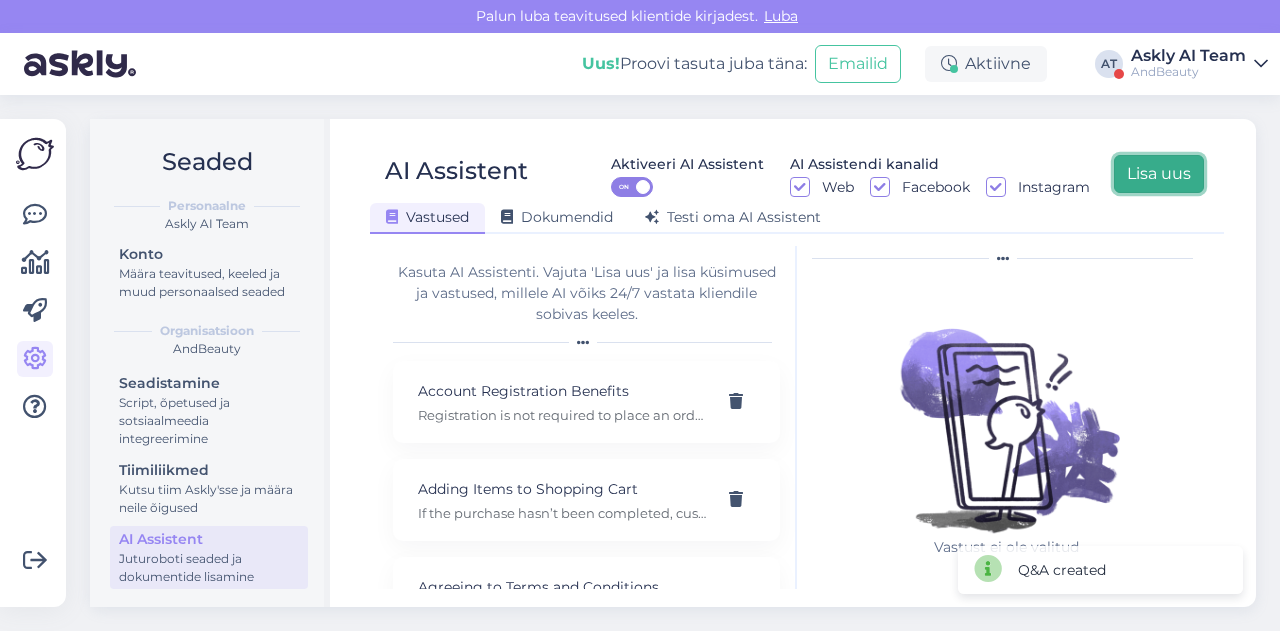 click on "Lisa uus" at bounding box center [1159, 174] 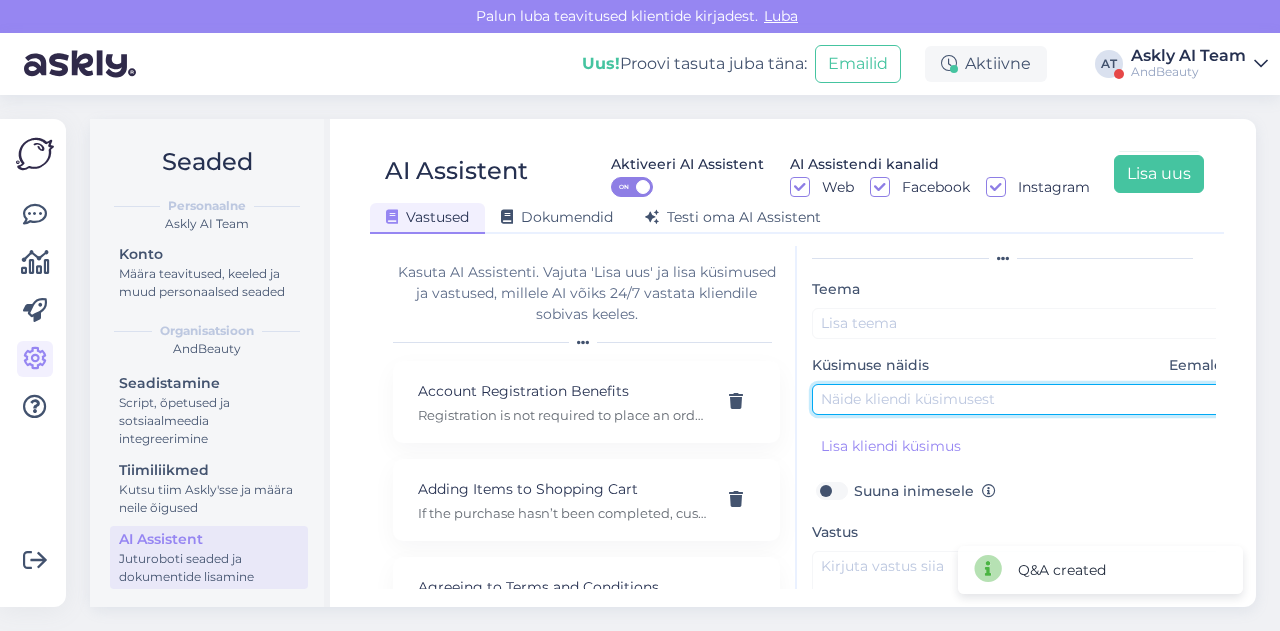 click at bounding box center [1022, 399] 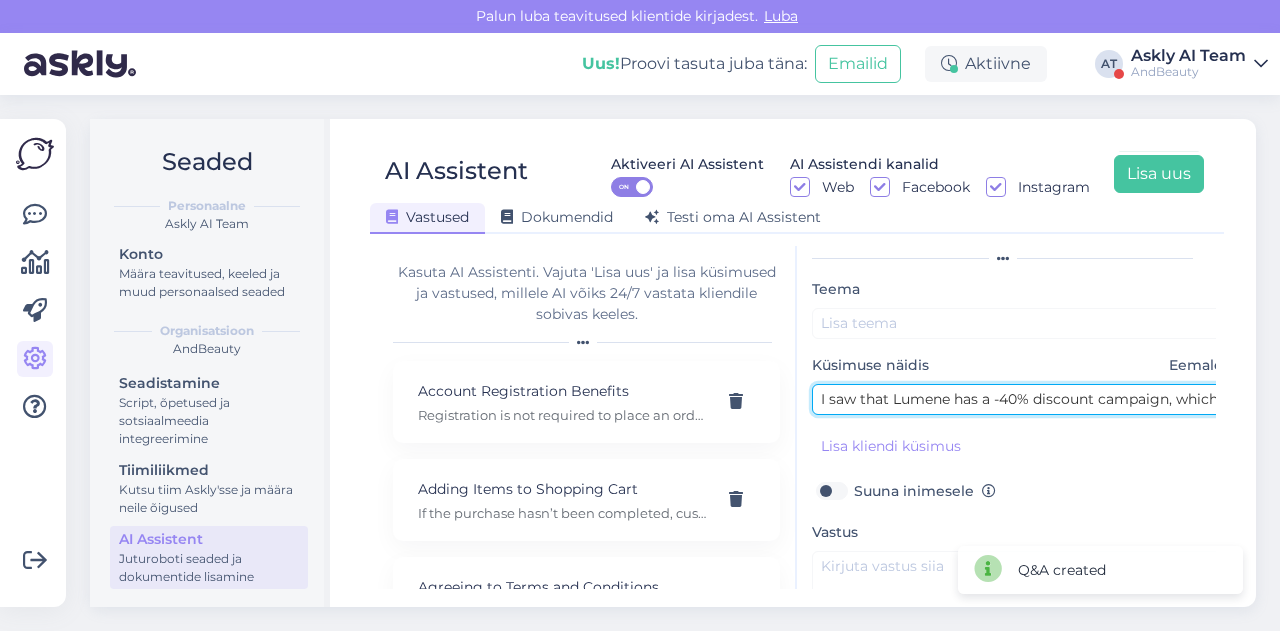 scroll, scrollTop: 0, scrollLeft: 378, axis: horizontal 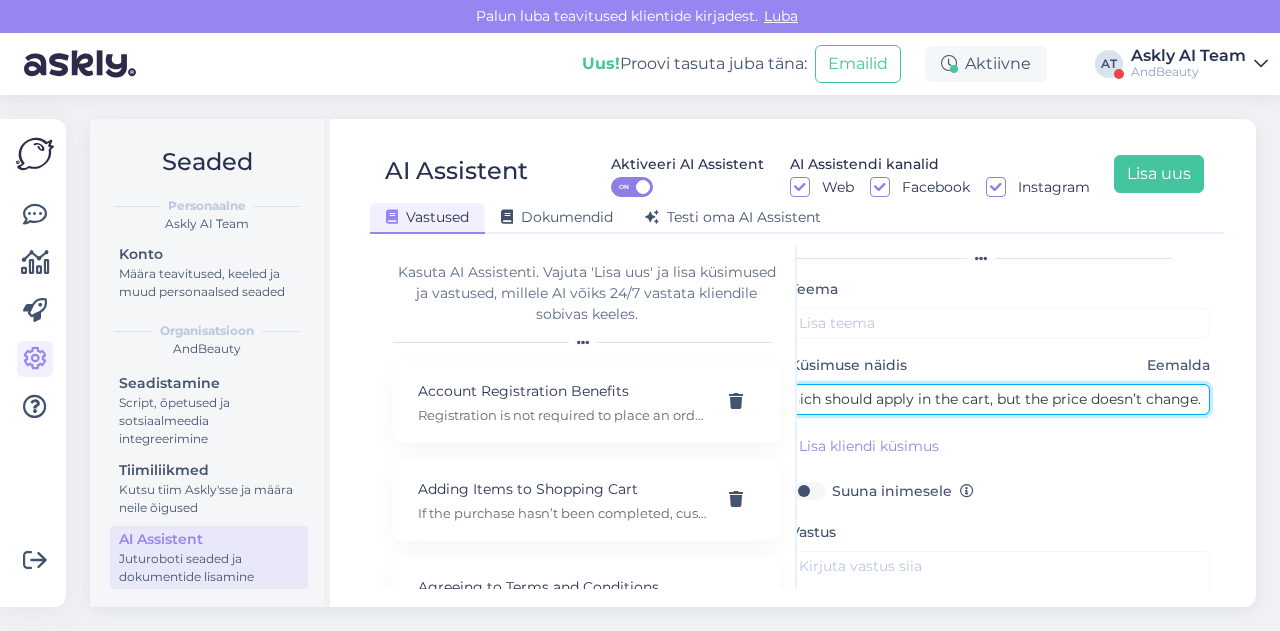 type on "I saw that Lumene has a -40% discount campaign, which should apply in the cart, but the price doesn’t change." 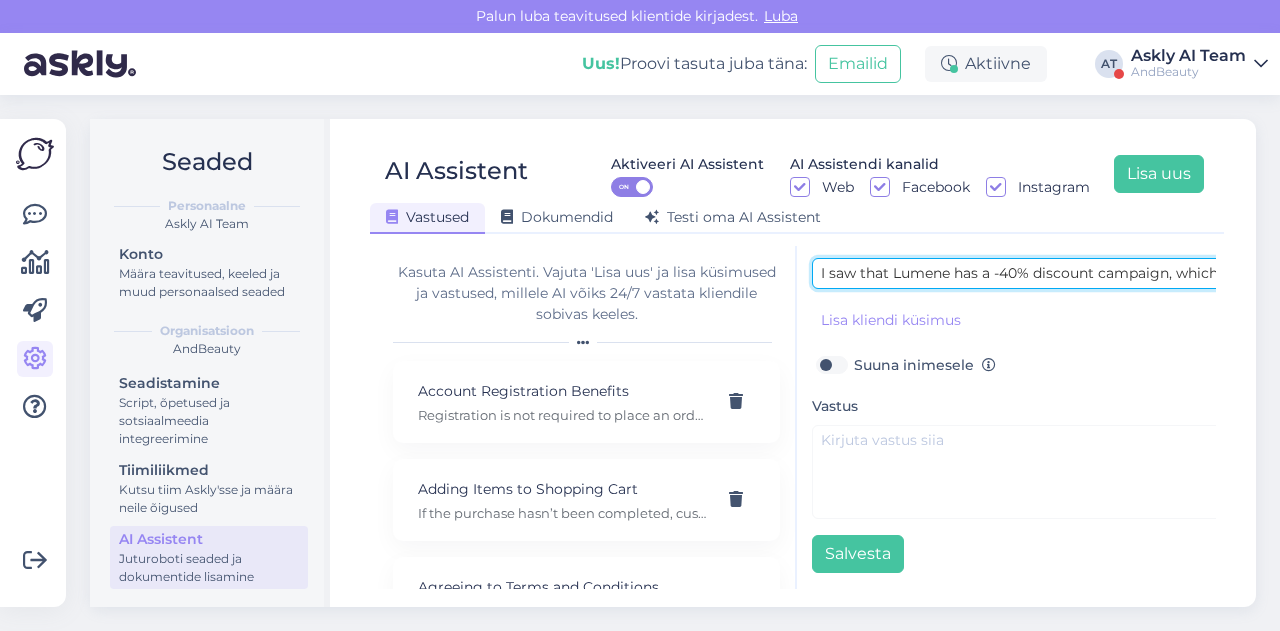 scroll, scrollTop: 176, scrollLeft: 0, axis: vertical 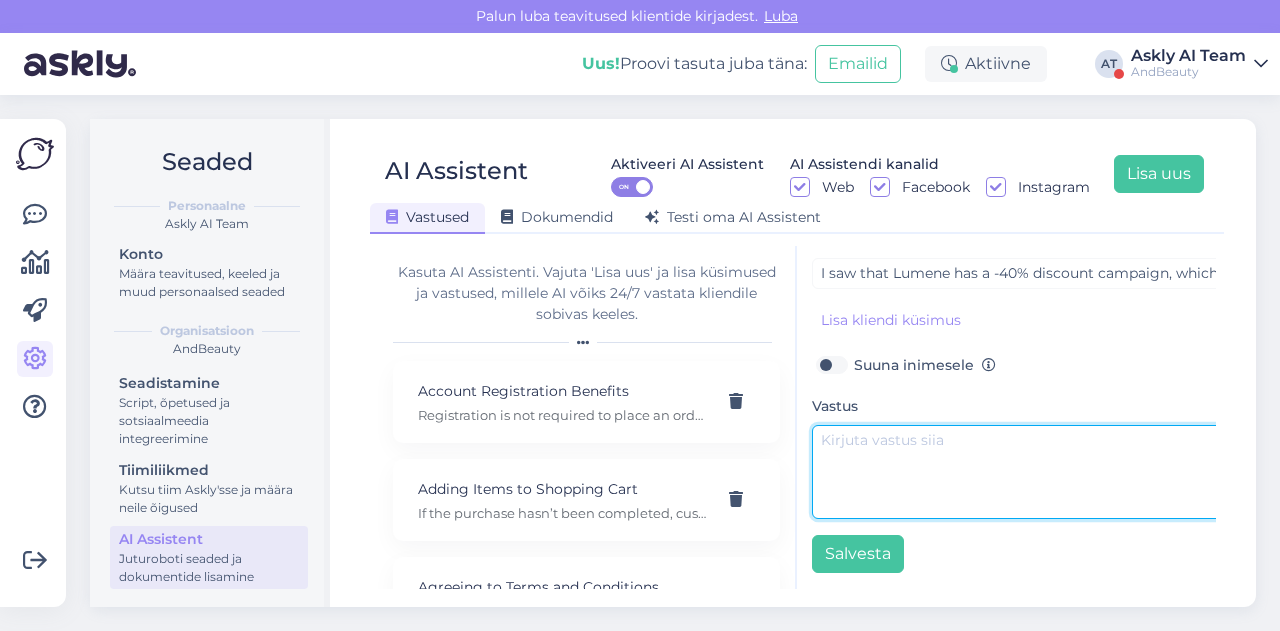 click at bounding box center [1022, 472] 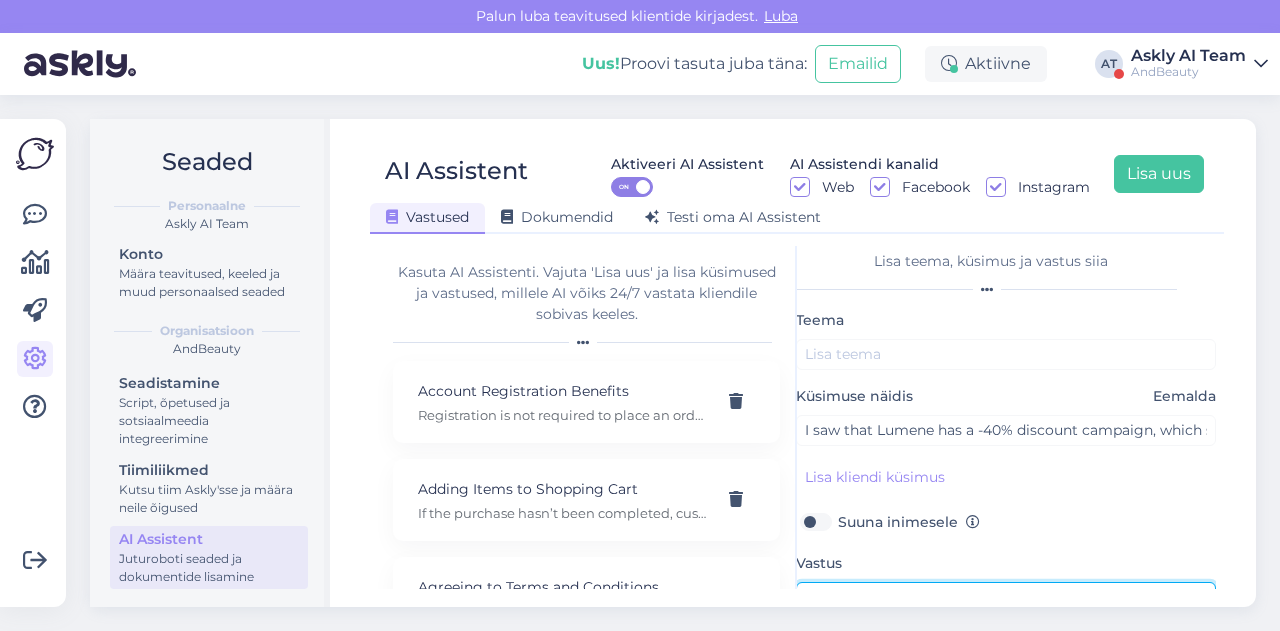 scroll, scrollTop: 0, scrollLeft: 16, axis: horizontal 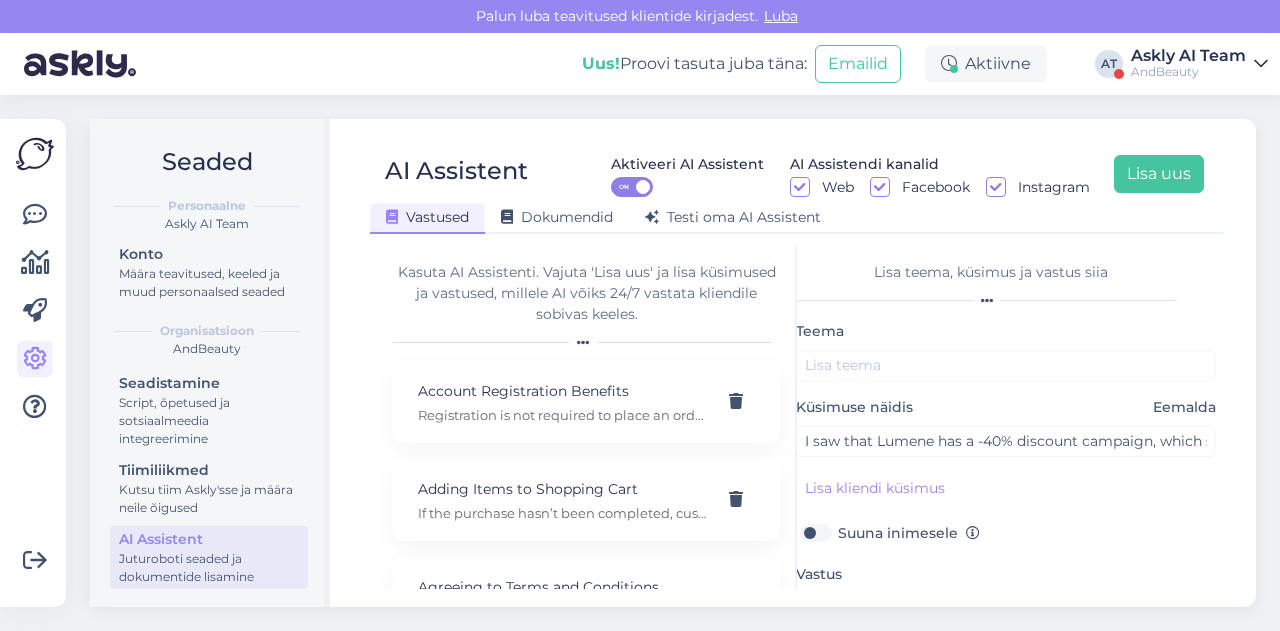 type on "Hello. The product price in the cart view doesn’t change, but in the order summary you will see the total discount." 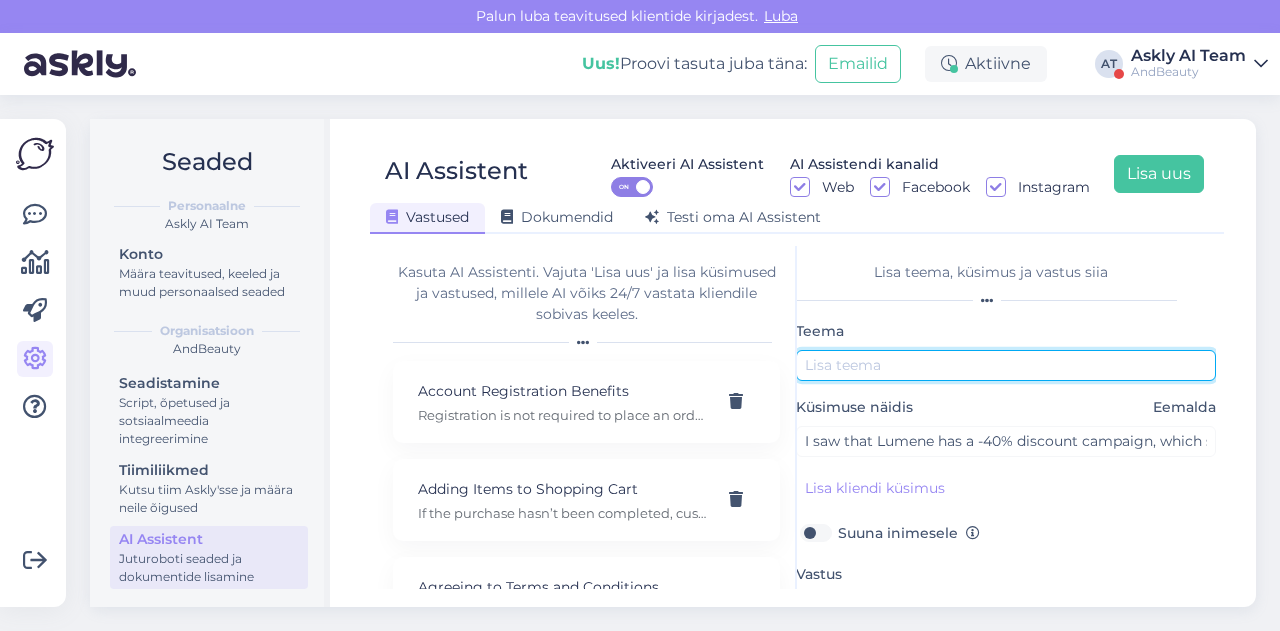 click at bounding box center (1006, 365) 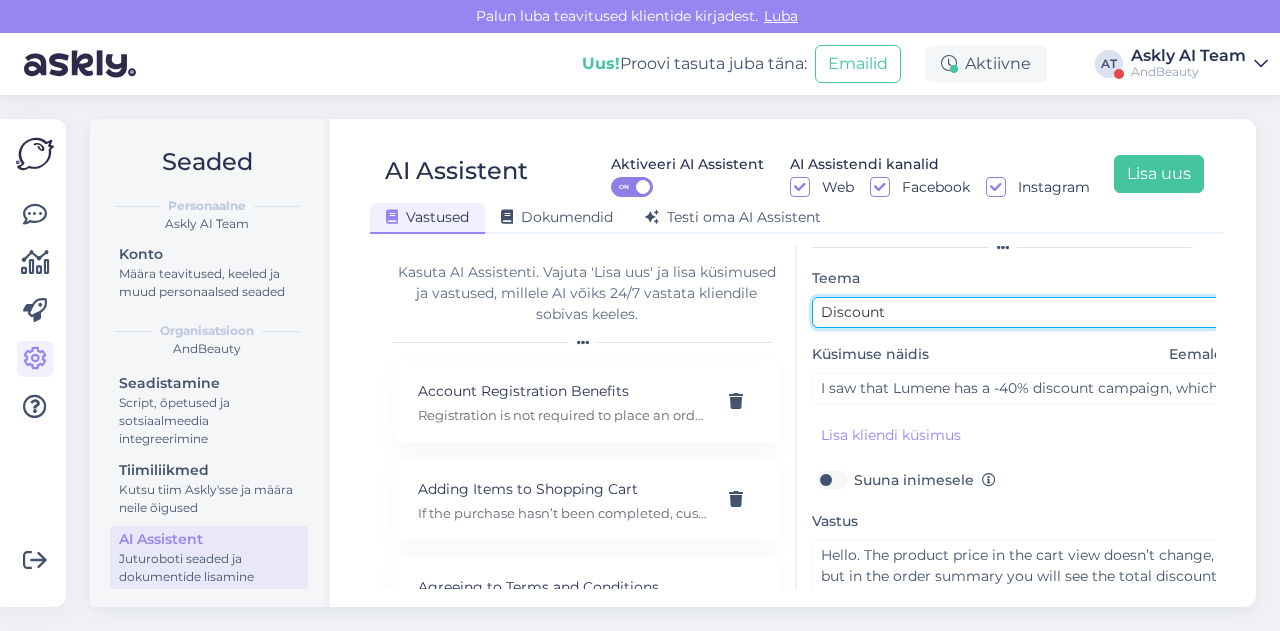 scroll, scrollTop: 179, scrollLeft: 0, axis: vertical 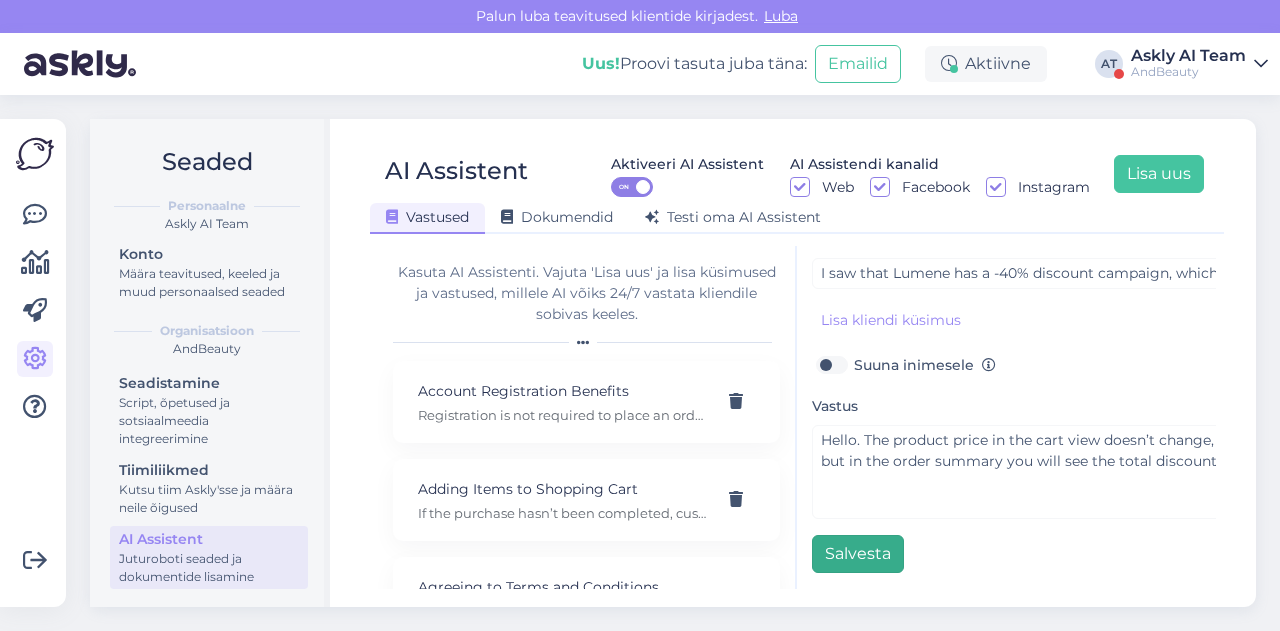 type on "Discount" 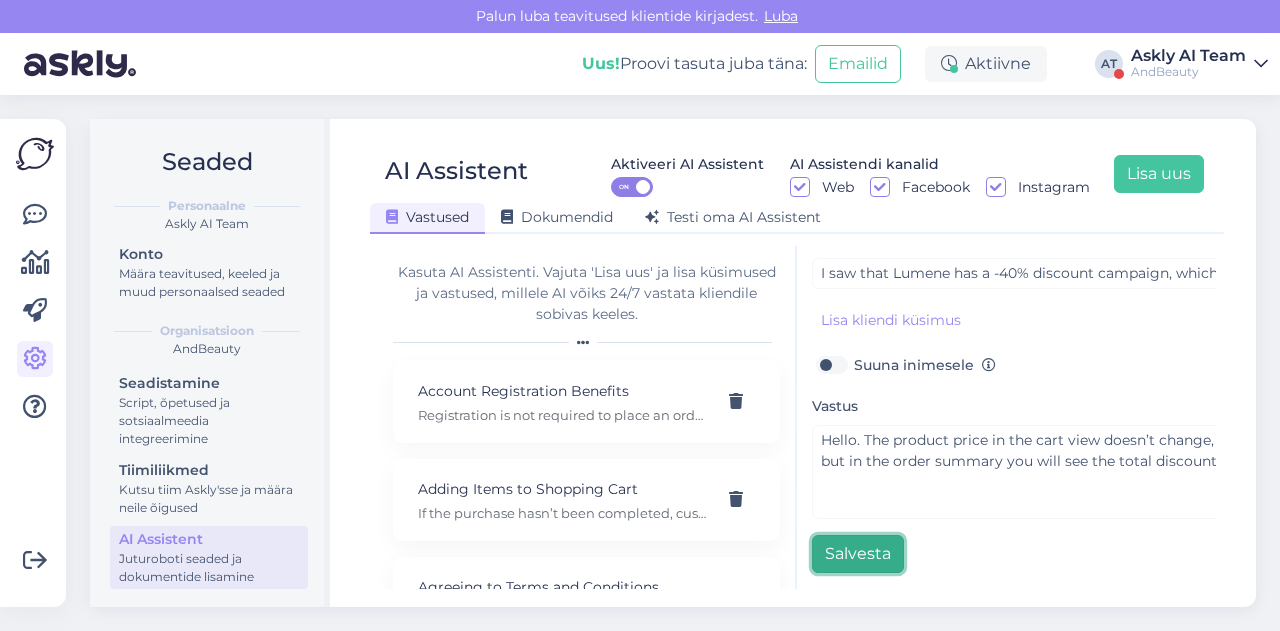 click on "Salvesta" at bounding box center [858, 554] 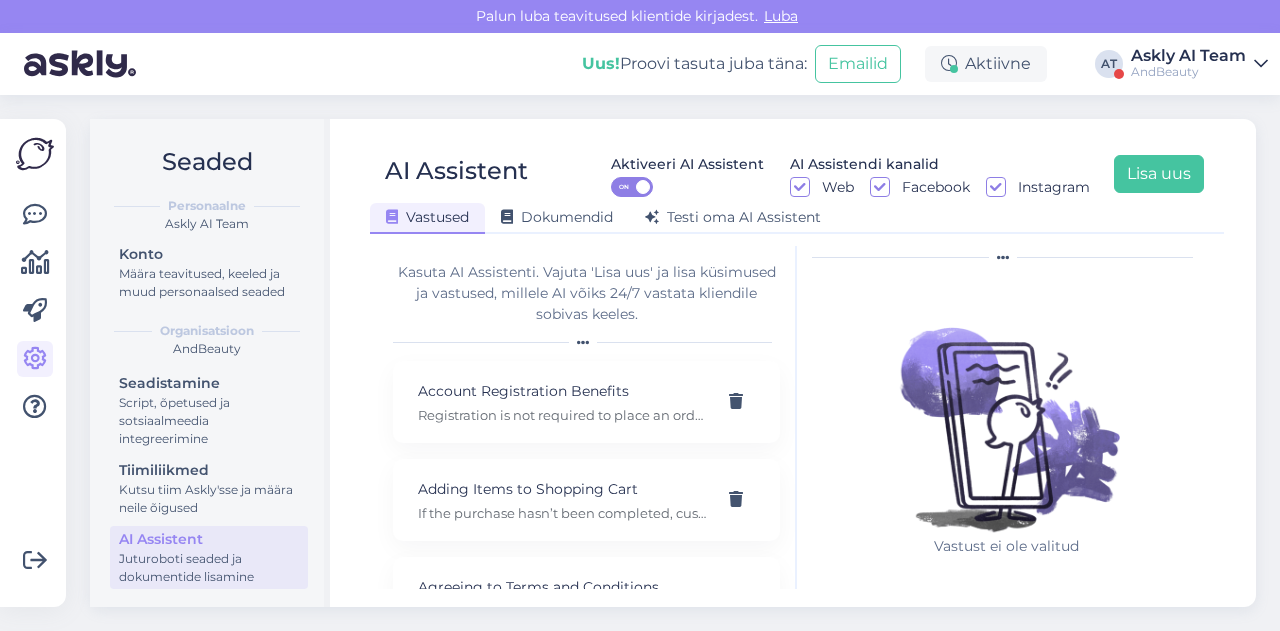 scroll, scrollTop: 42, scrollLeft: 0, axis: vertical 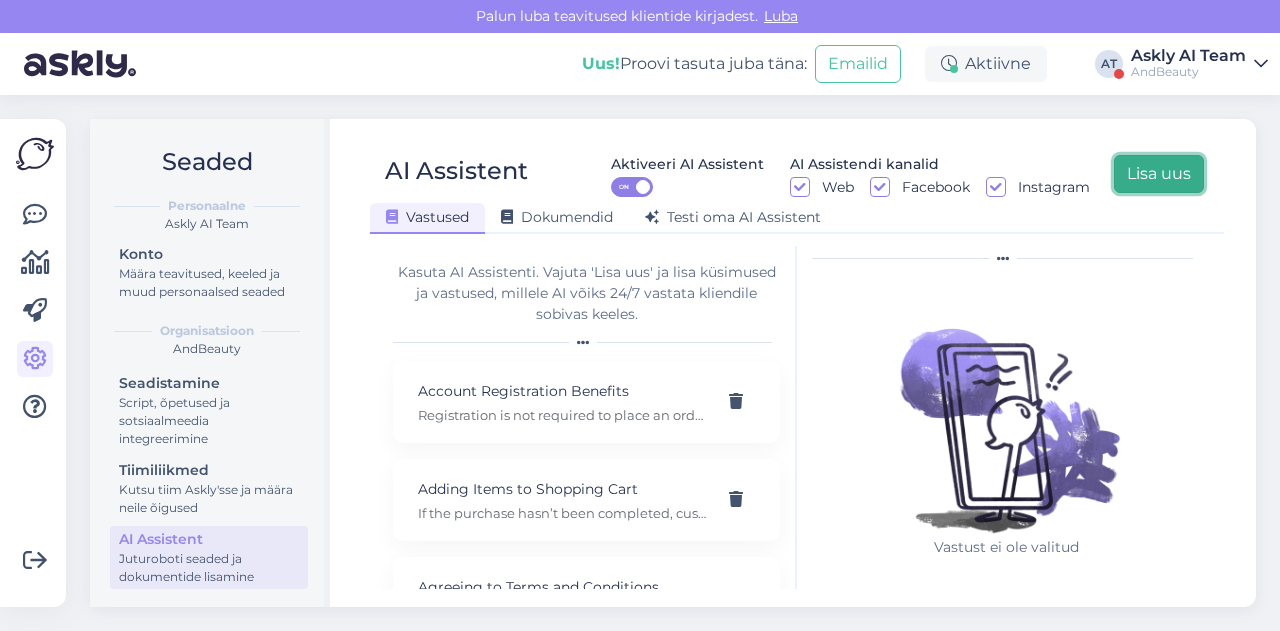 click on "Lisa uus" at bounding box center (1159, 174) 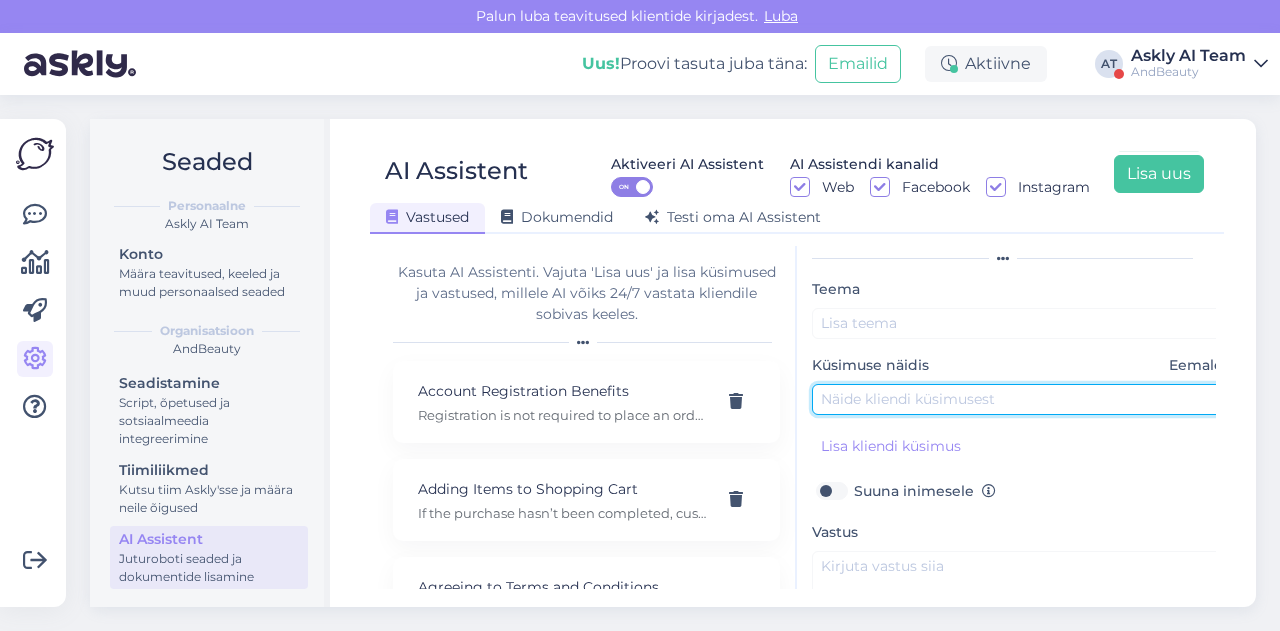 click at bounding box center (1022, 399) 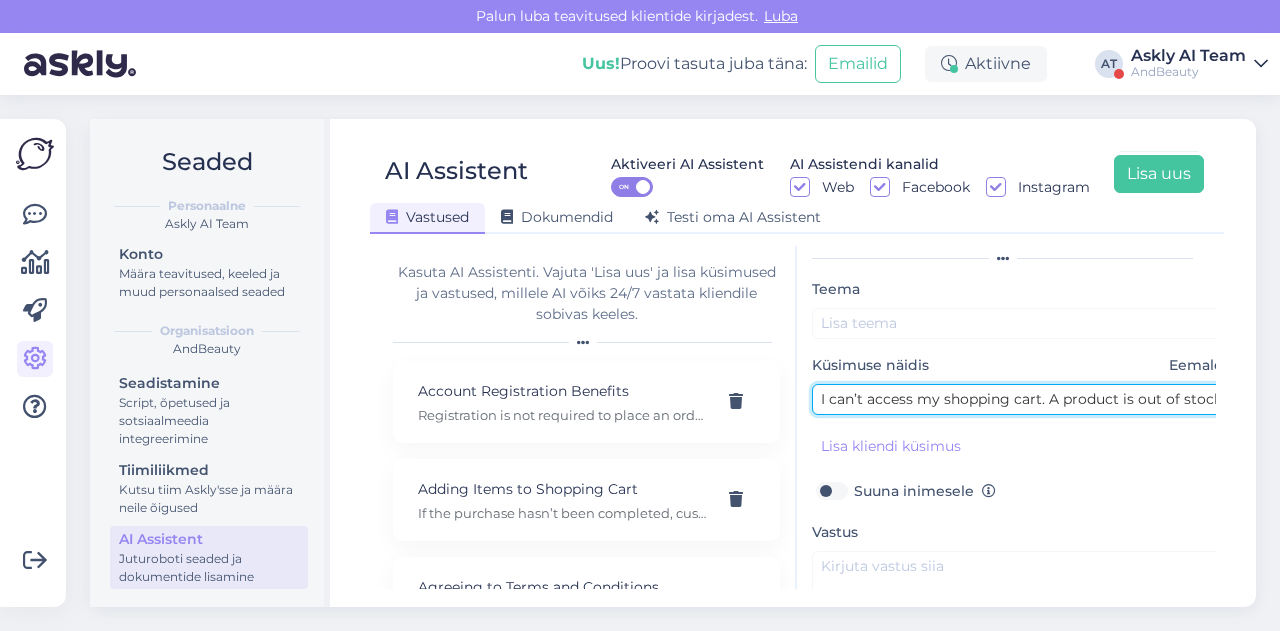 scroll, scrollTop: 0, scrollLeft: 320, axis: horizontal 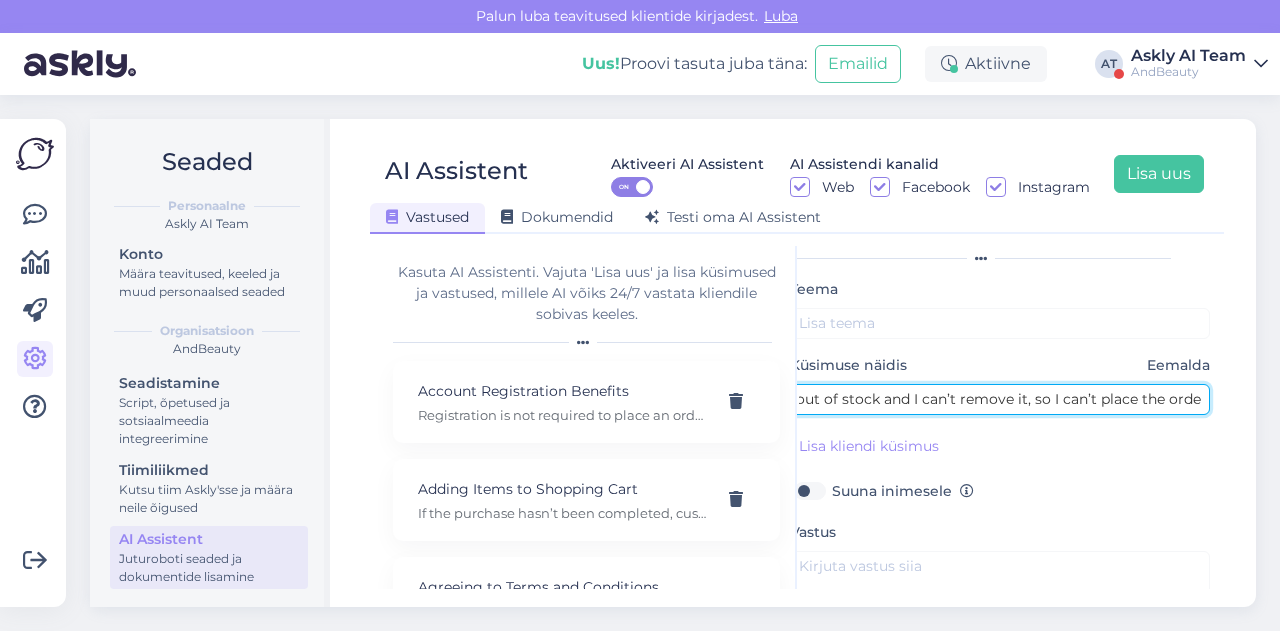 type on "I can’t access my shopping cart. A product is out of stock and I can’t remove it, so I can’t place the order." 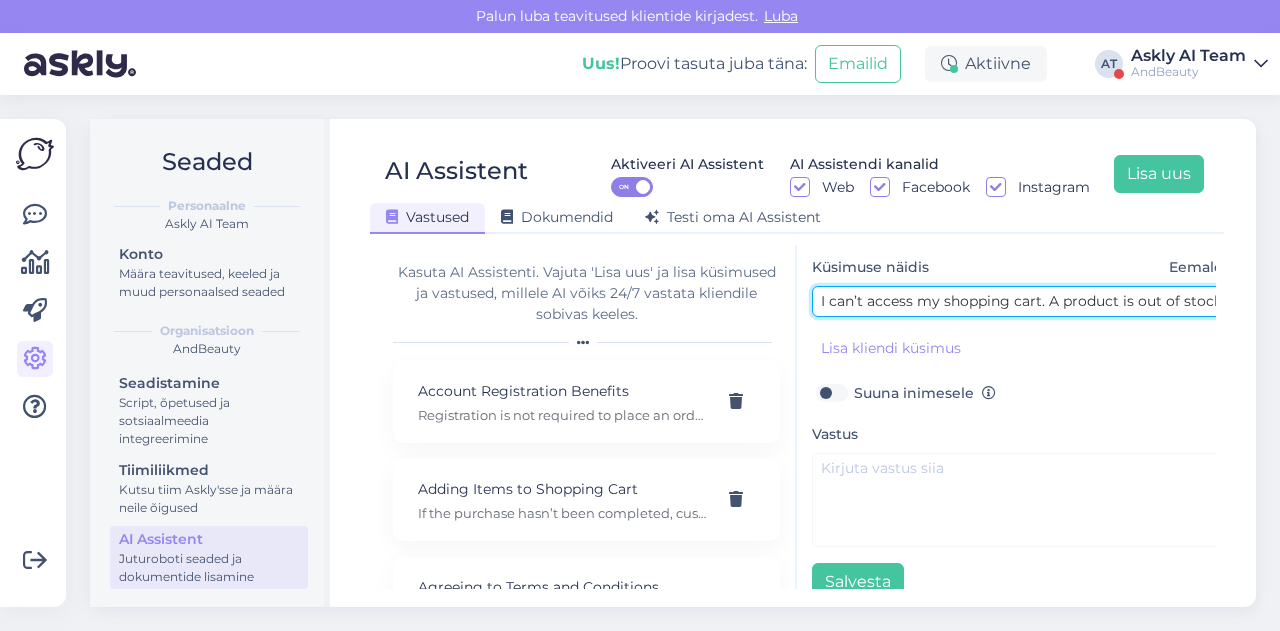 scroll, scrollTop: 140, scrollLeft: 0, axis: vertical 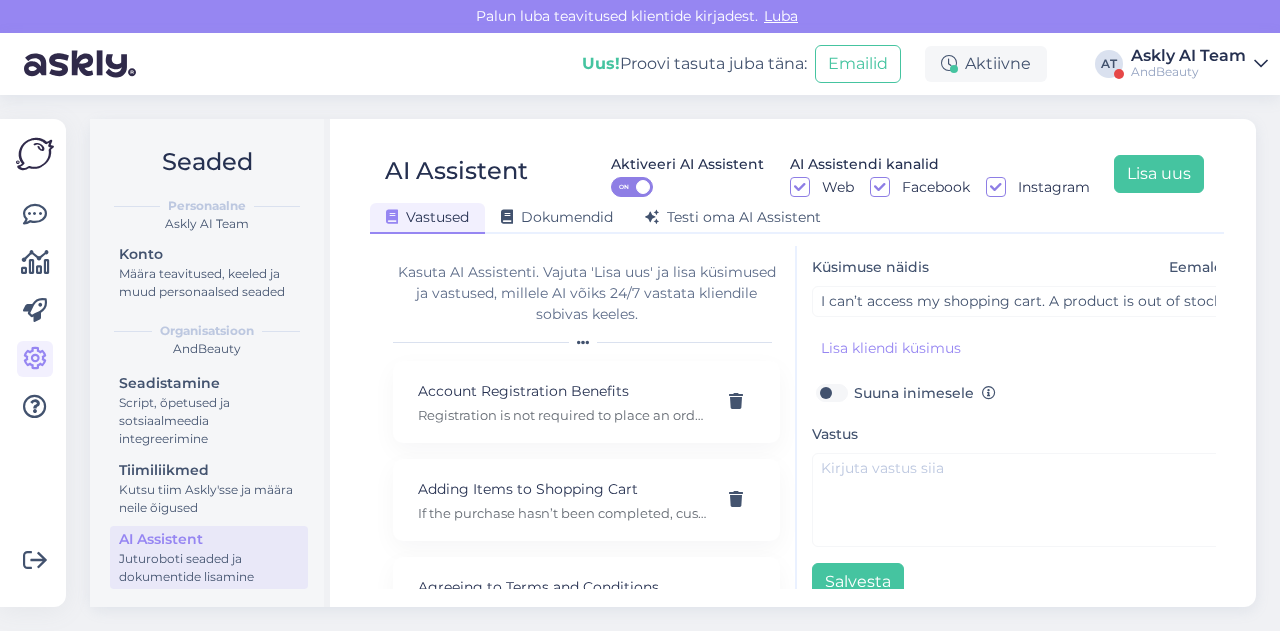 click on "Suuna inimesele" at bounding box center [925, 393] 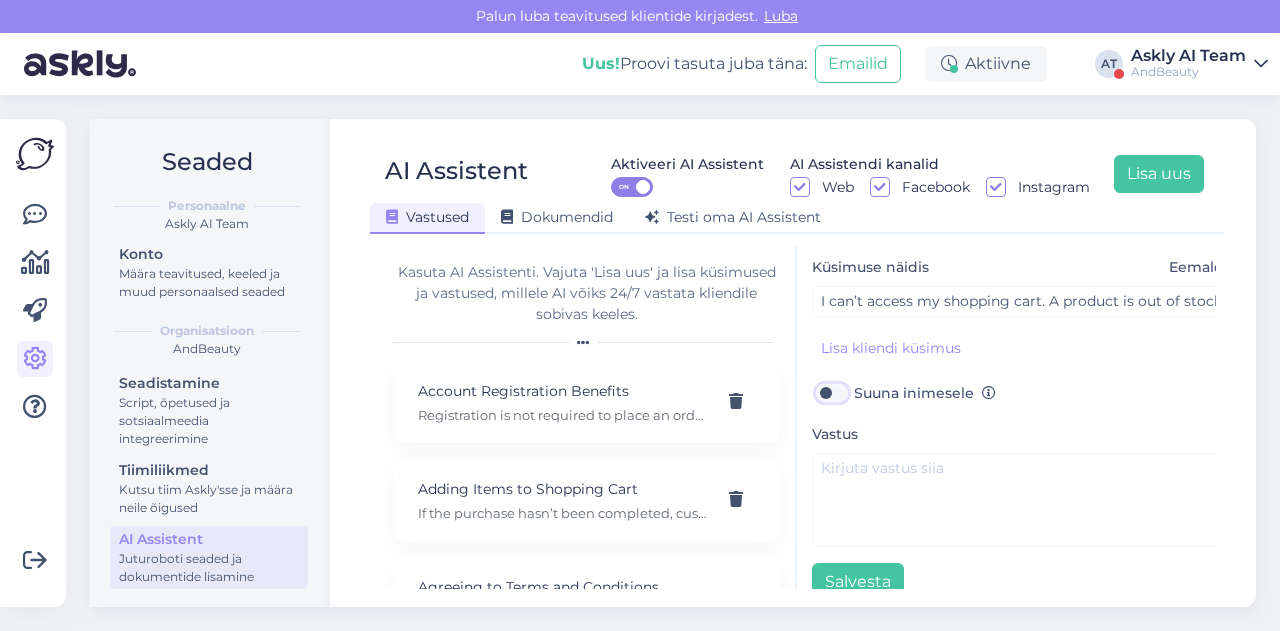 click on "Suuna inimesele" at bounding box center [831, 393] 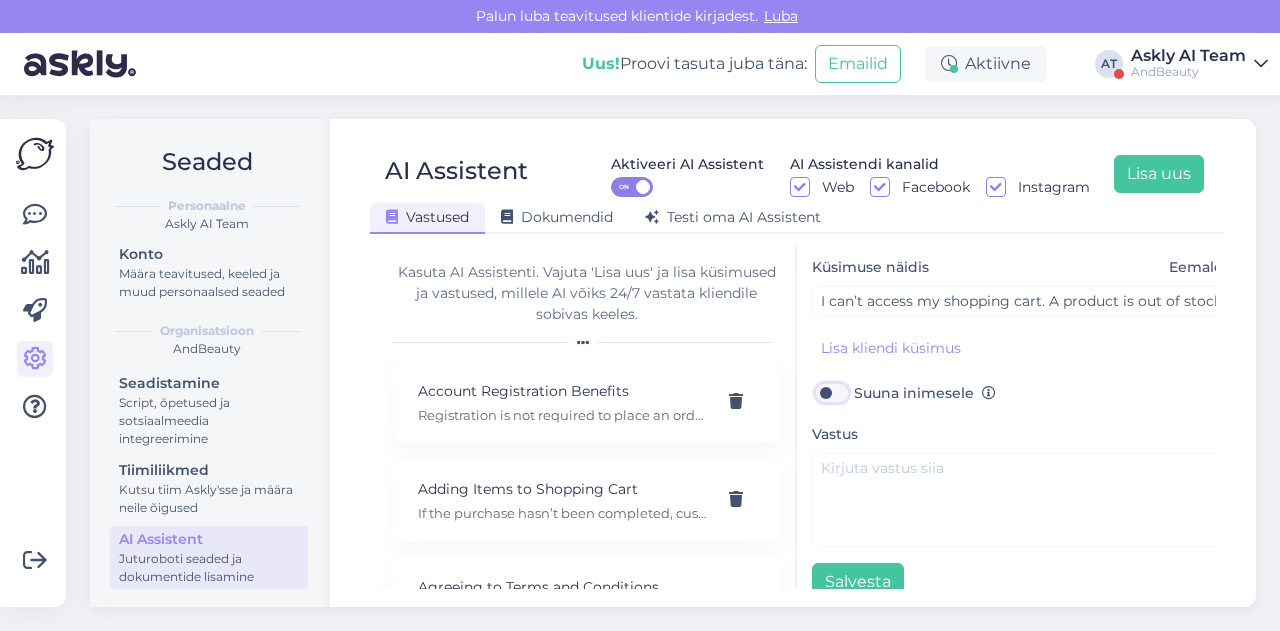 checkbox on "true" 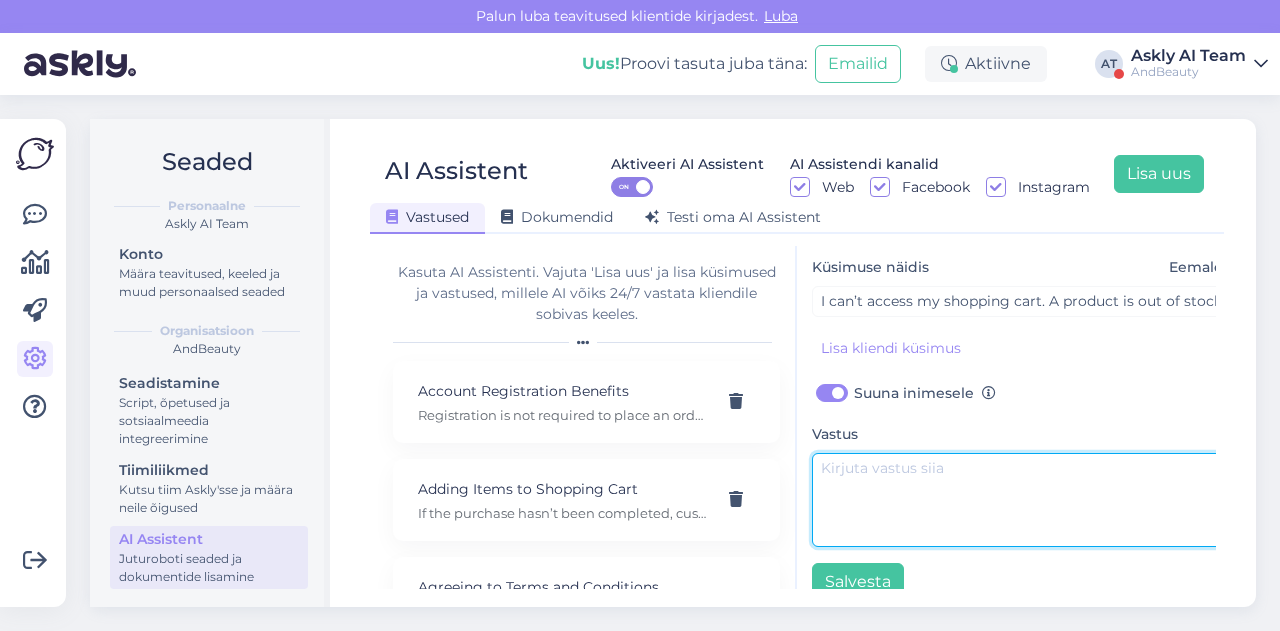 click at bounding box center (1022, 500) 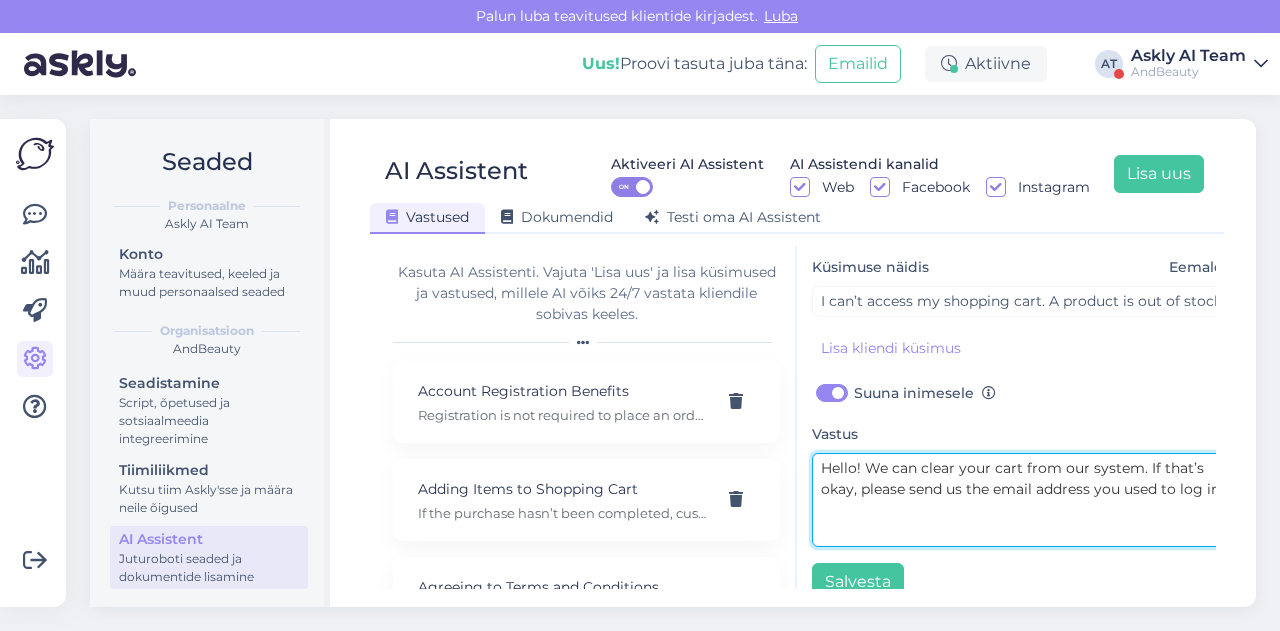 scroll, scrollTop: 140, scrollLeft: 21, axis: both 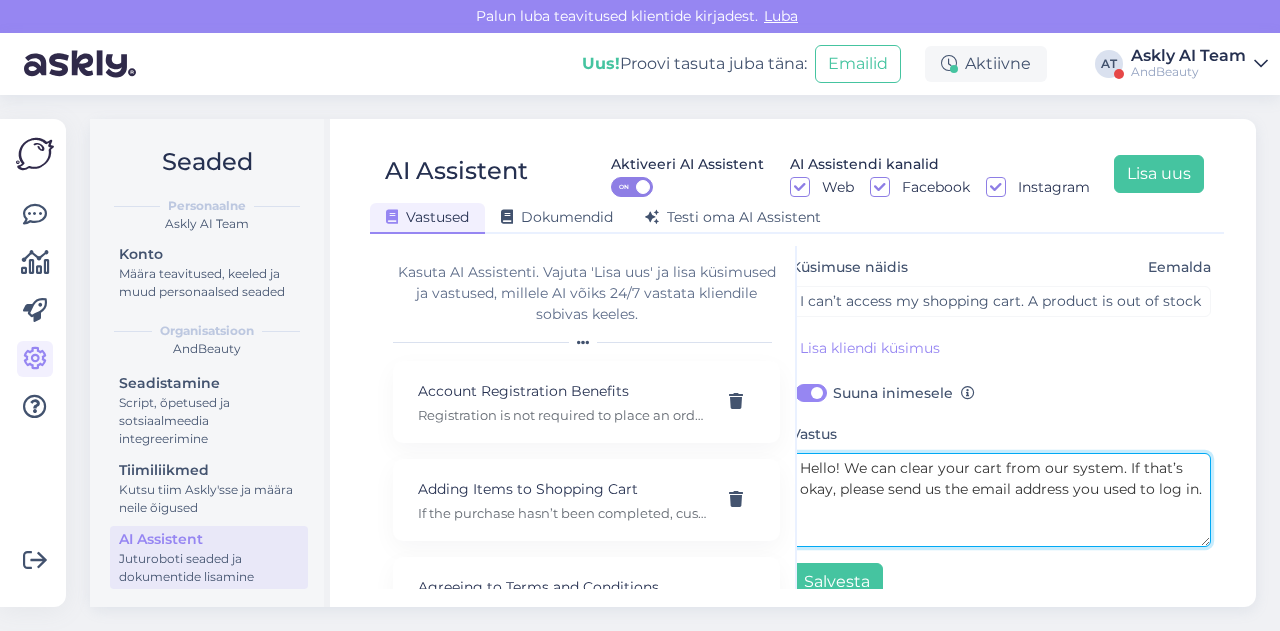 click on "Hello! We can clear your cart from our system. If that’s okay, please send us the email address you used to log in." at bounding box center (1001, 500) 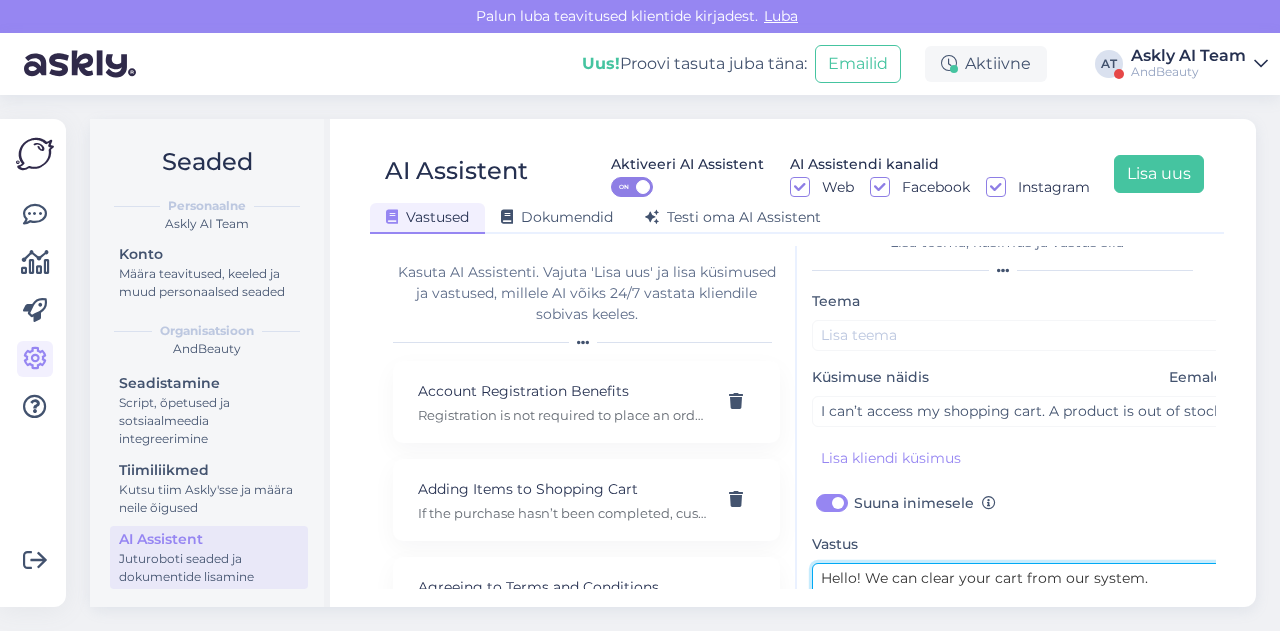 scroll, scrollTop: 30, scrollLeft: 1, axis: both 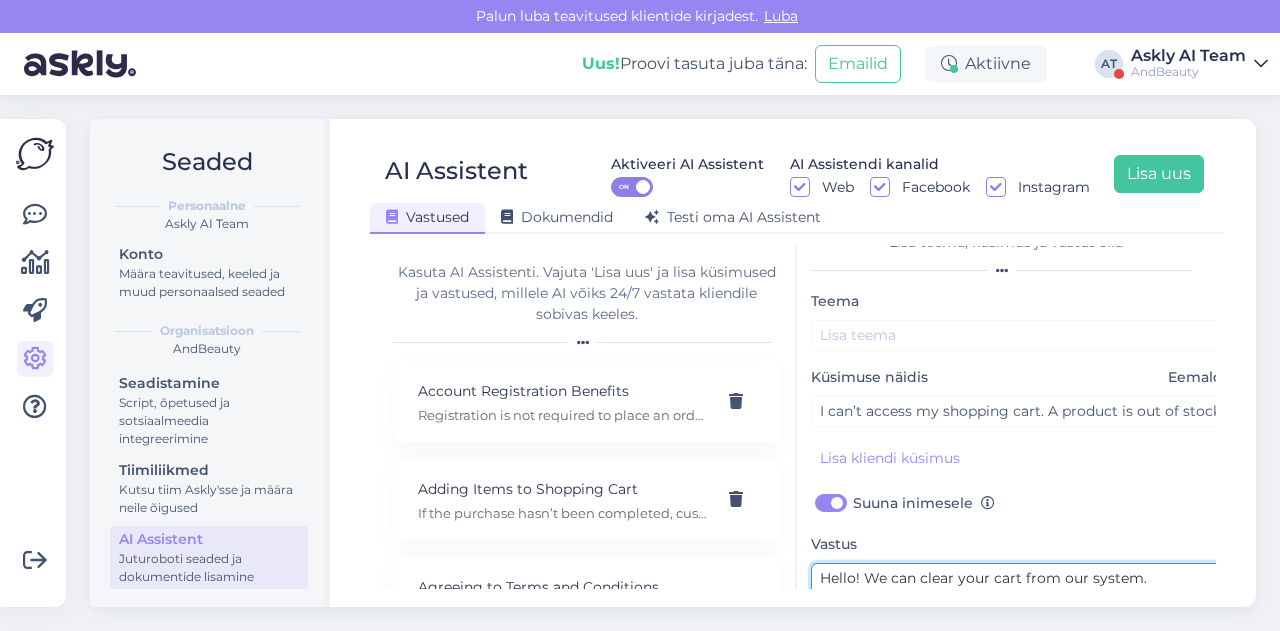 type on "Hello! We can clear your cart from our system.
If that’s okay, please send us the email address you used to log in." 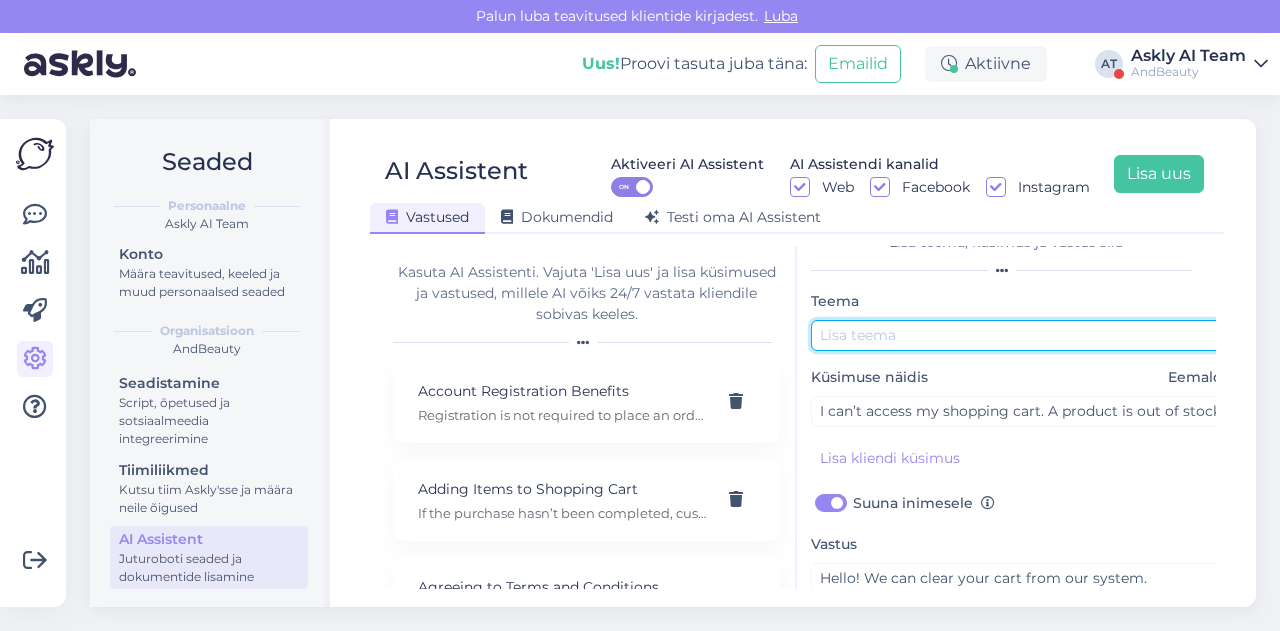 click at bounding box center (1021, 335) 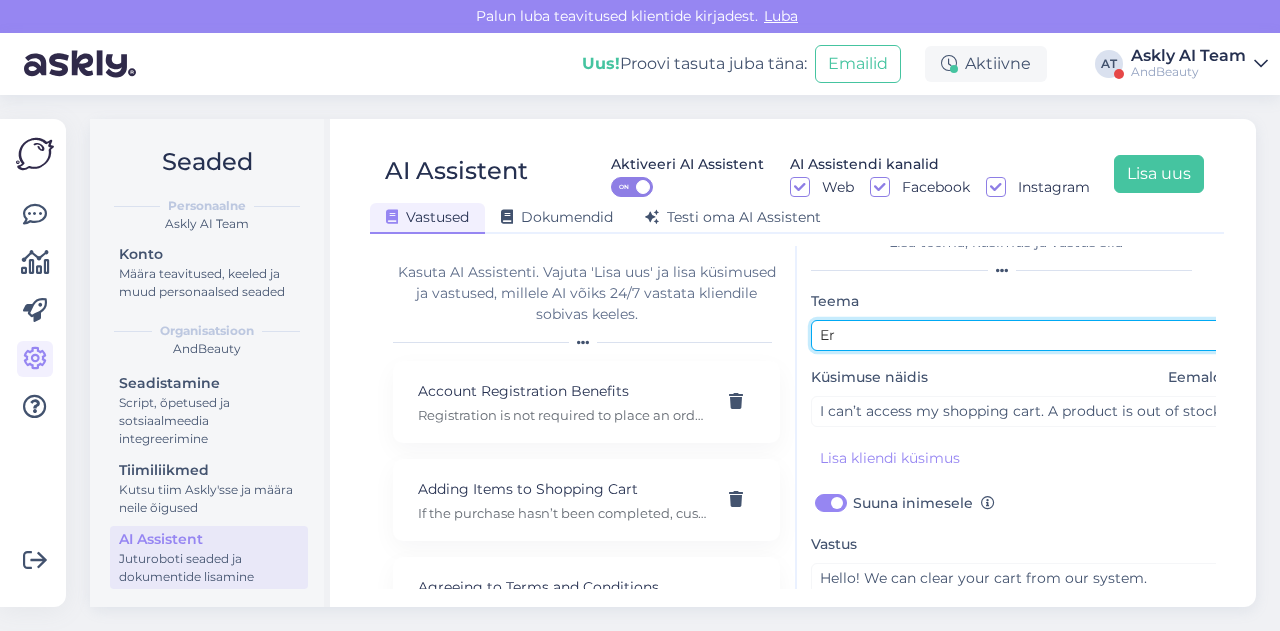 type on "E" 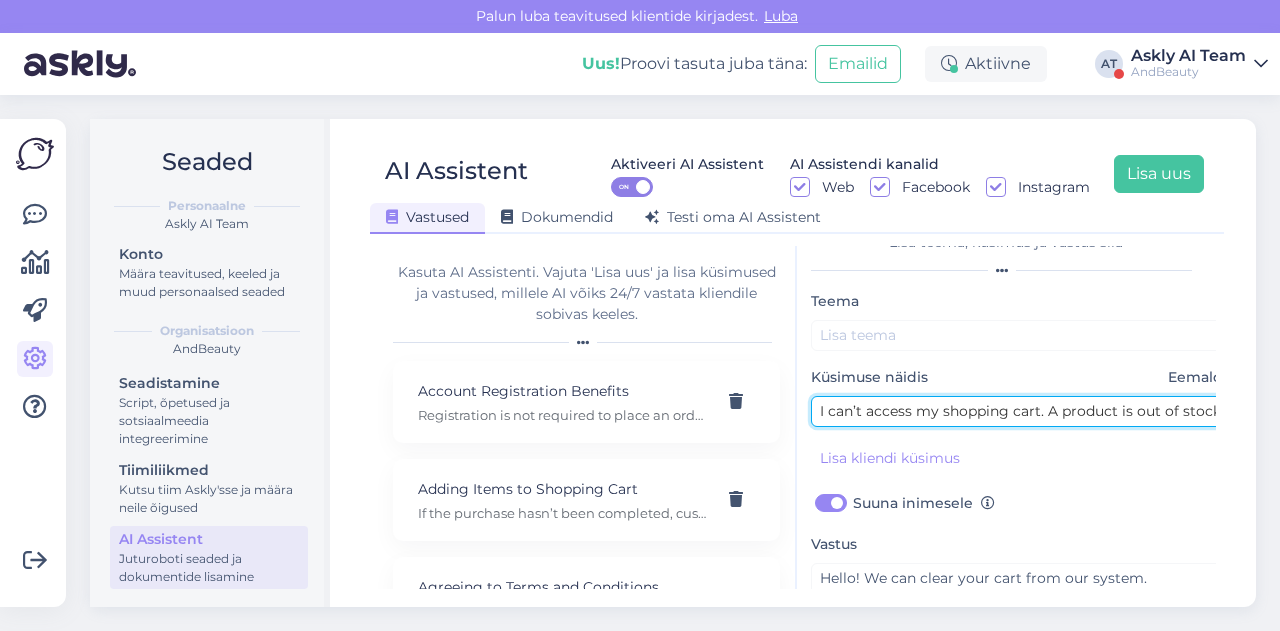 drag, startPoint x: 942, startPoint y: 409, endPoint x: 1038, endPoint y: 409, distance: 96 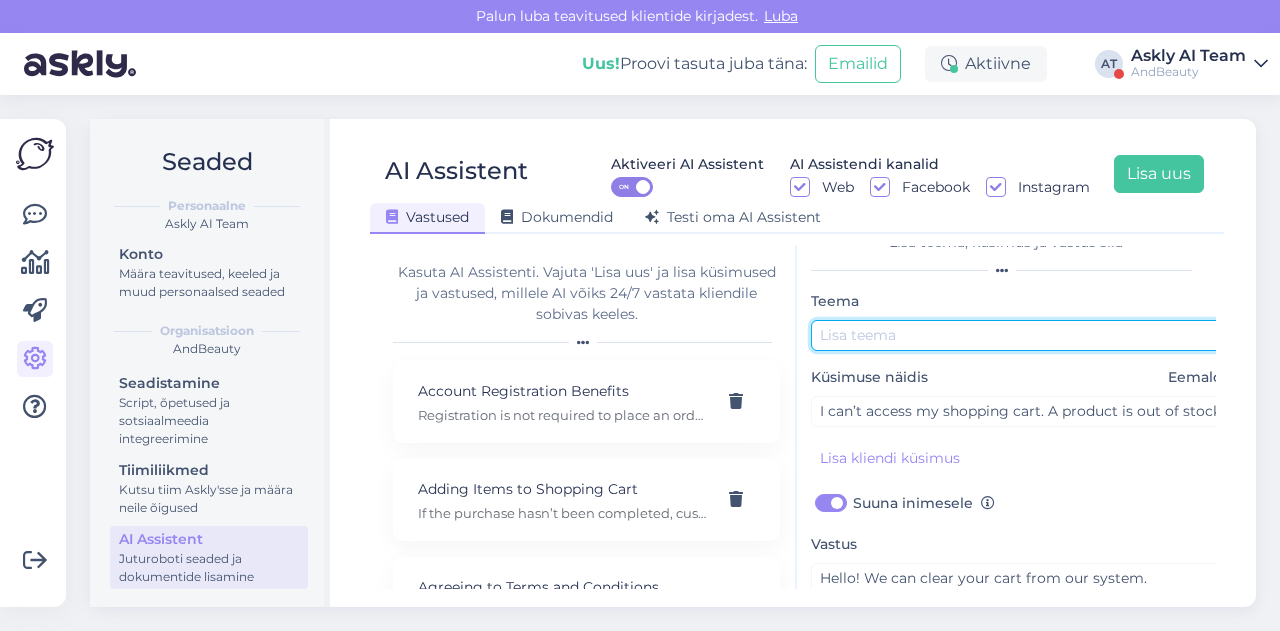 click at bounding box center [1021, 335] 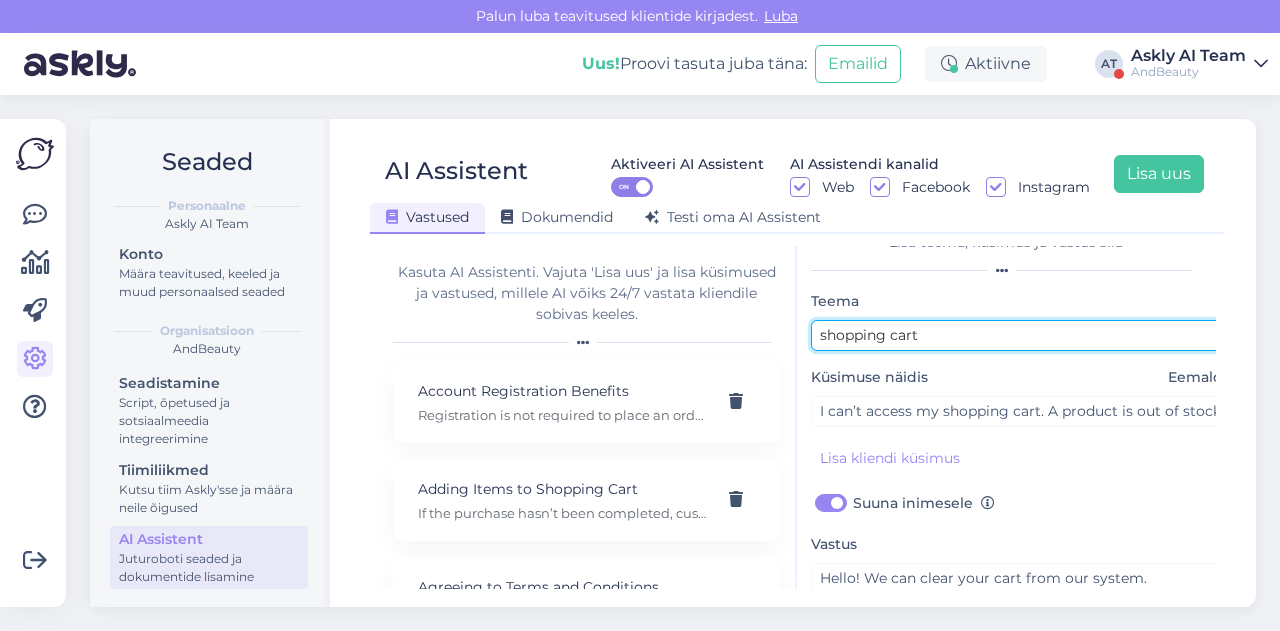 click on "shopping cart" at bounding box center [1021, 335] 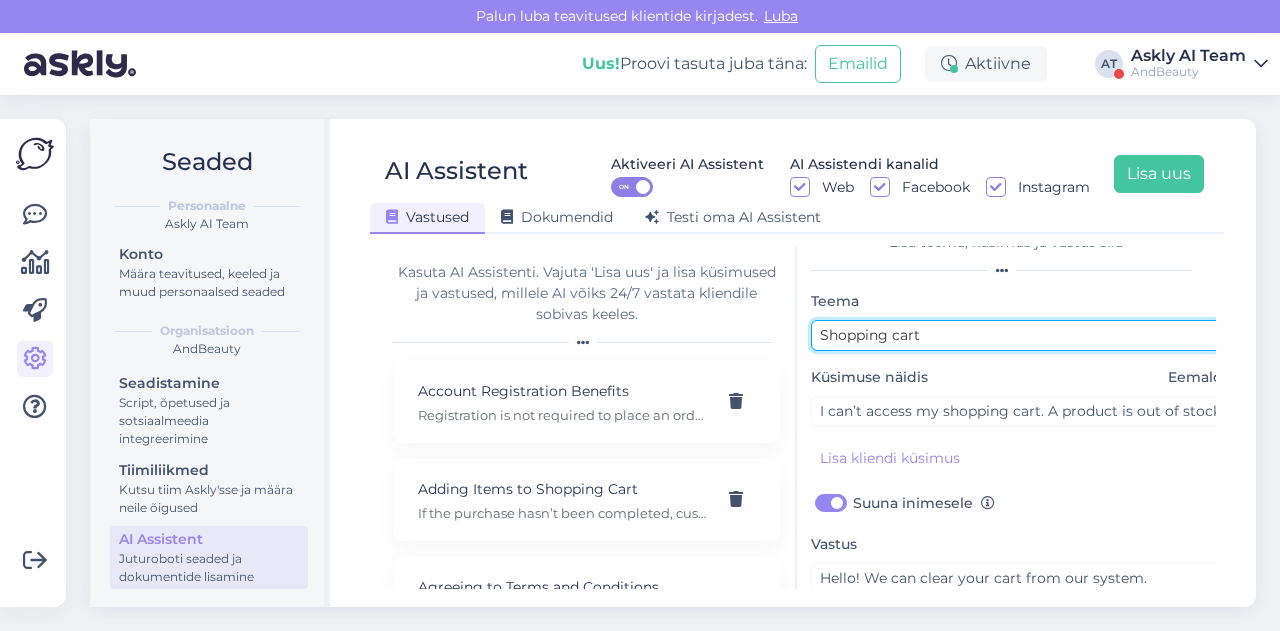 click on "Shopping cart" at bounding box center (1021, 335) 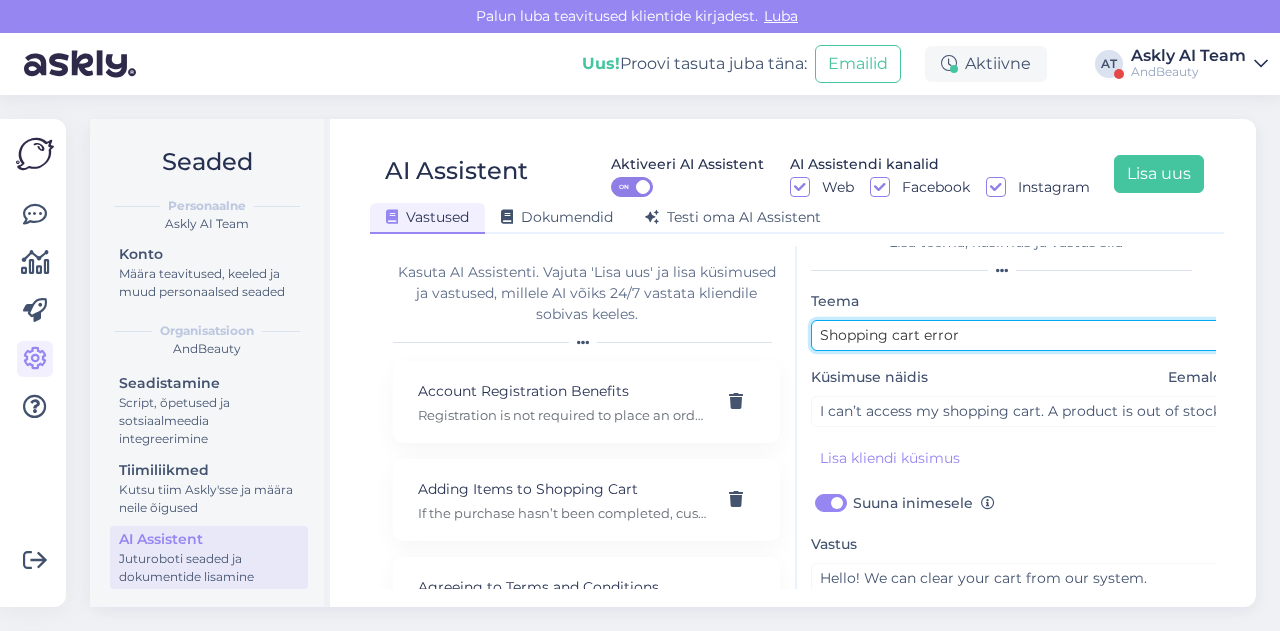 scroll, scrollTop: 179, scrollLeft: 1, axis: both 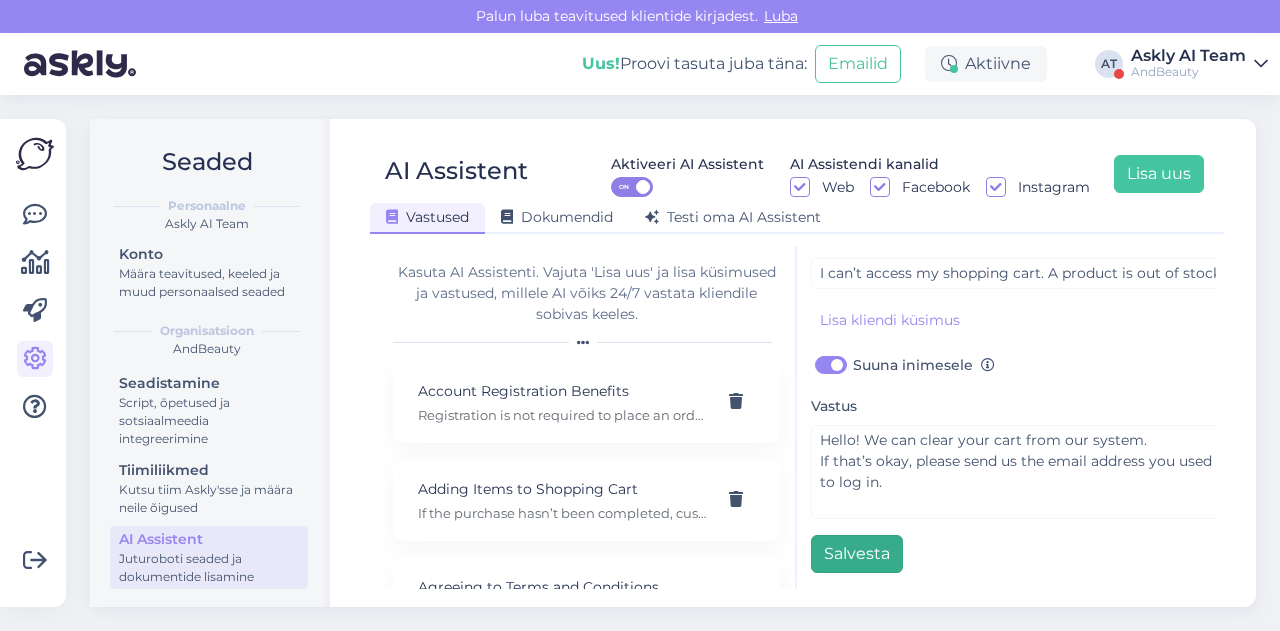 type on "Shopping cart error" 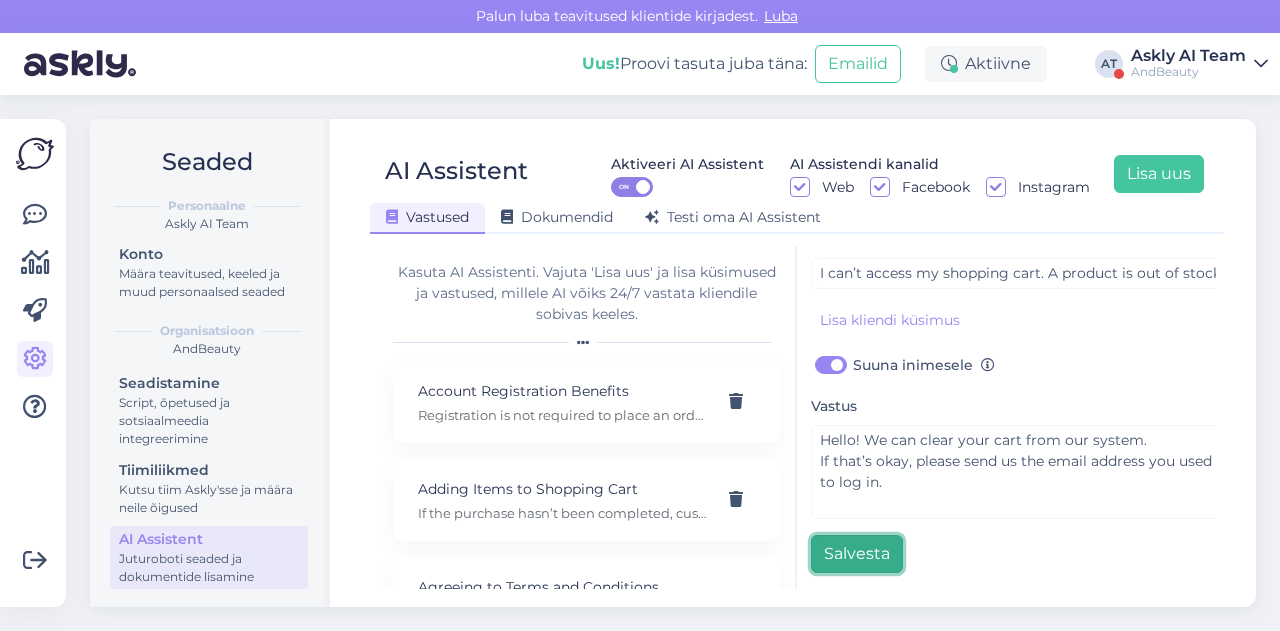 click on "Salvesta" at bounding box center [857, 554] 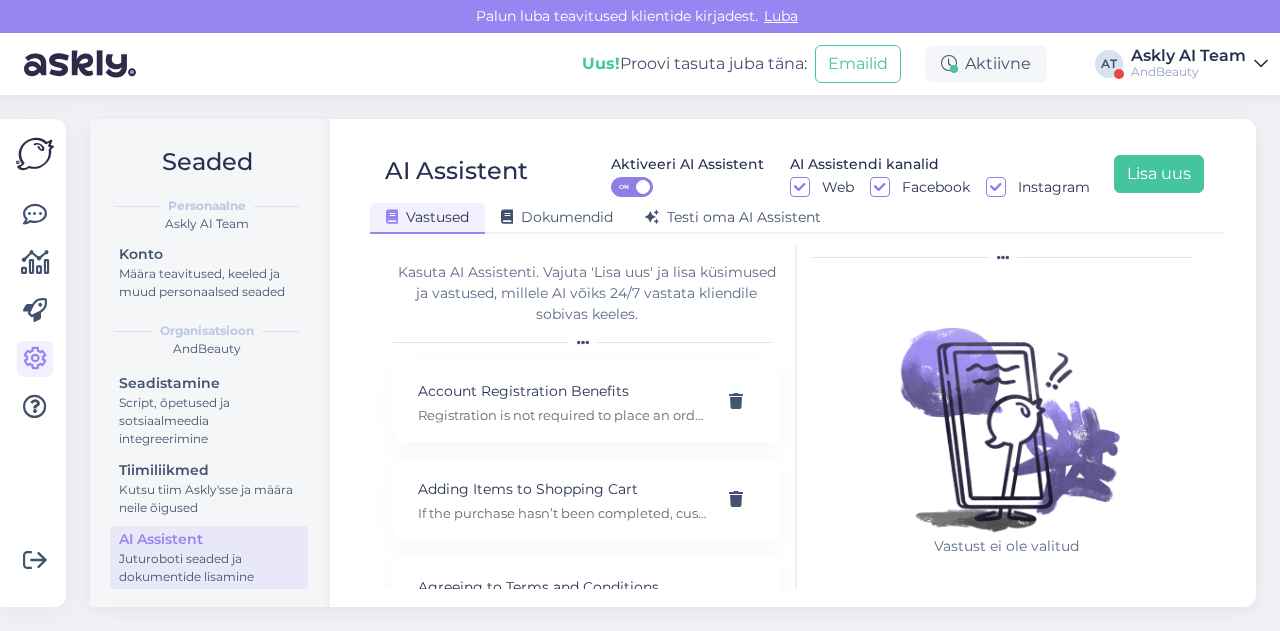 scroll, scrollTop: 0, scrollLeft: 0, axis: both 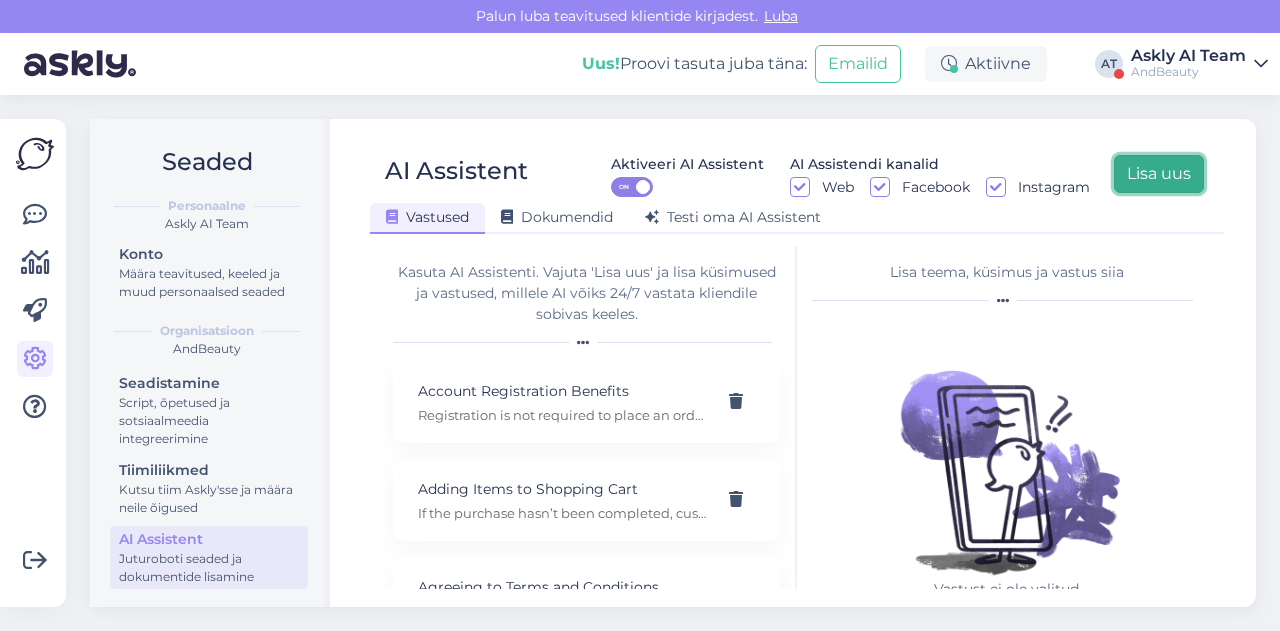 click on "Lisa uus" at bounding box center (1159, 174) 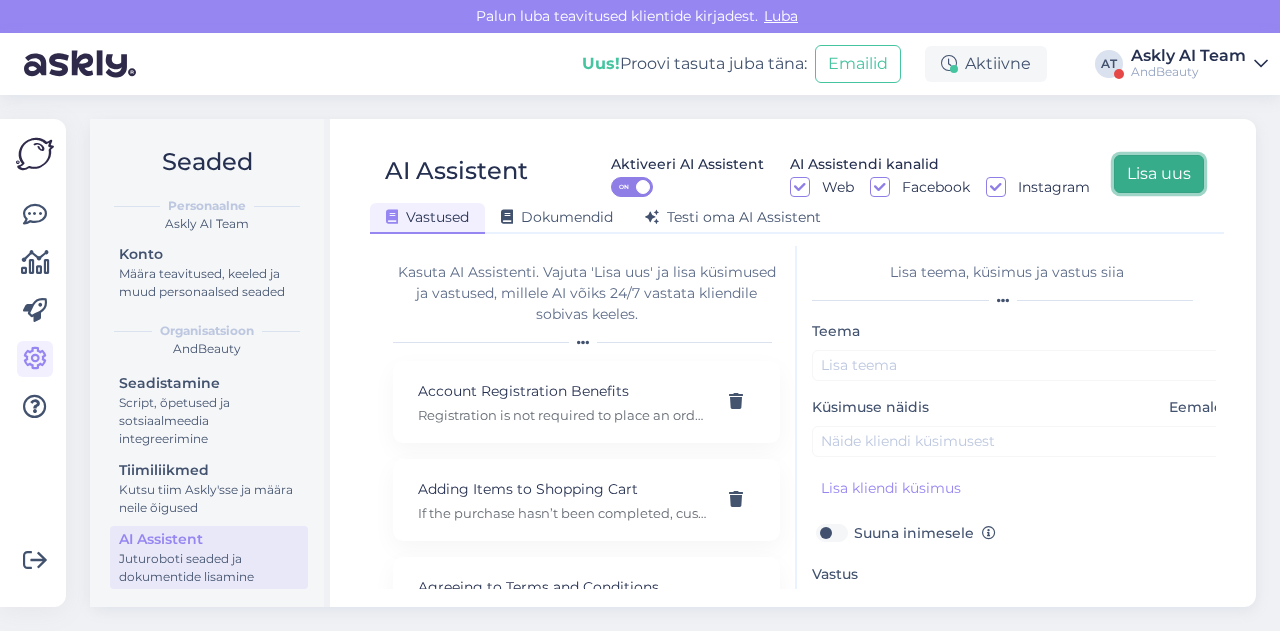 scroll, scrollTop: 0, scrollLeft: 0, axis: both 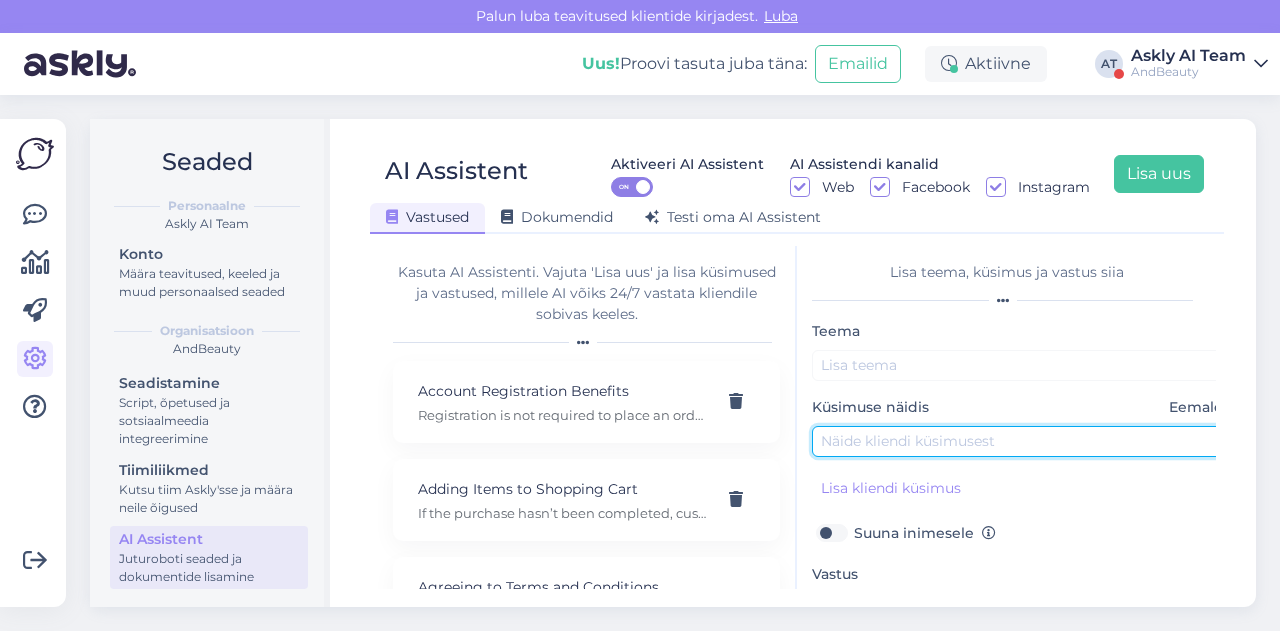 click at bounding box center [1022, 441] 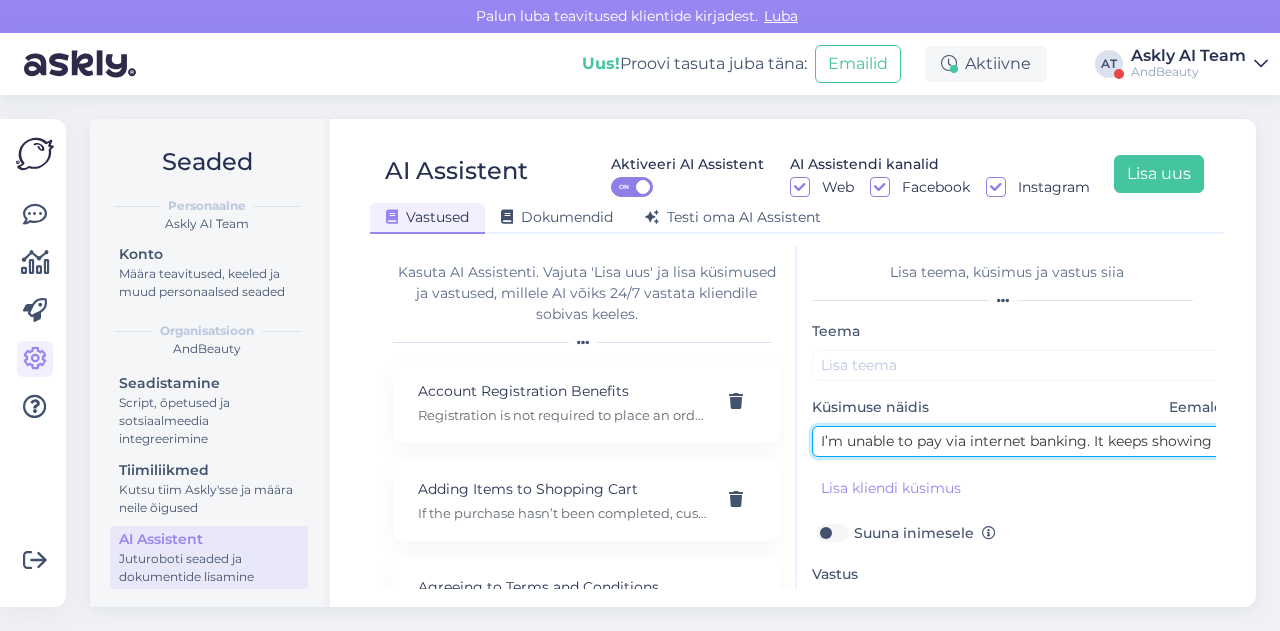 scroll, scrollTop: 0, scrollLeft: 260, axis: horizontal 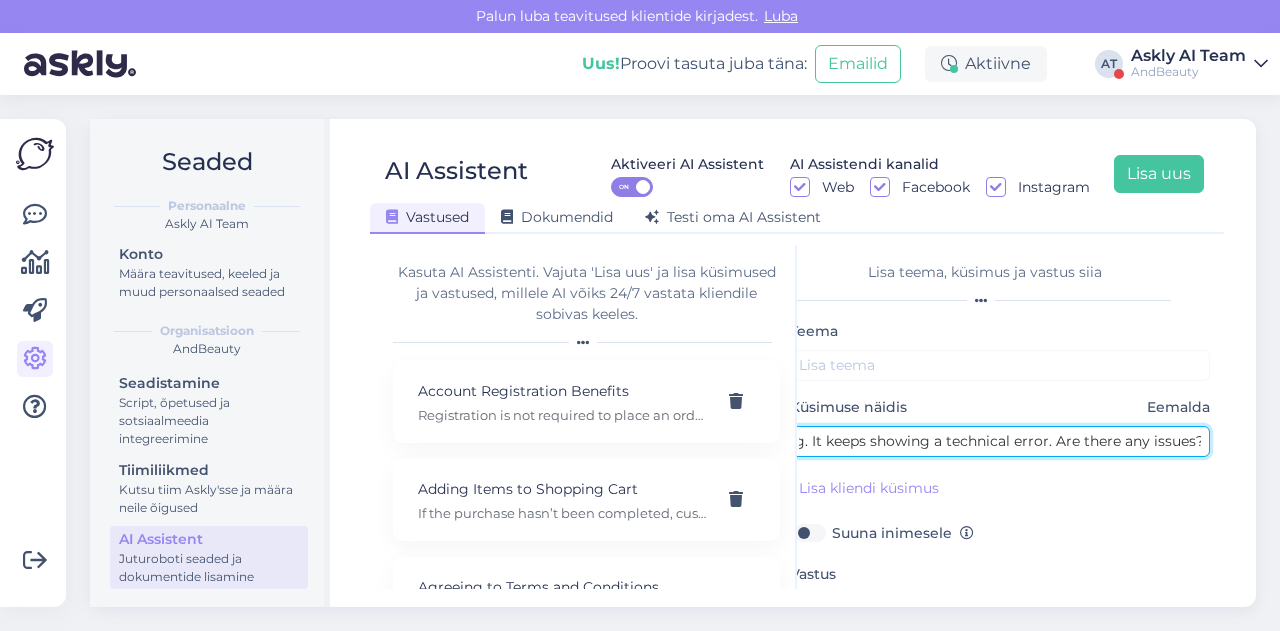 type on "I’m unable to pay via internet banking. It keeps showing a technical error. Are there any issues?" 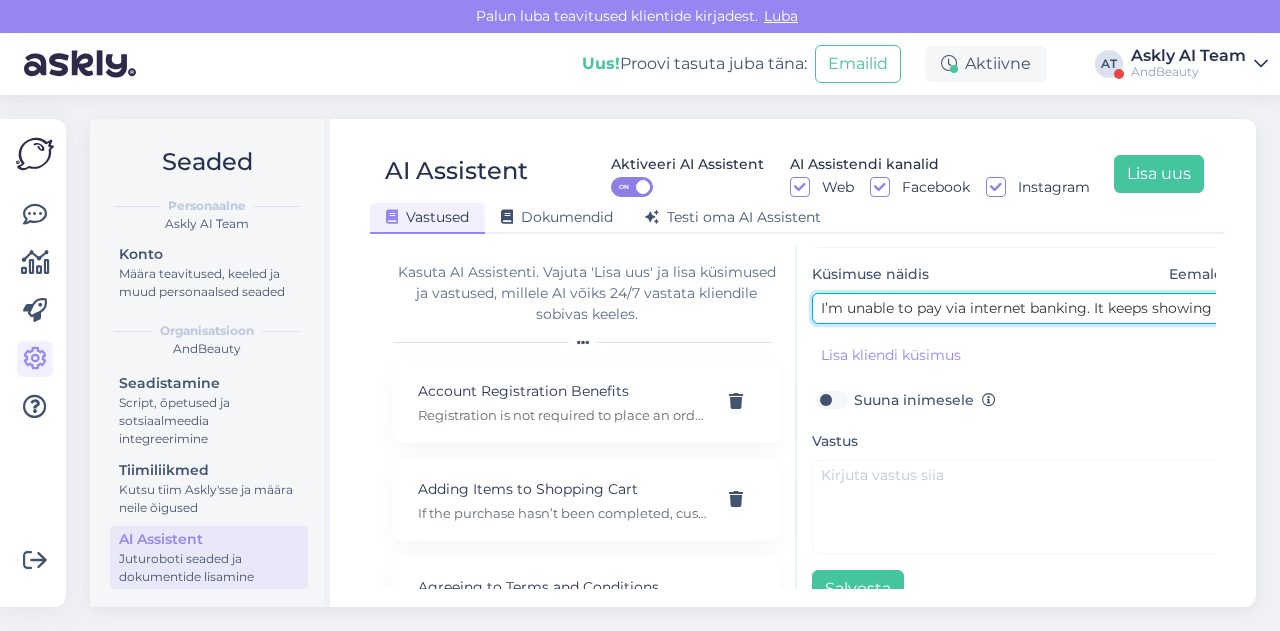 scroll, scrollTop: 146, scrollLeft: 0, axis: vertical 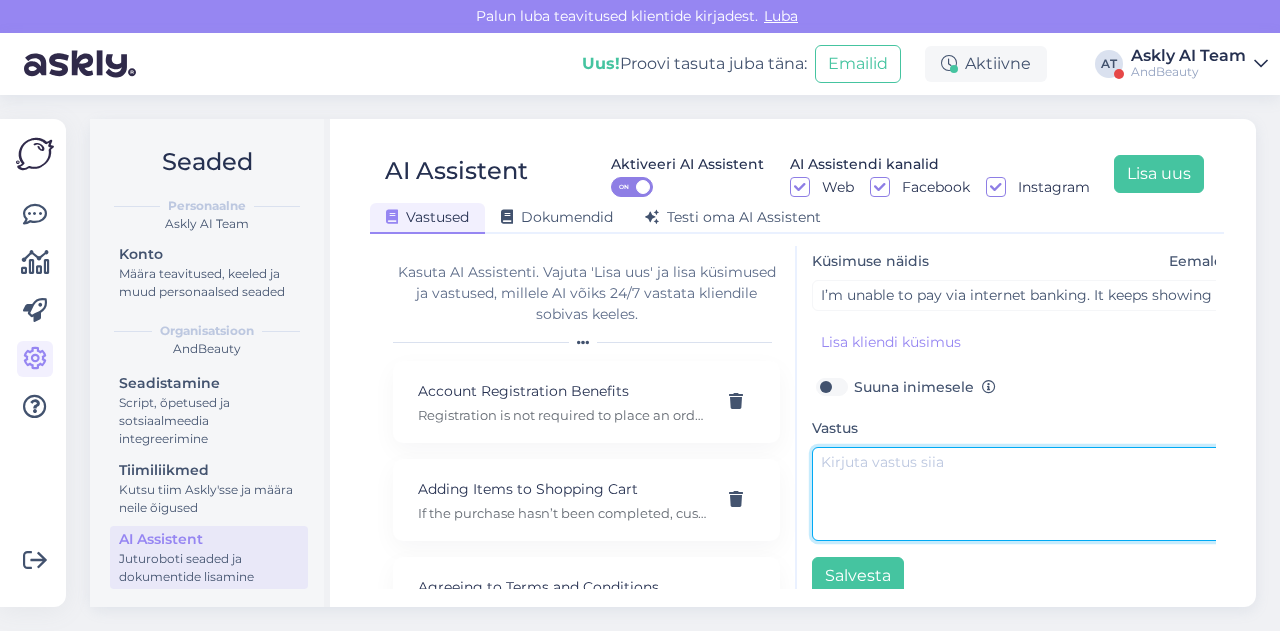 click at bounding box center (1022, 494) 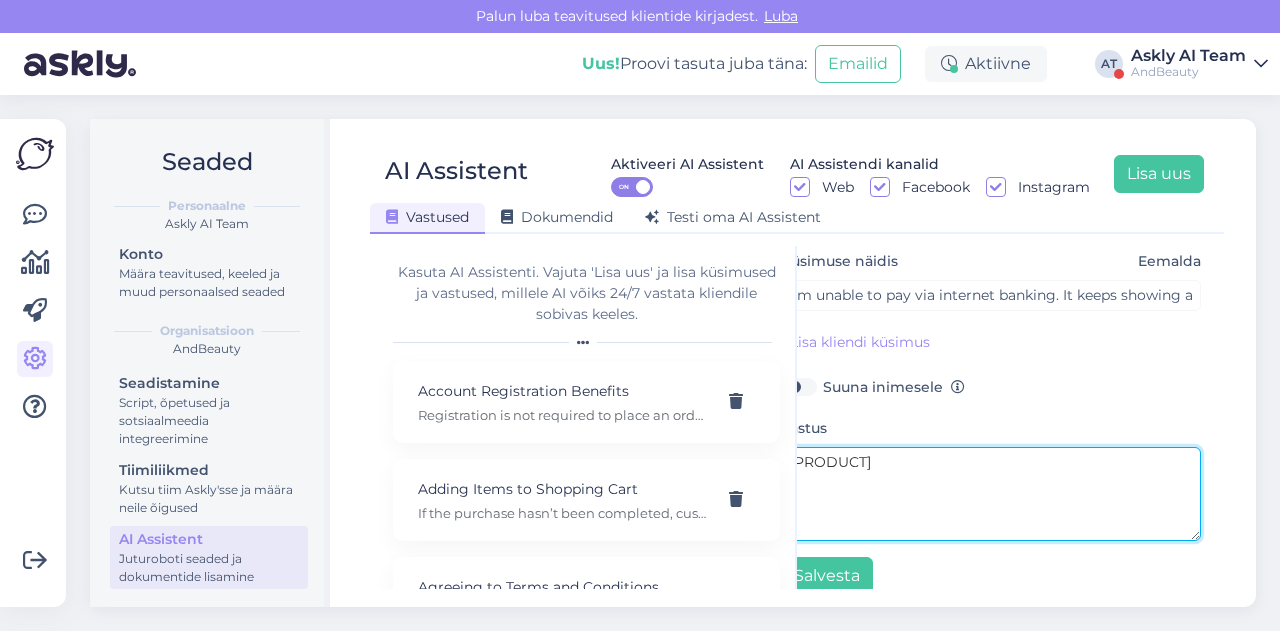 scroll, scrollTop: 146, scrollLeft: 36, axis: both 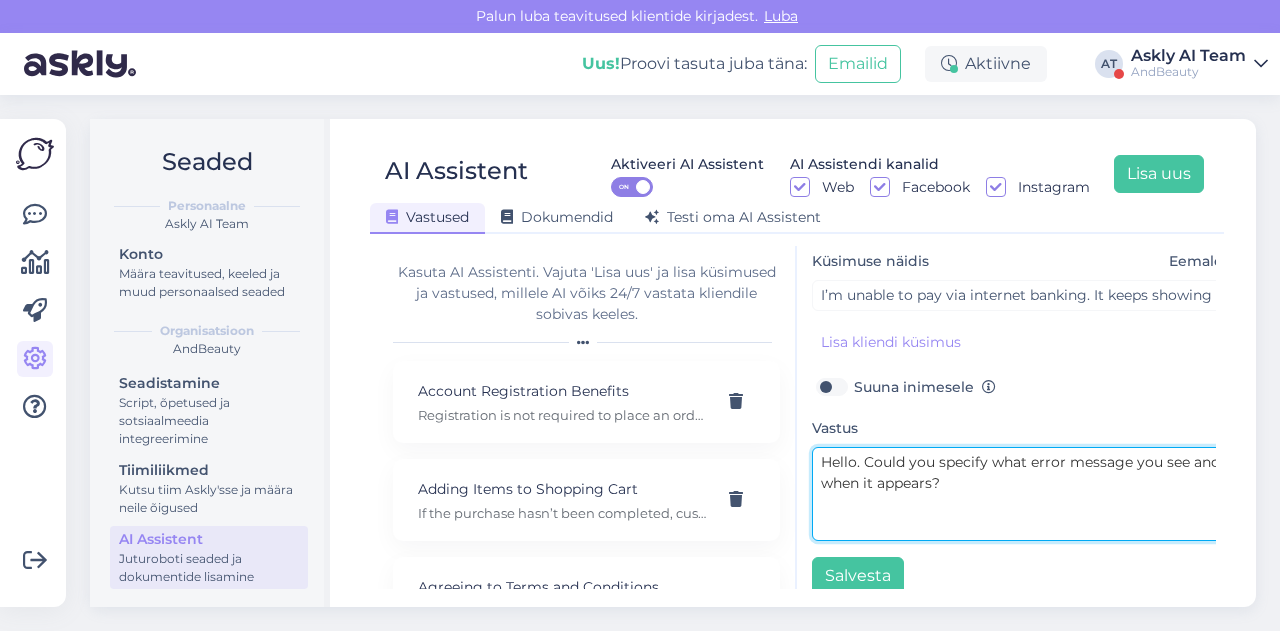 type on "Hello. Could you specify what error message you see and when it appears?" 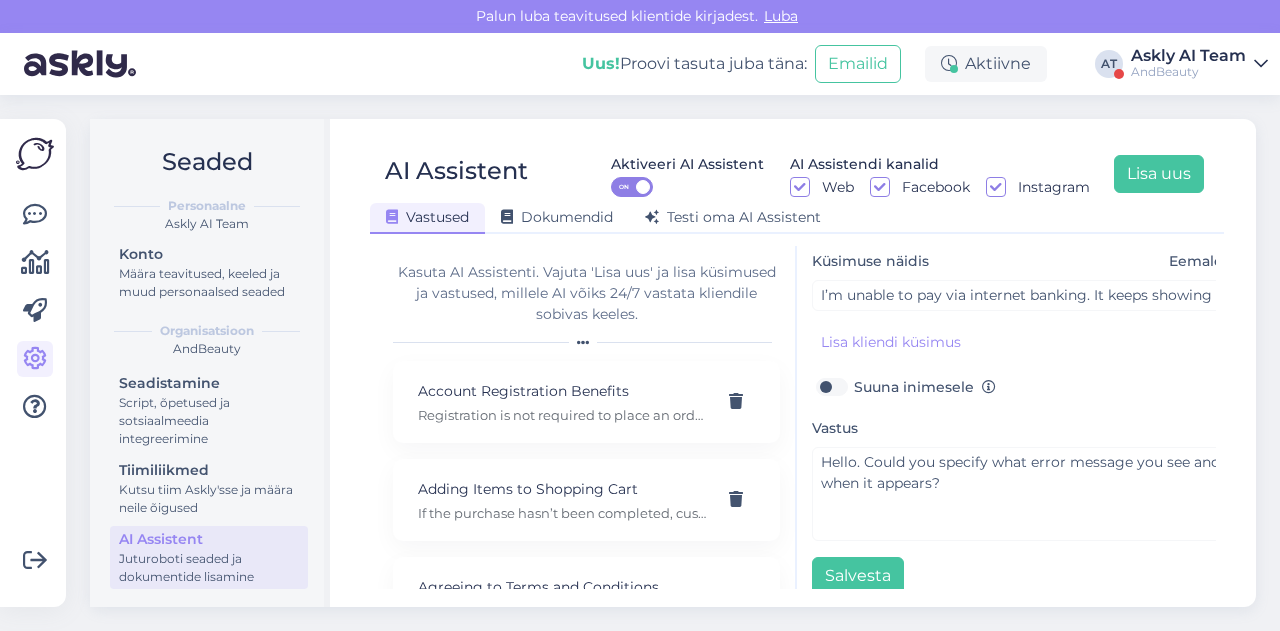 click on "Suuna inimesele" at bounding box center (925, 387) 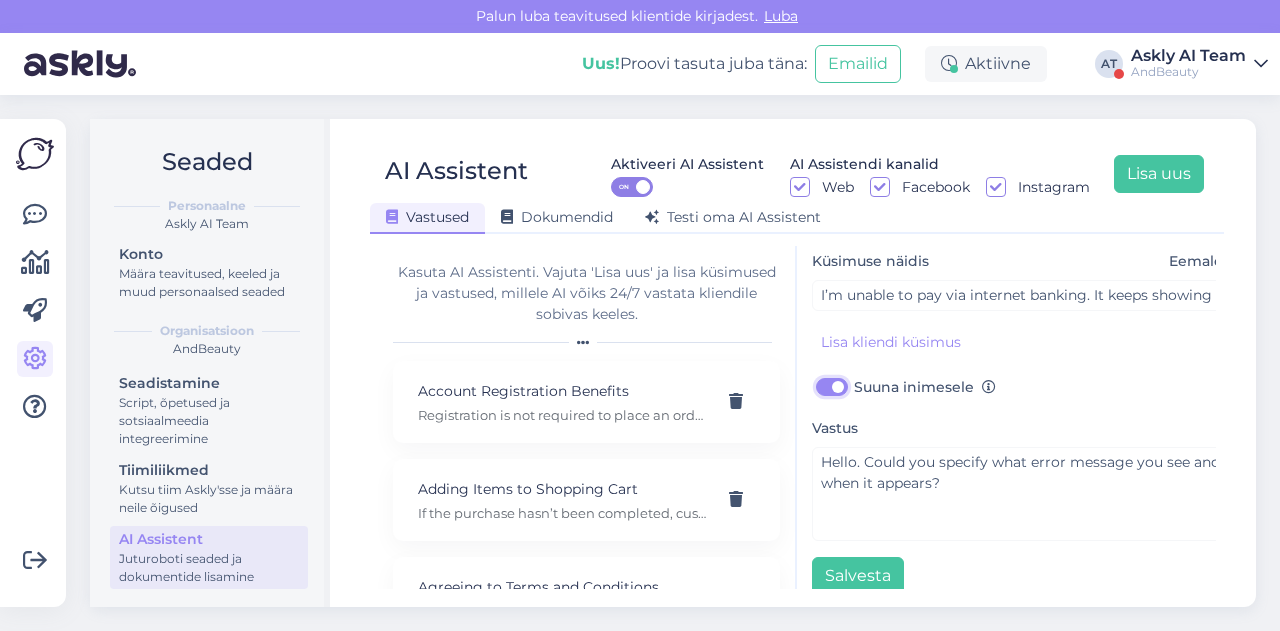 checkbox on "true" 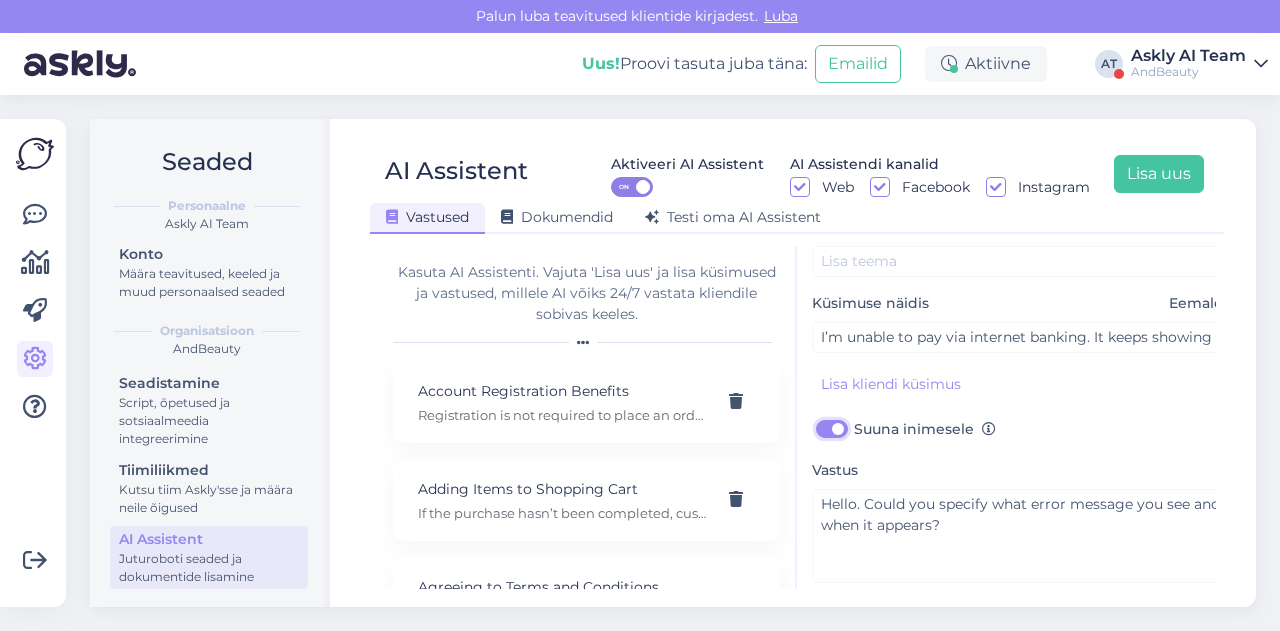 scroll, scrollTop: 102, scrollLeft: 0, axis: vertical 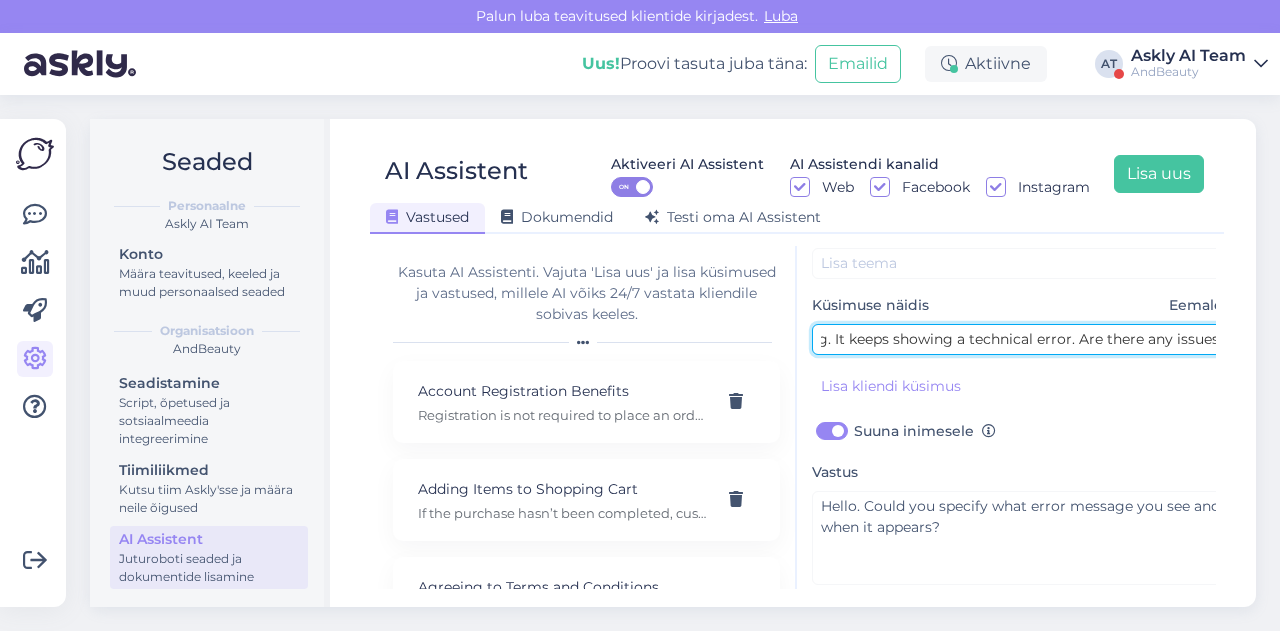 drag, startPoint x: 970, startPoint y: 336, endPoint x: 1071, endPoint y: 329, distance: 101.24229 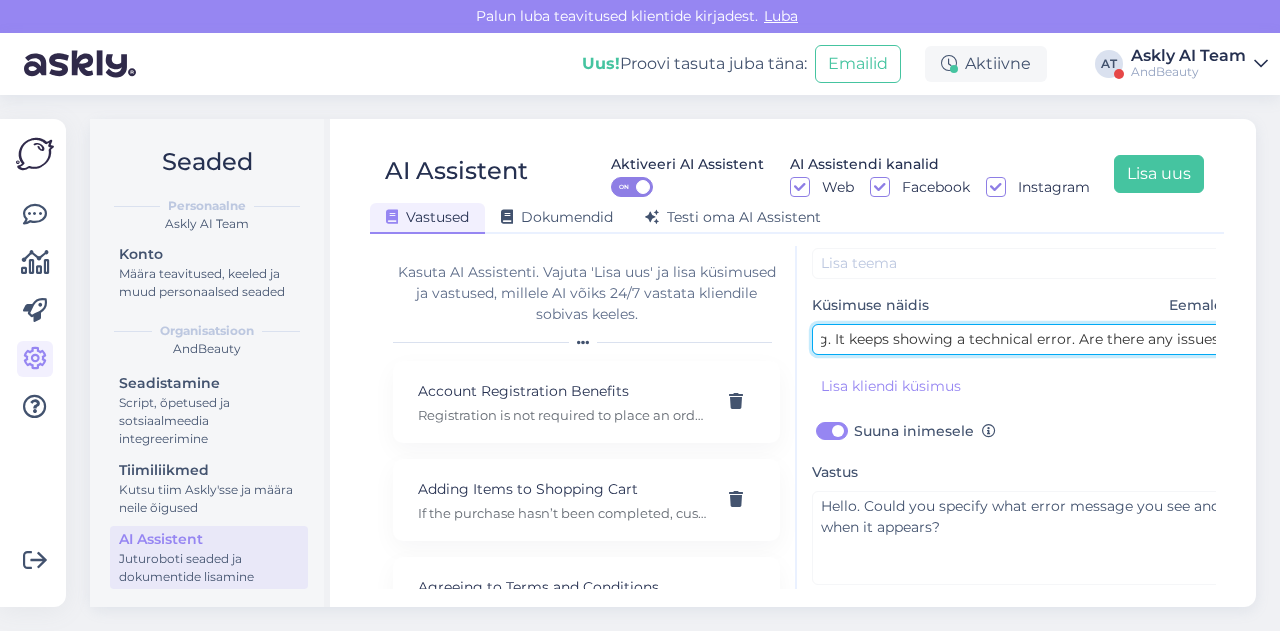 click on "I’m unable to pay via internet banking. It keeps showing a technical error. Are there any issues?" at bounding box center (1022, 339) 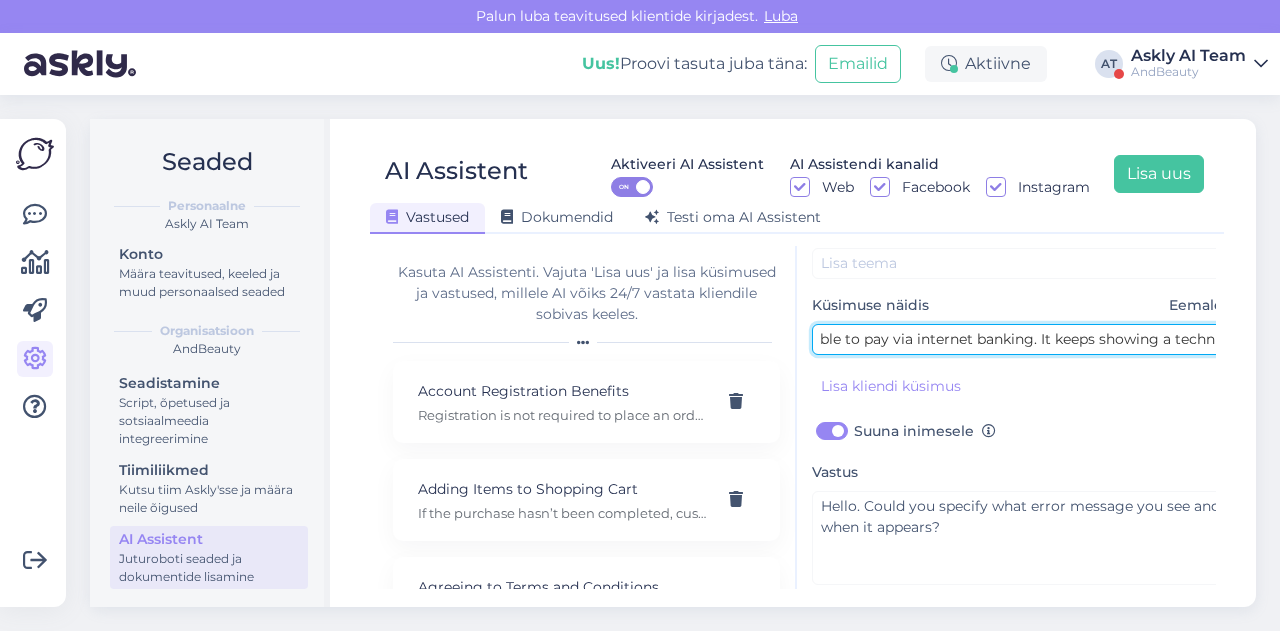 scroll, scrollTop: 0, scrollLeft: 0, axis: both 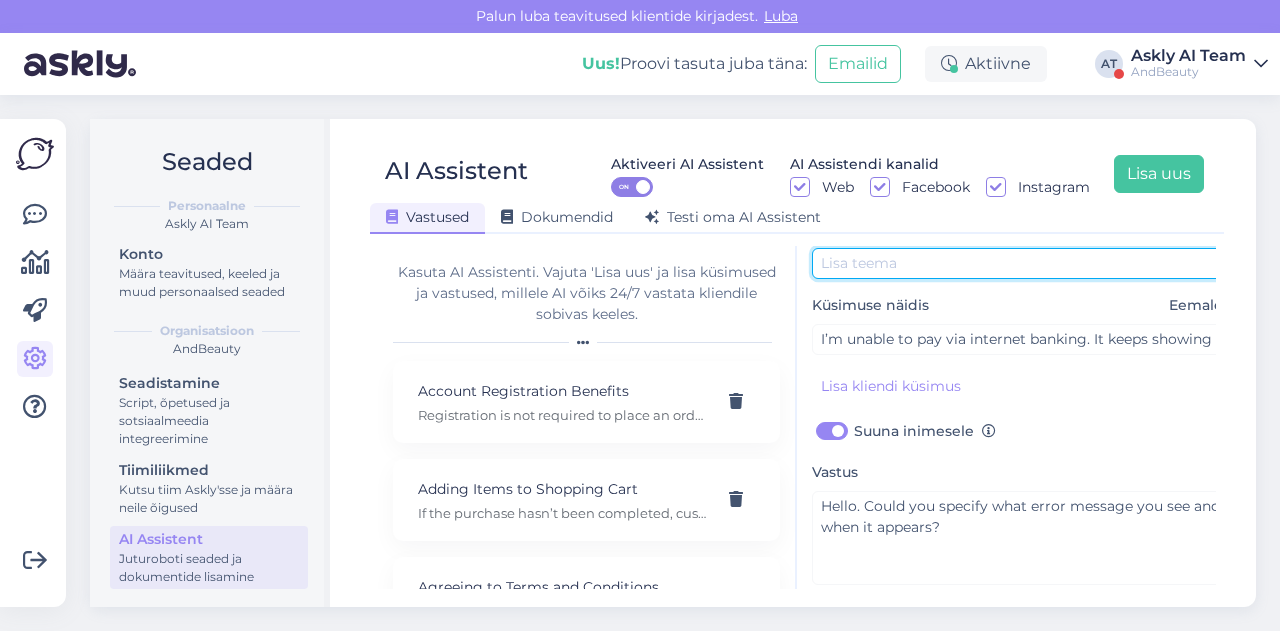 click at bounding box center [1022, 263] 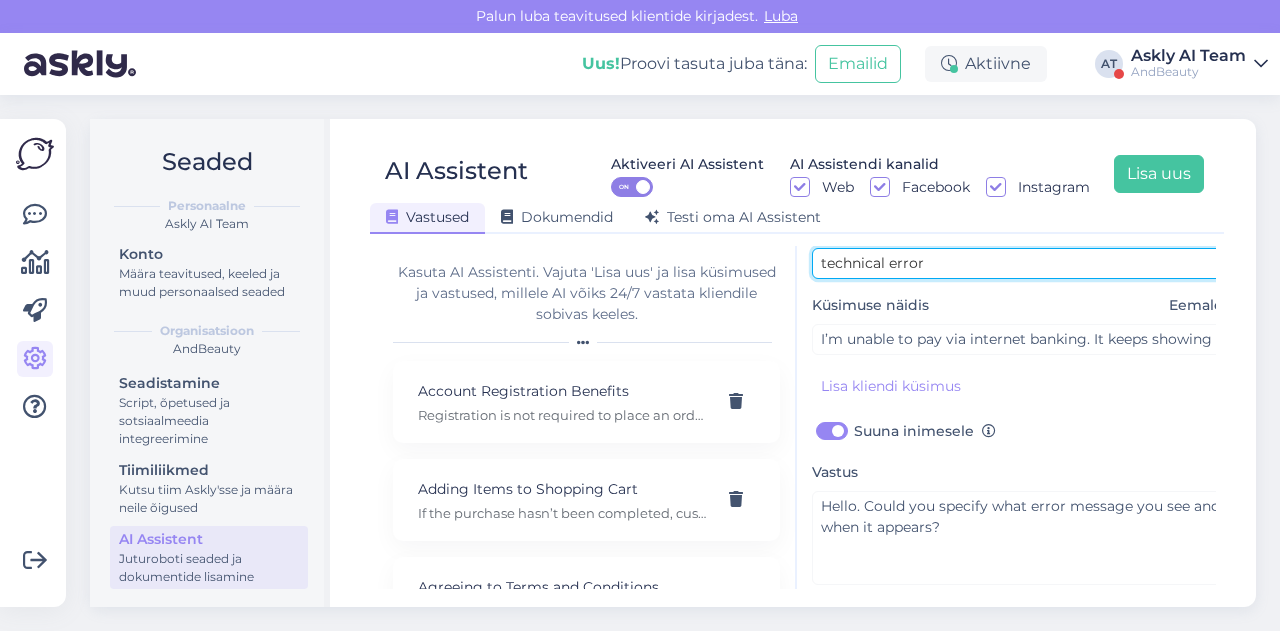 click on "technical error" at bounding box center (1022, 263) 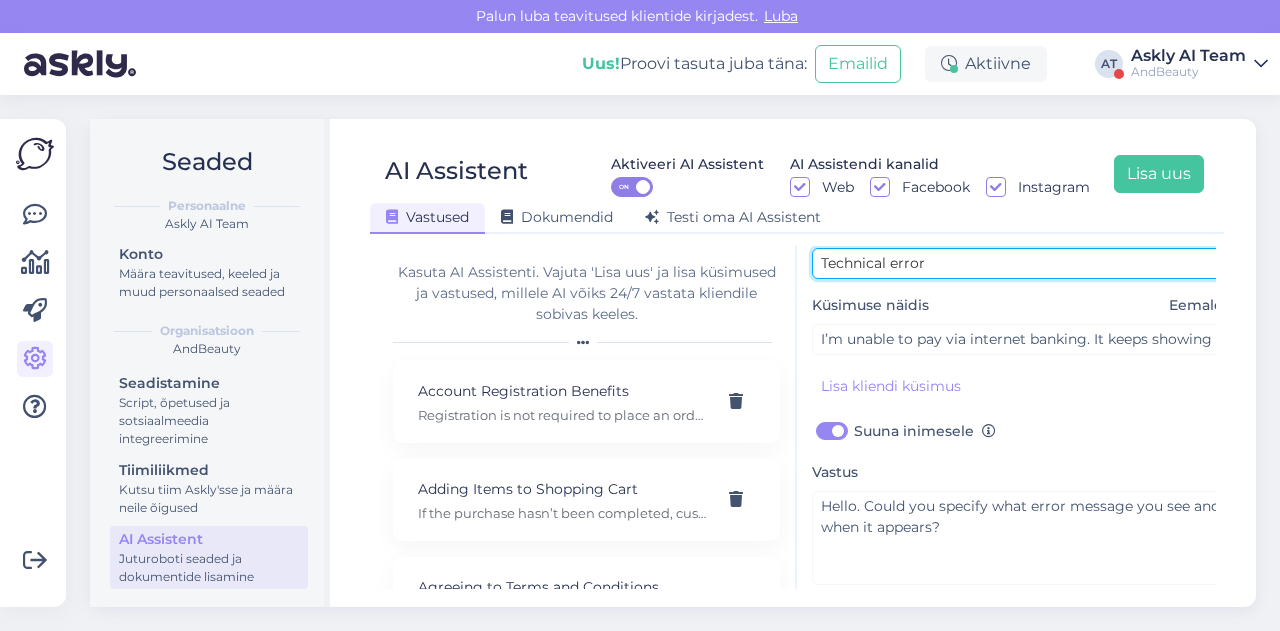 scroll, scrollTop: 179, scrollLeft: 0, axis: vertical 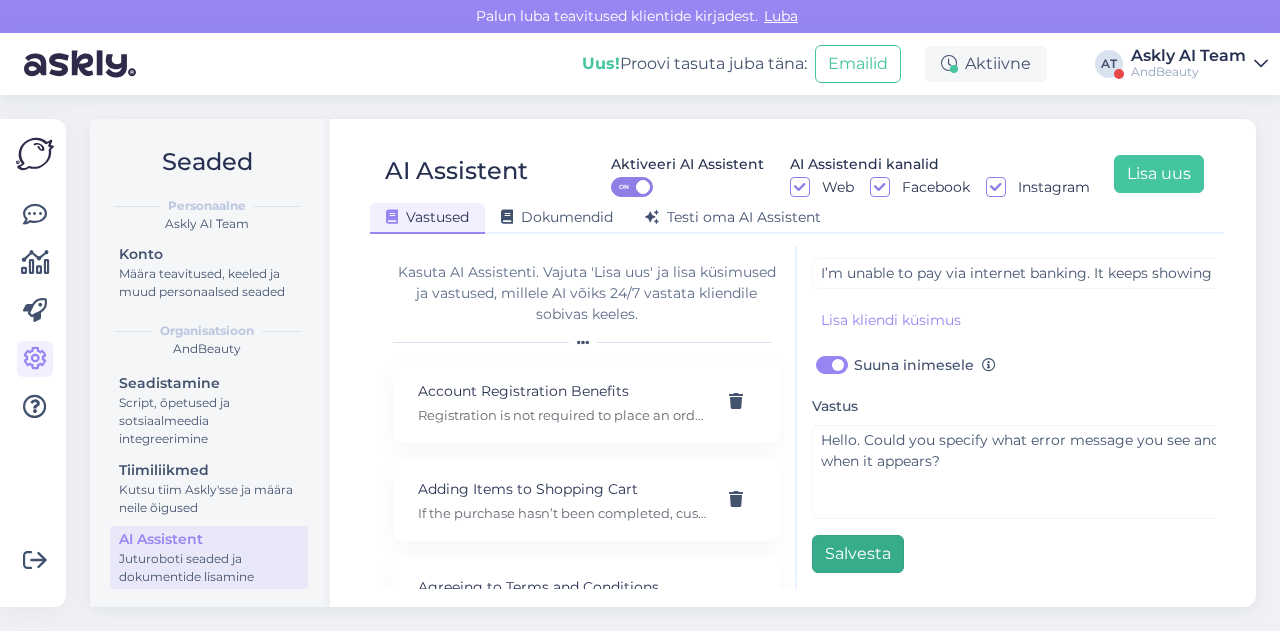 type on "Technical error" 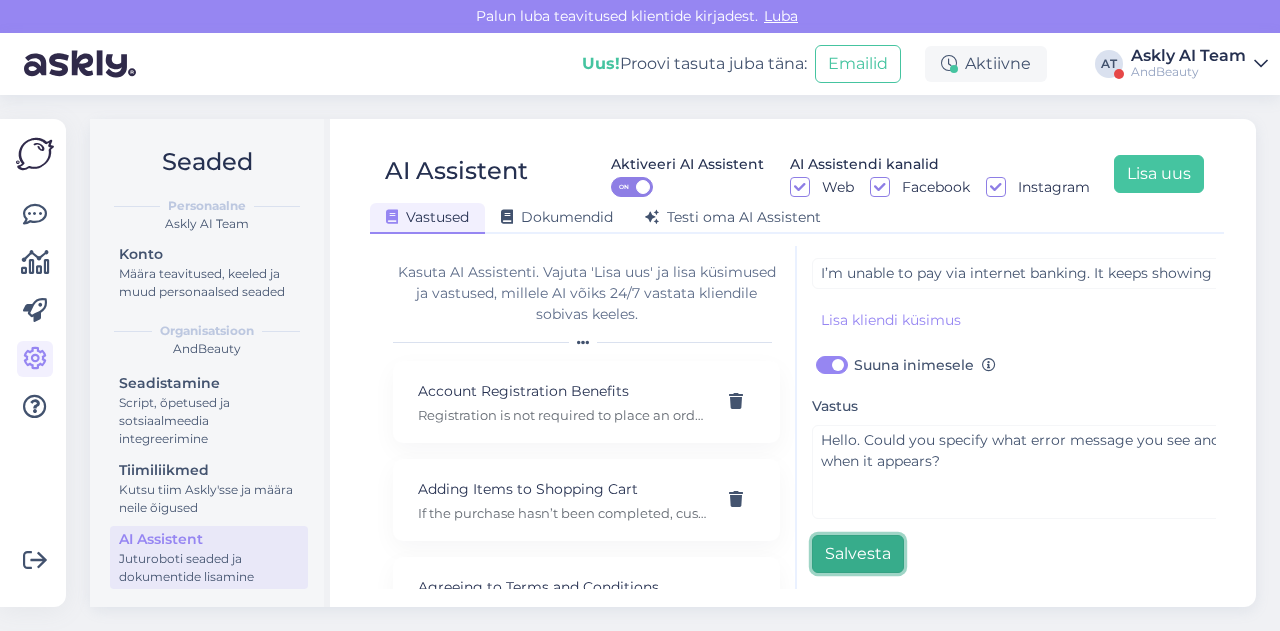 click on "Salvesta" at bounding box center [858, 554] 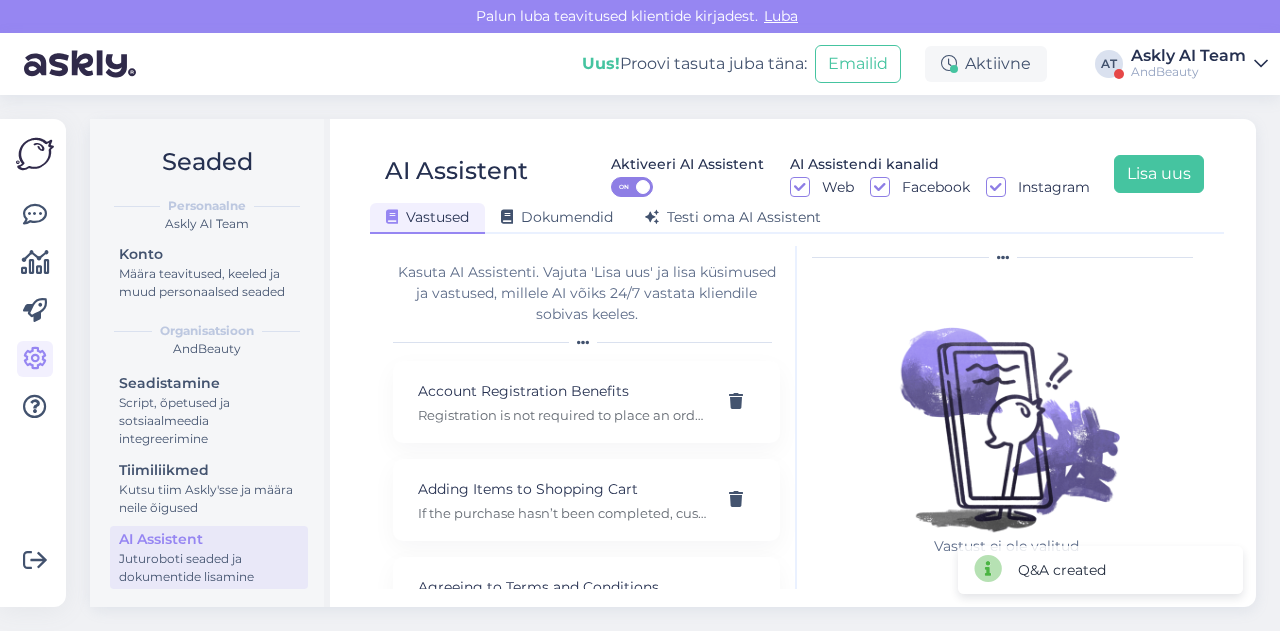 scroll, scrollTop: 0, scrollLeft: 0, axis: both 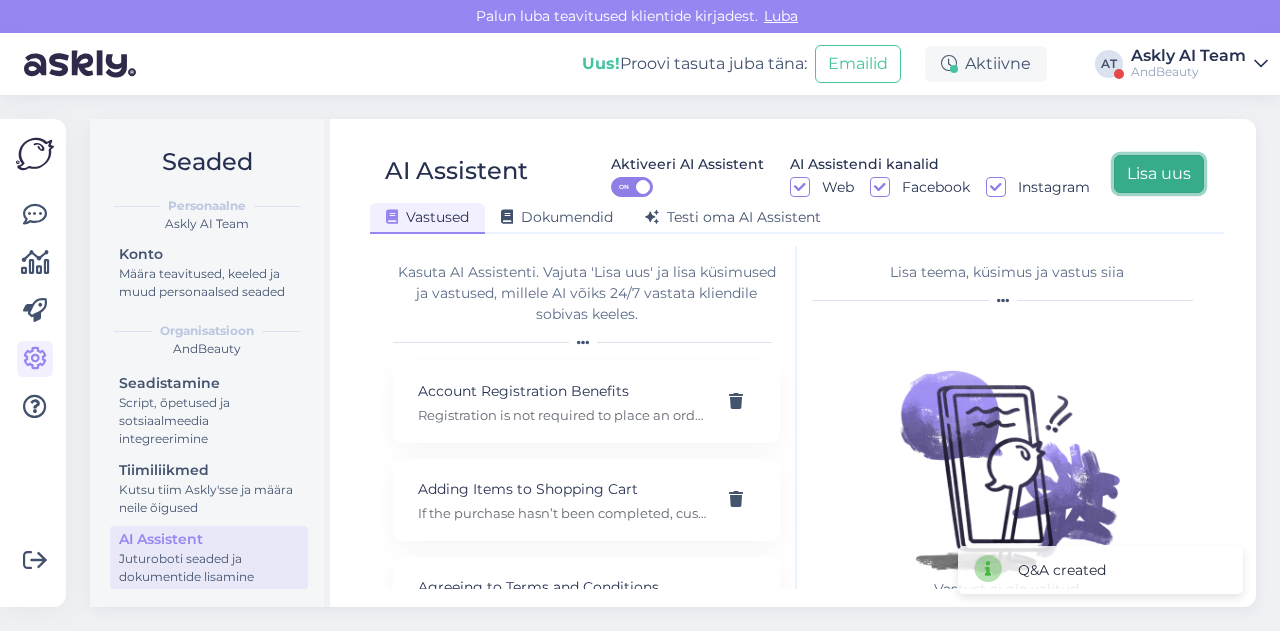 click on "Lisa uus" at bounding box center (1159, 174) 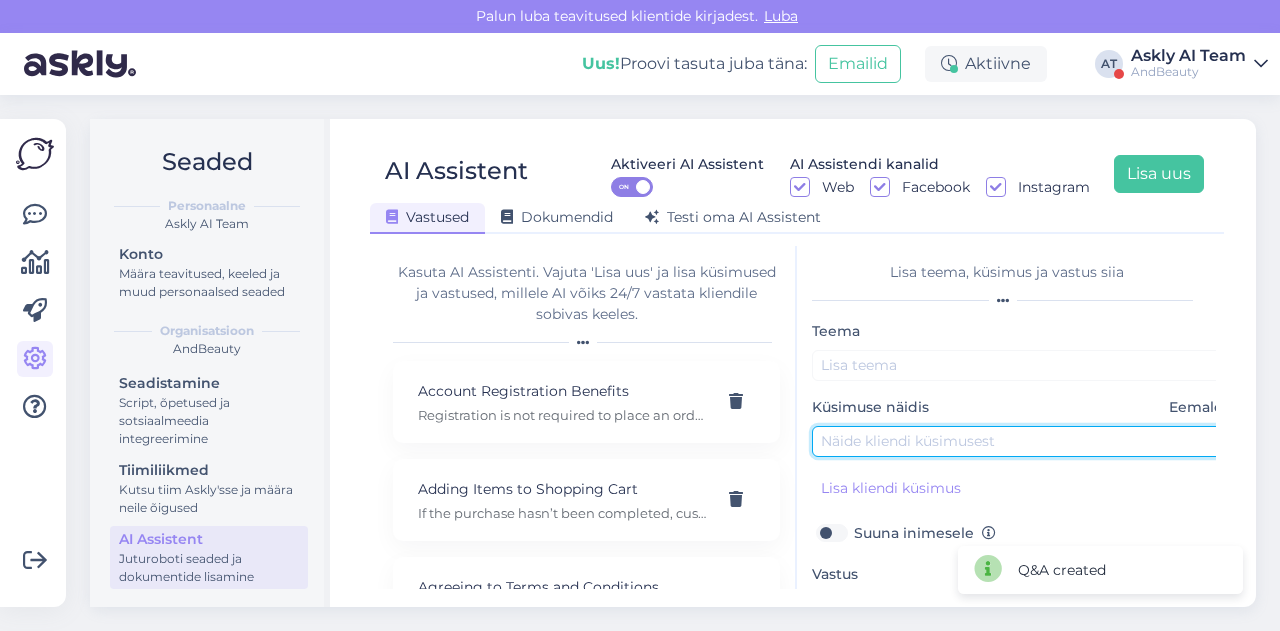 click at bounding box center (1022, 441) 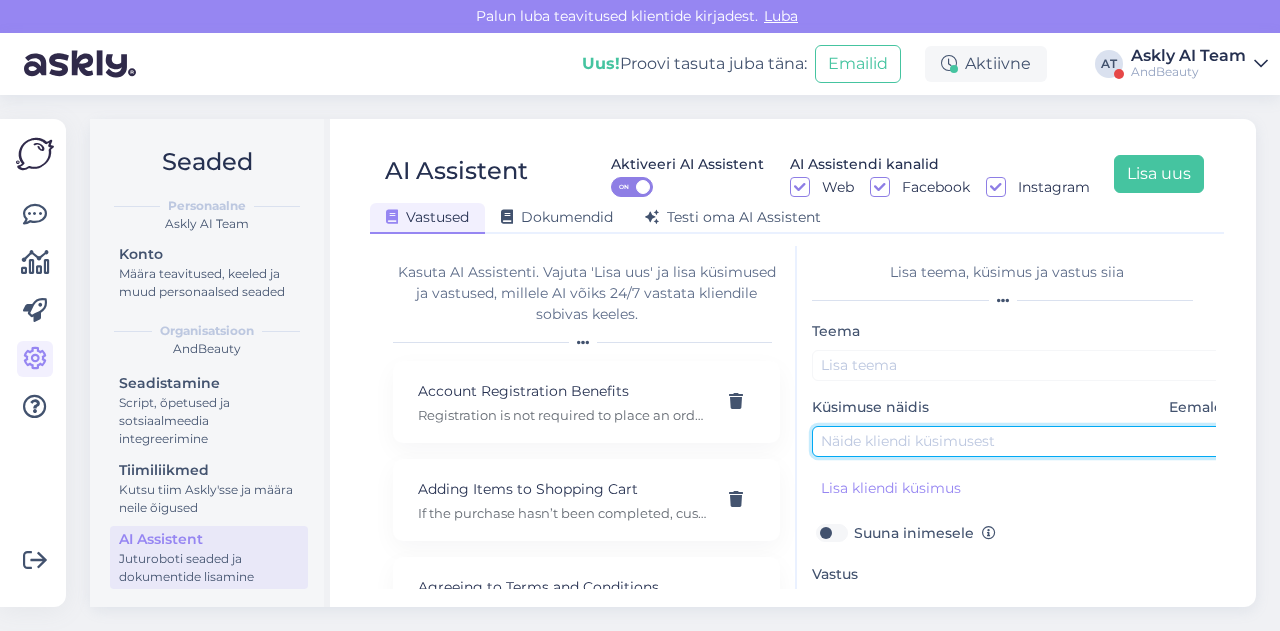 paste on "My discount did not apply." 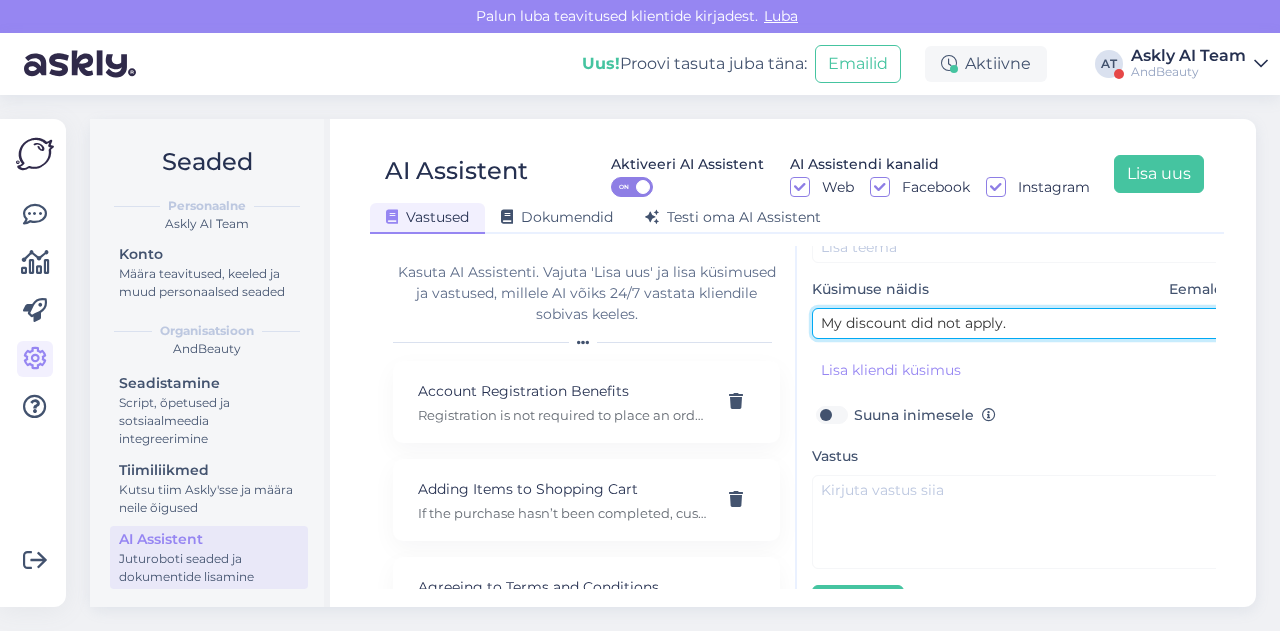 scroll, scrollTop: 125, scrollLeft: 0, axis: vertical 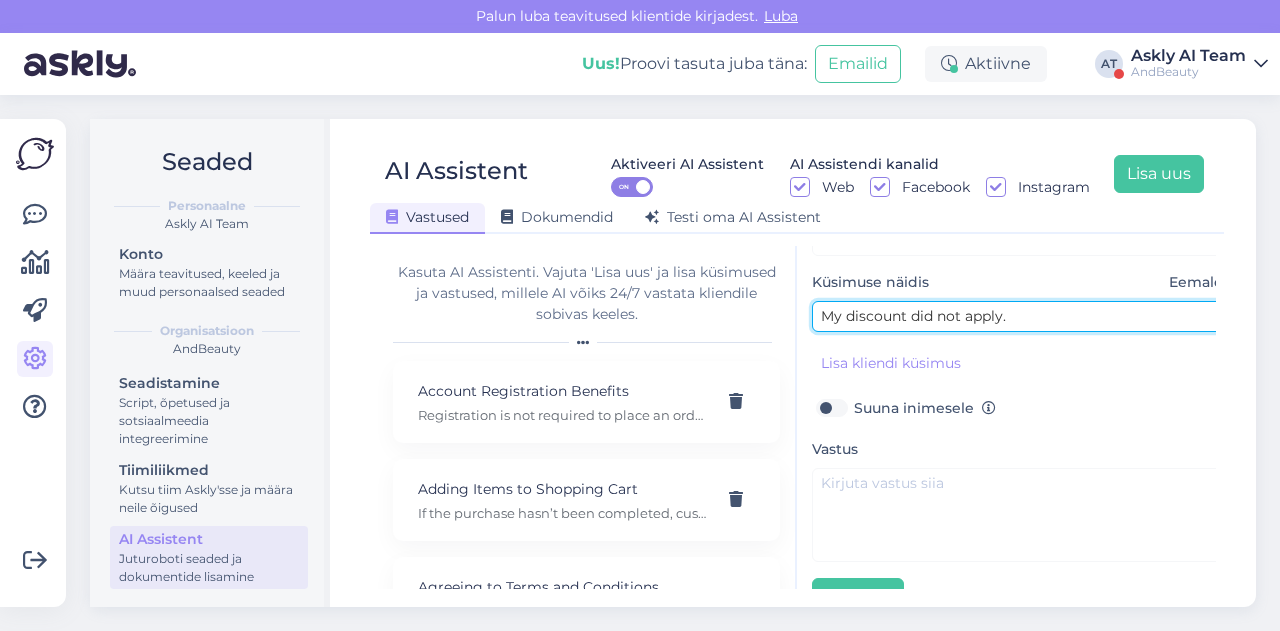 type on "My discount did not apply." 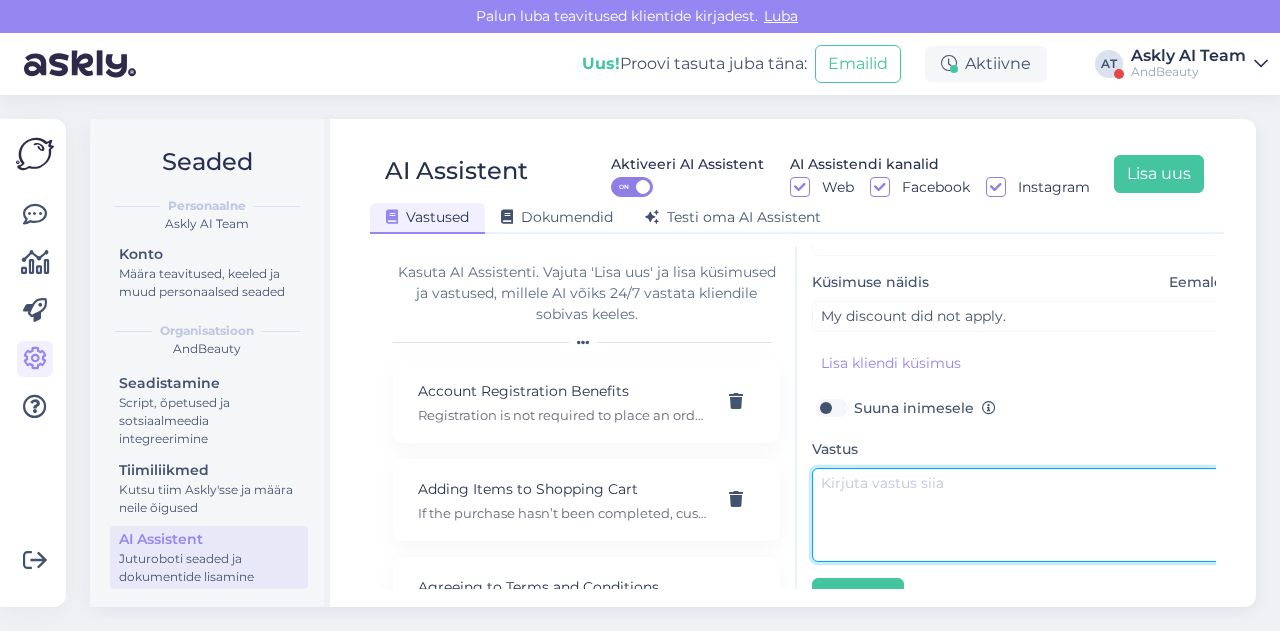 click at bounding box center (1022, 515) 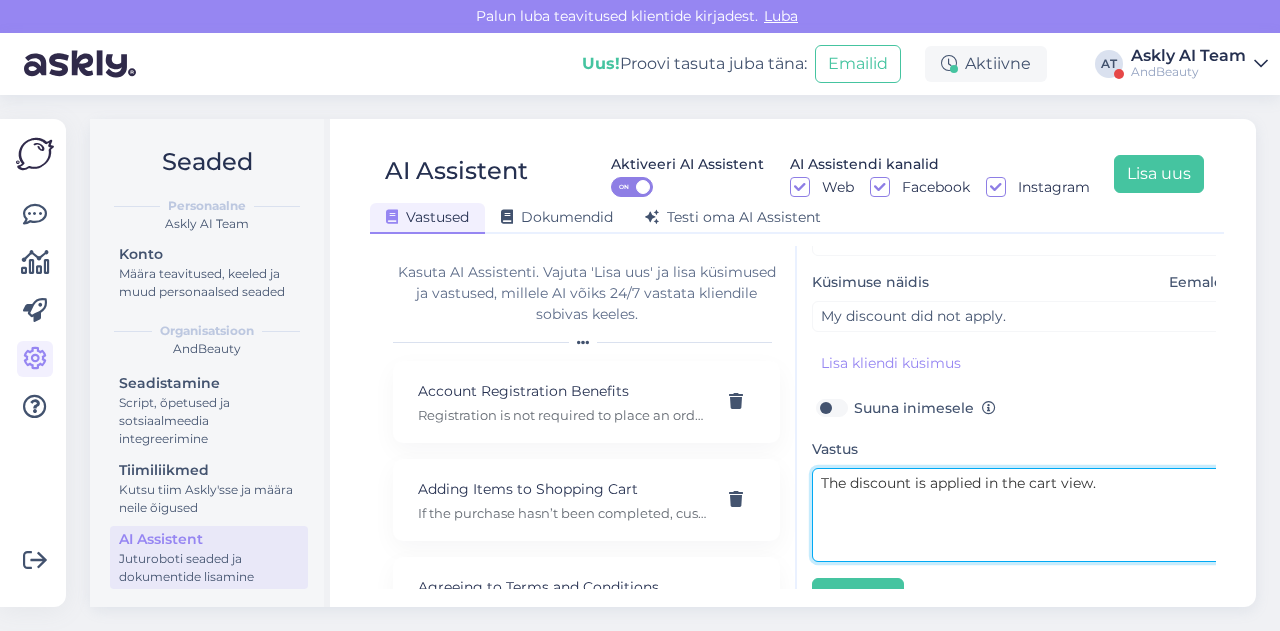 scroll, scrollTop: 0, scrollLeft: 0, axis: both 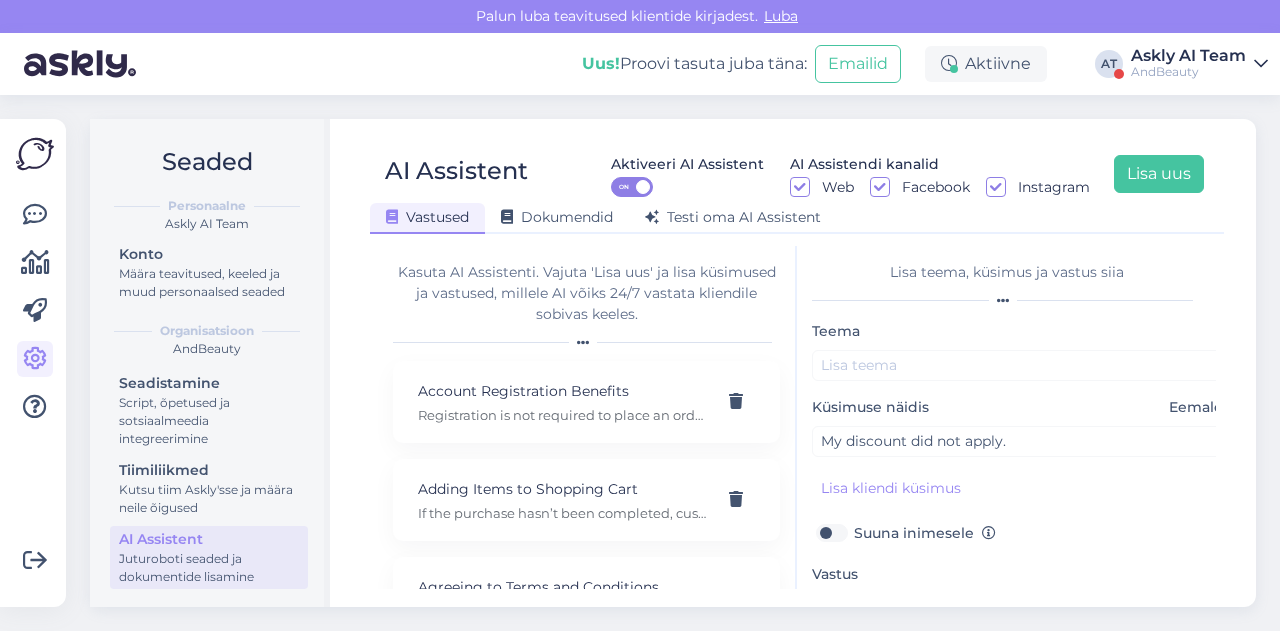 type on "The discount is applied in the cart view." 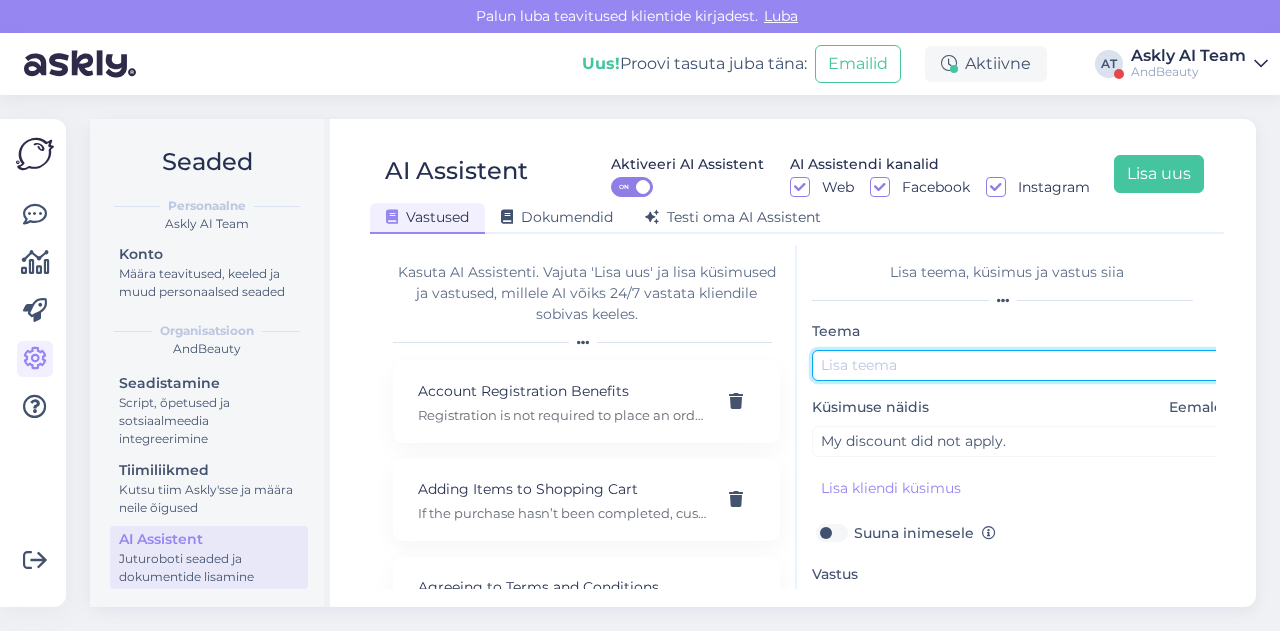 click at bounding box center [1022, 365] 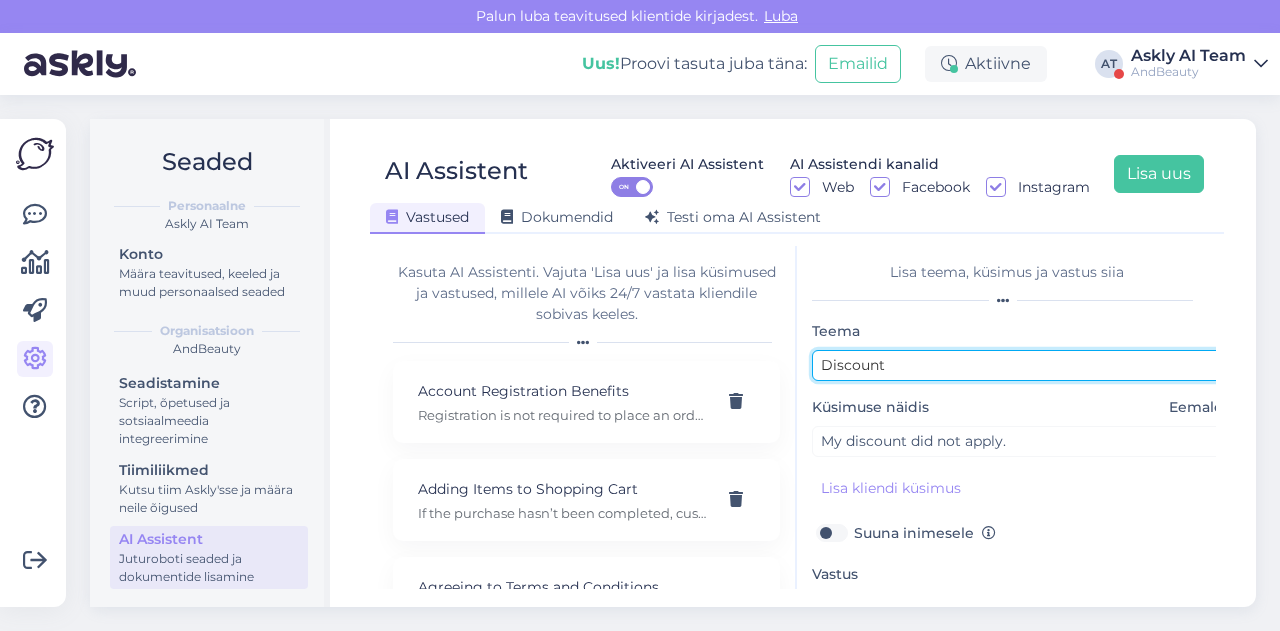 scroll, scrollTop: 179, scrollLeft: 0, axis: vertical 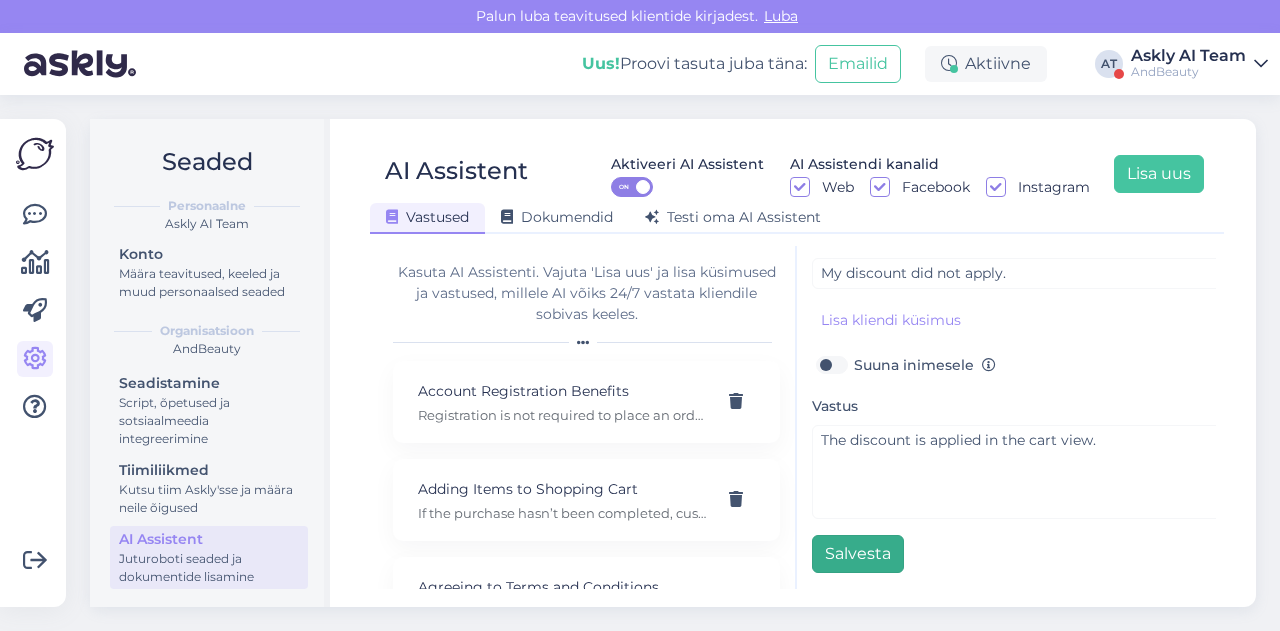 type on "Discount" 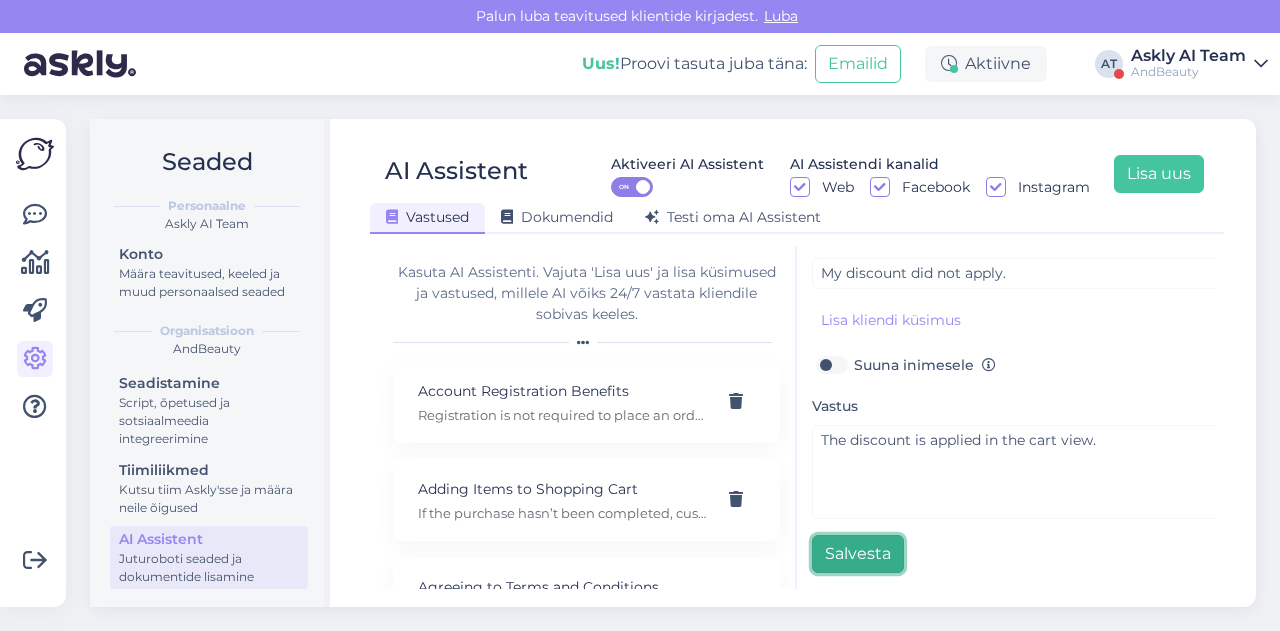 click on "Salvesta" at bounding box center (858, 554) 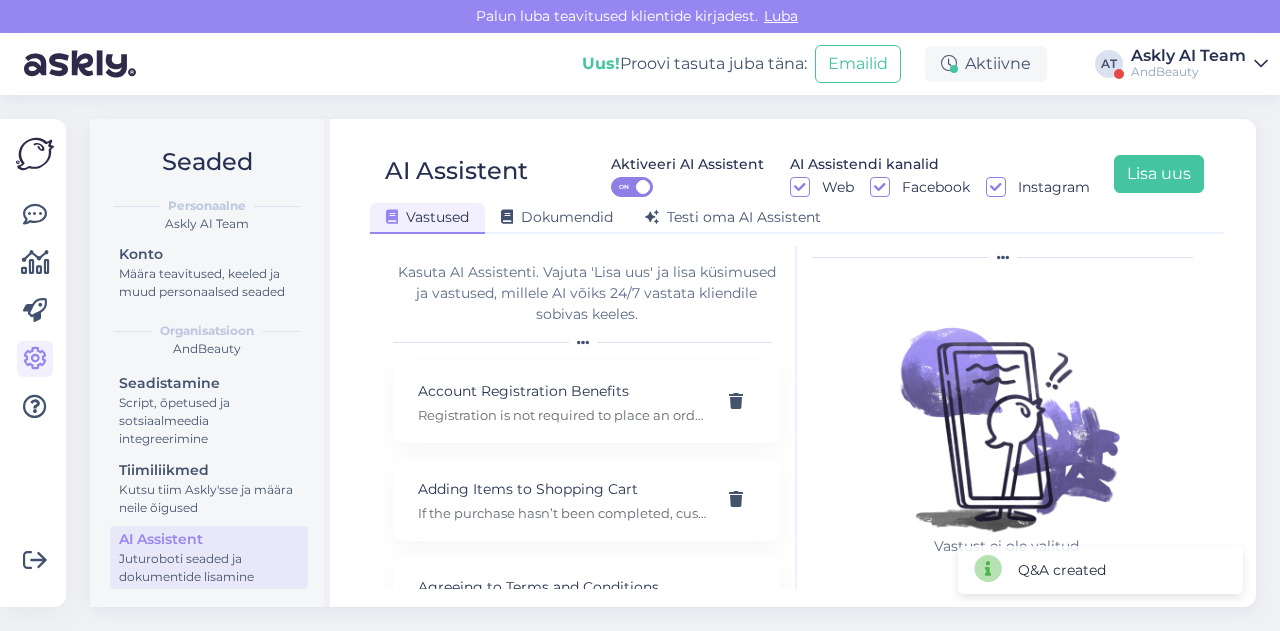 scroll, scrollTop: 0, scrollLeft: 0, axis: both 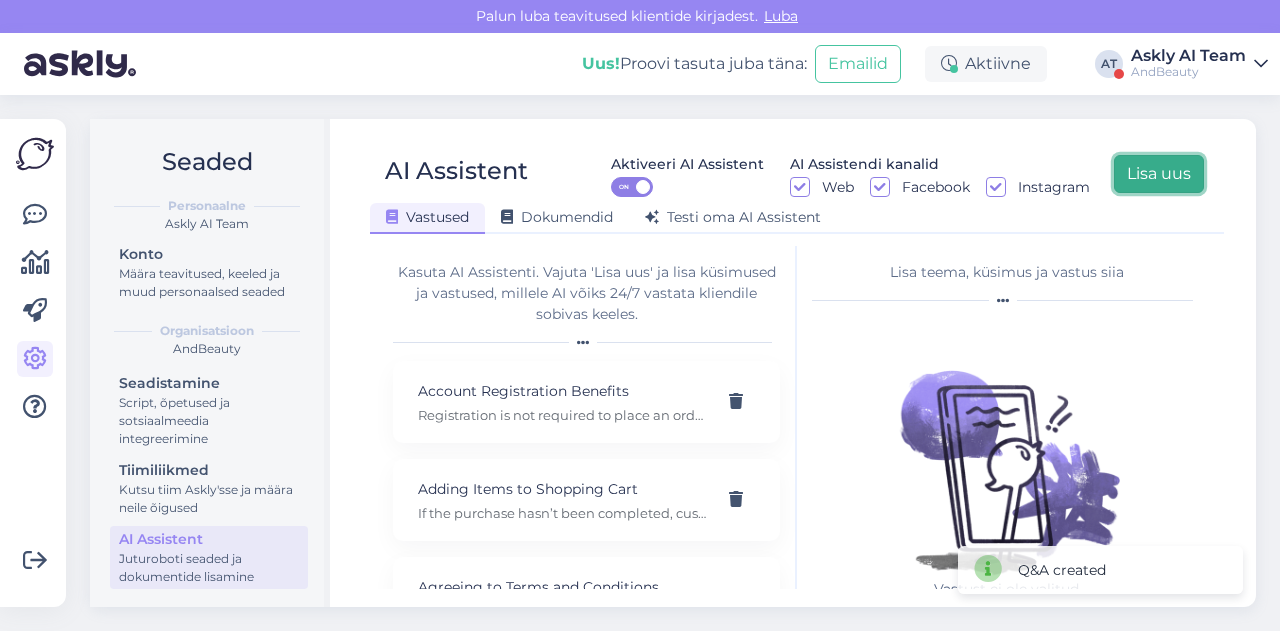 click on "Lisa uus" at bounding box center (1159, 174) 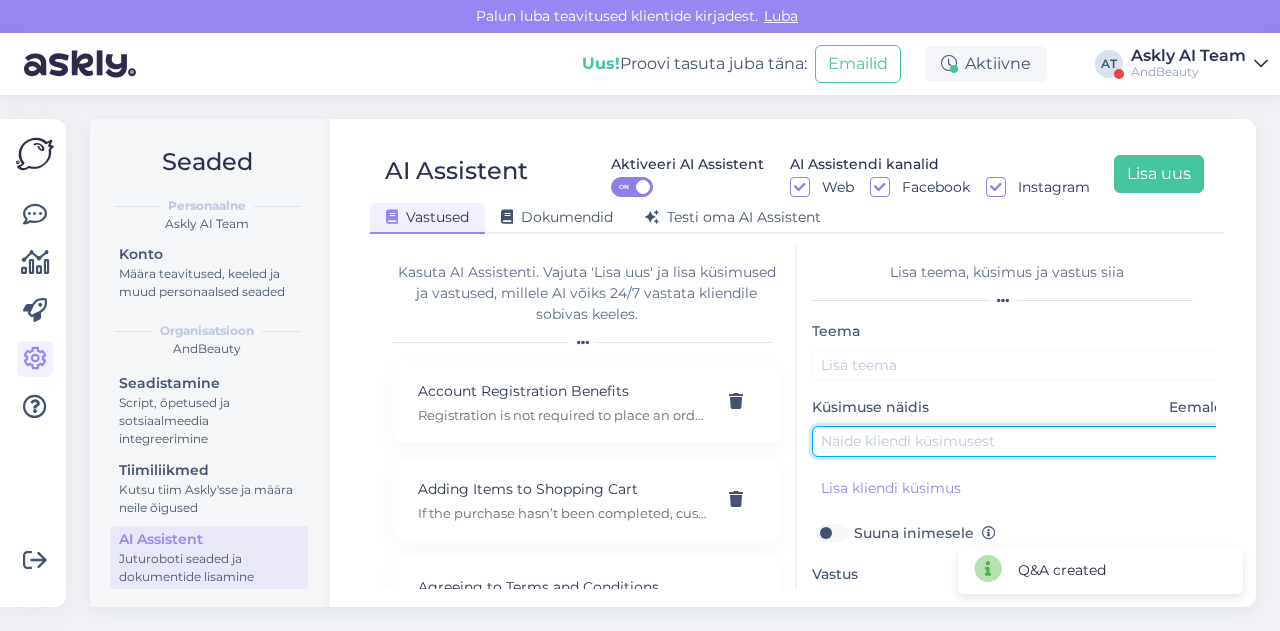 click at bounding box center (1022, 441) 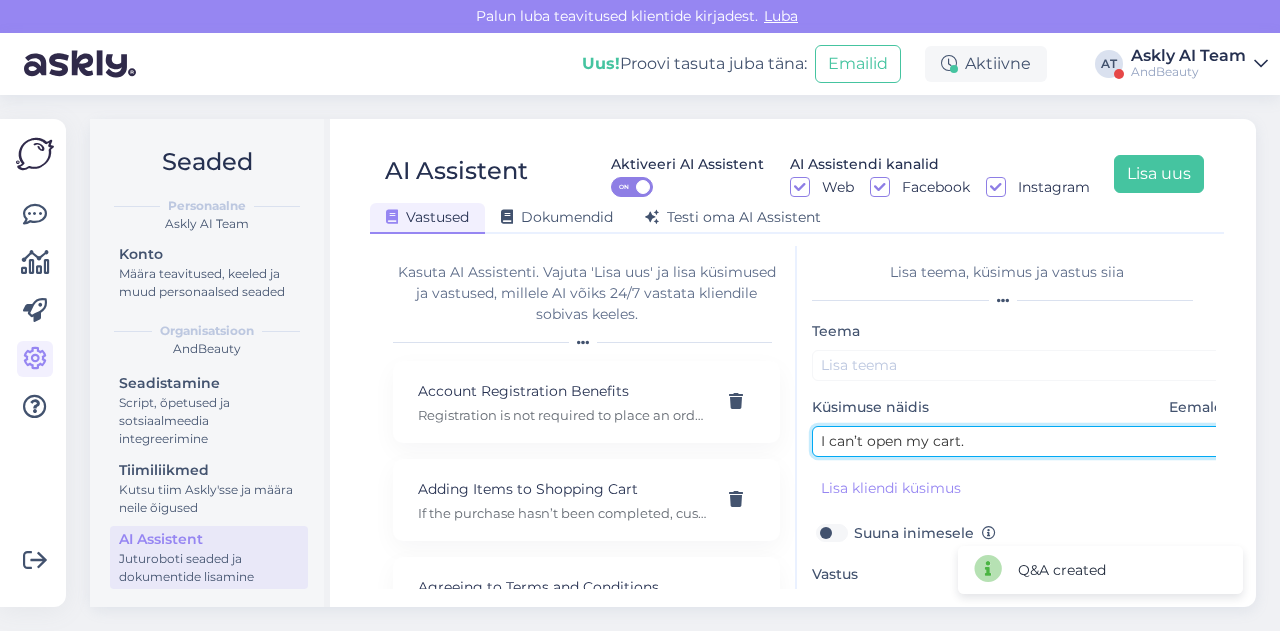click on "I can’t open my cart." at bounding box center [1022, 441] 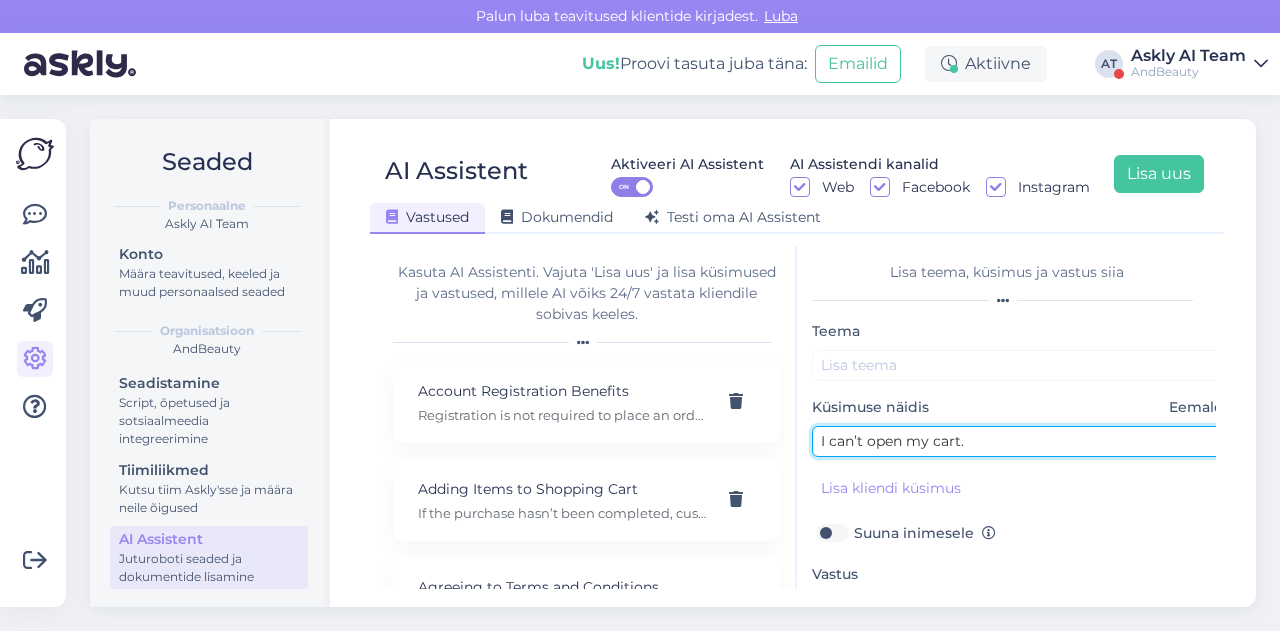 type on "I can’t open my cart." 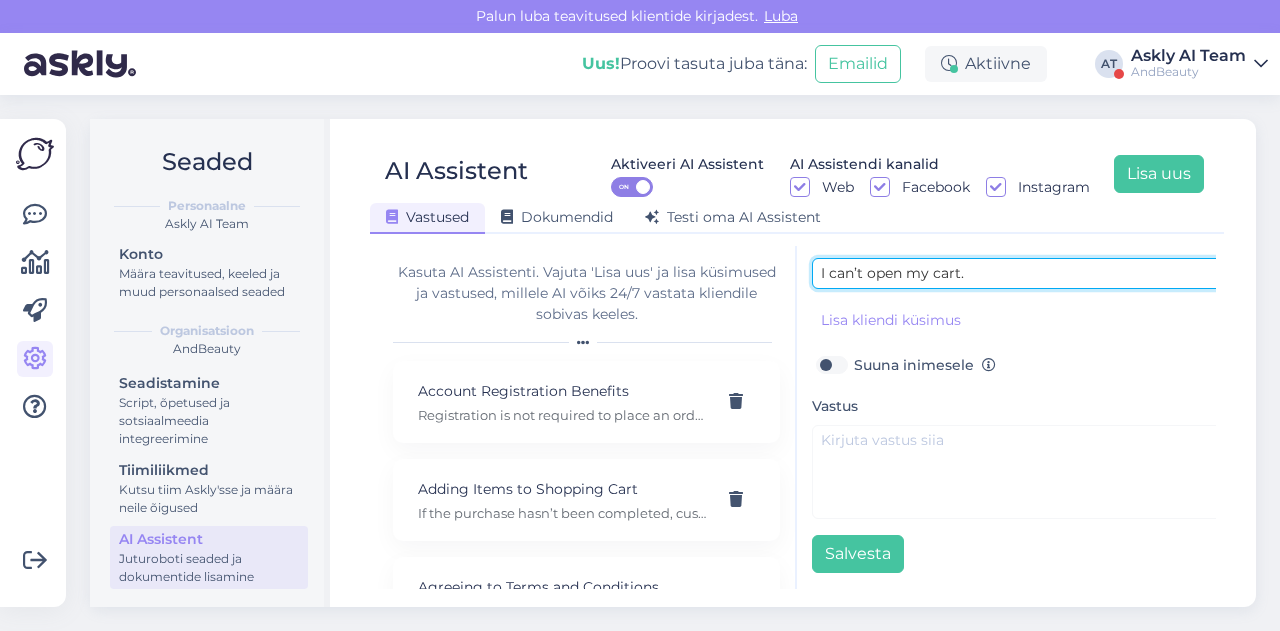 scroll, scrollTop: 177, scrollLeft: 0, axis: vertical 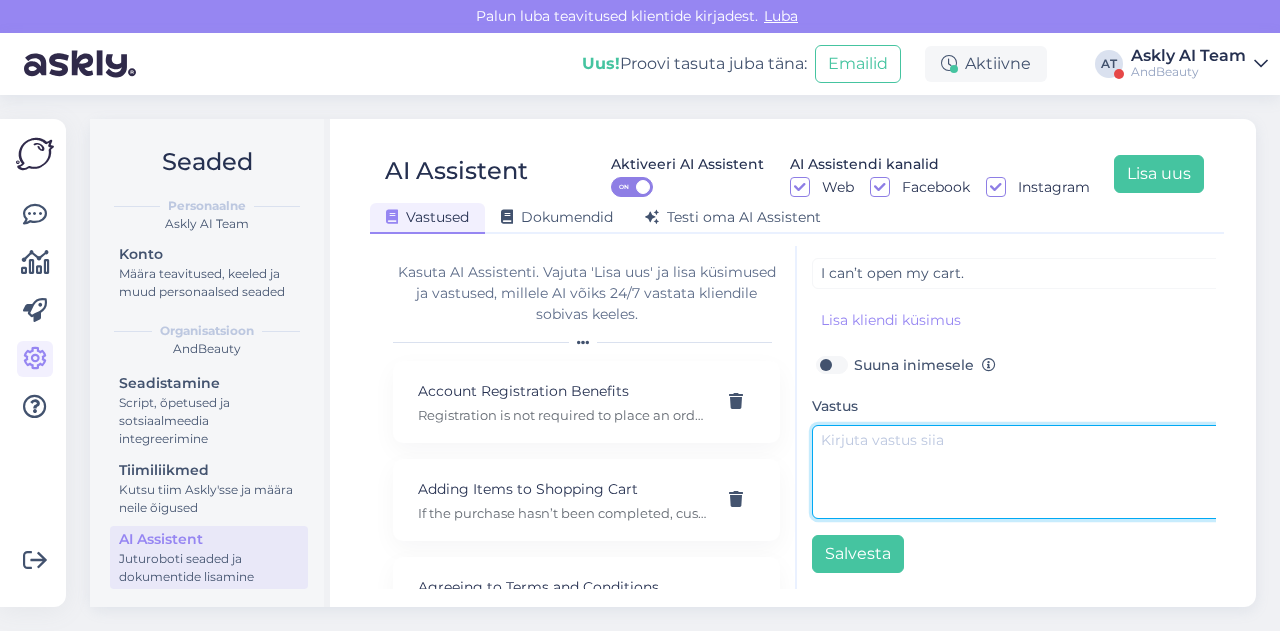 click at bounding box center [1022, 472] 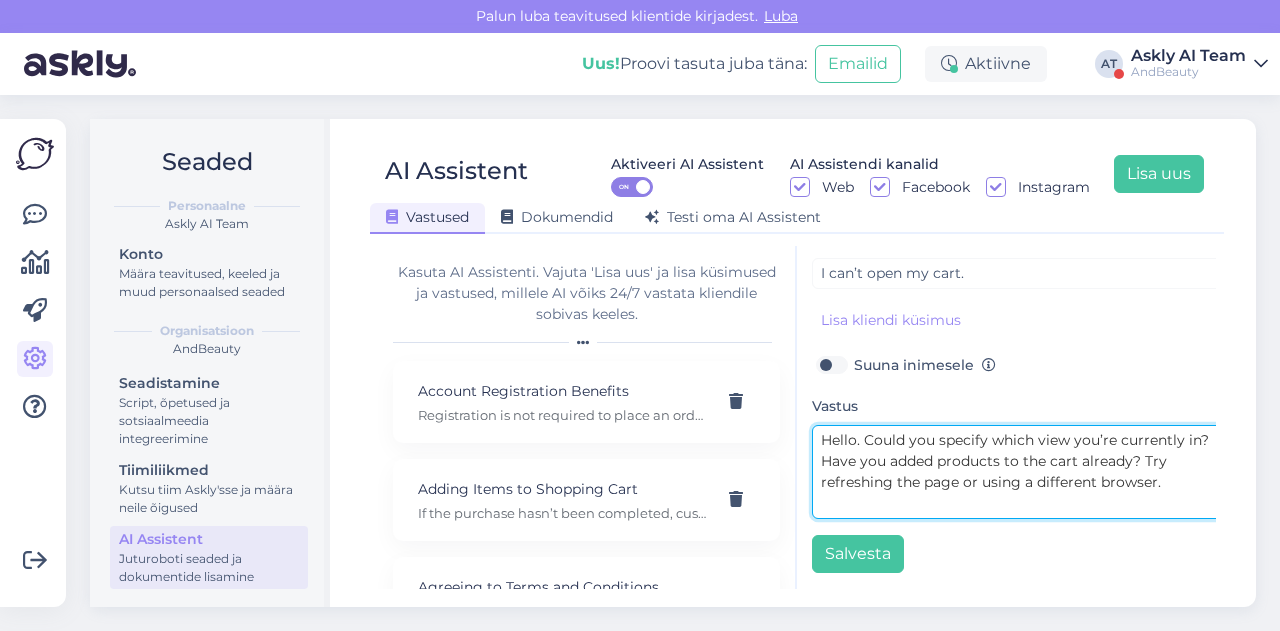 click on "Hello. Could you specify which view you’re currently in? Have you added products to the cart already? Try refreshing the page or using a different browser." at bounding box center (1022, 472) 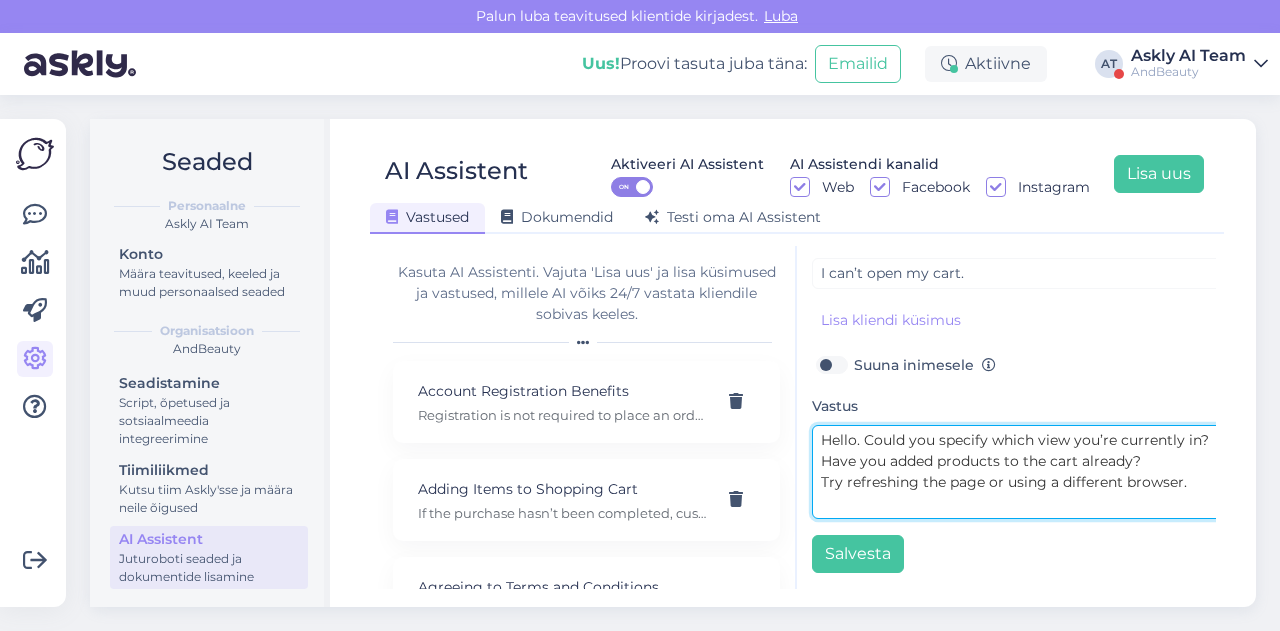 type on "Hello. Could you specify which view you’re currently in? Have you added products to the cart already?
Try refreshing the page or using a different browser." 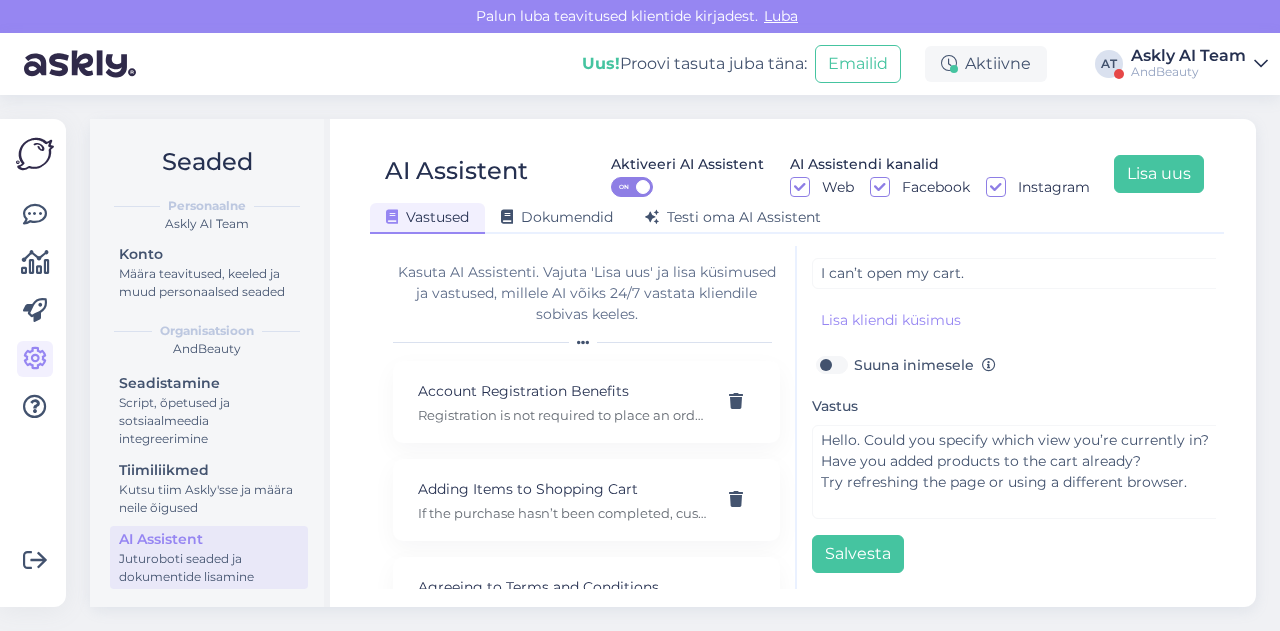 click on "Suuna inimesele" at bounding box center [925, 365] 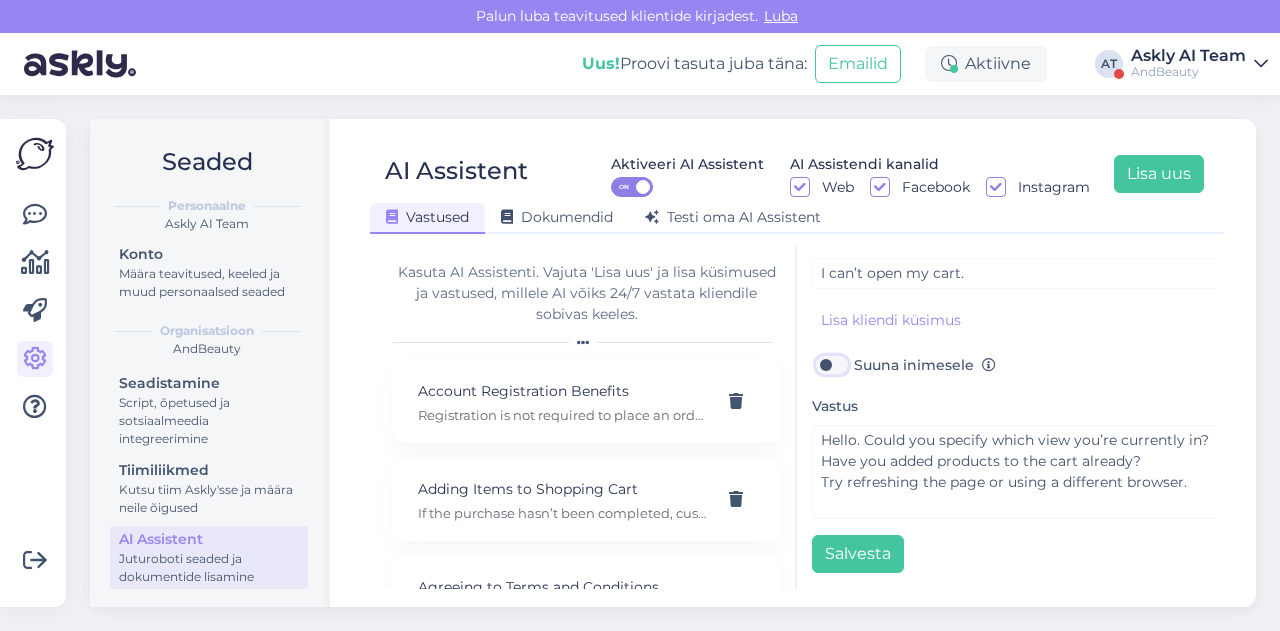 click on "Suuna inimesele" at bounding box center [831, 365] 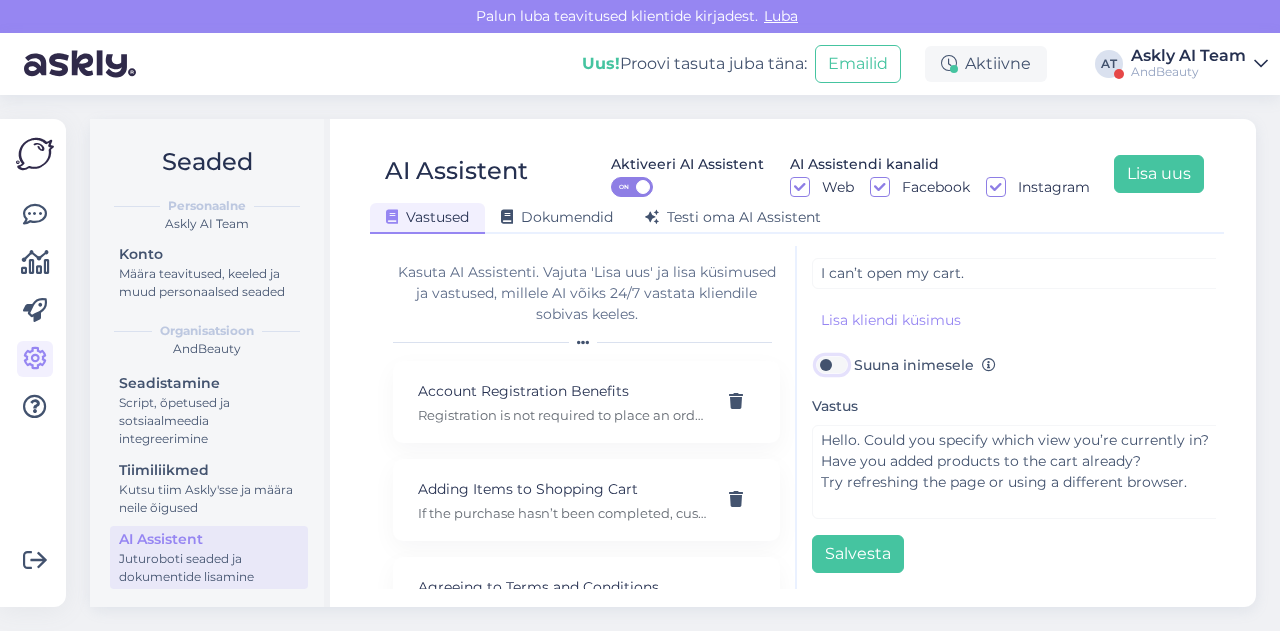 checkbox on "true" 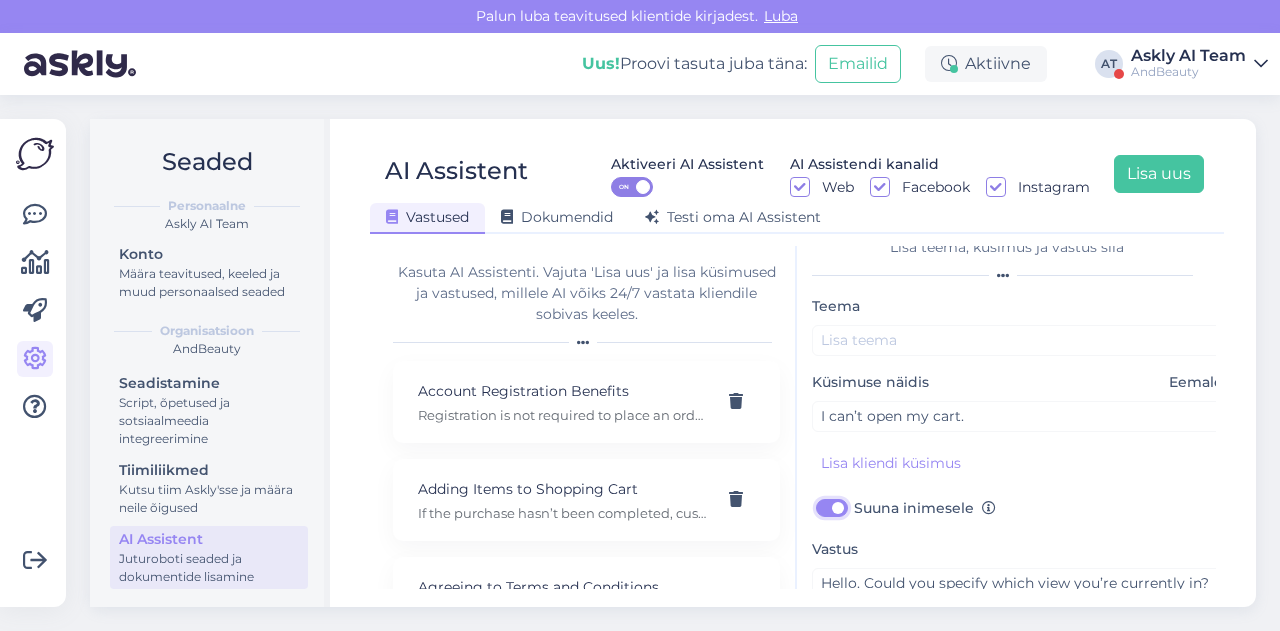 scroll, scrollTop: 25, scrollLeft: 0, axis: vertical 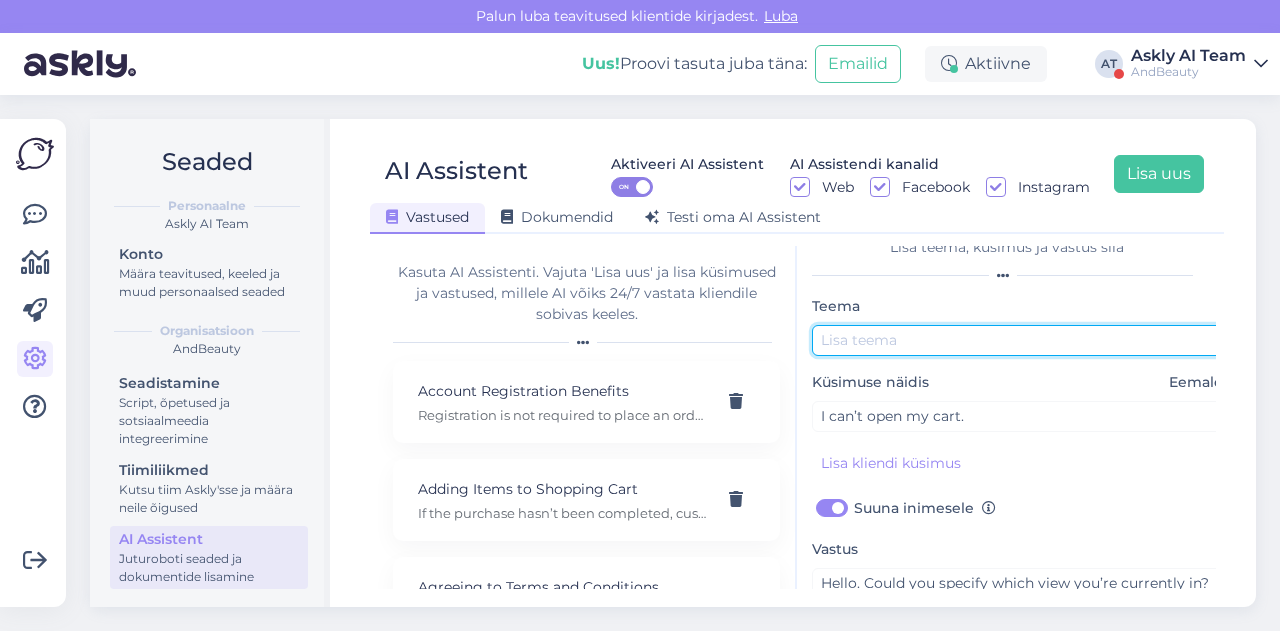 click at bounding box center (1022, 340) 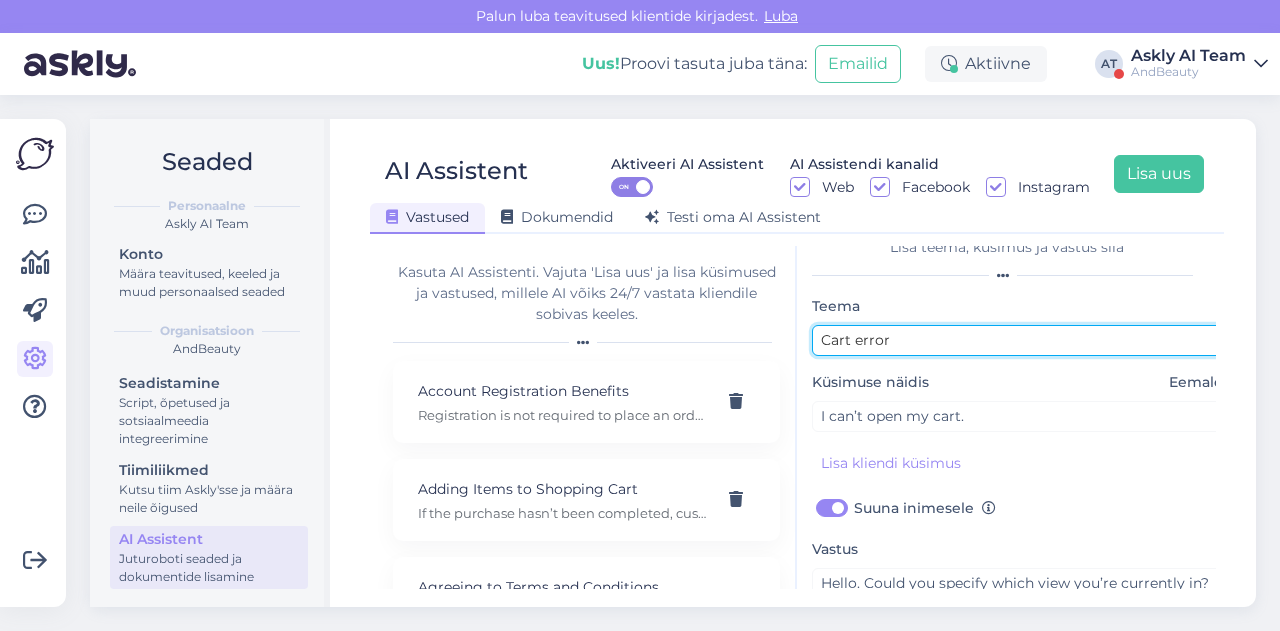 scroll, scrollTop: 179, scrollLeft: 0, axis: vertical 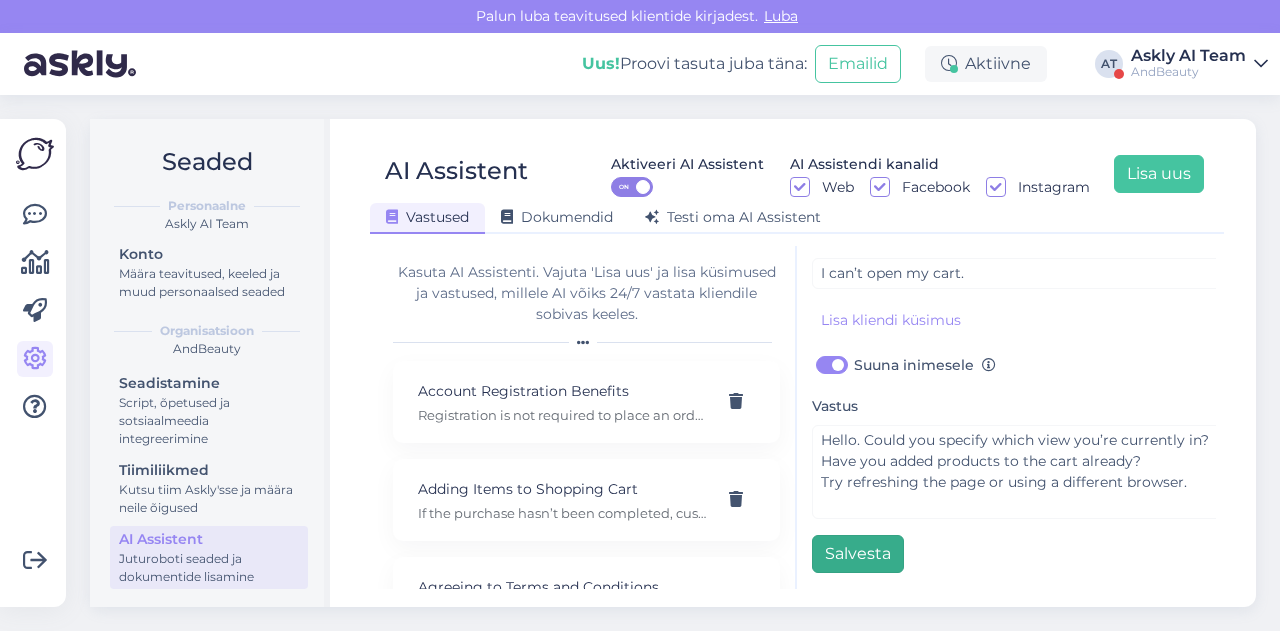 type on "Cart error" 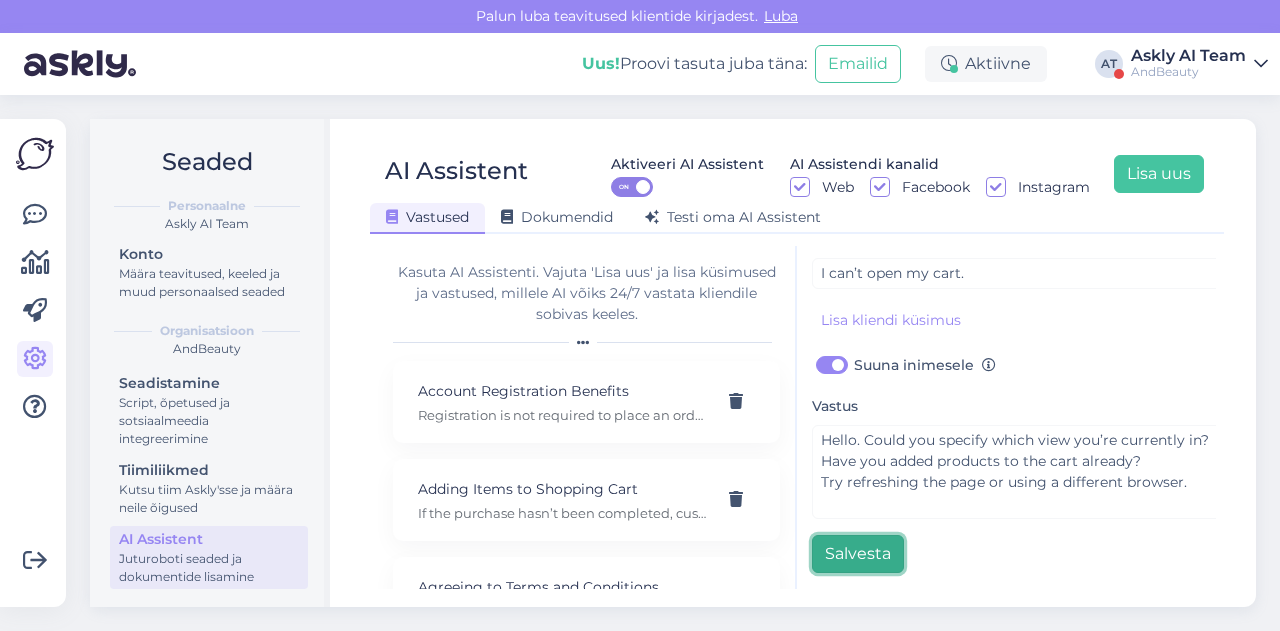 click on "Salvesta" at bounding box center [858, 554] 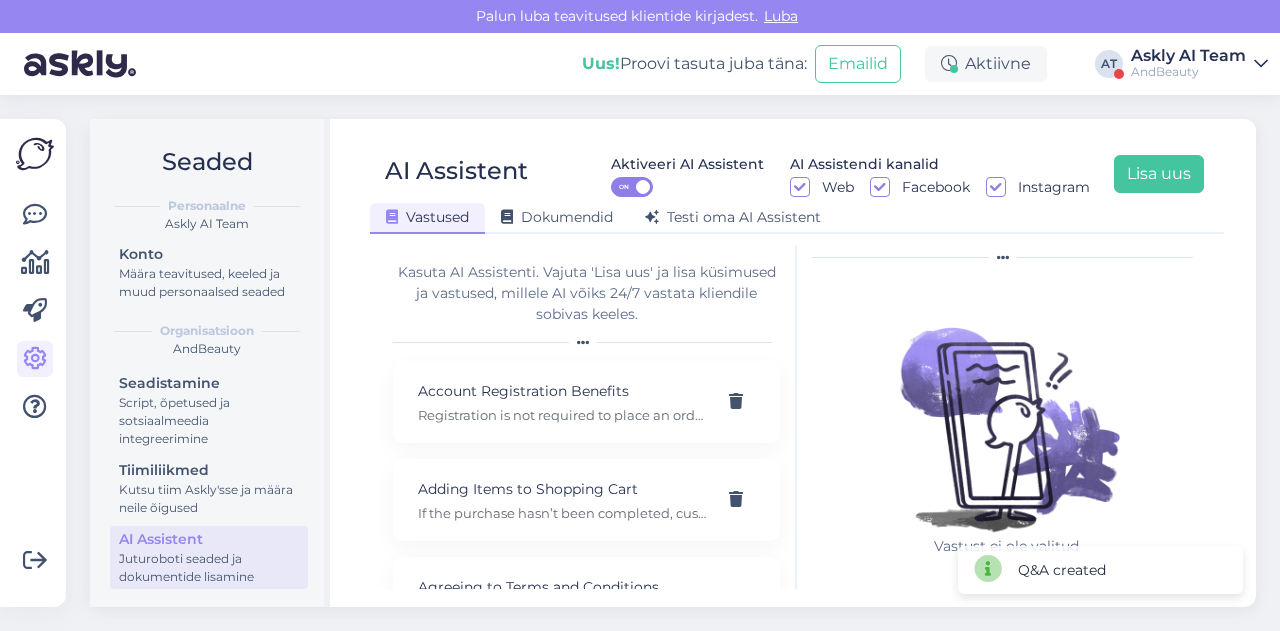 scroll, scrollTop: 0, scrollLeft: 0, axis: both 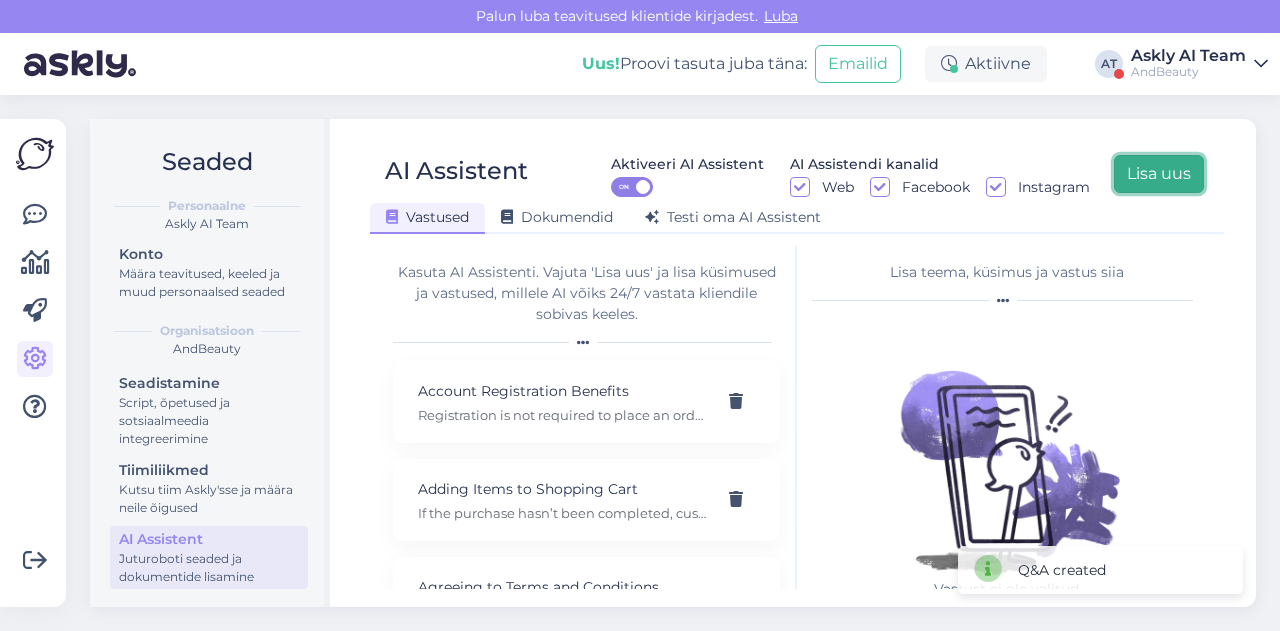 click on "Lisa uus" at bounding box center (1159, 174) 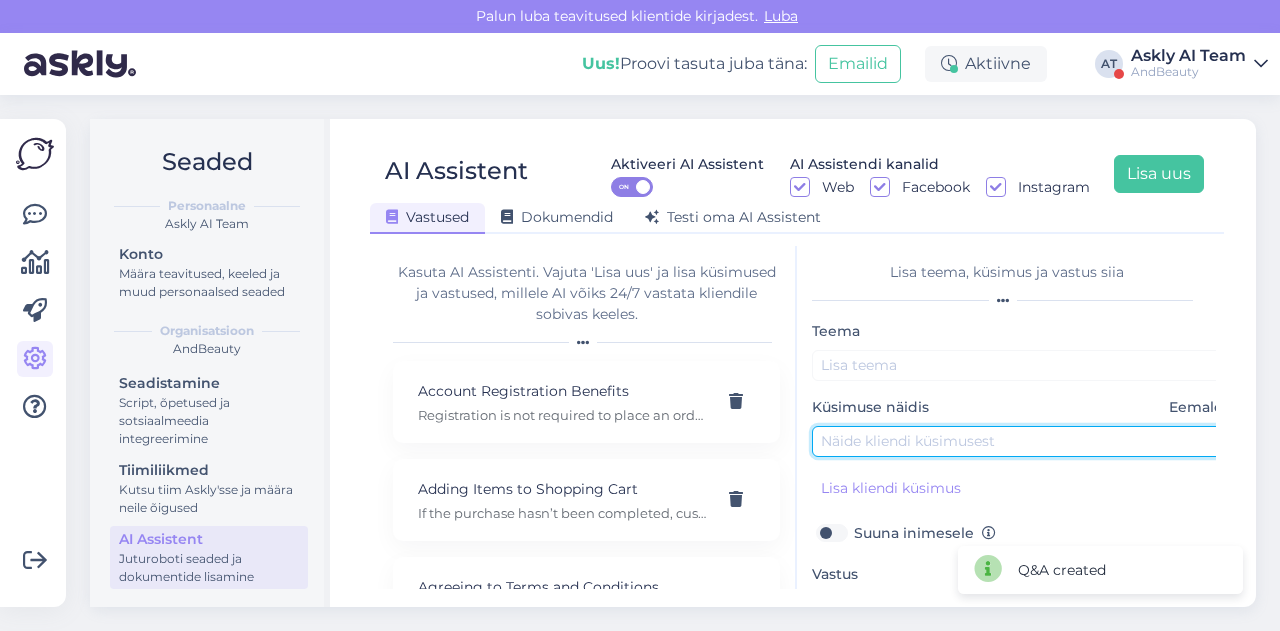 click at bounding box center [1022, 441] 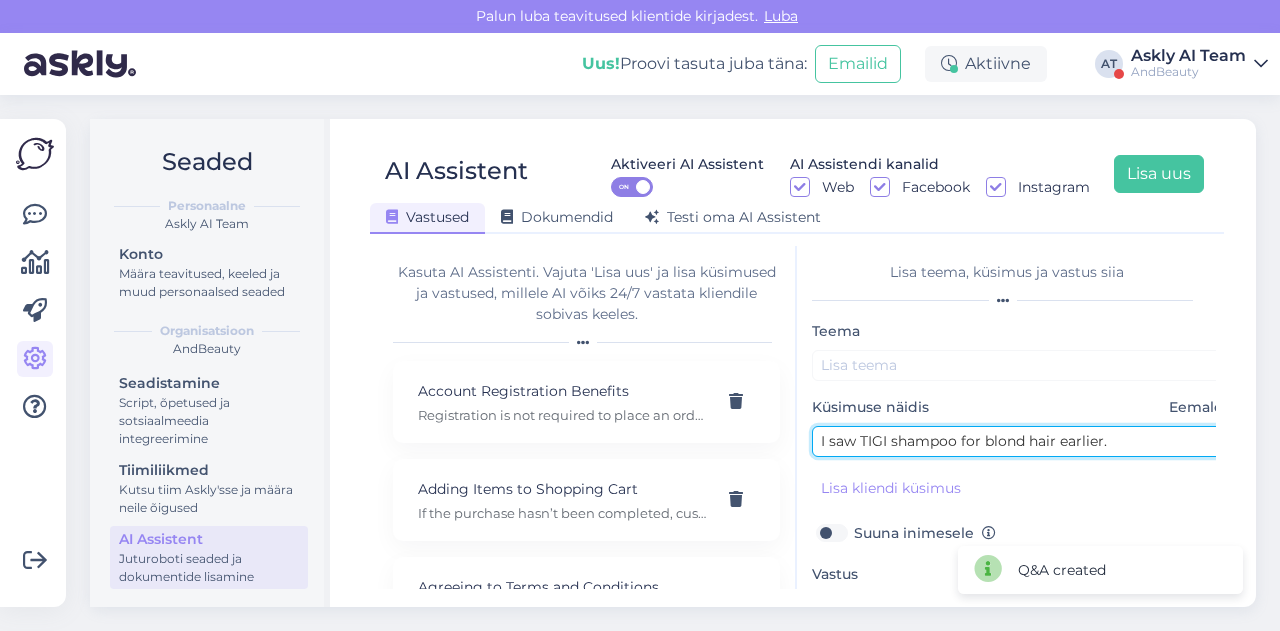 type on "I saw TIGI shampoo for blond hair earlier." 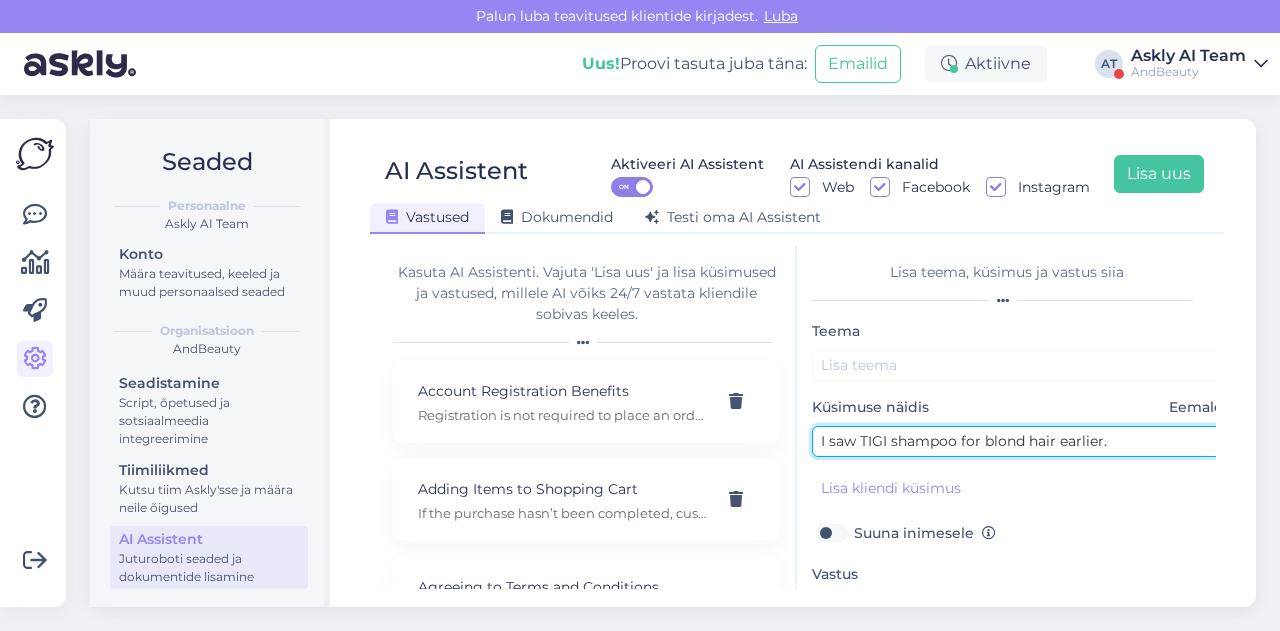 scroll, scrollTop: 147, scrollLeft: 0, axis: vertical 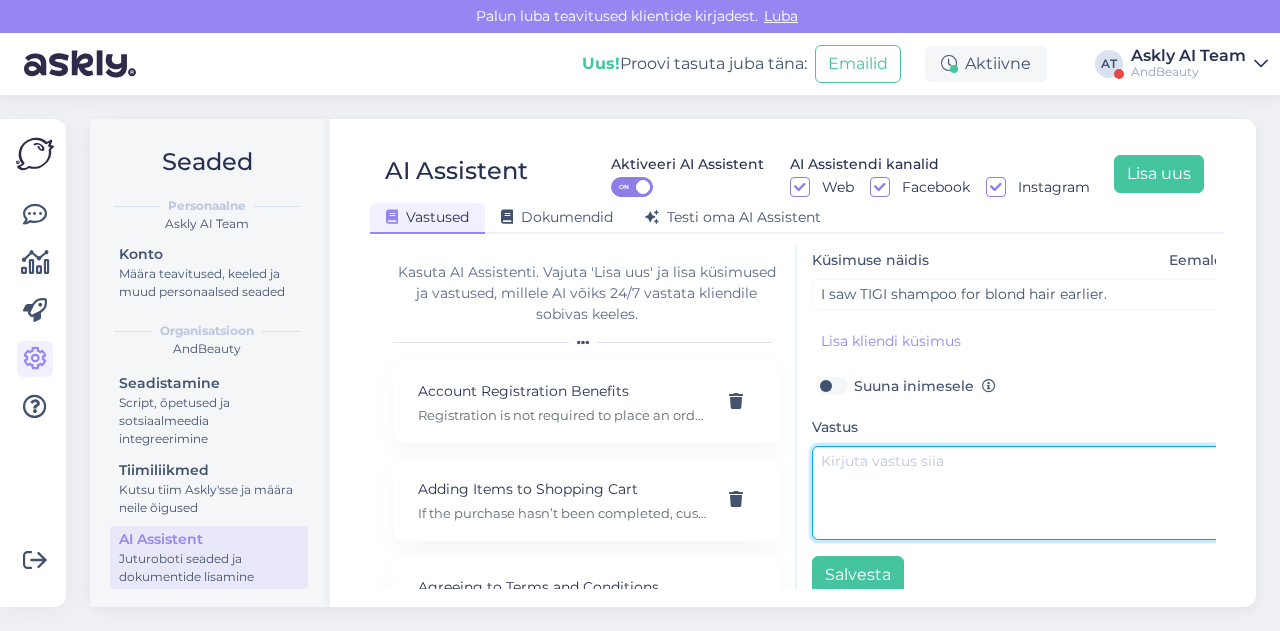 click at bounding box center [1022, 493] 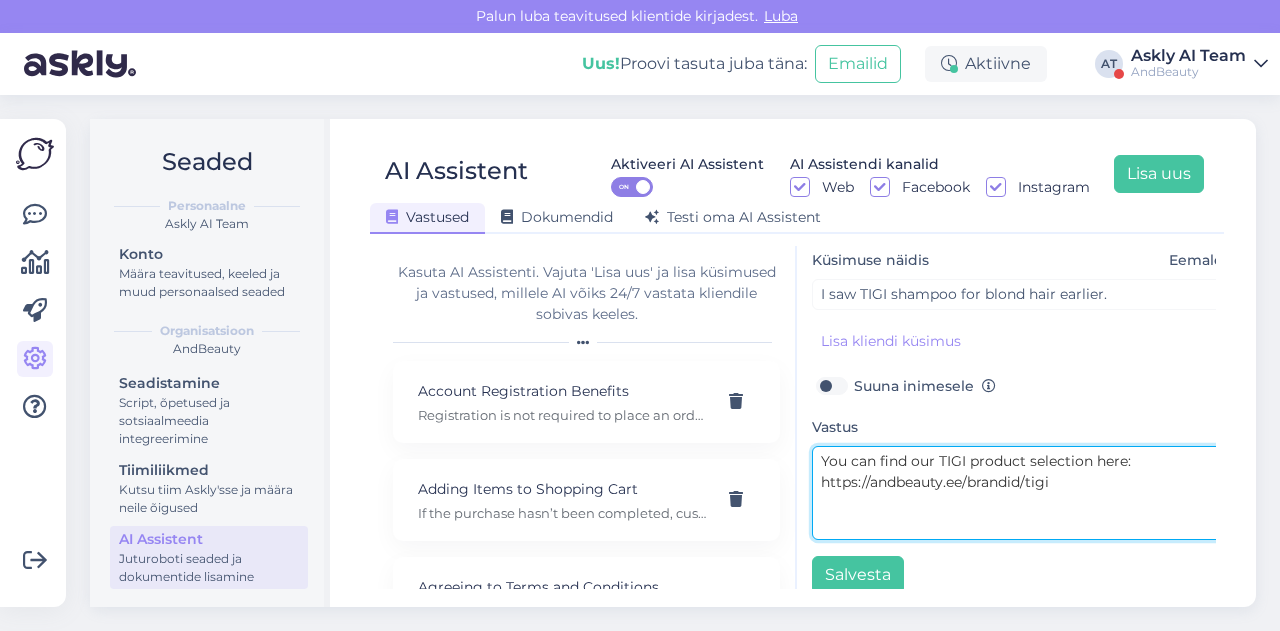 drag, startPoint x: 940, startPoint y: 456, endPoint x: 1090, endPoint y: 458, distance: 150.01334 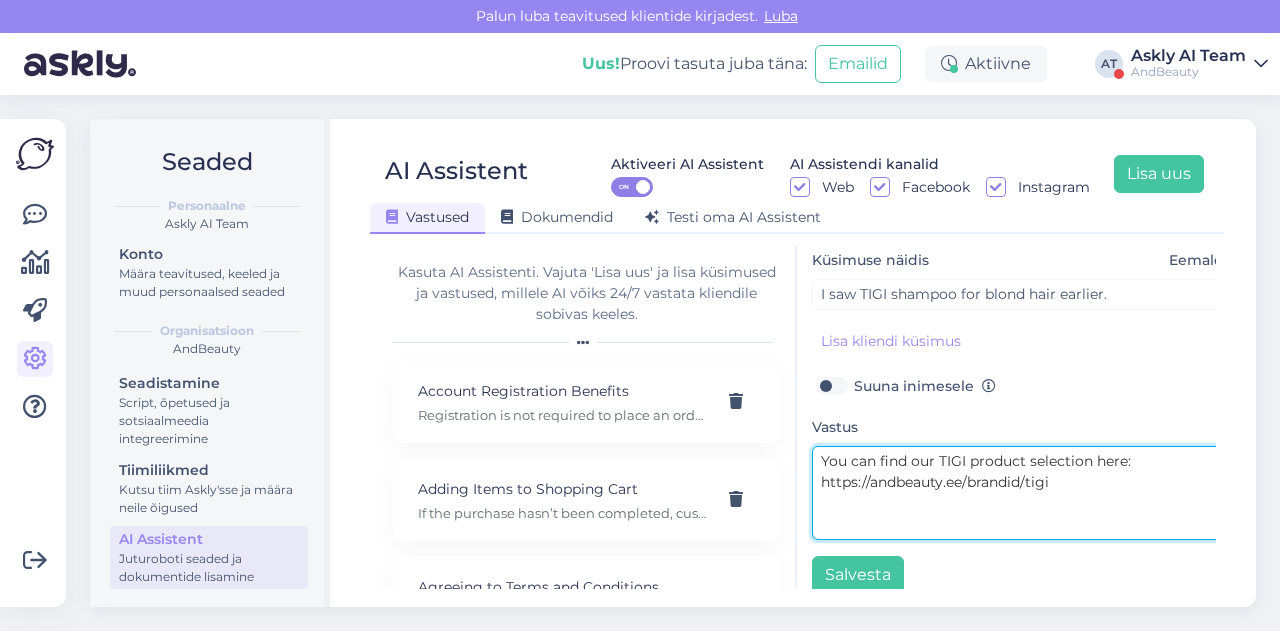 click on "You can find our TIGI product selection here: https://andbeauty.ee/brandid/tigi" at bounding box center (1022, 493) 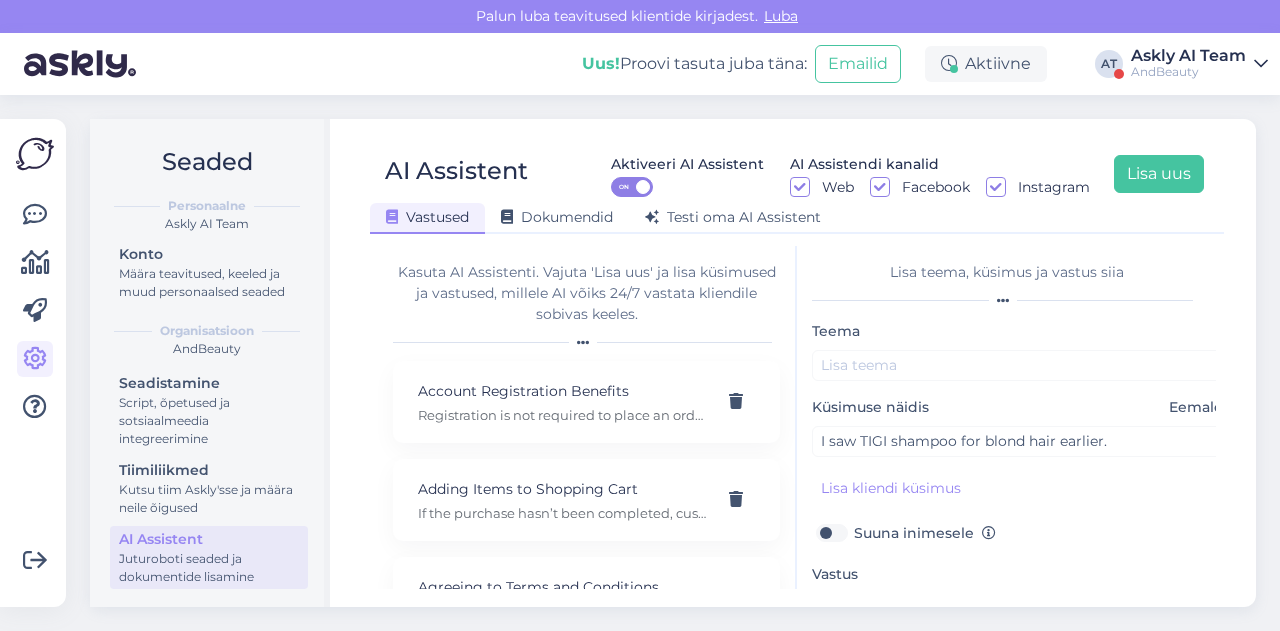 type on "You can find our TIGI product selection here: https://andbeauty.ee/brandid/tigi" 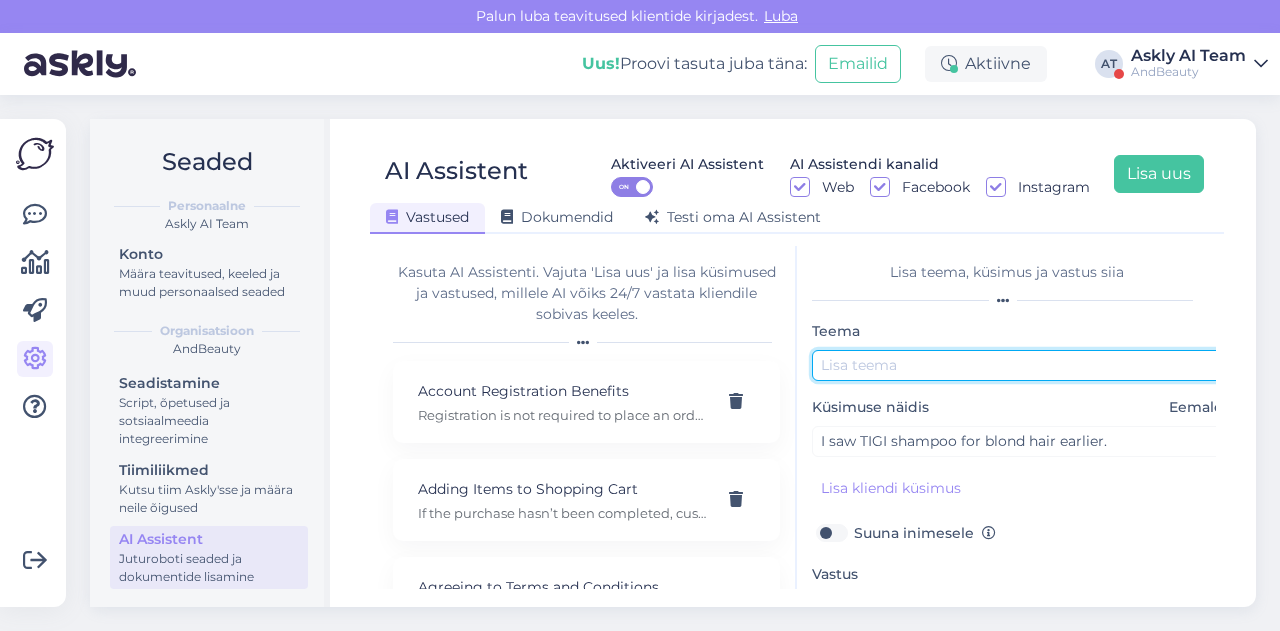 click at bounding box center (1022, 365) 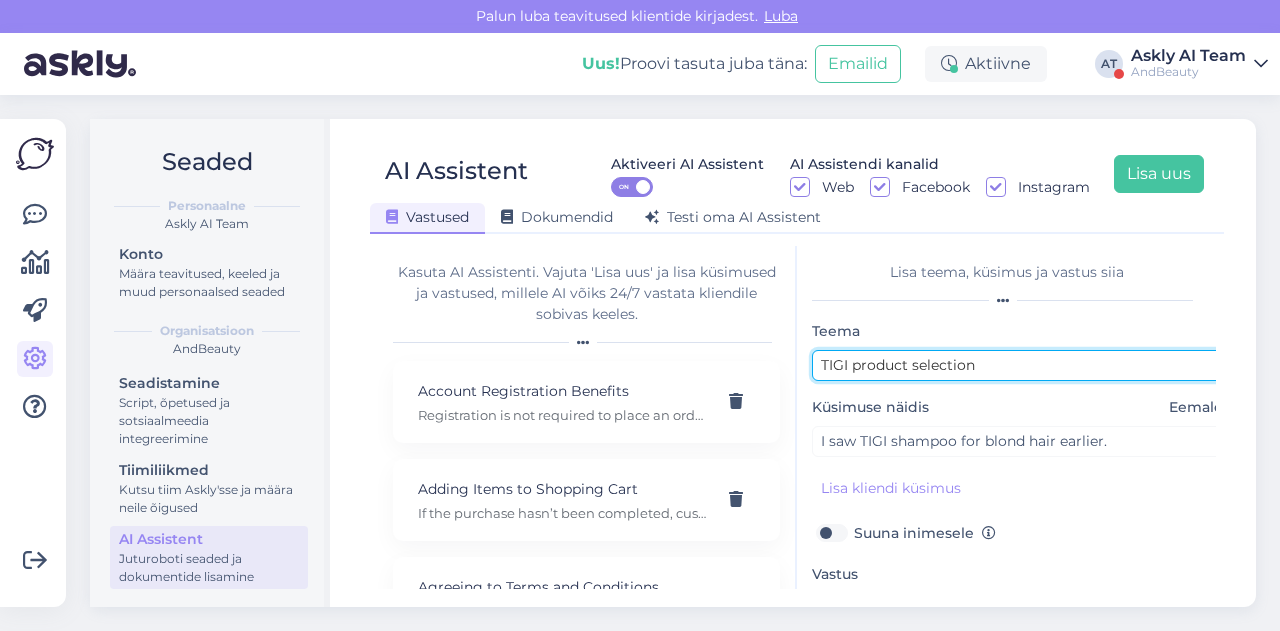 scroll, scrollTop: 179, scrollLeft: 0, axis: vertical 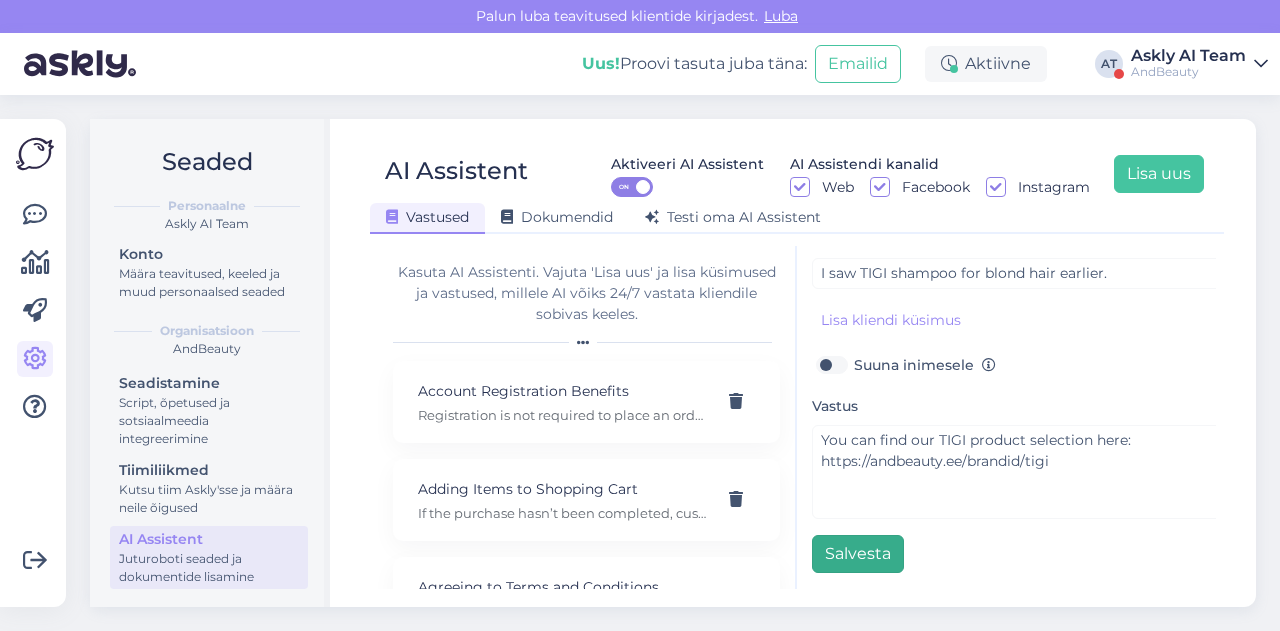 type on "TIGI product selection" 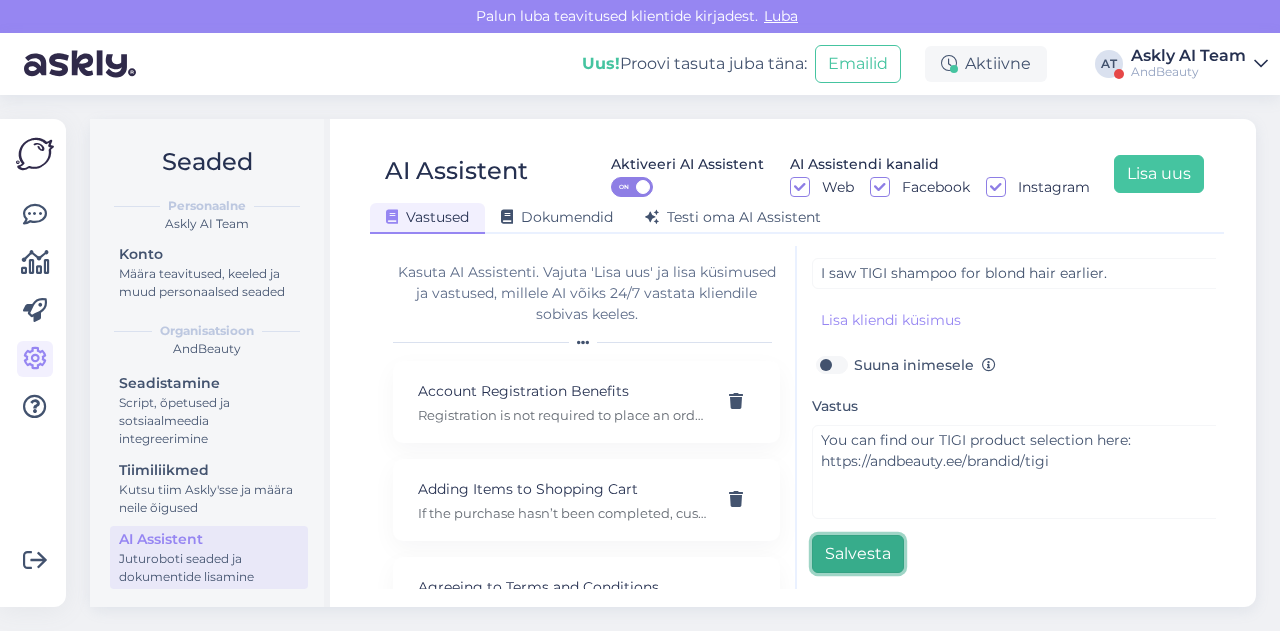 click on "Salvesta" at bounding box center (858, 554) 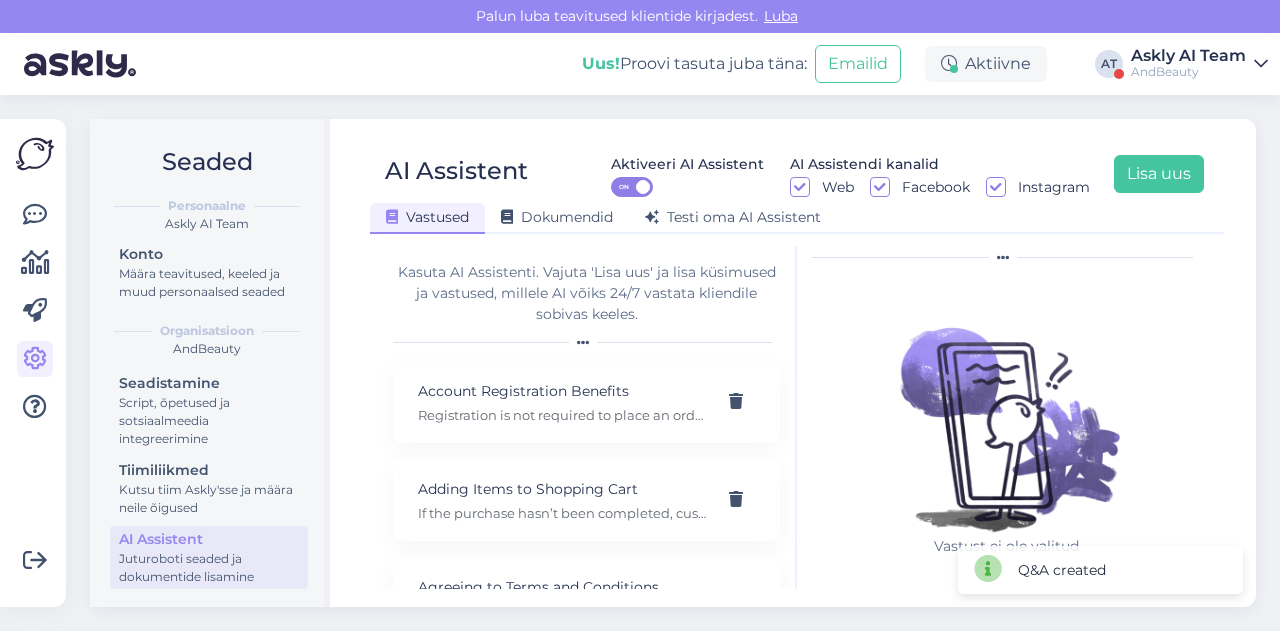 scroll, scrollTop: 42, scrollLeft: 0, axis: vertical 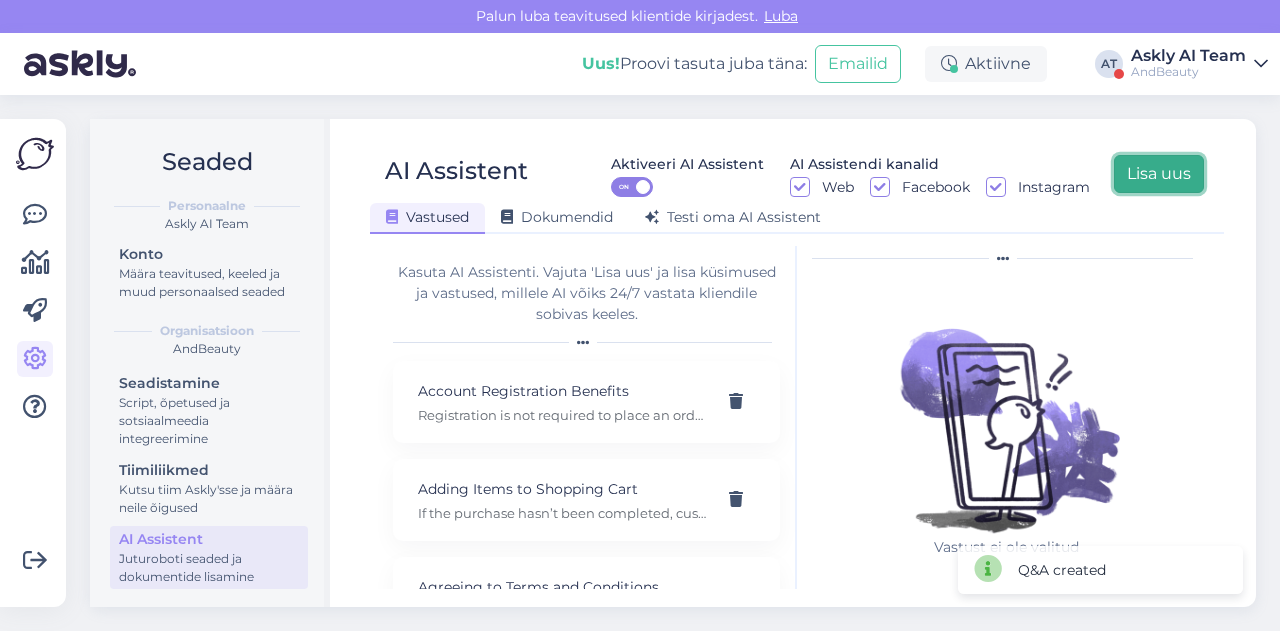 click on "Lisa uus" at bounding box center [1159, 174] 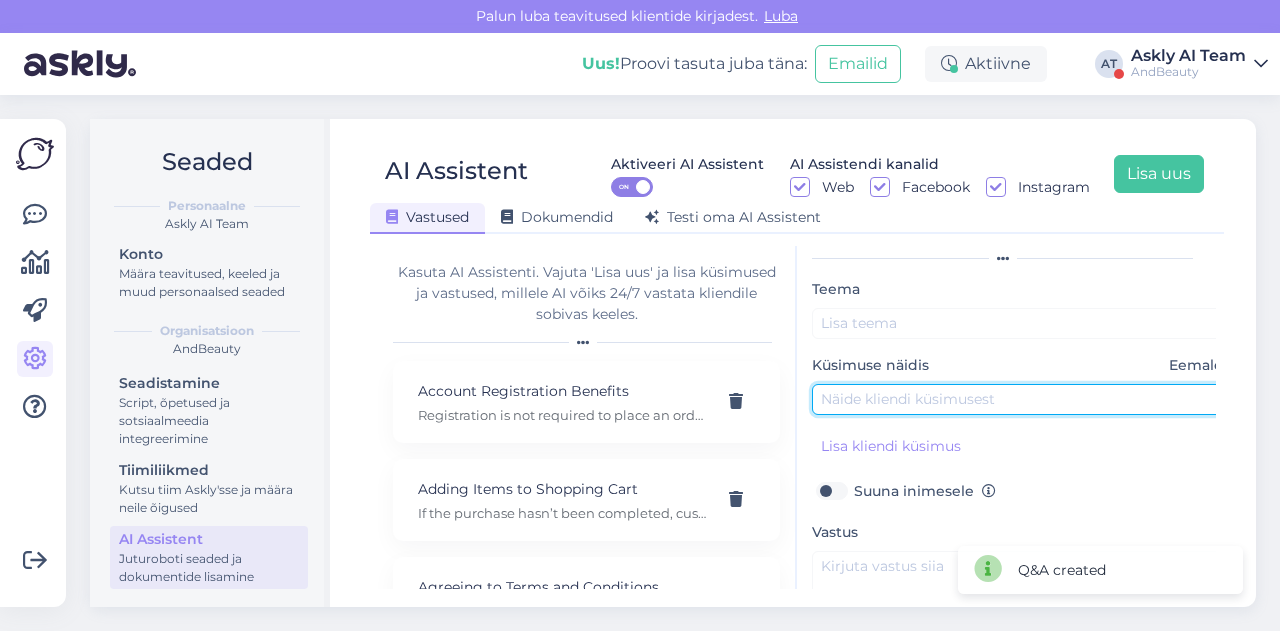 click at bounding box center (1022, 399) 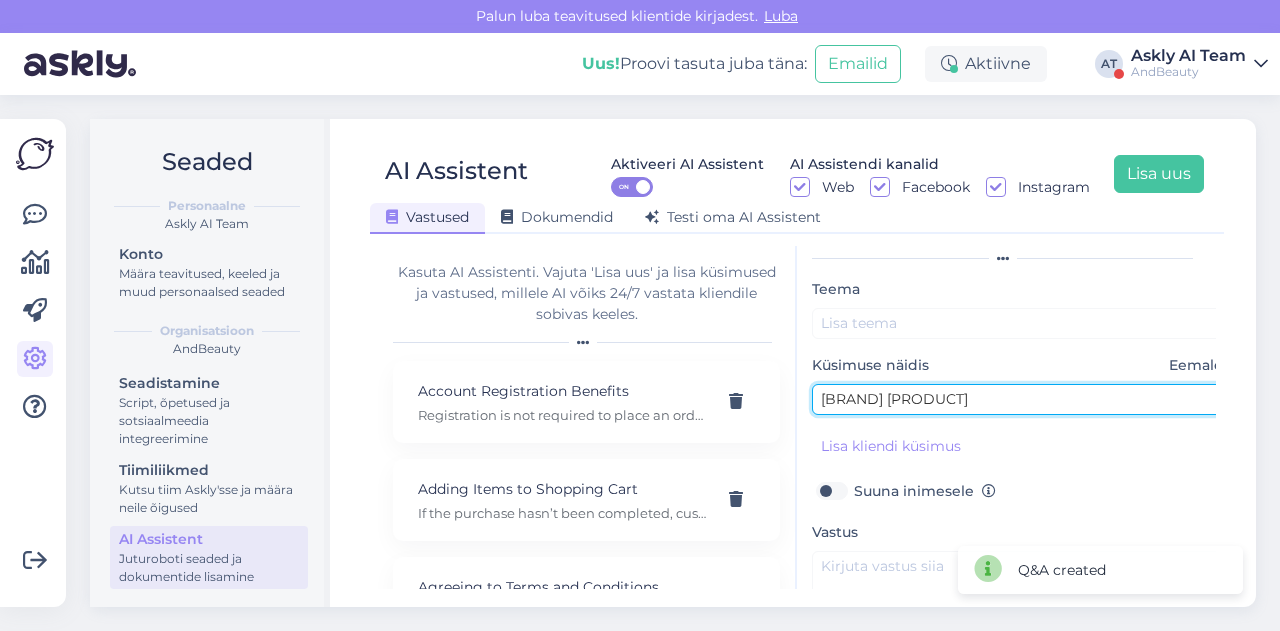 scroll, scrollTop: 0, scrollLeft: 142, axis: horizontal 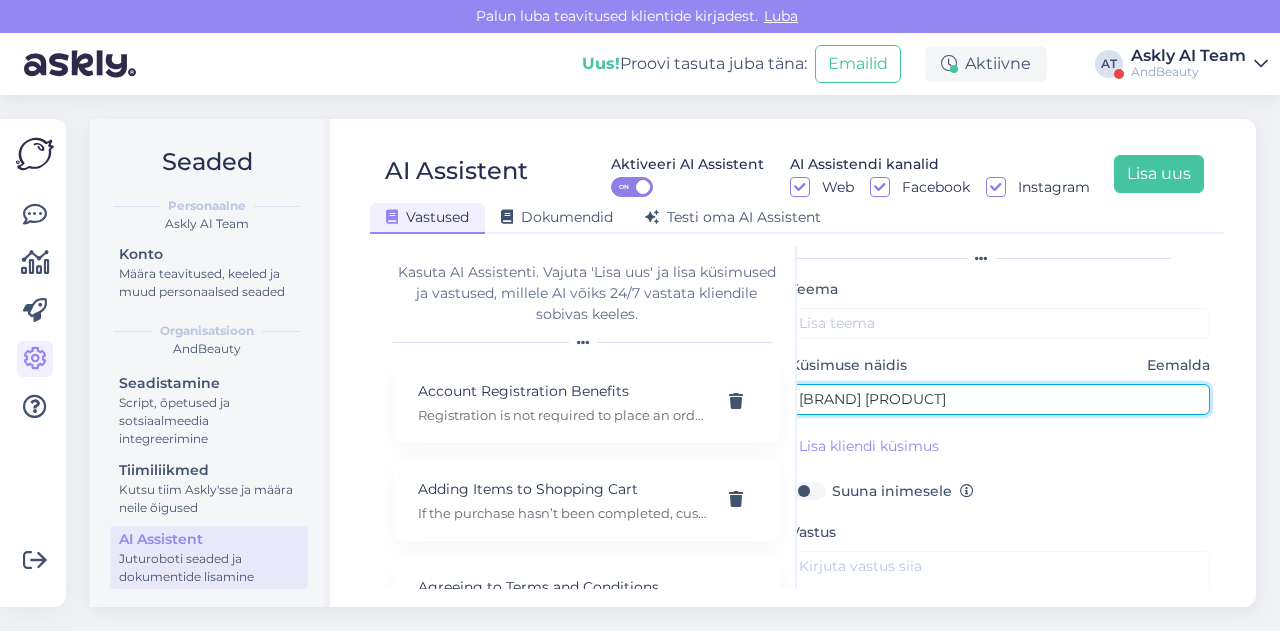 click on "[BRAND] [PRODUCT]" at bounding box center [1000, 399] 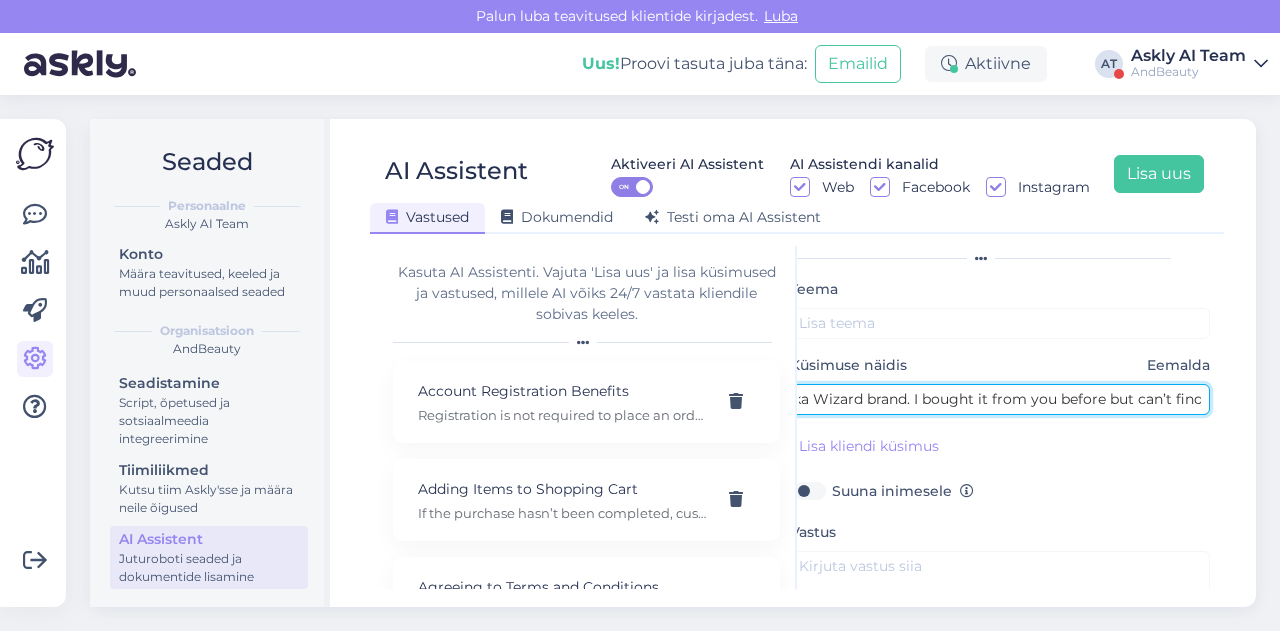scroll, scrollTop: 0, scrollLeft: 0, axis: both 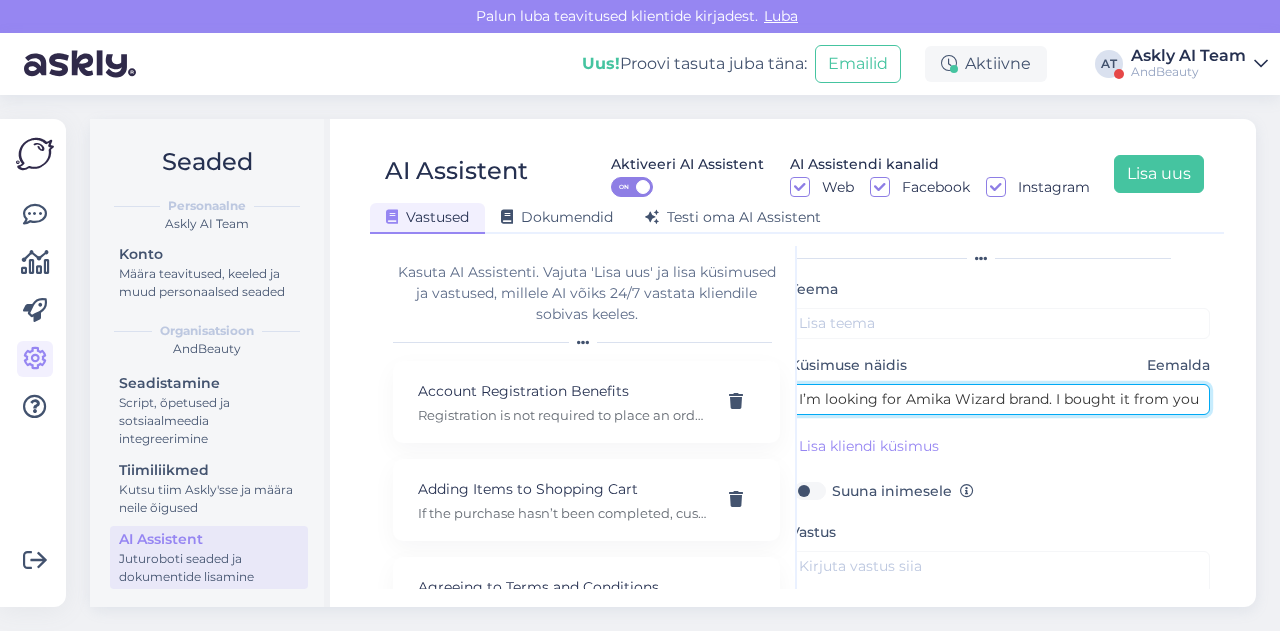 type on "I’m looking for Amika Wizard brand. I bought it from you before but can’t find it now." 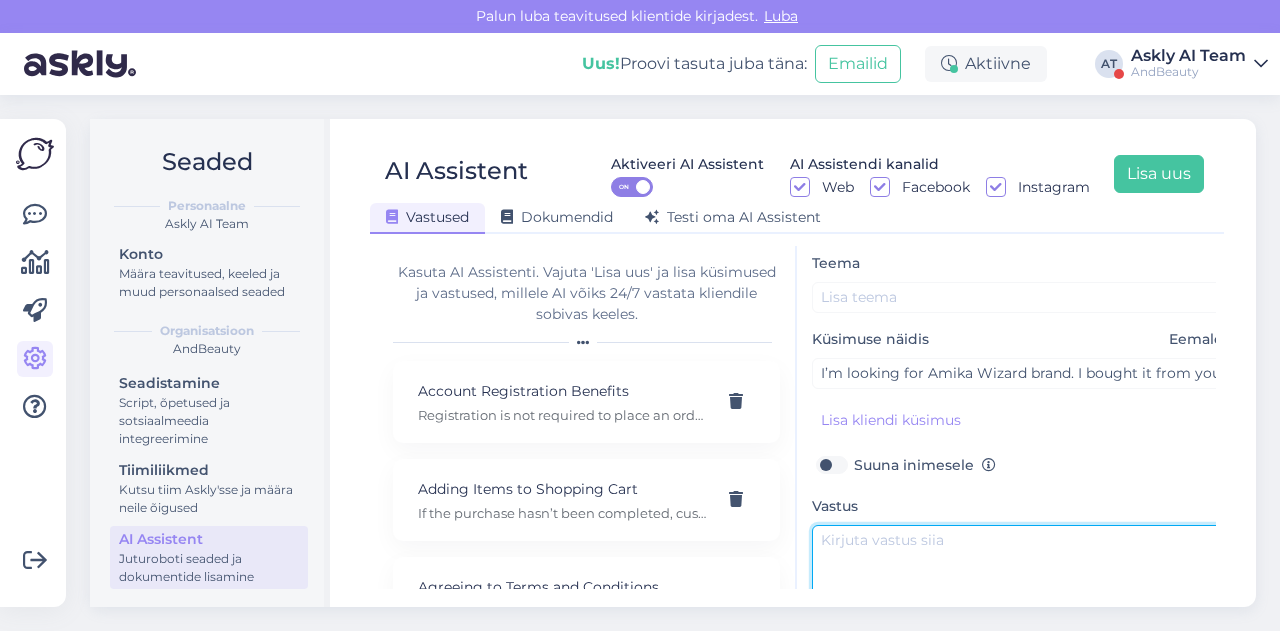 click at bounding box center (1022, 572) 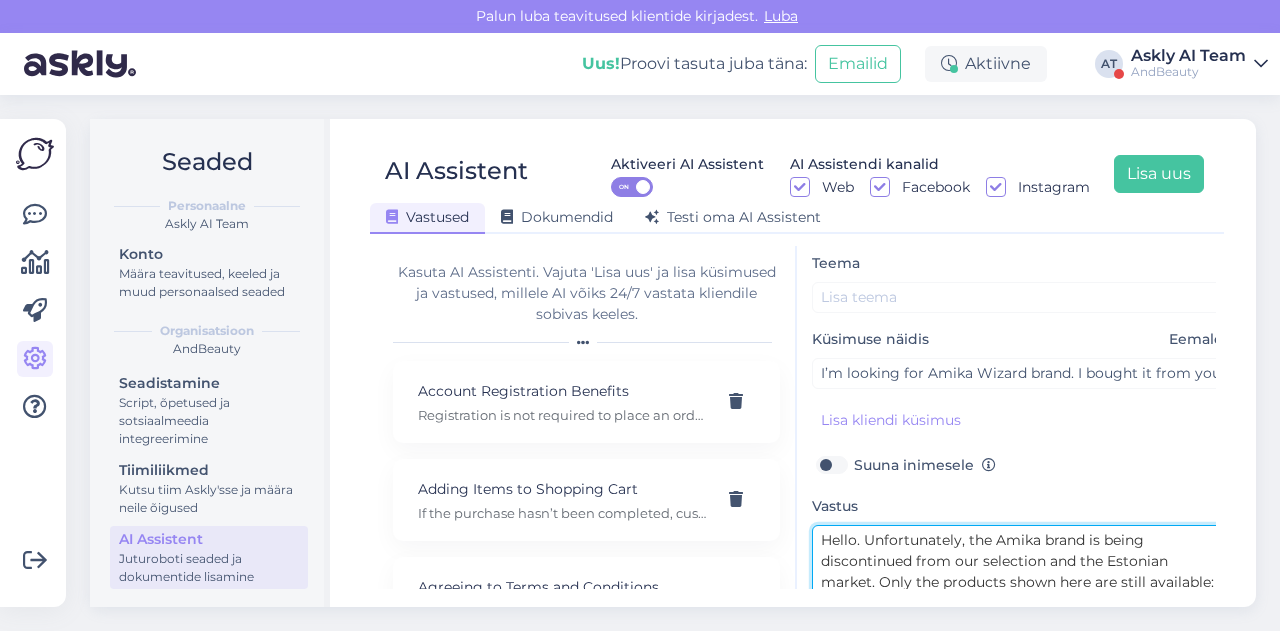 scroll, scrollTop: 103, scrollLeft: 0, axis: vertical 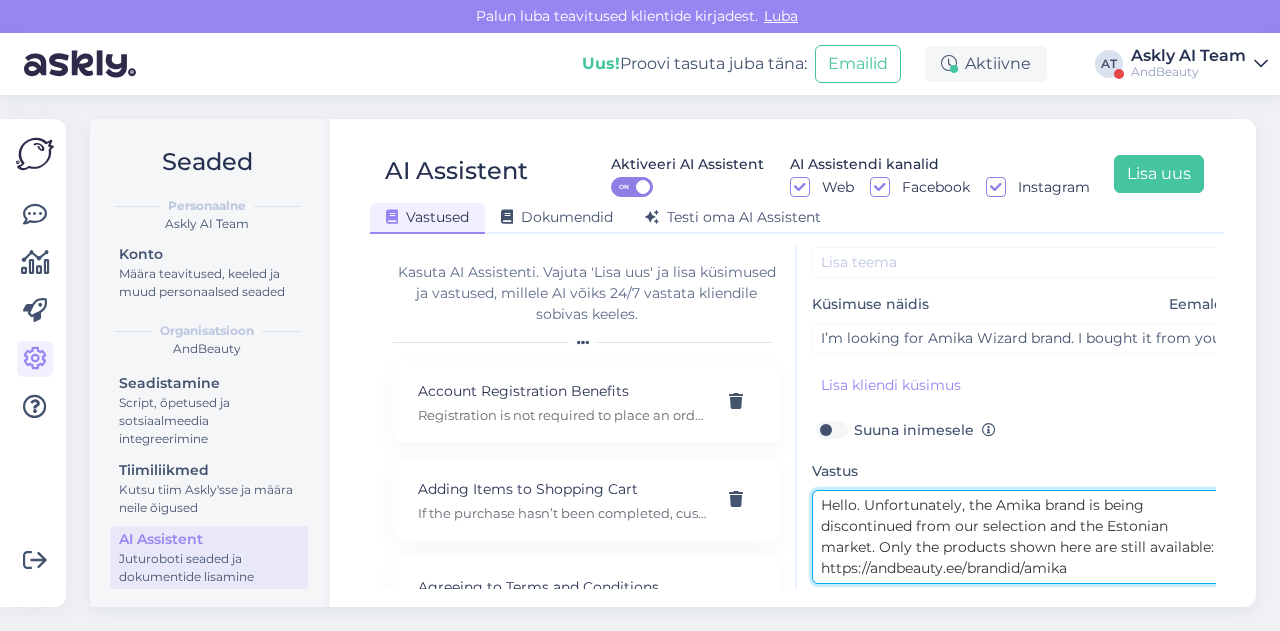 drag, startPoint x: 994, startPoint y: 504, endPoint x: 1083, endPoint y: 505, distance: 89.005615 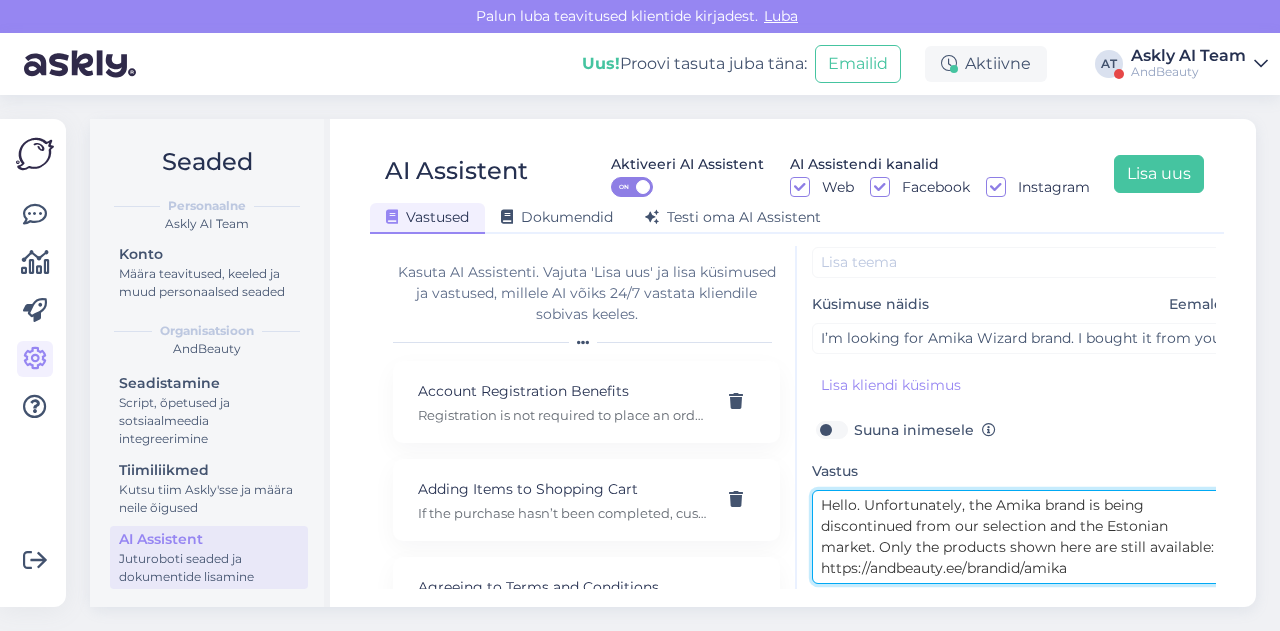 click on "Hello. Unfortunately, the Amika brand is being discontinued from our selection and the Estonian market. Only the products shown here are still available: https://andbeauty.ee/brandid/amika" at bounding box center (1022, 537) 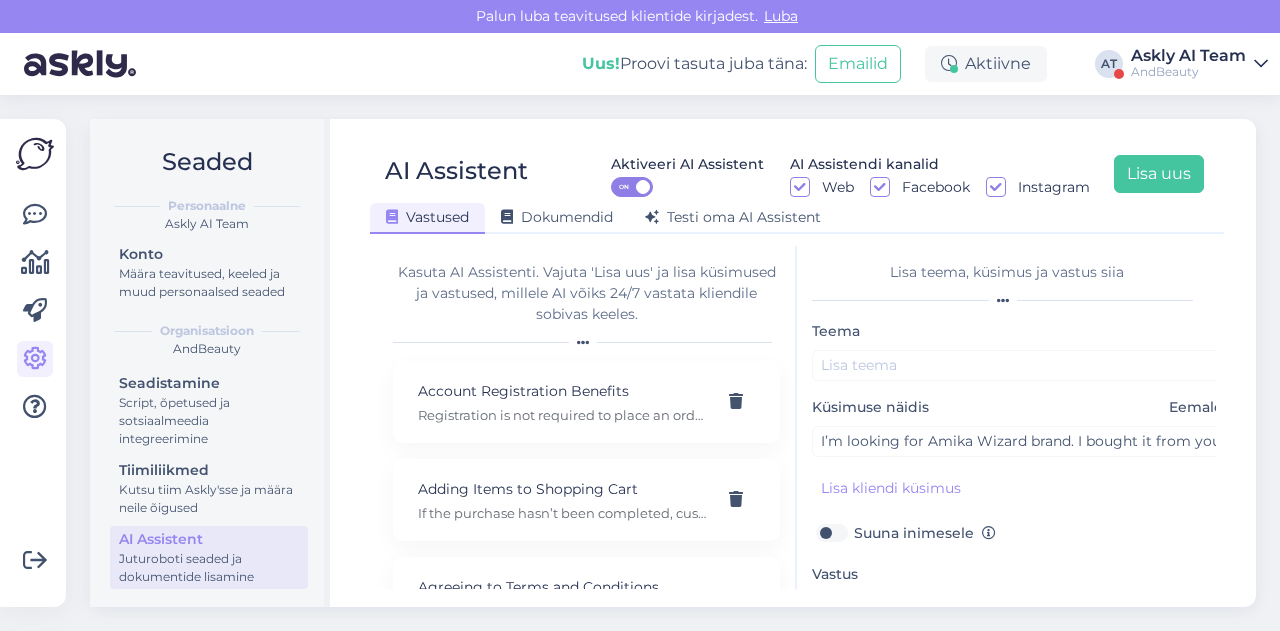 type on "Hello. Unfortunately, the Amika brand is being discontinued from our selection and the Estonian market. Only the products shown here are still available: https://andbeauty.ee/brandid/amika" 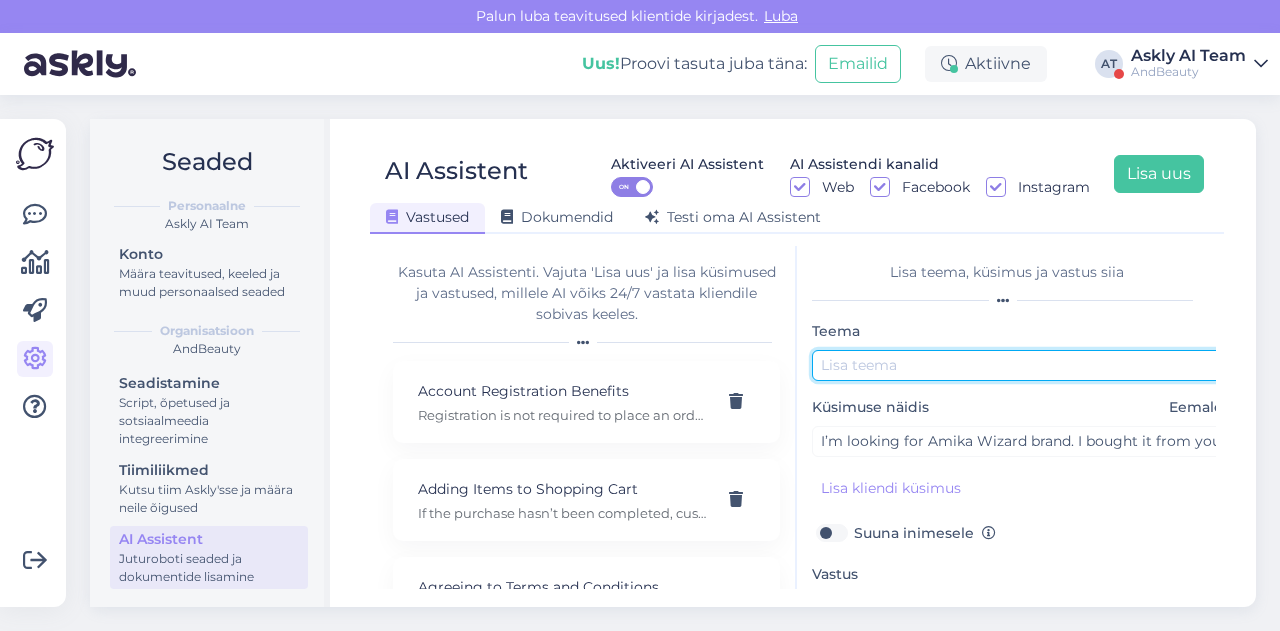 click at bounding box center [1022, 365] 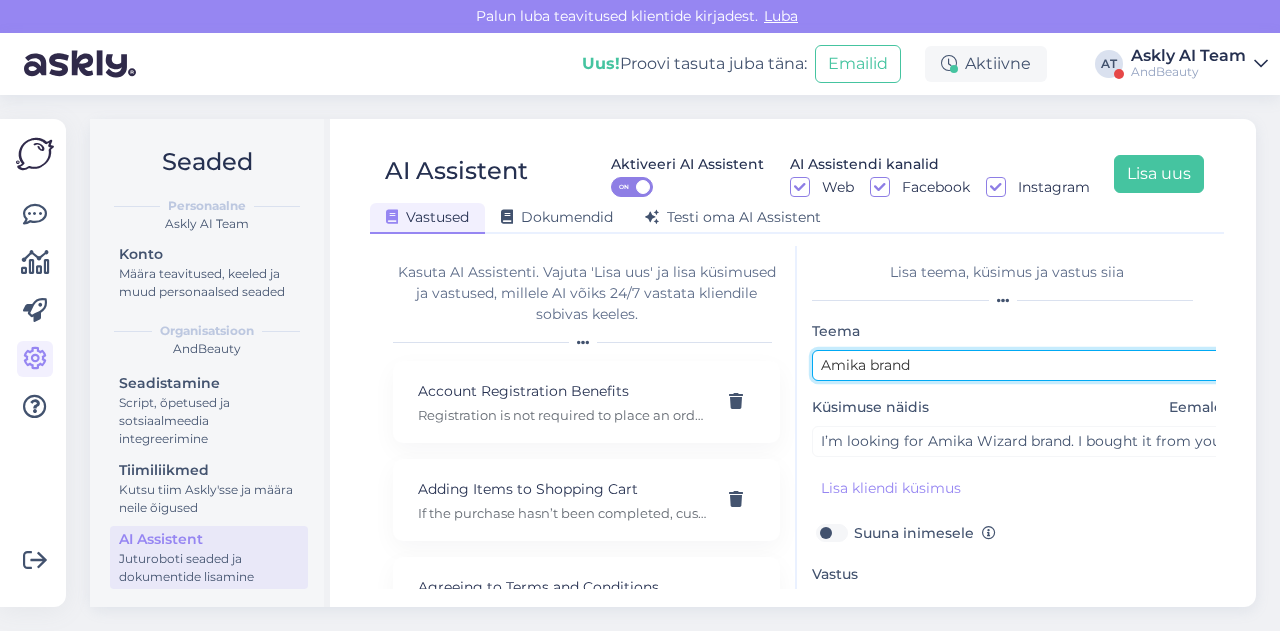 scroll, scrollTop: 179, scrollLeft: 0, axis: vertical 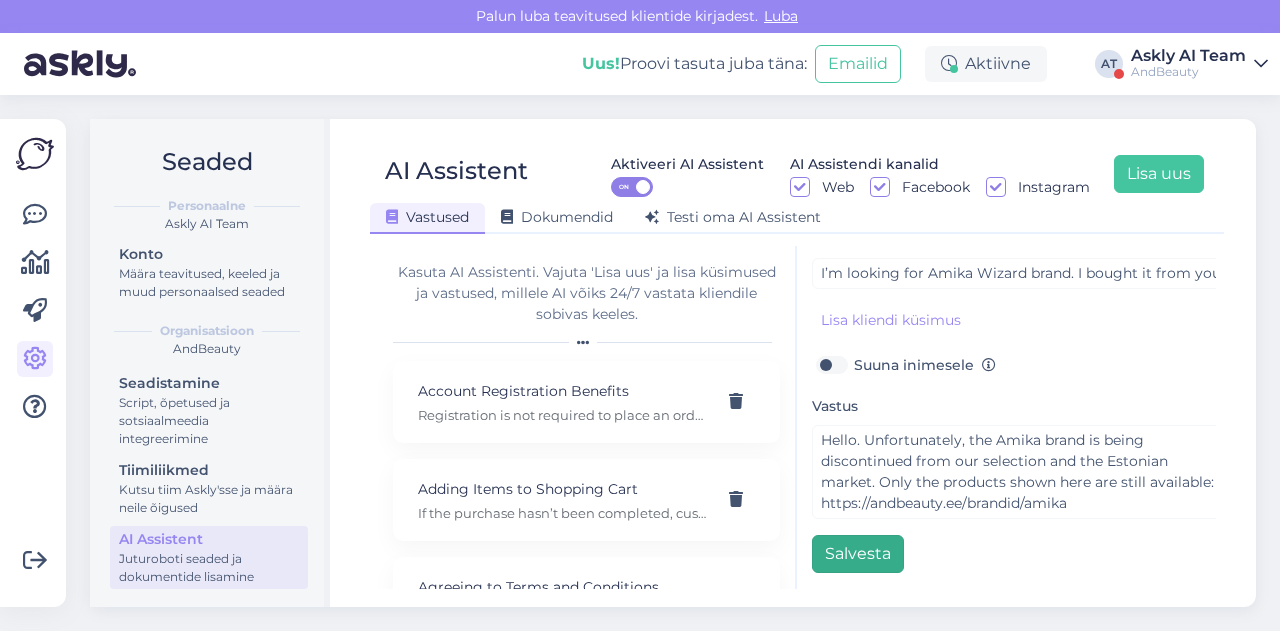 type on "Amika brand" 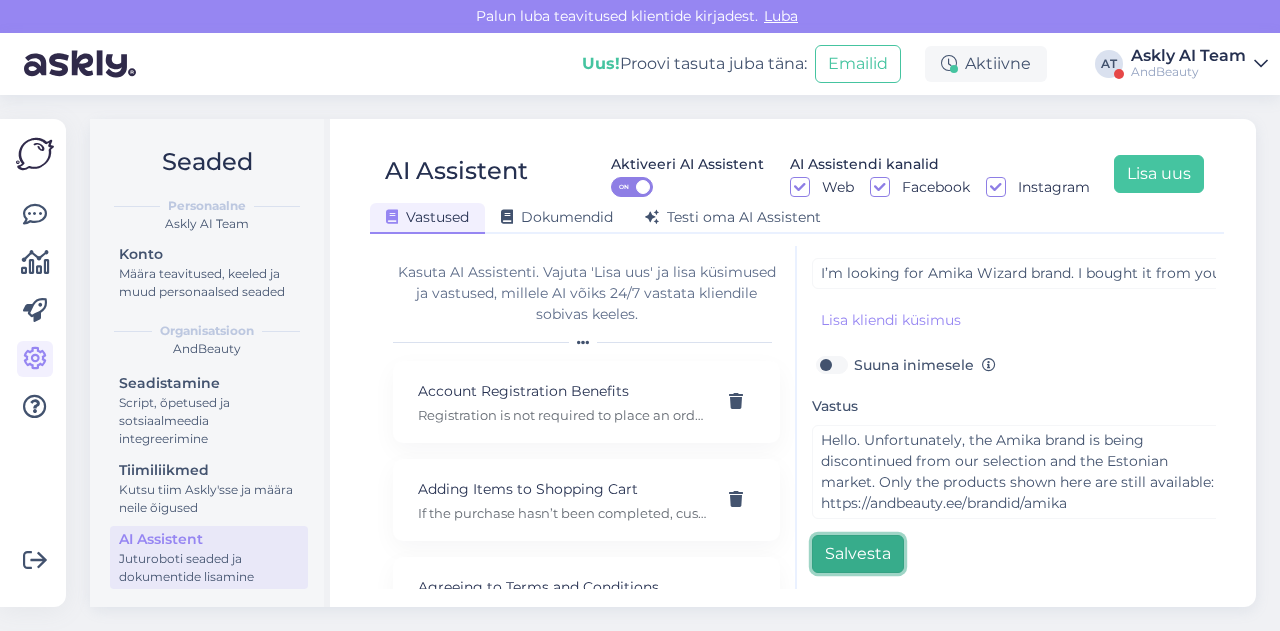 click on "Salvesta" at bounding box center [858, 554] 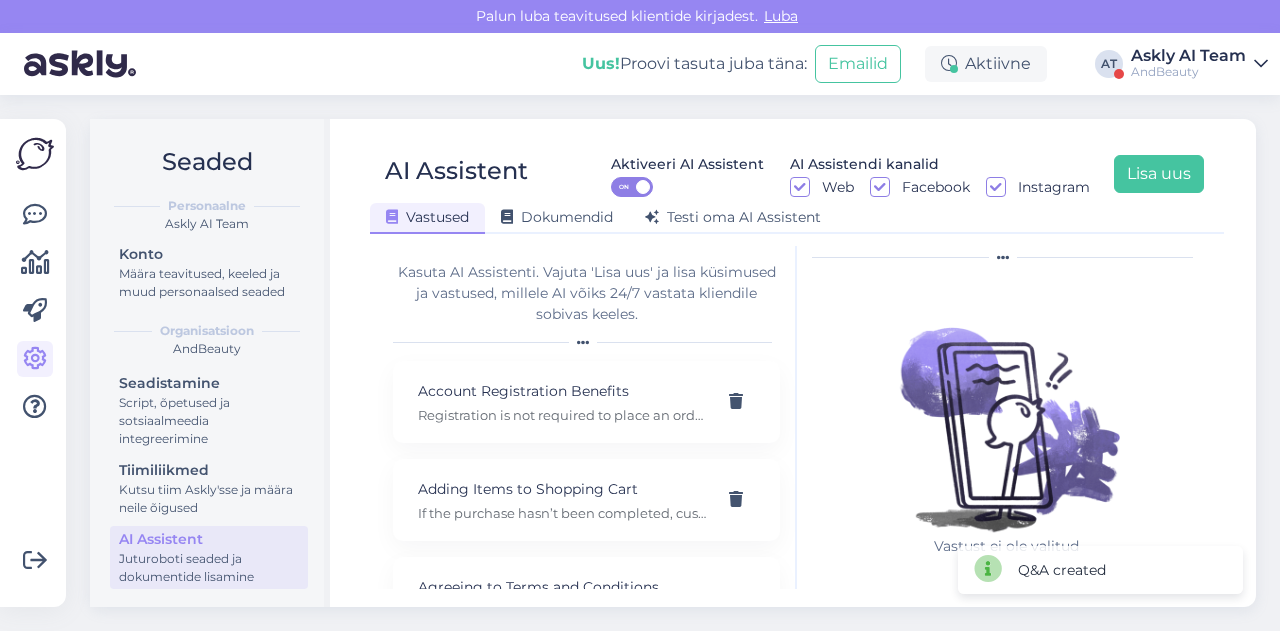 scroll, scrollTop: 0, scrollLeft: 0, axis: both 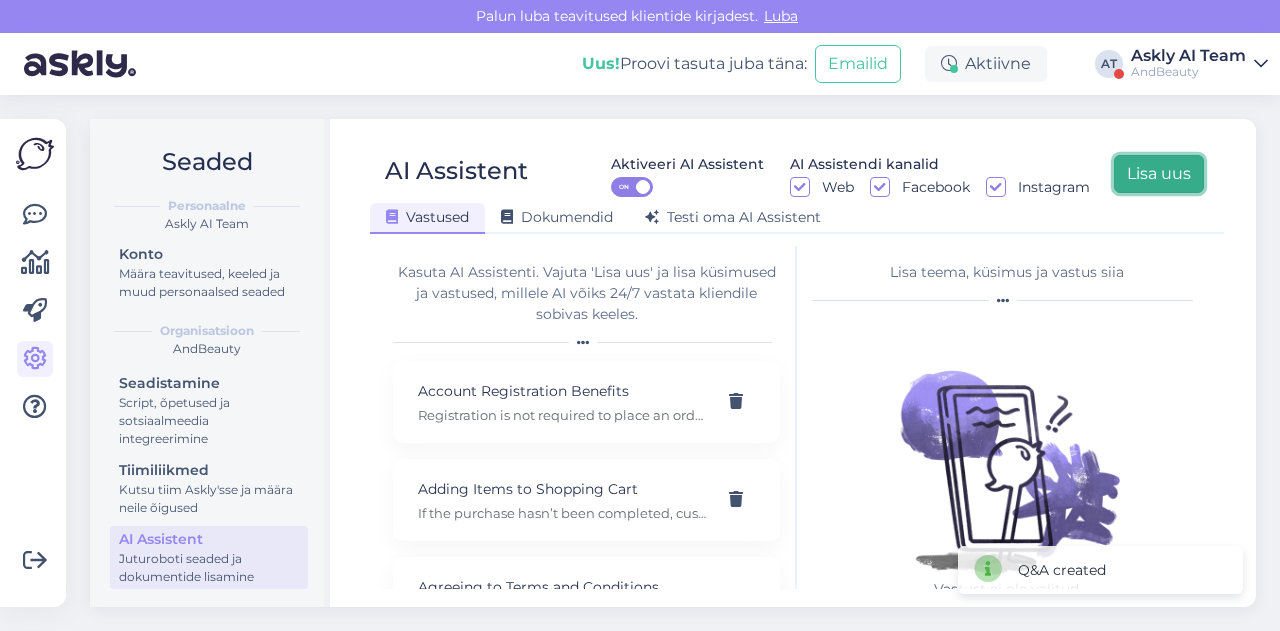 click on "Lisa uus" at bounding box center [1159, 174] 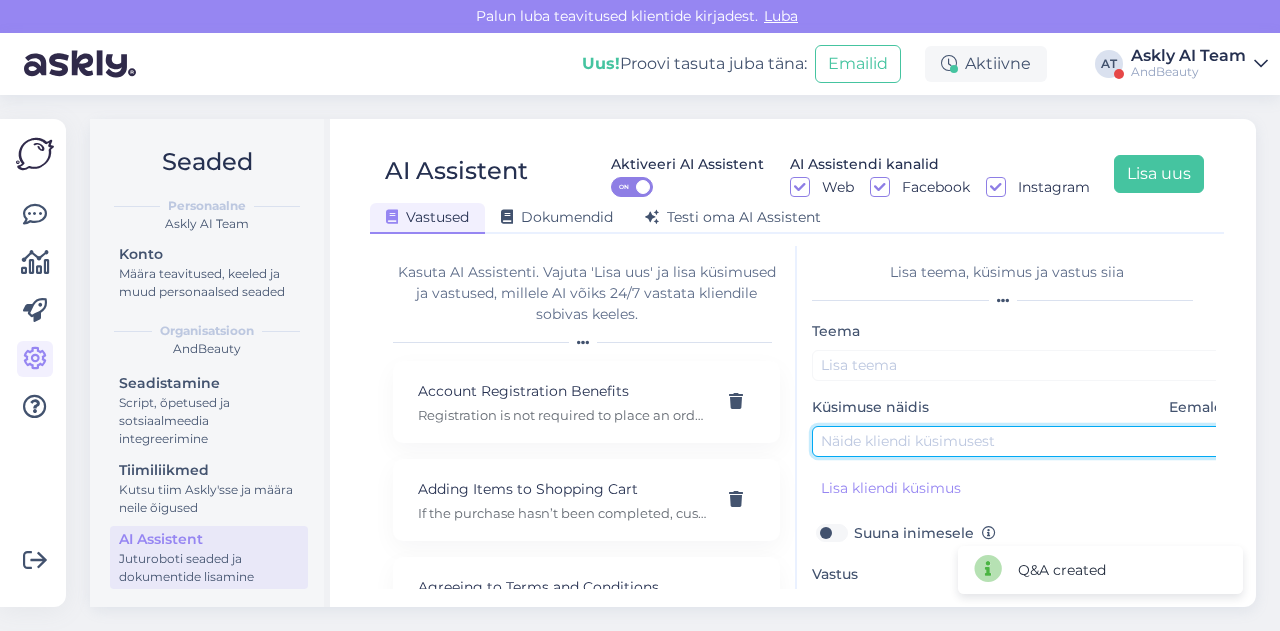 click at bounding box center (1022, 441) 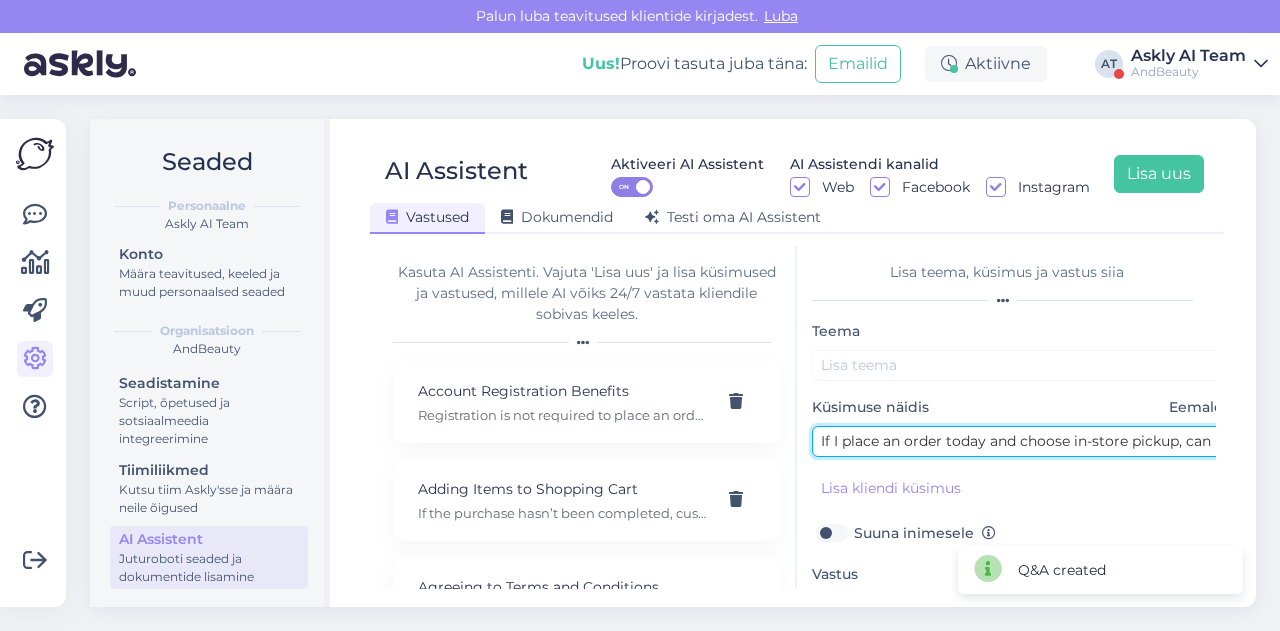 scroll, scrollTop: 0, scrollLeft: 86, axis: horizontal 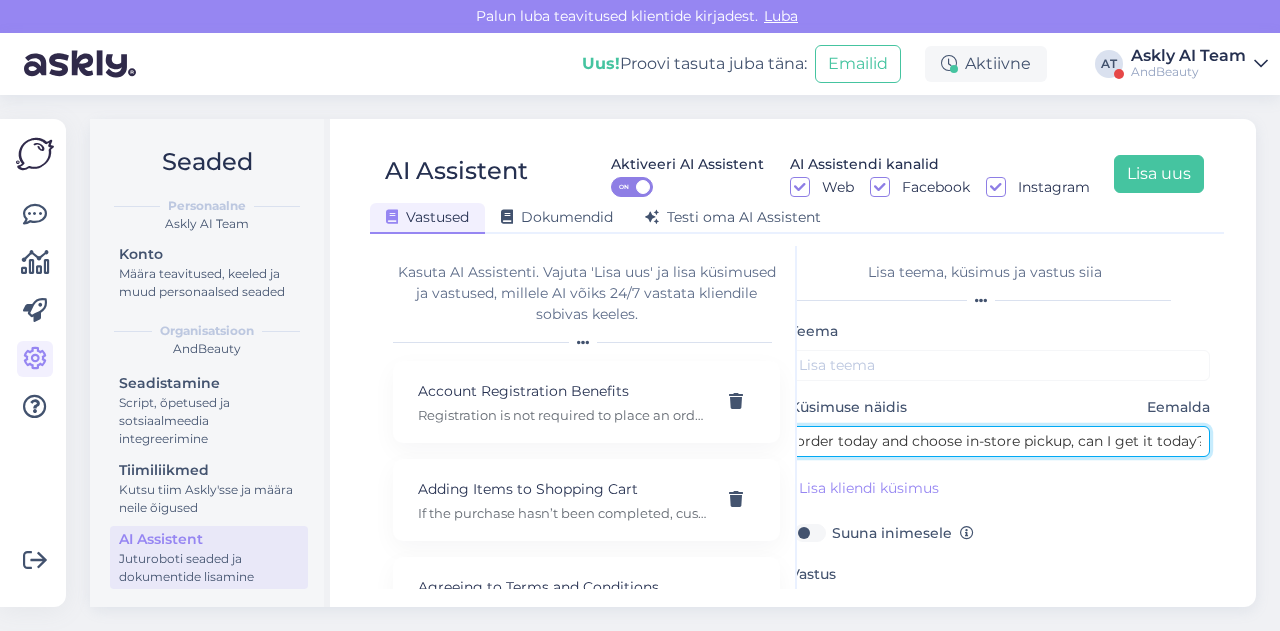 type on "If I place an order today and choose in-store pickup, can I get it today?" 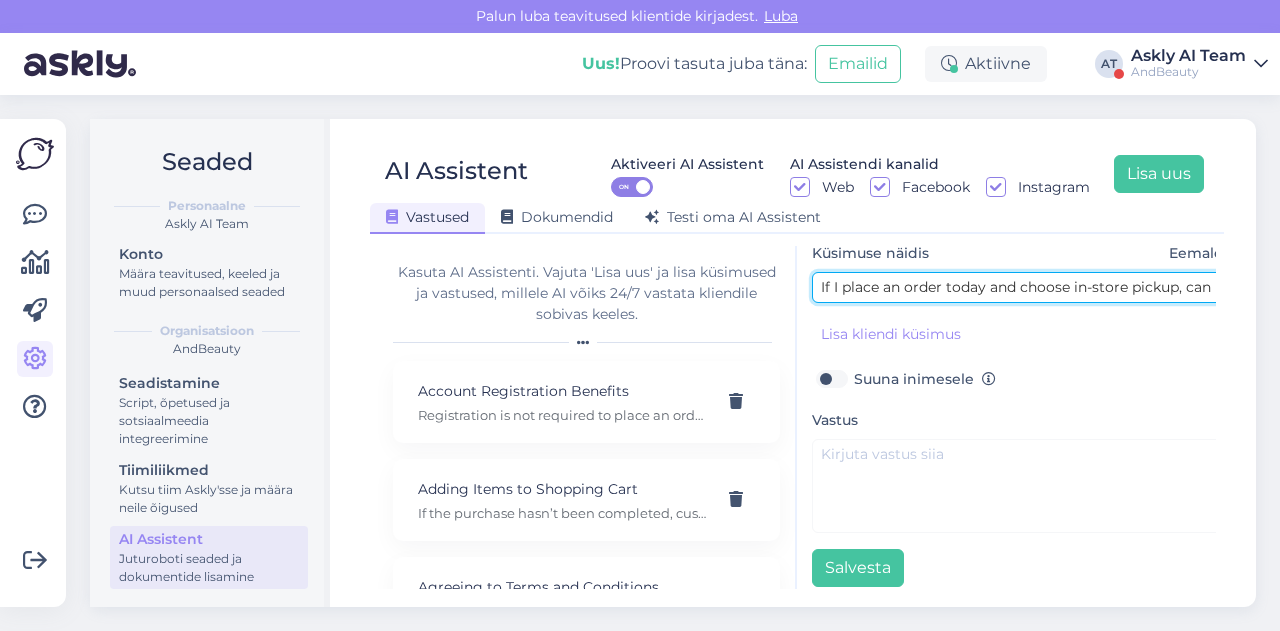scroll, scrollTop: 179, scrollLeft: 0, axis: vertical 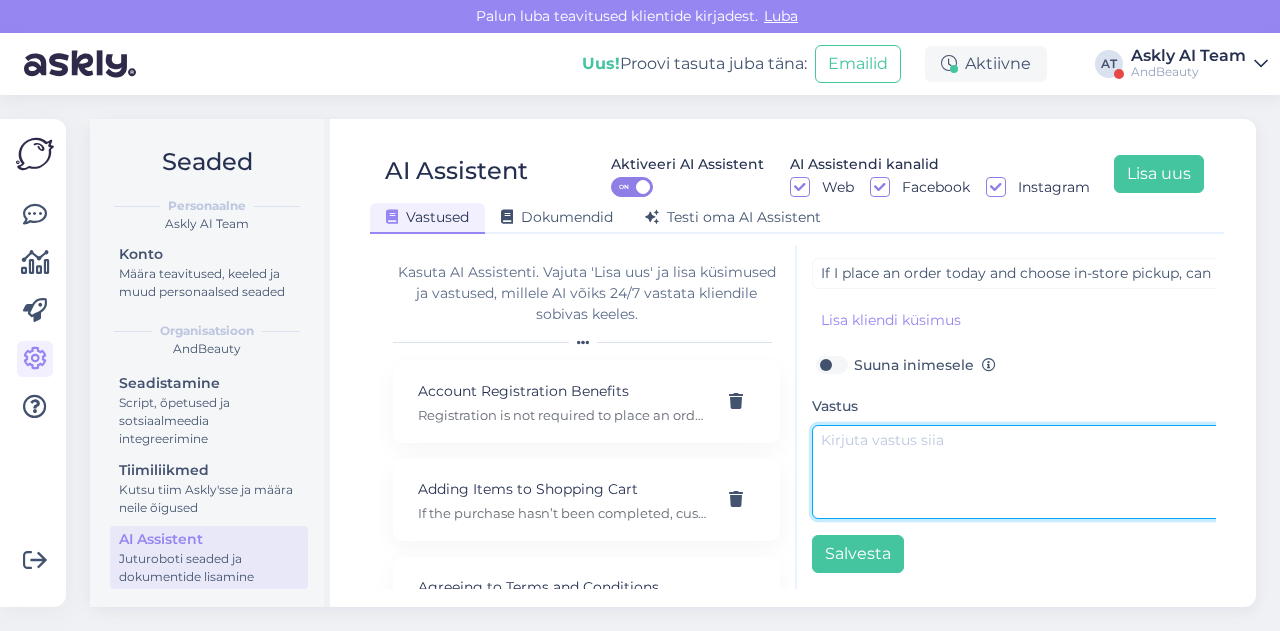 click at bounding box center [1022, 472] 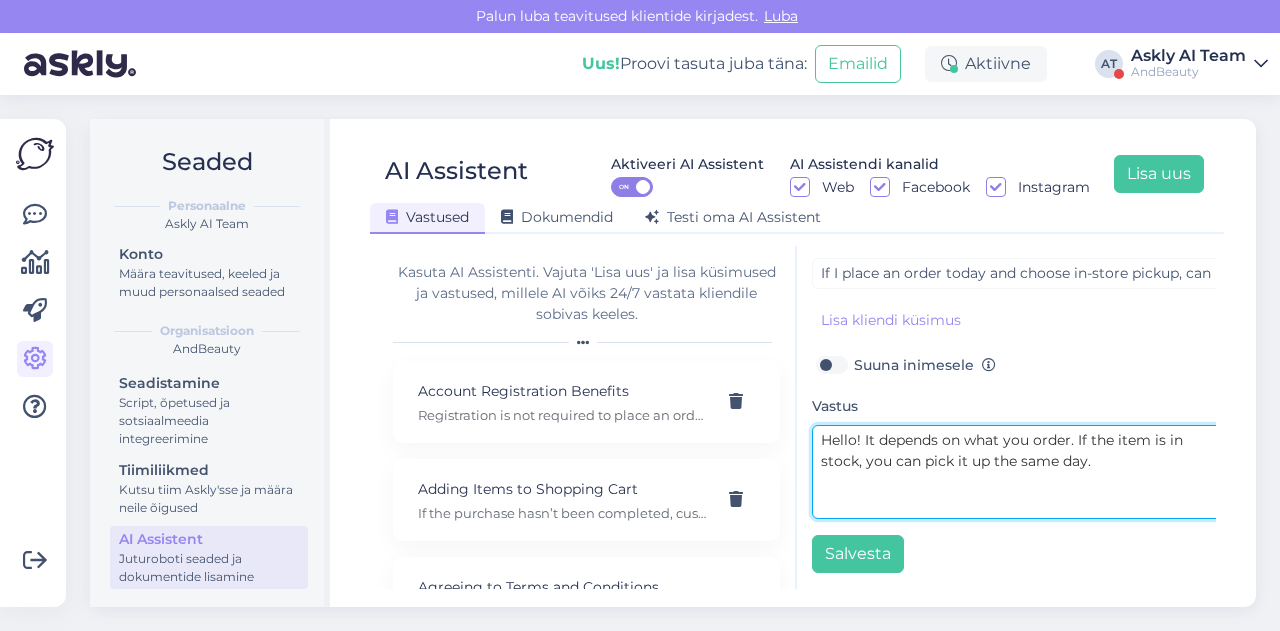 scroll, scrollTop: 0, scrollLeft: 0, axis: both 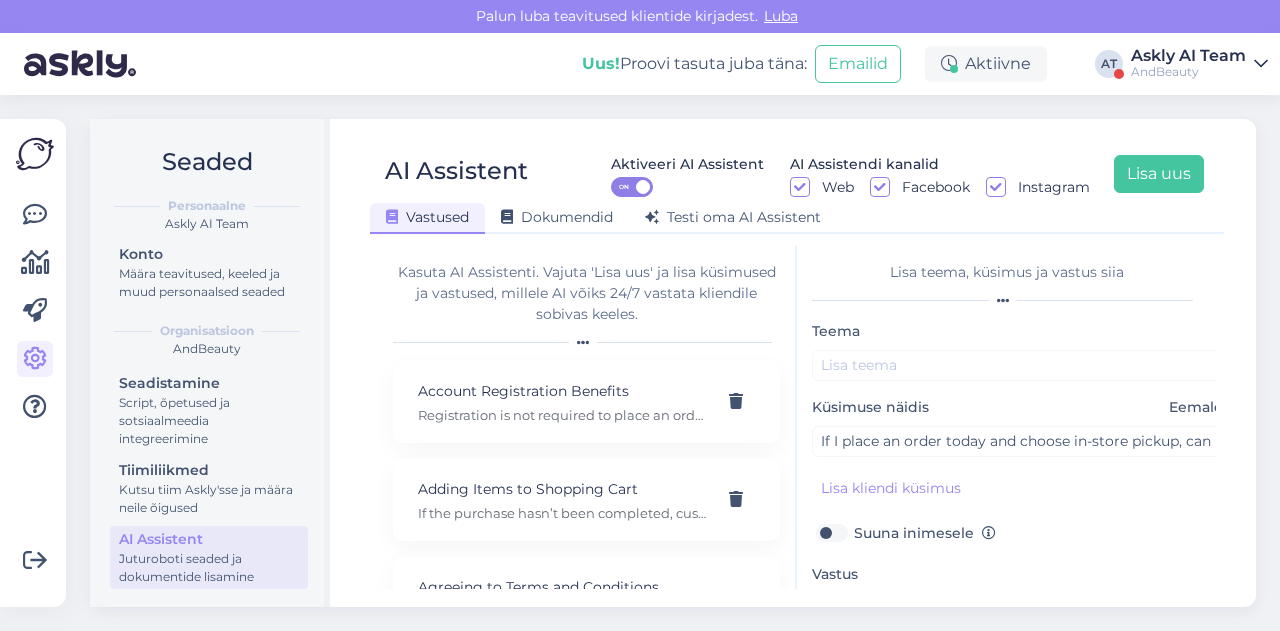 type on "Hello! It depends on what you order. If the item is in stock, you can pick it up the same day." 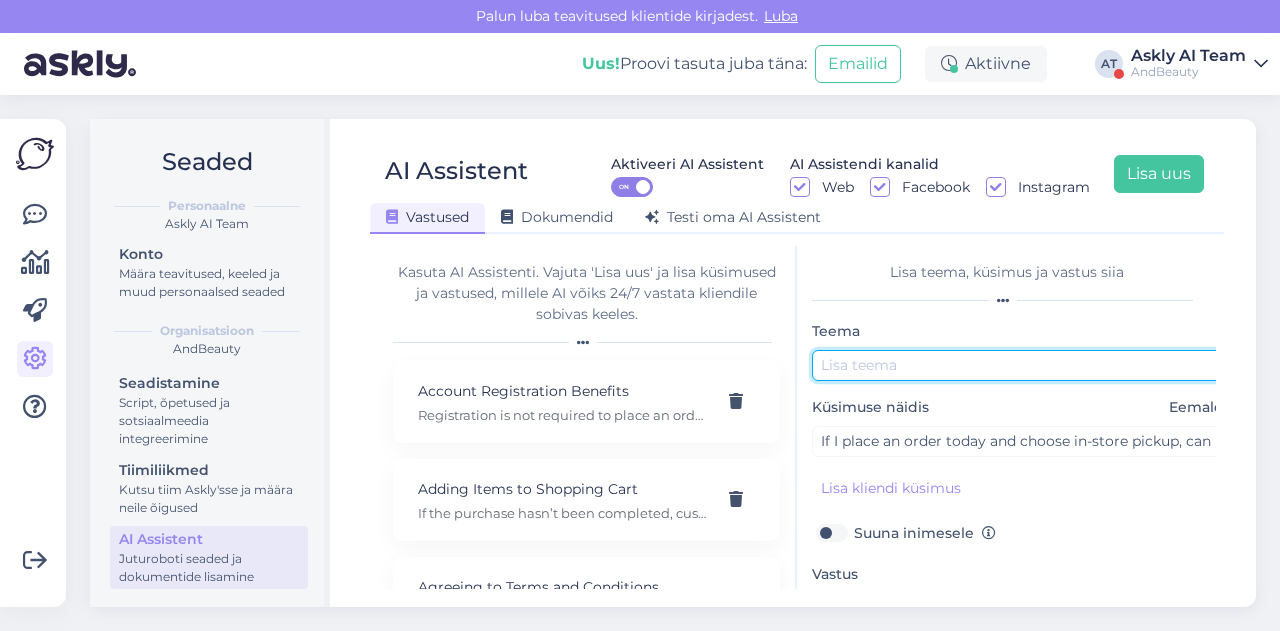 click at bounding box center [1022, 365] 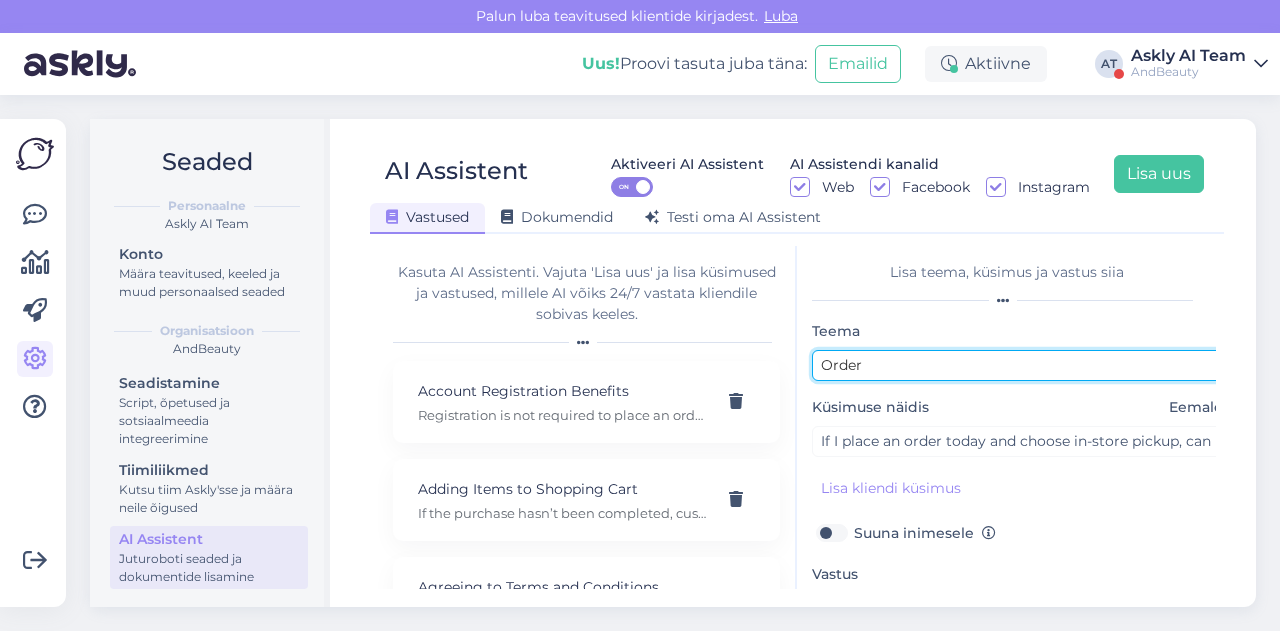 scroll, scrollTop: 179, scrollLeft: 0, axis: vertical 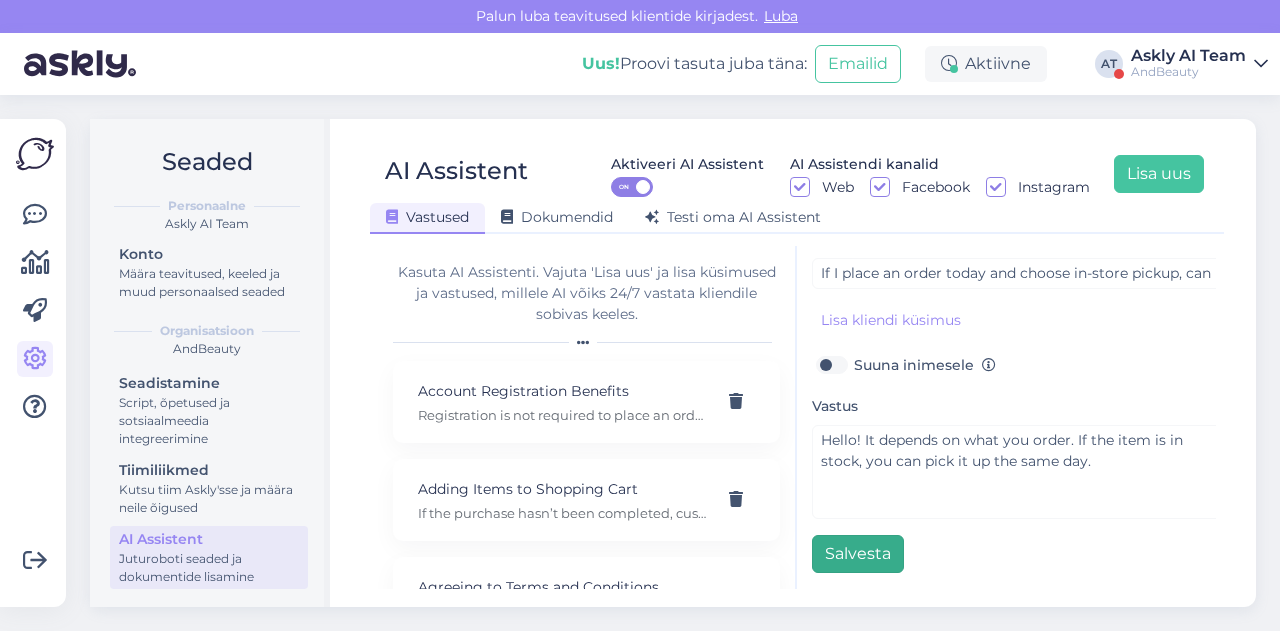 type on "Order" 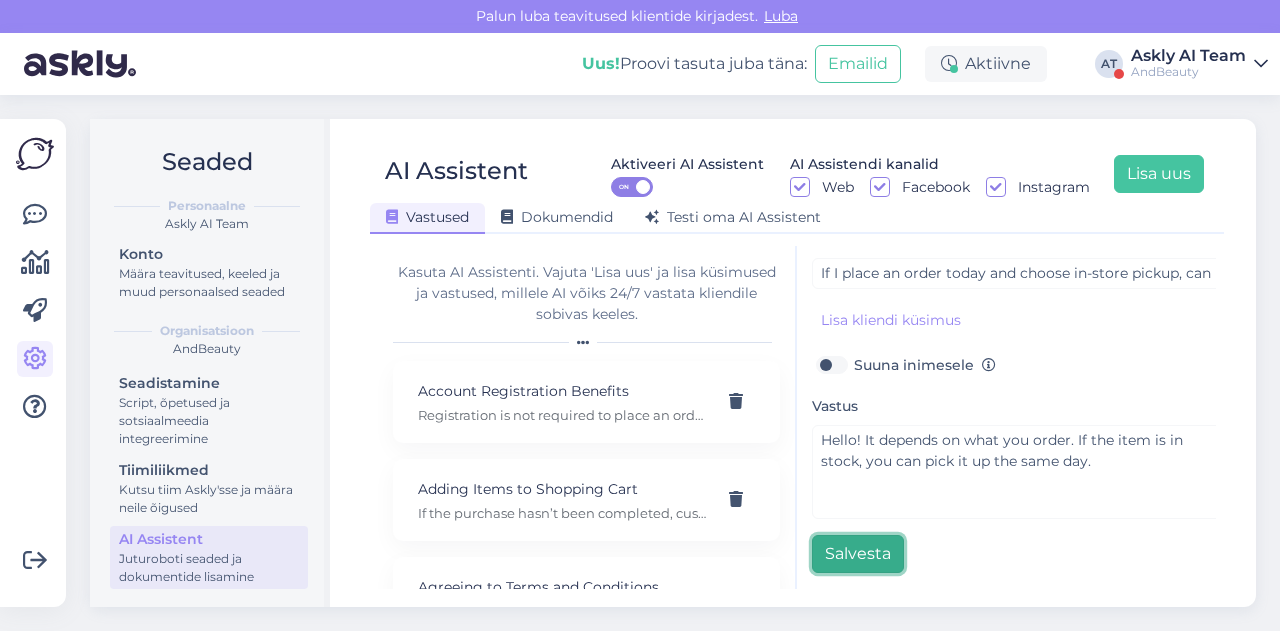click on "Salvesta" at bounding box center (858, 554) 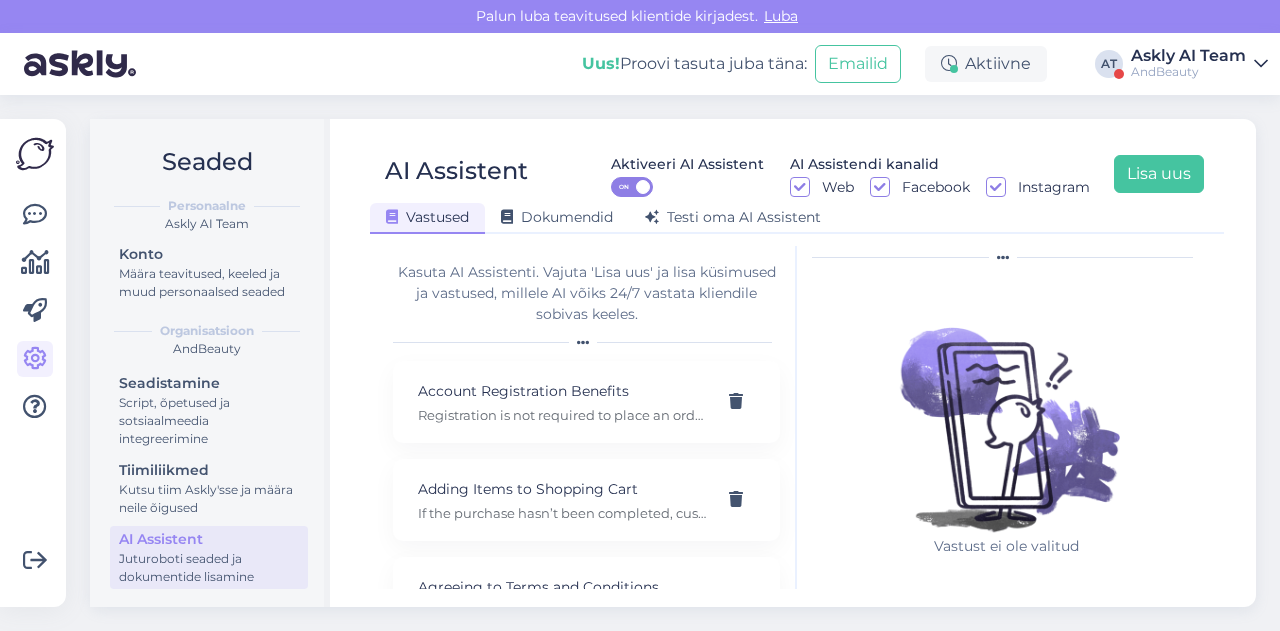 scroll, scrollTop: 42, scrollLeft: 0, axis: vertical 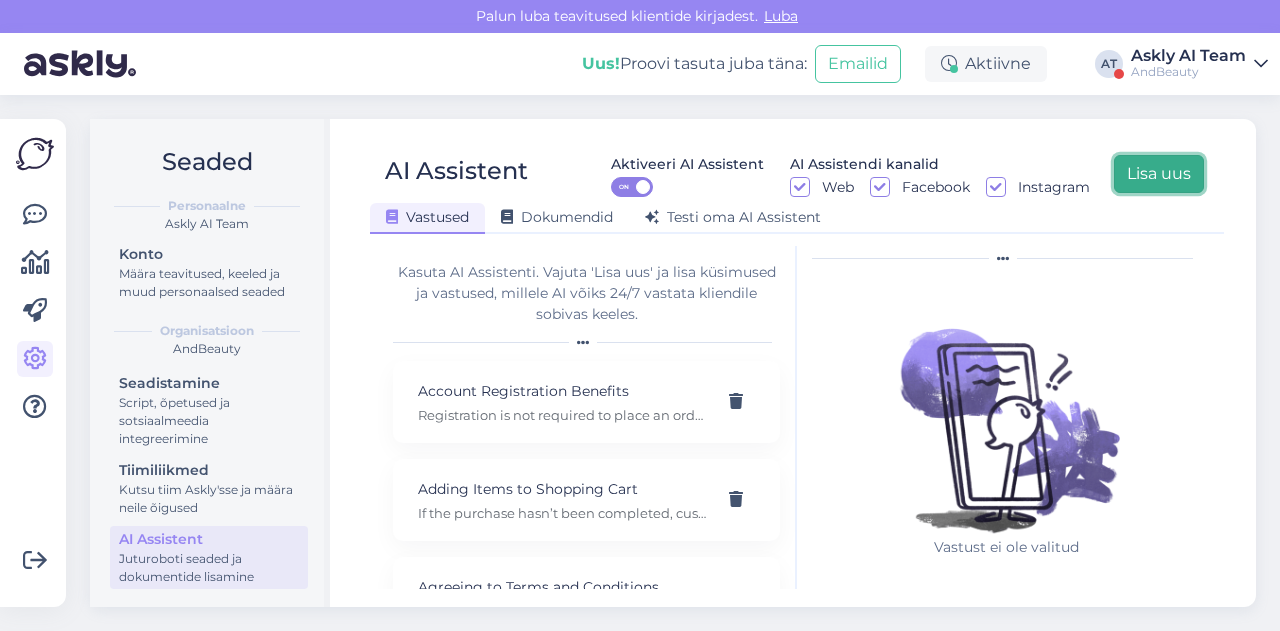 click on "Lisa uus" at bounding box center (1159, 174) 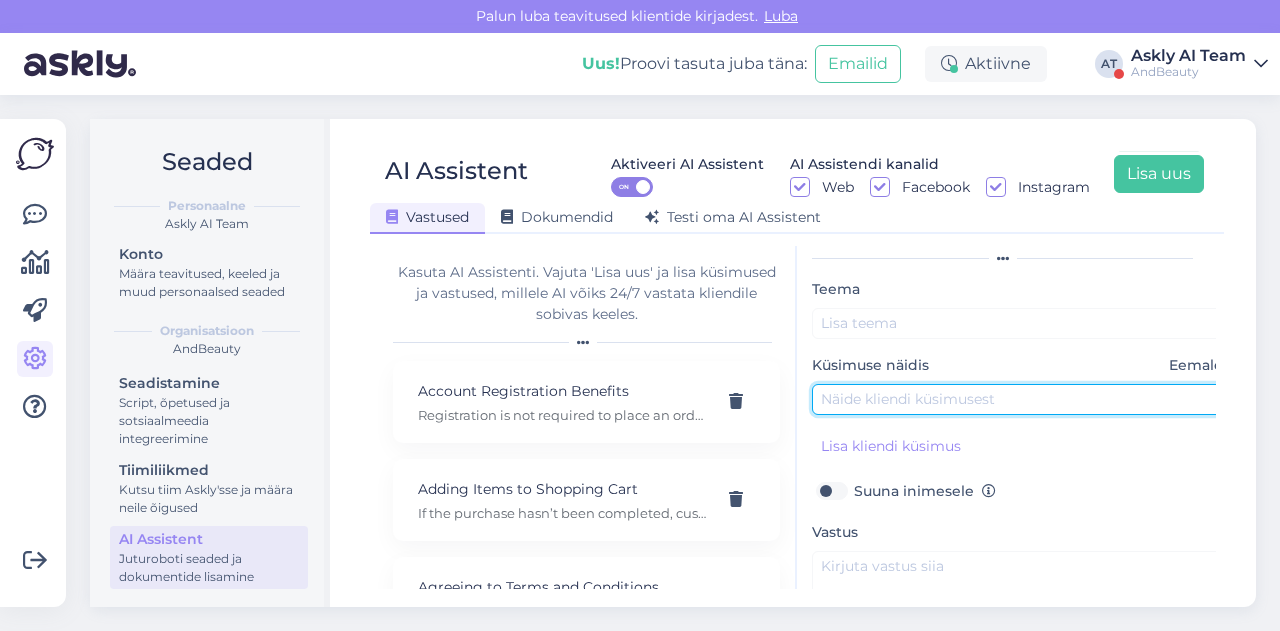 click at bounding box center [1022, 399] 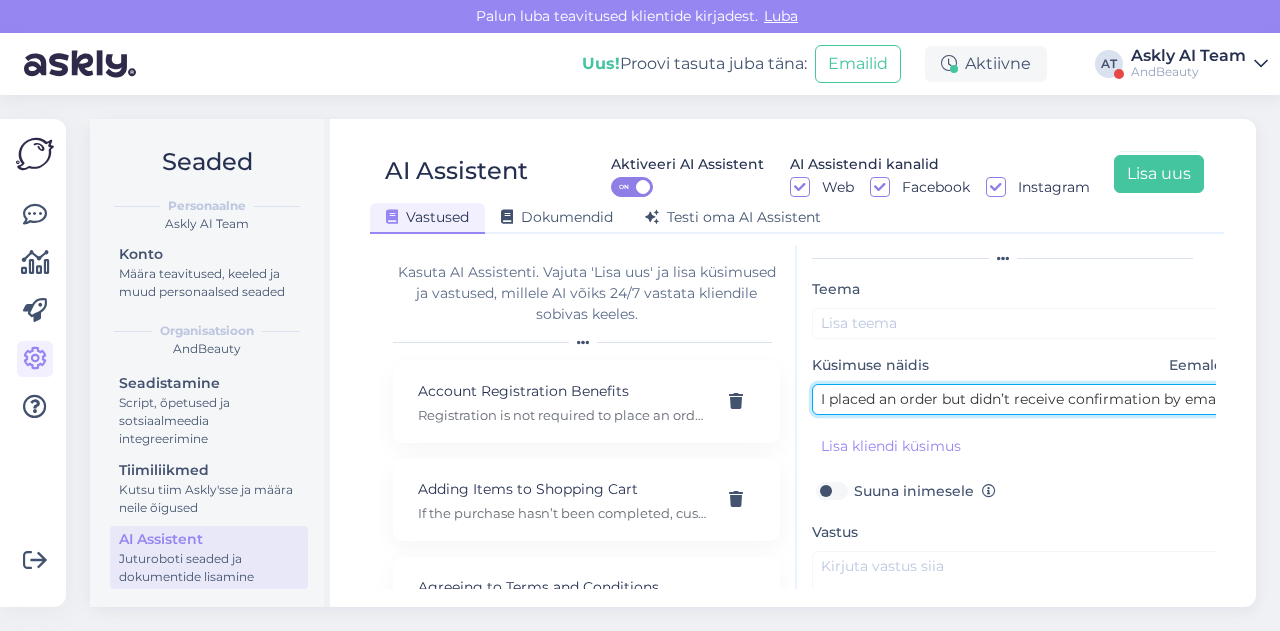 scroll, scrollTop: 0, scrollLeft: 387, axis: horizontal 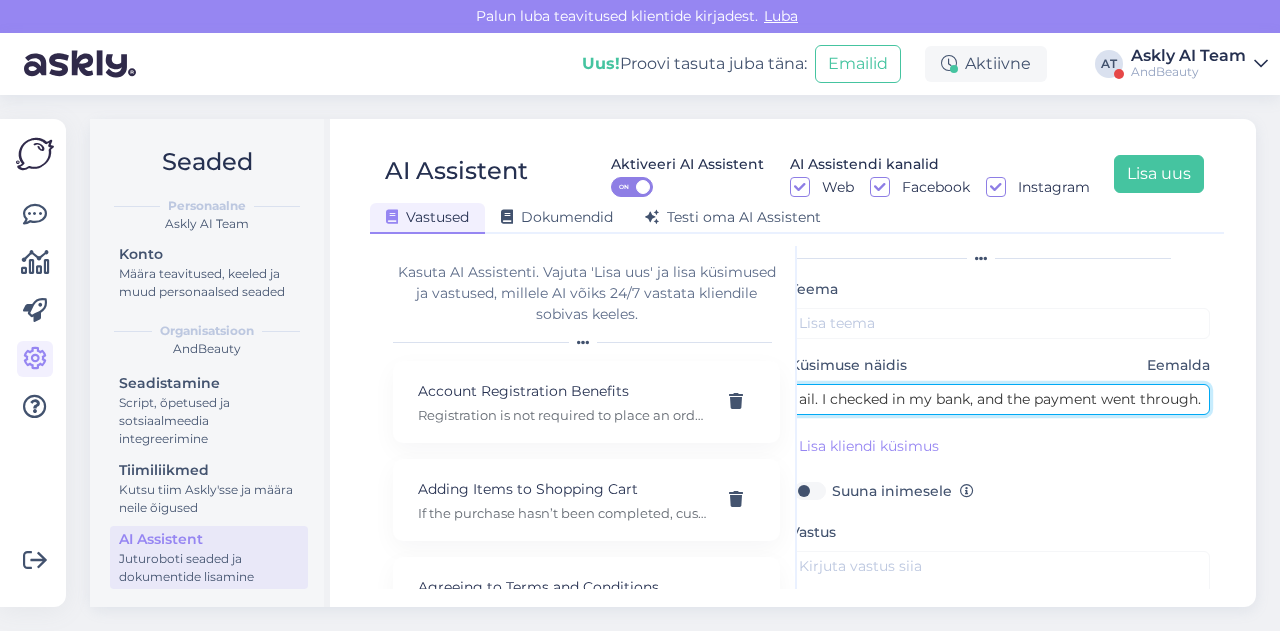 type on "I placed an order but didn’t receive confirmation by email. I checked in my bank, and the payment went through." 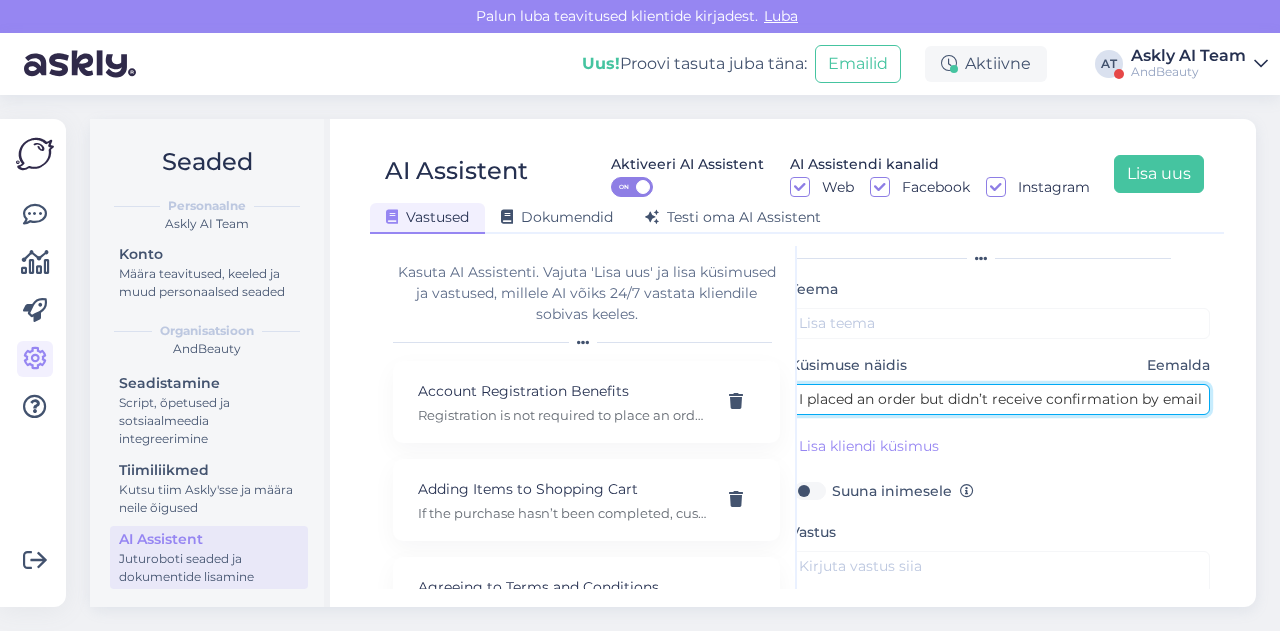 scroll, scrollTop: 179, scrollLeft: 0, axis: vertical 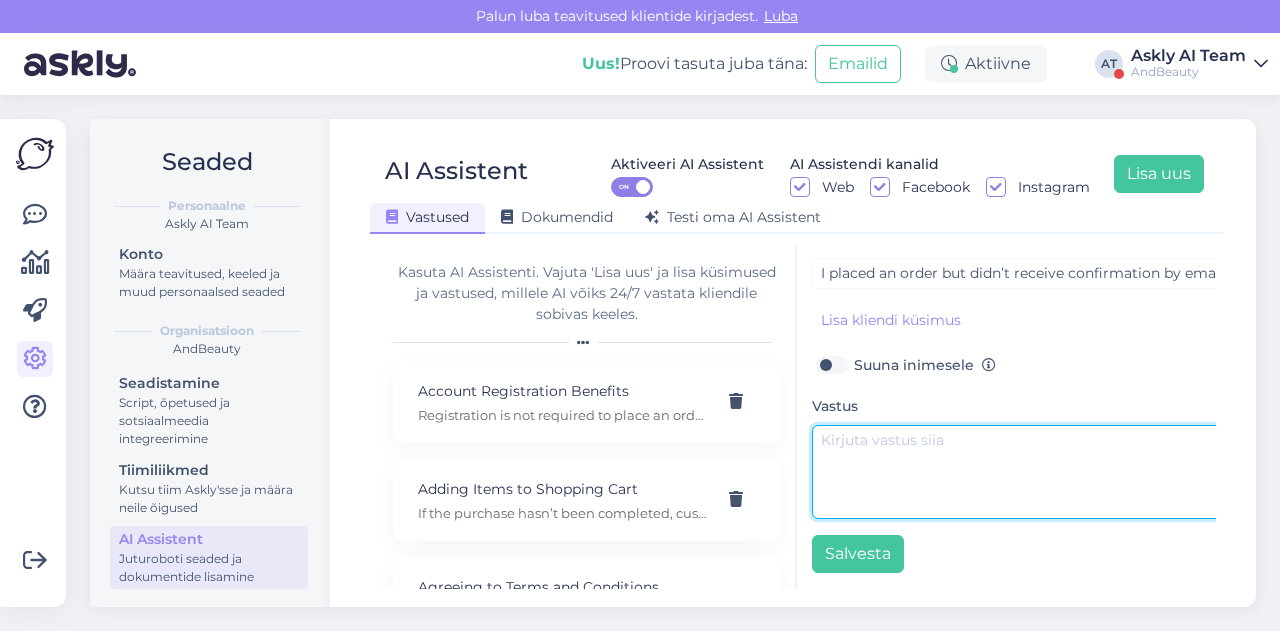click at bounding box center [1022, 472] 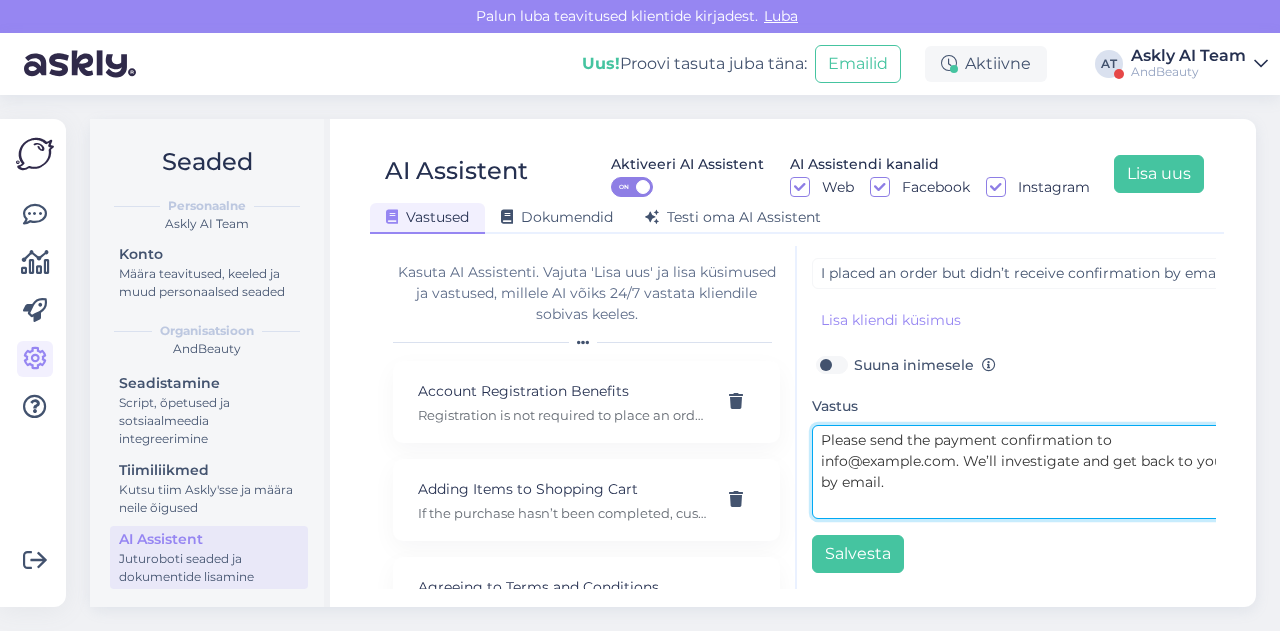 drag, startPoint x: 936, startPoint y: 425, endPoint x: 1090, endPoint y: 428, distance: 154.02922 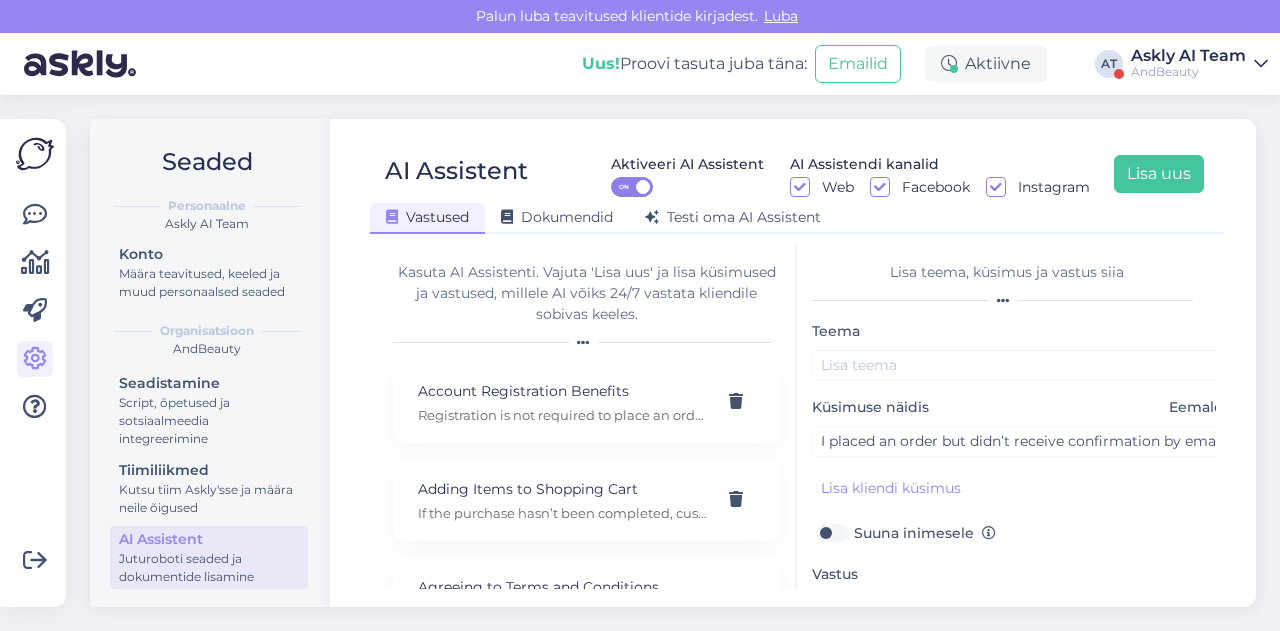 type on "Please send the payment confirmation to info@example.com. We’ll investigate and get back to you by email." 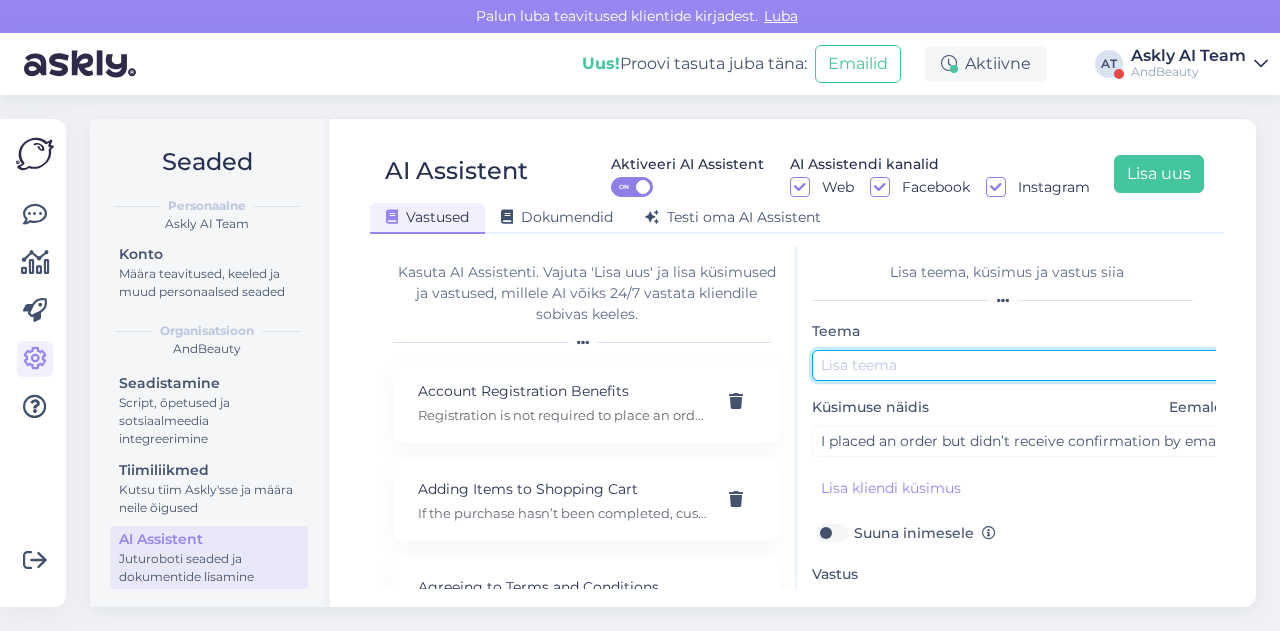 click at bounding box center (1022, 365) 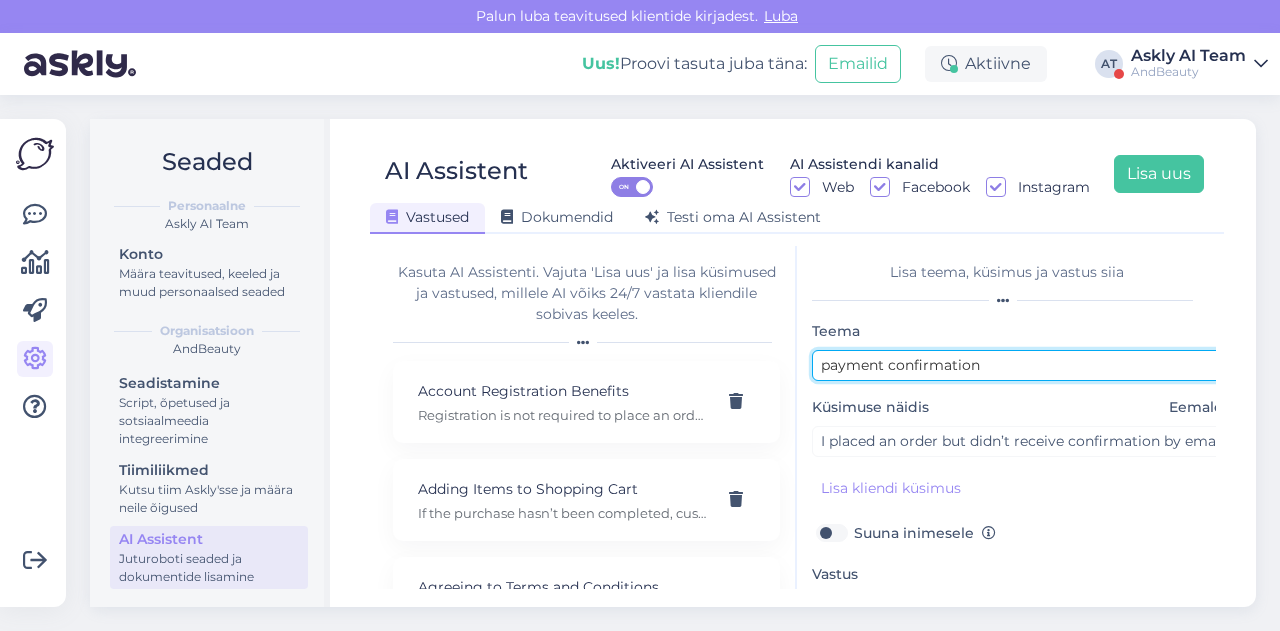 click on "payment confirmation" at bounding box center [1022, 365] 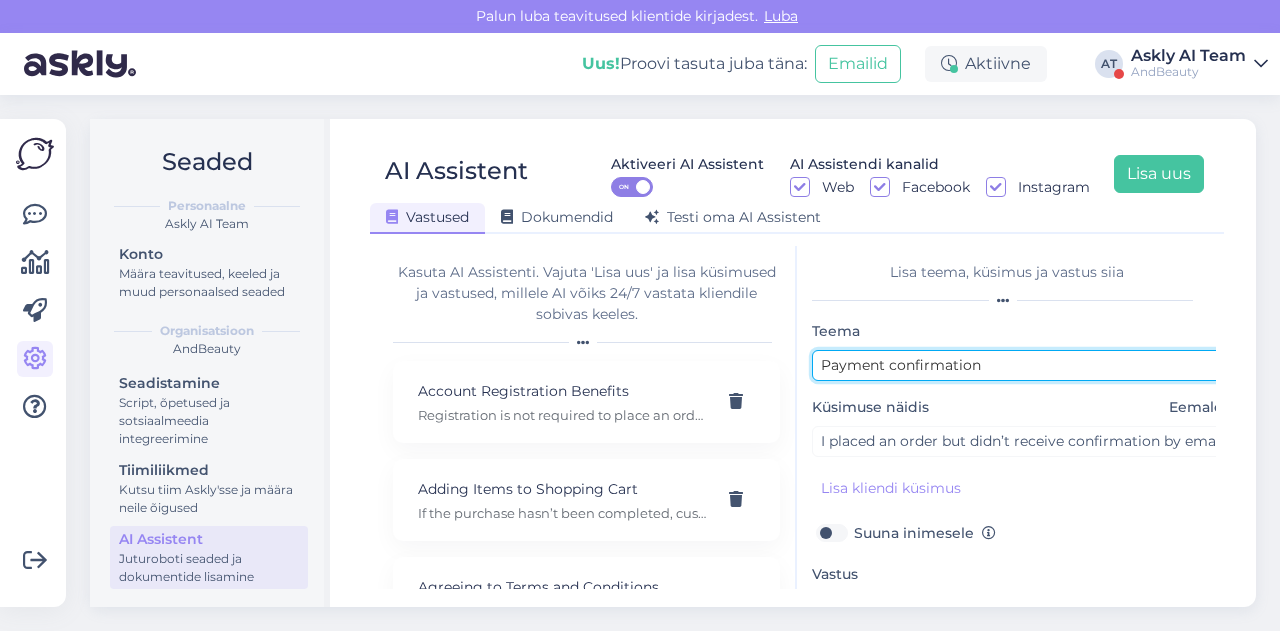 scroll, scrollTop: 179, scrollLeft: 0, axis: vertical 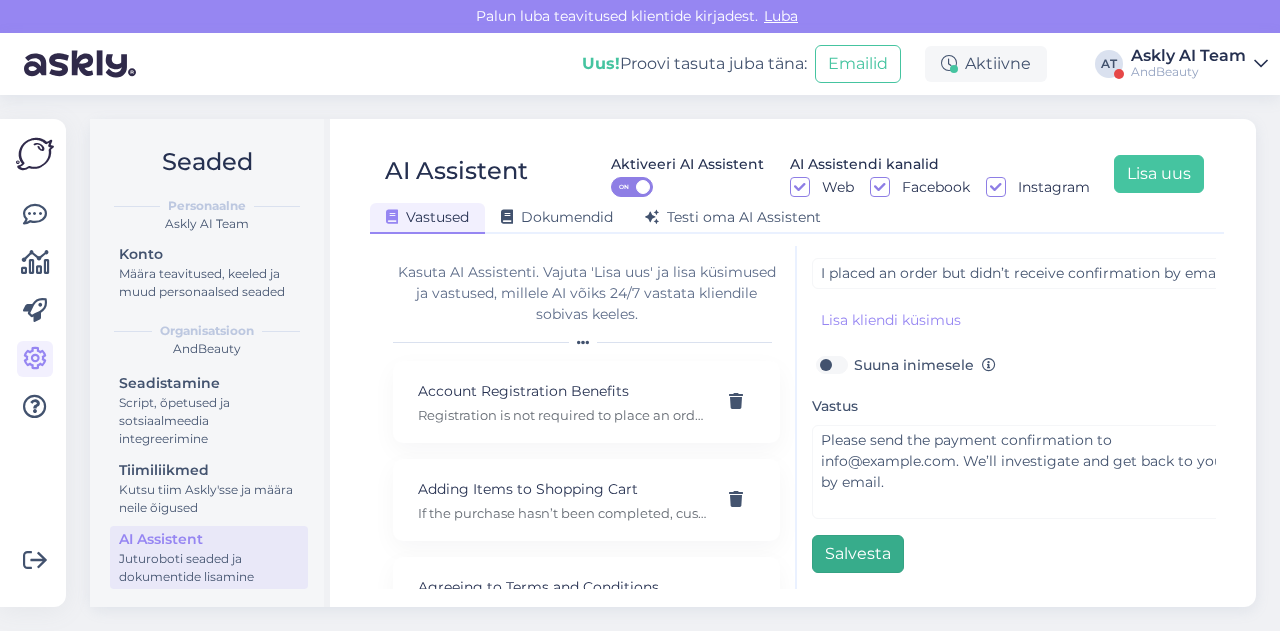 type on "Payment confirmation" 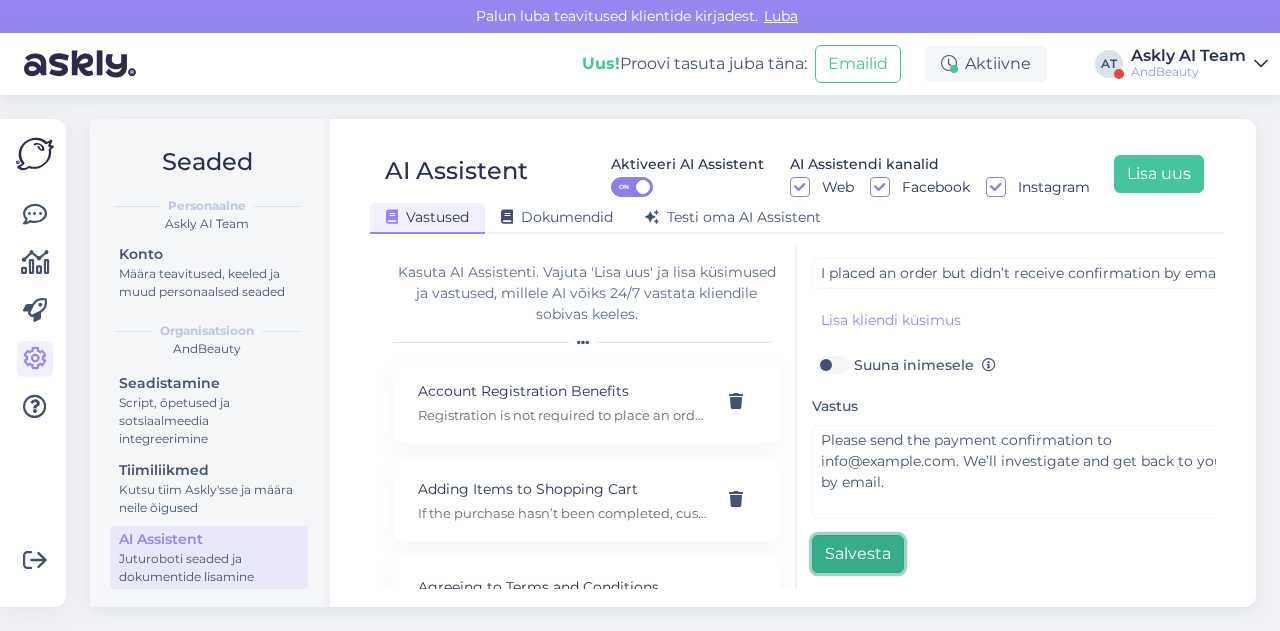 click on "Salvesta" at bounding box center [858, 554] 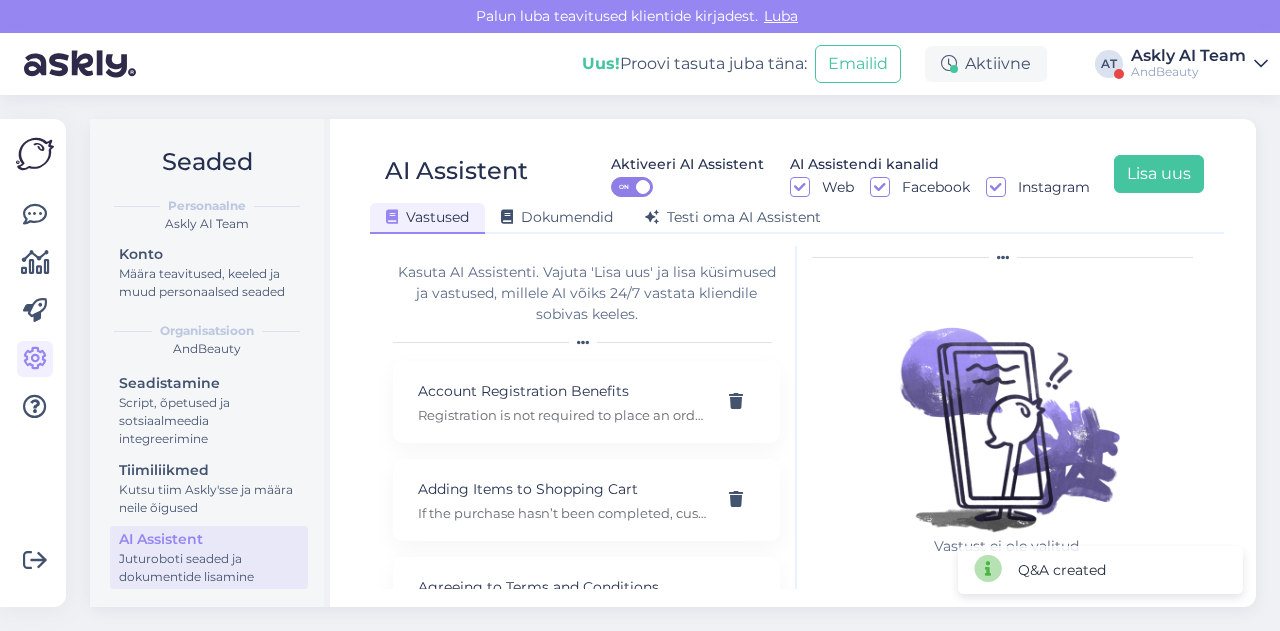 scroll, scrollTop: 0, scrollLeft: 0, axis: both 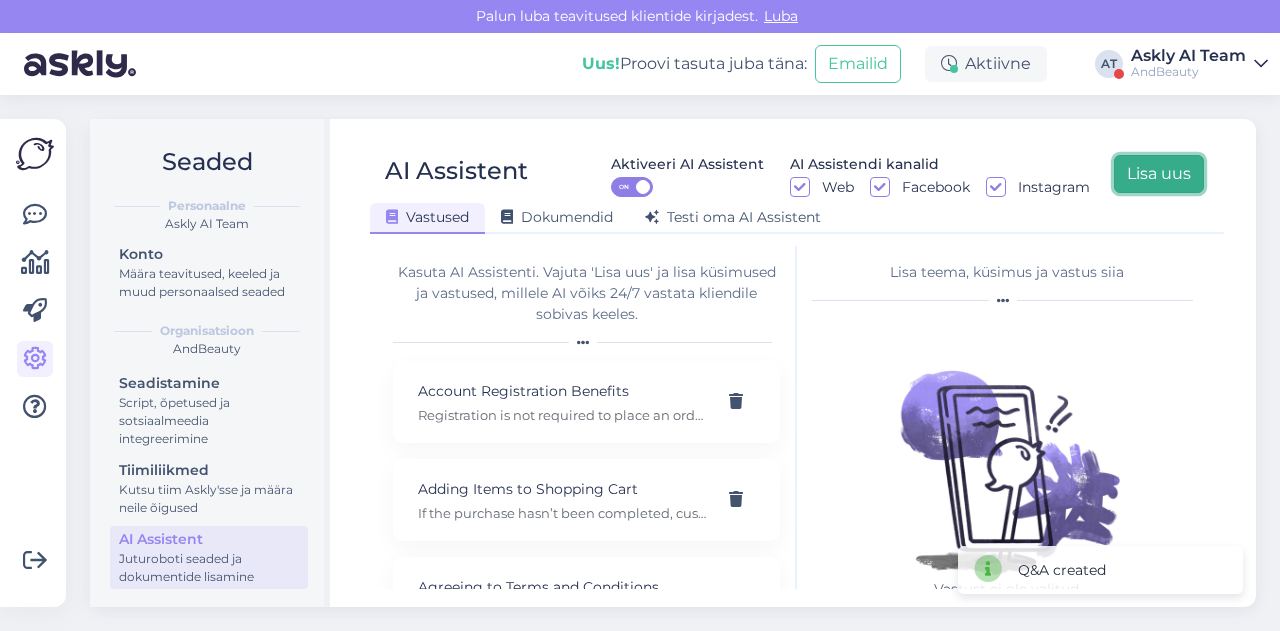 click on "Lisa uus" at bounding box center (1159, 174) 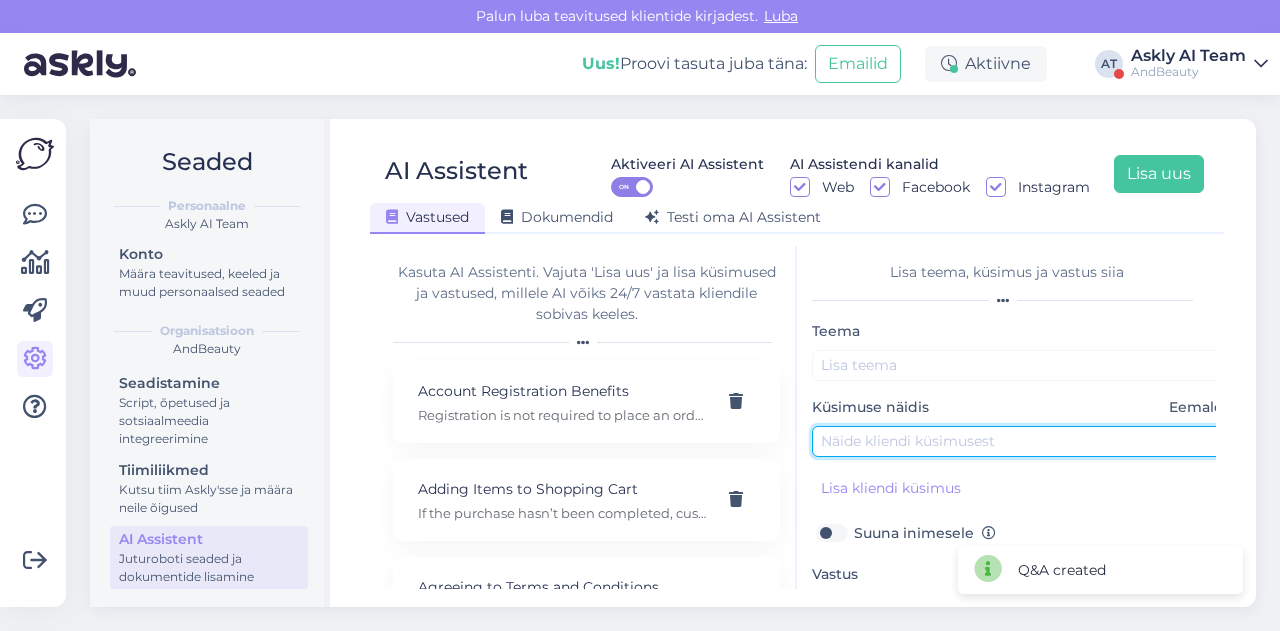 click at bounding box center (1022, 441) 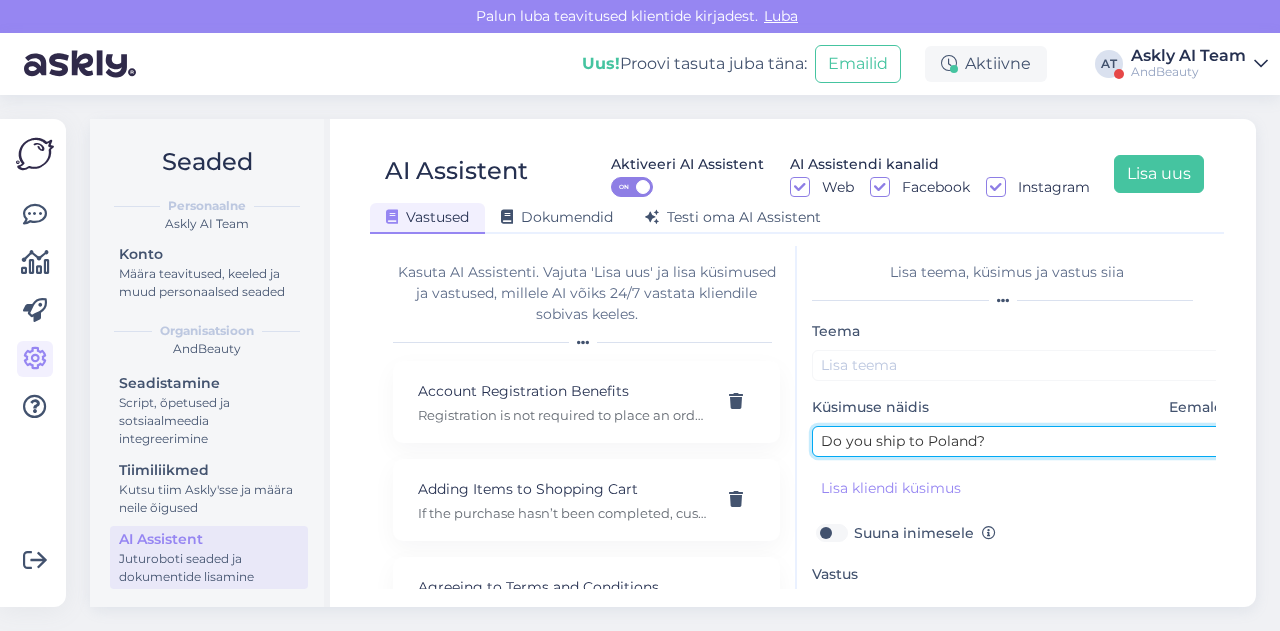type on "Do you ship to Poland?" 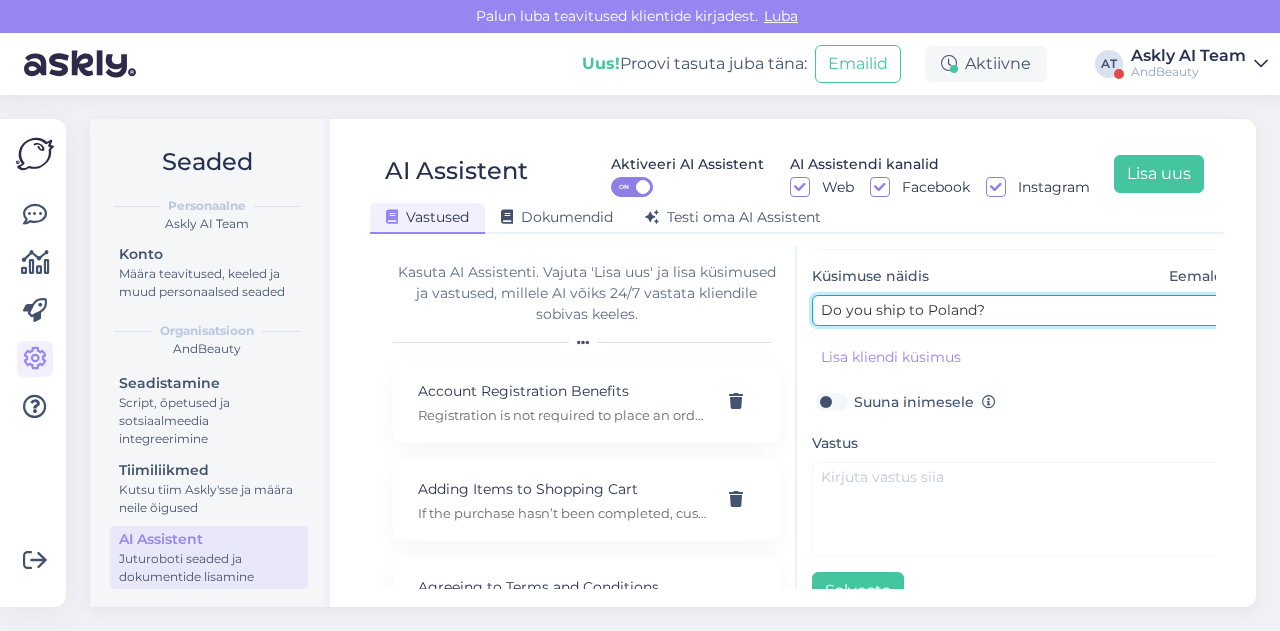 scroll, scrollTop: 172, scrollLeft: 0, axis: vertical 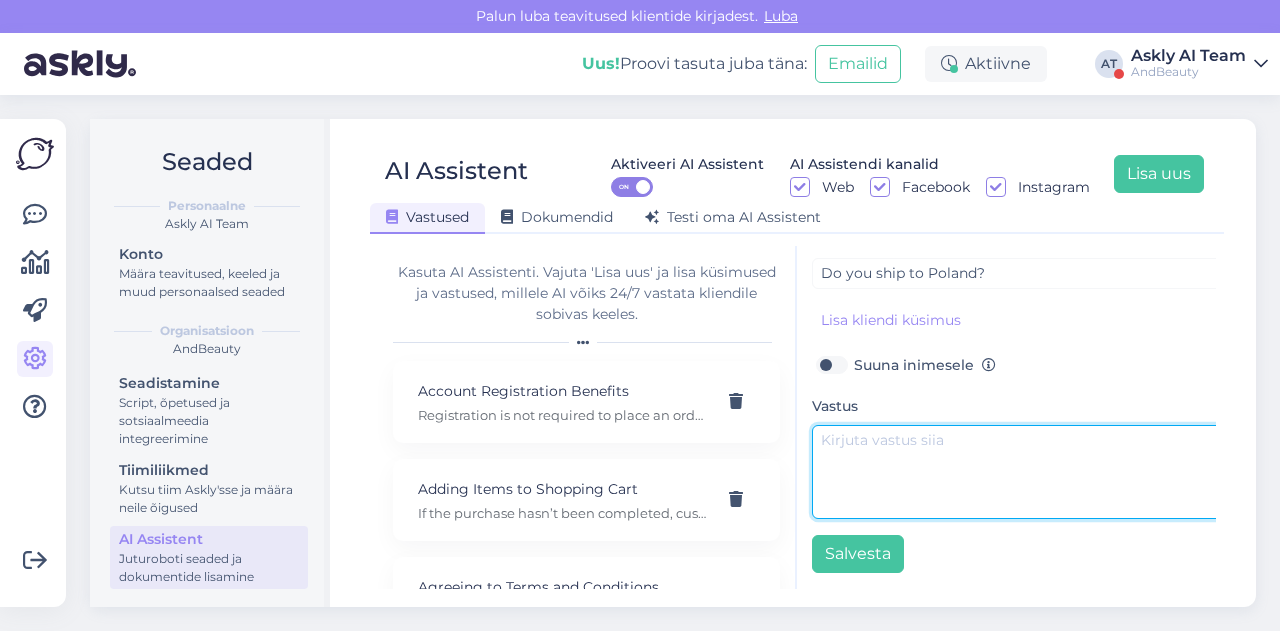 click at bounding box center (1022, 472) 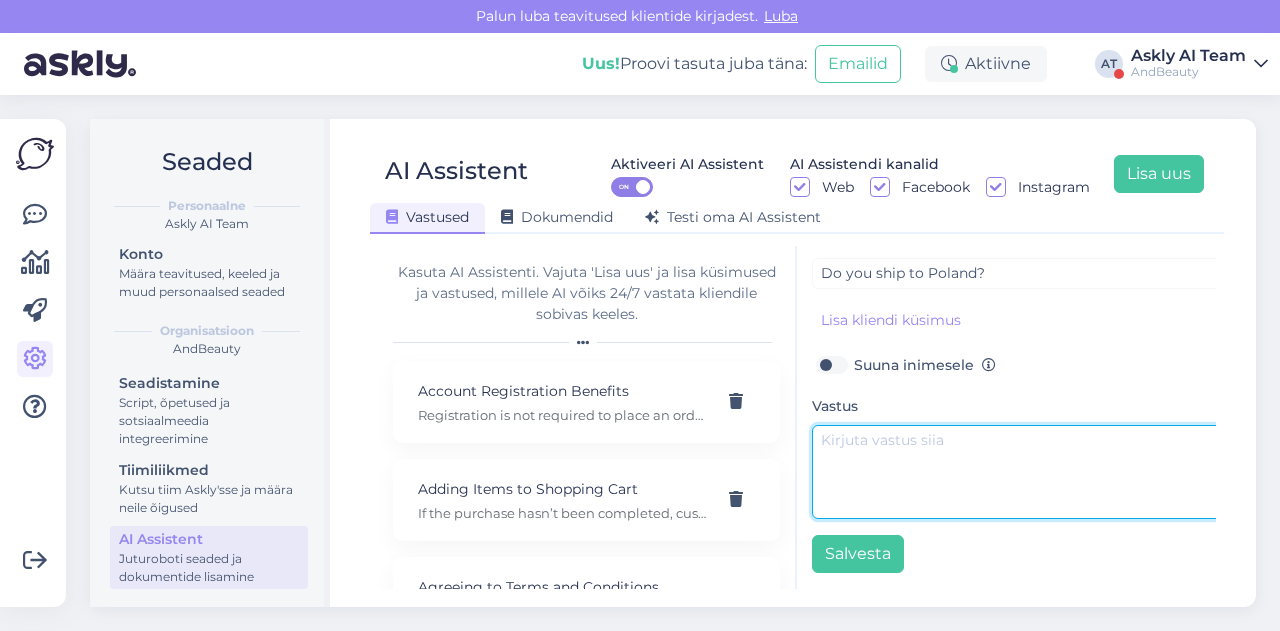 paste on "Hello! No, we only ship within Estonia." 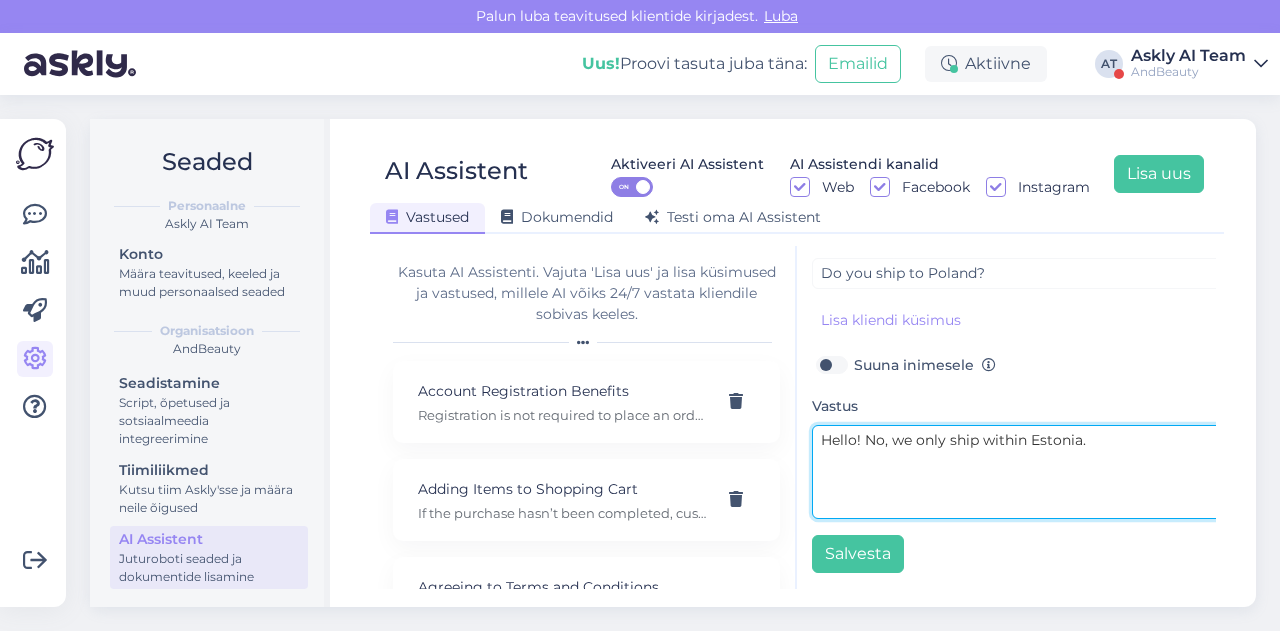 scroll, scrollTop: 0, scrollLeft: 0, axis: both 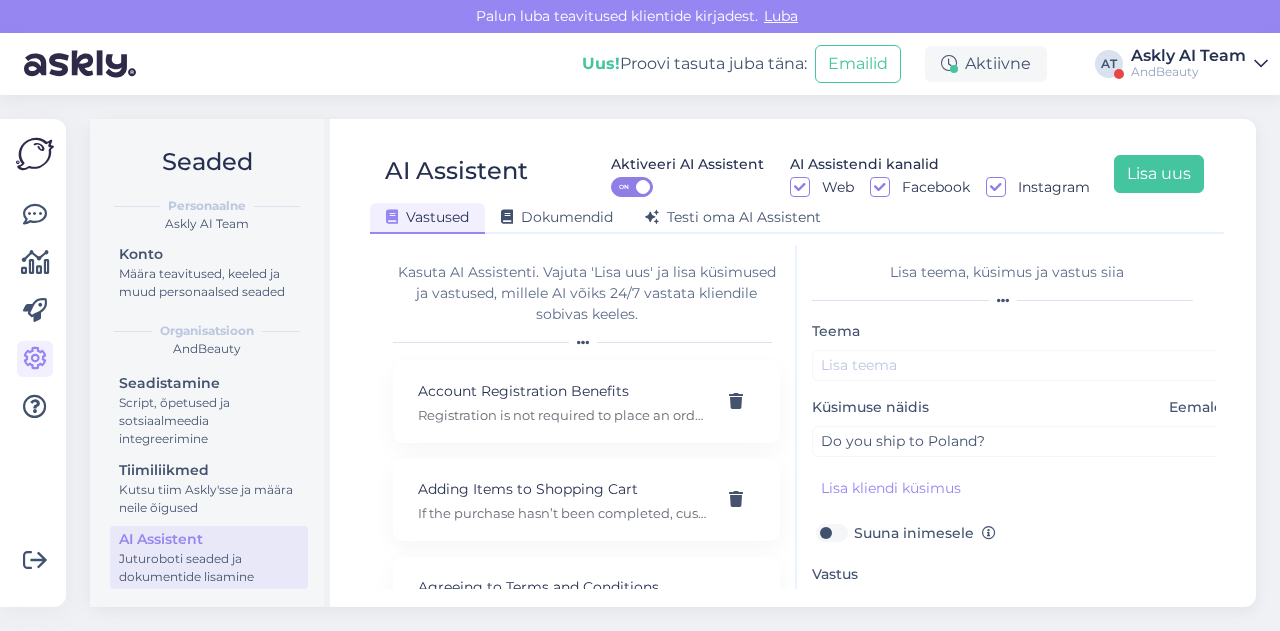 type on "Hello! No, we only ship within Estonia." 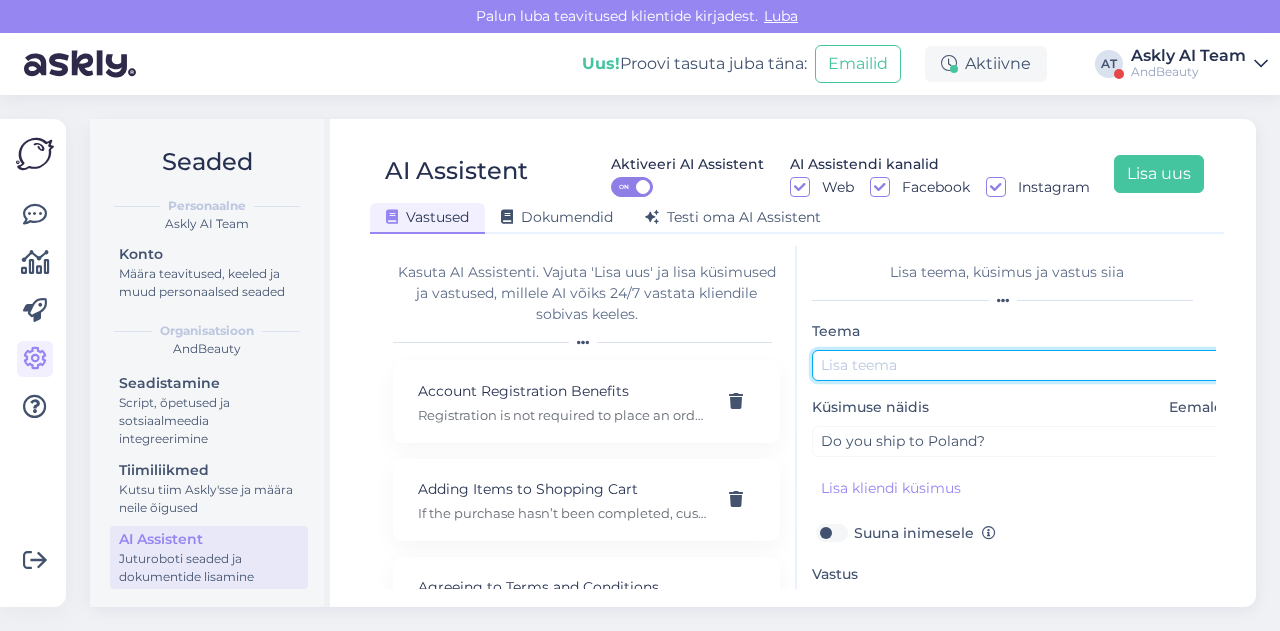 click at bounding box center [1022, 365] 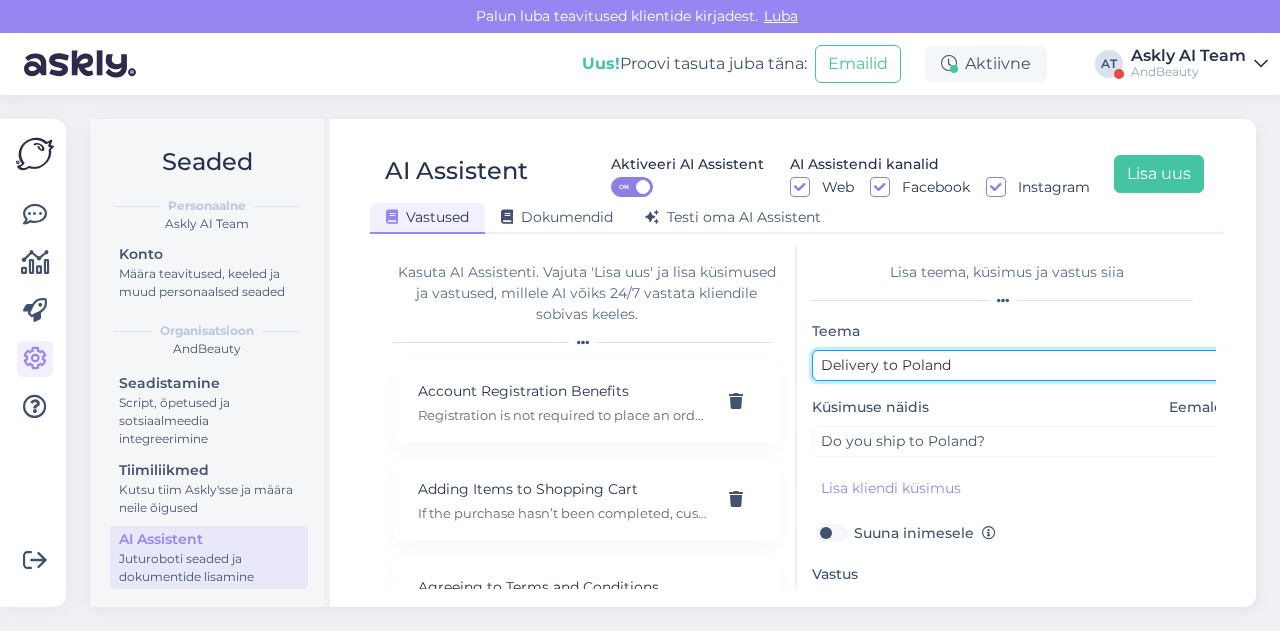 scroll, scrollTop: 179, scrollLeft: 0, axis: vertical 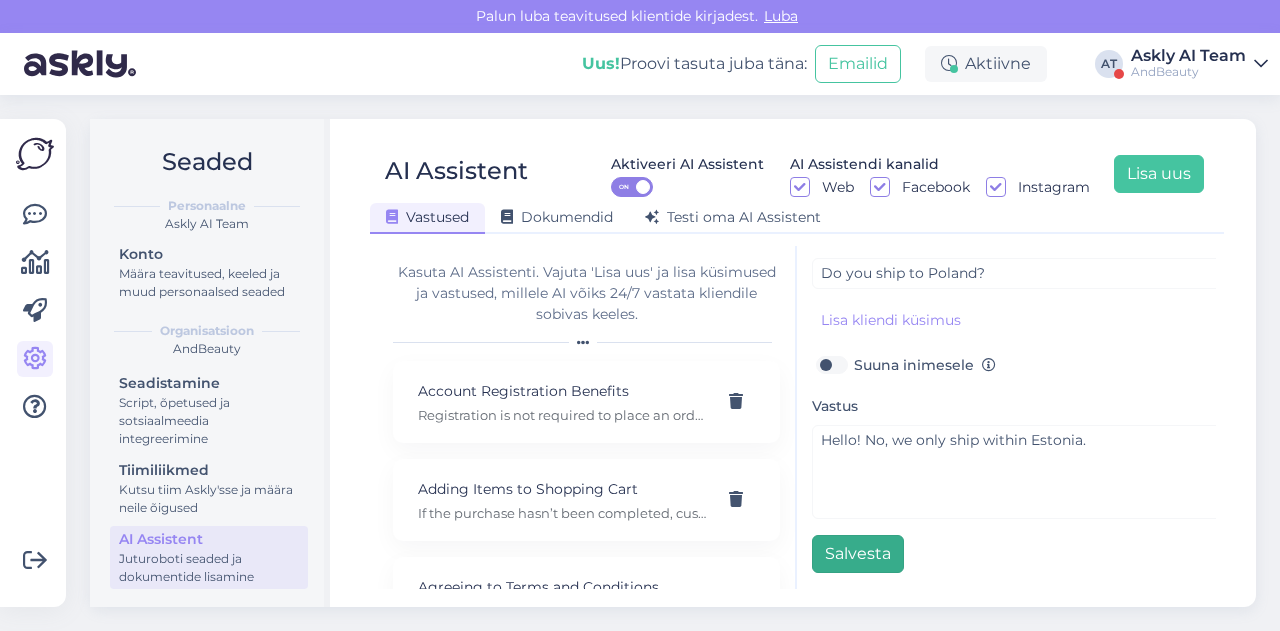 type on "Delivery to Poland" 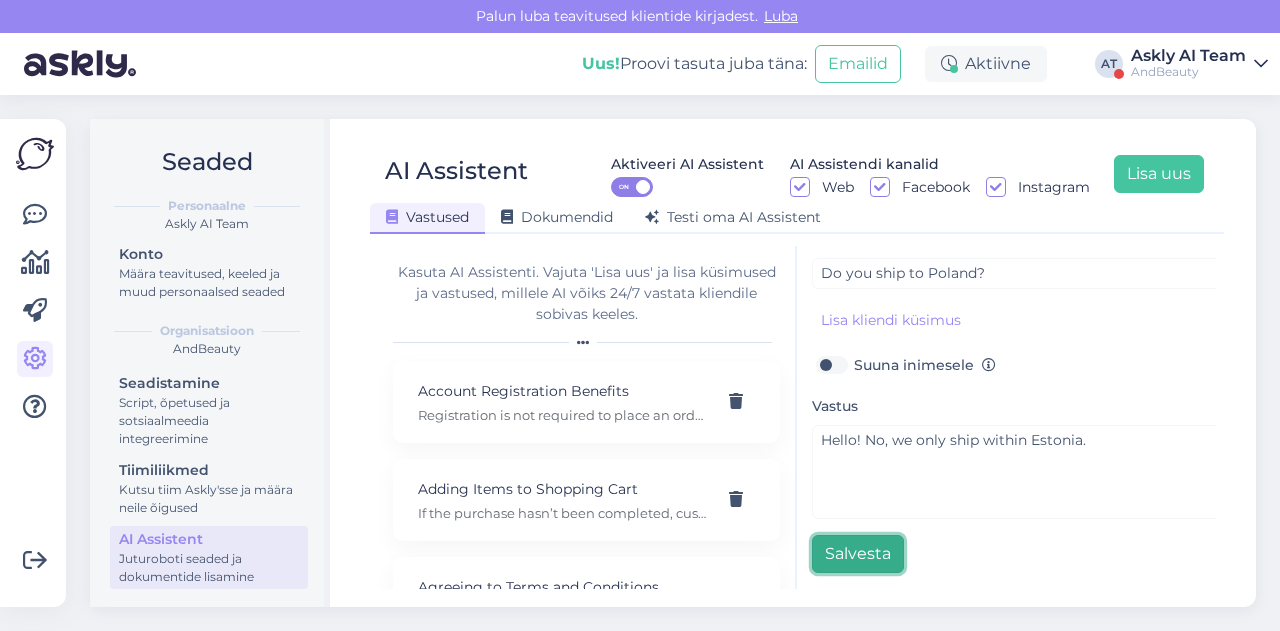 click on "Salvesta" at bounding box center [858, 554] 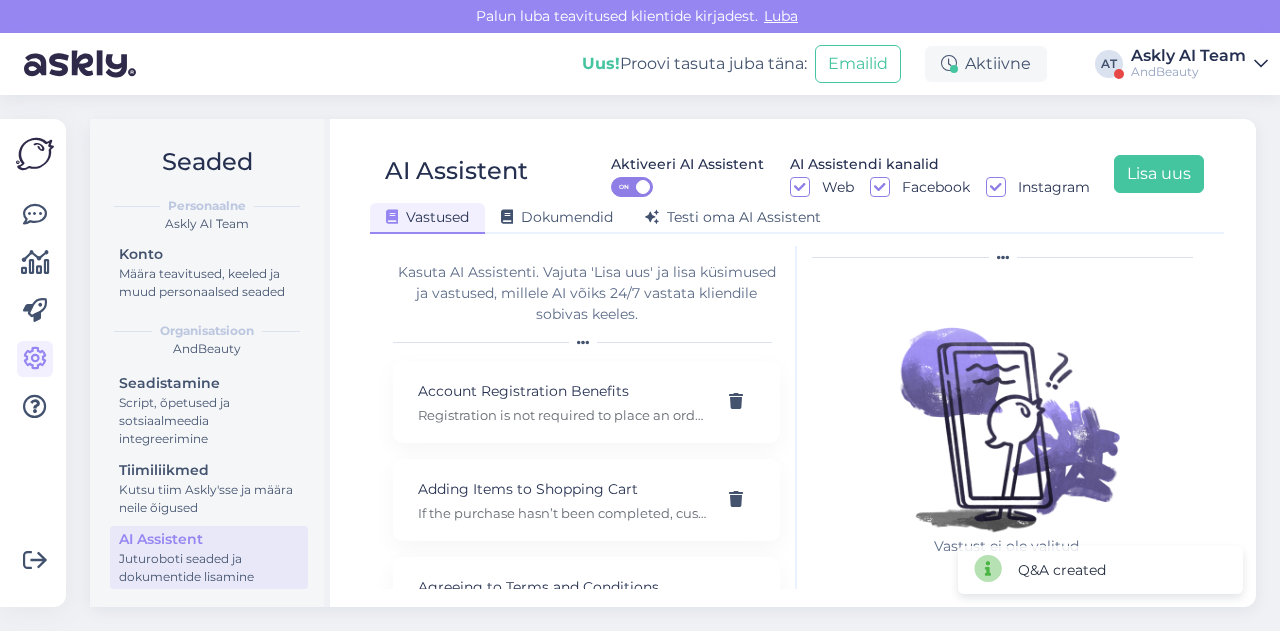 scroll, scrollTop: 42, scrollLeft: 0, axis: vertical 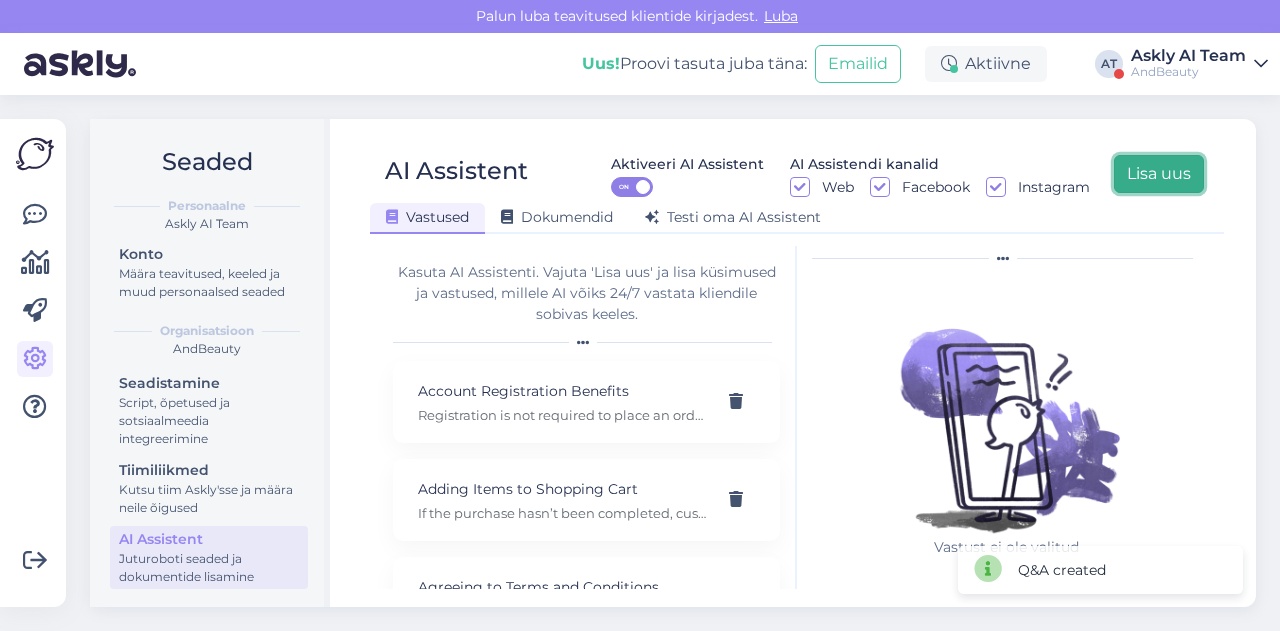 click on "Lisa uus" at bounding box center [1159, 174] 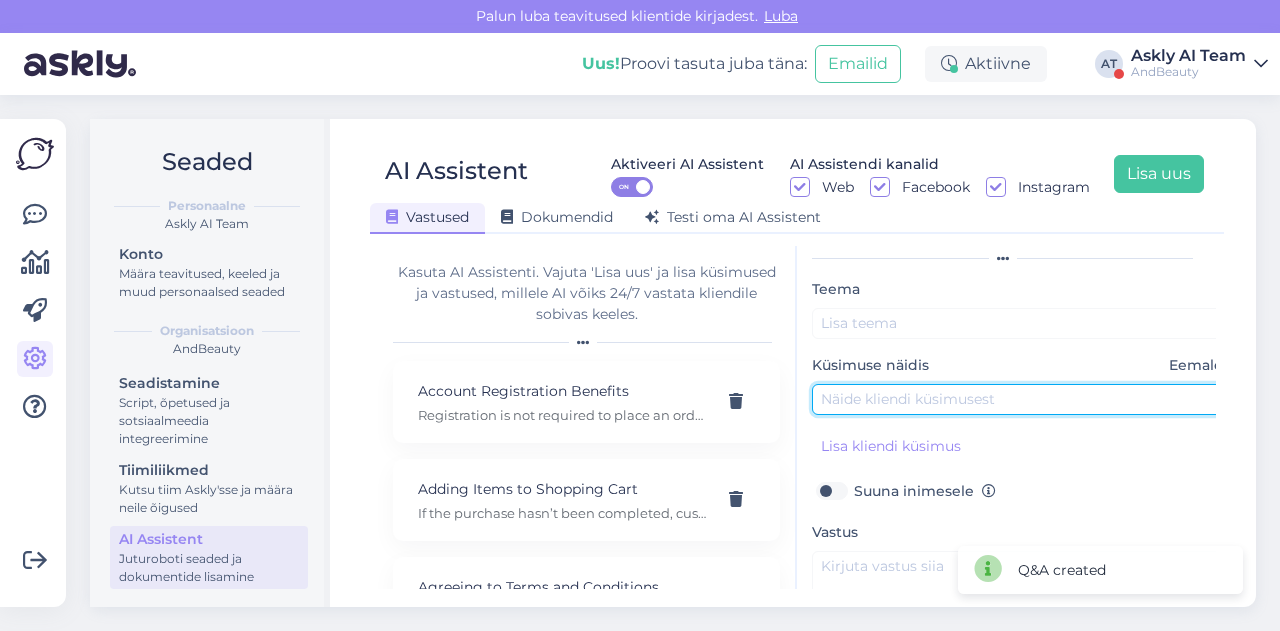 click at bounding box center (1022, 399) 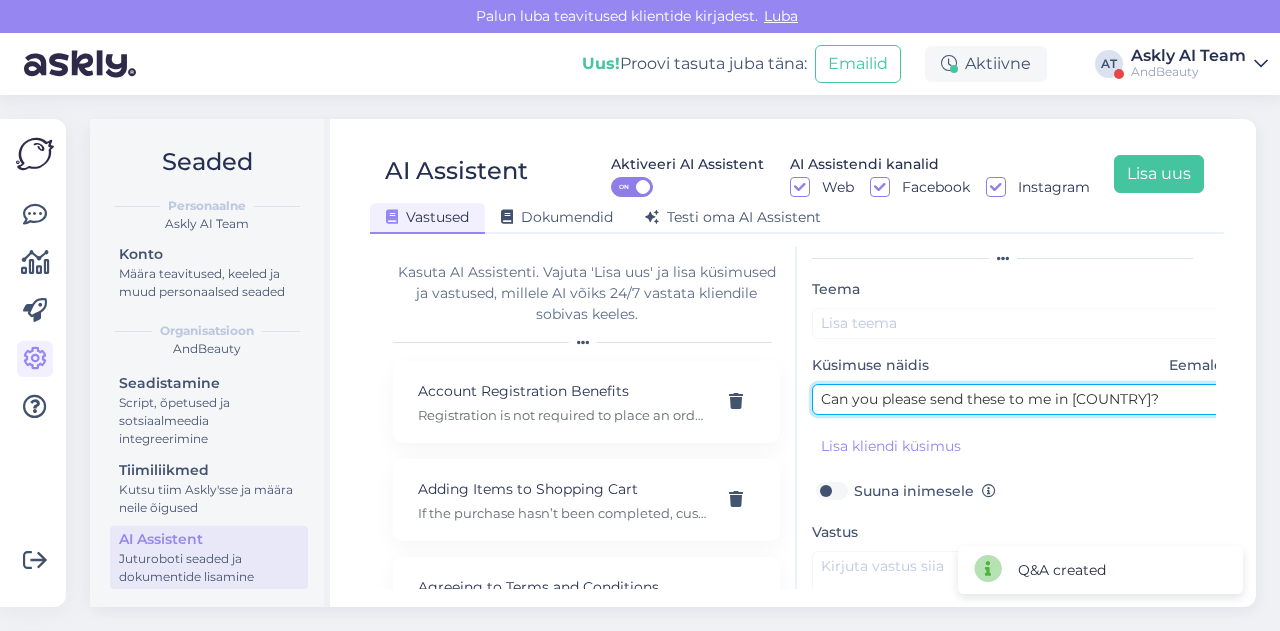 type on "Can you please send these to me in [COUNTRY]?" 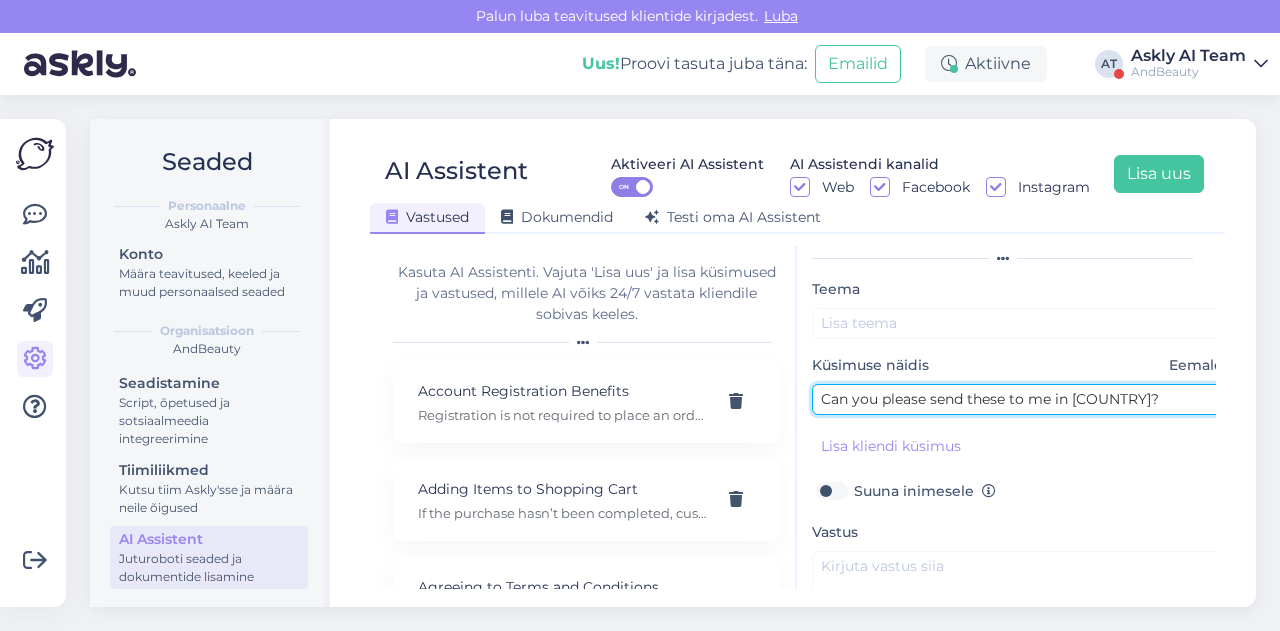 scroll, scrollTop: 179, scrollLeft: 0, axis: vertical 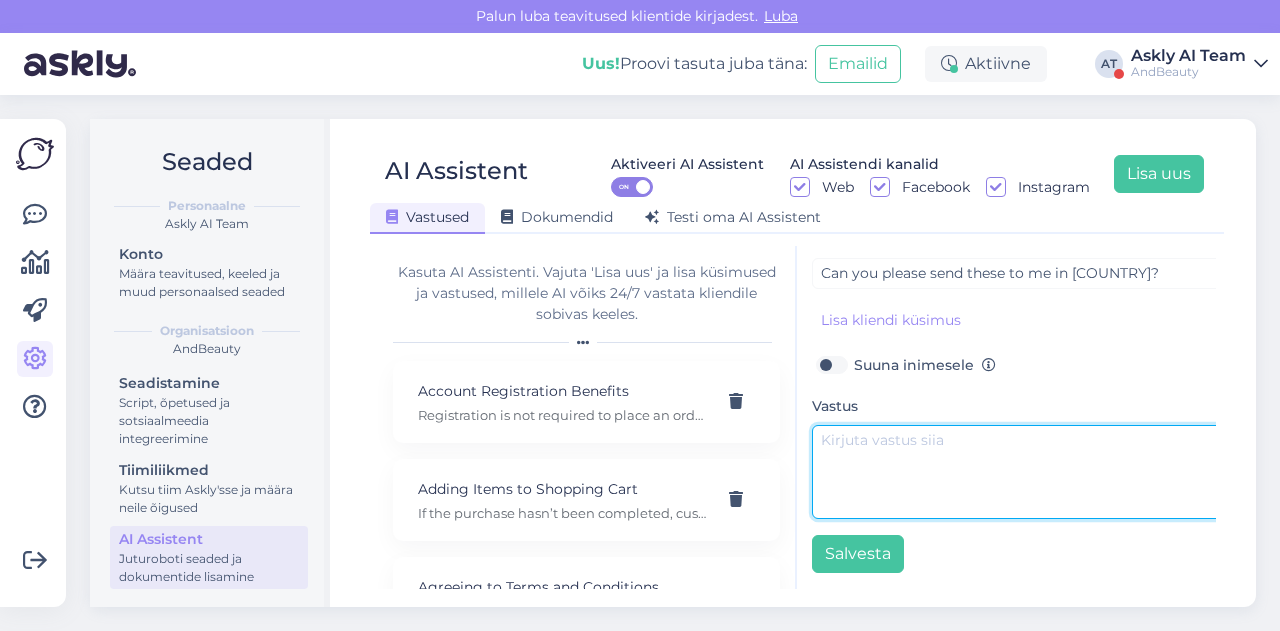 click at bounding box center [1022, 472] 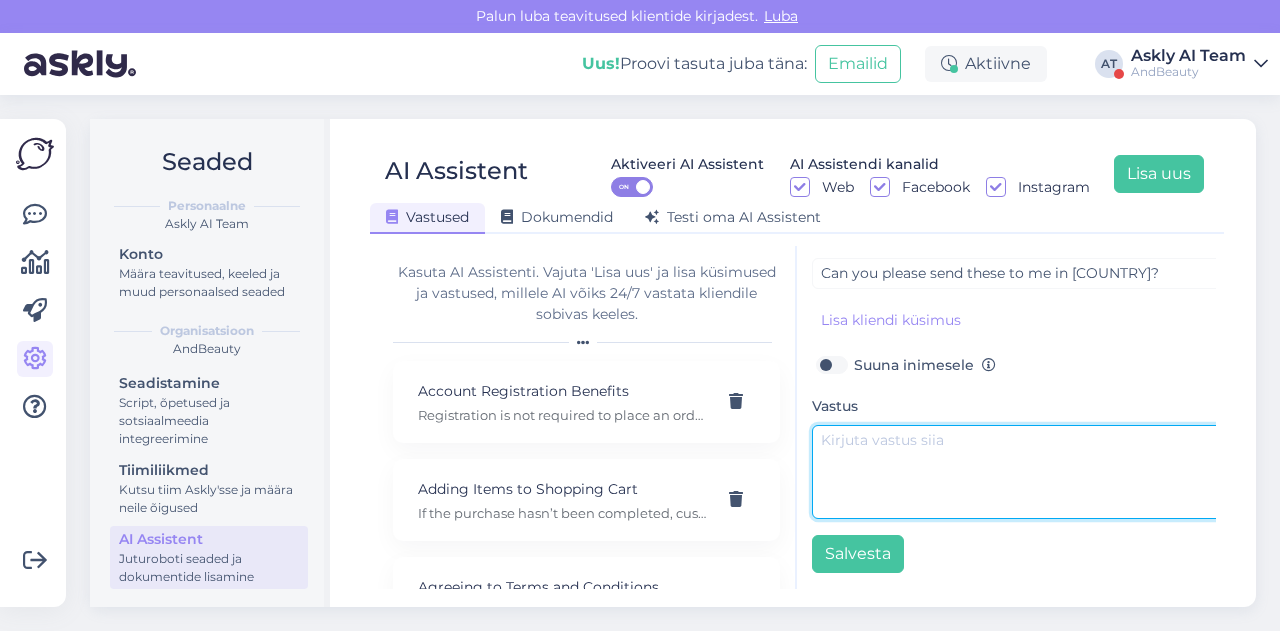 paste on "Hello. Unfortunately, we do not deliver to Canada." 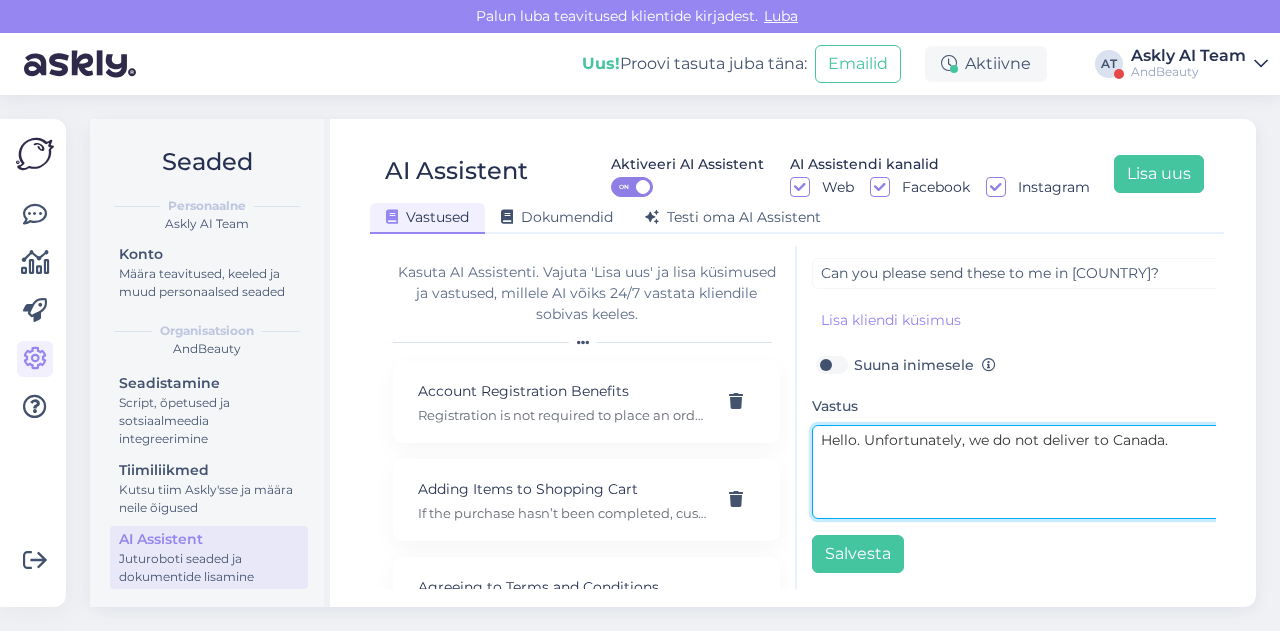 paste on "we only ship within Estonia." 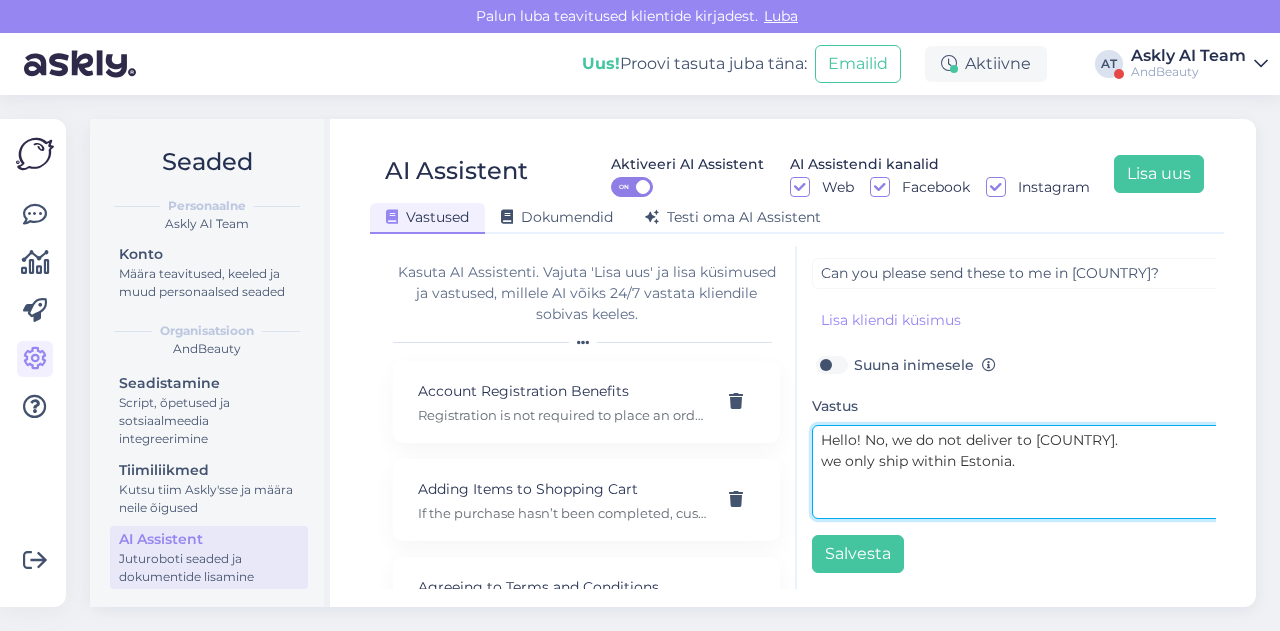click on "Hello! No, we do not deliver to [COUNTRY].
we only ship within Estonia." at bounding box center [1022, 472] 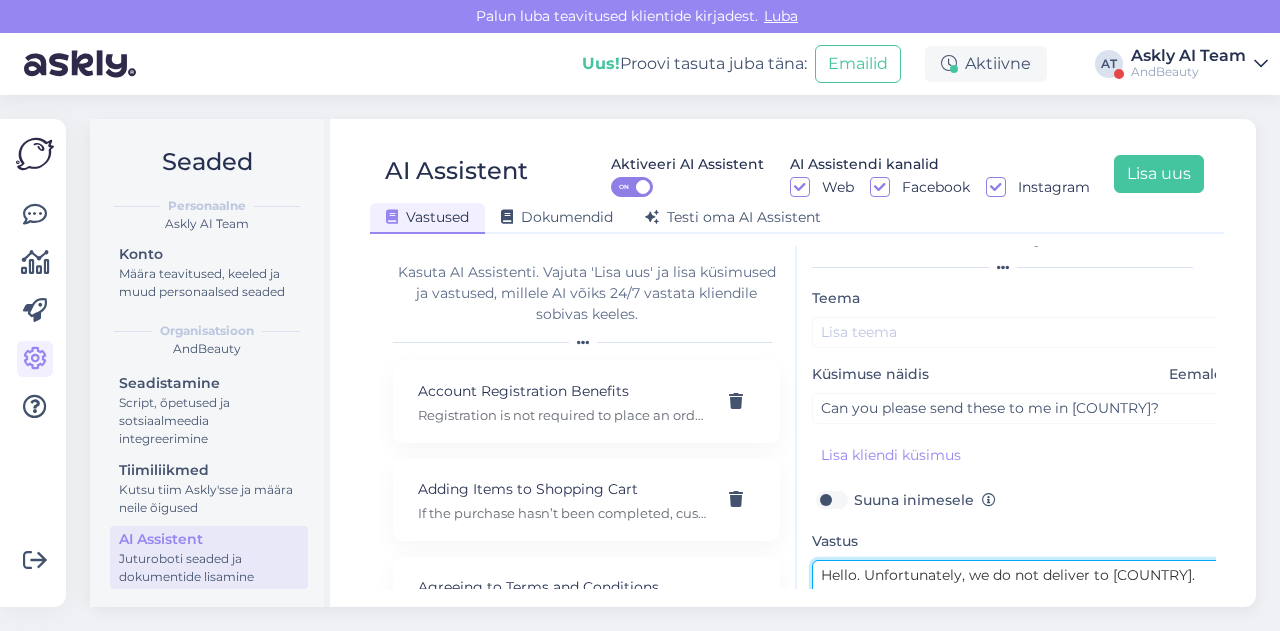 scroll, scrollTop: 34, scrollLeft: 0, axis: vertical 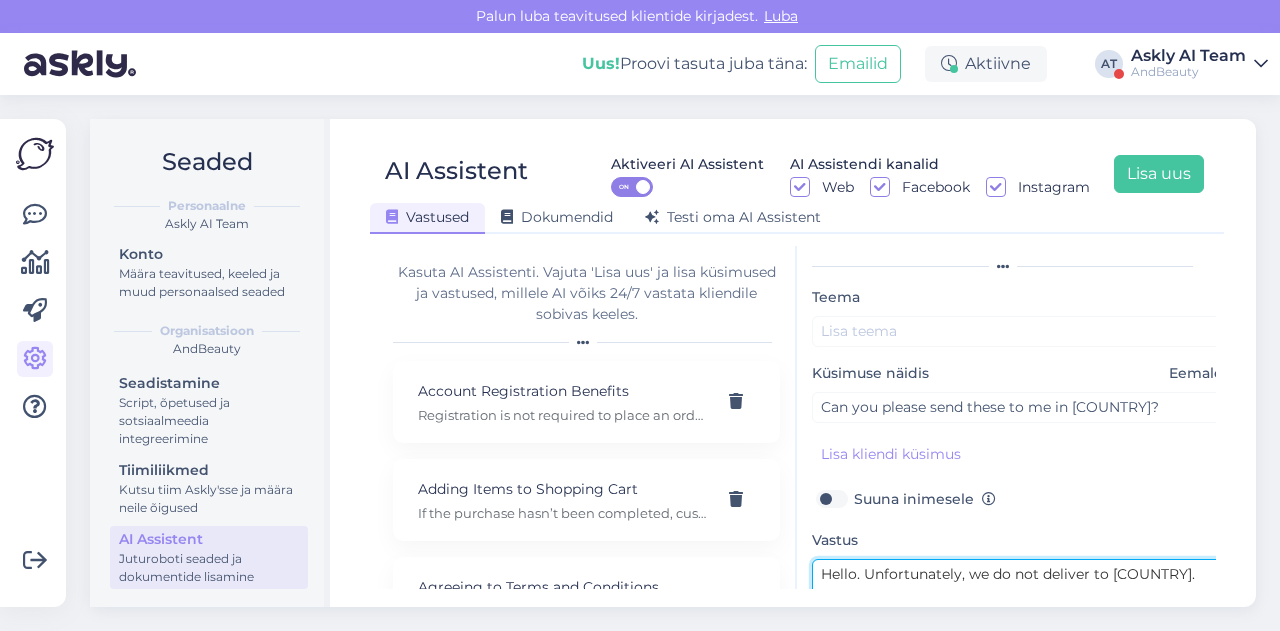 type on "Hello. Unfortunately, we do not deliver to [COUNTRY].
We only ship within Estonia." 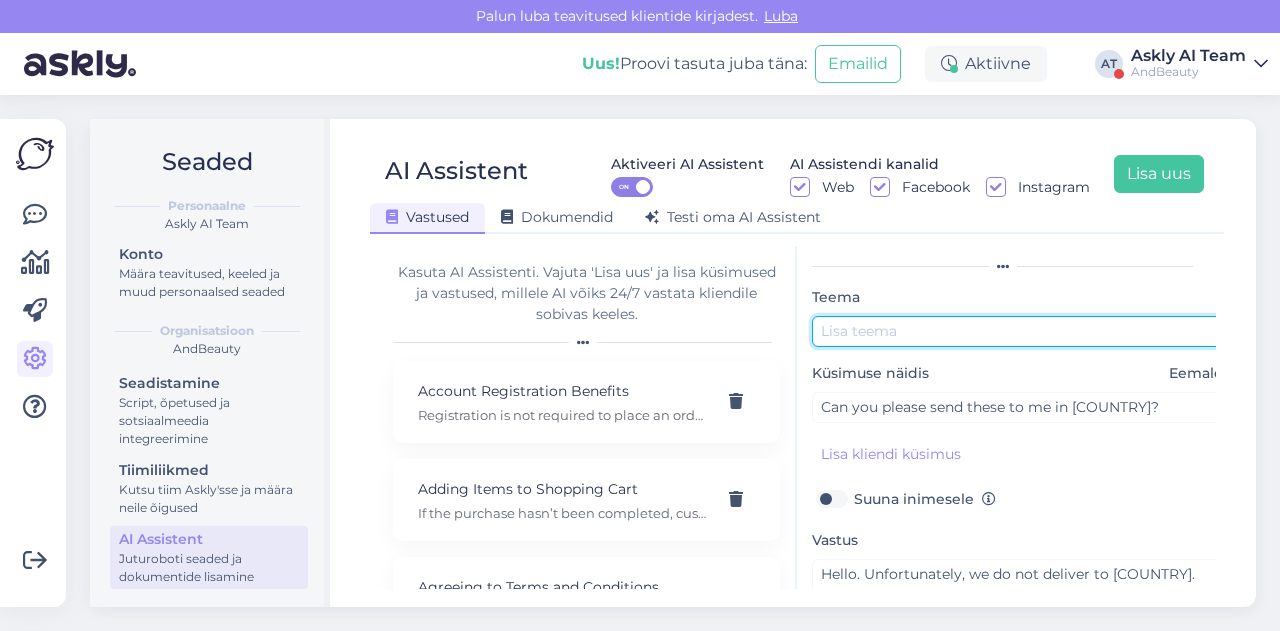 click at bounding box center [1022, 331] 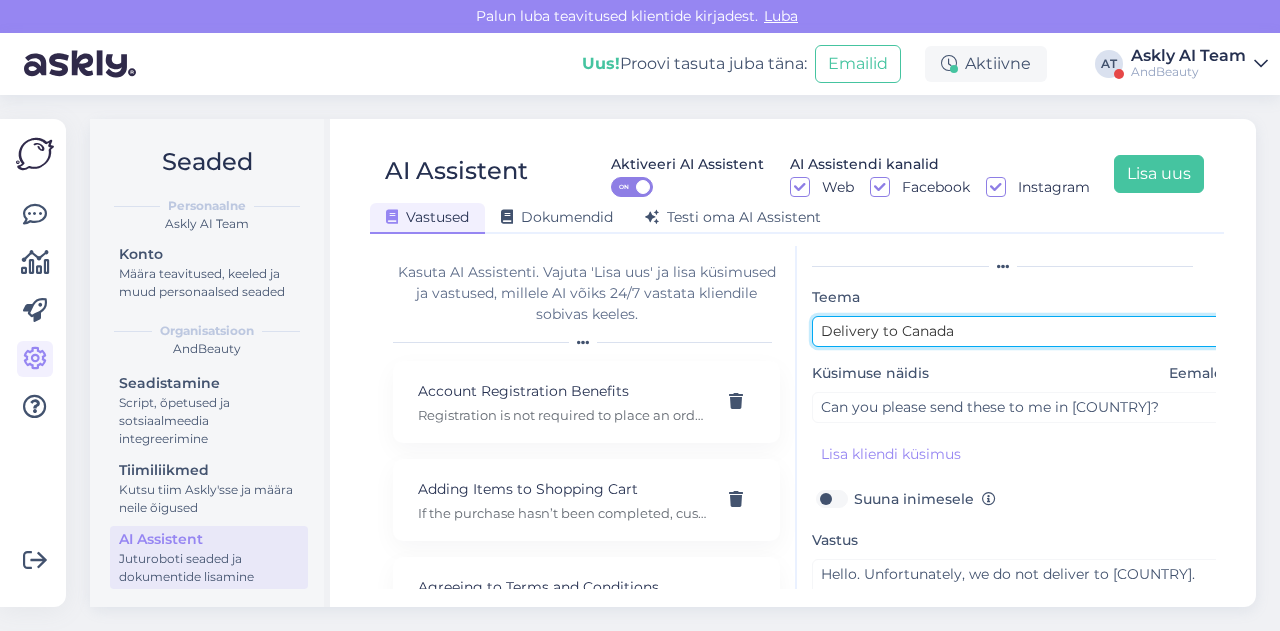 scroll, scrollTop: 179, scrollLeft: 0, axis: vertical 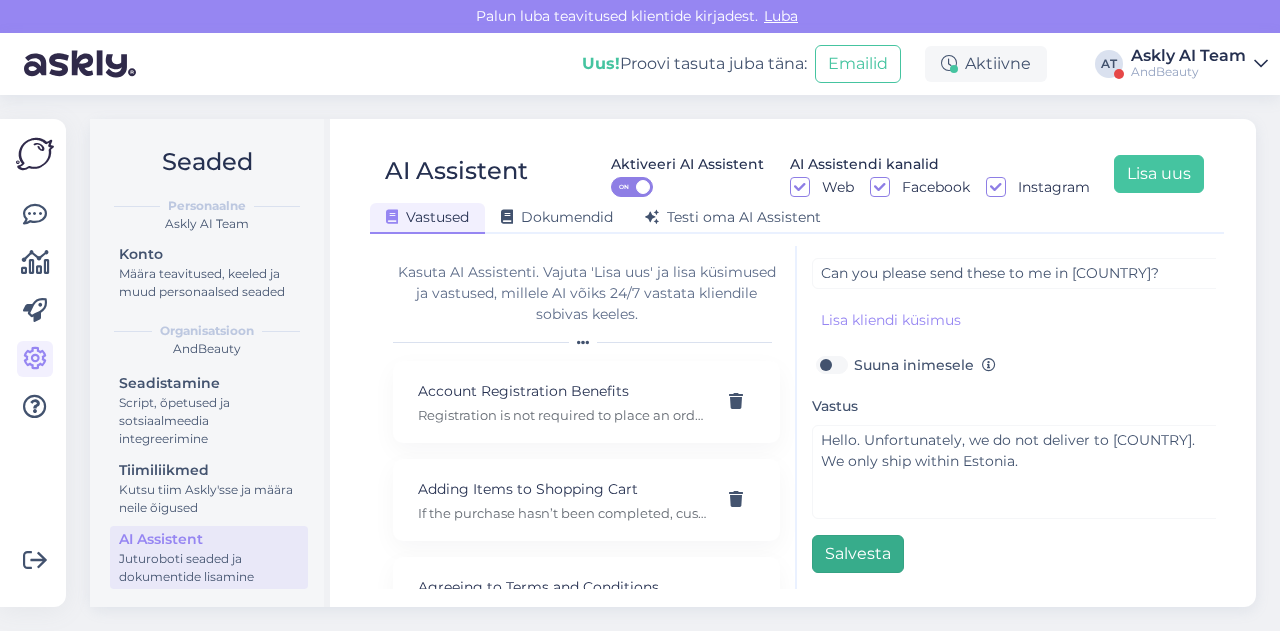type on "Delivery to Canada" 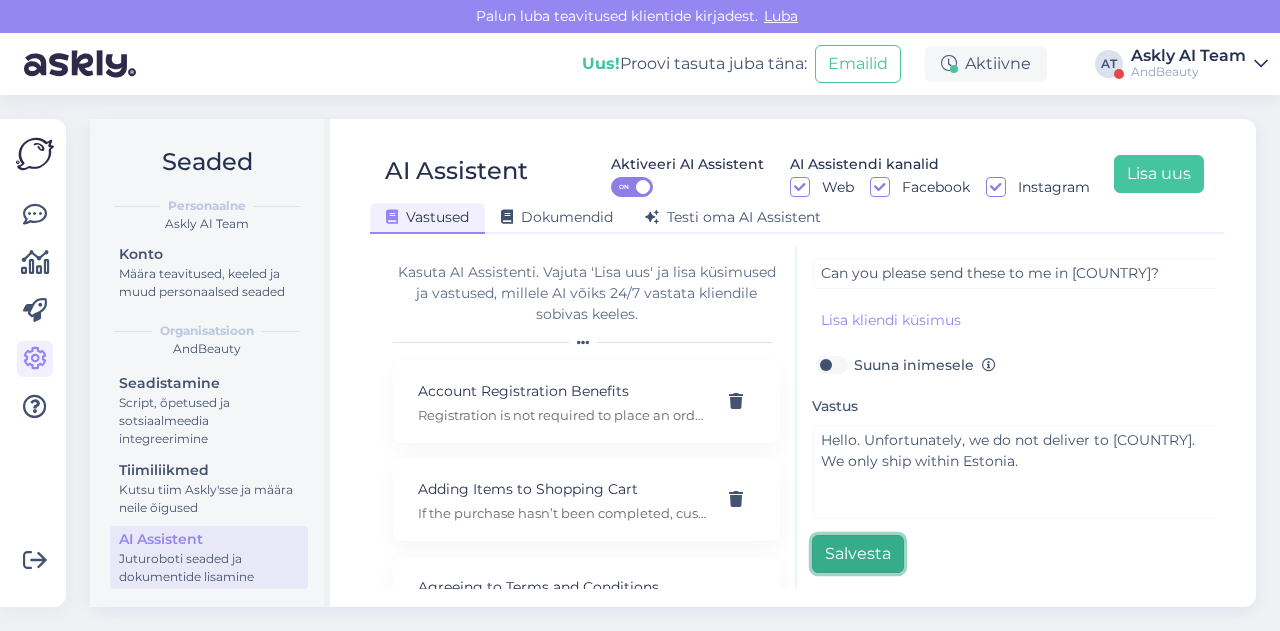 click on "Salvesta" at bounding box center [858, 554] 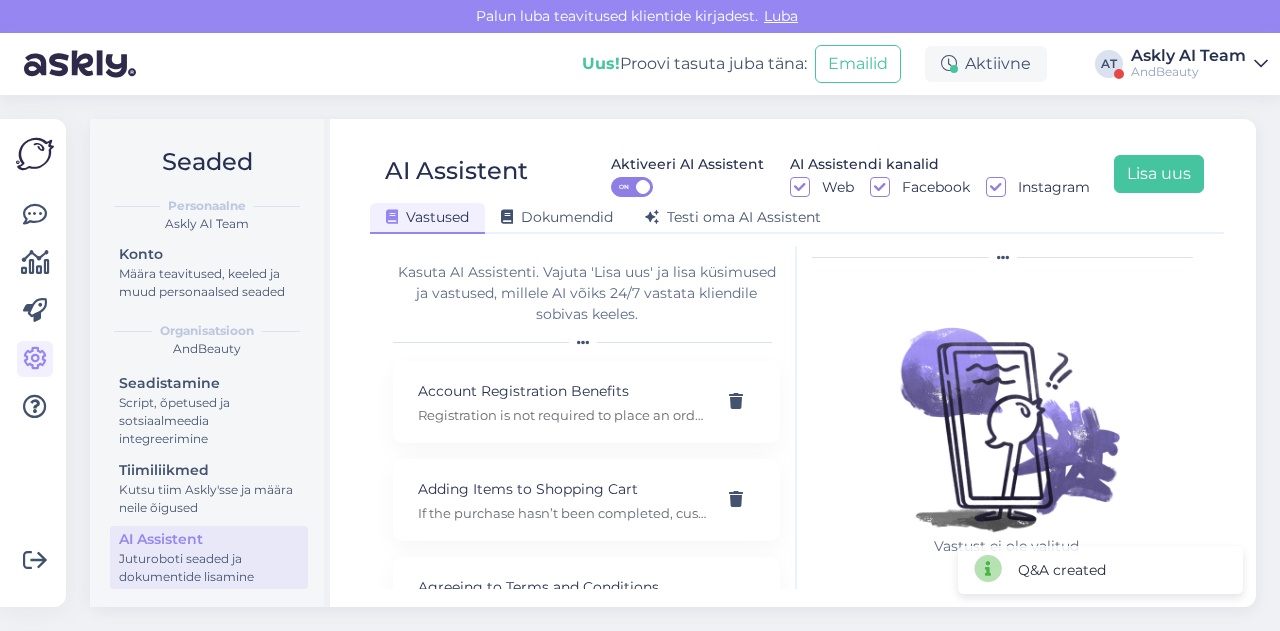 scroll, scrollTop: 0, scrollLeft: 0, axis: both 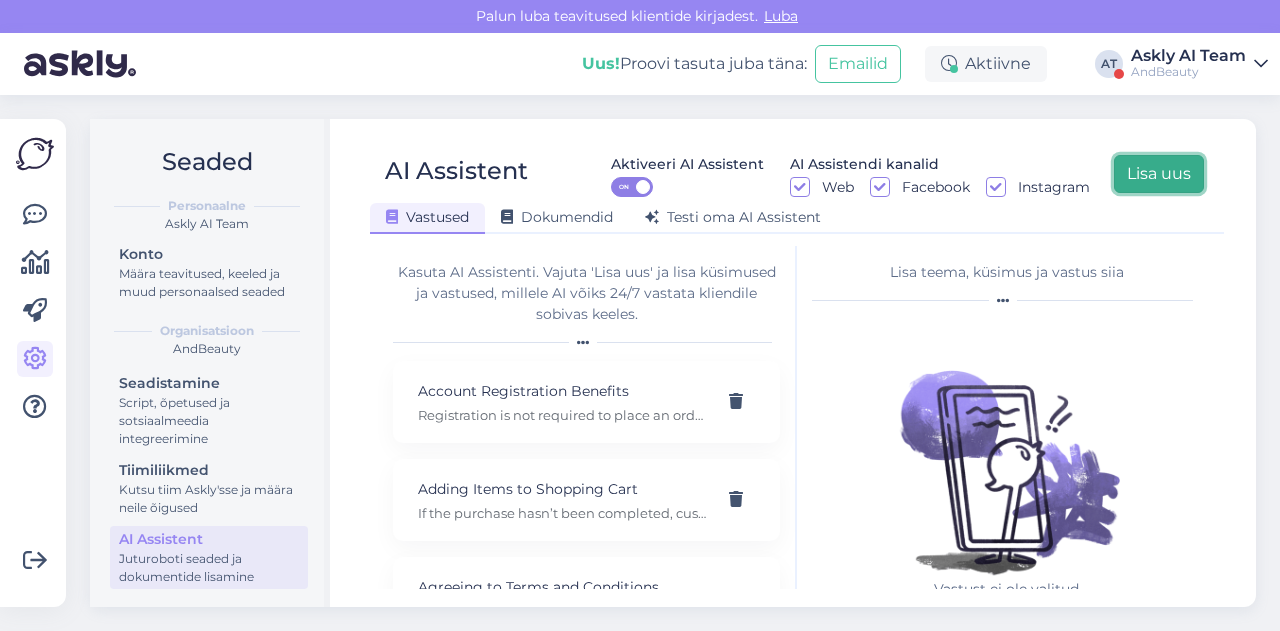 click on "Lisa uus" at bounding box center (1159, 174) 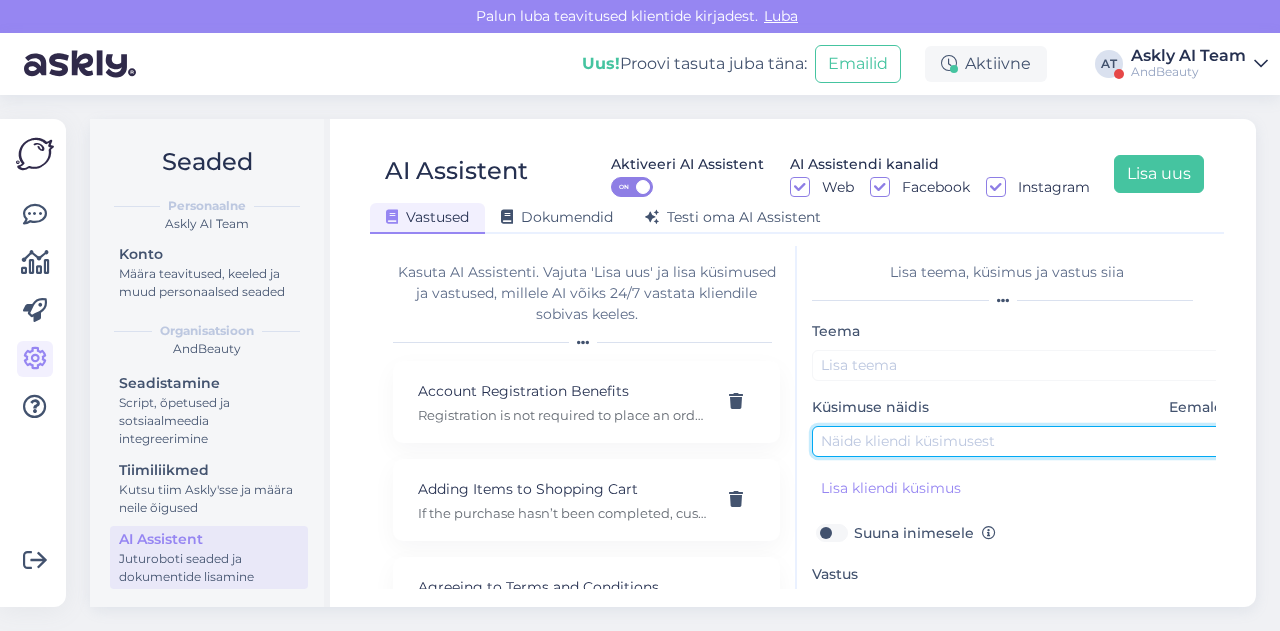 click at bounding box center (1022, 441) 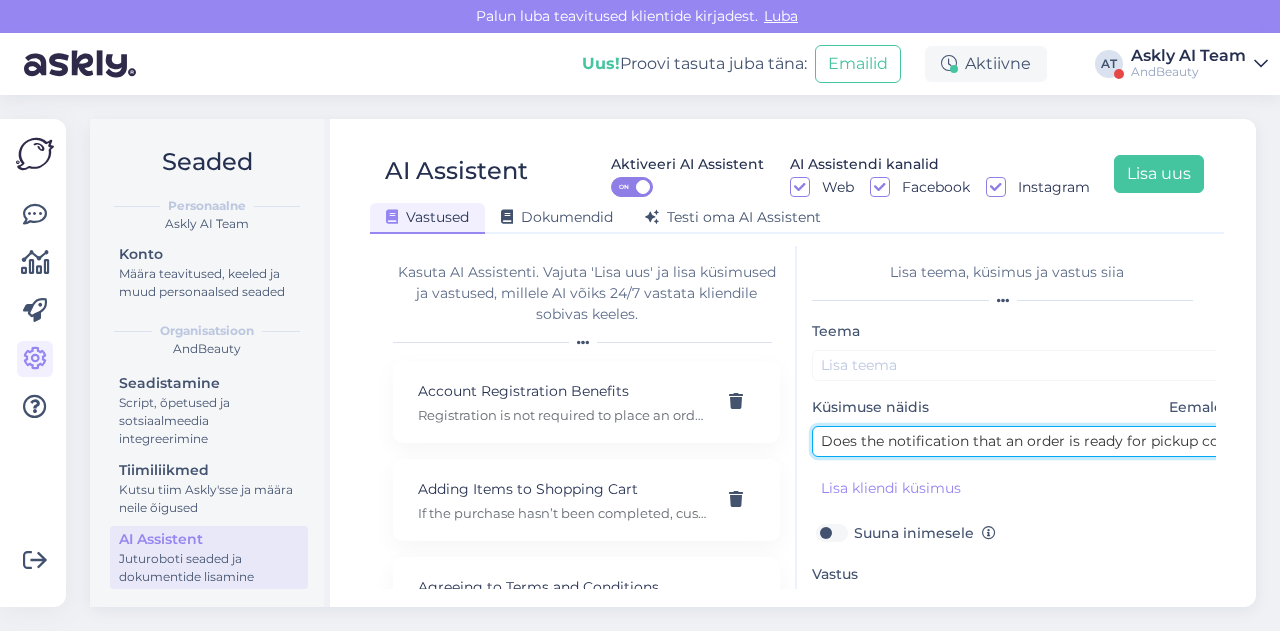 scroll, scrollTop: 0, scrollLeft: 79, axis: horizontal 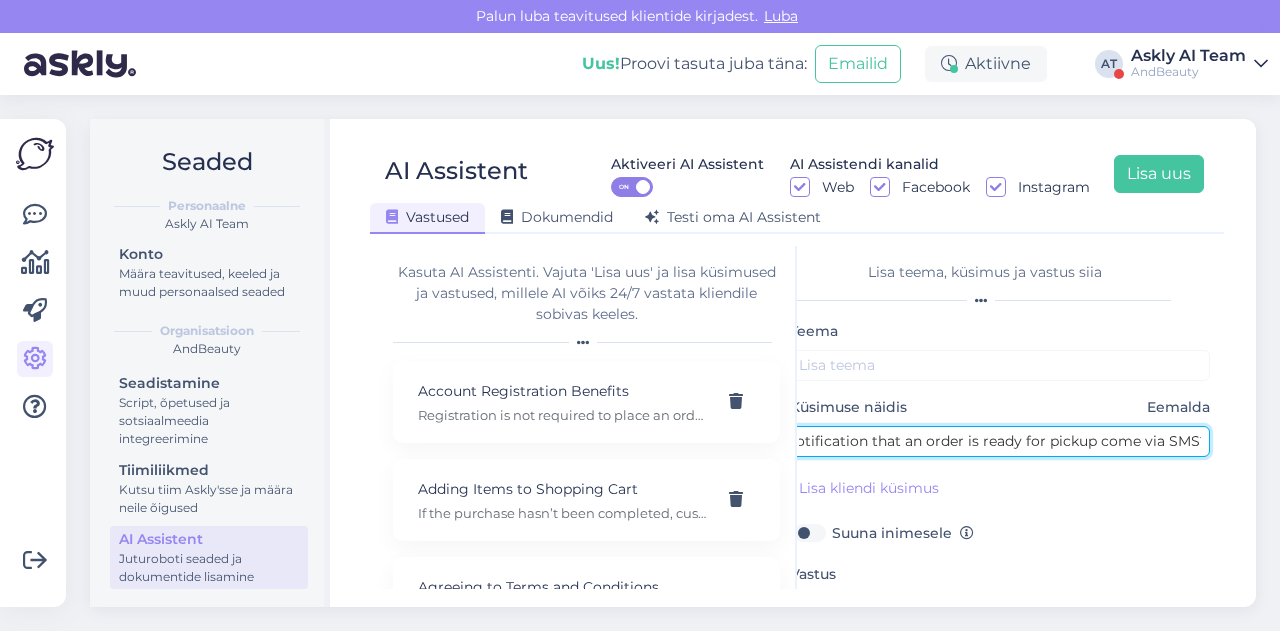 type on "Does the notification that an order is ready for pickup come via SMS?" 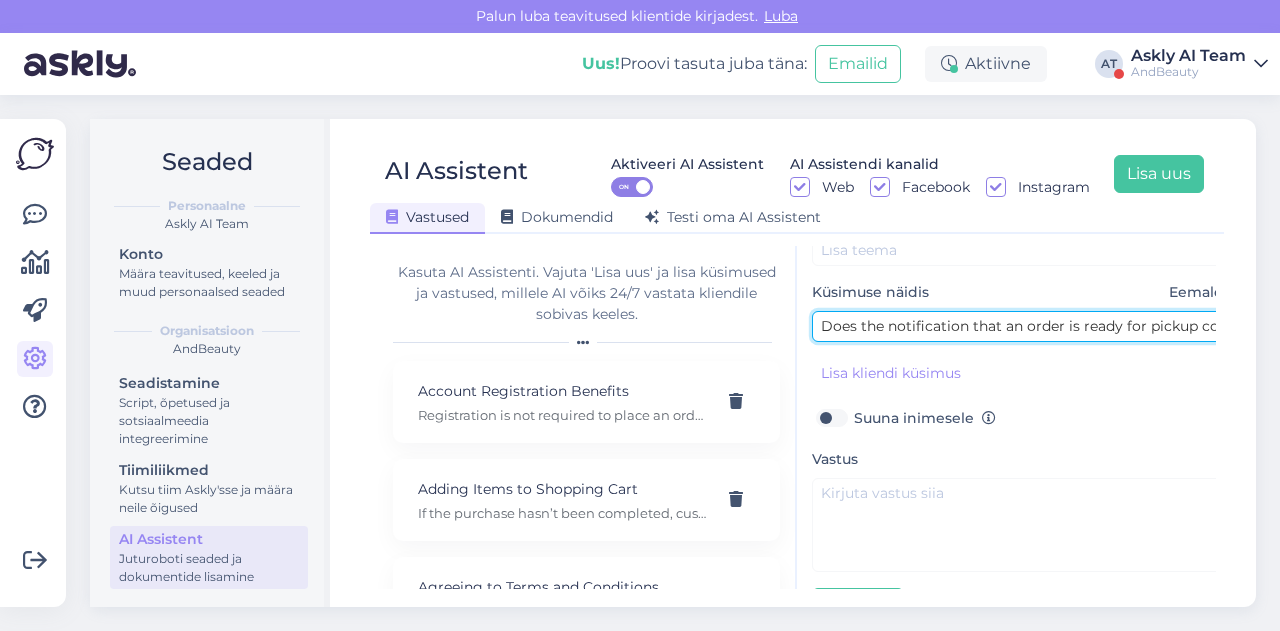 scroll, scrollTop: 154, scrollLeft: 0, axis: vertical 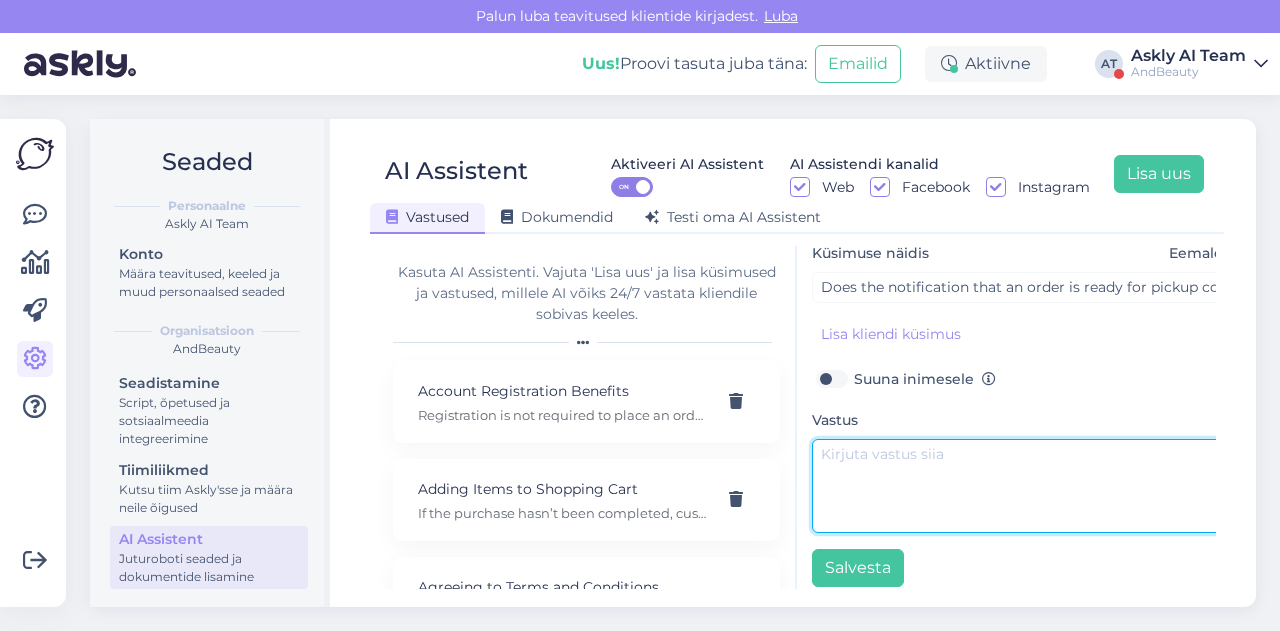 click at bounding box center [1022, 486] 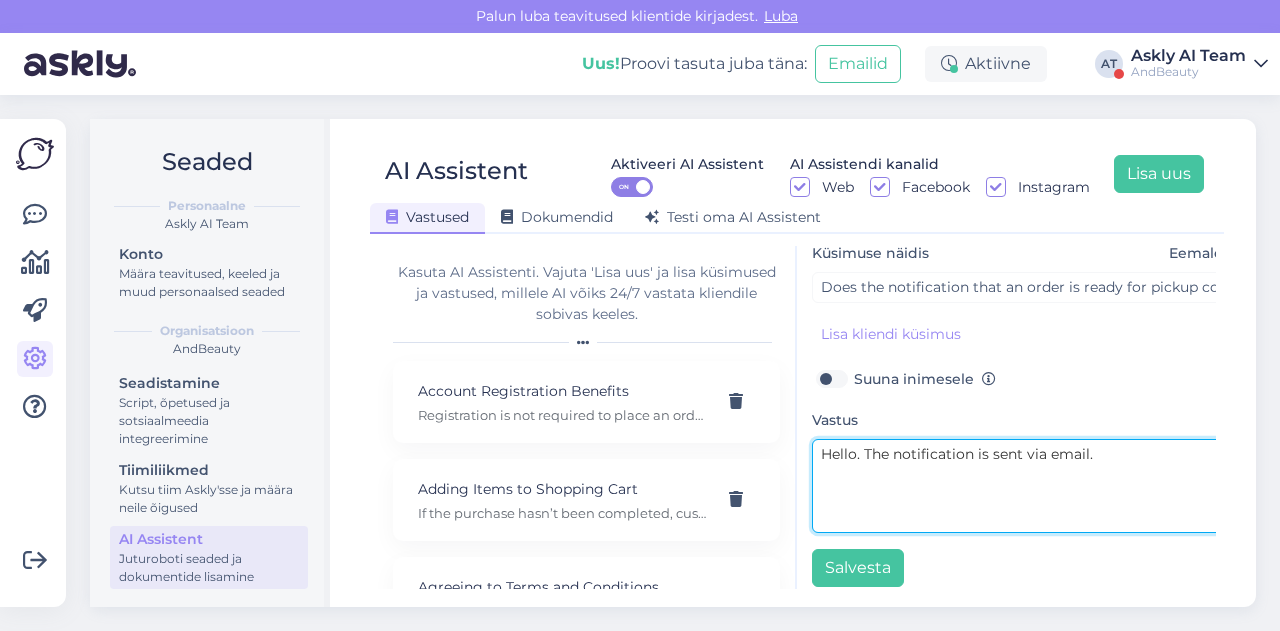 drag, startPoint x: 895, startPoint y: 451, endPoint x: 974, endPoint y: 446, distance: 79.15807 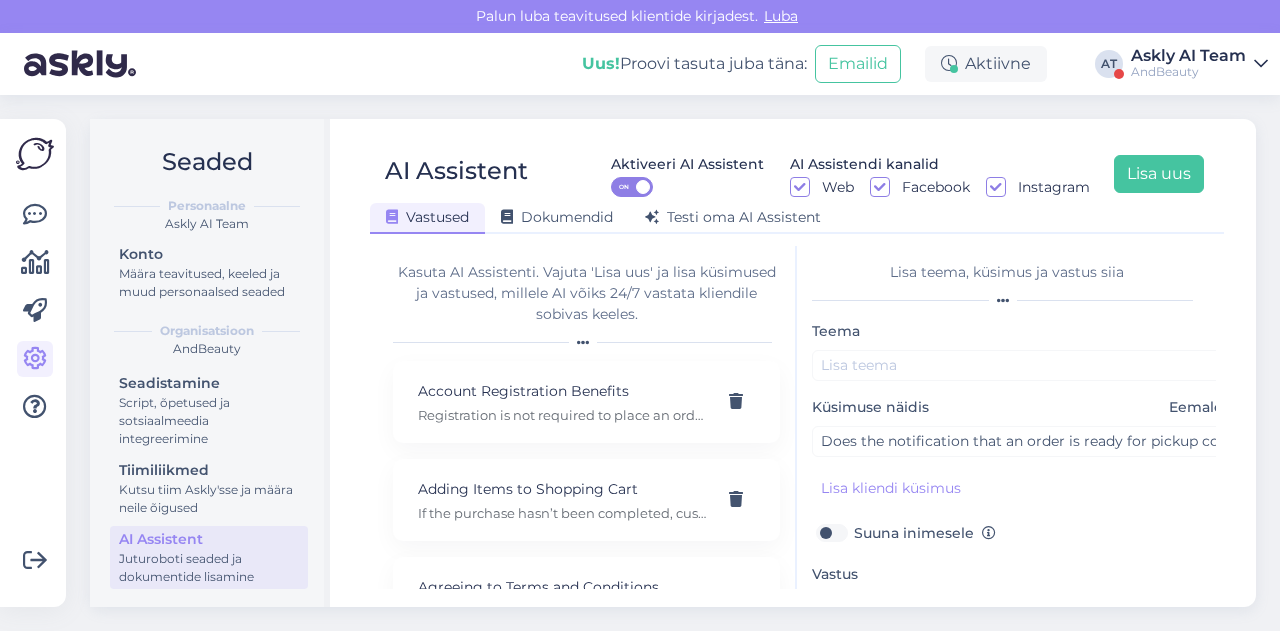 type on "Hello. The notification is sent via email." 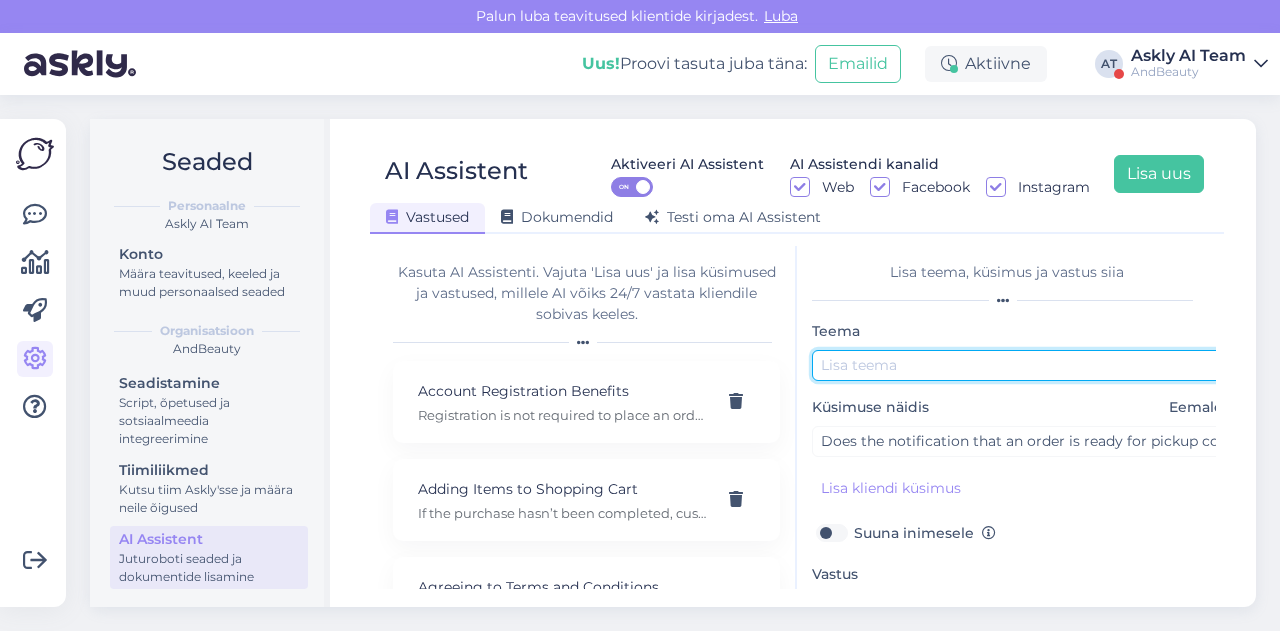 click at bounding box center [1022, 365] 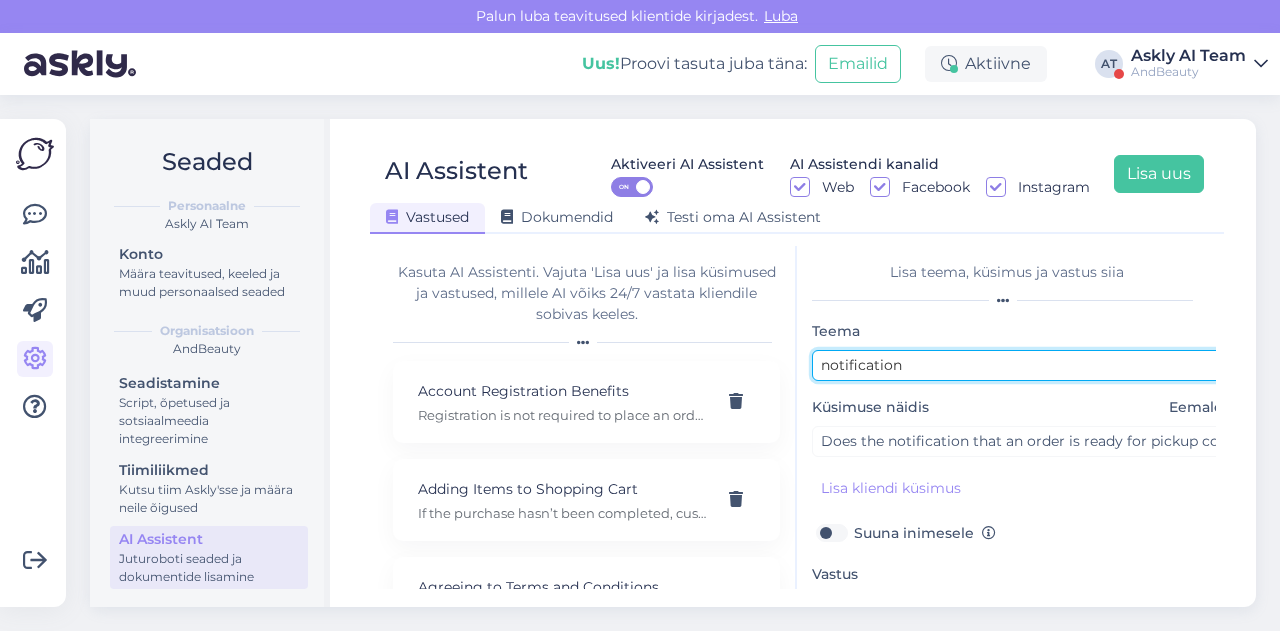 click on "notification" at bounding box center [1022, 365] 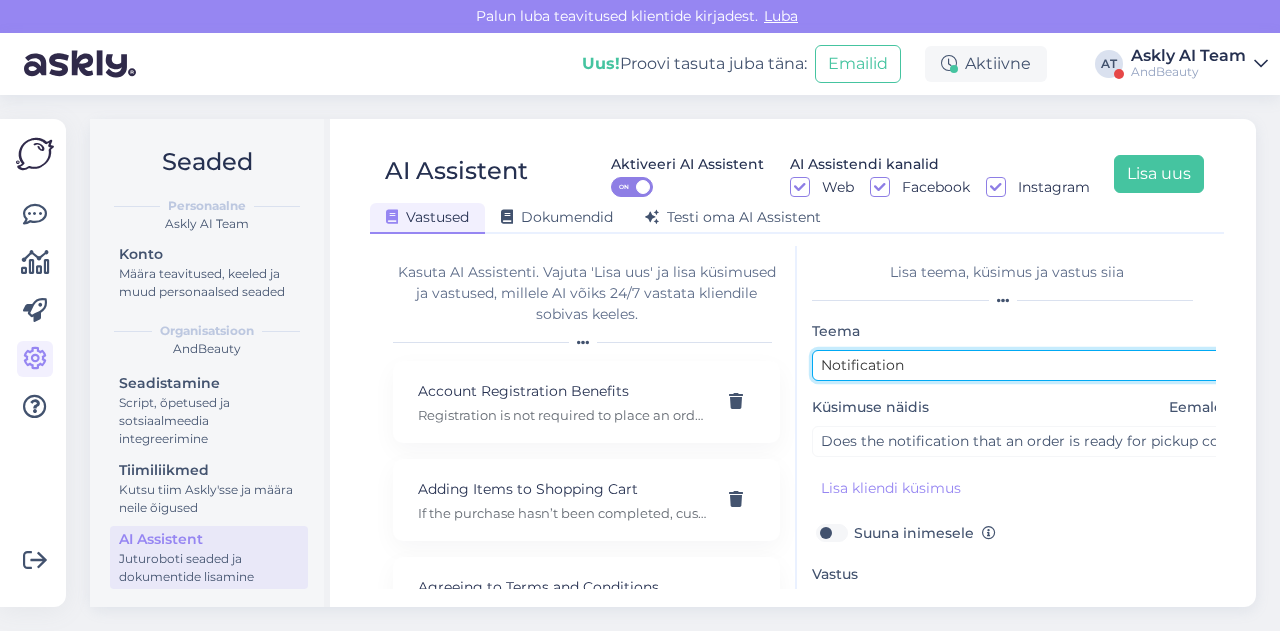 scroll, scrollTop: 179, scrollLeft: 0, axis: vertical 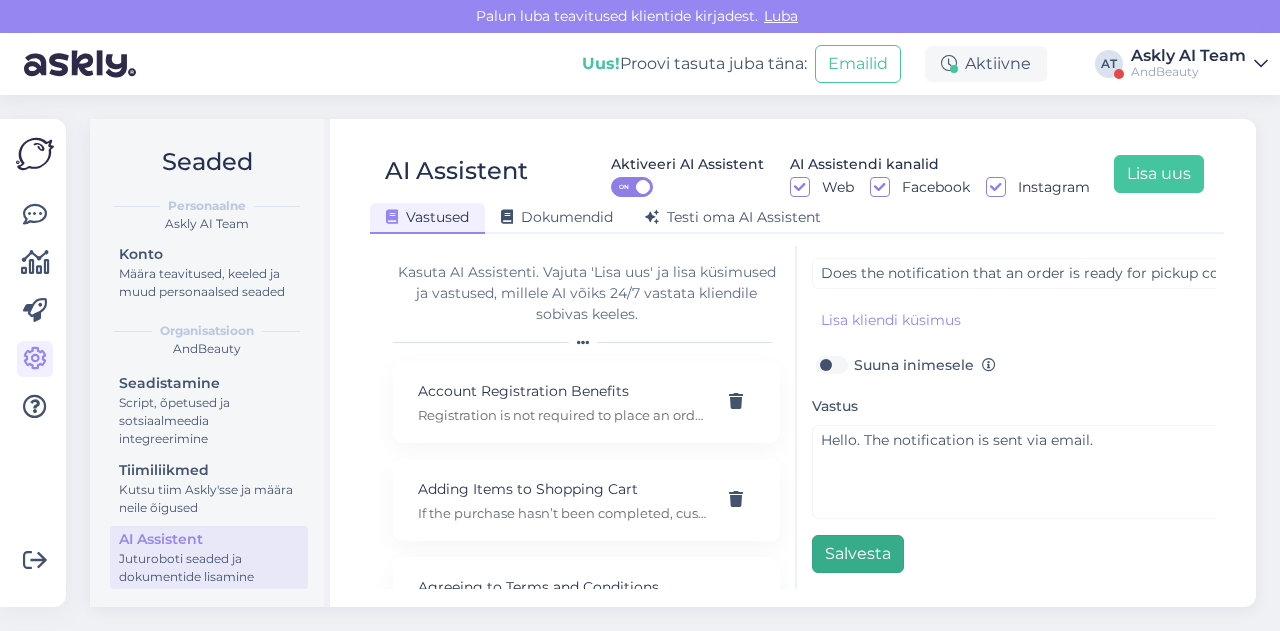type on "Notification" 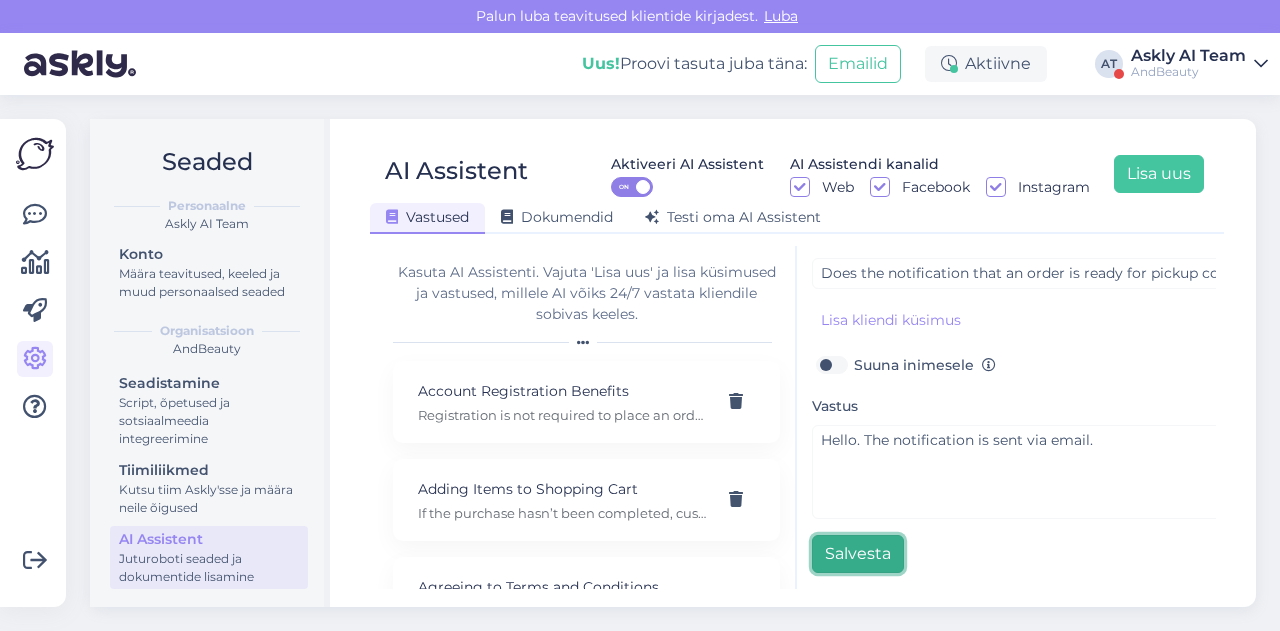 click on "Salvesta" at bounding box center (858, 554) 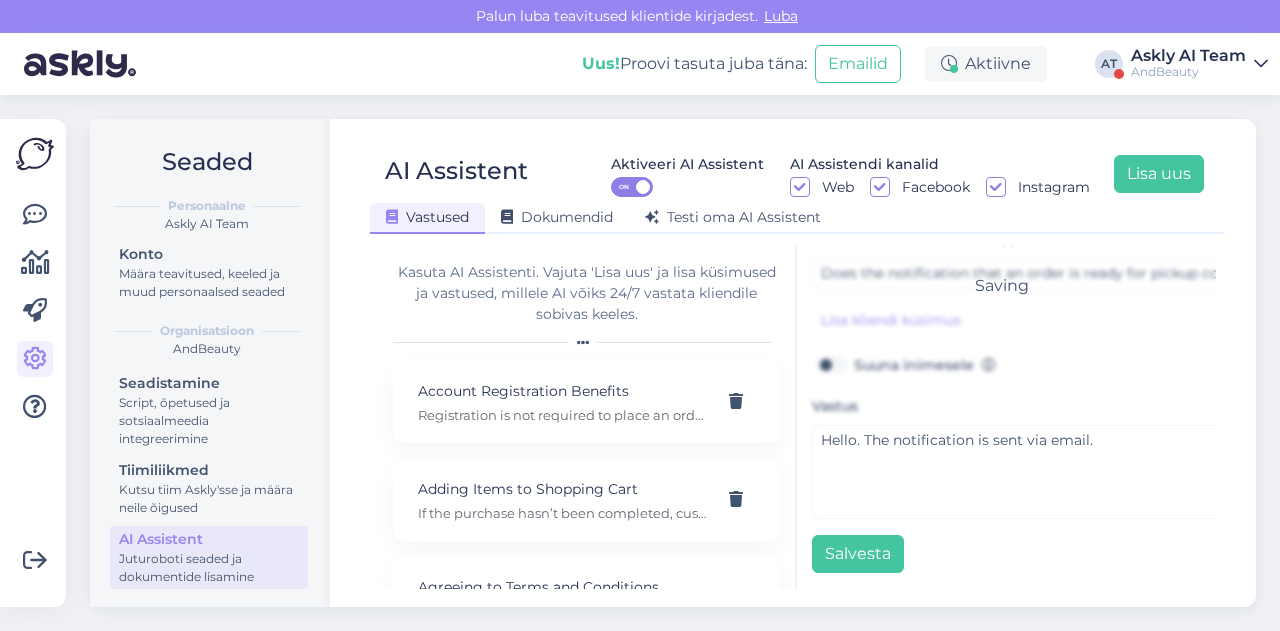 scroll, scrollTop: 0, scrollLeft: 0, axis: both 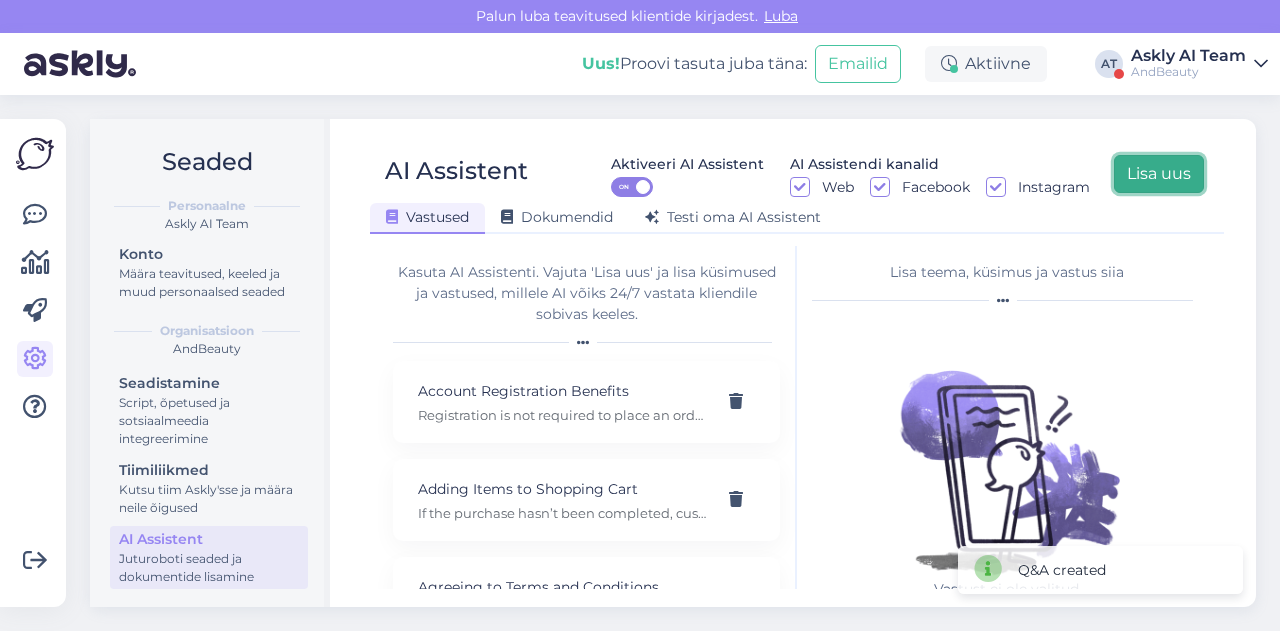 click on "Lisa uus" at bounding box center (1159, 174) 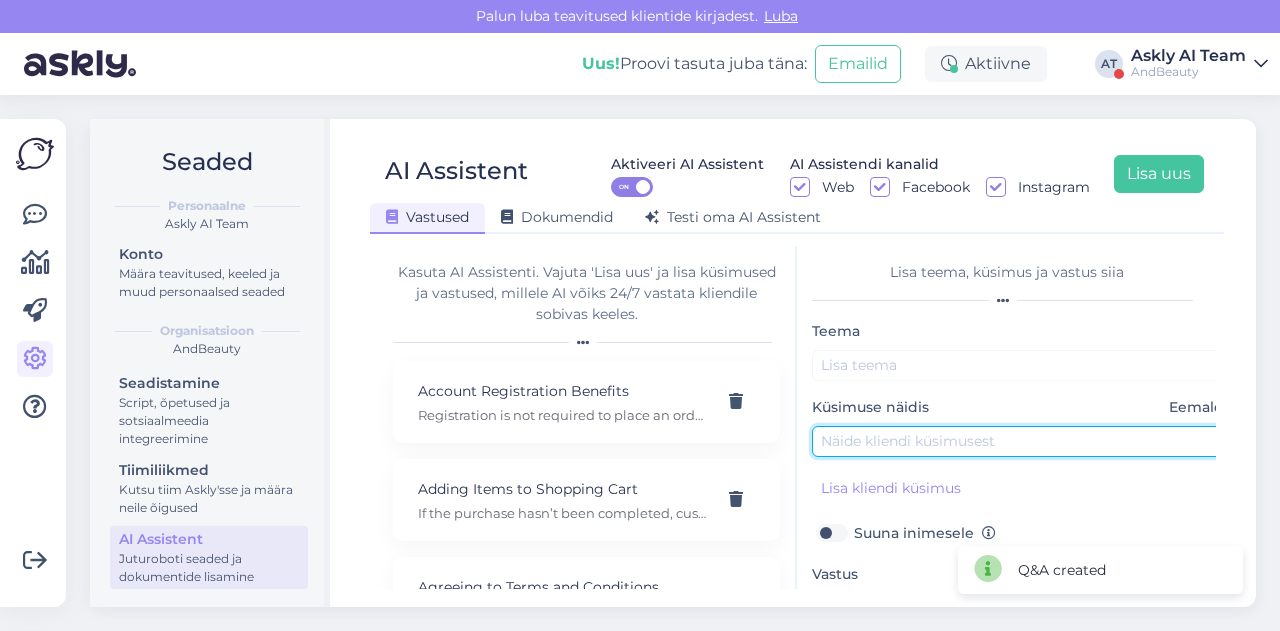 click at bounding box center [1022, 441] 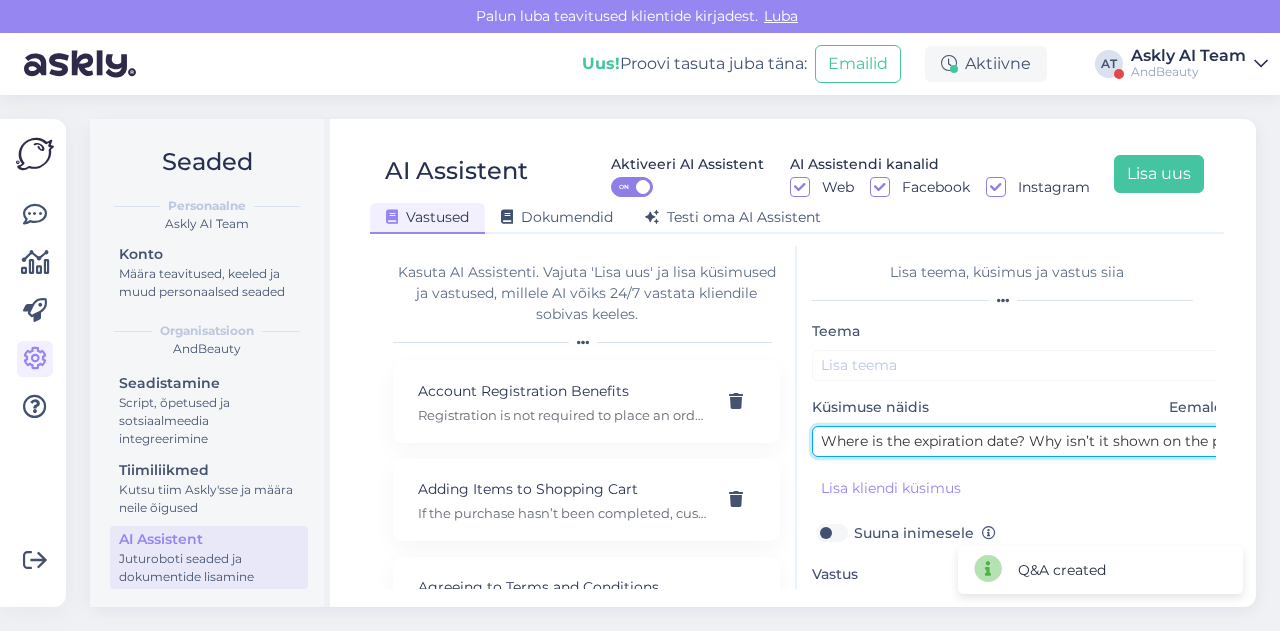 scroll, scrollTop: 0, scrollLeft: 50, axis: horizontal 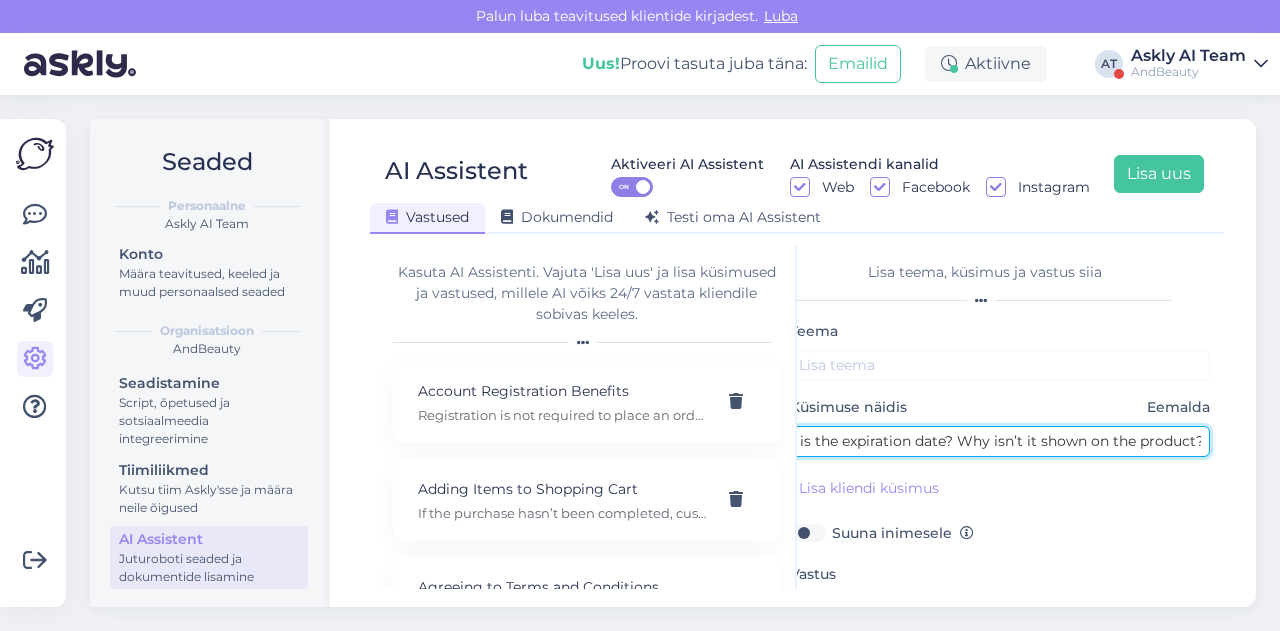 drag, startPoint x: 842, startPoint y: 441, endPoint x: 945, endPoint y: 436, distance: 103.121284 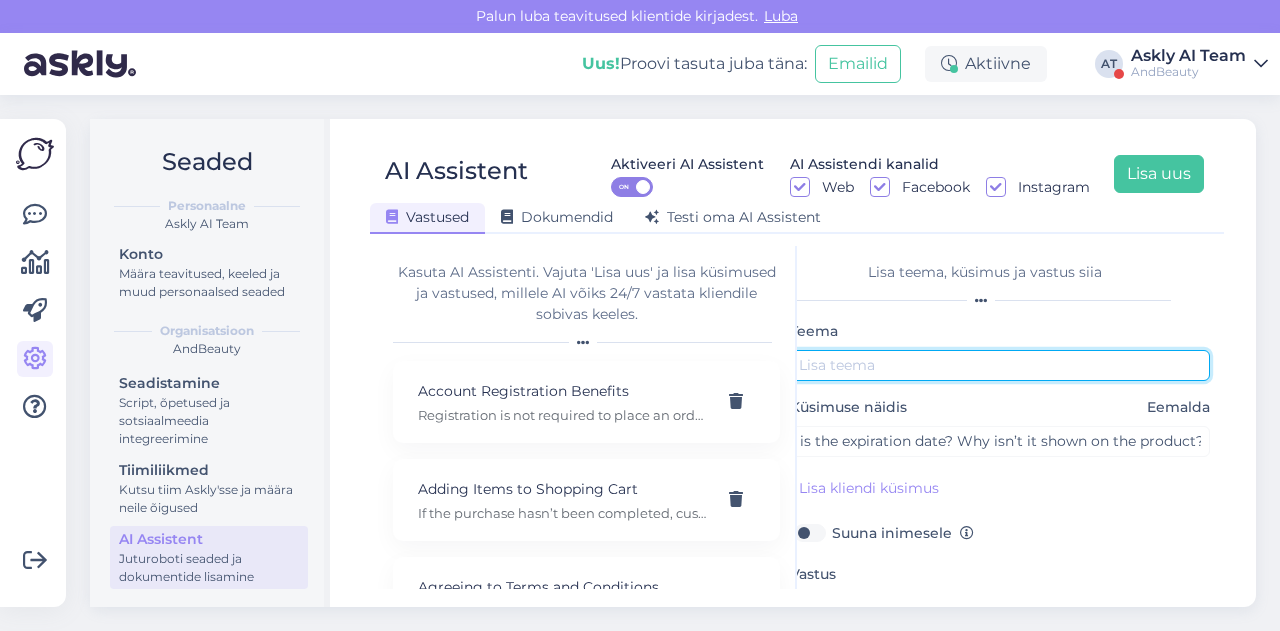 click at bounding box center (1000, 365) 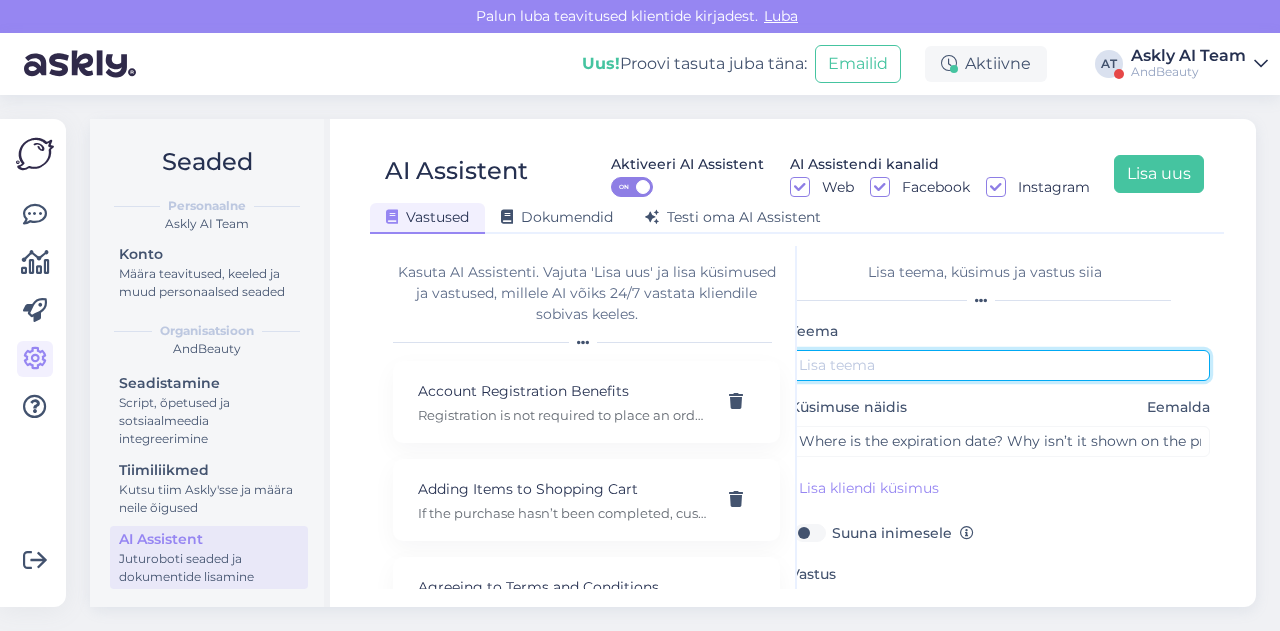 paste on "expiration date" 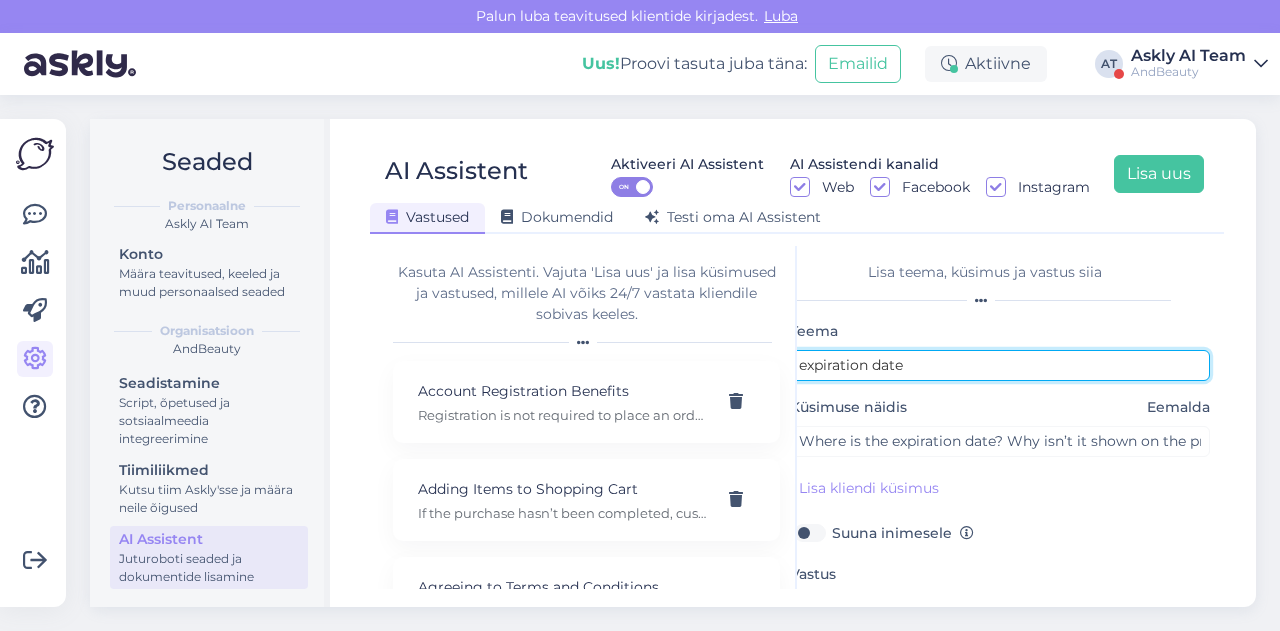 scroll, scrollTop: 0, scrollLeft: 0, axis: both 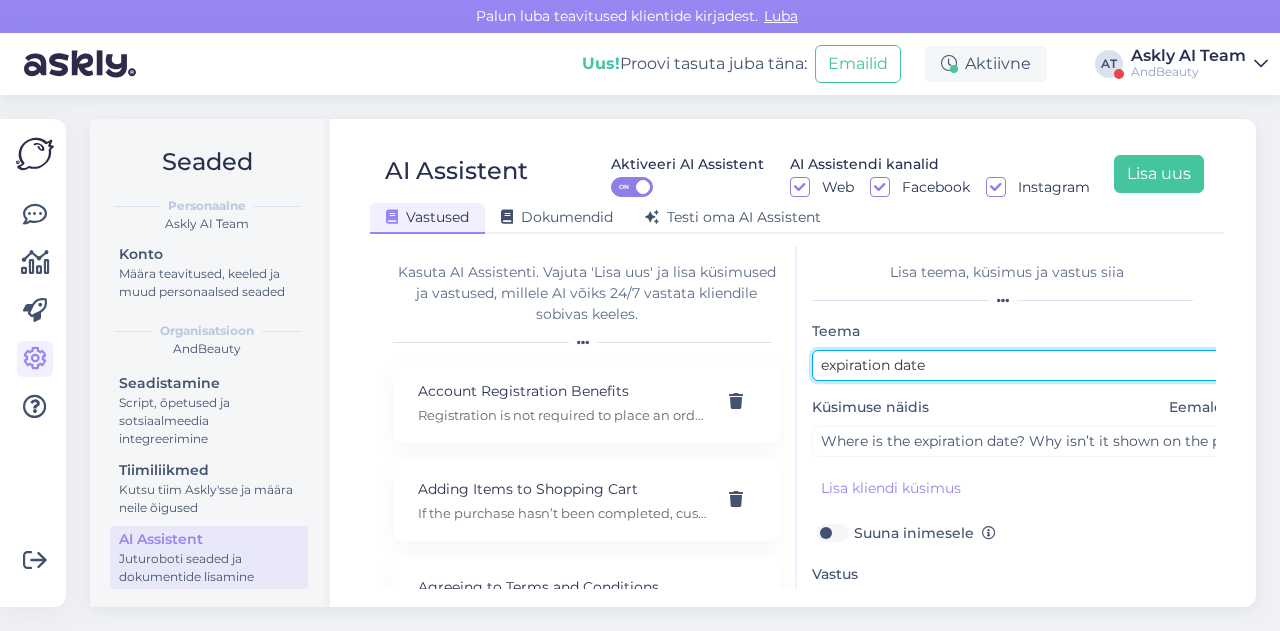 click on "expiration date" at bounding box center (1022, 365) 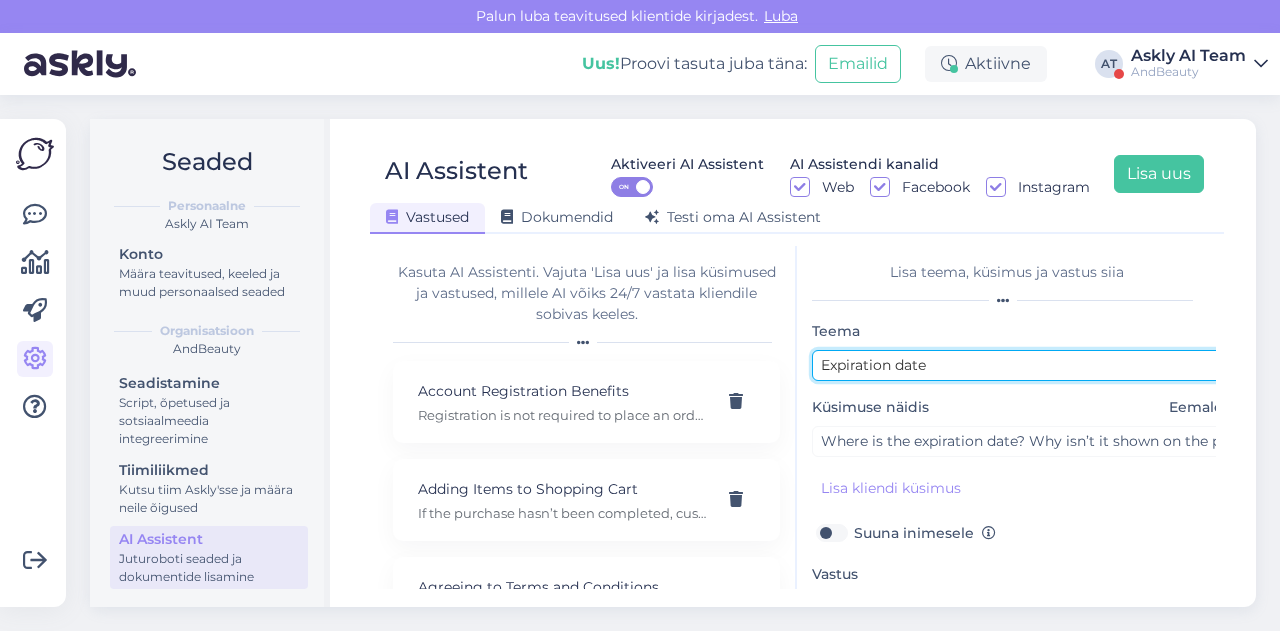 type on "Expiration date" 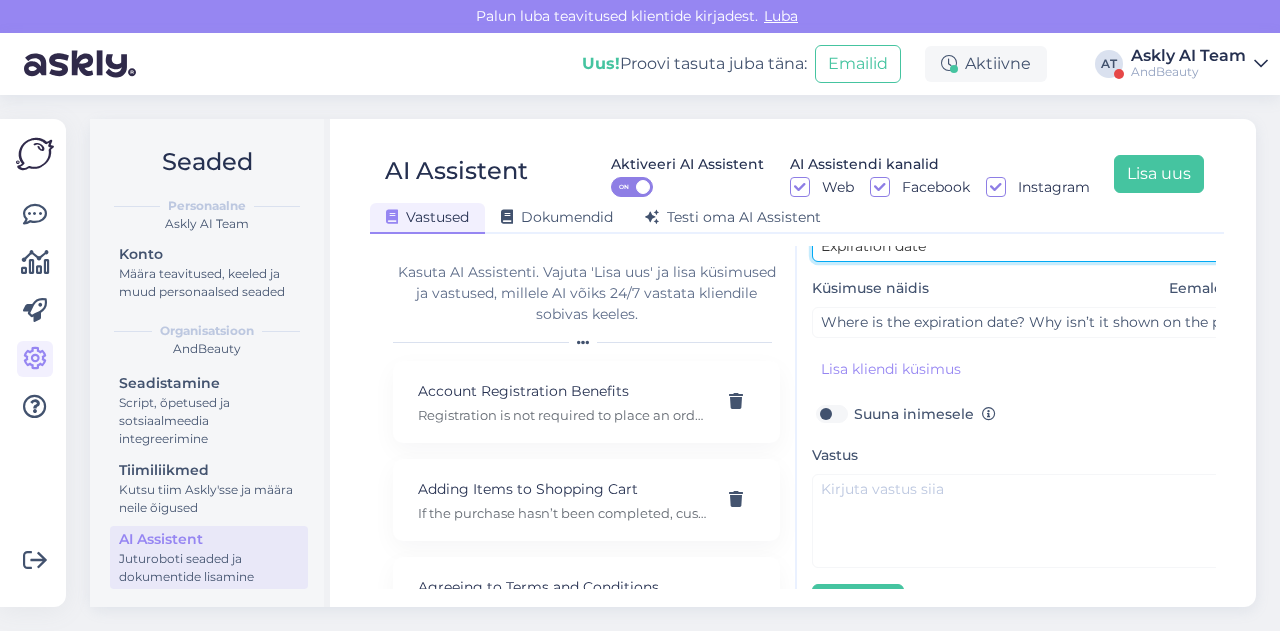 scroll, scrollTop: 124, scrollLeft: 0, axis: vertical 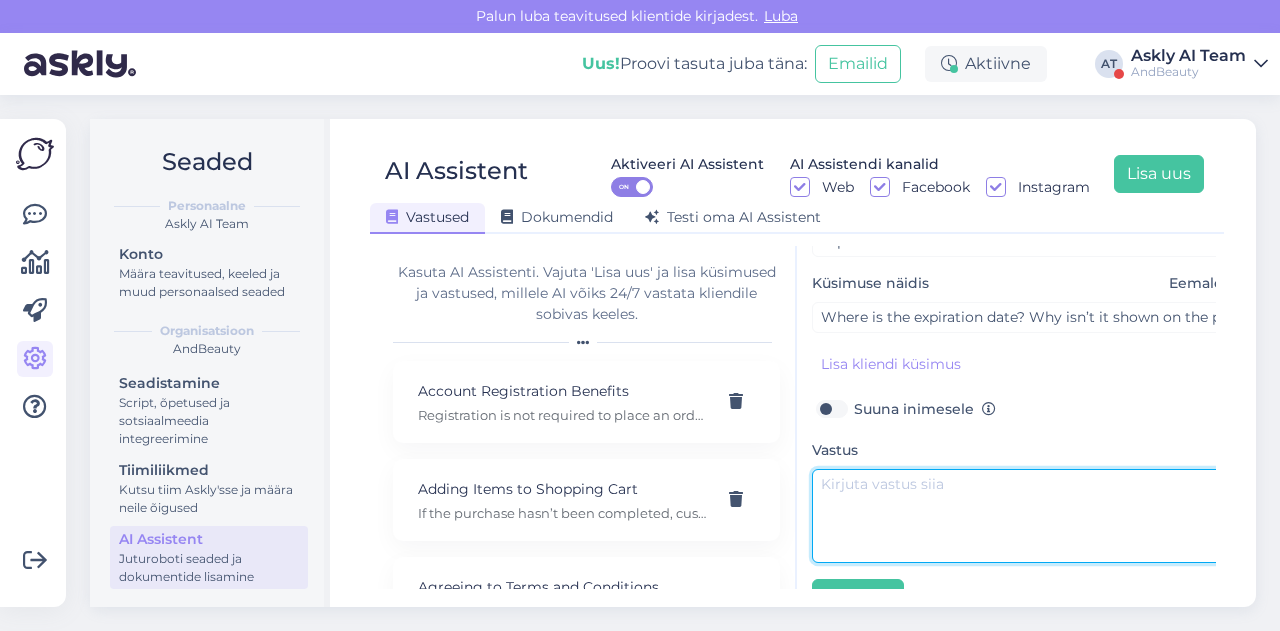 click at bounding box center (1022, 516) 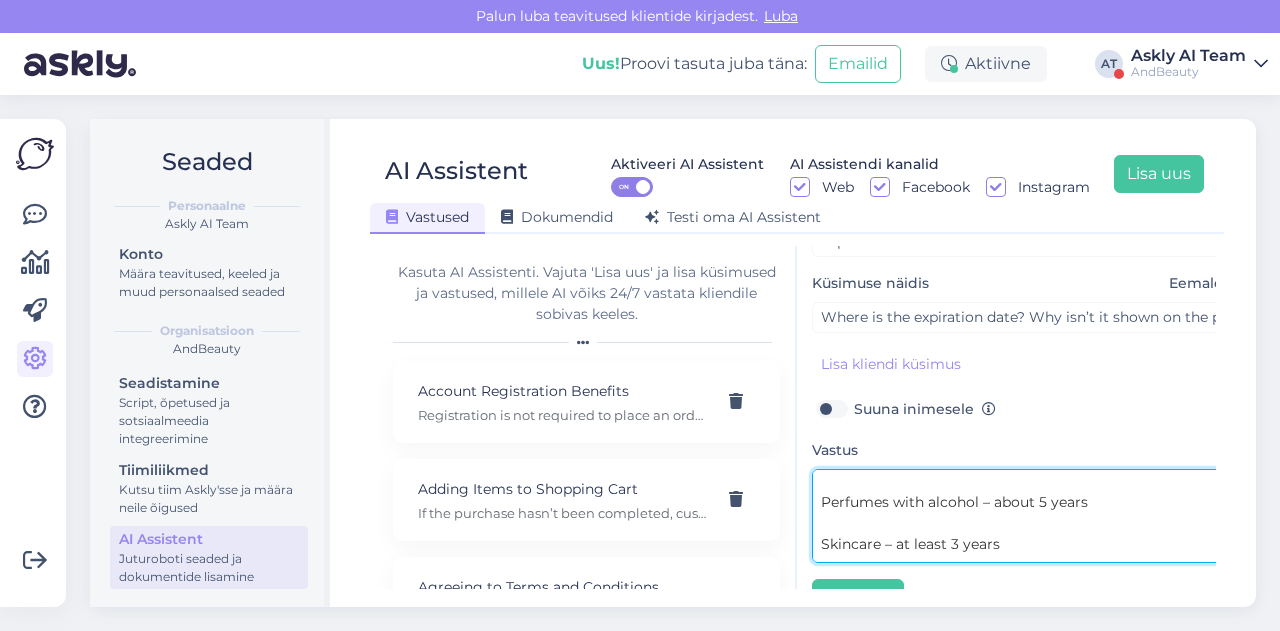 scroll, scrollTop: 189, scrollLeft: 0, axis: vertical 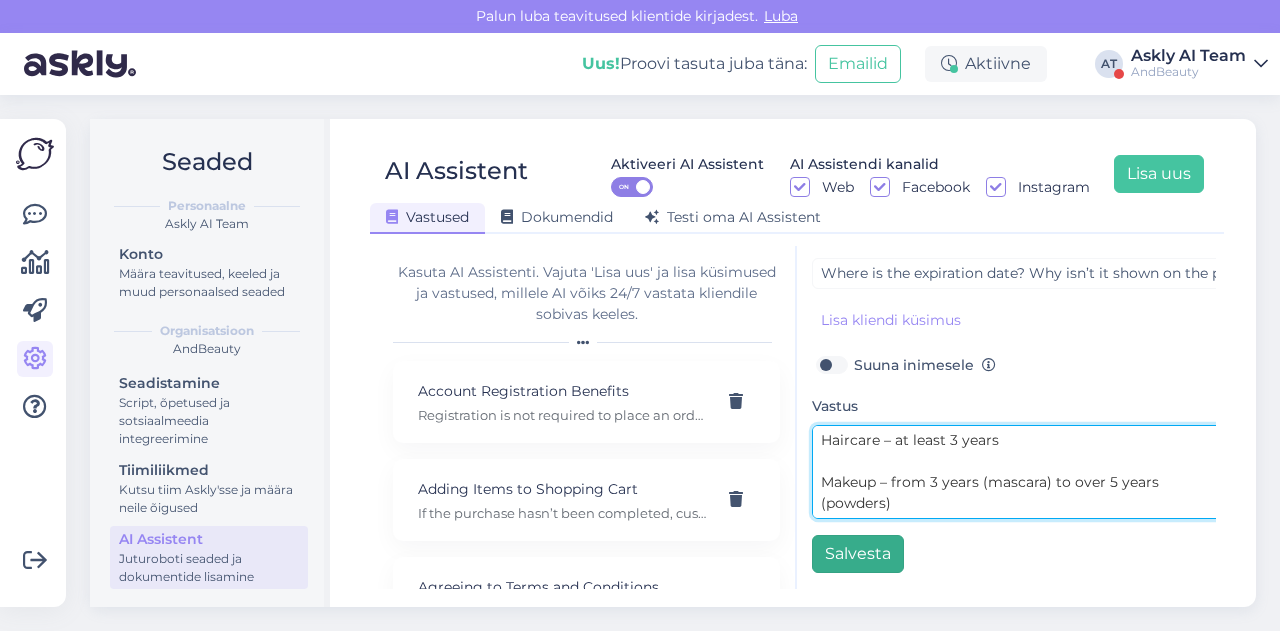 type on "According to EU law, manufacturers are required to show the expiration date only for cosmetic products with a shelf life under 30 months.
Here are general shelf lives from manufacturing date:
Perfumes with alcohol – about 5 years
Skincare – at least 3 years
Haircare – at least 3 years
Makeup – from 3 years (mascara) to over 5 years (powders)" 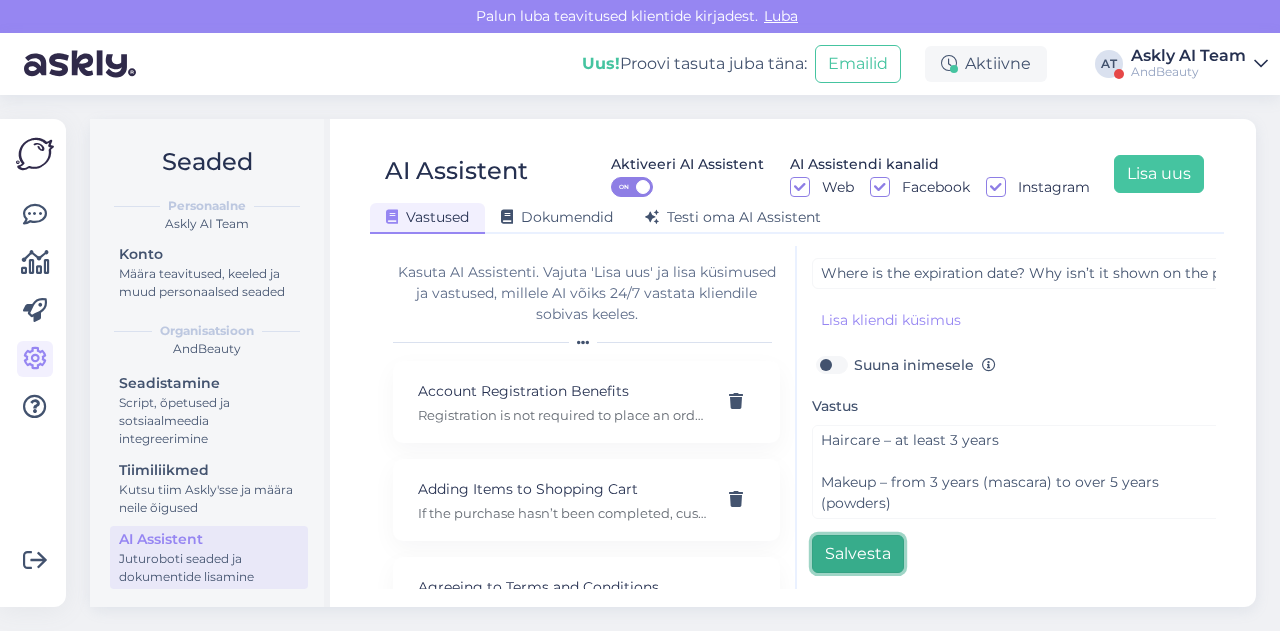 click on "Salvesta" at bounding box center [858, 554] 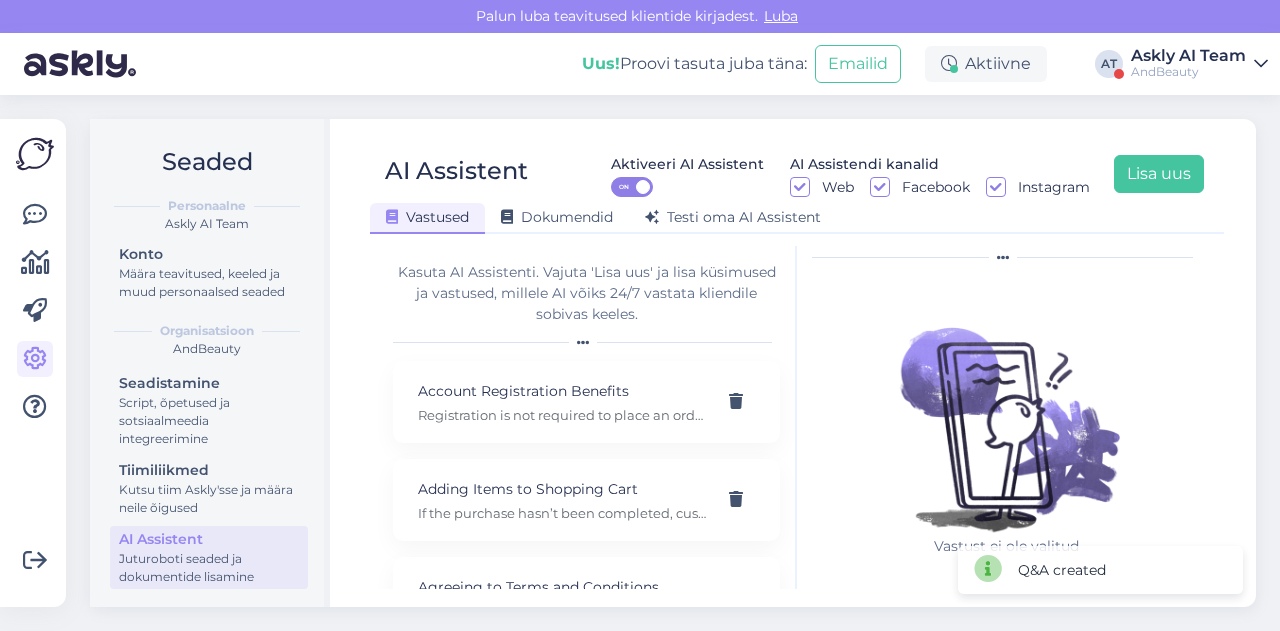 scroll, scrollTop: 0, scrollLeft: 0, axis: both 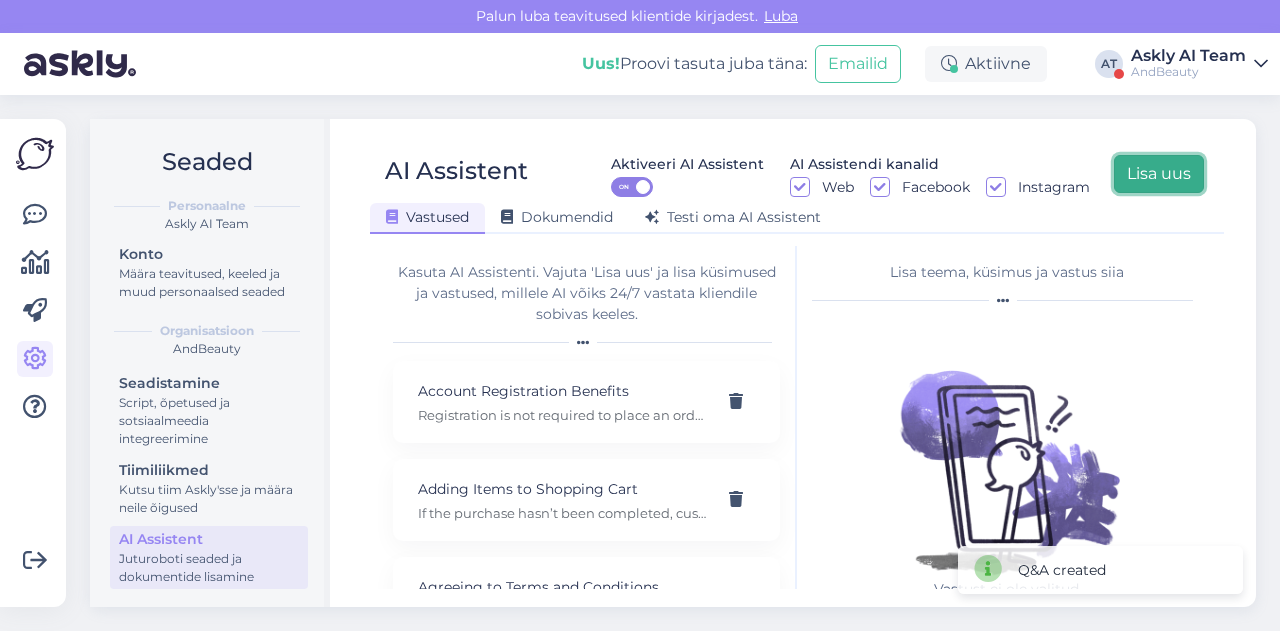 click on "Lisa uus" at bounding box center (1159, 174) 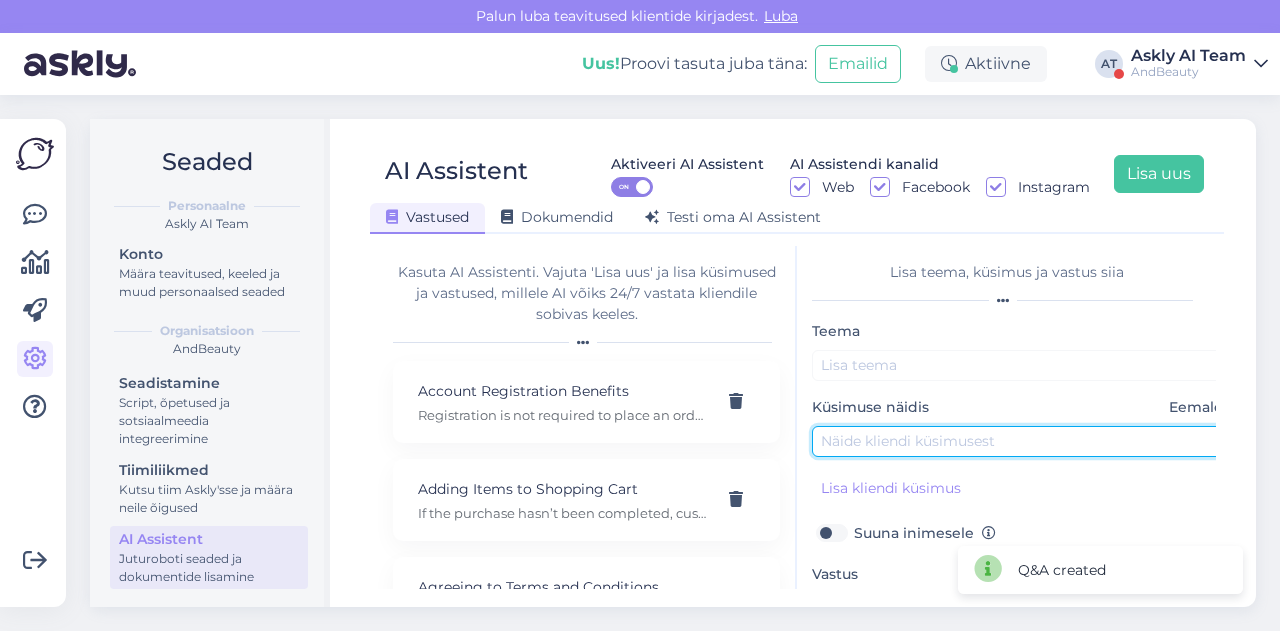 click at bounding box center (1022, 441) 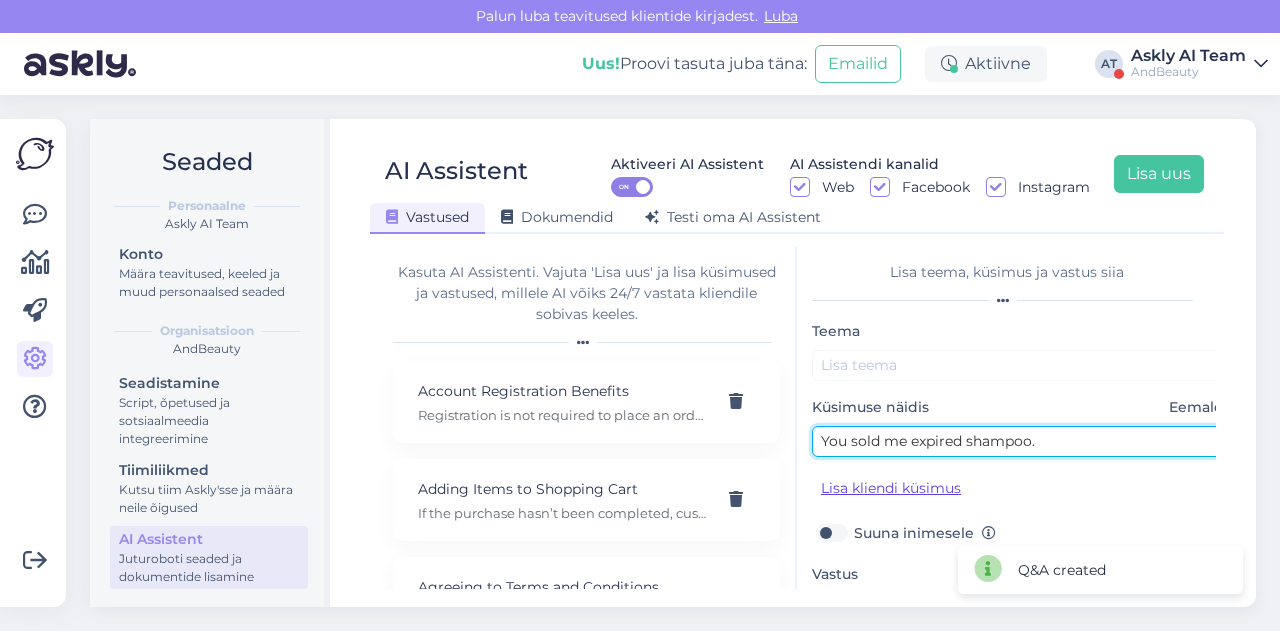 type on "You sold me expired shampoo." 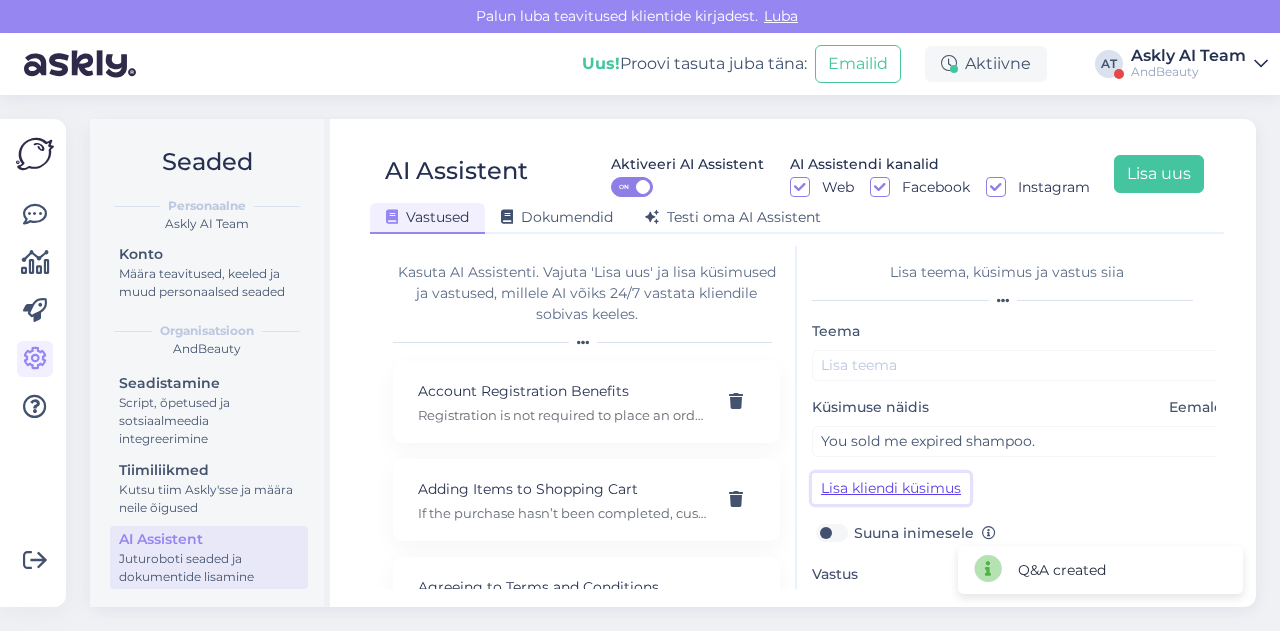 click on "Lisa kliendi küsimus" at bounding box center [891, 488] 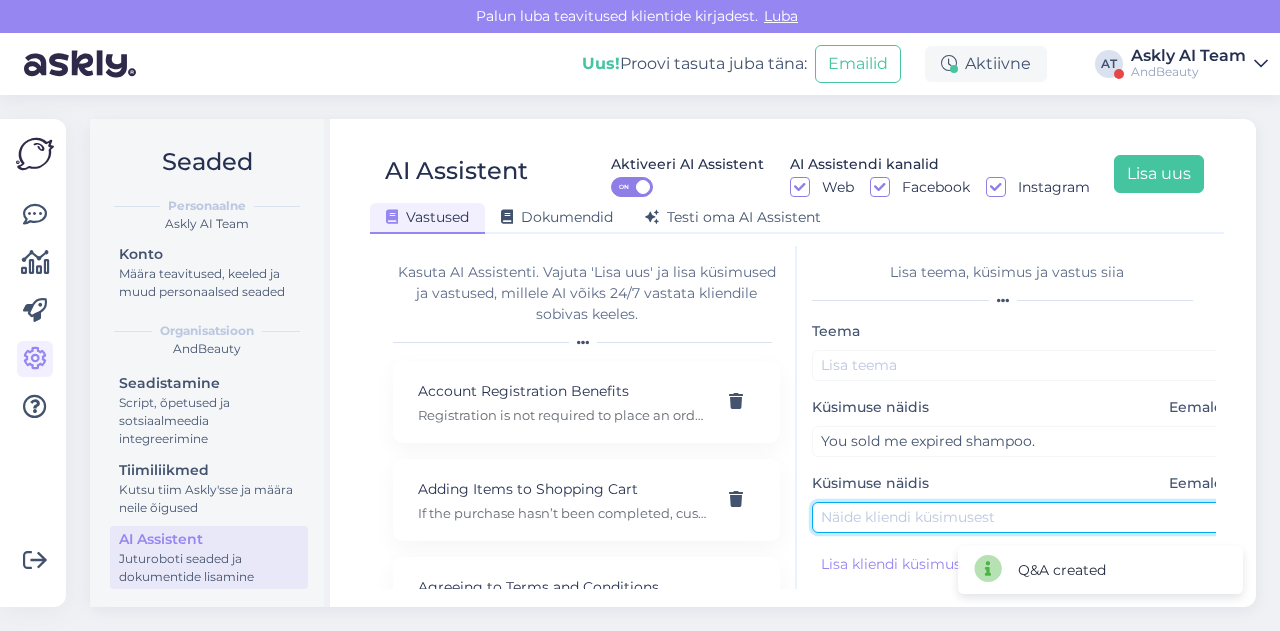 click at bounding box center [1022, 517] 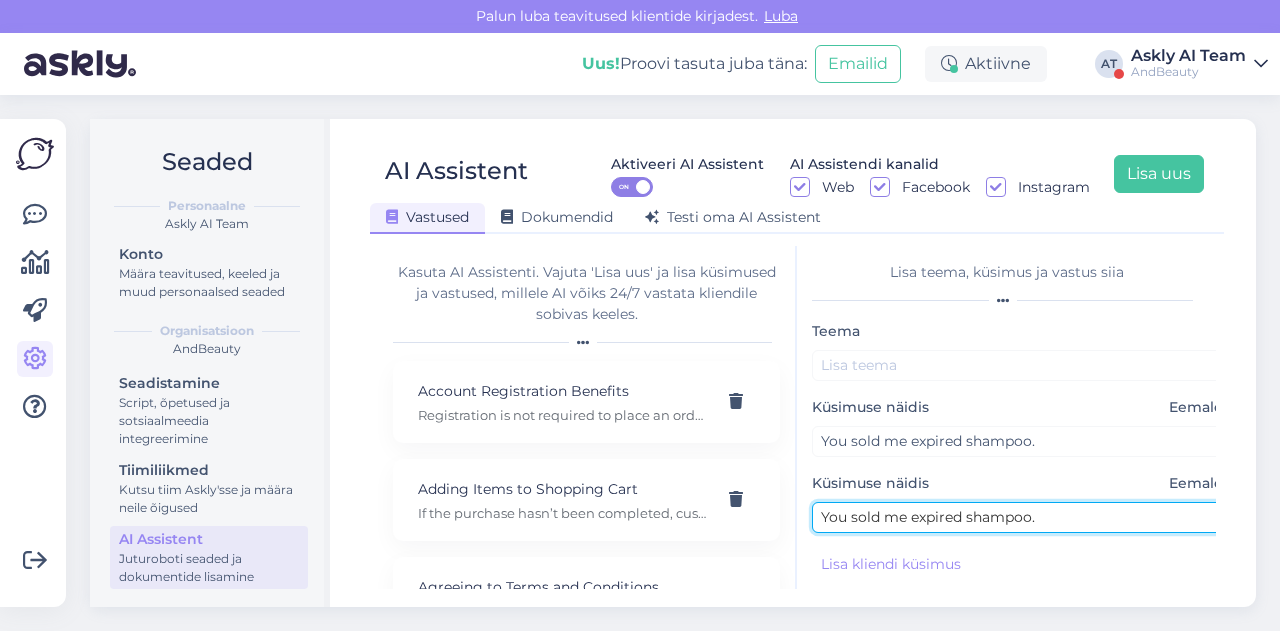 drag, startPoint x: 1048, startPoint y: 514, endPoint x: 970, endPoint y: 517, distance: 78.05767 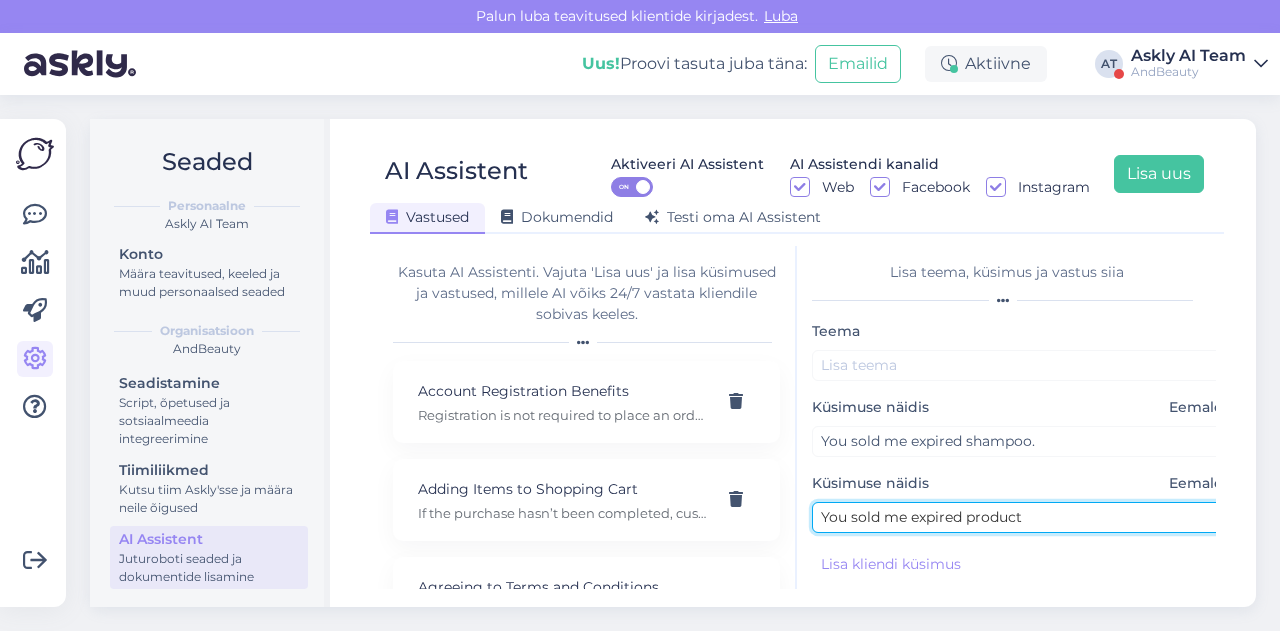 type on "You sold me expired product" 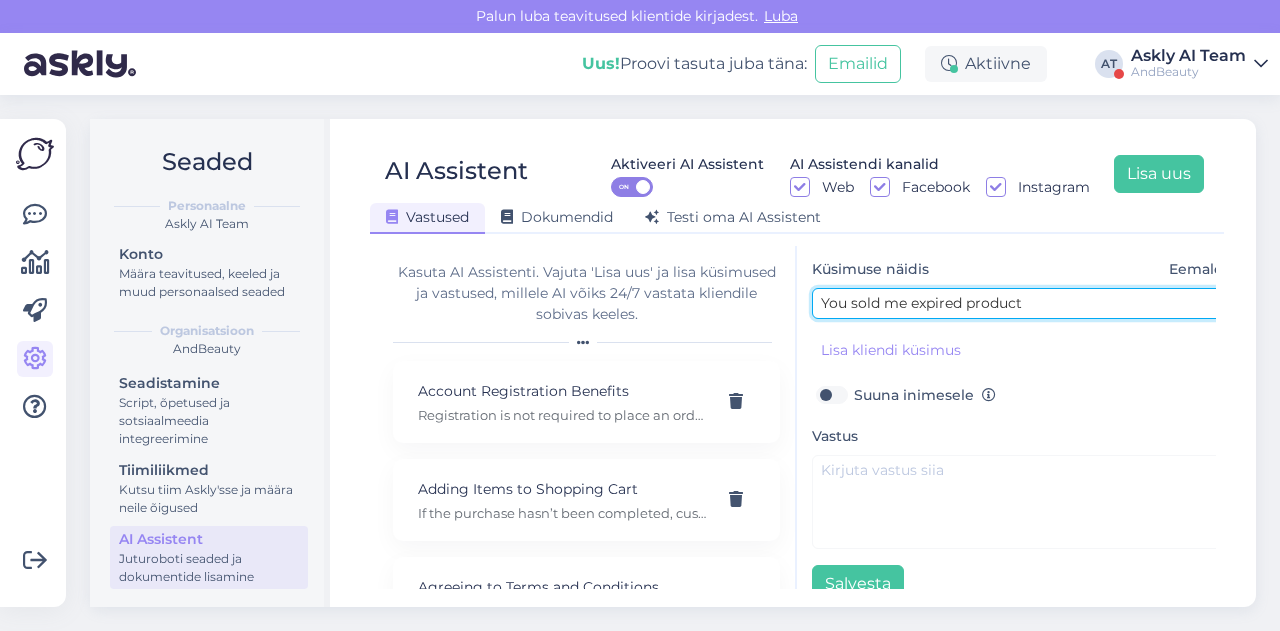 scroll, scrollTop: 219, scrollLeft: 0, axis: vertical 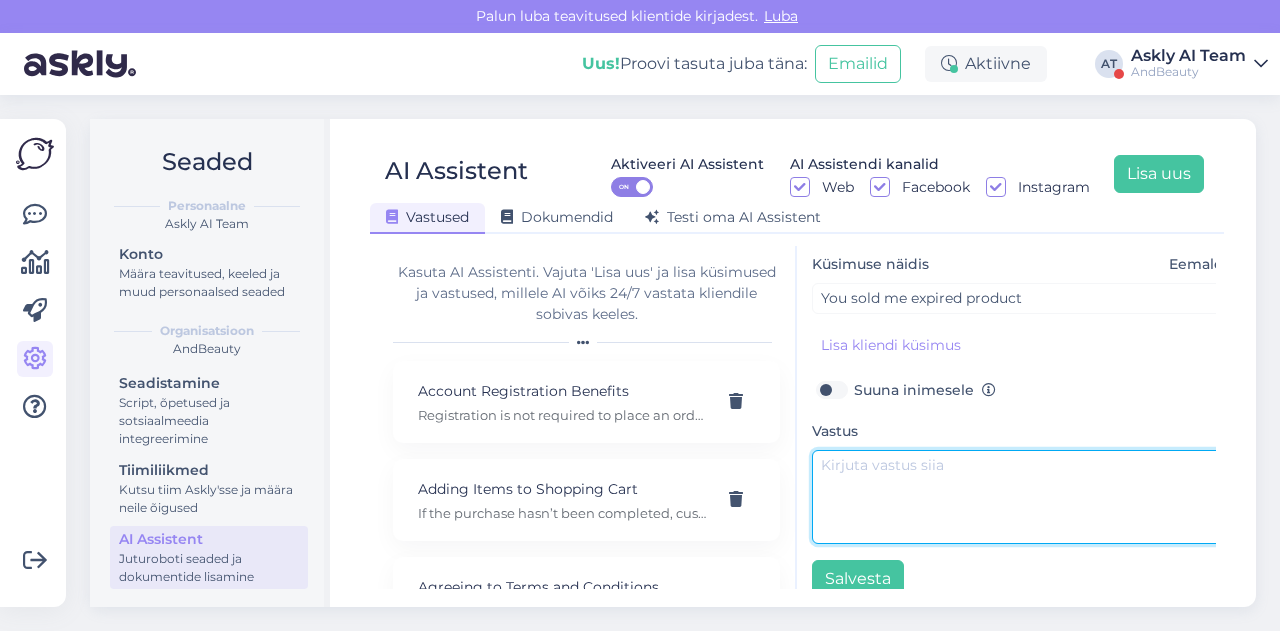 click at bounding box center [1022, 497] 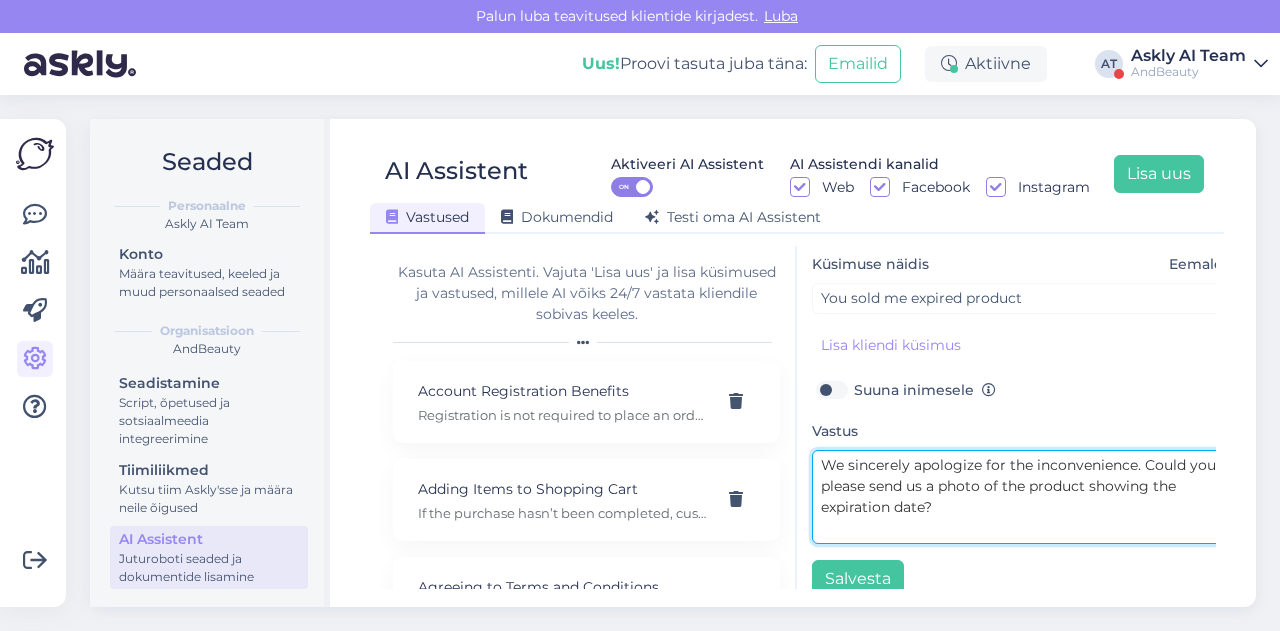 type on "We sincerely apologize for the inconvenience. Could you please send us a photo of the product showing the expiration date?" 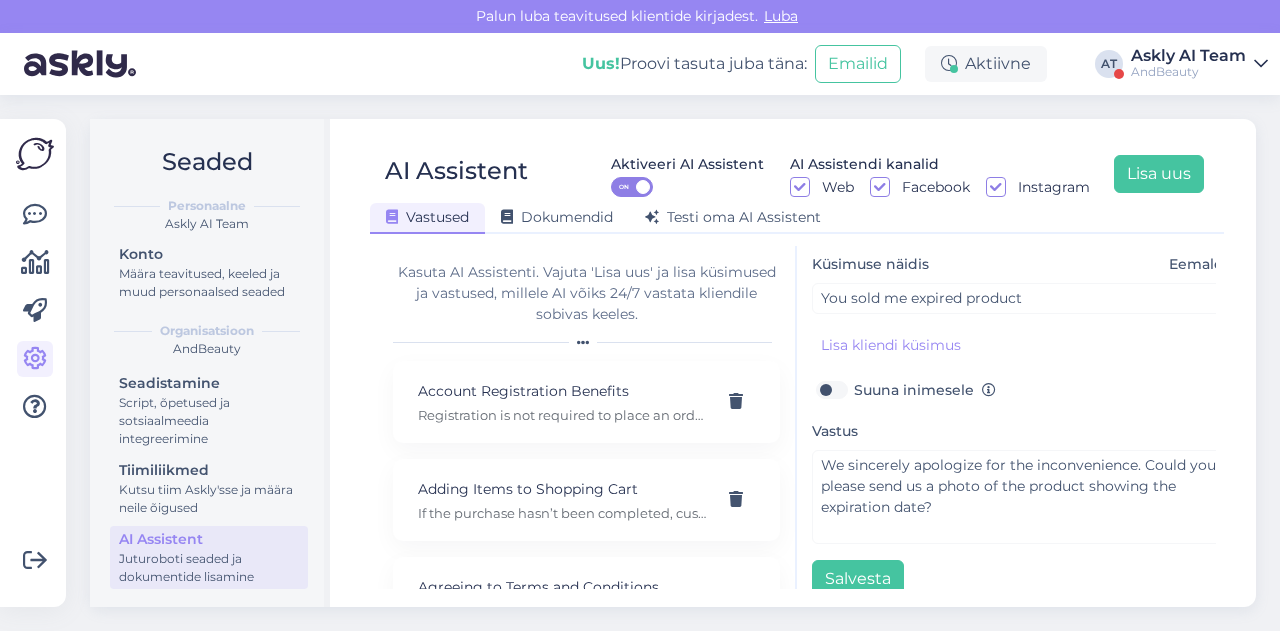 click on "Suuna inimesele" at bounding box center (925, 390) 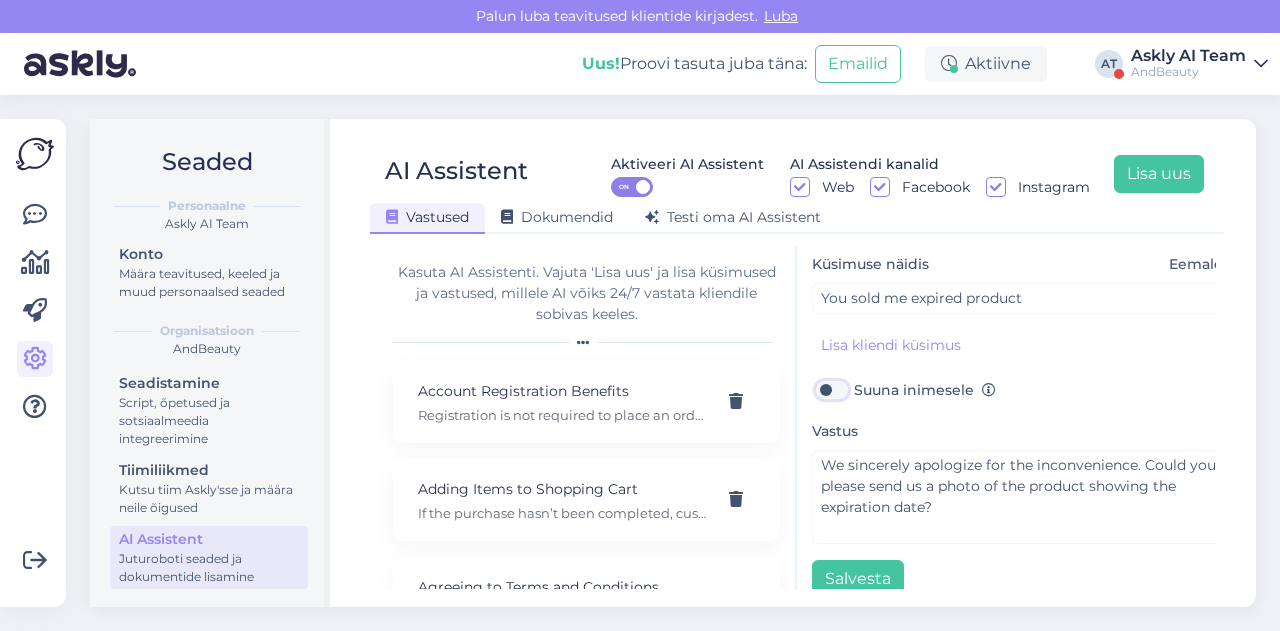 click on "Suuna inimesele" at bounding box center (831, 390) 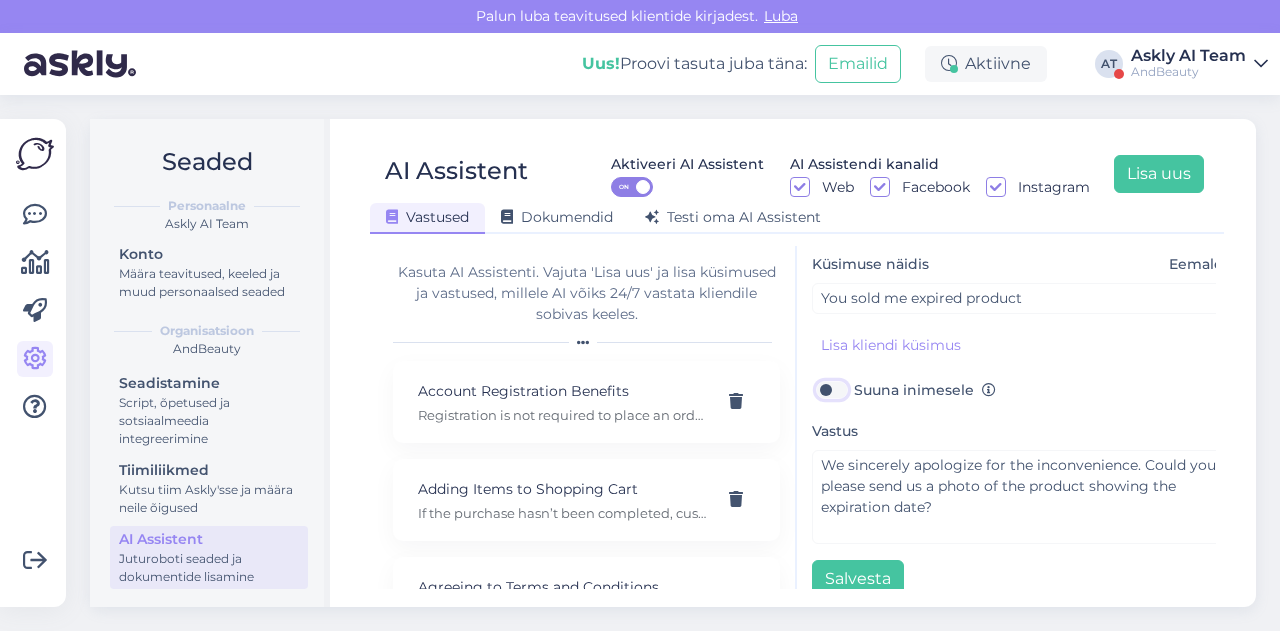 checkbox on "true" 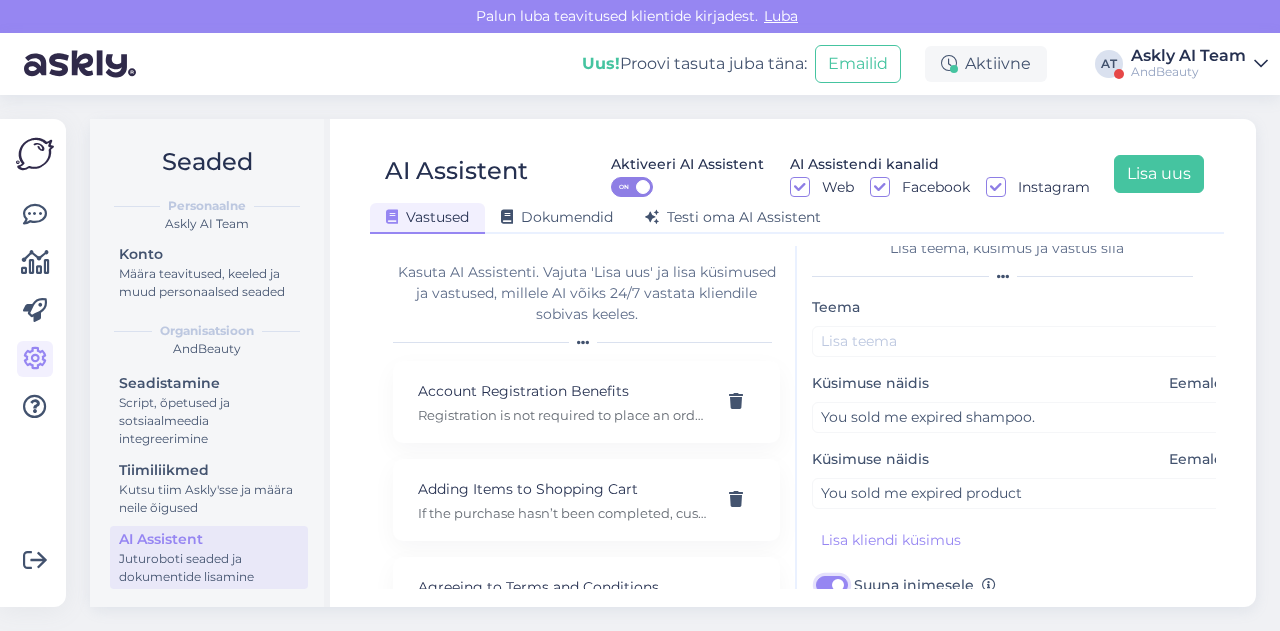 scroll, scrollTop: 23, scrollLeft: 0, axis: vertical 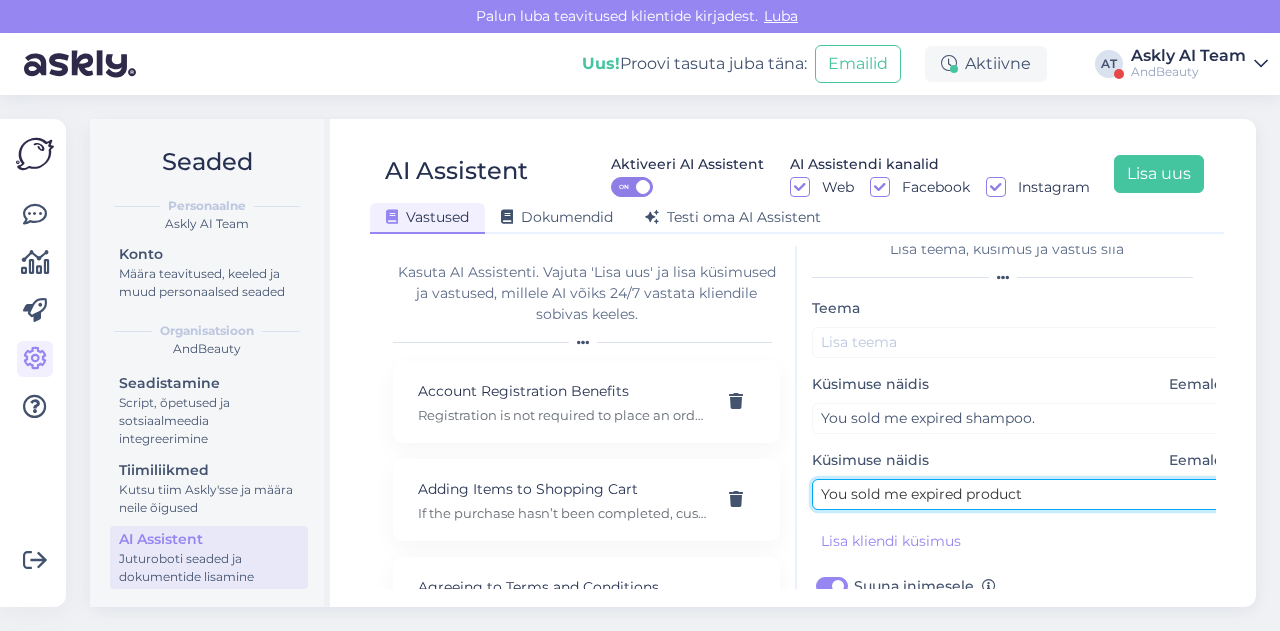 drag, startPoint x: 910, startPoint y: 497, endPoint x: 1032, endPoint y: 495, distance: 122.016396 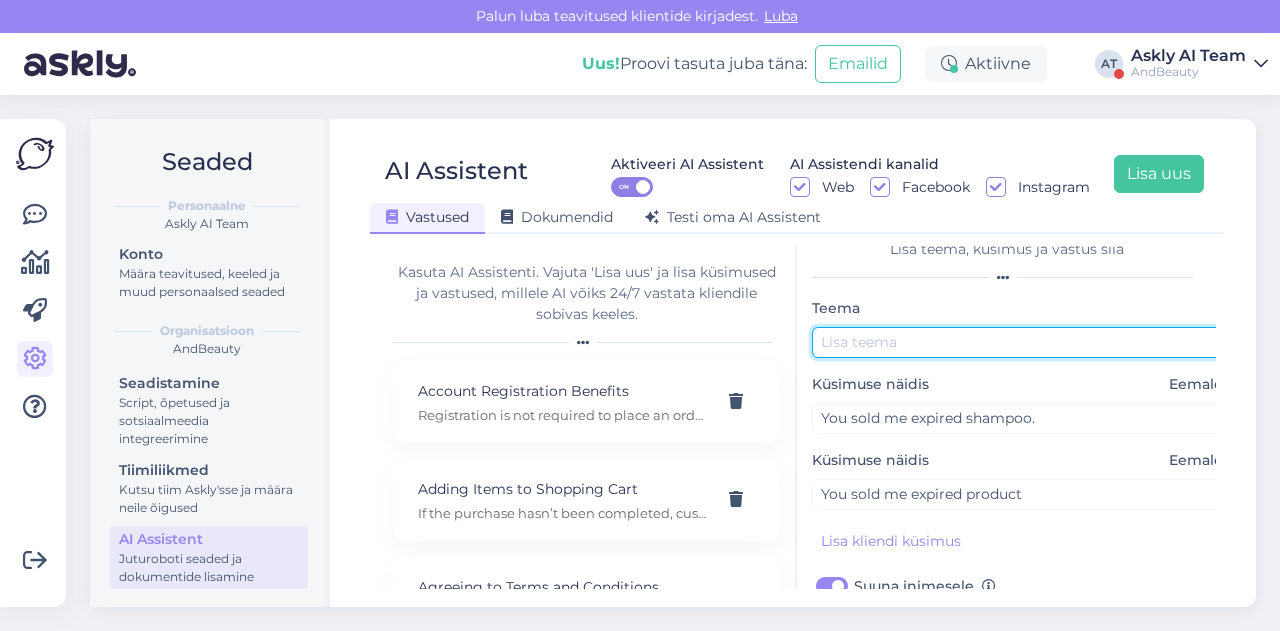 click at bounding box center (1022, 342) 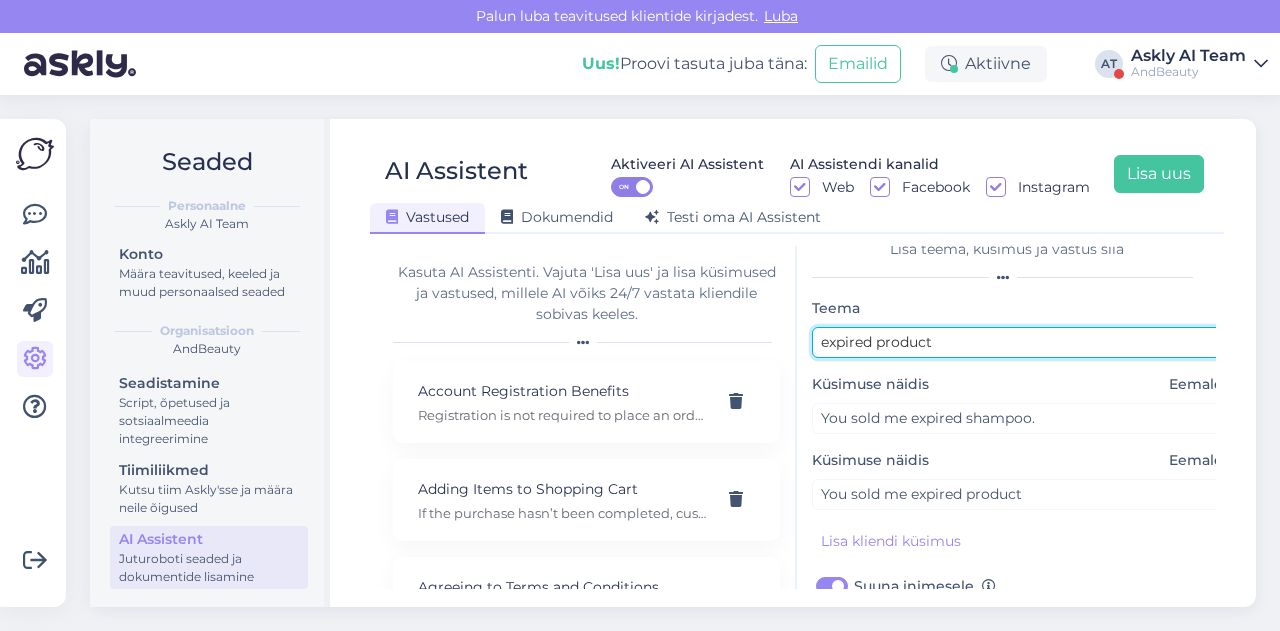 click on "expired product" at bounding box center [1022, 342] 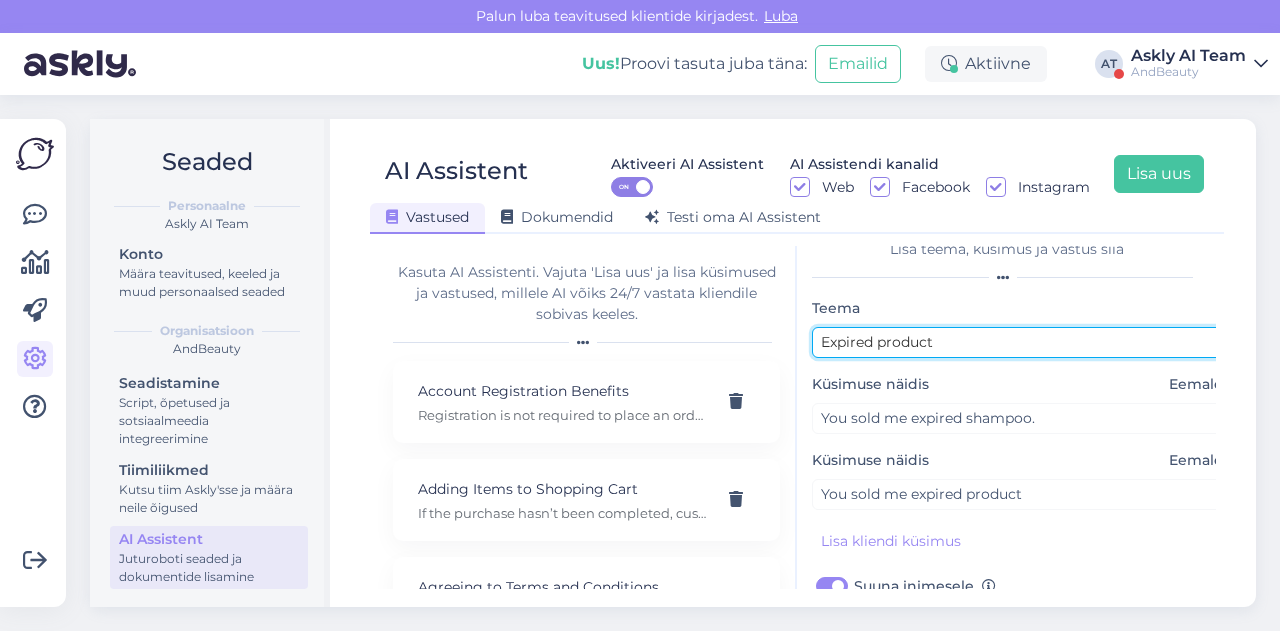 scroll, scrollTop: 254, scrollLeft: 0, axis: vertical 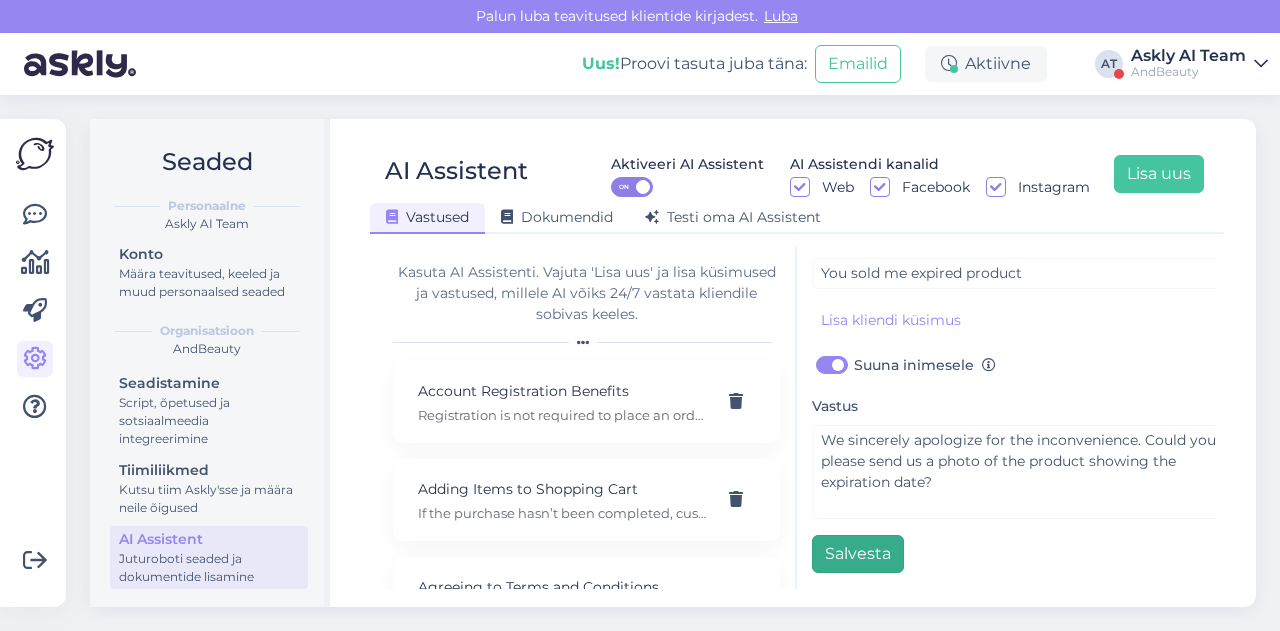 type on "Expired product" 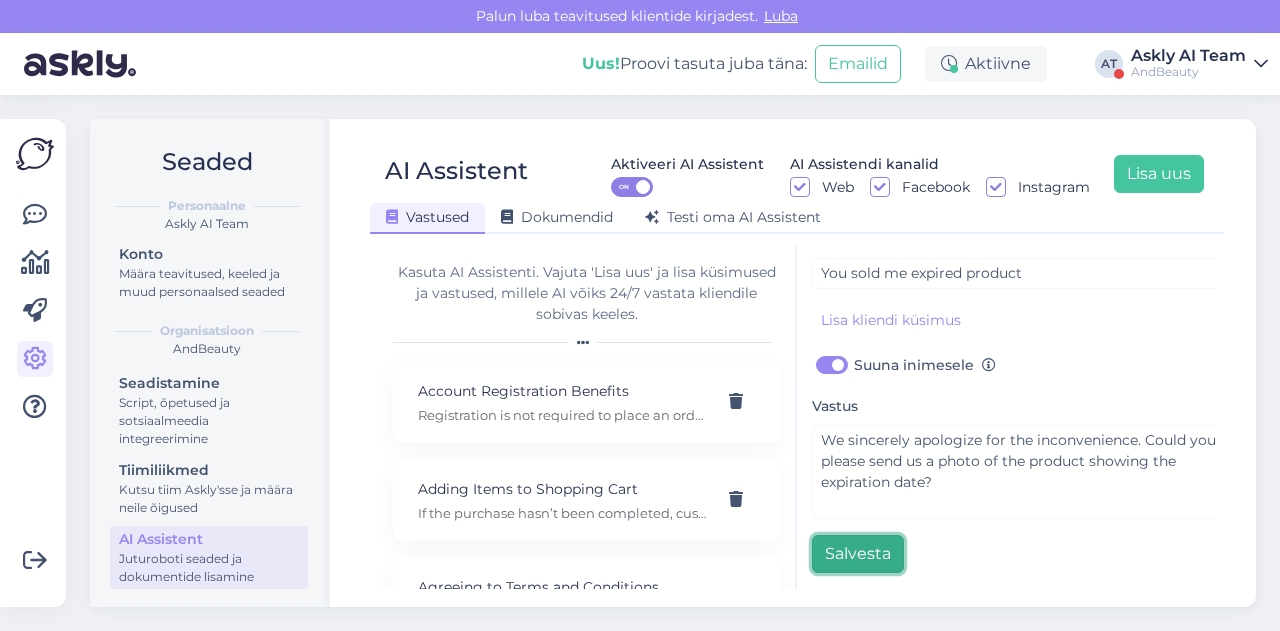click on "Salvesta" at bounding box center [858, 554] 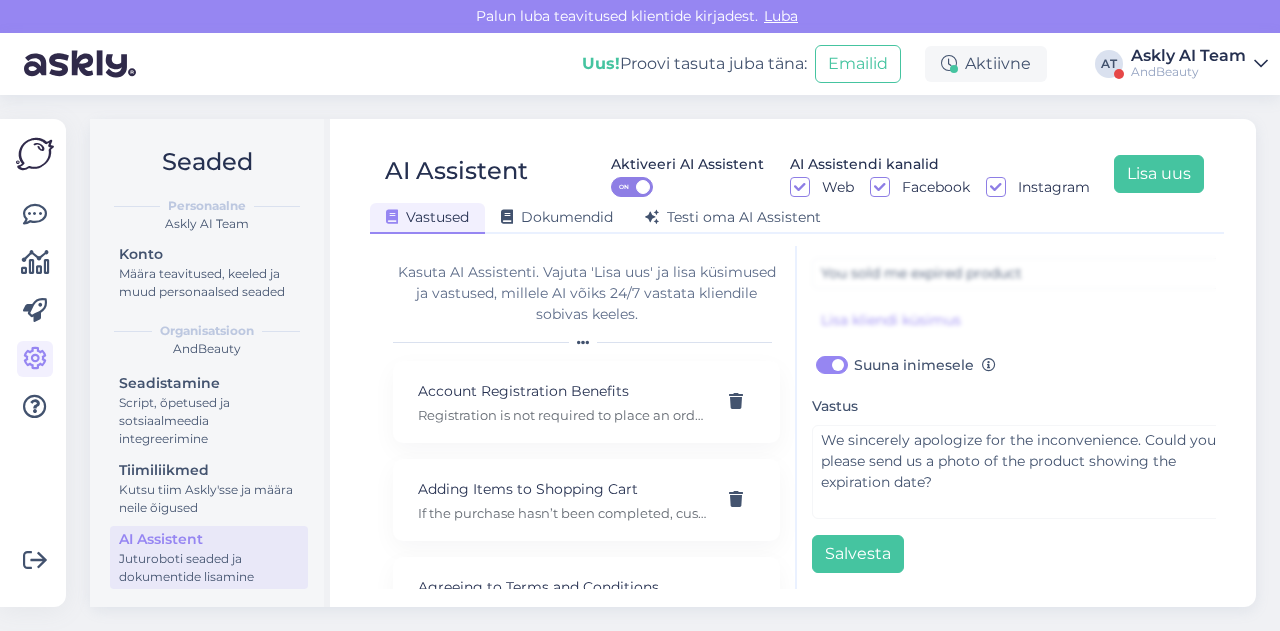 click on "Palun luba teavitused klientide kirjadest. Luba" at bounding box center (640, 16) 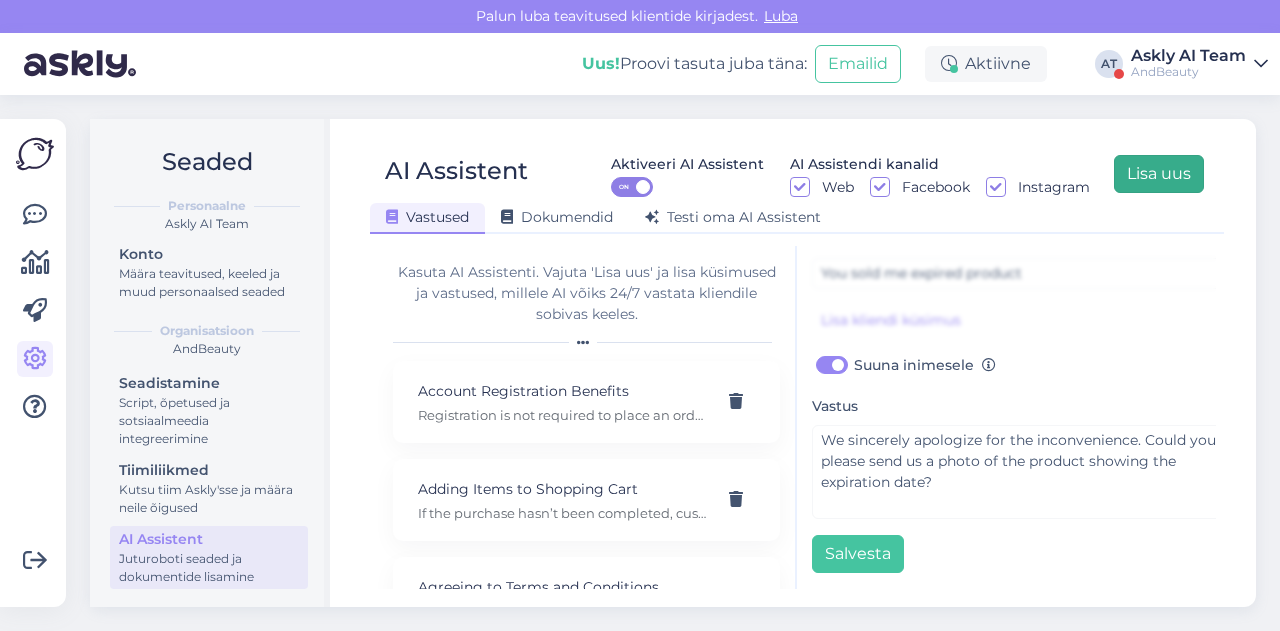 scroll, scrollTop: 0, scrollLeft: 0, axis: both 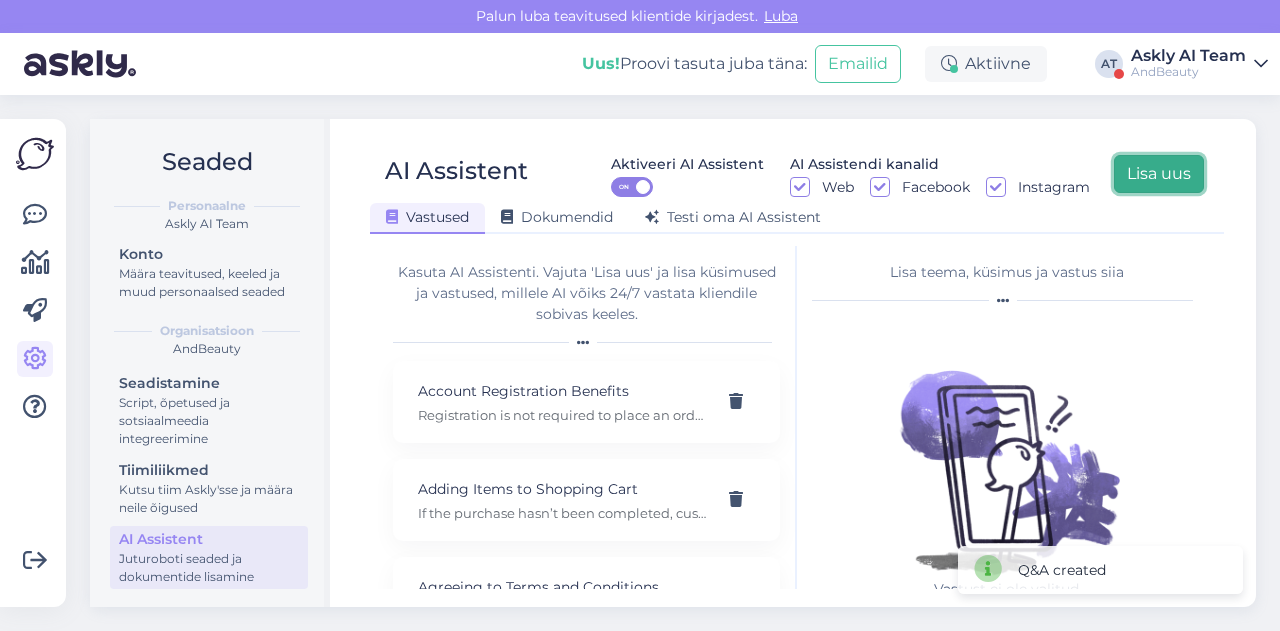 click on "Lisa uus" at bounding box center (1159, 174) 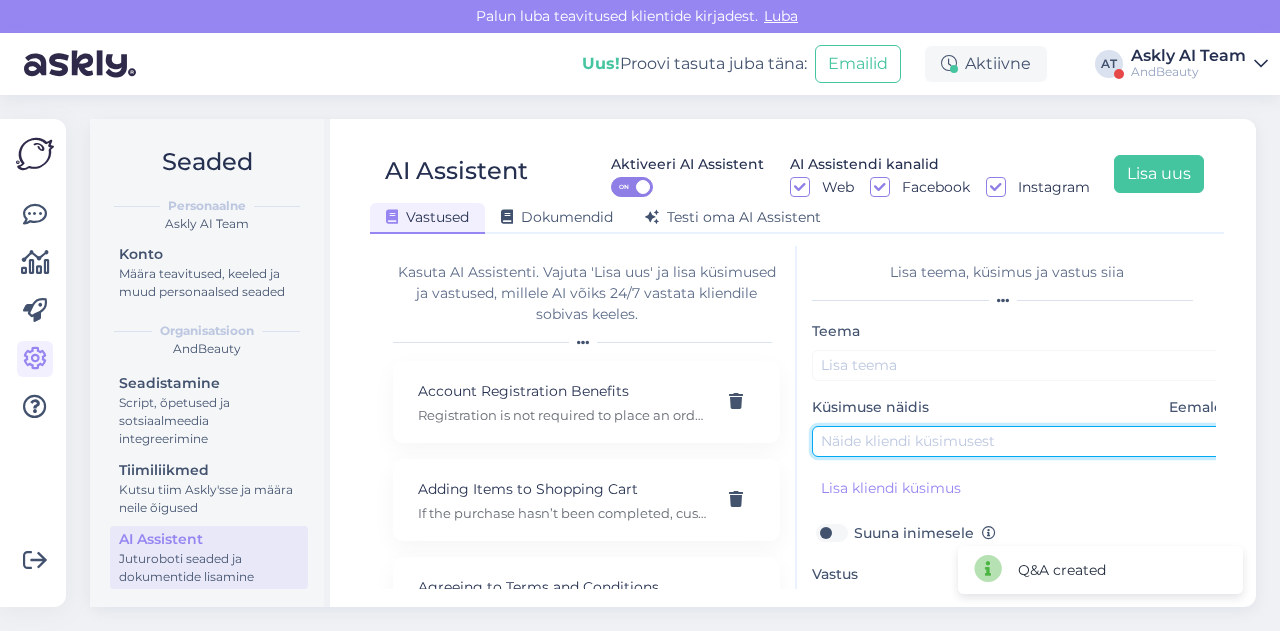 click at bounding box center (1022, 441) 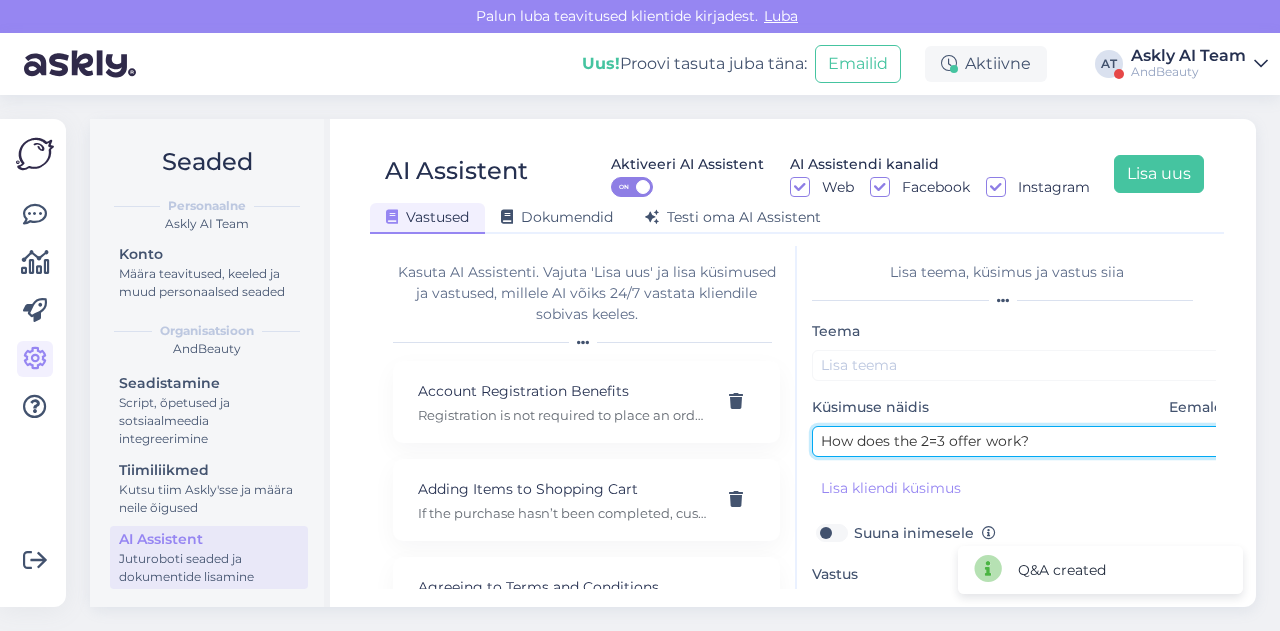 type on "How does the 2=3 offer work?" 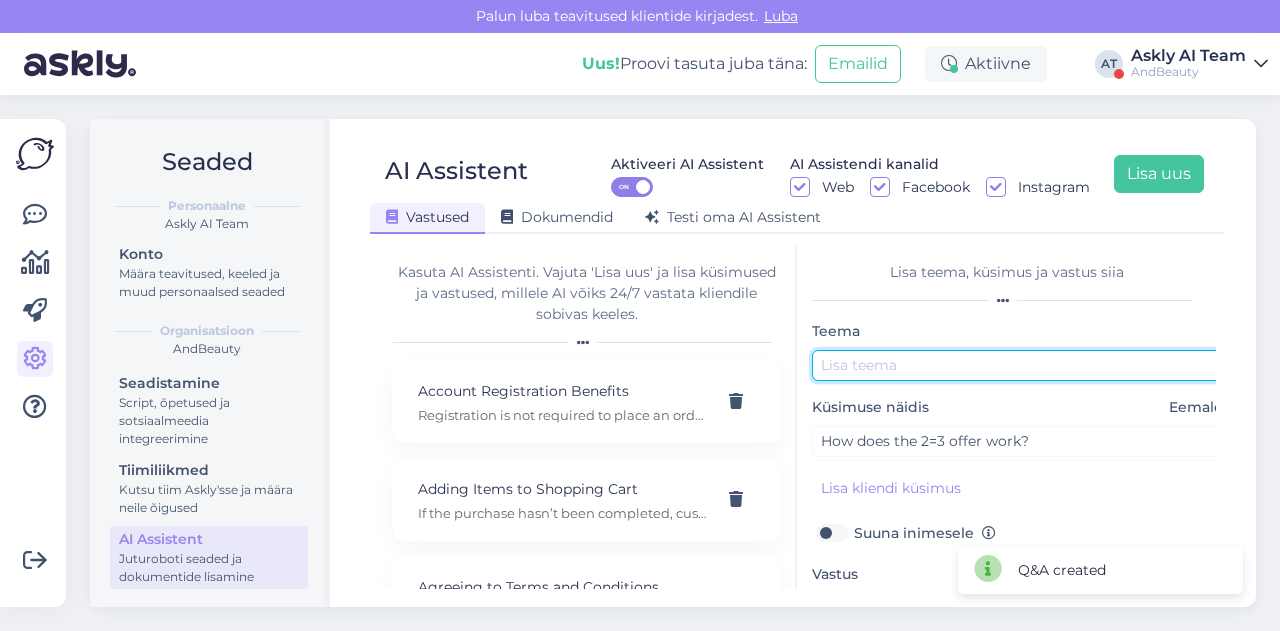 click at bounding box center (1022, 365) 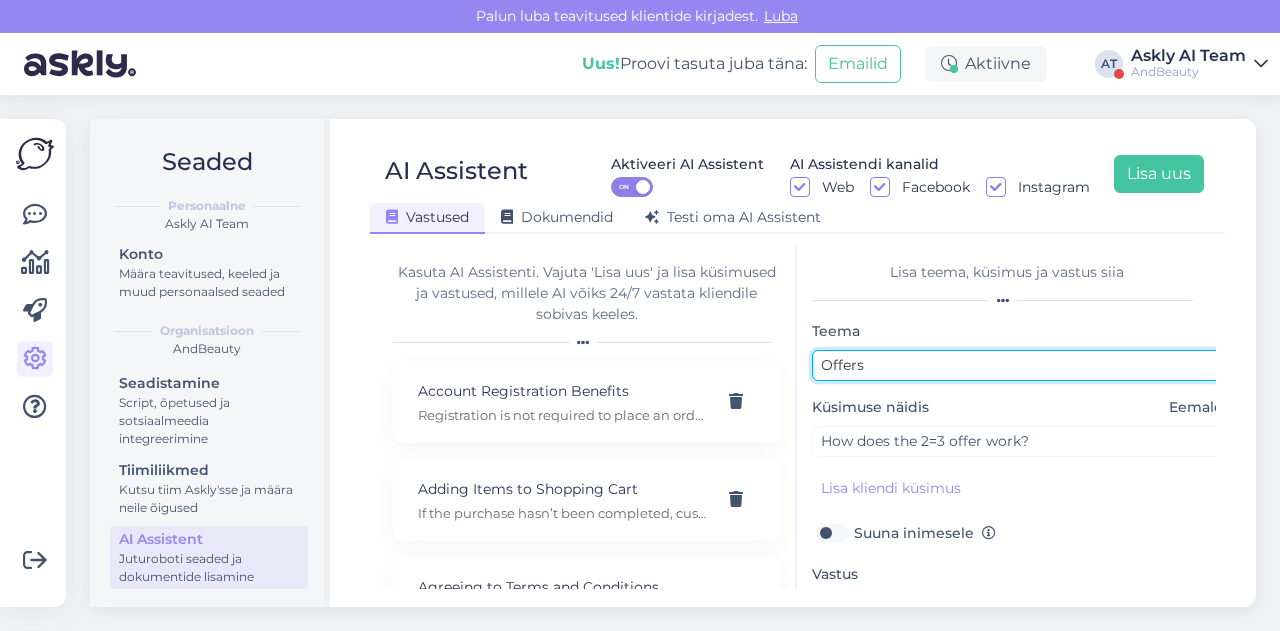 type on "Offers" 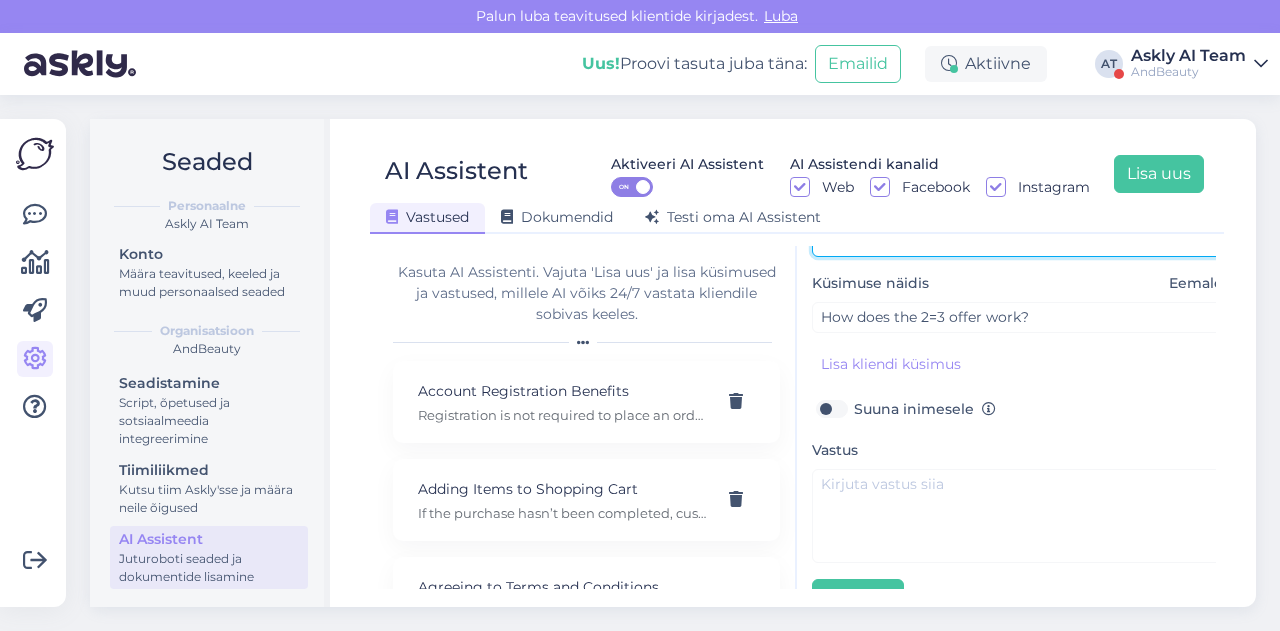 scroll, scrollTop: 152, scrollLeft: 0, axis: vertical 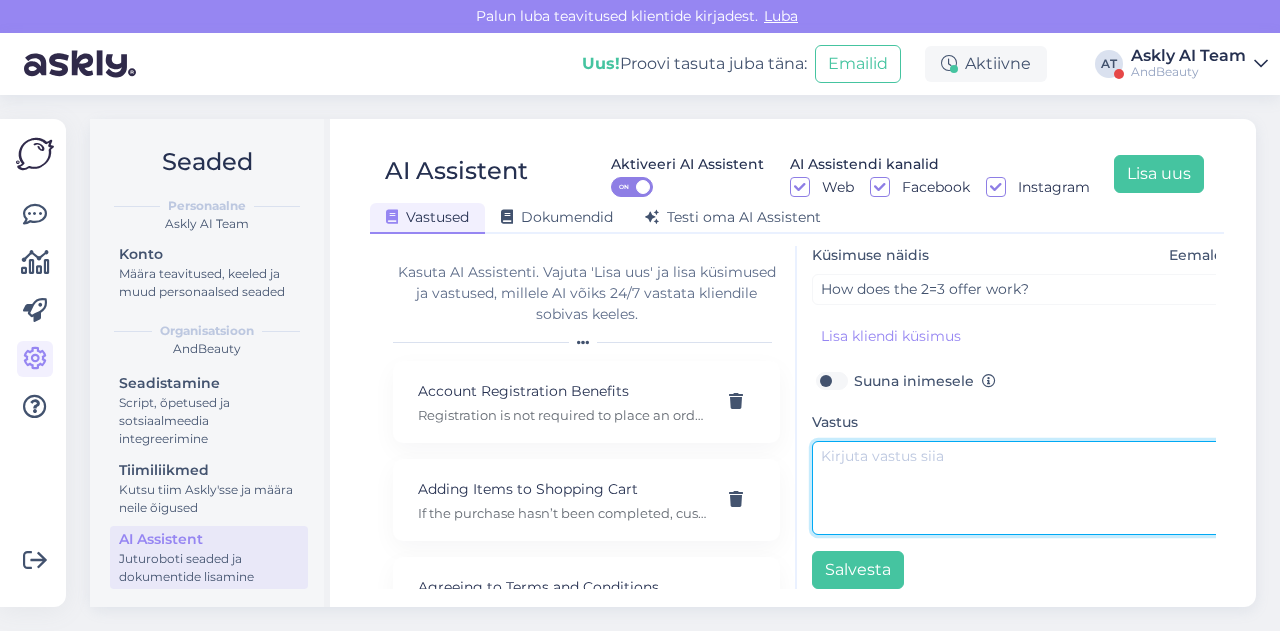 click at bounding box center [1022, 488] 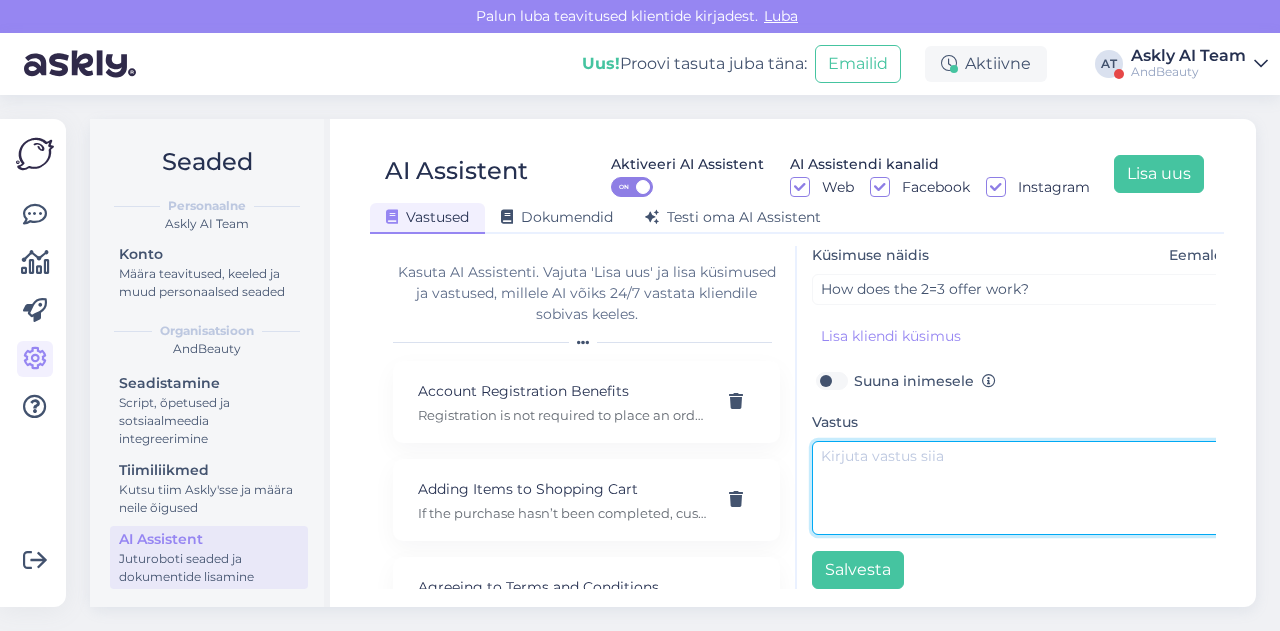 paste on "You need to add 3 products from the same brand to your cart, and the cheapest one will be automatically free." 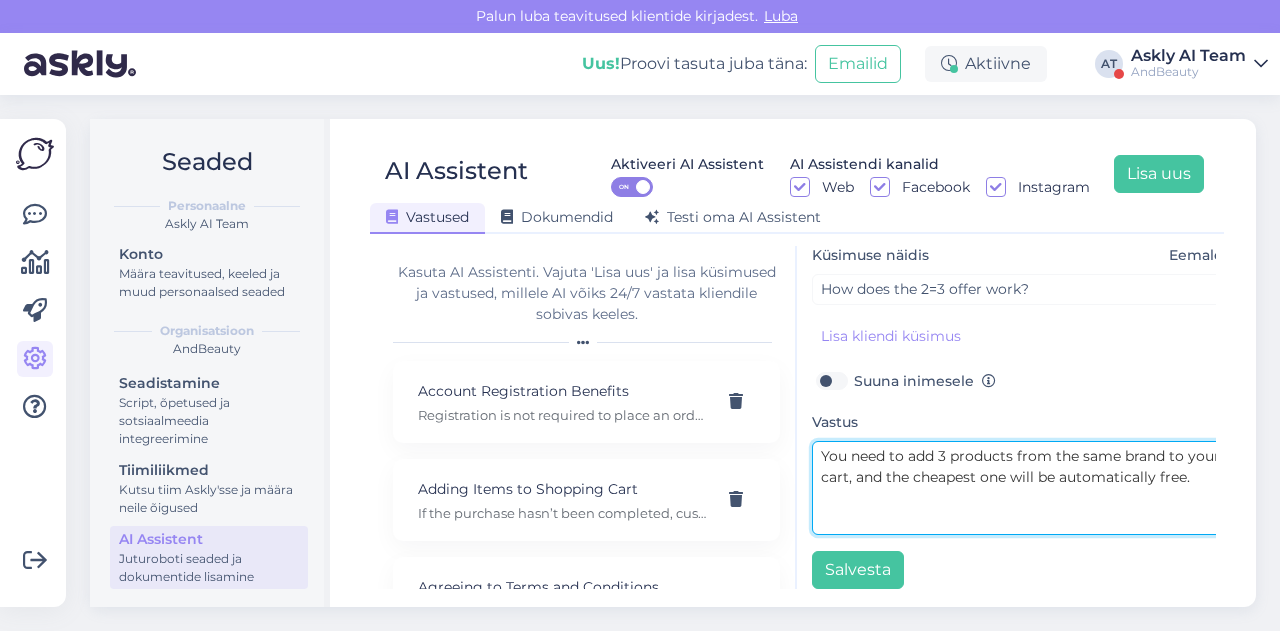scroll, scrollTop: 179, scrollLeft: 0, axis: vertical 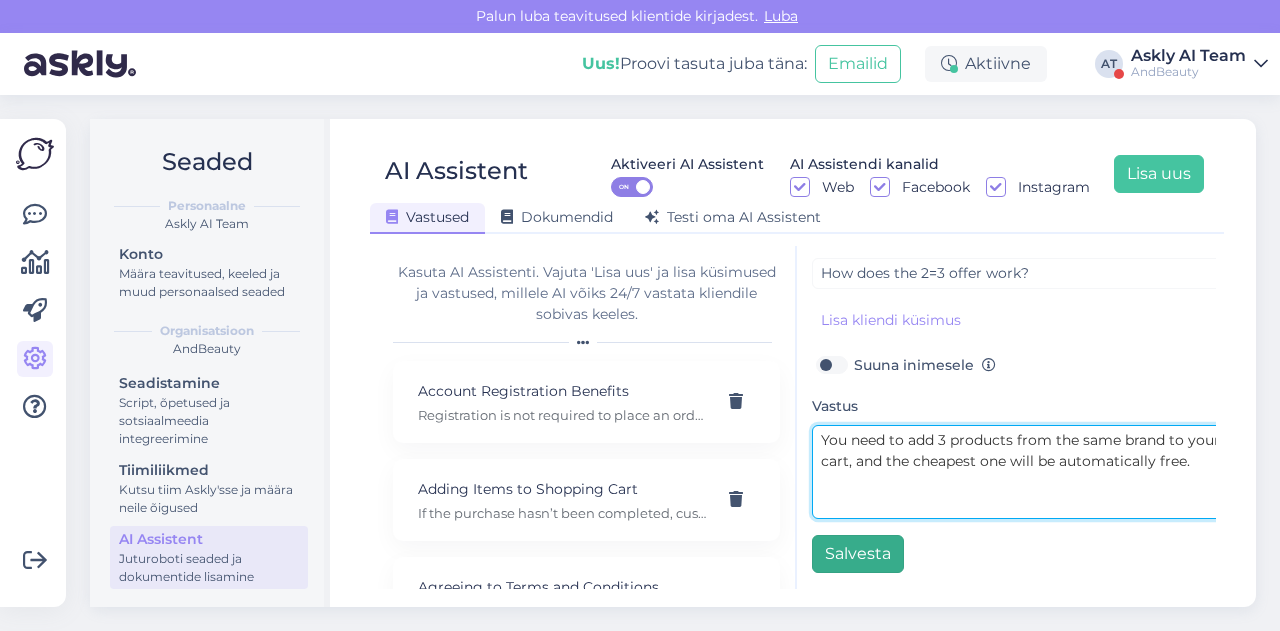 type on "You need to add 3 products from the same brand to your cart, and the cheapest one will be automatically free." 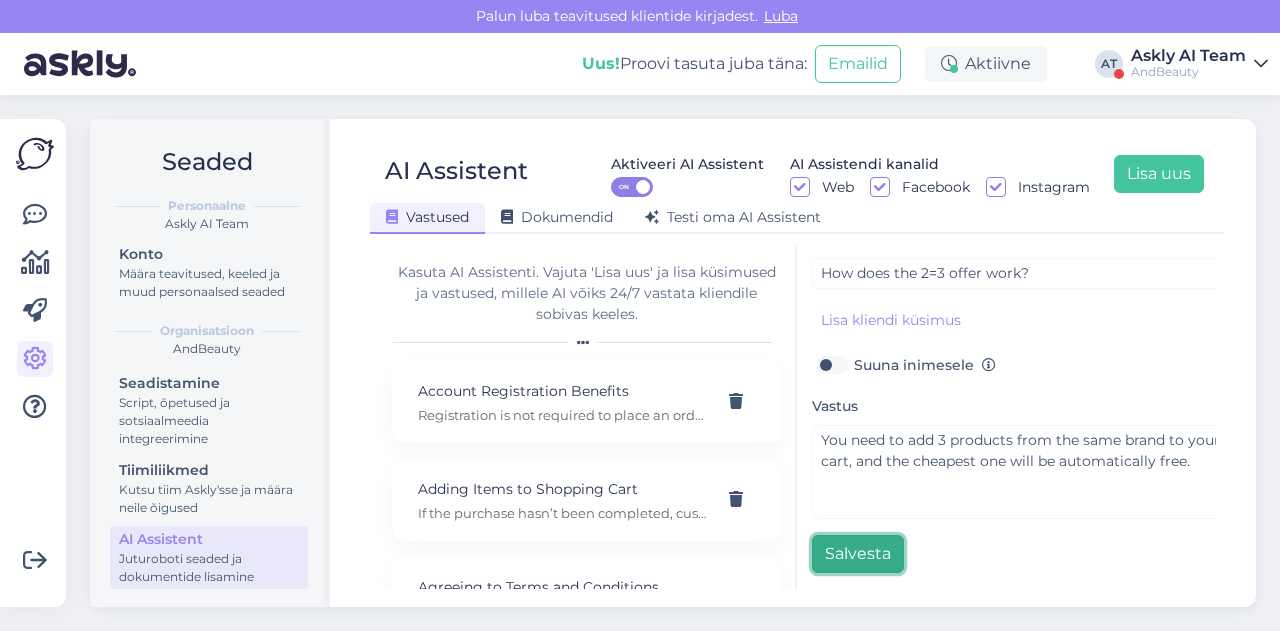 click on "Salvesta" at bounding box center [858, 554] 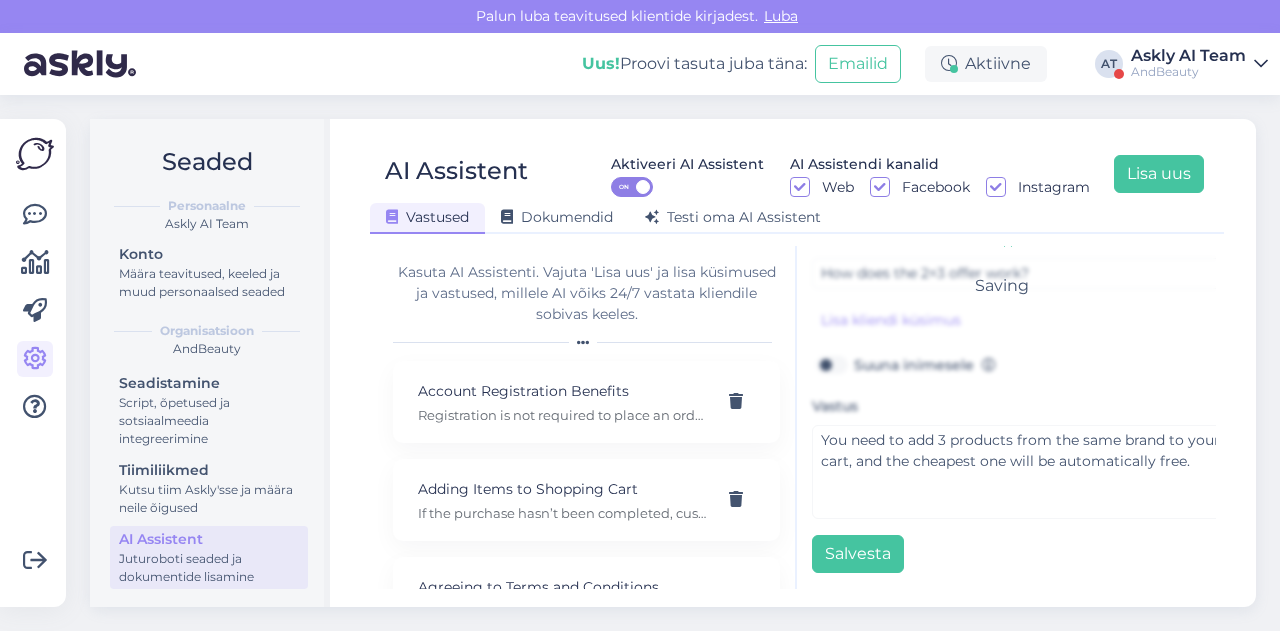 scroll, scrollTop: 0, scrollLeft: 0, axis: both 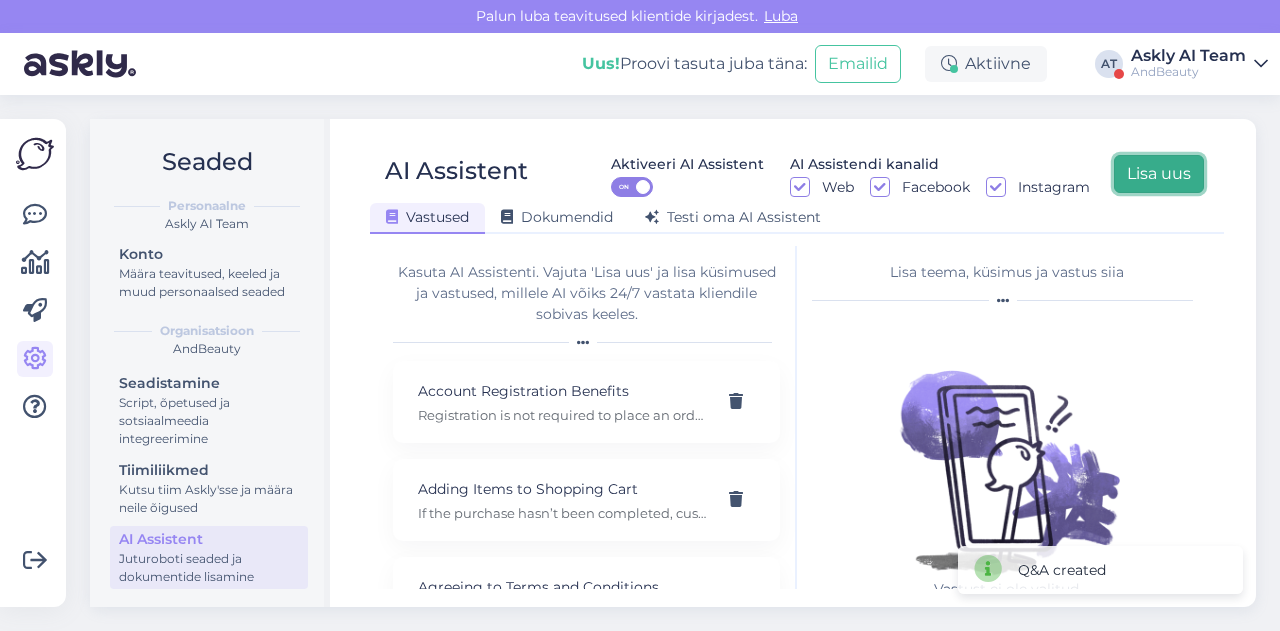 click on "Lisa uus" at bounding box center [1159, 174] 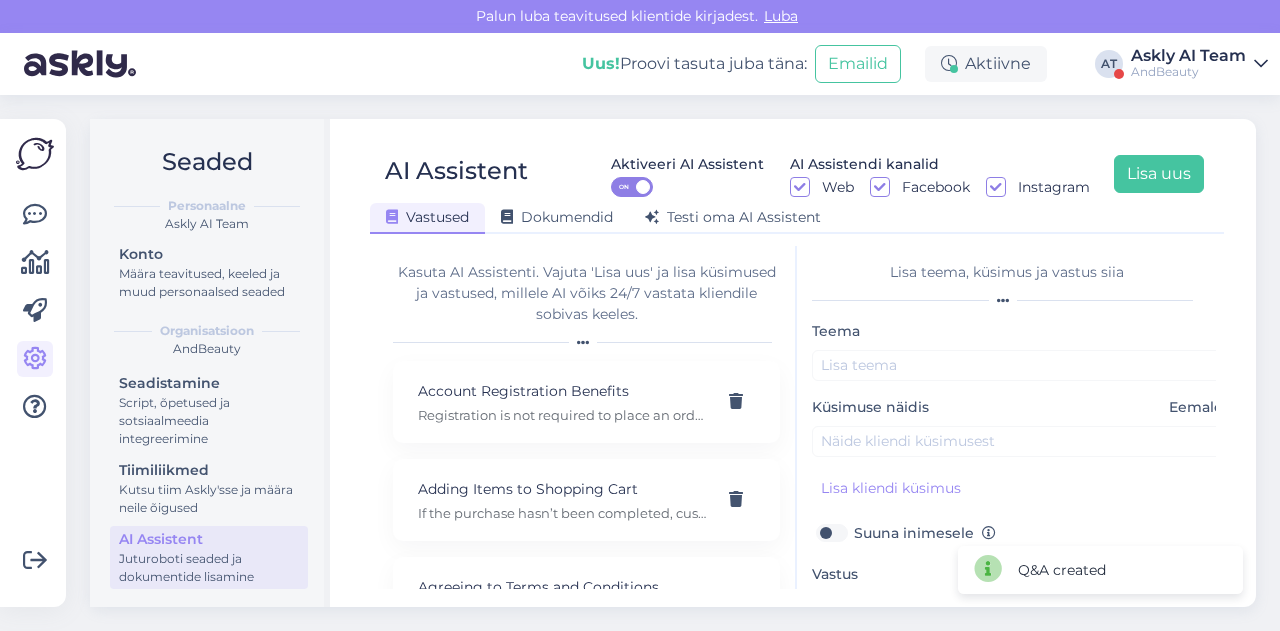 click on "Küsimuse näidis Eemalda" at bounding box center (1022, 427) 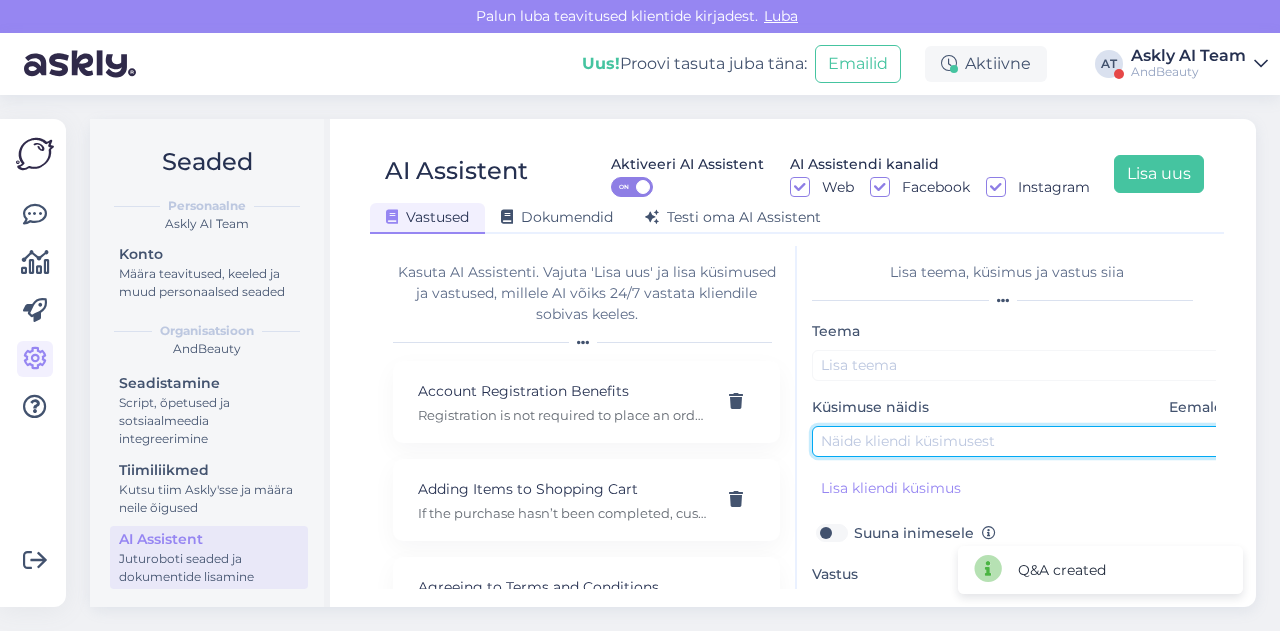 click at bounding box center [1022, 441] 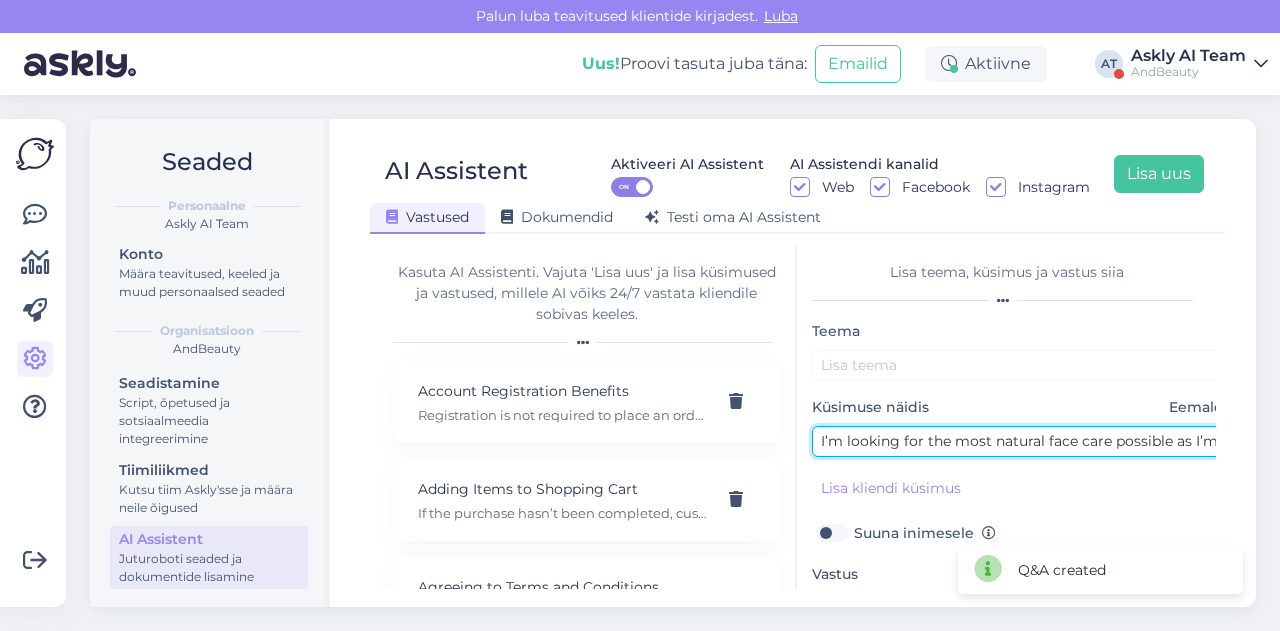 scroll, scrollTop: 0, scrollLeft: 294, axis: horizontal 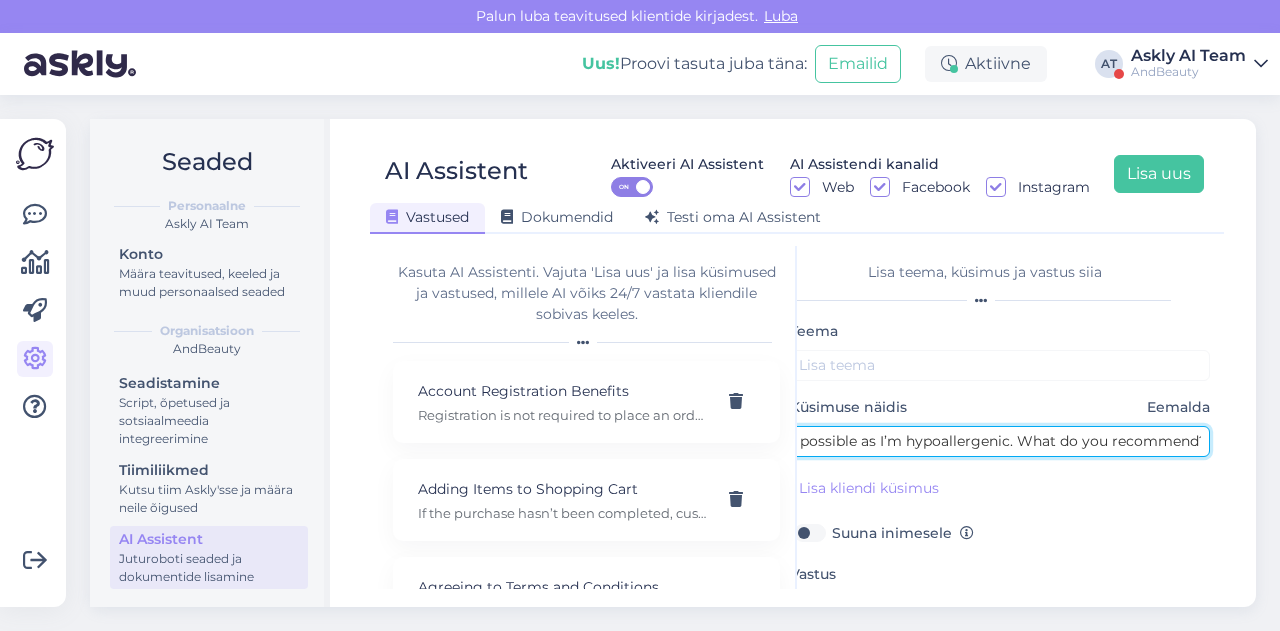 type on "I’m looking for the most natural face care possible as I’m hypoallergenic. What do you recommend?" 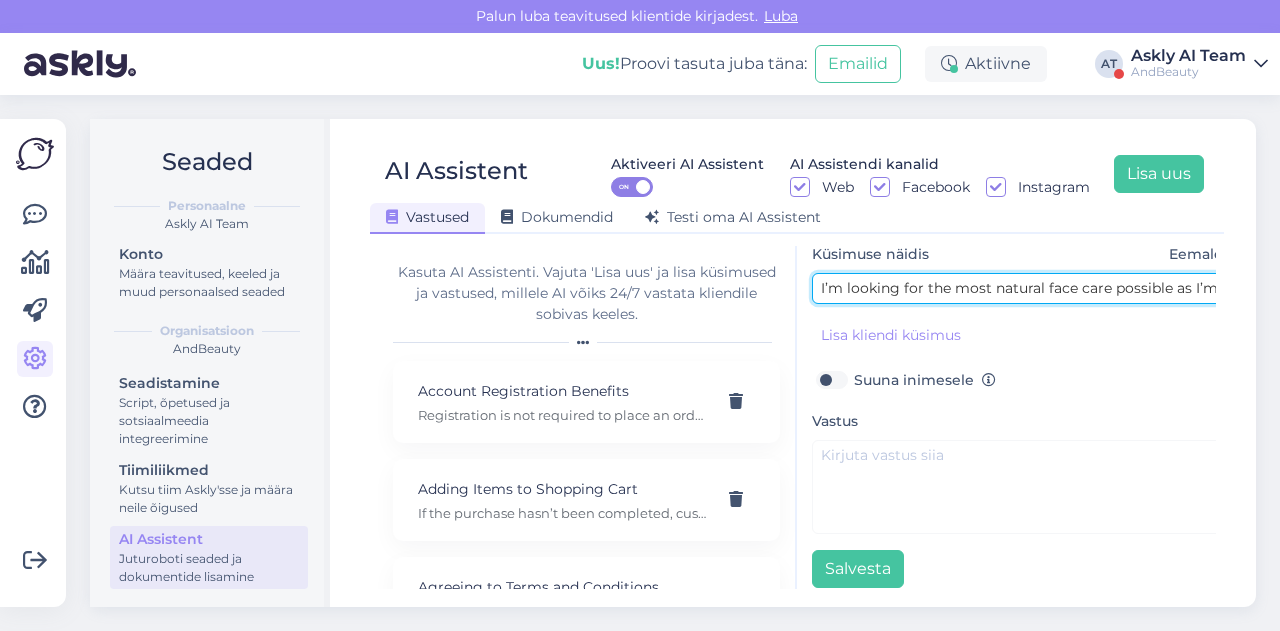 scroll, scrollTop: 179, scrollLeft: 0, axis: vertical 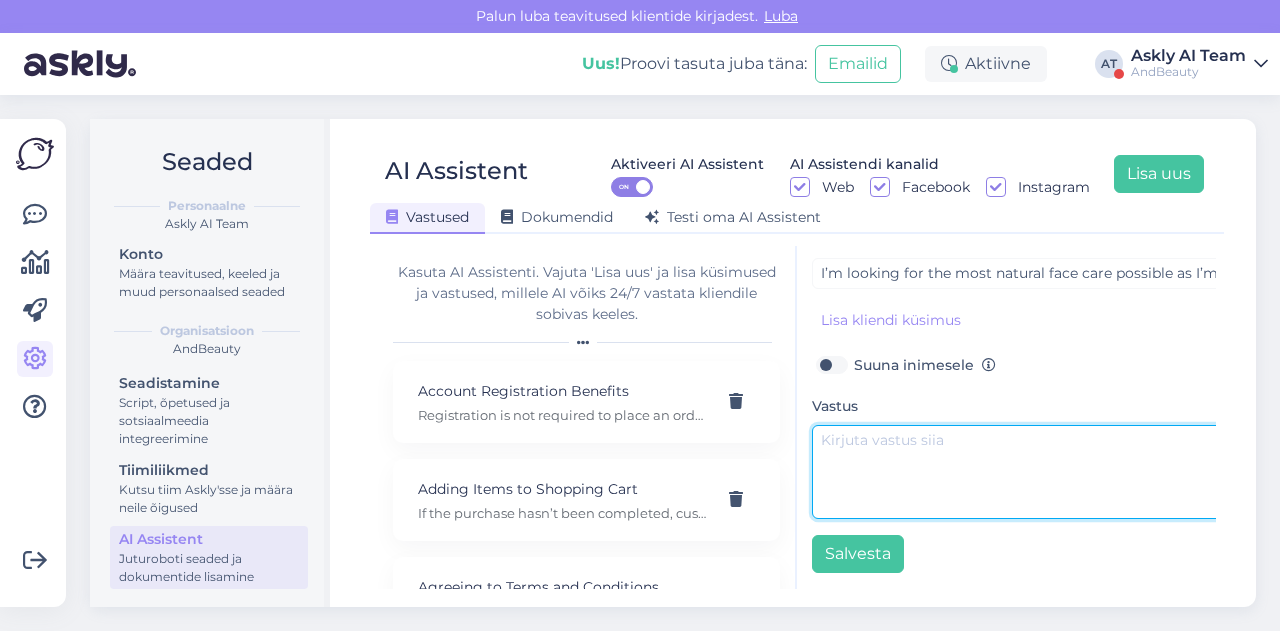click at bounding box center (1022, 472) 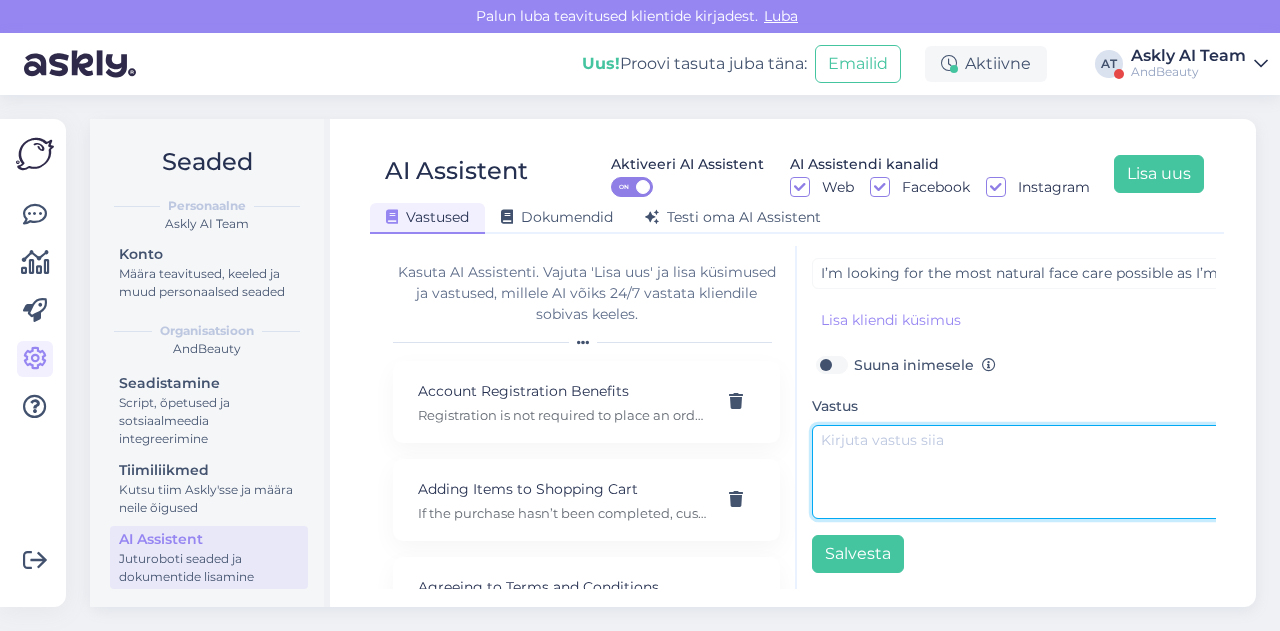 paste on "Hello. Please clarify what type of product you’re looking for – cleansers or face creams?
We recommend pharmacy cosmetics brands such as Avene, Babe, or Isdin." 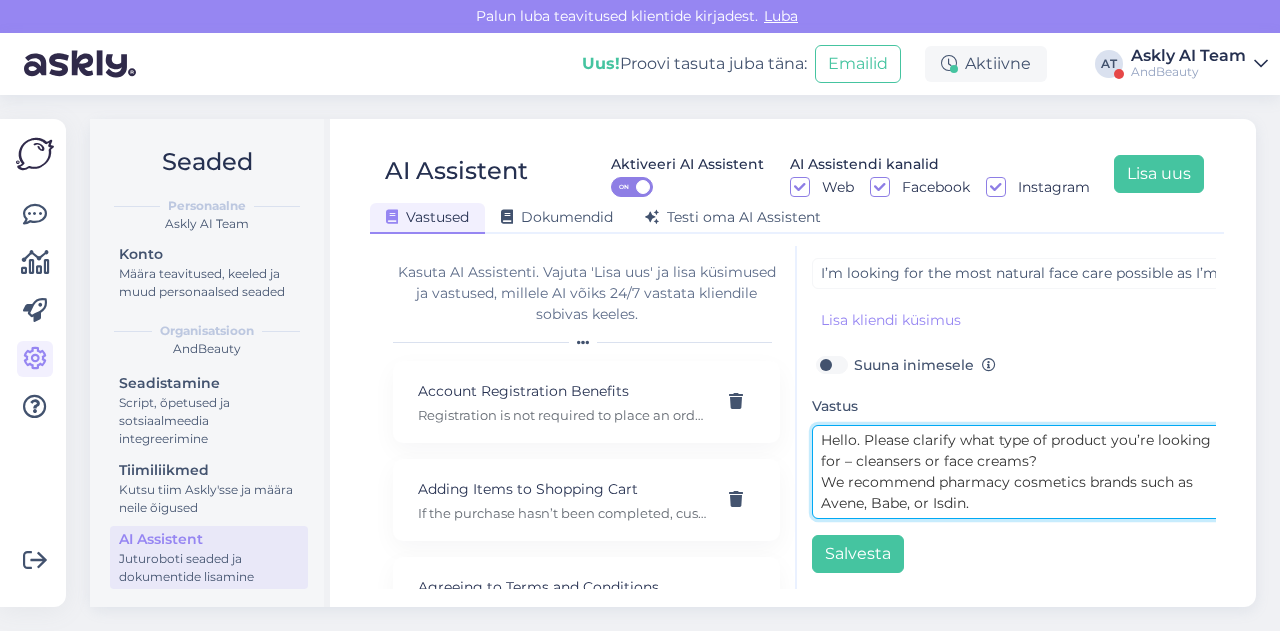 scroll, scrollTop: 0, scrollLeft: 0, axis: both 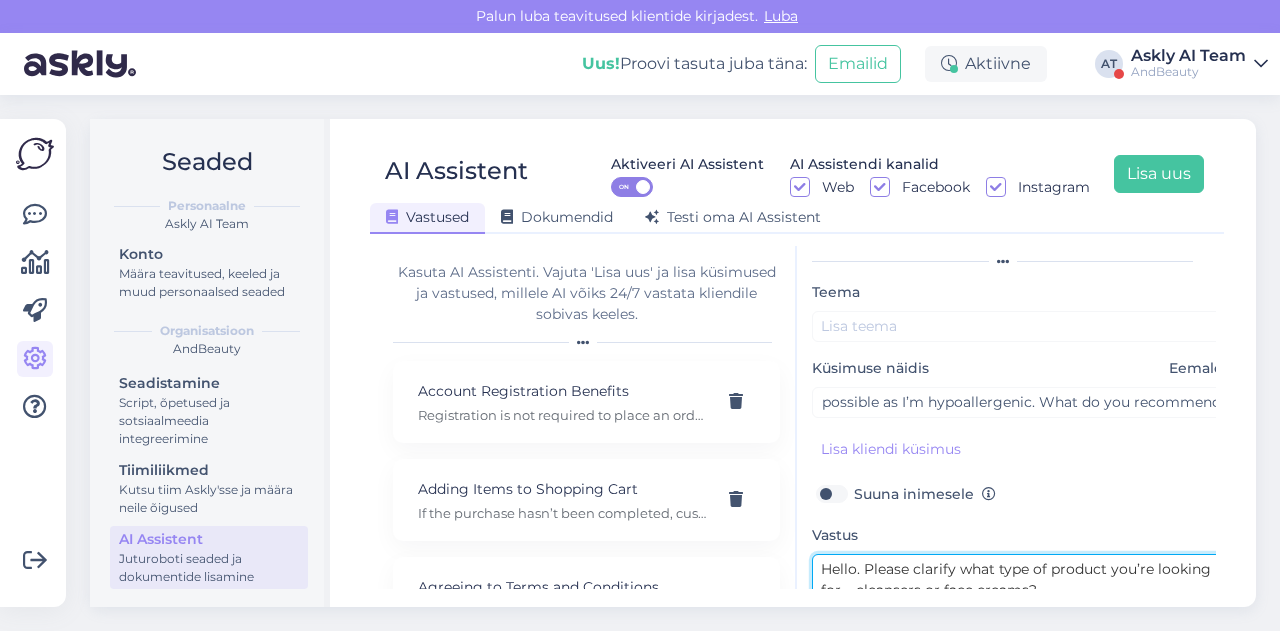type on "Hello. Please clarify what type of product you’re looking for – cleansers or face creams?
We recommend pharmacy cosmetics brands such as Avene, Babe, or Isdin." 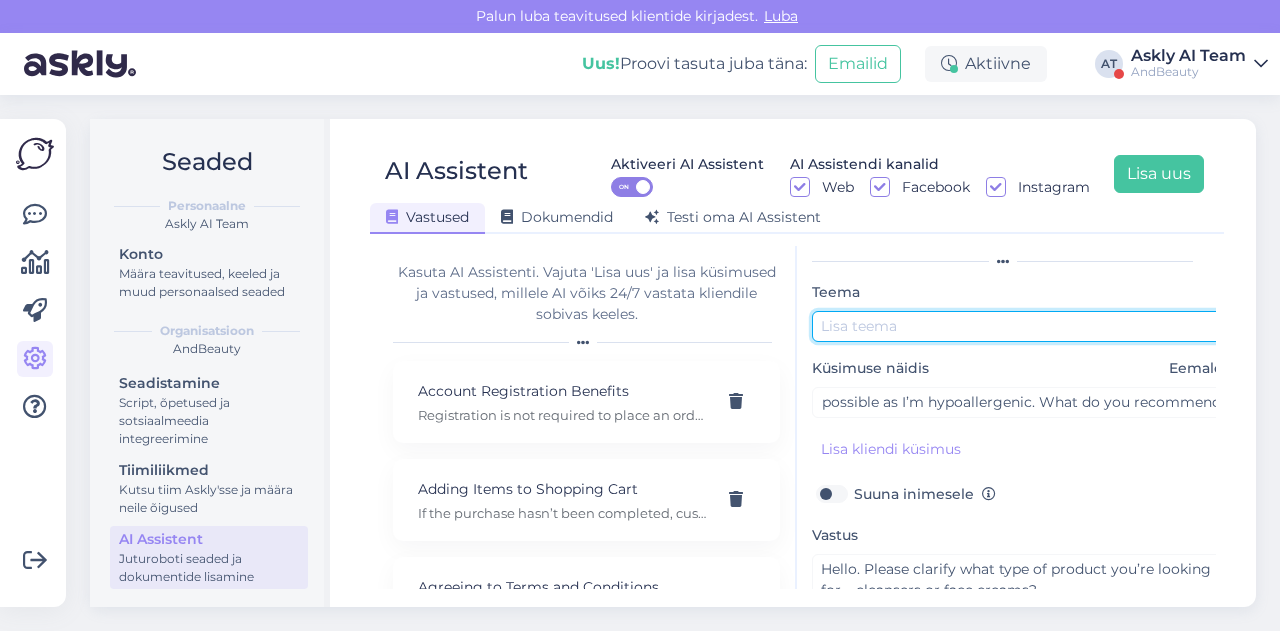 click at bounding box center (1022, 326) 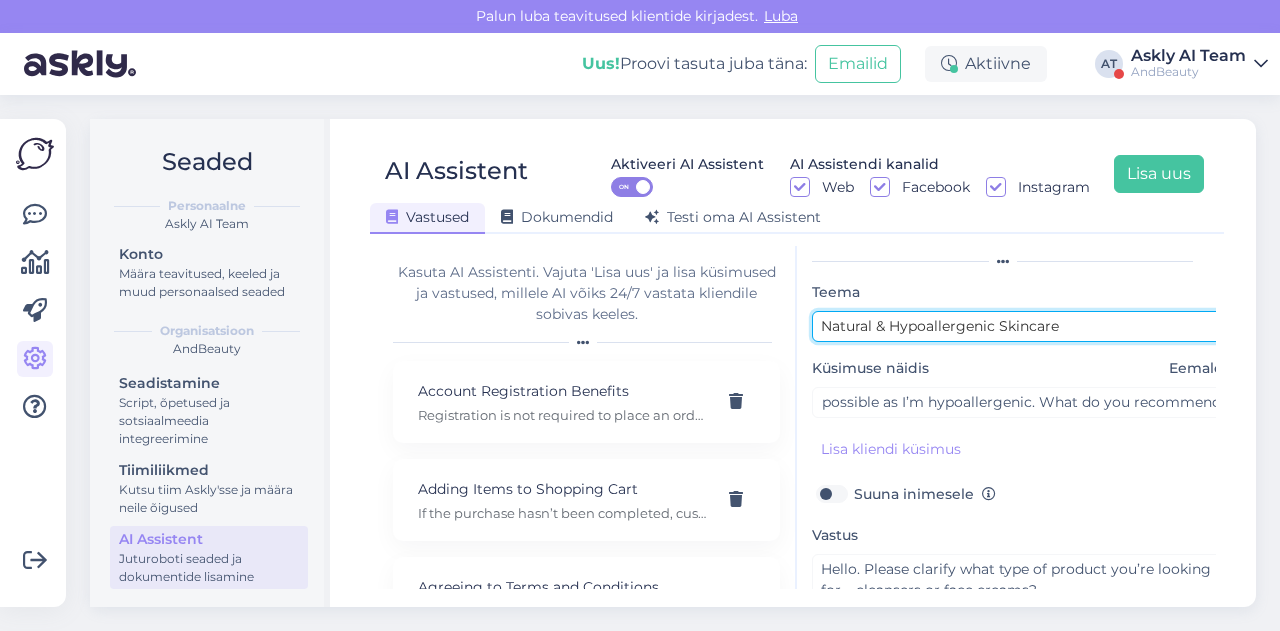 click on "Natural & Hypoallergenic Skincare" at bounding box center [1022, 326] 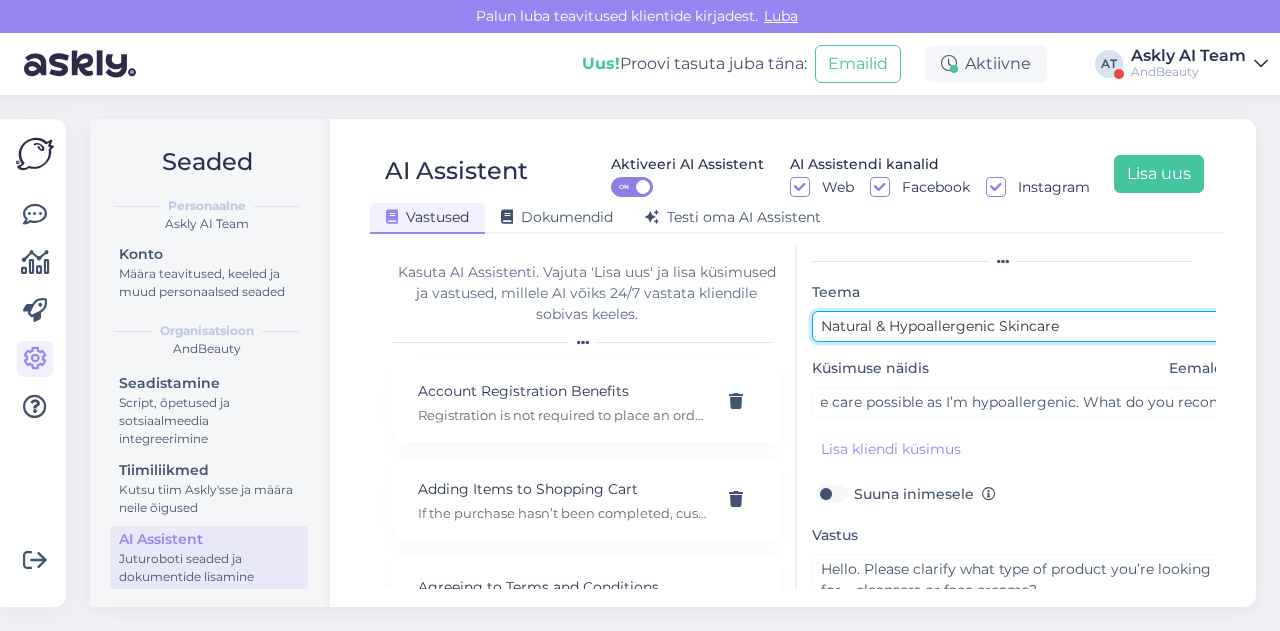 scroll, scrollTop: 0, scrollLeft: 248, axis: horizontal 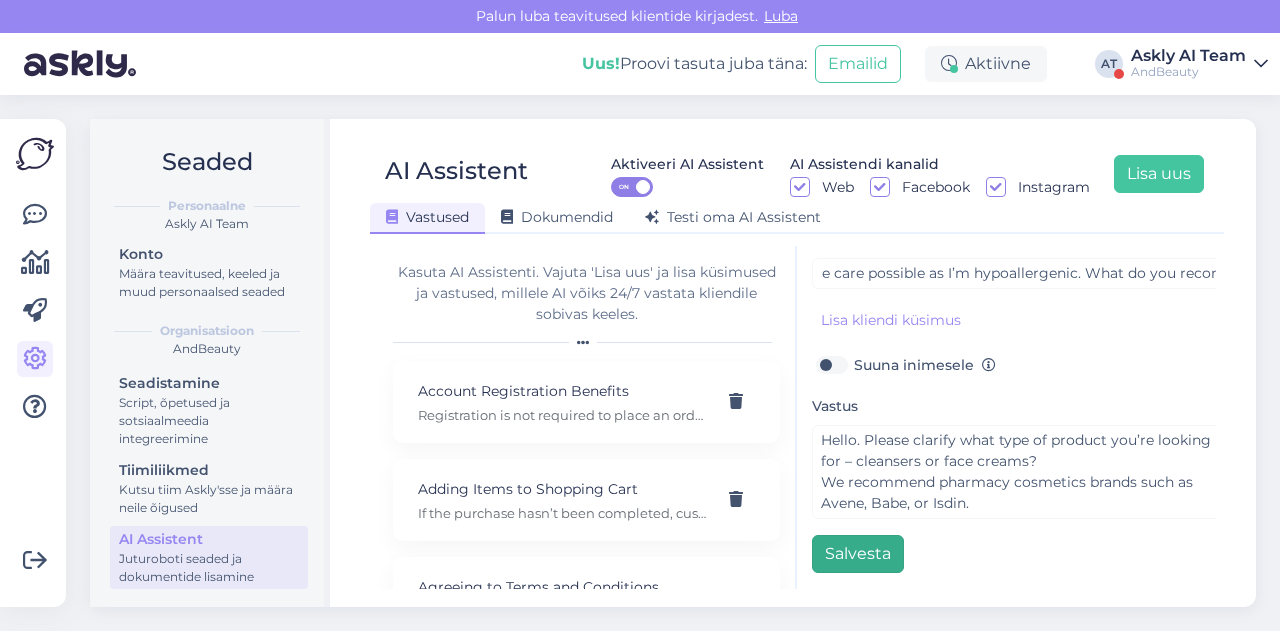 type on "Natural & Hypoallergenic Skincare" 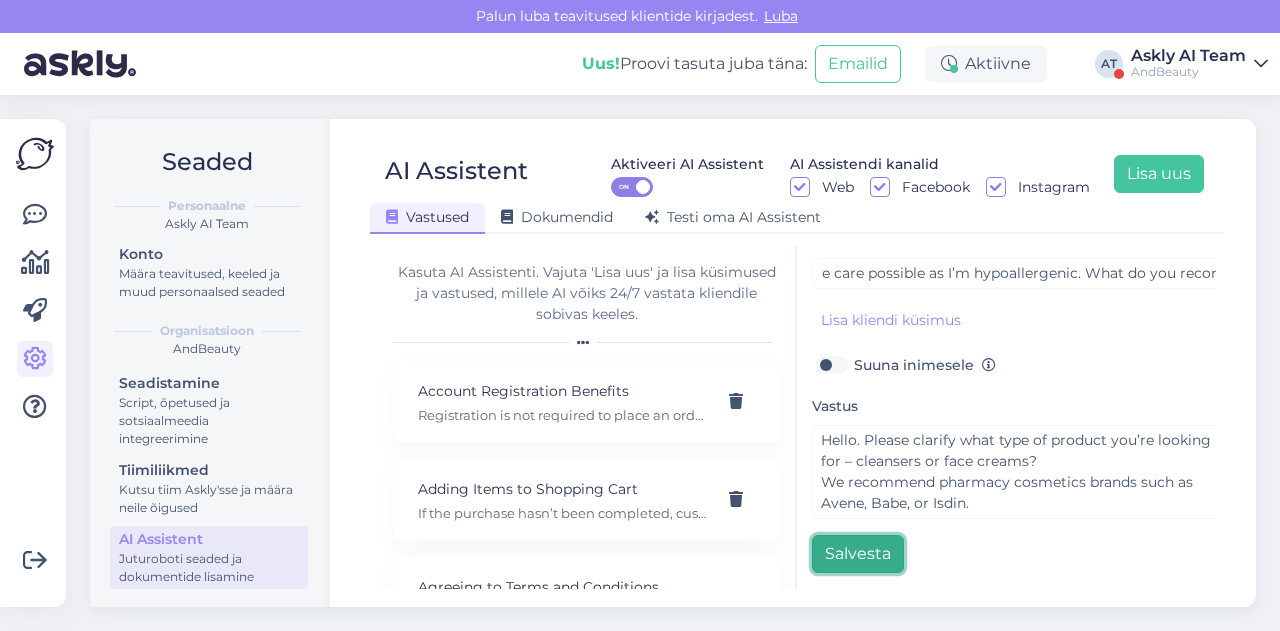 click on "Salvesta" at bounding box center [858, 554] 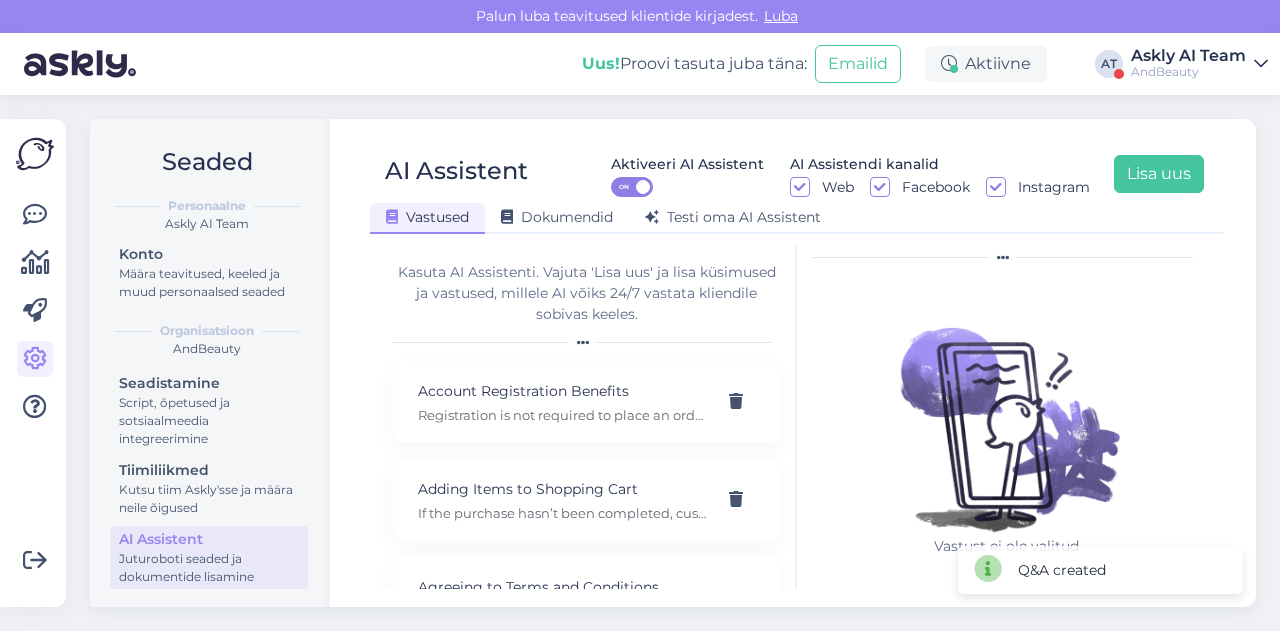 scroll, scrollTop: 0, scrollLeft: 0, axis: both 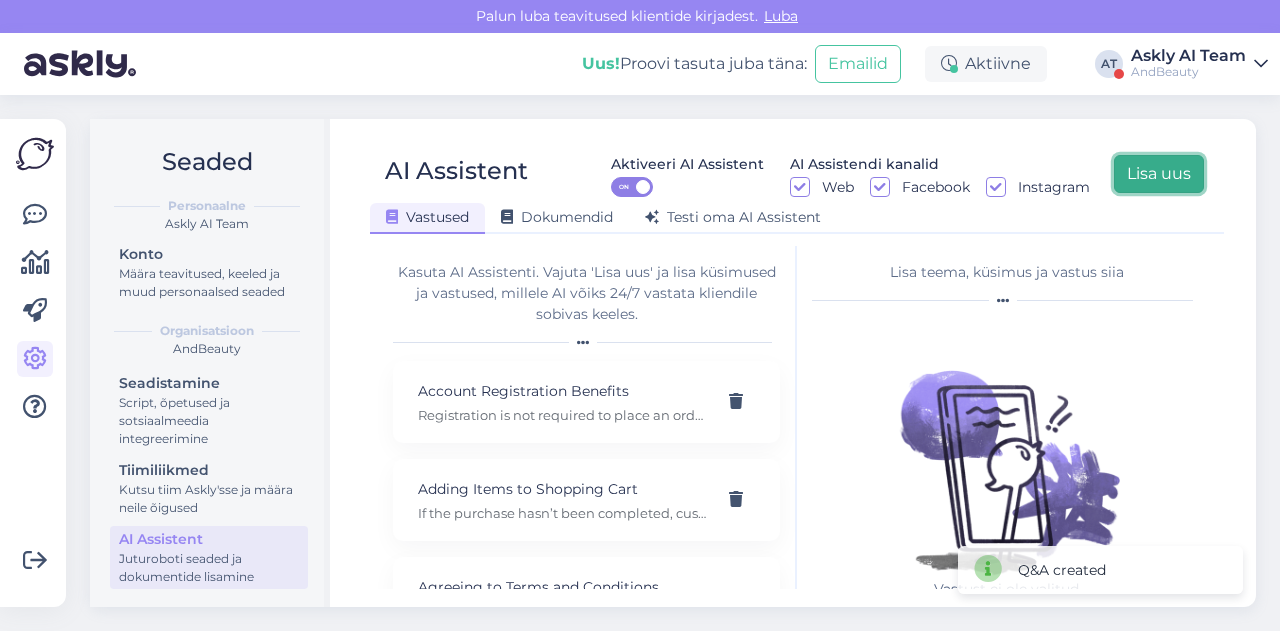 click on "Lisa uus" at bounding box center [1159, 174] 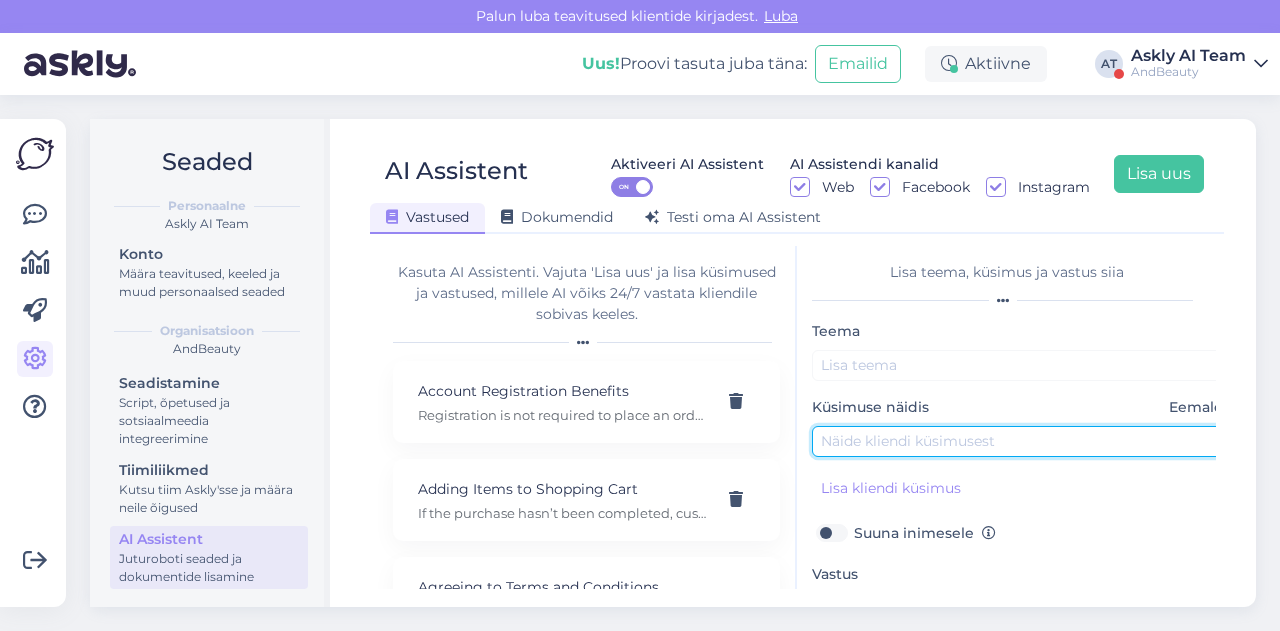 click at bounding box center (1022, 441) 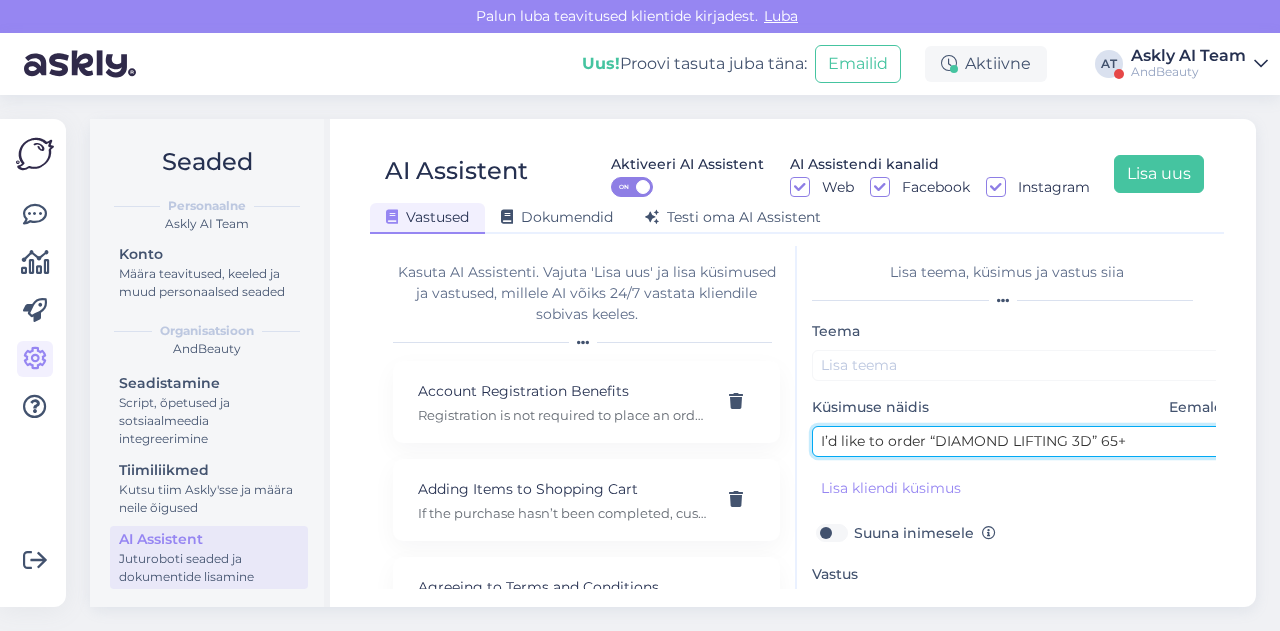 type on "I’d like to order “DIAMOND LIFTING 3D” 65+" 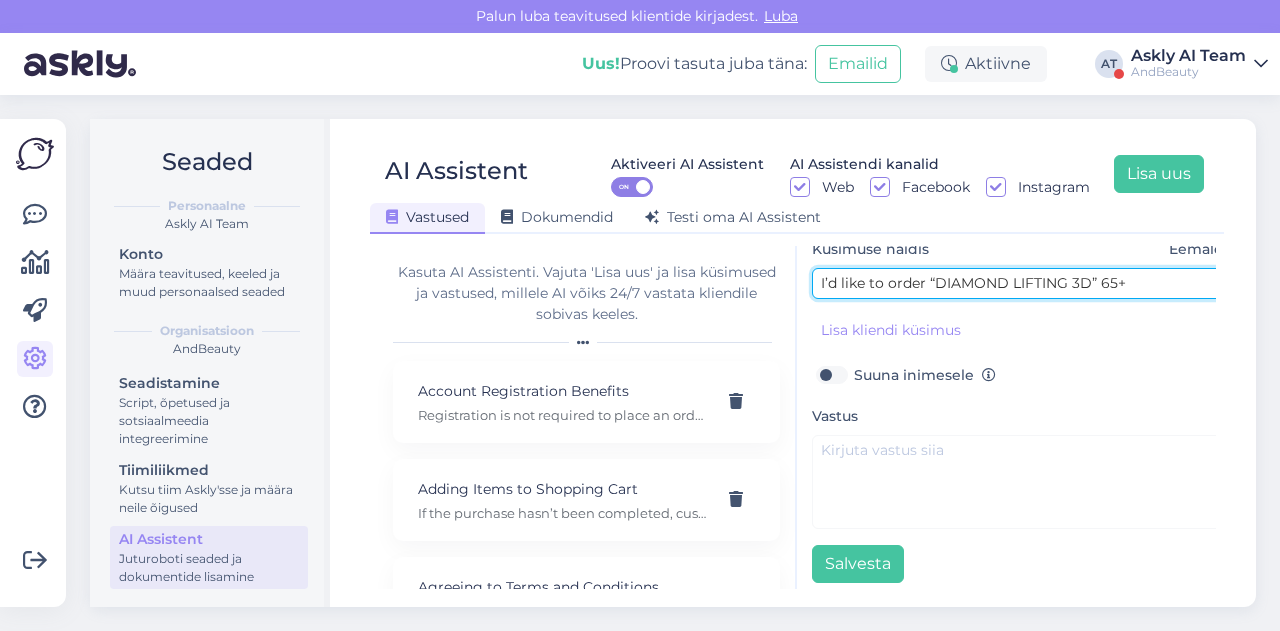 scroll, scrollTop: 179, scrollLeft: 0, axis: vertical 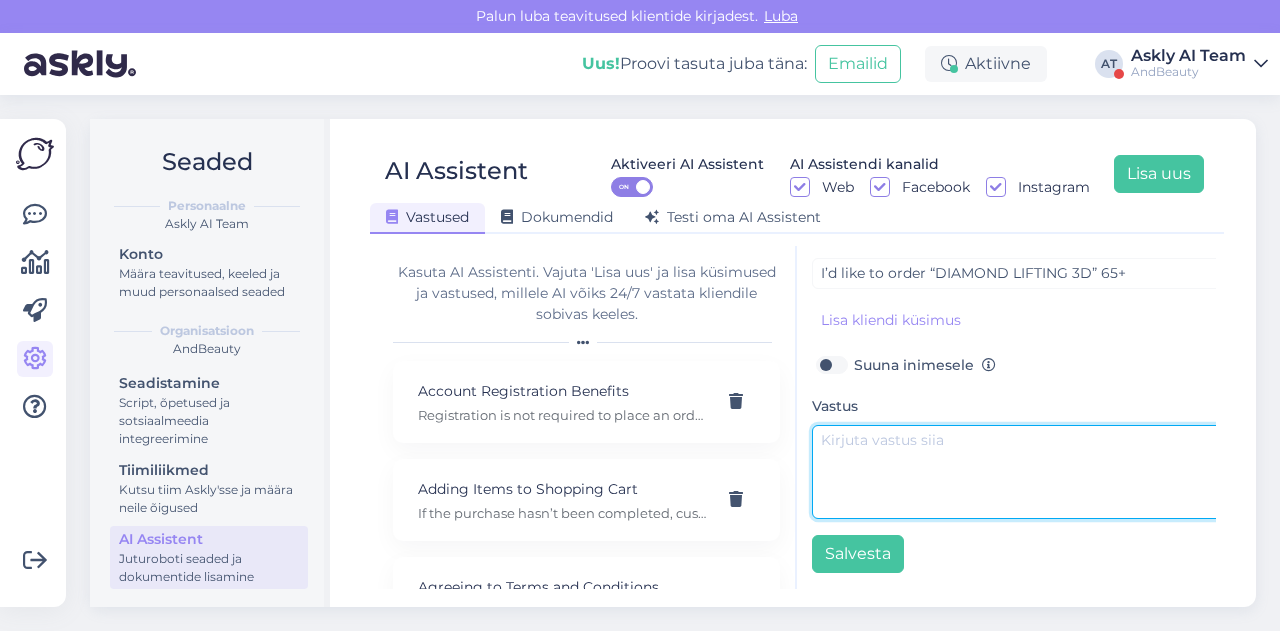 click at bounding box center [1022, 472] 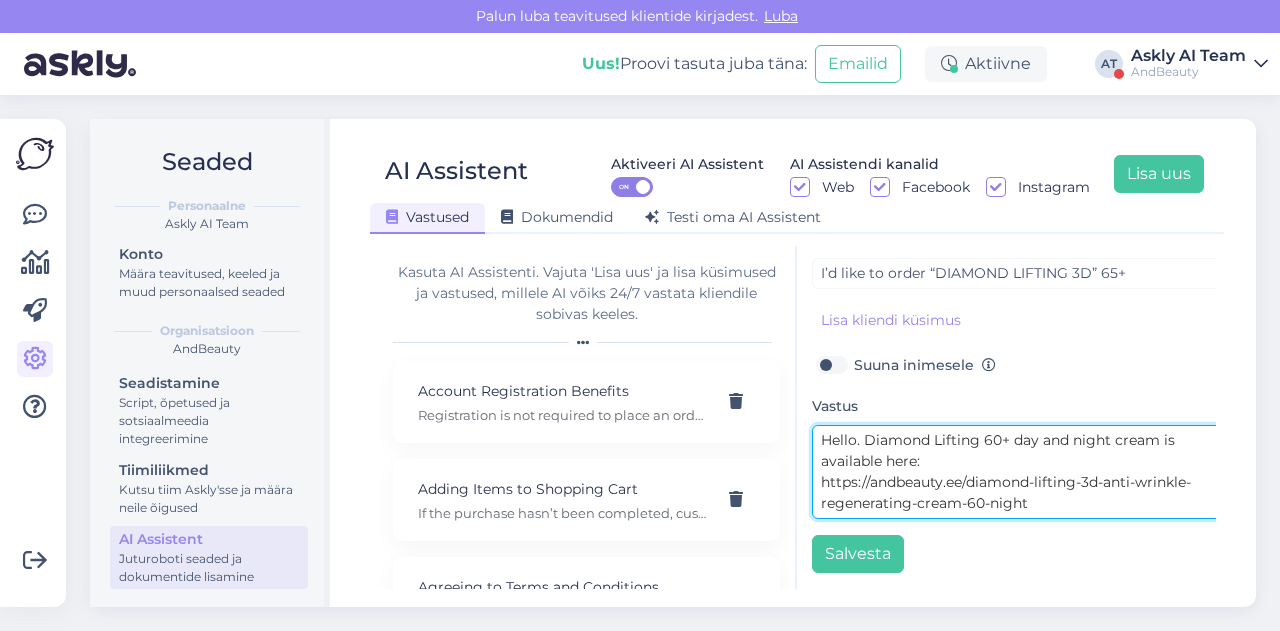 drag, startPoint x: 865, startPoint y: 420, endPoint x: 1006, endPoint y: 424, distance: 141.05673 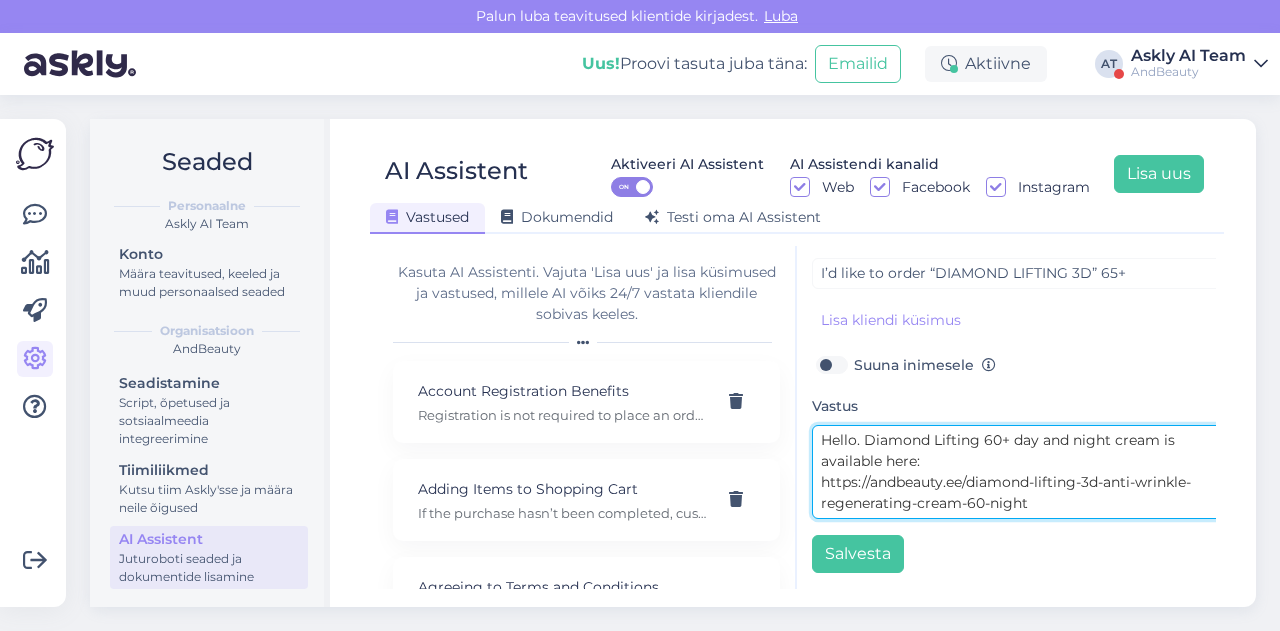 click on "Hello. Diamond Lifting 60+ day and night cream is available here:
https://andbeauty.ee/diamond-lifting-3d-anti-wrinkle-regenerating-cream-60-night" at bounding box center (1022, 472) 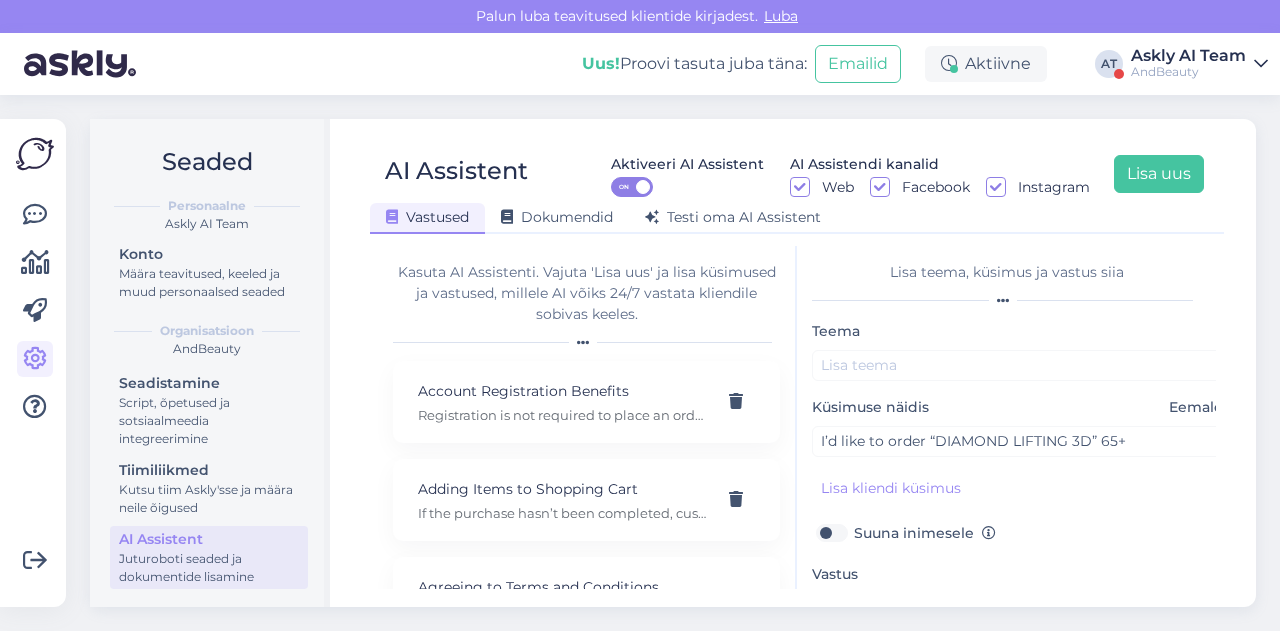 type on "Hello. Diamond Lifting 60+ day and night cream is available here:
https://andbeauty.ee/diamond-lifting-3d-anti-wrinkle-regenerating-cream-60-night" 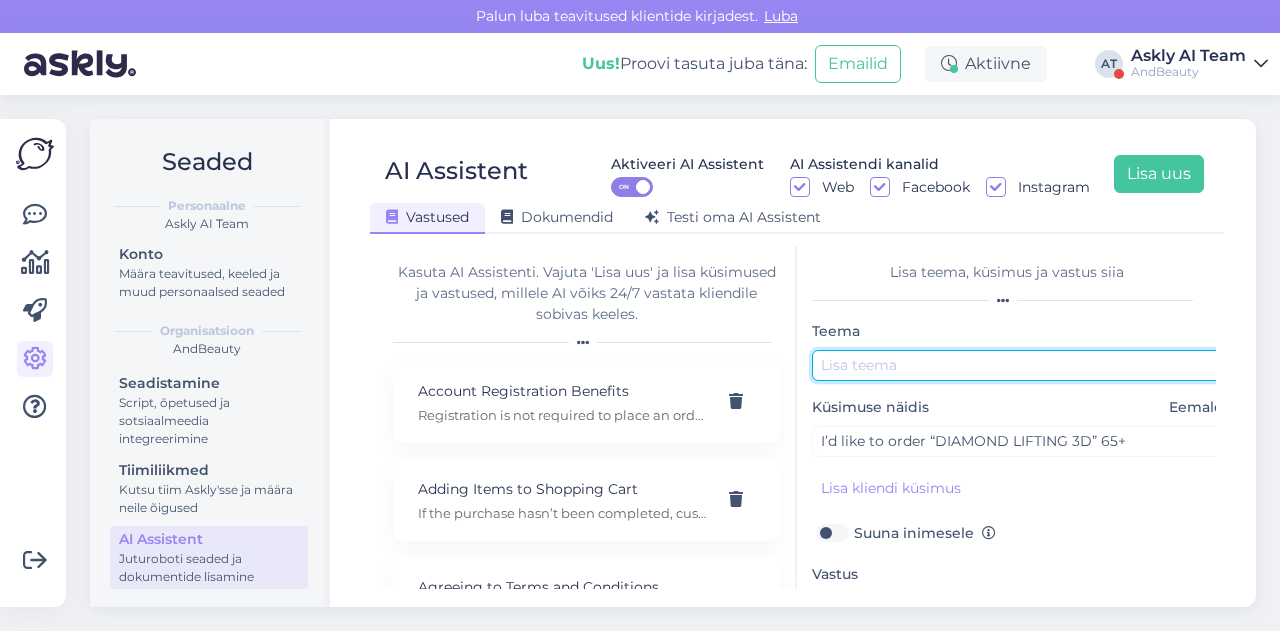 click at bounding box center [1022, 365] 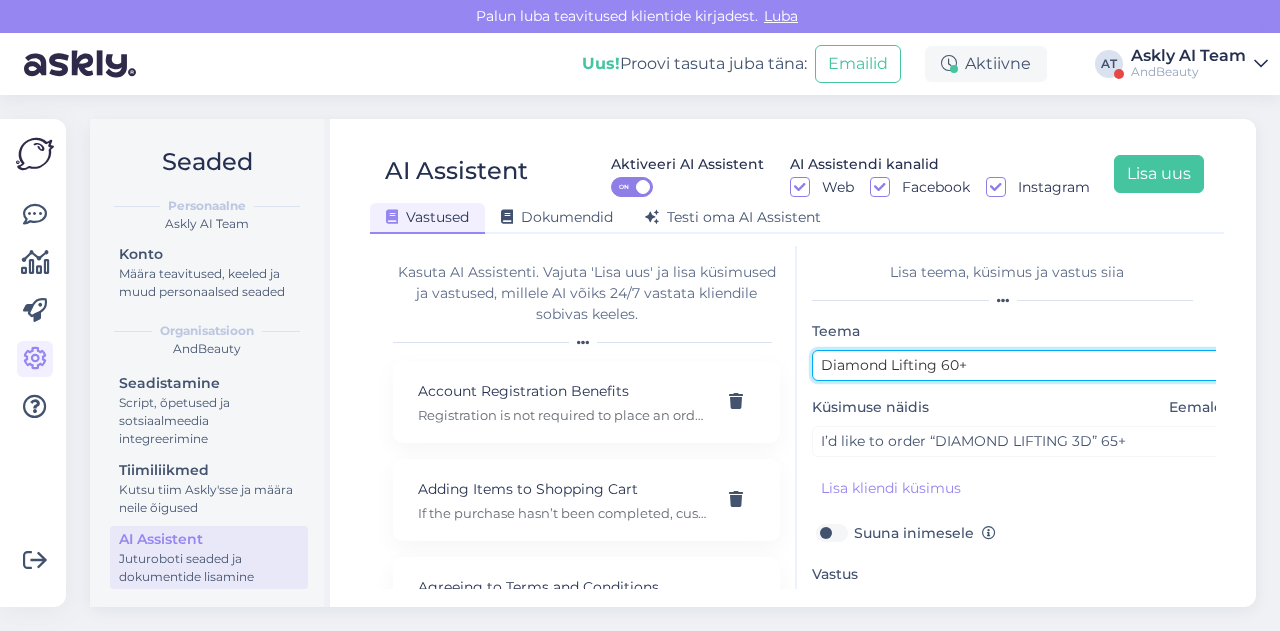 scroll, scrollTop: 179, scrollLeft: 0, axis: vertical 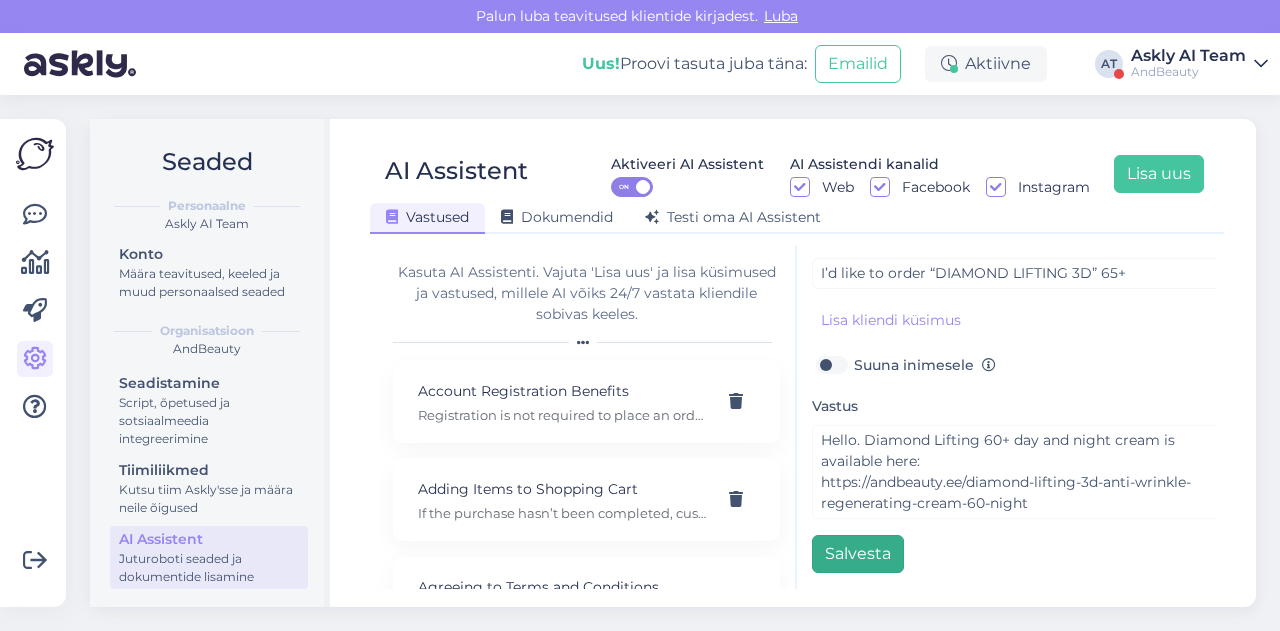 type on "Diamond Lifting 60+" 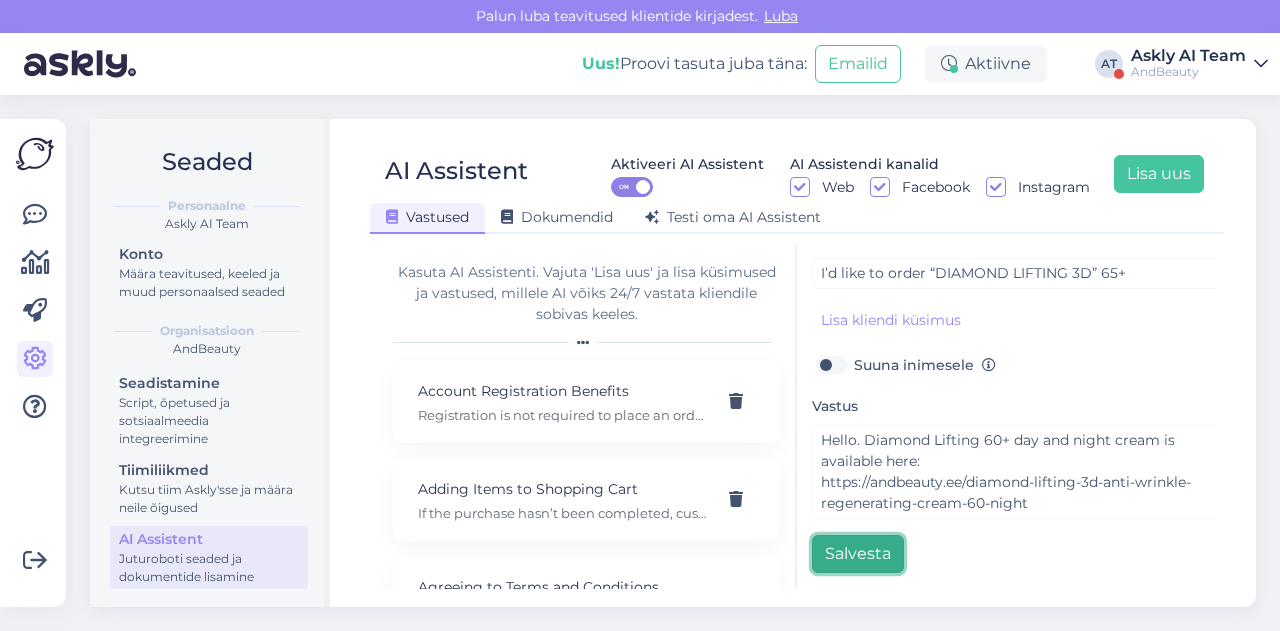 click on "Salvesta" at bounding box center (858, 554) 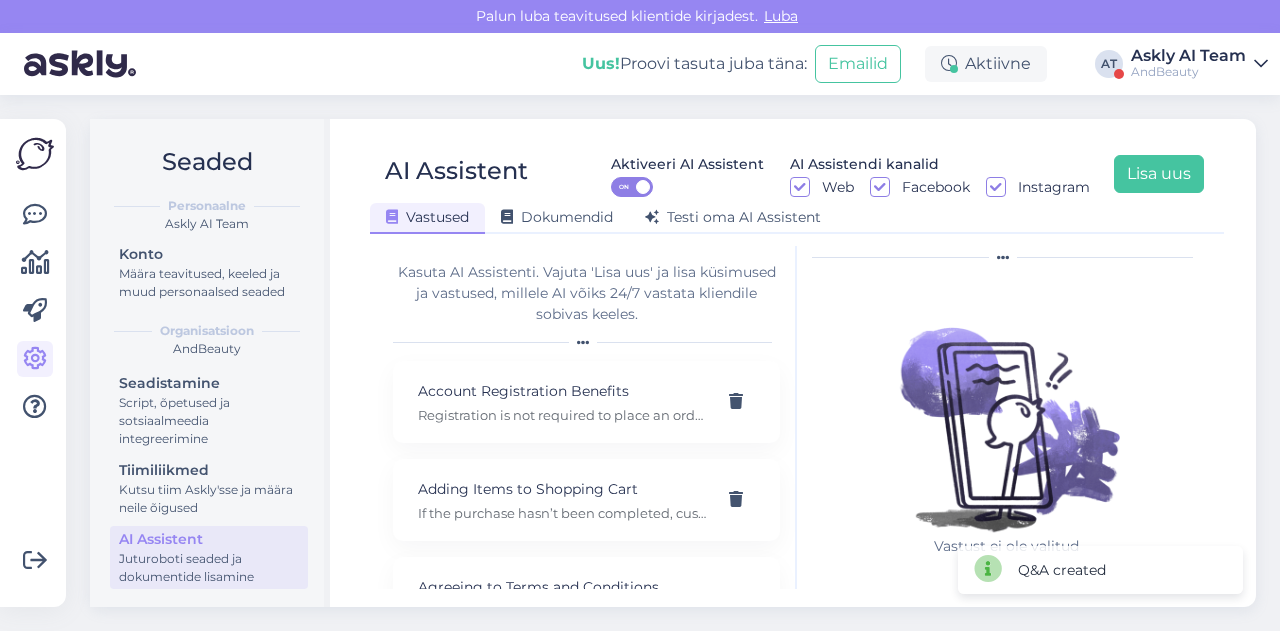 scroll, scrollTop: 0, scrollLeft: 0, axis: both 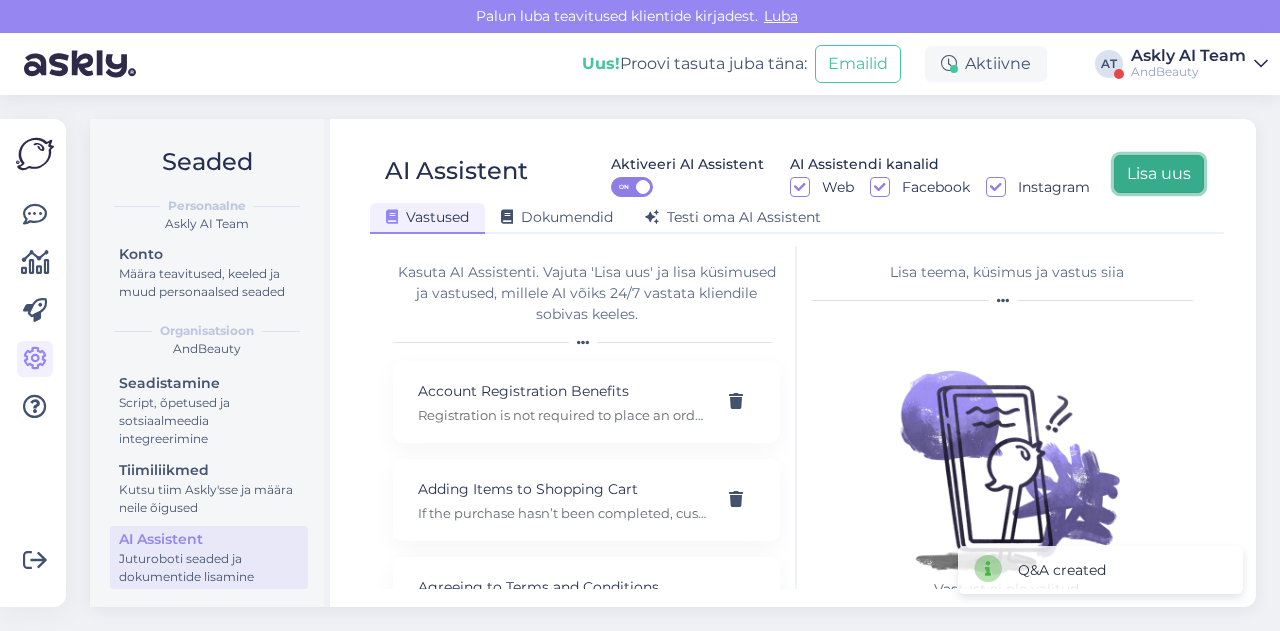 click on "Lisa uus" at bounding box center (1159, 174) 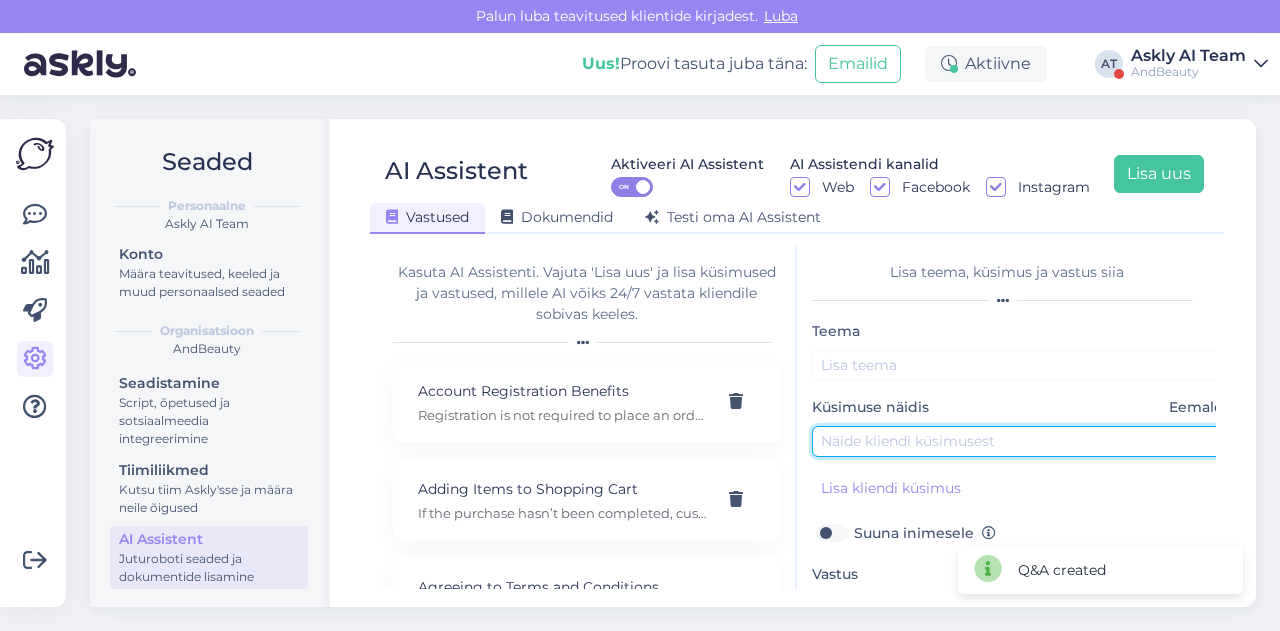 click at bounding box center [1022, 441] 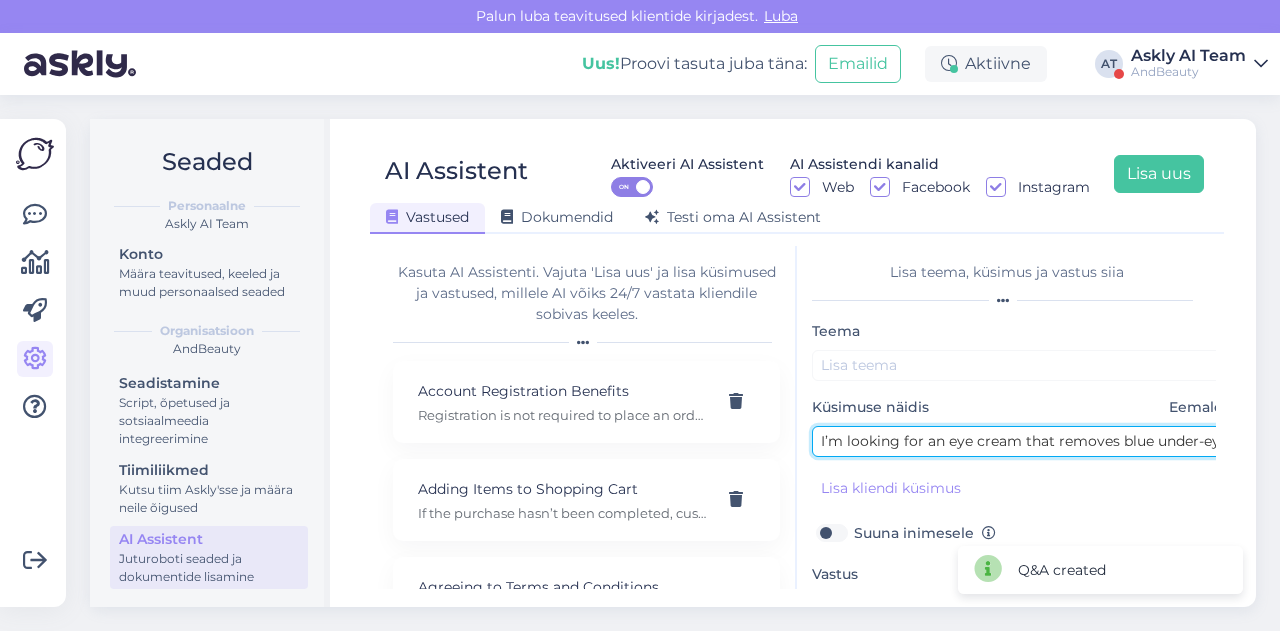 scroll, scrollTop: 0, scrollLeft: 43, axis: horizontal 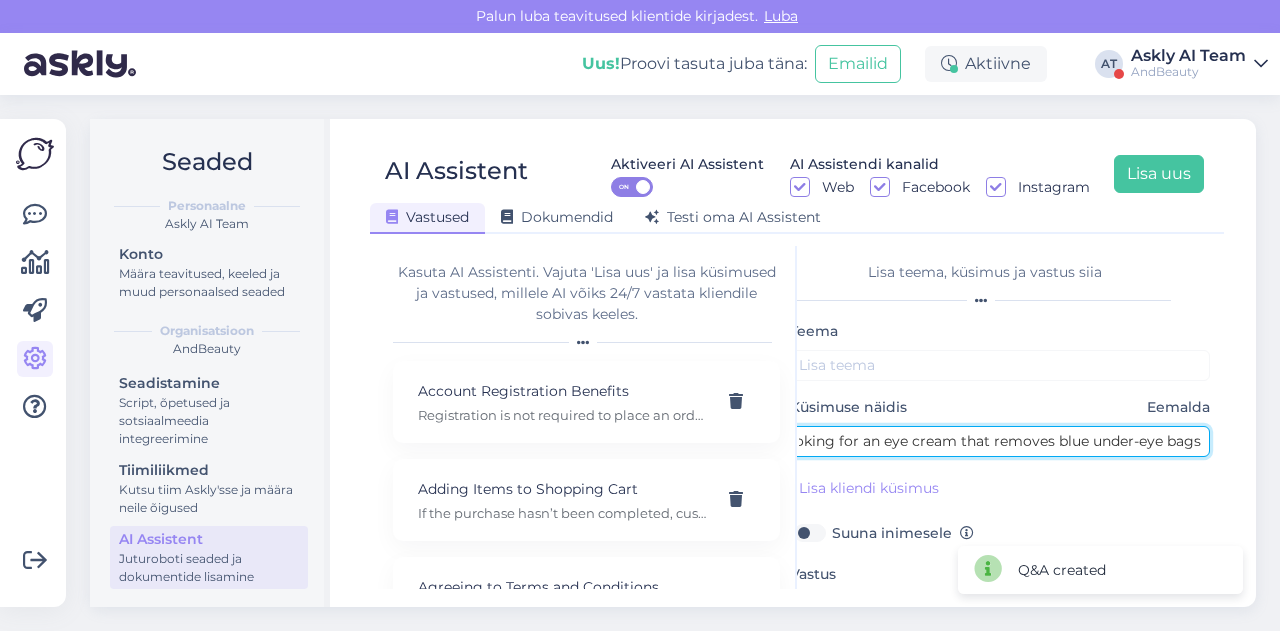 type on "I’m looking for an eye cream that removes blue under-eye bags." 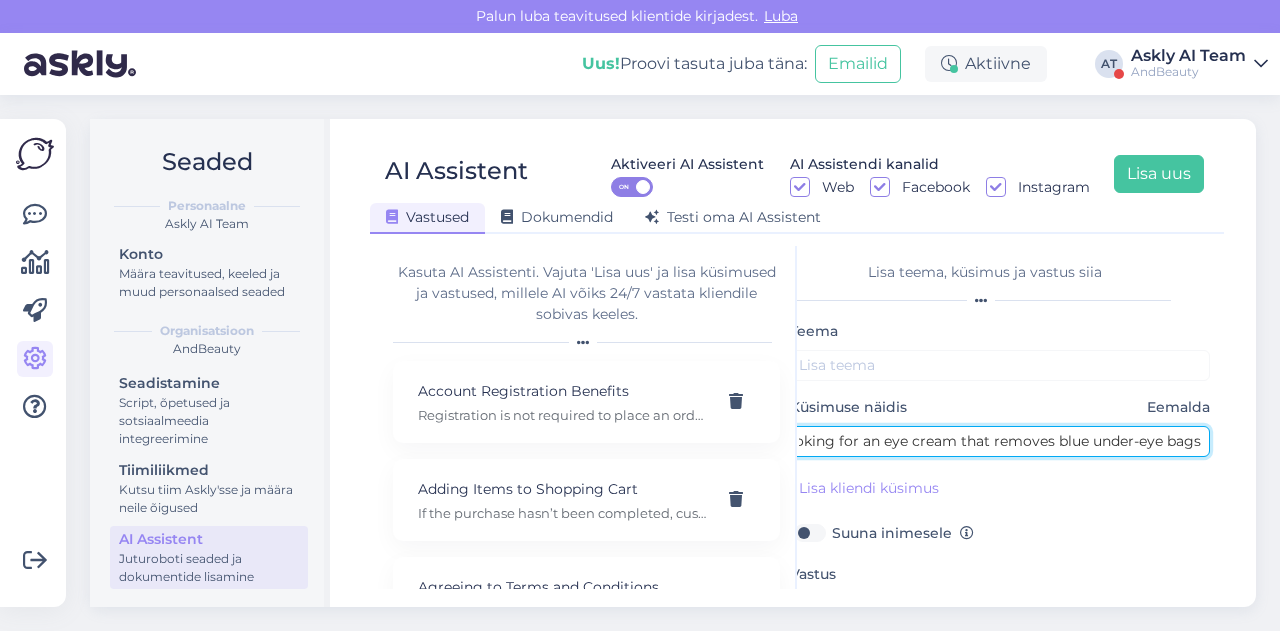 scroll, scrollTop: 0, scrollLeft: 0, axis: both 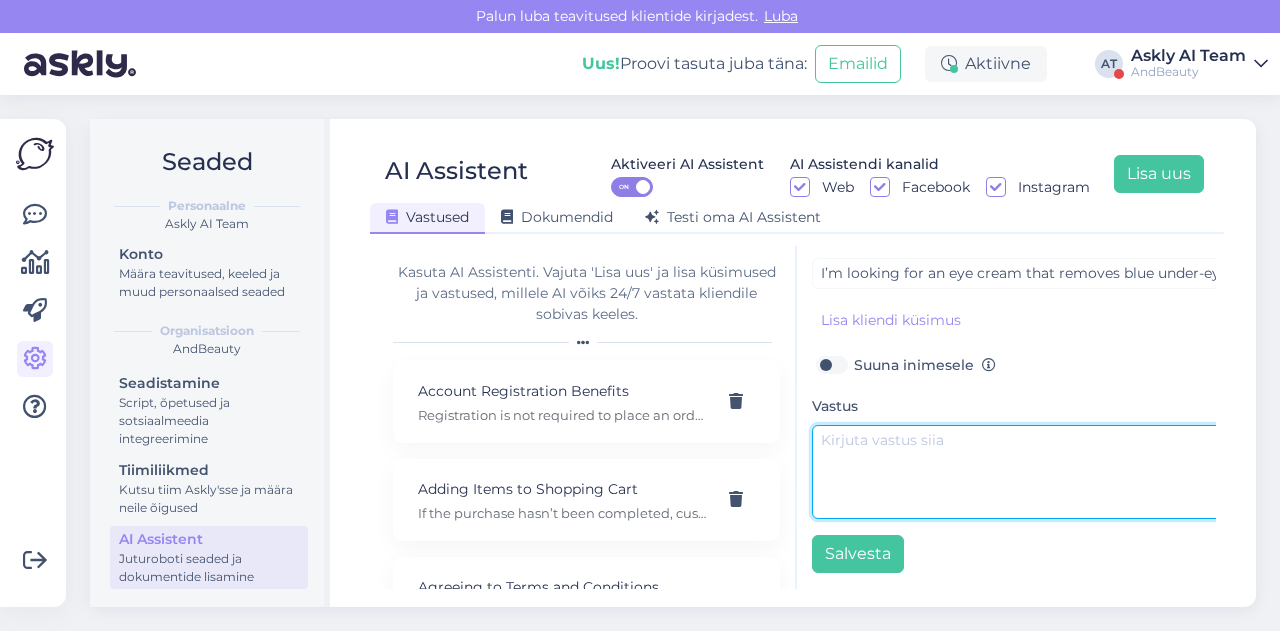 click at bounding box center (1022, 472) 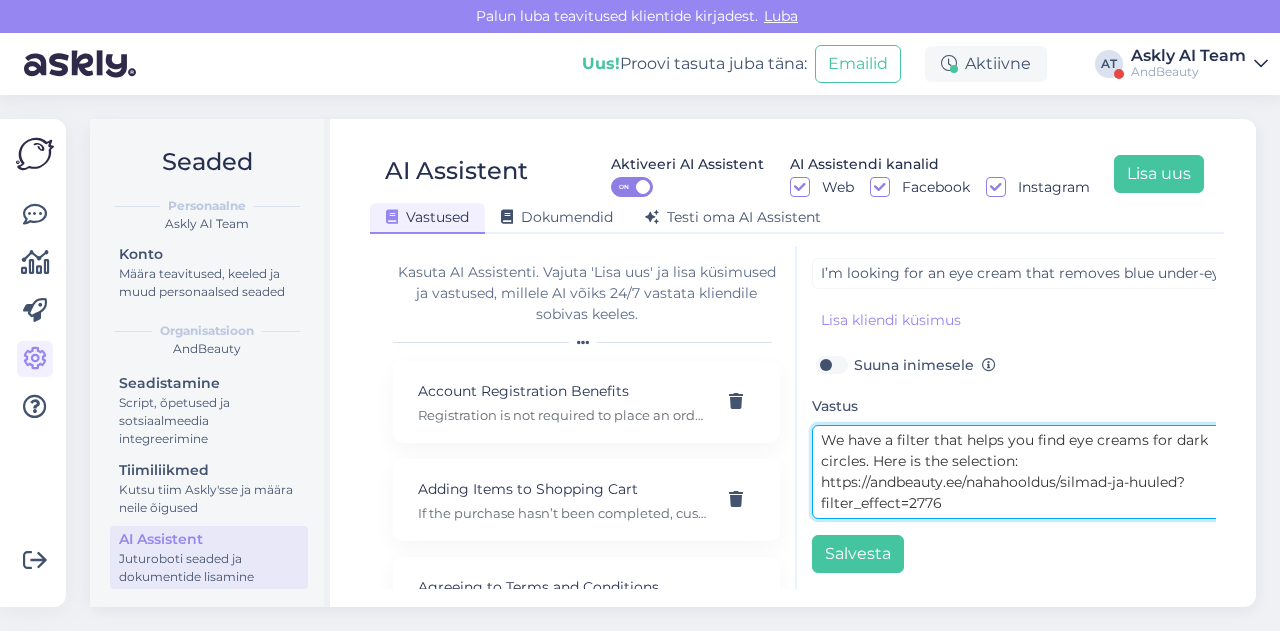 drag, startPoint x: 1064, startPoint y: 425, endPoint x: 1146, endPoint y: 426, distance: 82.006096 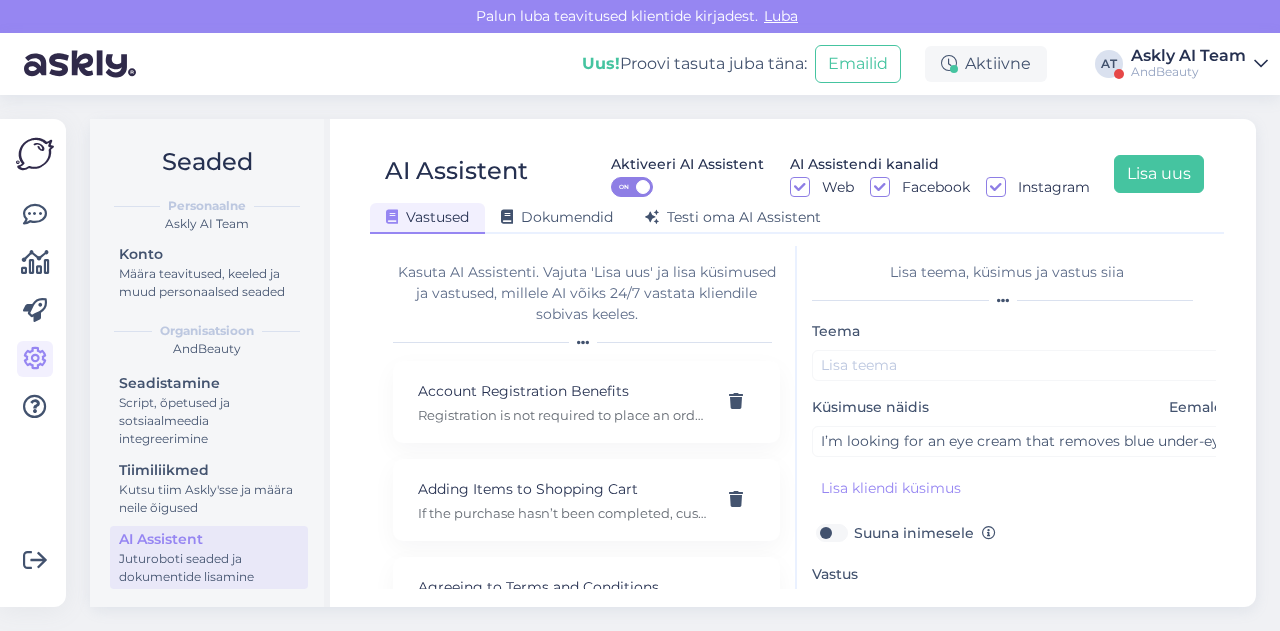 type on "We have a filter that helps you find eye creams for dark circles. Here is the selection:
https://andbeauty.ee/nahahooldus/silmad-ja-huuled?filter_effect=2776" 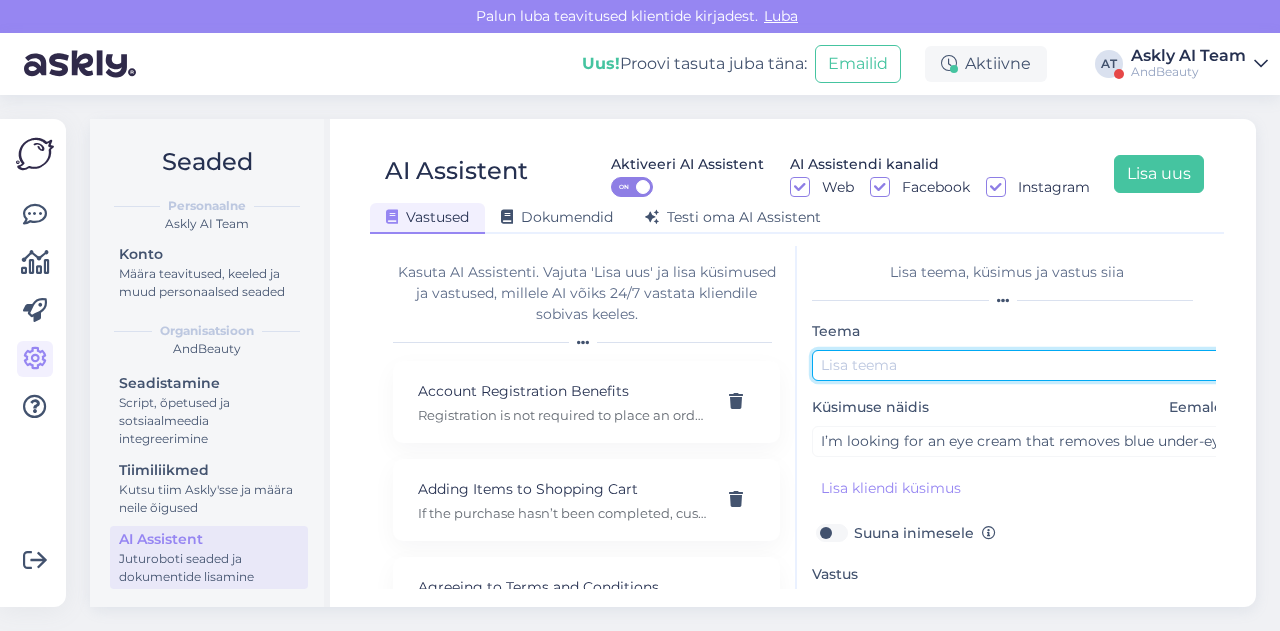 click at bounding box center [1022, 365] 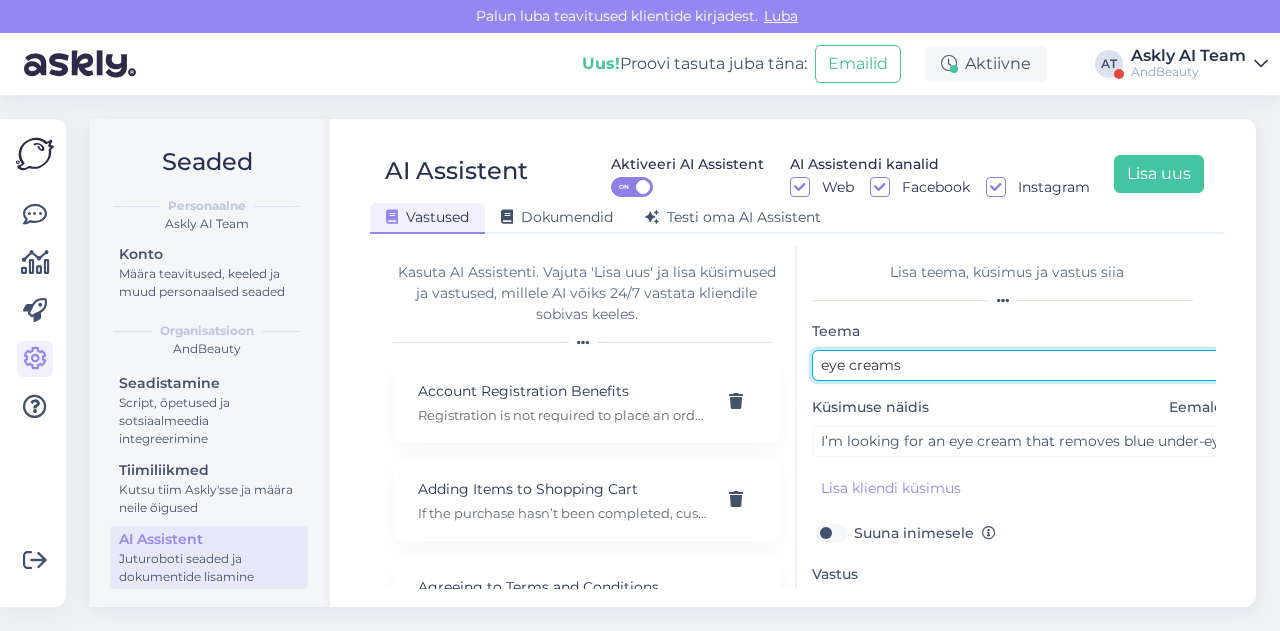 click on "eye creams" at bounding box center (1022, 365) 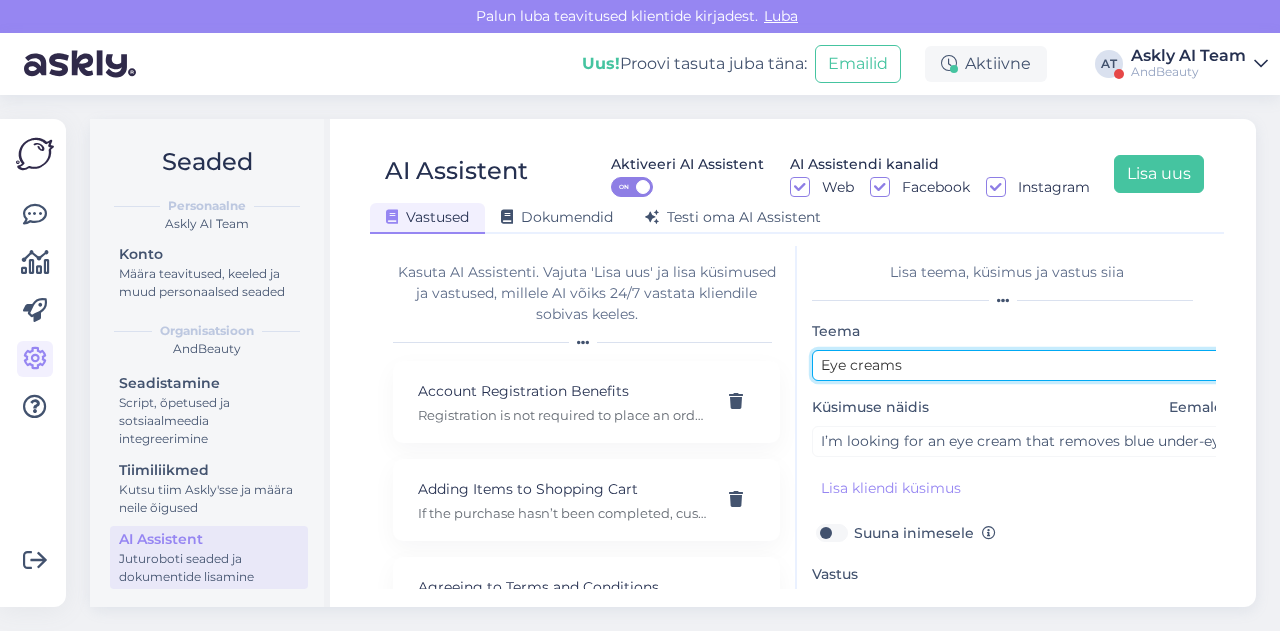 scroll, scrollTop: 179, scrollLeft: 0, axis: vertical 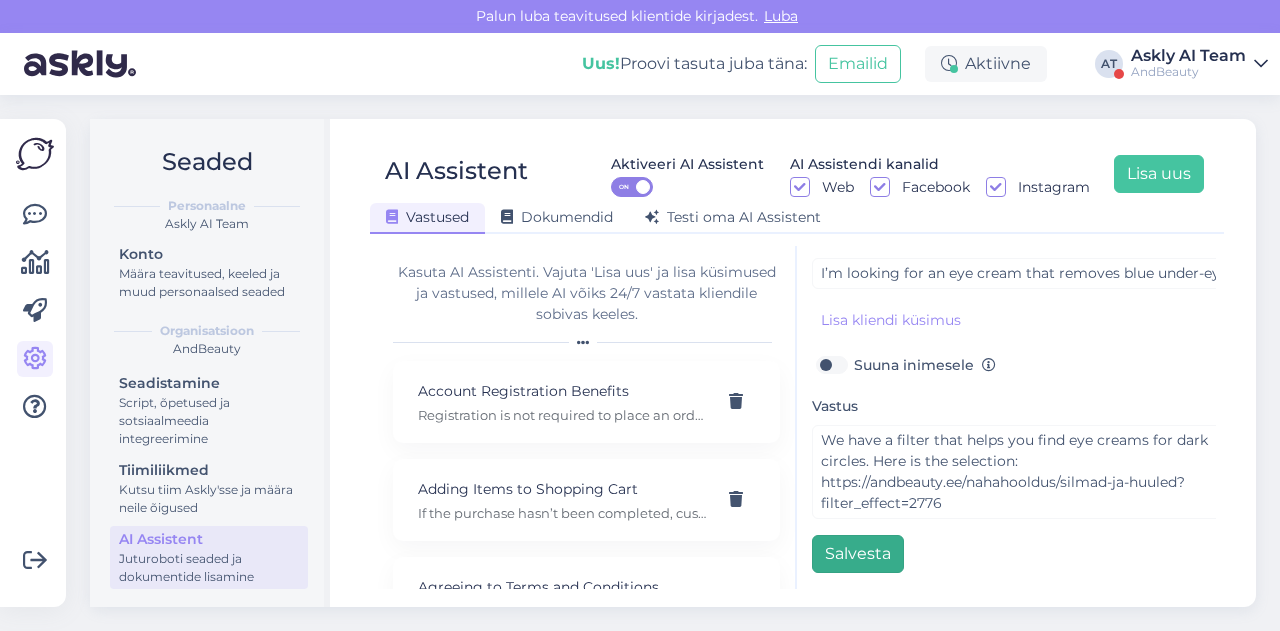 type on "Eye creams" 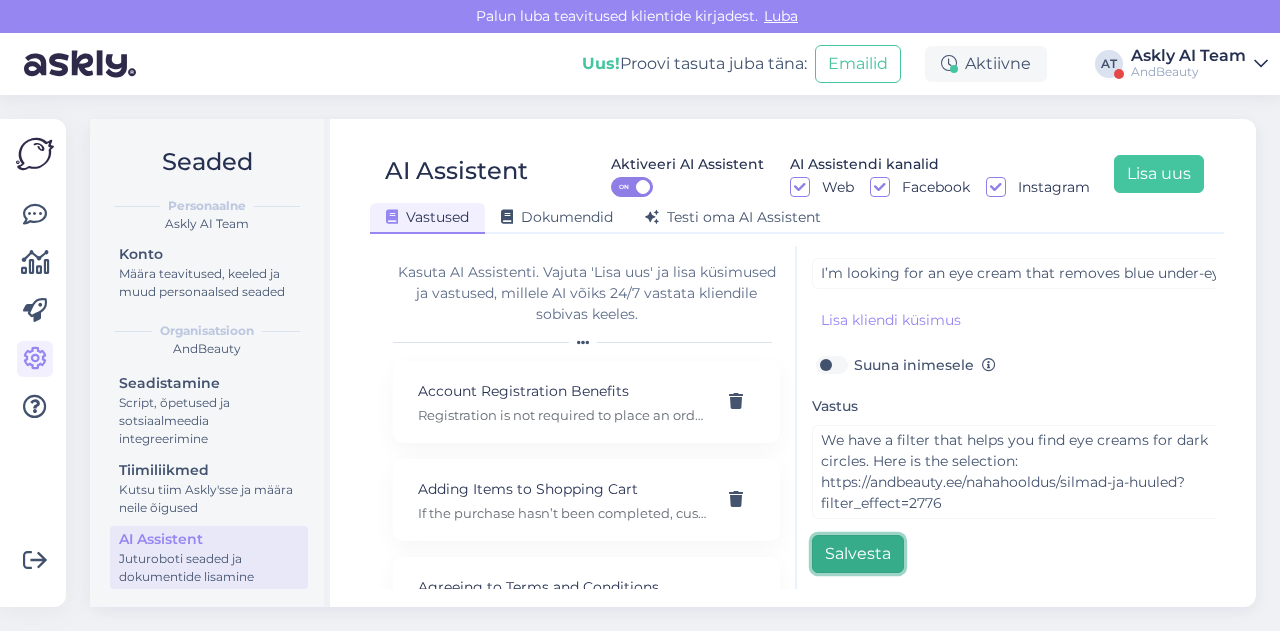 click on "Salvesta" at bounding box center (858, 554) 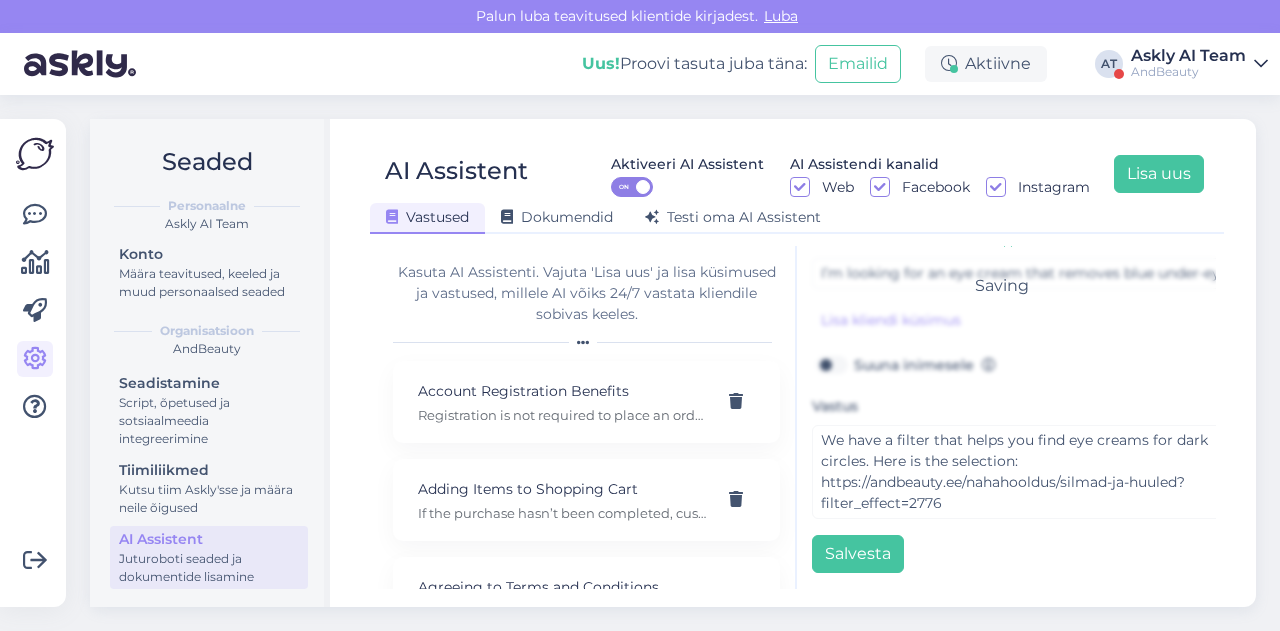 click on "Uus! Proovi tasuta juba täna: Emailid Aktiivne AT Askly AI Team AndBeauty" at bounding box center [640, 64] 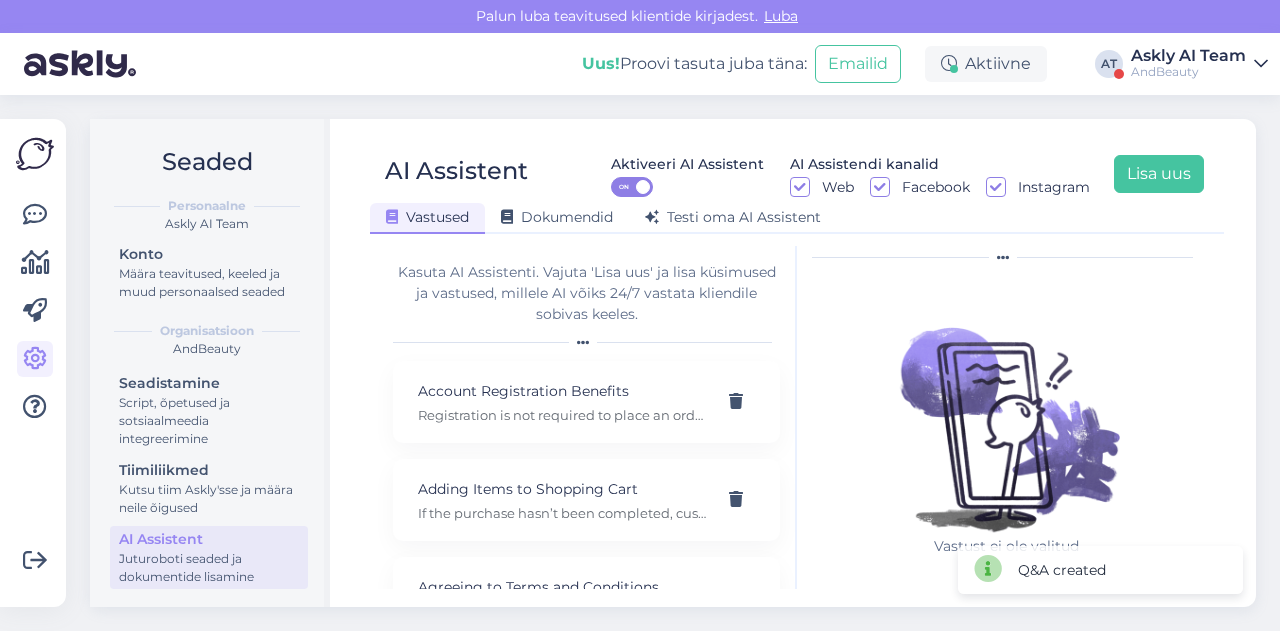 scroll, scrollTop: 0, scrollLeft: 0, axis: both 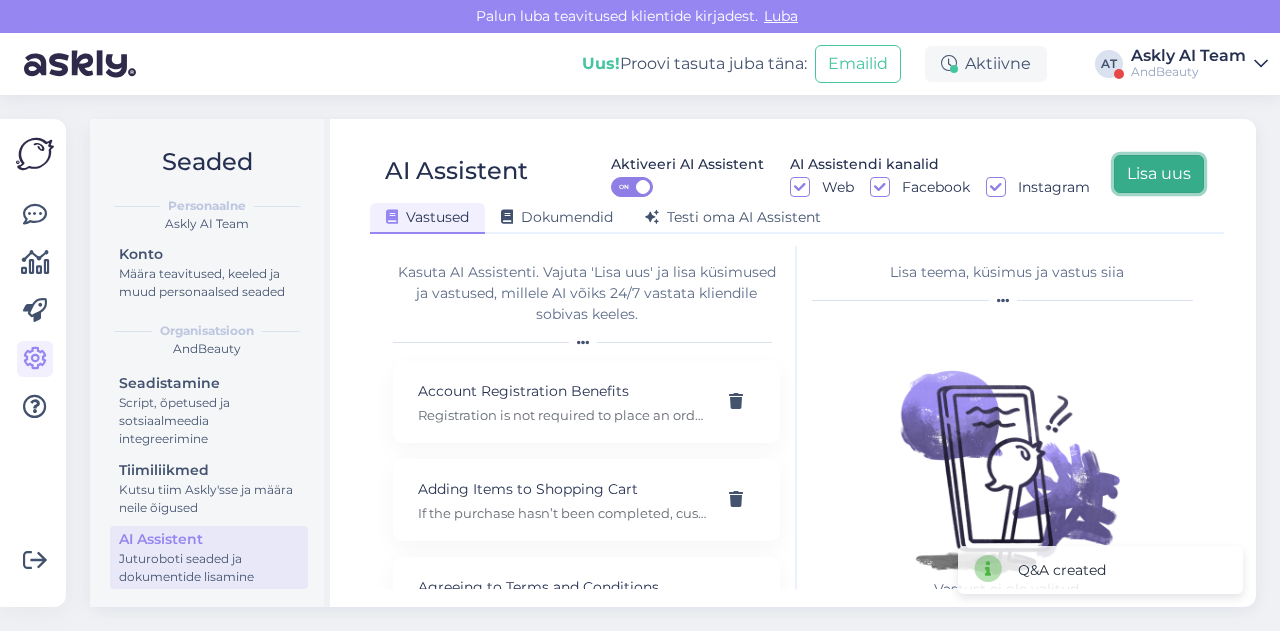 click on "Lisa uus" at bounding box center (1159, 174) 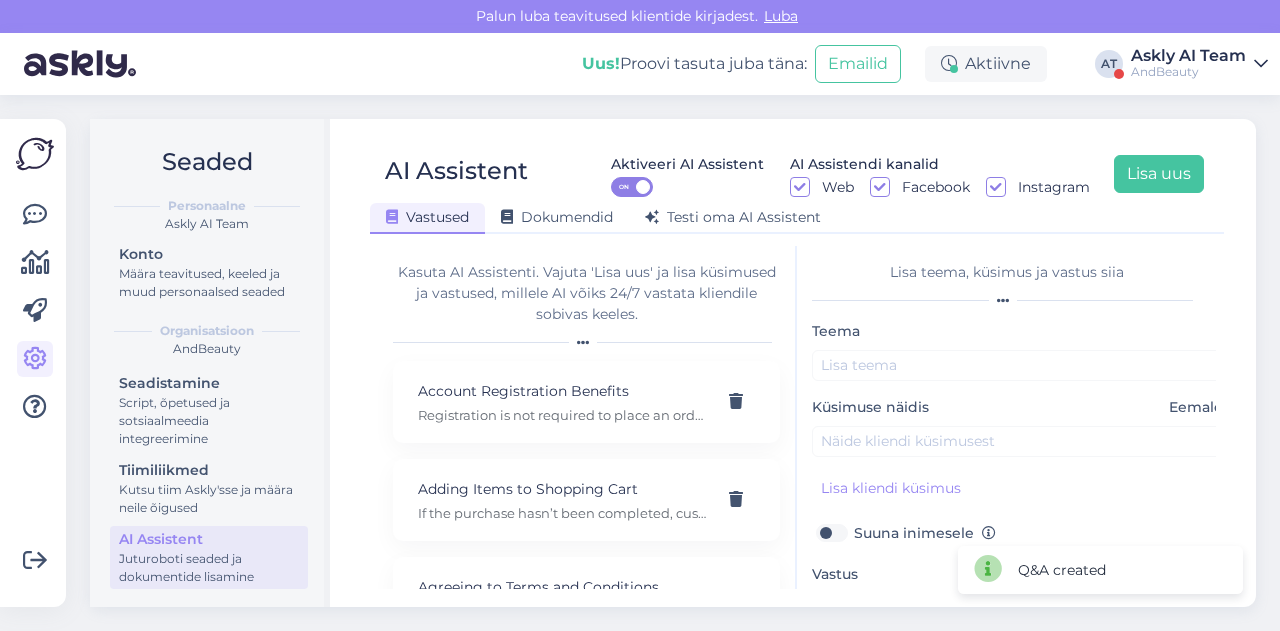 click on "Teema Küsimuse näidis Eemalda Lisa kliendi küsimus Suuna inimesele Vastus Salvesta" at bounding box center [1022, 530] 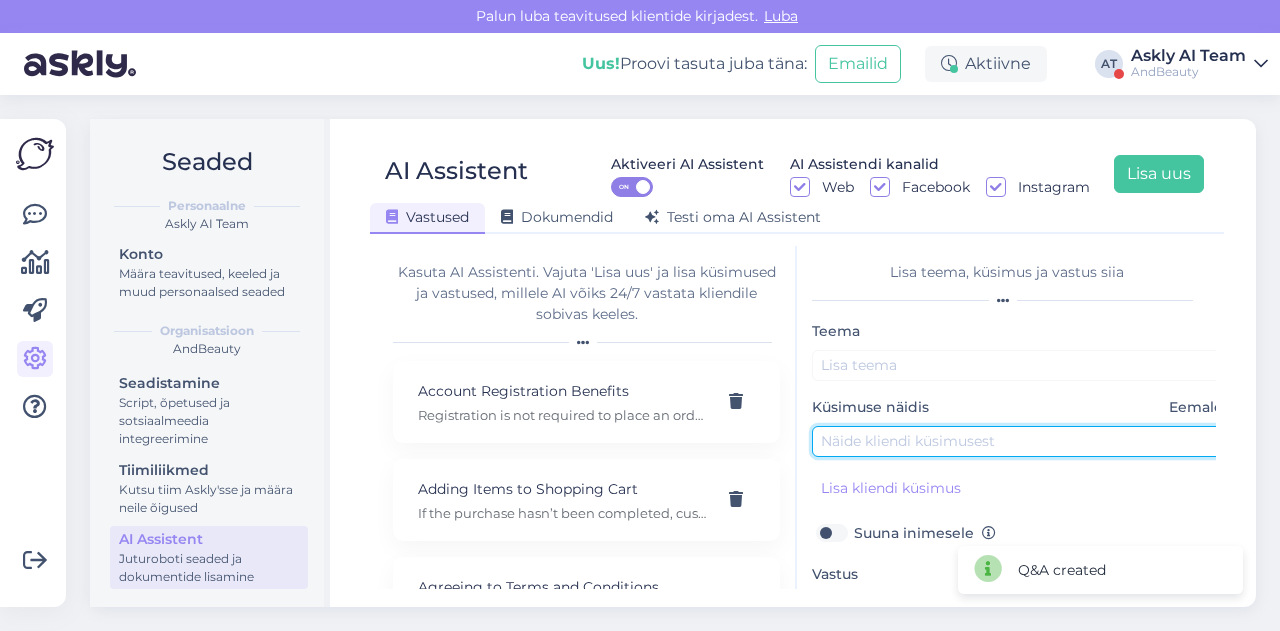 click at bounding box center [1022, 441] 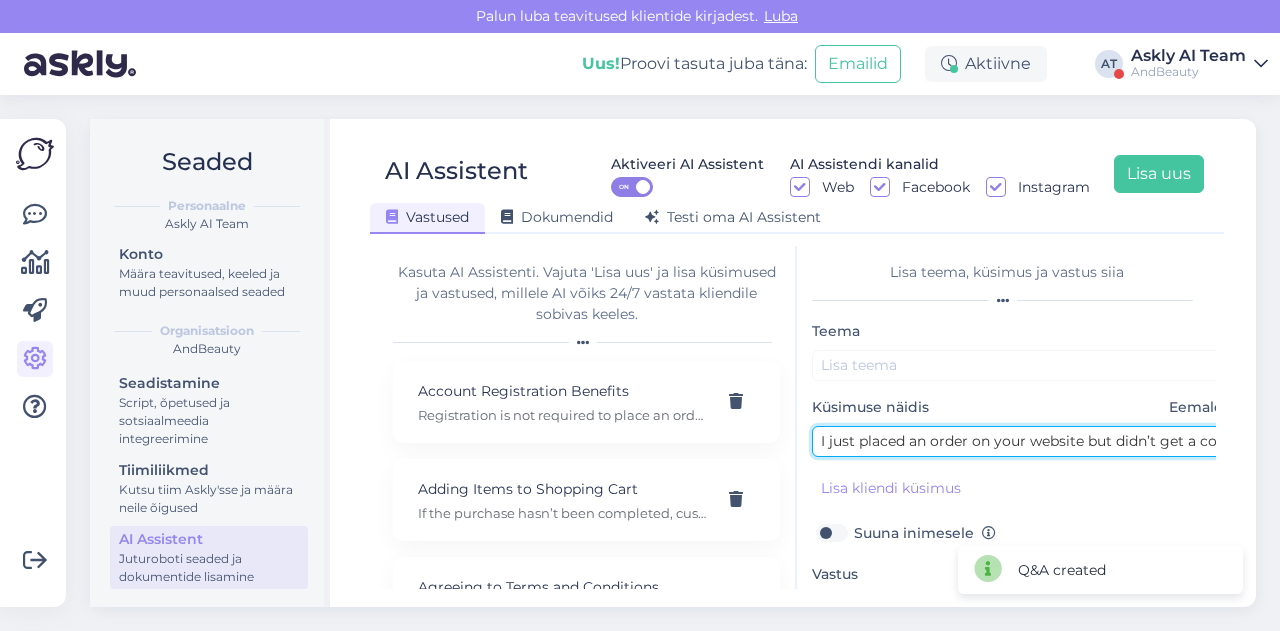 scroll, scrollTop: 0, scrollLeft: 112, axis: horizontal 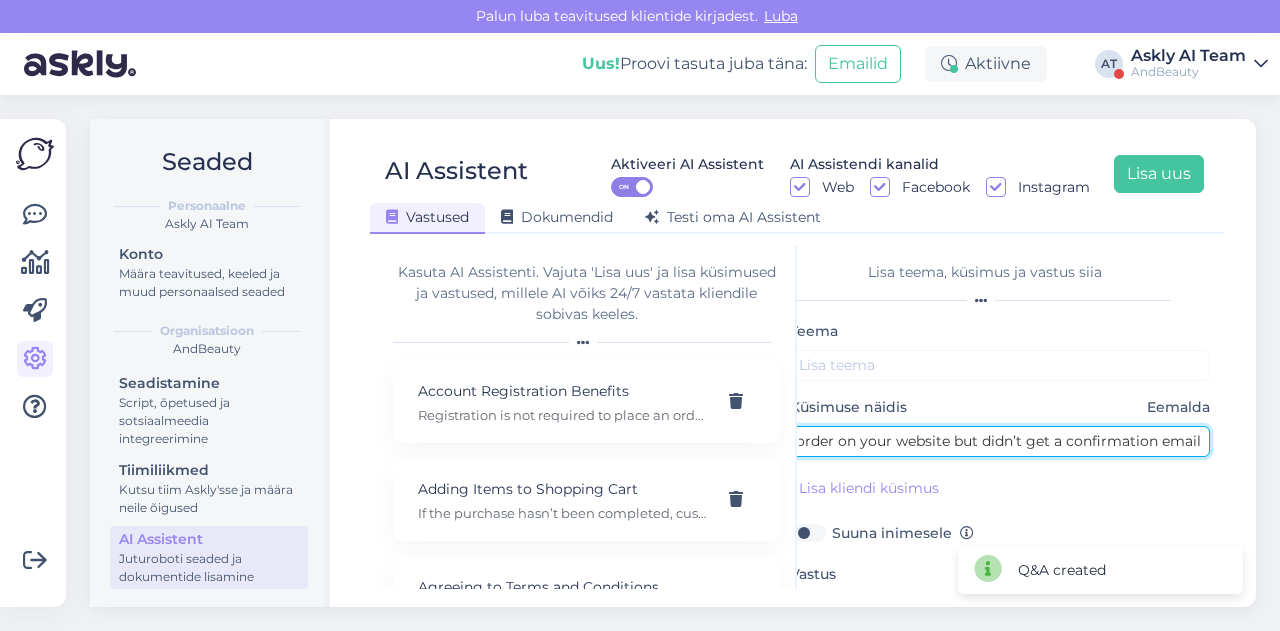 type on "I just placed an order on your website but didn’t get a confirmation email." 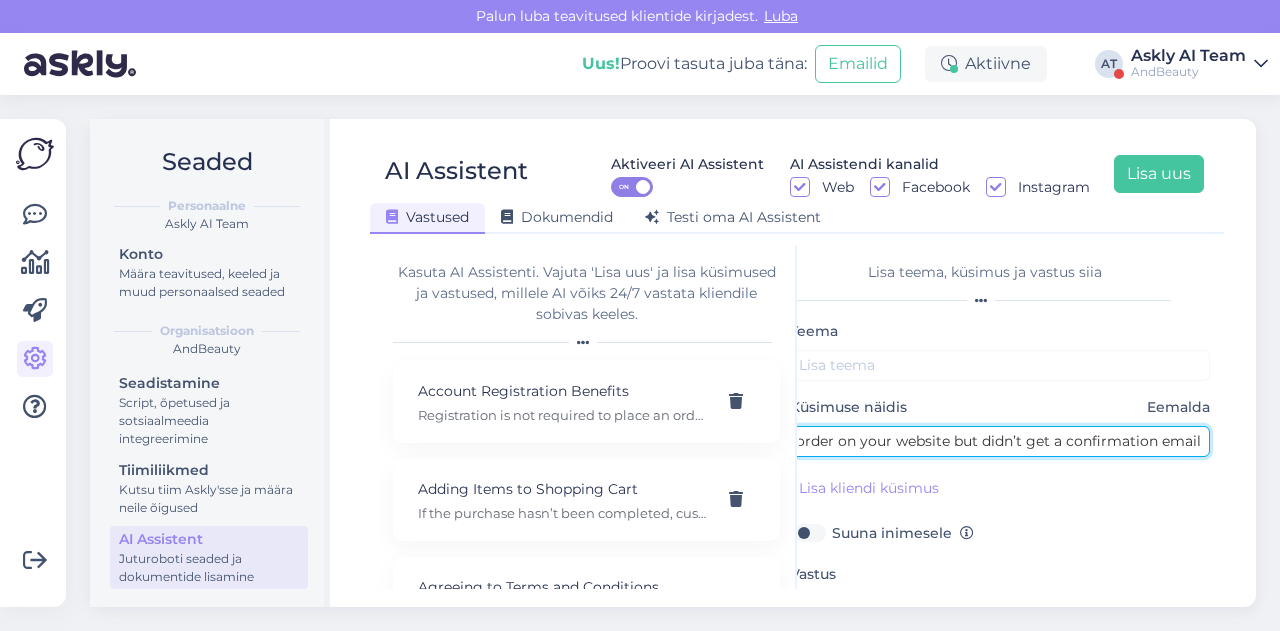 scroll, scrollTop: 0, scrollLeft: 0, axis: both 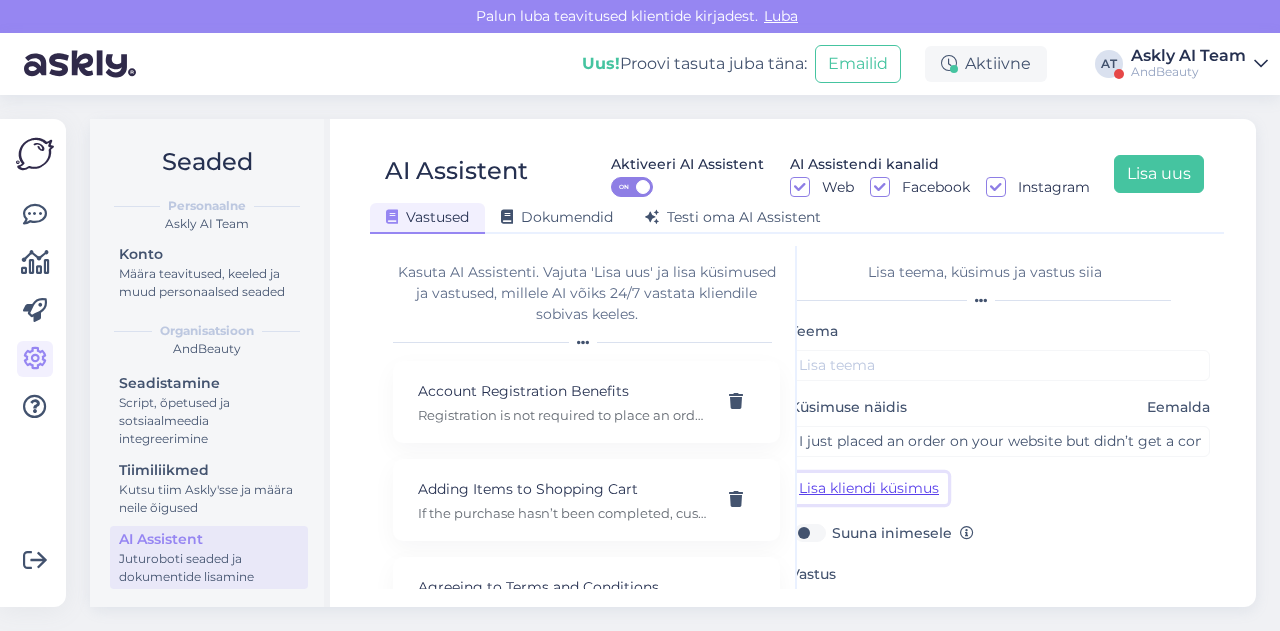 click on "Lisa kliendi küsimus" at bounding box center [869, 488] 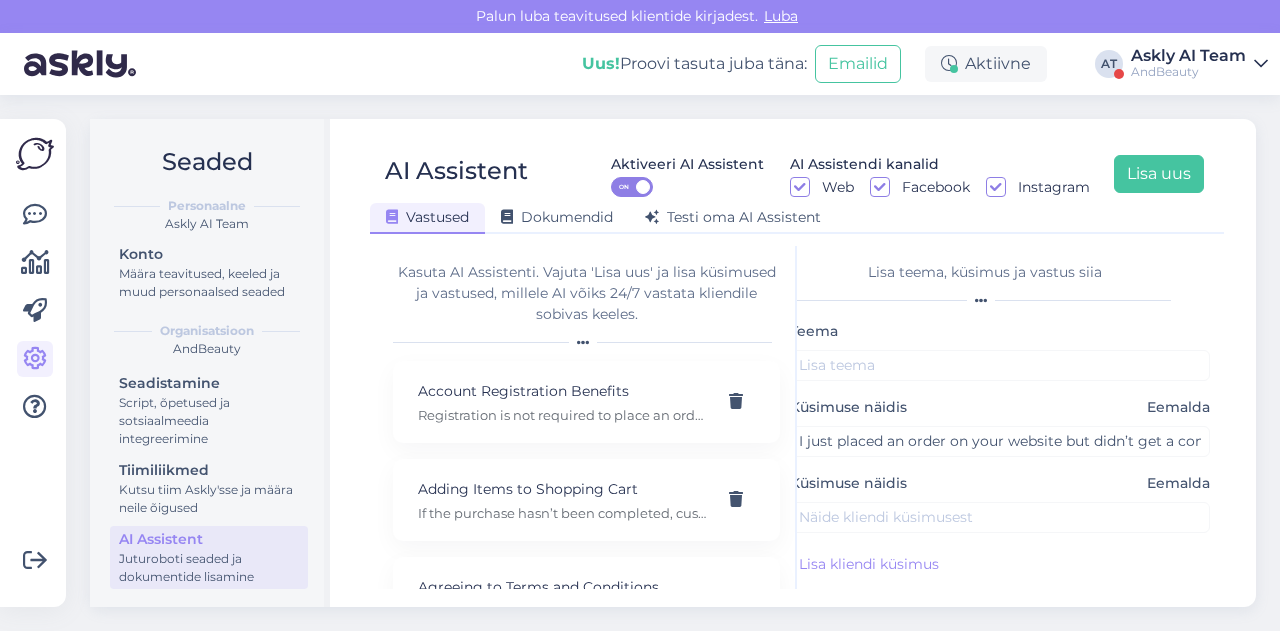 click on "Teema Küsimuse näidis Eemalda I just placed an order on your website but didn’t get a confirmation email. Küsimuse näidis Eemalda Lisa kliendi küsimus Suuna inimesele Vastus Salvesta" at bounding box center (1000, 568) 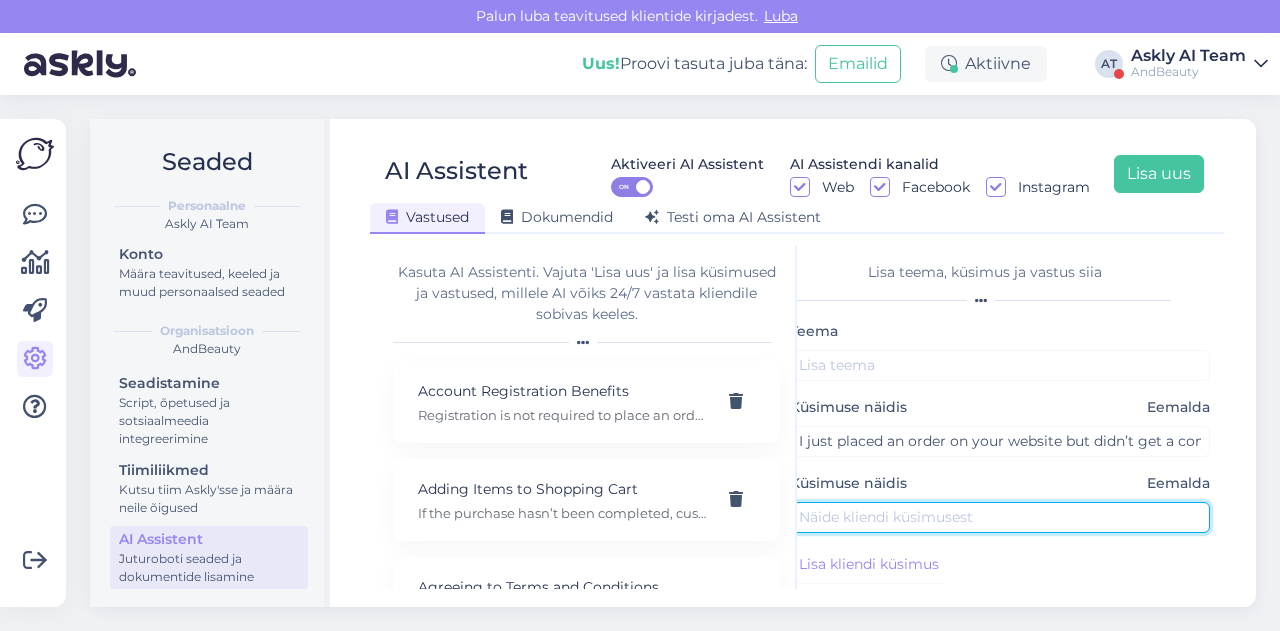 click at bounding box center (1000, 517) 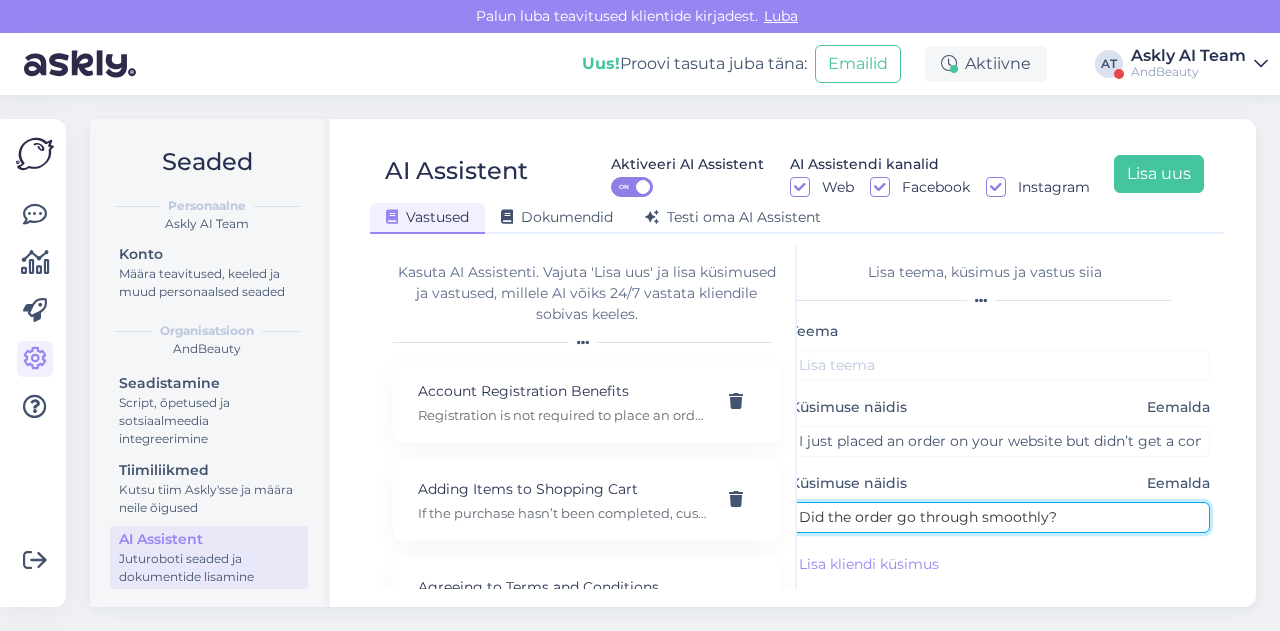 click on "Did the order go through smoothly?" at bounding box center [1000, 517] 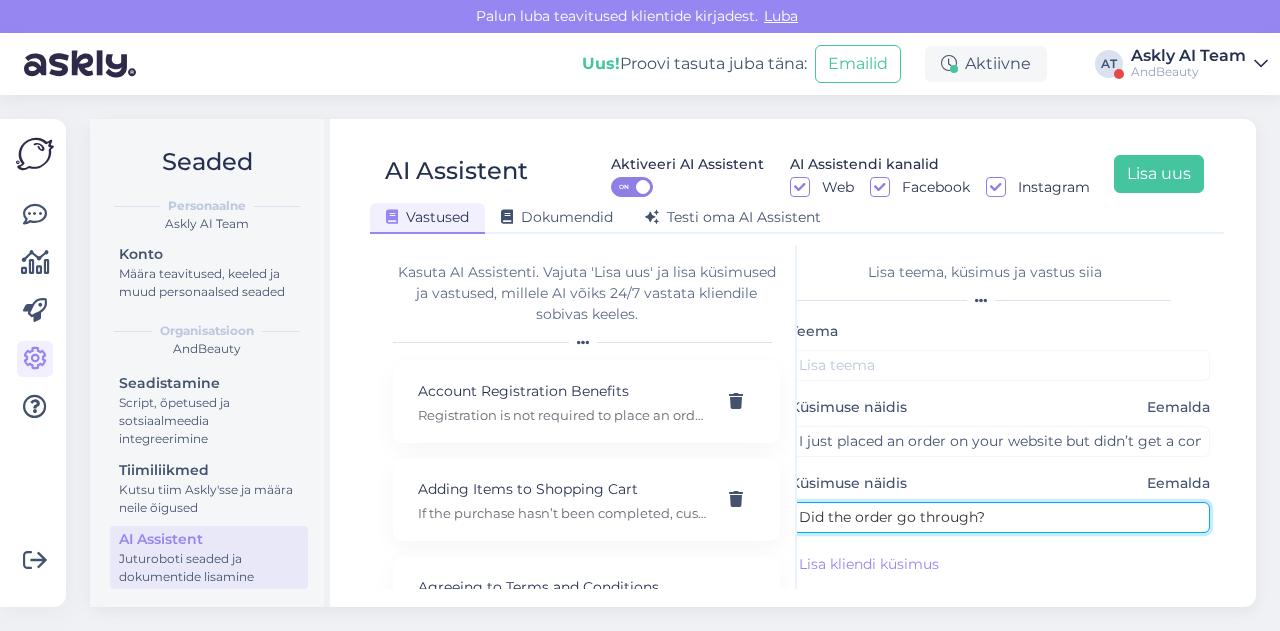type on "Did the order go through?" 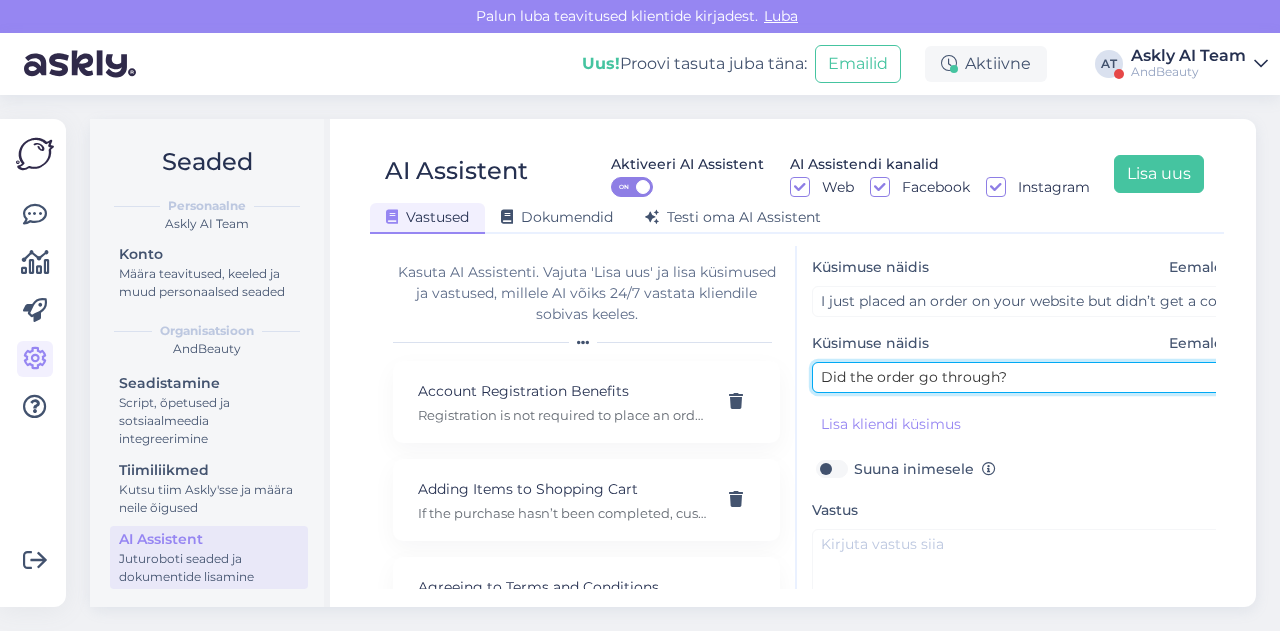 scroll, scrollTop: 146, scrollLeft: 0, axis: vertical 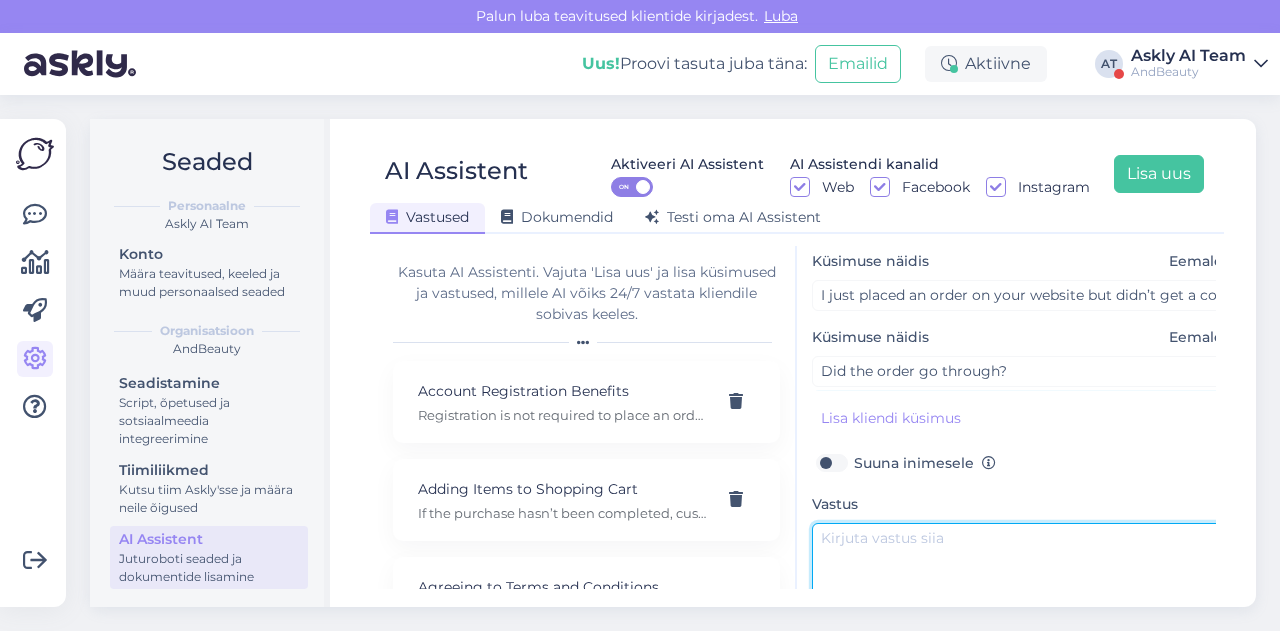 click at bounding box center [1022, 570] 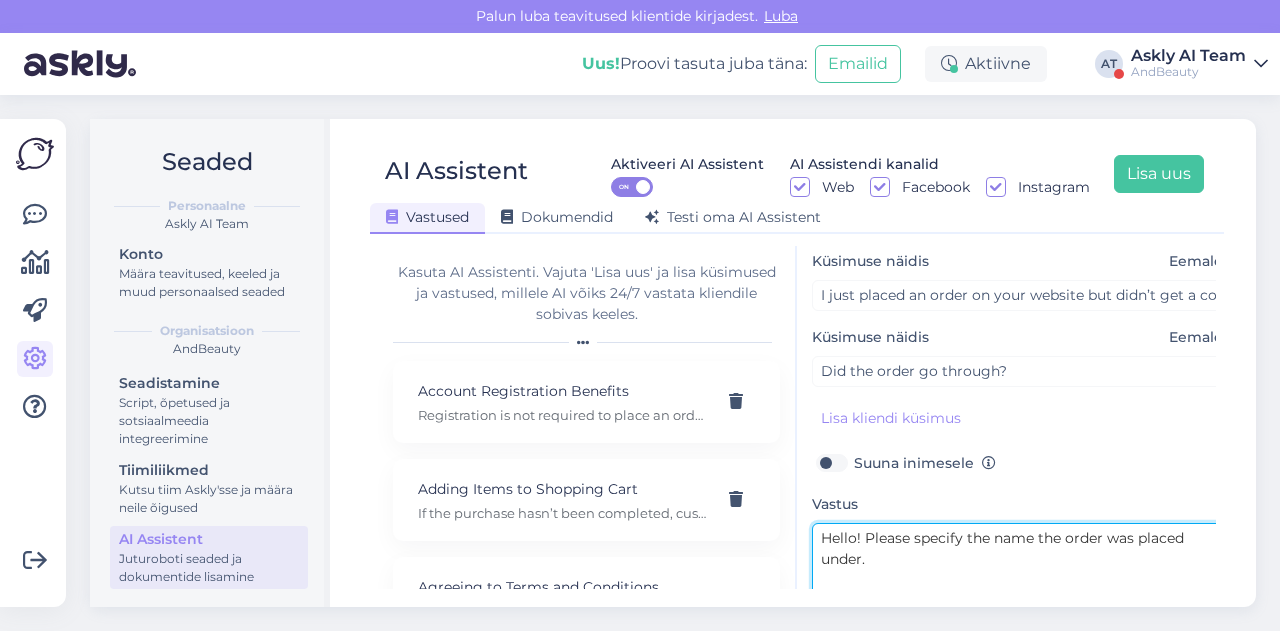 type on "Hello! Please specify the name the order was placed under." 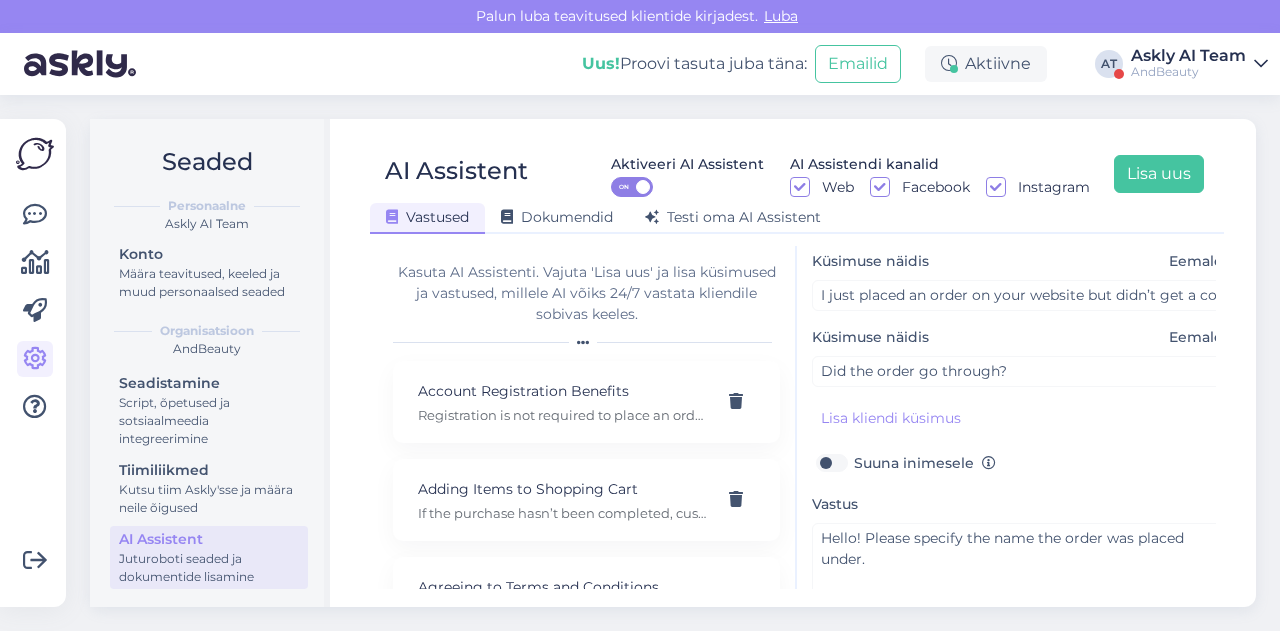click on "Suuna inimesele" at bounding box center [925, 463] 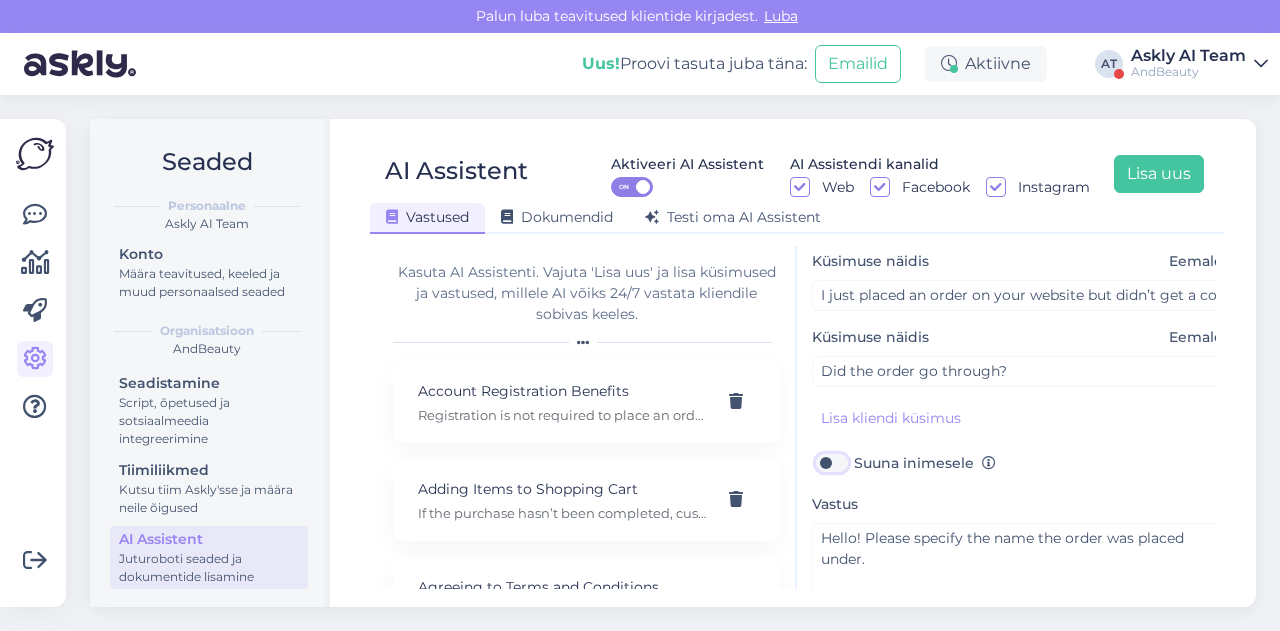 click on "Suuna inimesele" at bounding box center [831, 463] 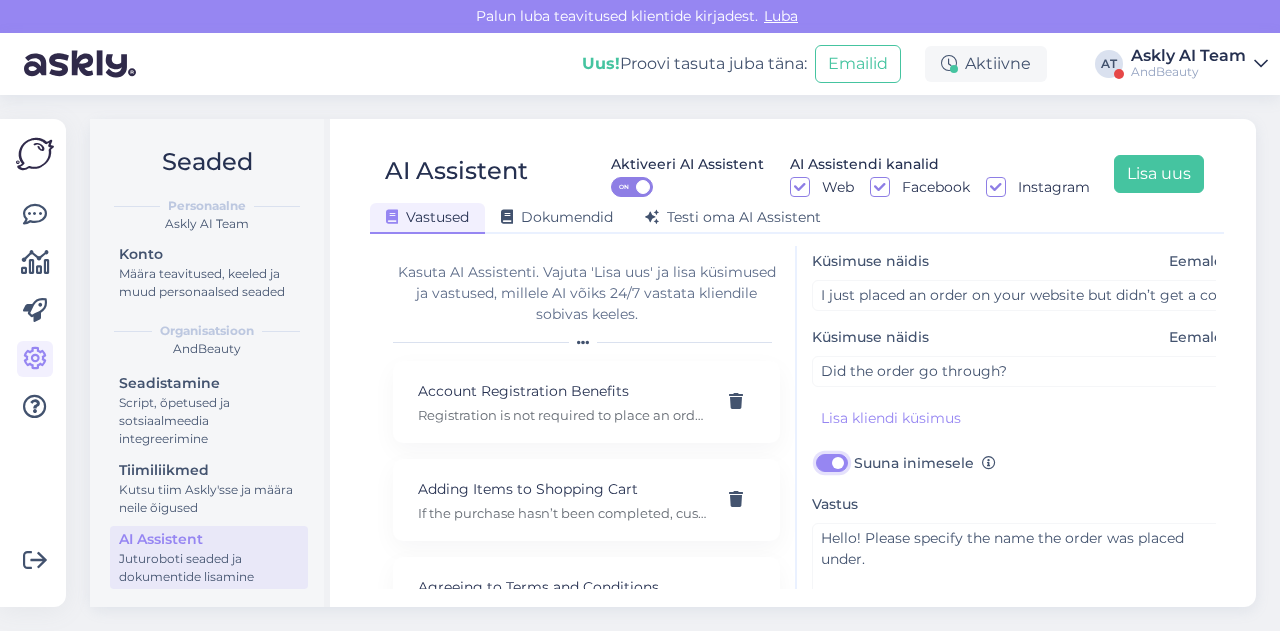 scroll, scrollTop: 0, scrollLeft: 0, axis: both 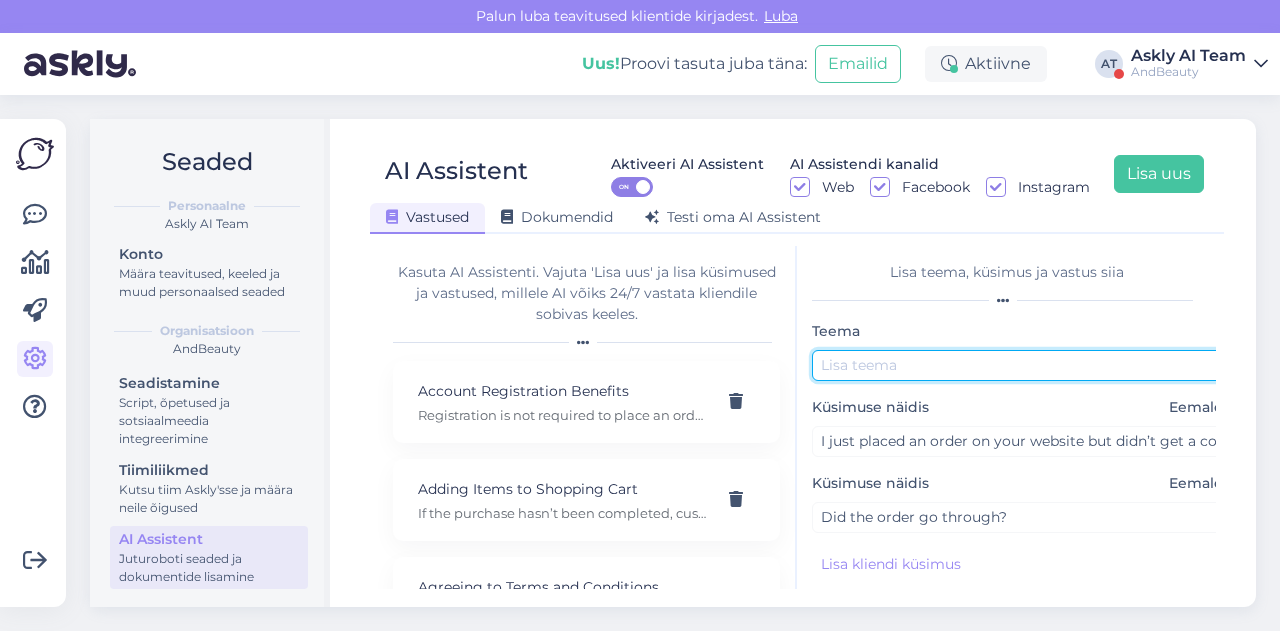 click at bounding box center (1022, 365) 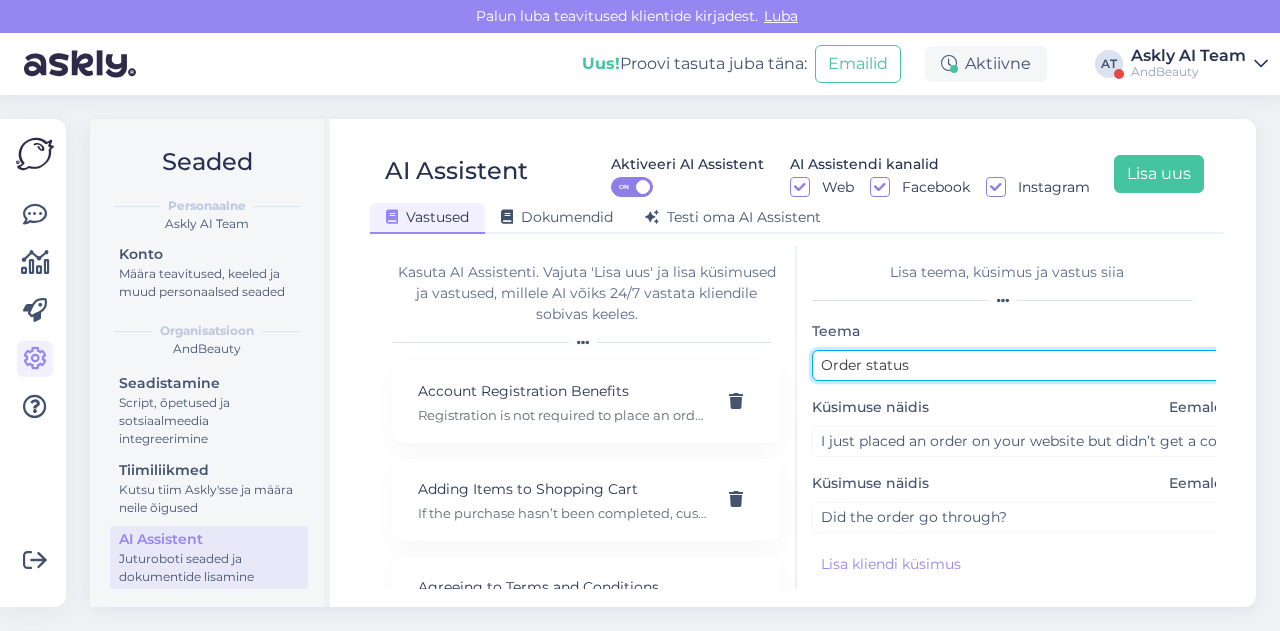 scroll, scrollTop: 254, scrollLeft: 0, axis: vertical 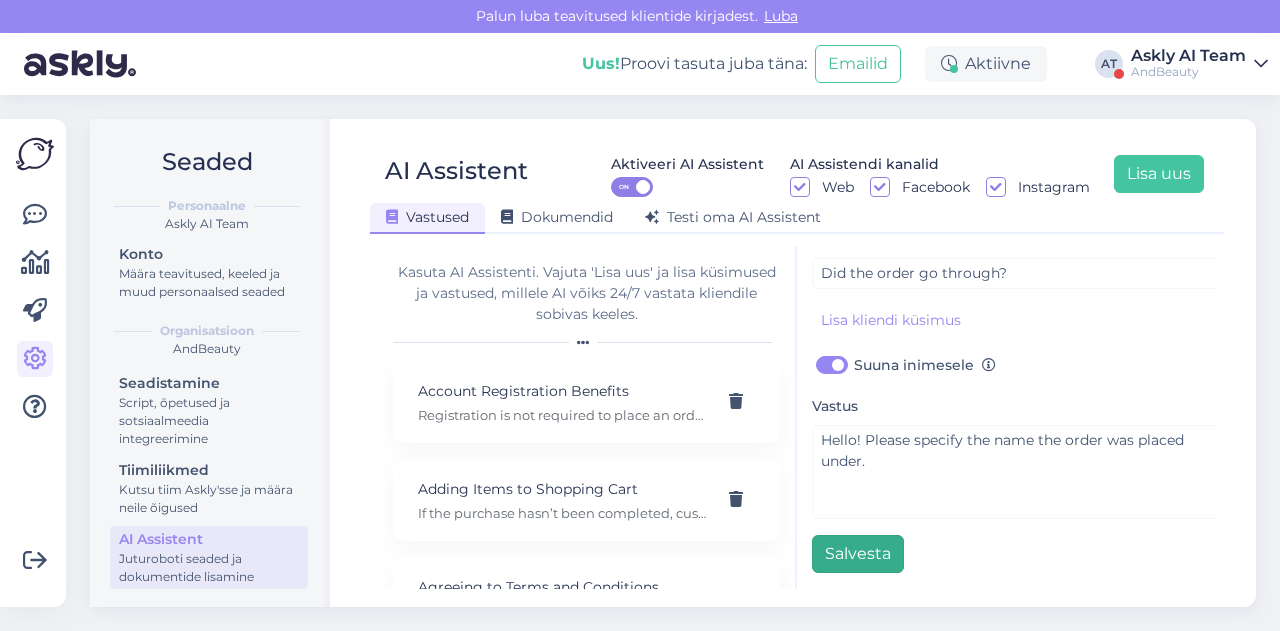 type on "Order status" 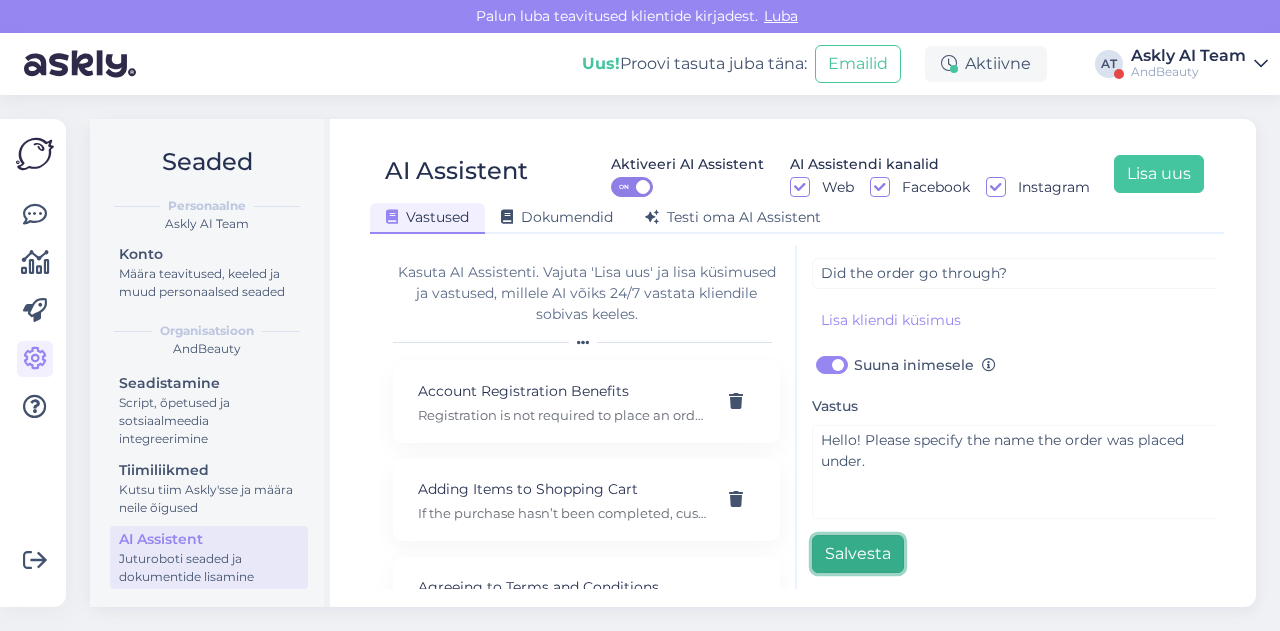 click on "Salvesta" at bounding box center [858, 554] 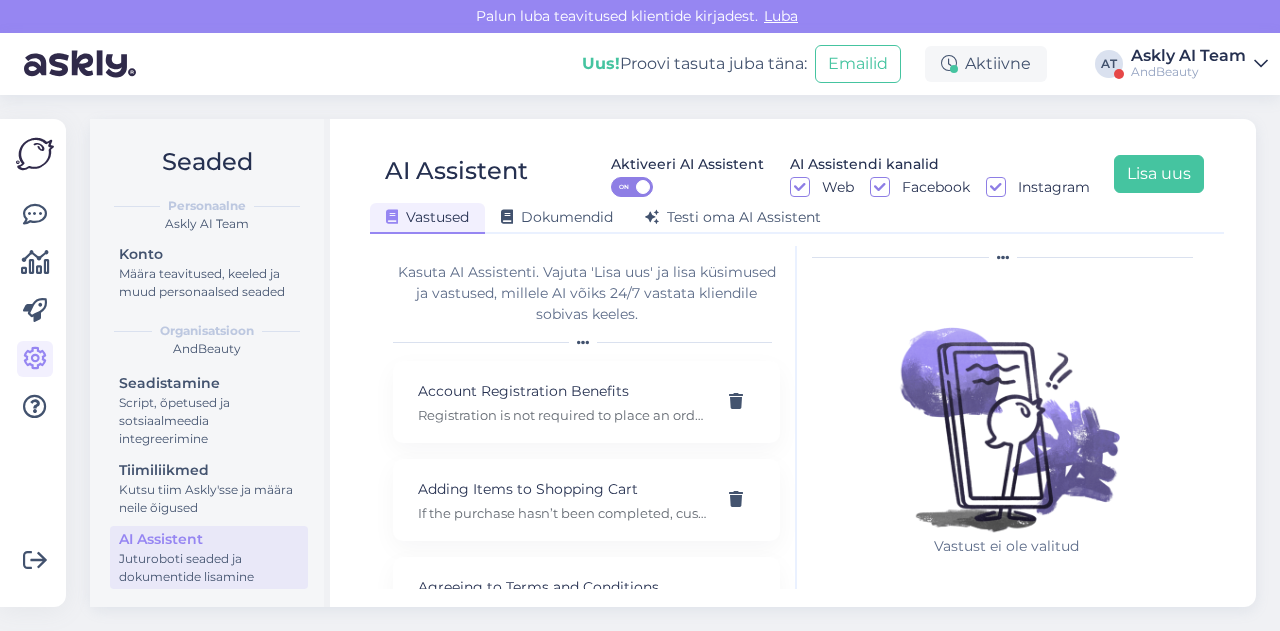 scroll, scrollTop: 0, scrollLeft: 0, axis: both 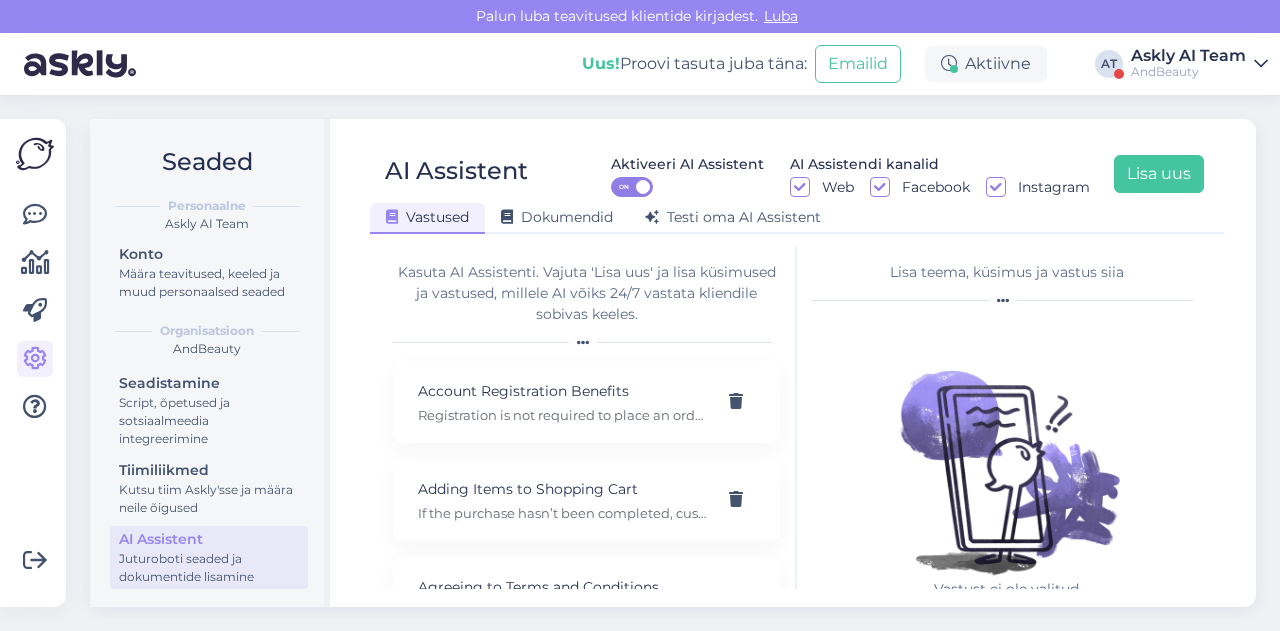 click on "Uus! Proovi tasuta juba täna: Emailid Aktiivne AT Askly AI Team AndBeauty" at bounding box center (640, 64) 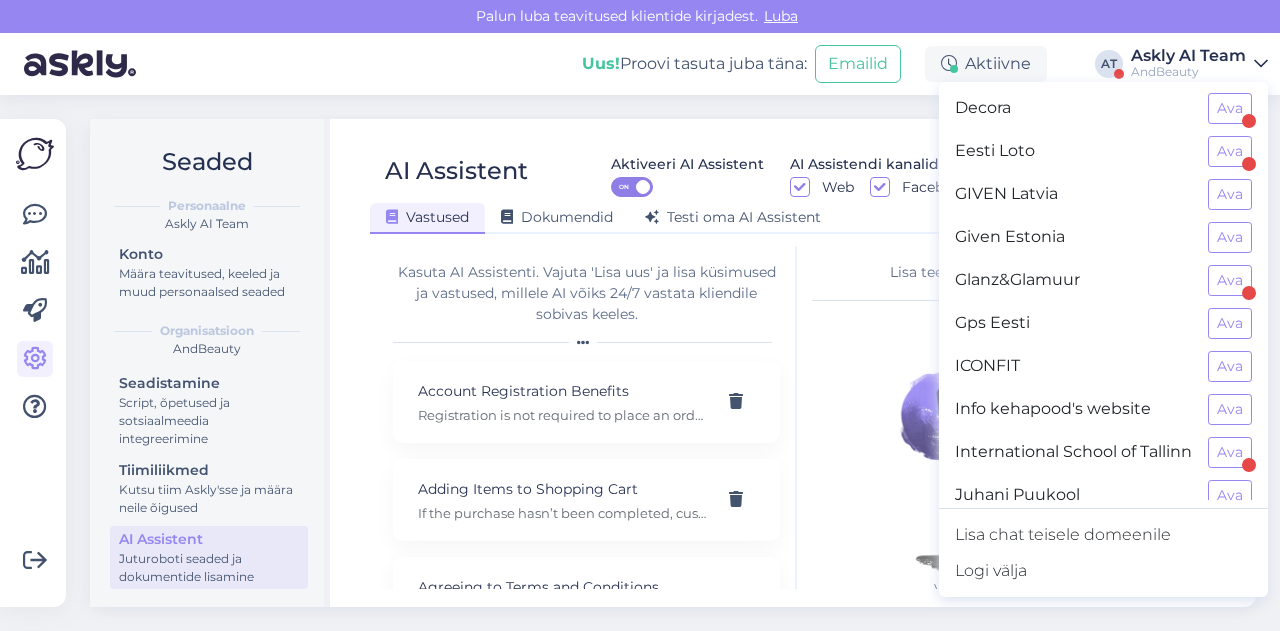scroll, scrollTop: 521, scrollLeft: 0, axis: vertical 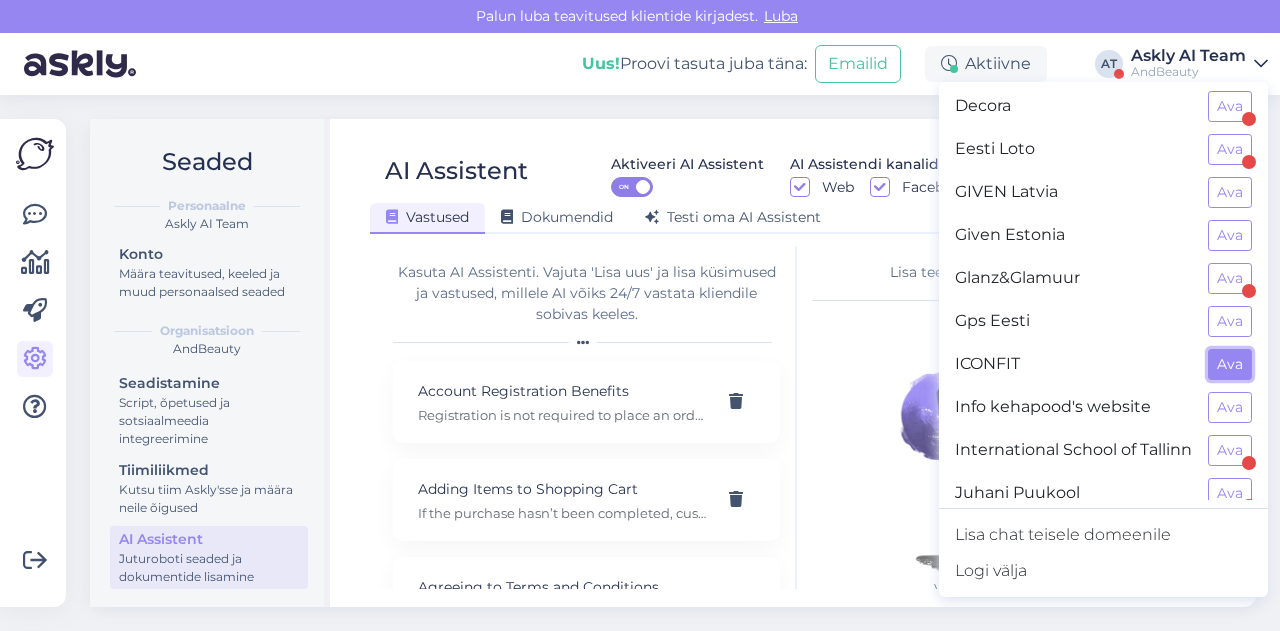 click on "Ava" at bounding box center [1230, 364] 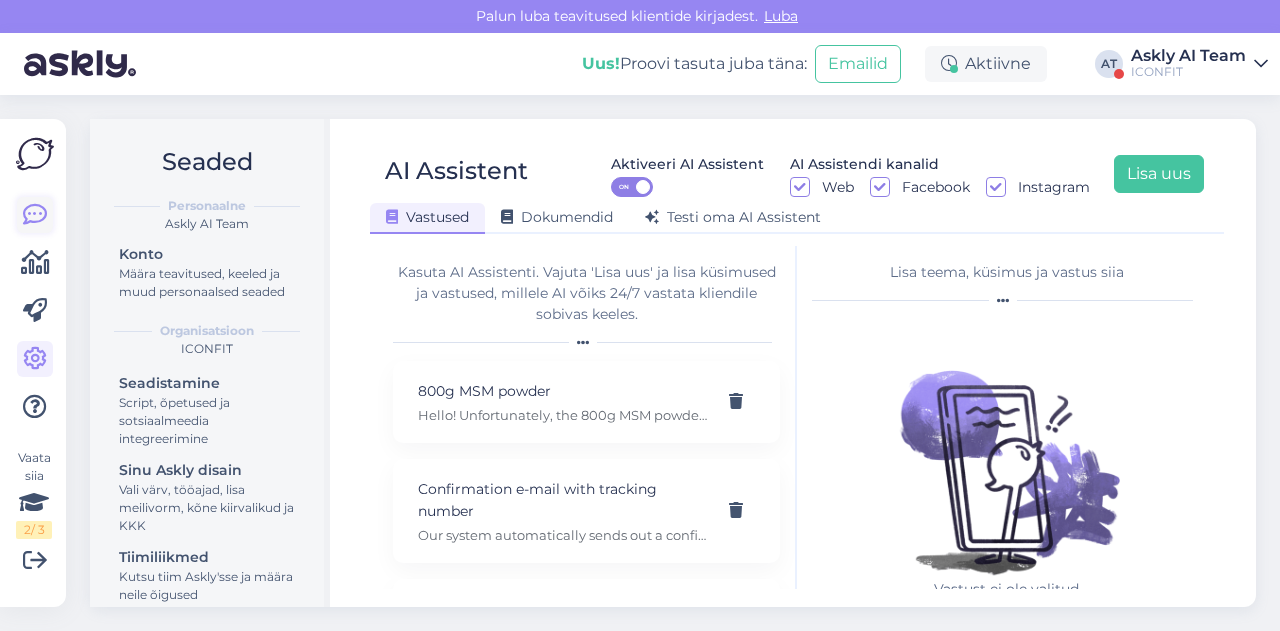 click at bounding box center [35, 215] 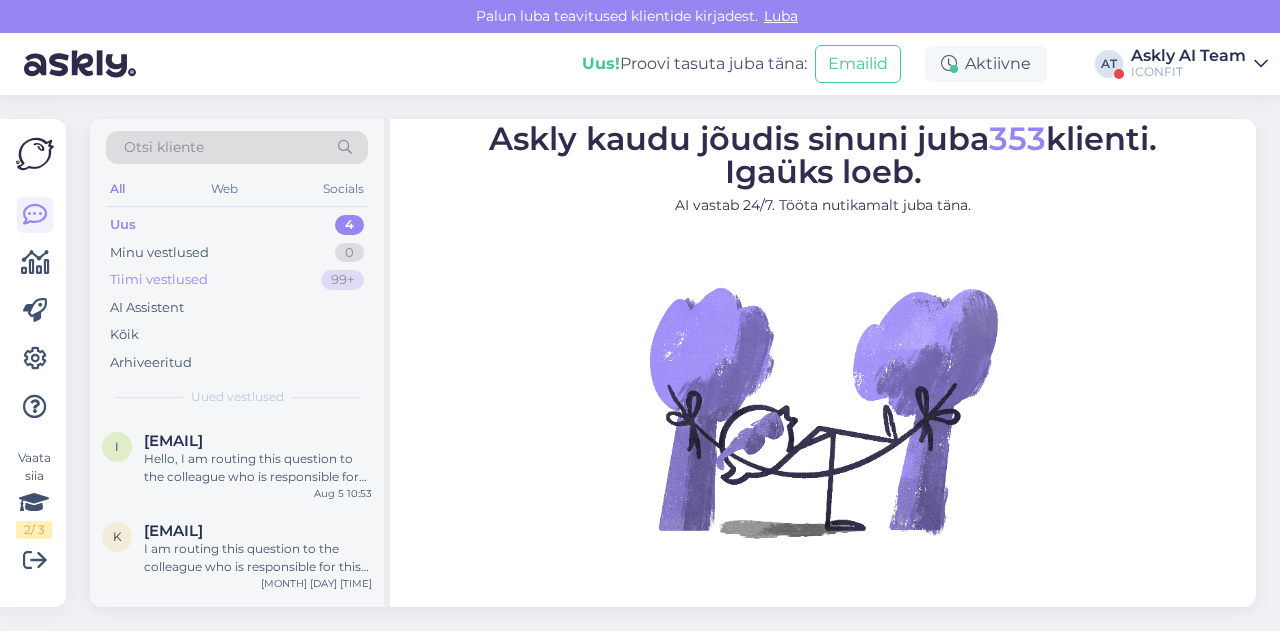 click on "Tiimi vestlused 99+" at bounding box center (237, 280) 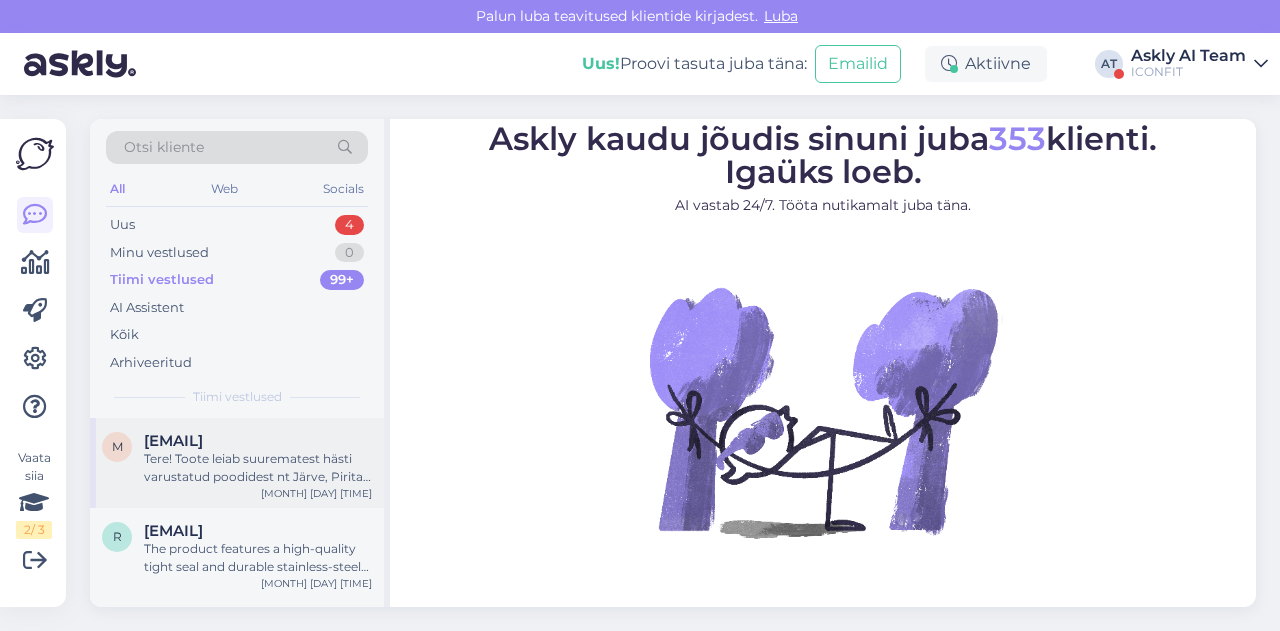 click on "Tere! Toote leiab suurematest hästi varustatud poodidest nt Järve, Pirita, Torupilli, Tondi Selverid." at bounding box center [258, 468] 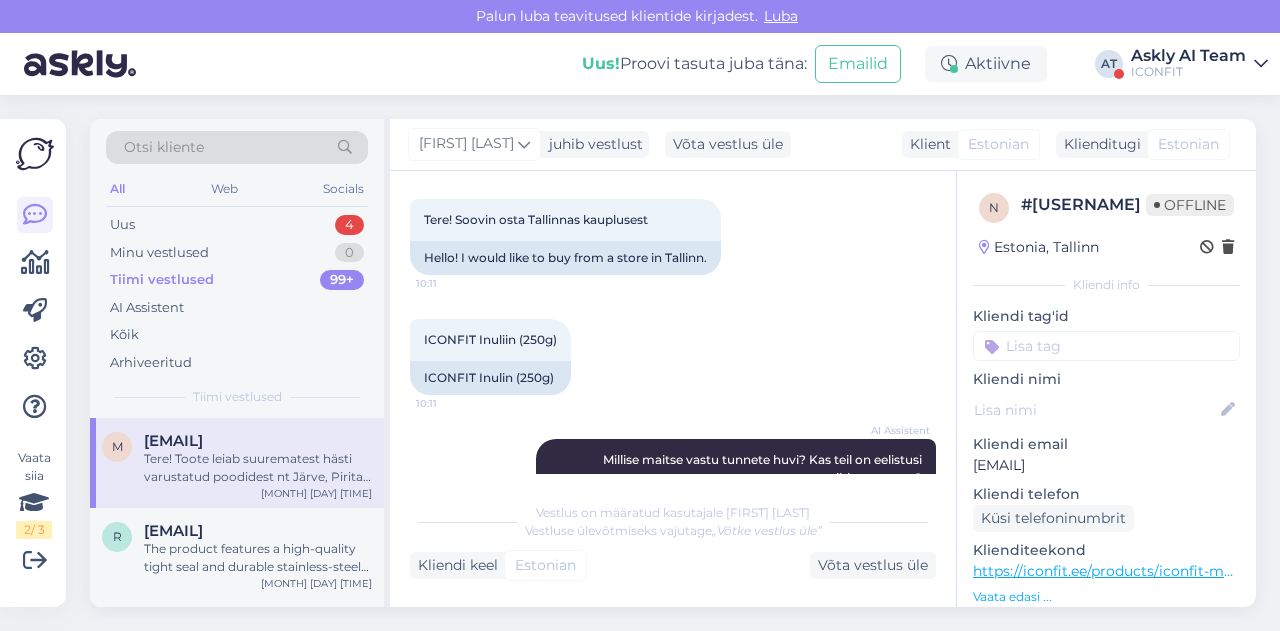 scroll, scrollTop: 100, scrollLeft: 0, axis: vertical 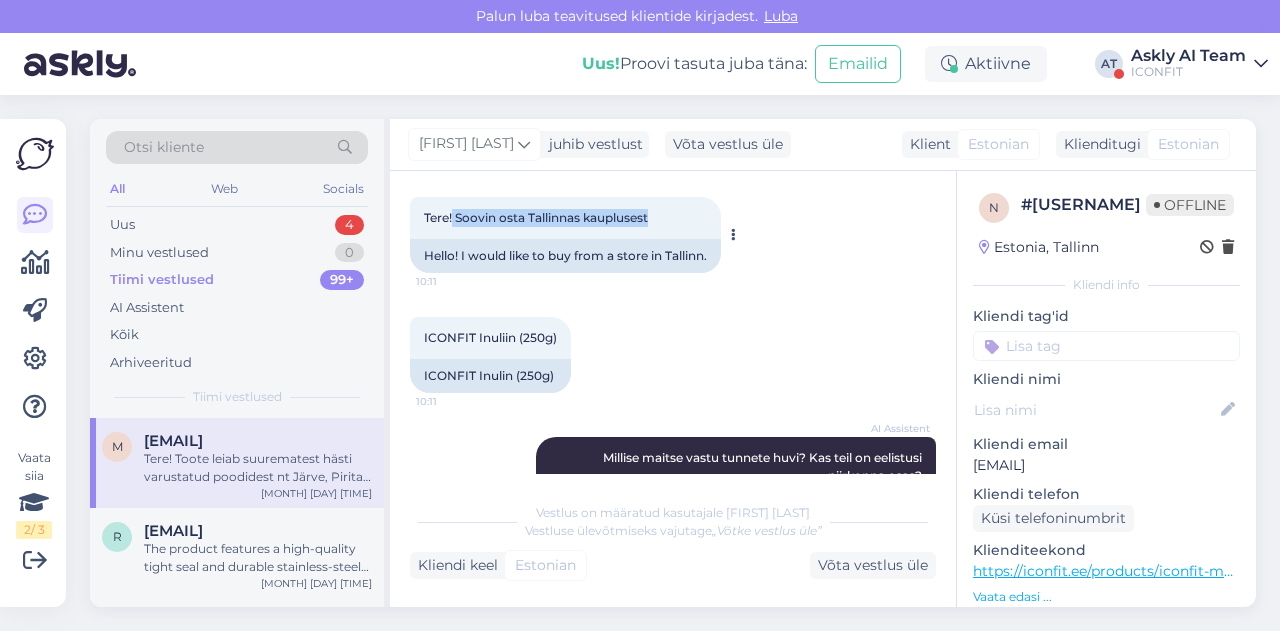 drag, startPoint x: 454, startPoint y: 213, endPoint x: 672, endPoint y: 211, distance: 218.00917 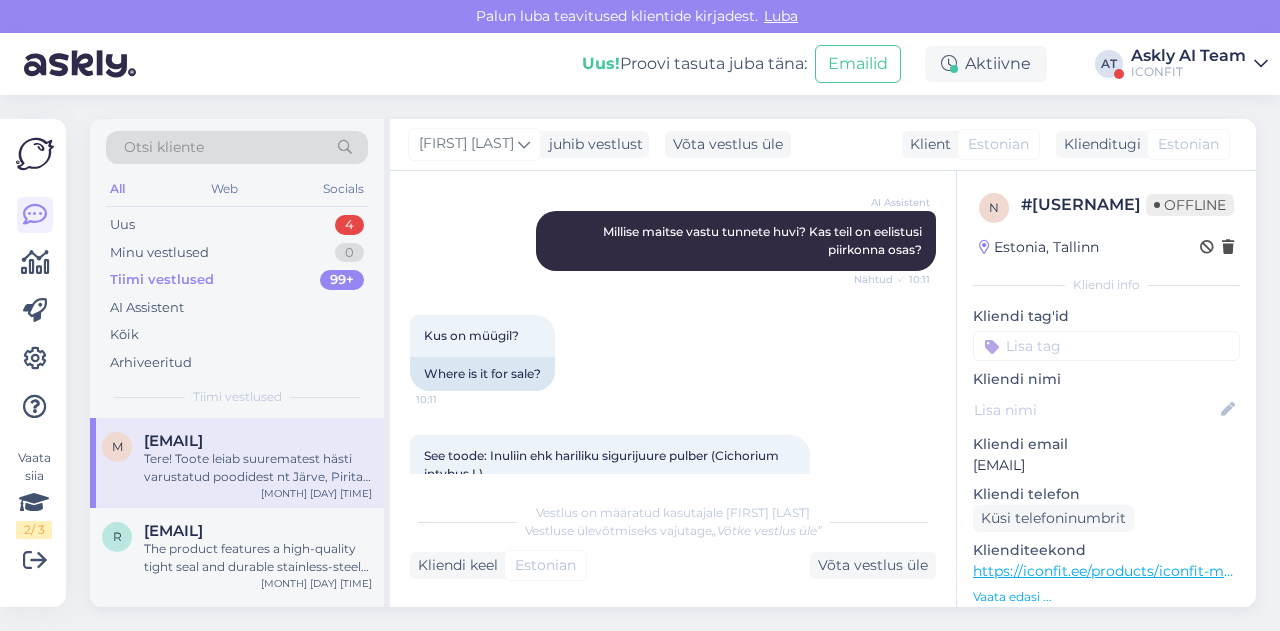 scroll, scrollTop: 366, scrollLeft: 0, axis: vertical 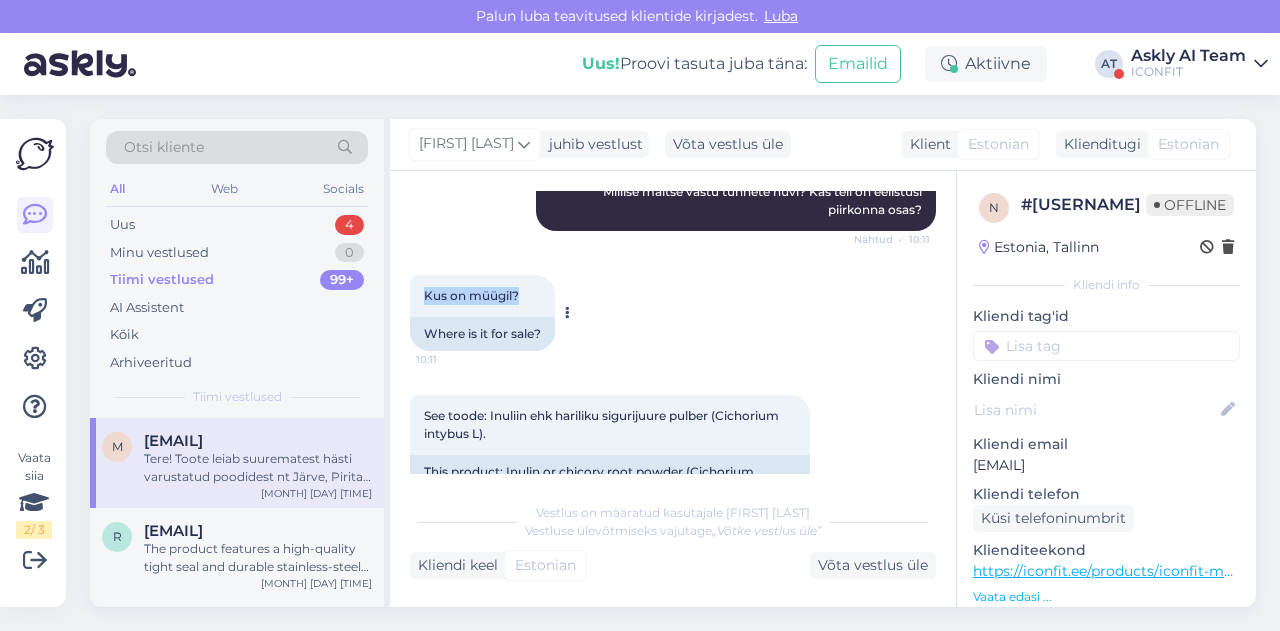 drag, startPoint x: 417, startPoint y: 297, endPoint x: 544, endPoint y: 296, distance: 127.00394 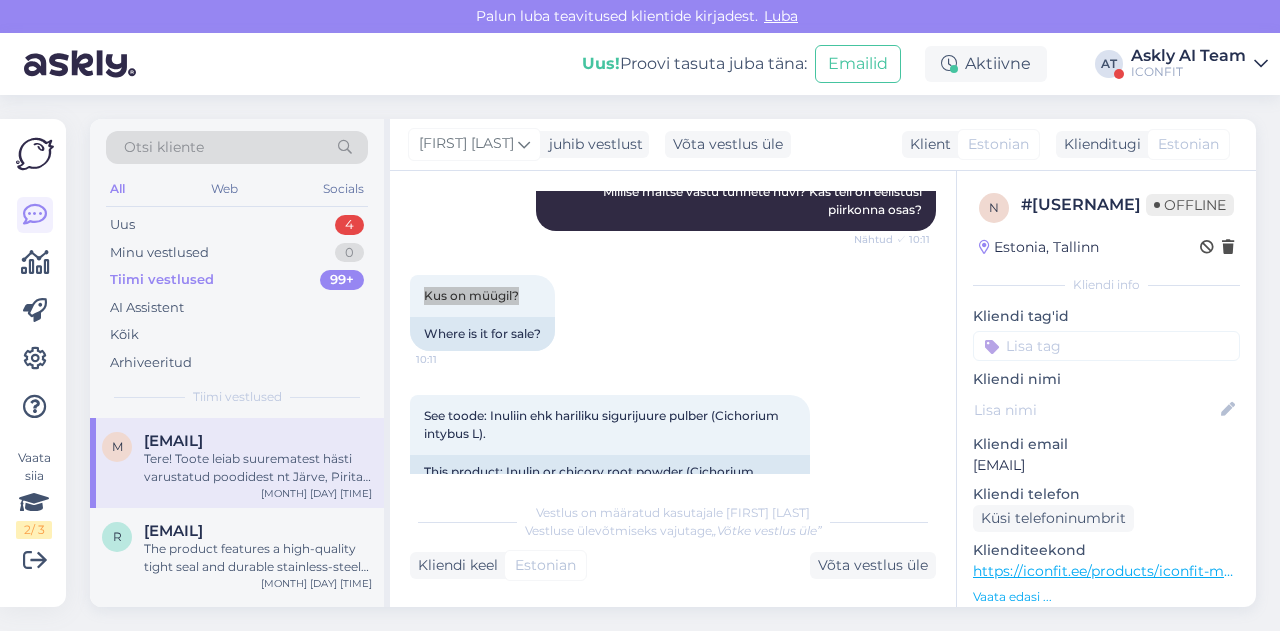 scroll, scrollTop: 524, scrollLeft: 0, axis: vertical 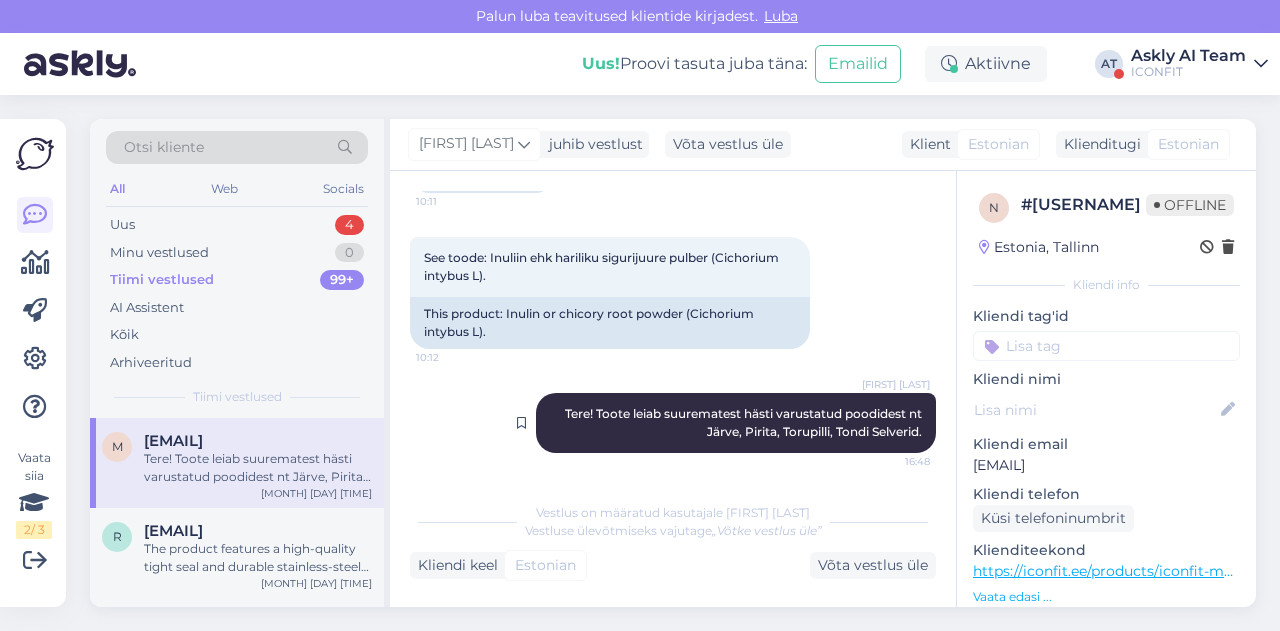 drag, startPoint x: 539, startPoint y: 411, endPoint x: 914, endPoint y: 435, distance: 375.7672 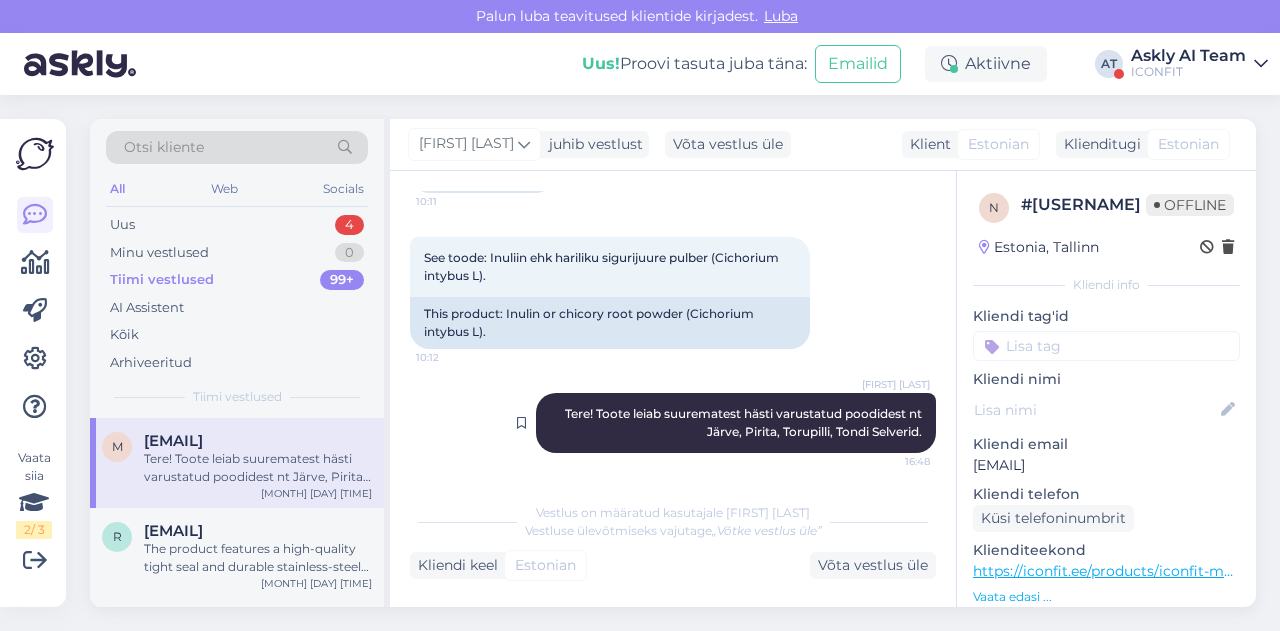 click on "[PERSON_NAME] Tere! Toote leiab suurematest hästi varustatud poodidest nt Järve, Pirita, Torupilli, Tondi Selverid. [TIME]" at bounding box center (736, 423) 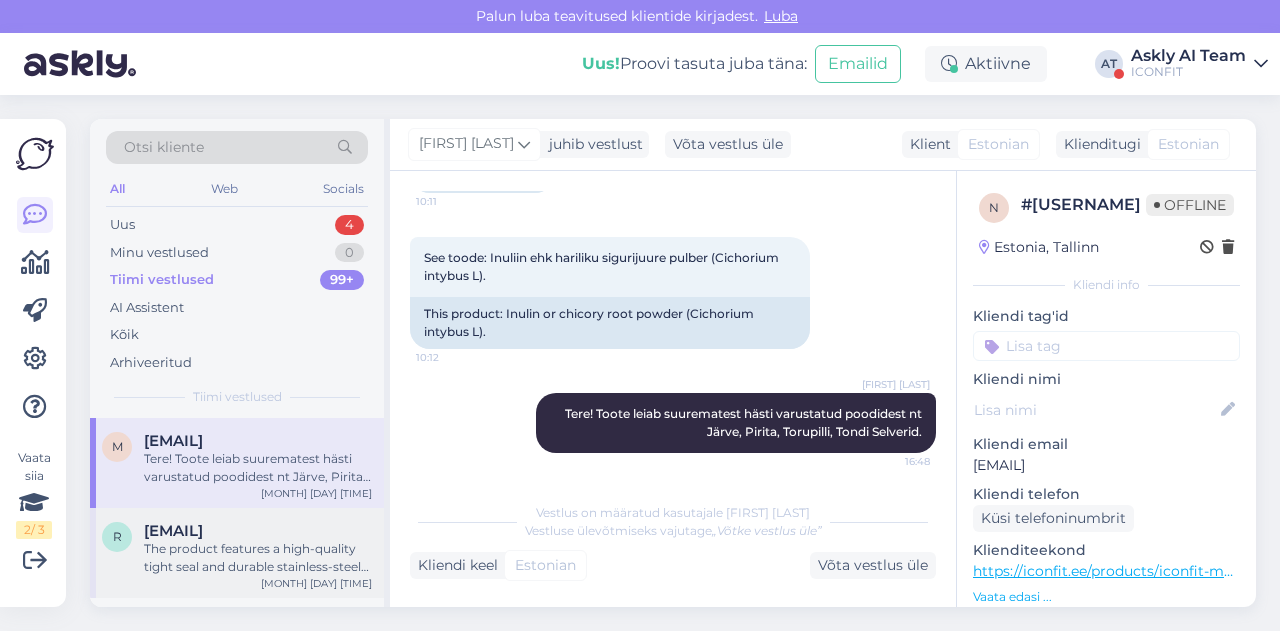 click on "The product features a high-quality tight seal and durable stainless-steel construction, making it dishwasher safe. Tips for dishwasher use: Remove the silicone gasket and sieve before washing to ensure they are cleaned thoroughly. Use a gentle cycle and avoid harsh detergents that might dull the finish over time (as with many stainless-steel products). If you want to preserve its silky-smooth exterior longer, hand-washing with mild soap is always the best option." at bounding box center (258, 558) 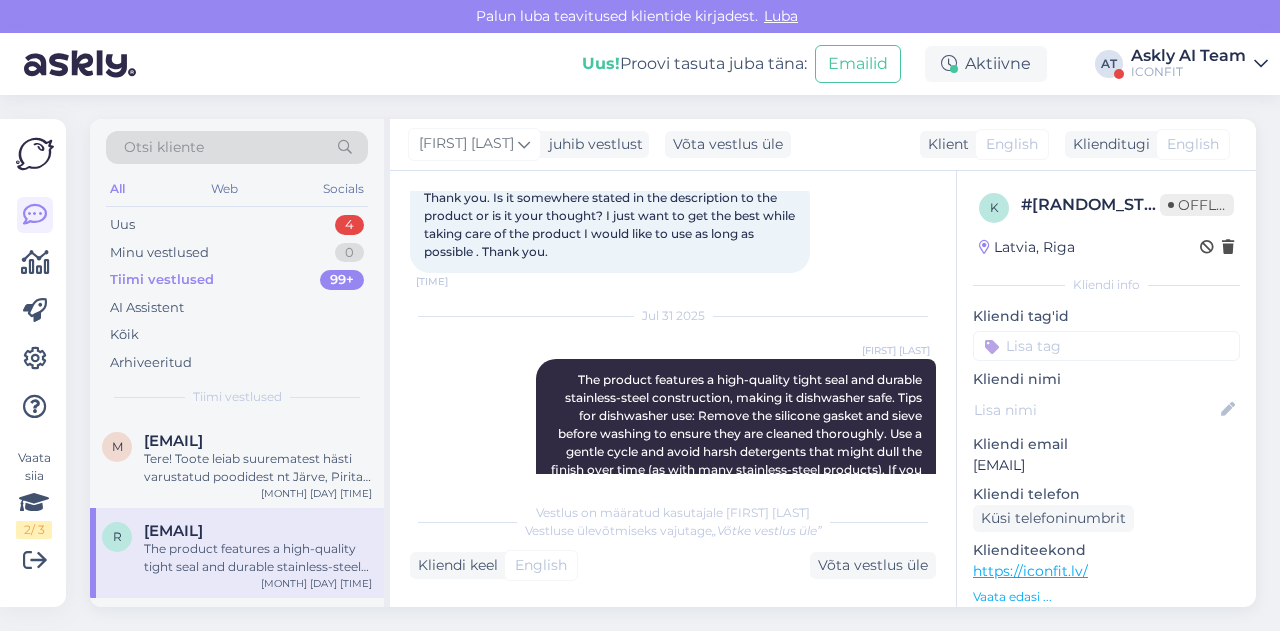 scroll, scrollTop: 662, scrollLeft: 0, axis: vertical 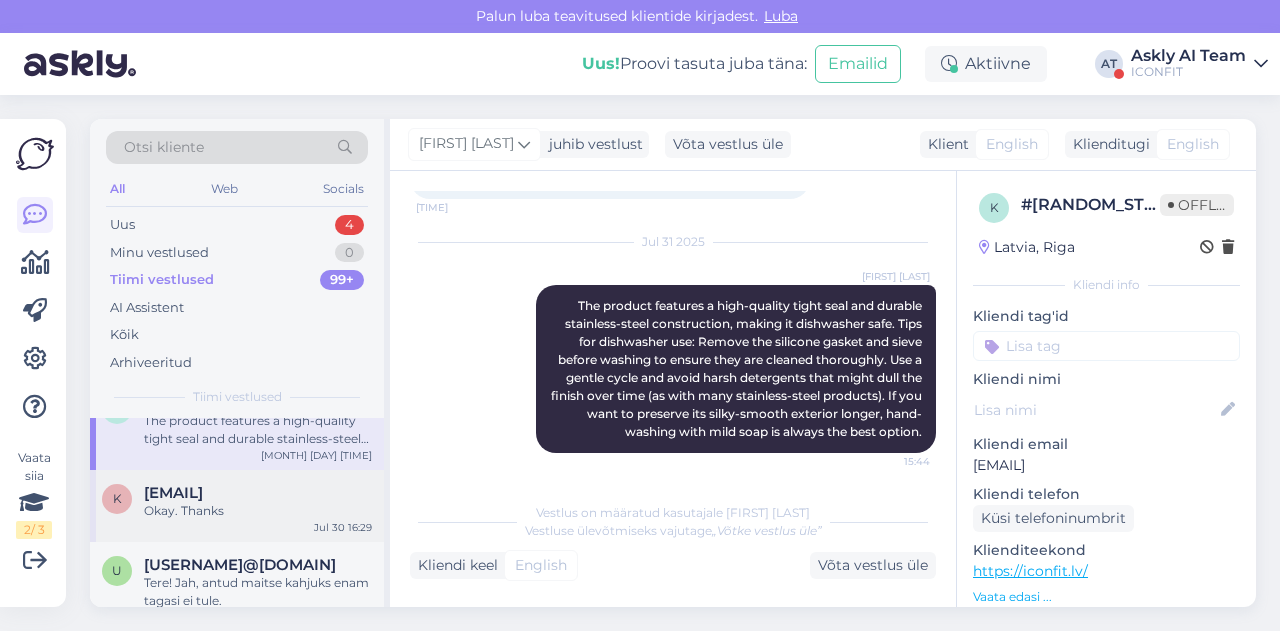 click on "[EMAIL] Okay. Thanks [MONTH] [DAY] [TIME]" at bounding box center [237, 506] 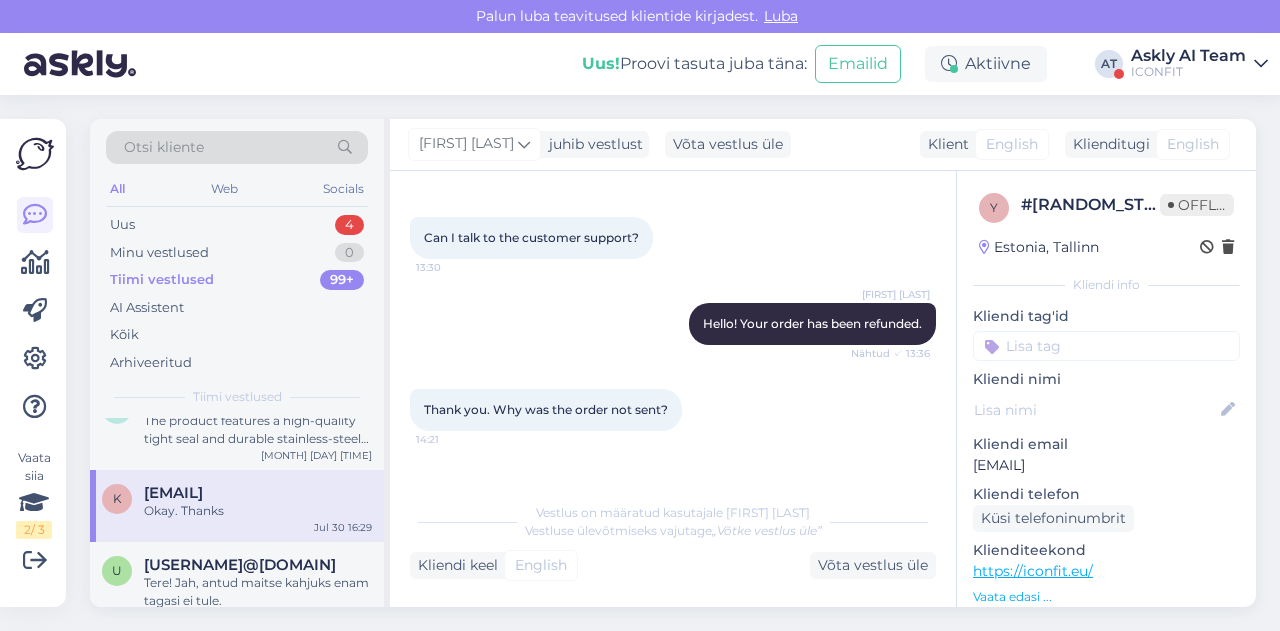 scroll, scrollTop: 500, scrollLeft: 0, axis: vertical 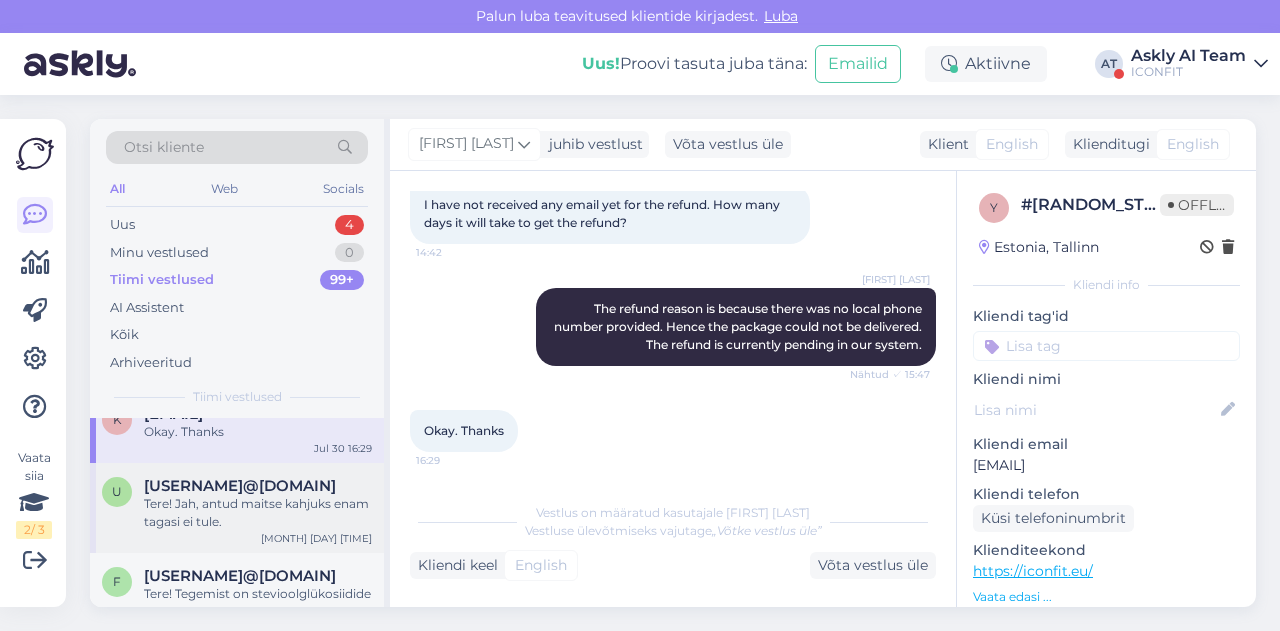 click on "[USERNAME]@[DOMAIN]" at bounding box center [240, 486] 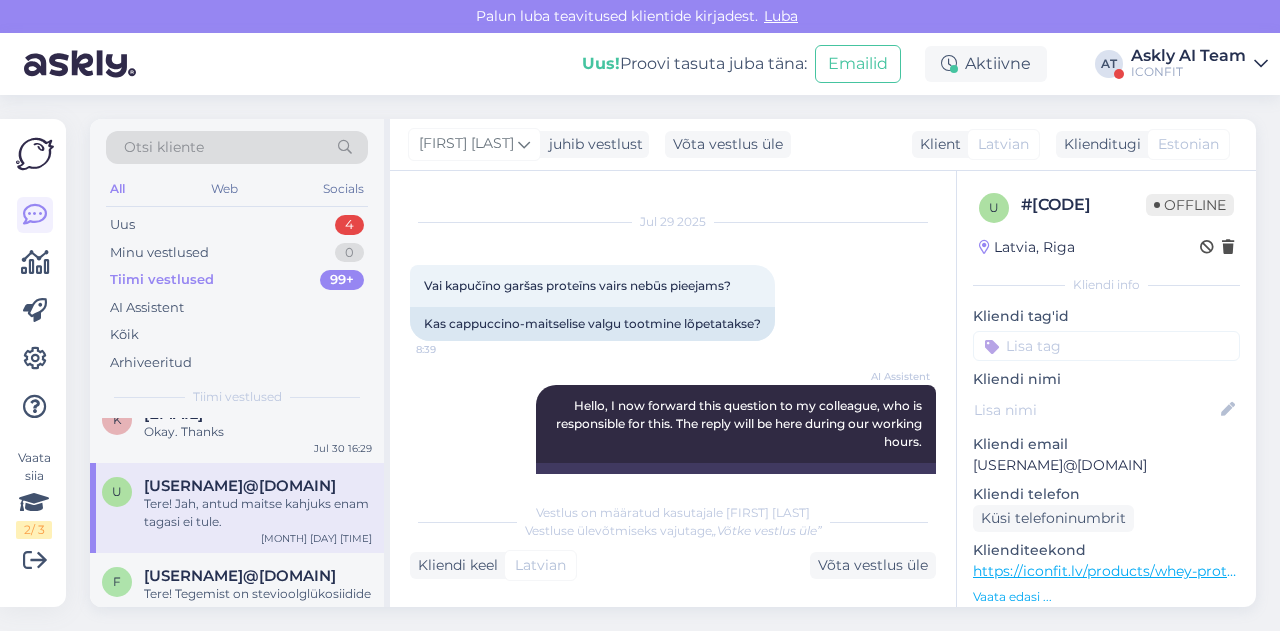 scroll, scrollTop: 34, scrollLeft: 0, axis: vertical 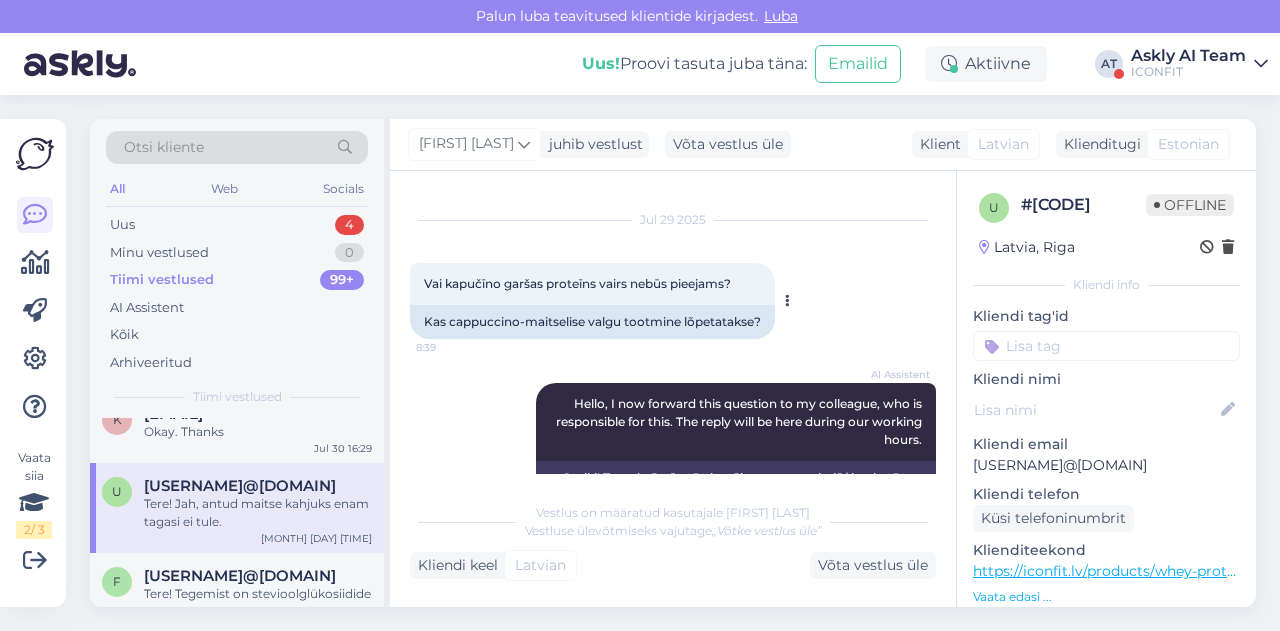 drag, startPoint x: 424, startPoint y: 321, endPoint x: 725, endPoint y: 312, distance: 301.13452 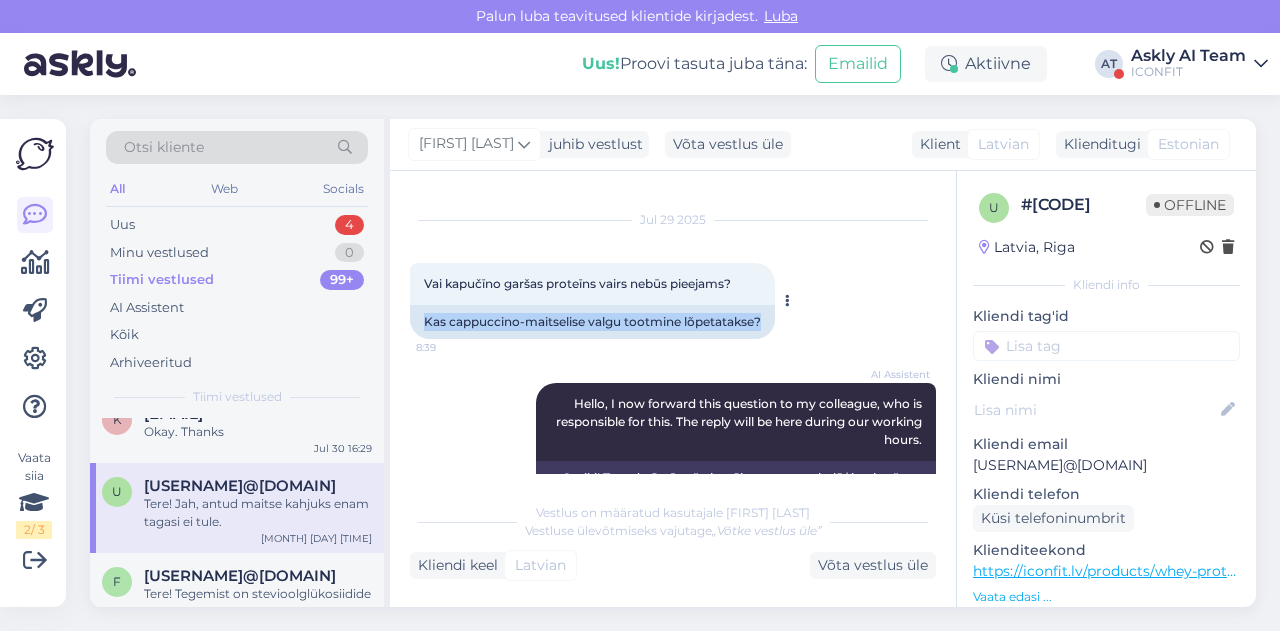 drag, startPoint x: 424, startPoint y: 319, endPoint x: 770, endPoint y: 315, distance: 346.02313 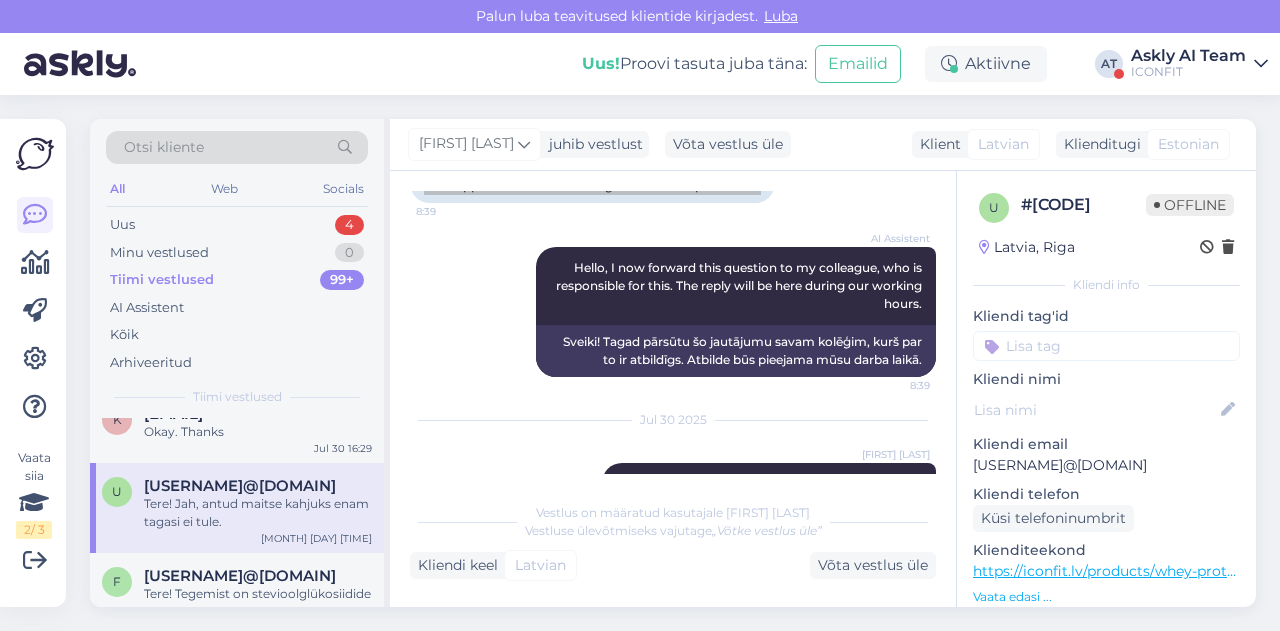 scroll, scrollTop: 256, scrollLeft: 0, axis: vertical 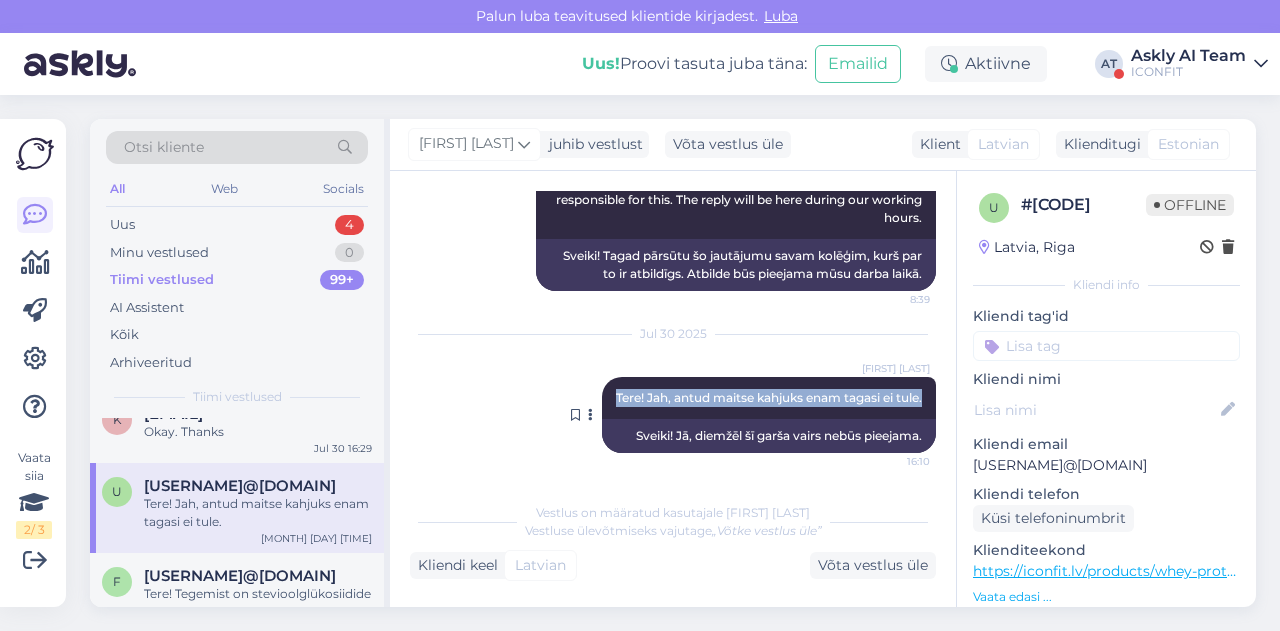 drag, startPoint x: 586, startPoint y: 400, endPoint x: 905, endPoint y: 400, distance: 319 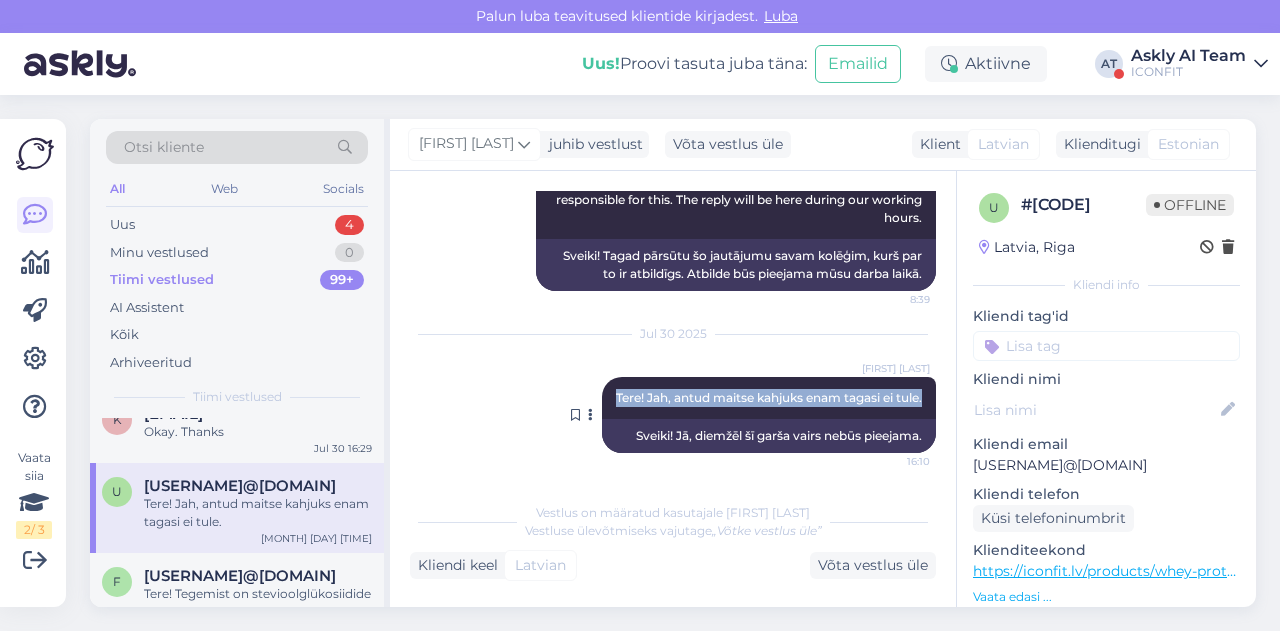 click on "[PERSON_NAME] Tere! Jah, antud maitse kahjuks enam tagasi ei tule. [TIME]" at bounding box center [769, 398] 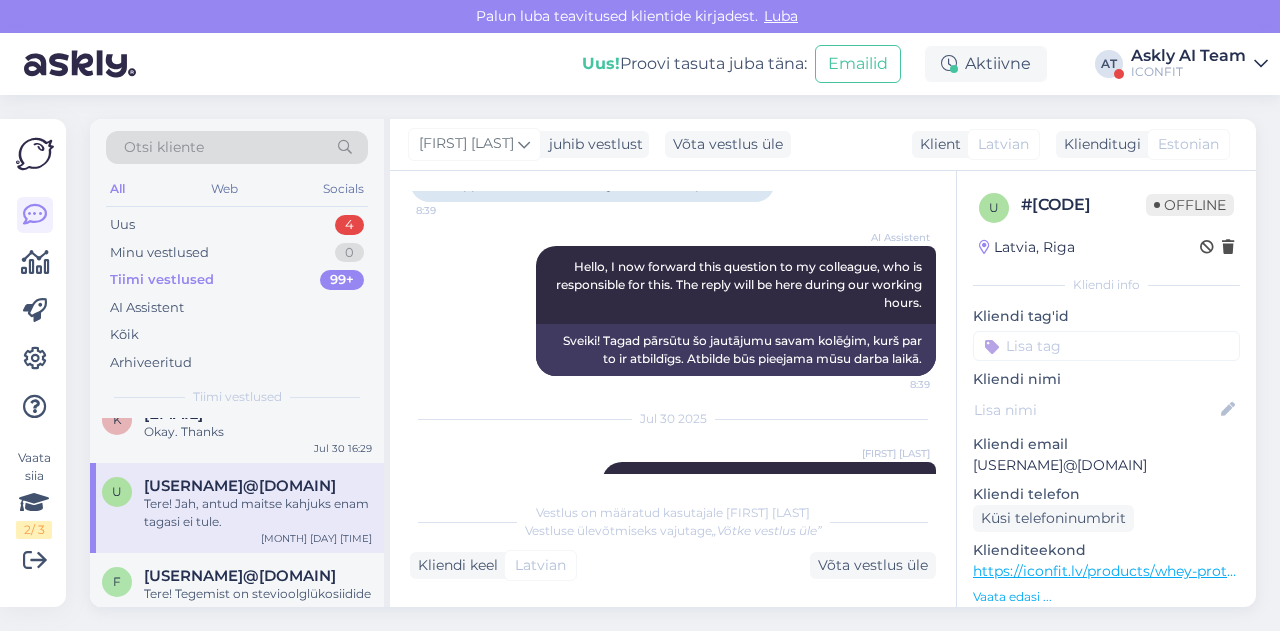 scroll, scrollTop: 256, scrollLeft: 0, axis: vertical 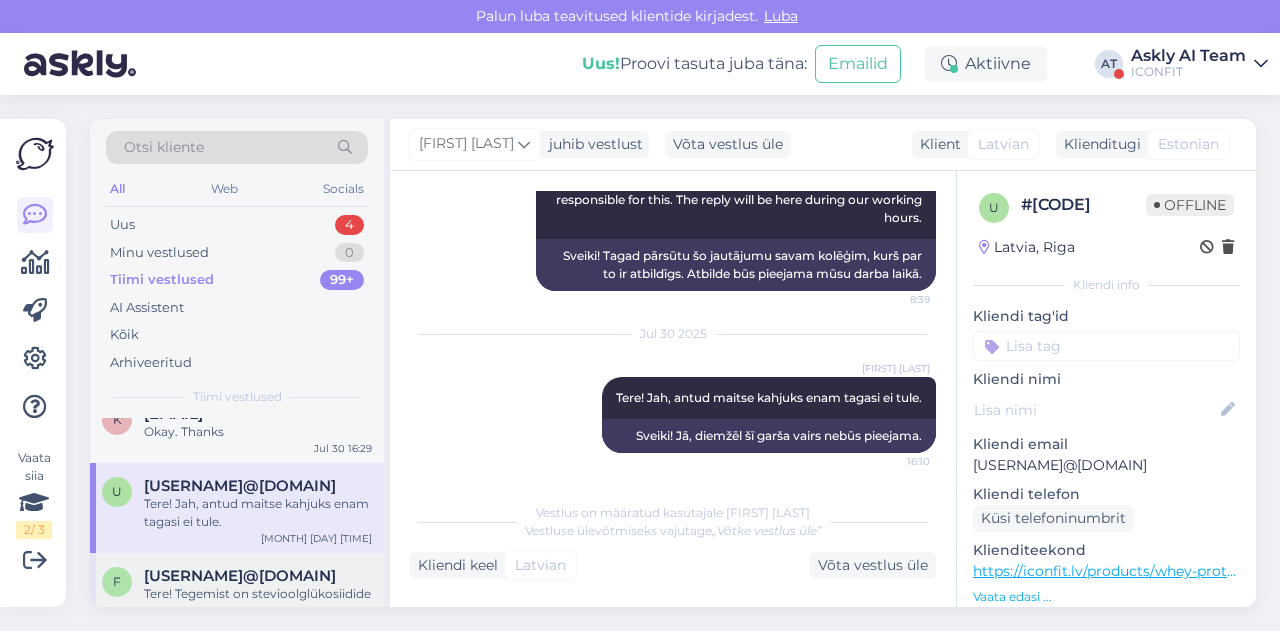 click on "Tere! Tegemist on stevioolglükosiidide seguga, mille puhasstevioolglükosiidide sisaldus on vähemalt 95%. Rebaudioside A on domineeriv komponent." at bounding box center [258, 603] 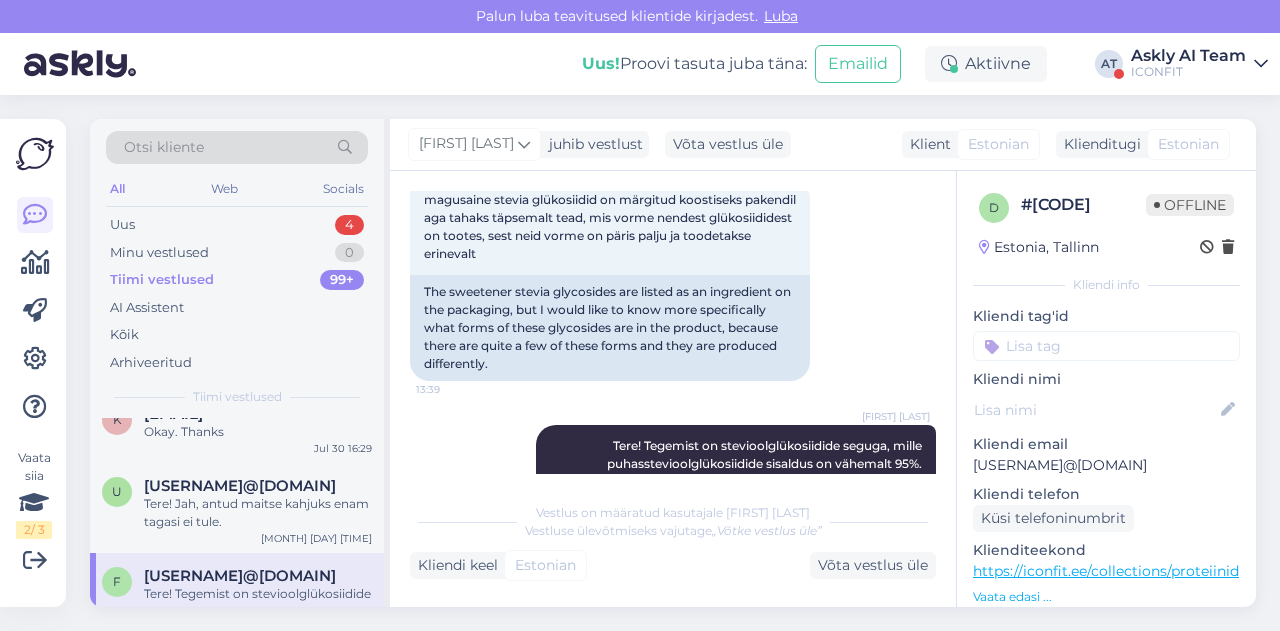 scroll, scrollTop: 324, scrollLeft: 0, axis: vertical 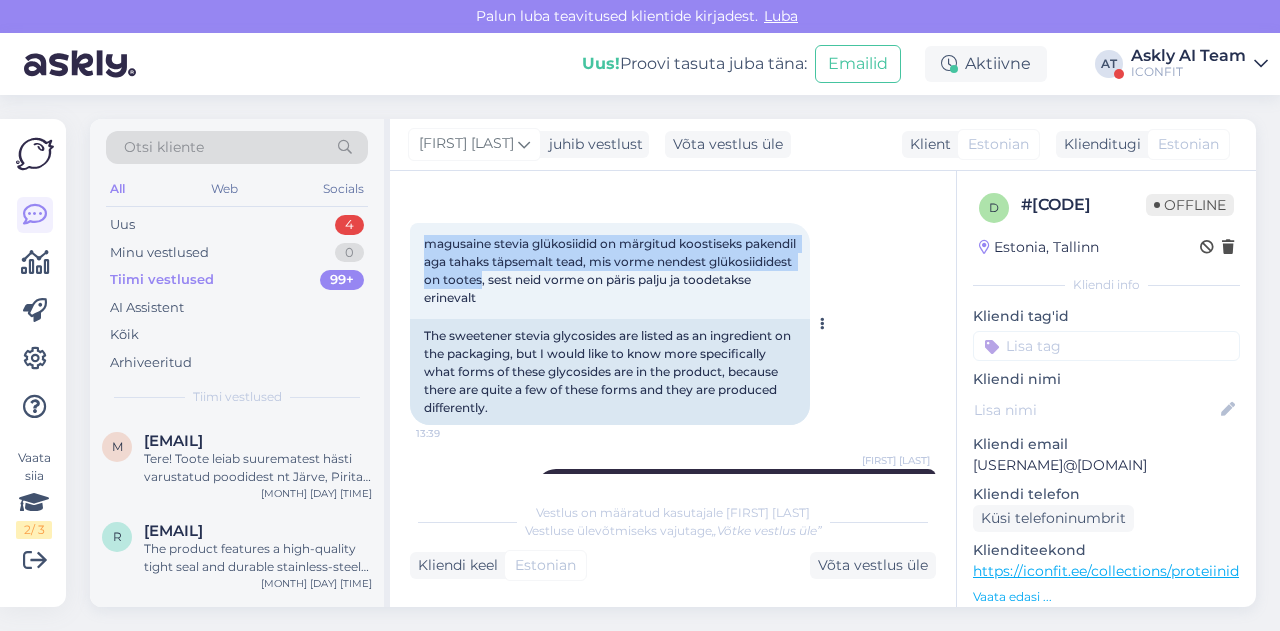 drag, startPoint x: 424, startPoint y: 258, endPoint x: 569, endPoint y: 296, distance: 149.89664 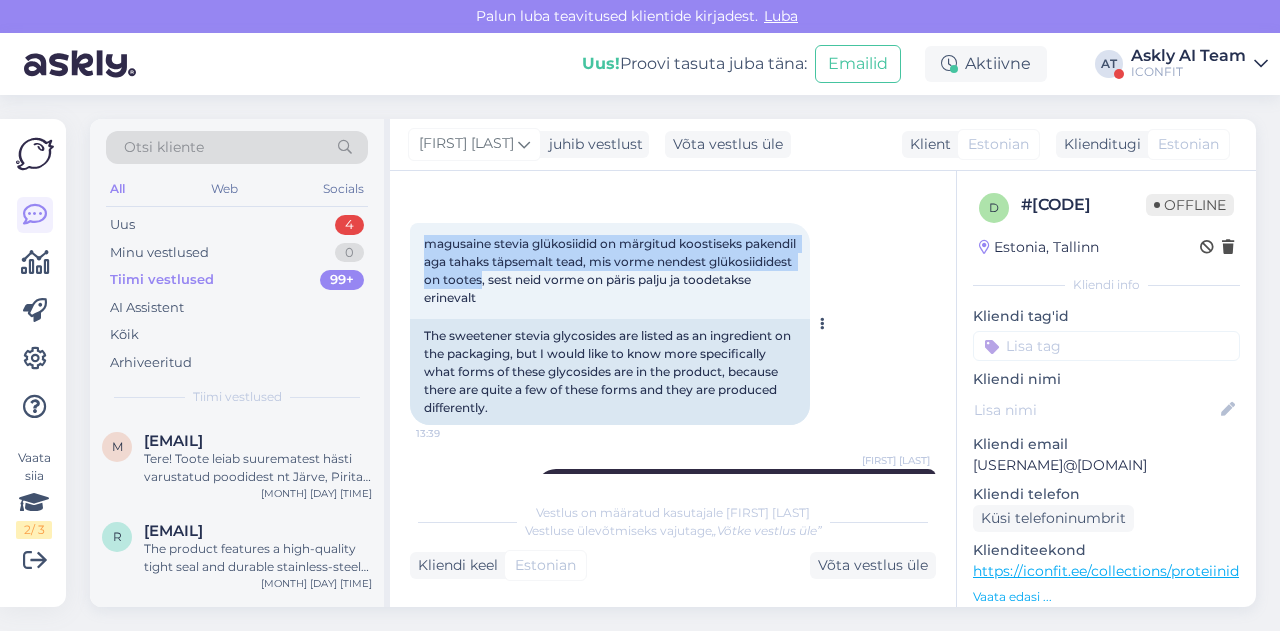 click on "magusaine stevia glükosiidid on märgitud koostiseks pakendil aga tahaks täpsemalt tead, mis vorme nendest glükosiididest on tootes, sest neid vorme on päris palju ja toodetakse erinevalt" at bounding box center [611, 270] 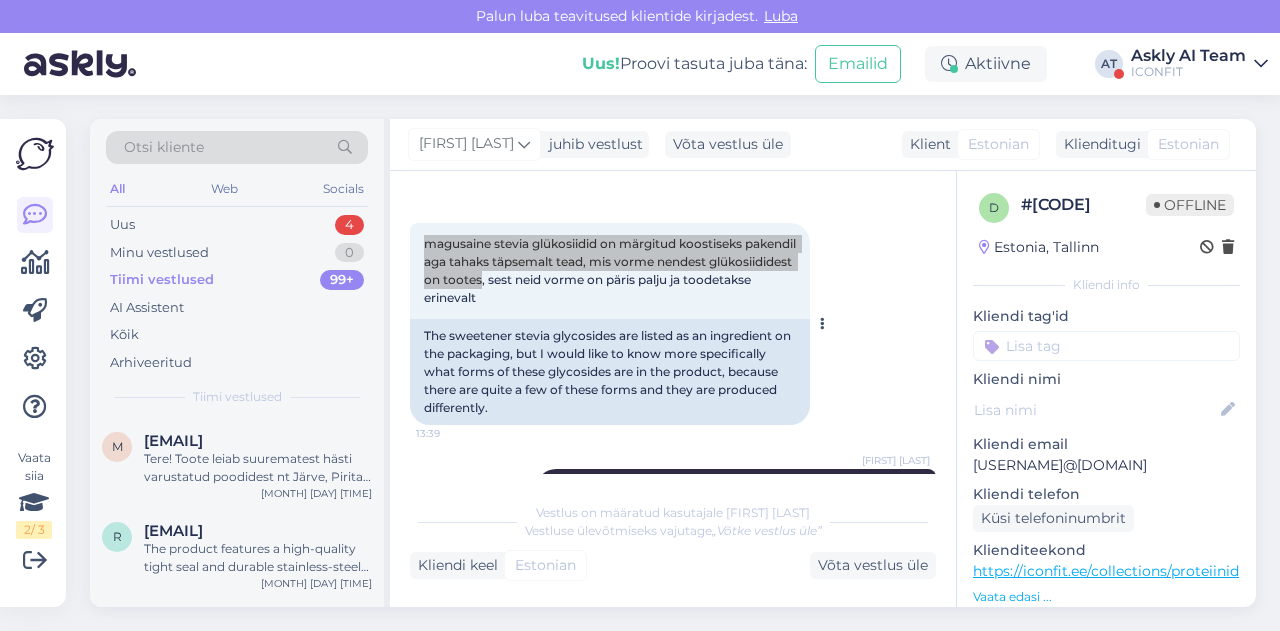 scroll, scrollTop: 324, scrollLeft: 0, axis: vertical 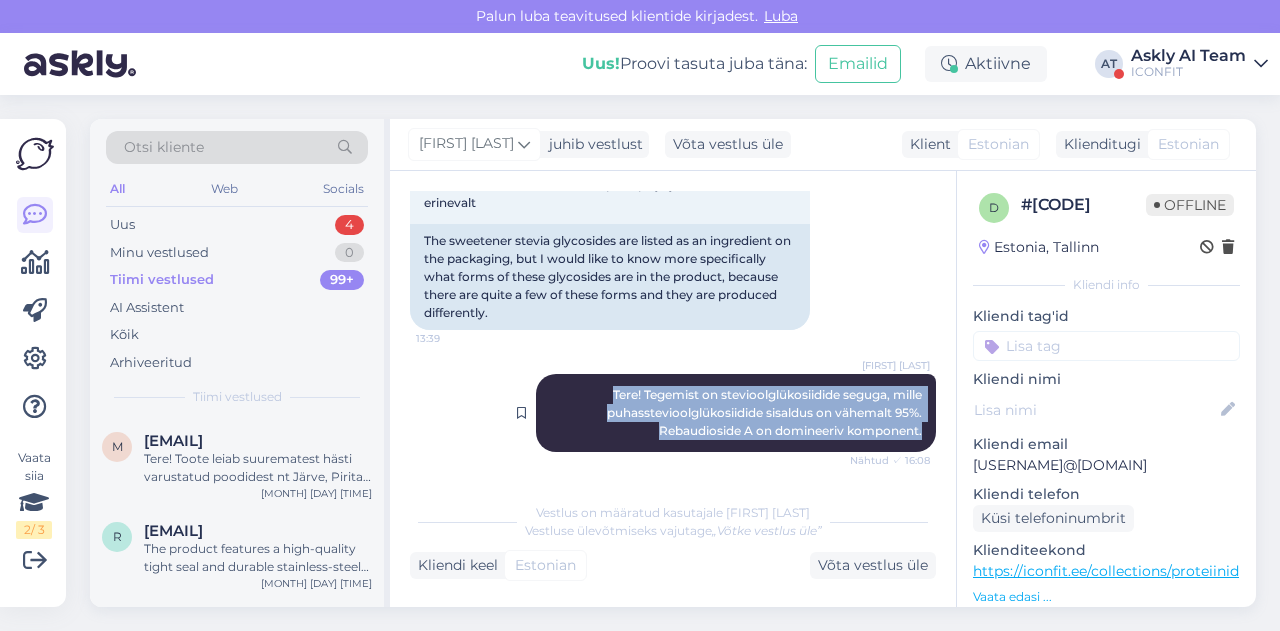 drag, startPoint x: 573, startPoint y: 397, endPoint x: 913, endPoint y: 433, distance: 341.90057 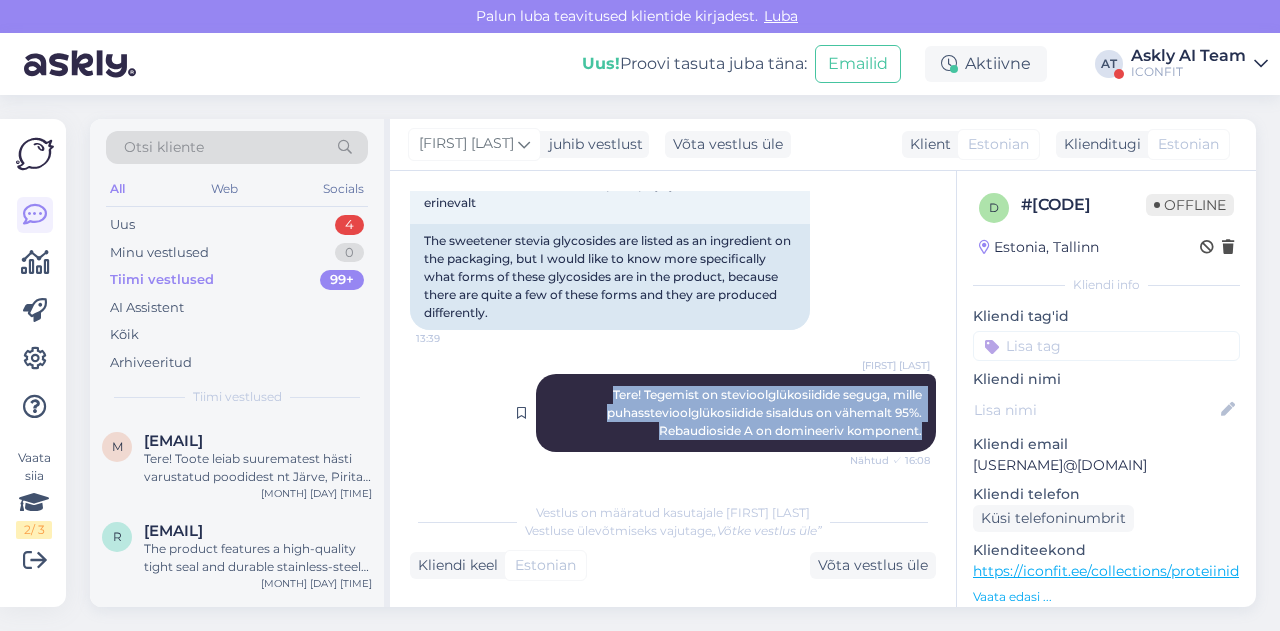 click on "[FIRST] [LAST] Tere! Tegemist on stevioolglükosiidide seguga, mille puhasstevioolglükosiidide sisaldus on vähemalt 95%. Rebaudioside A on domineeriv komponent. Nähtud ✓ [TIME]" at bounding box center [736, 413] 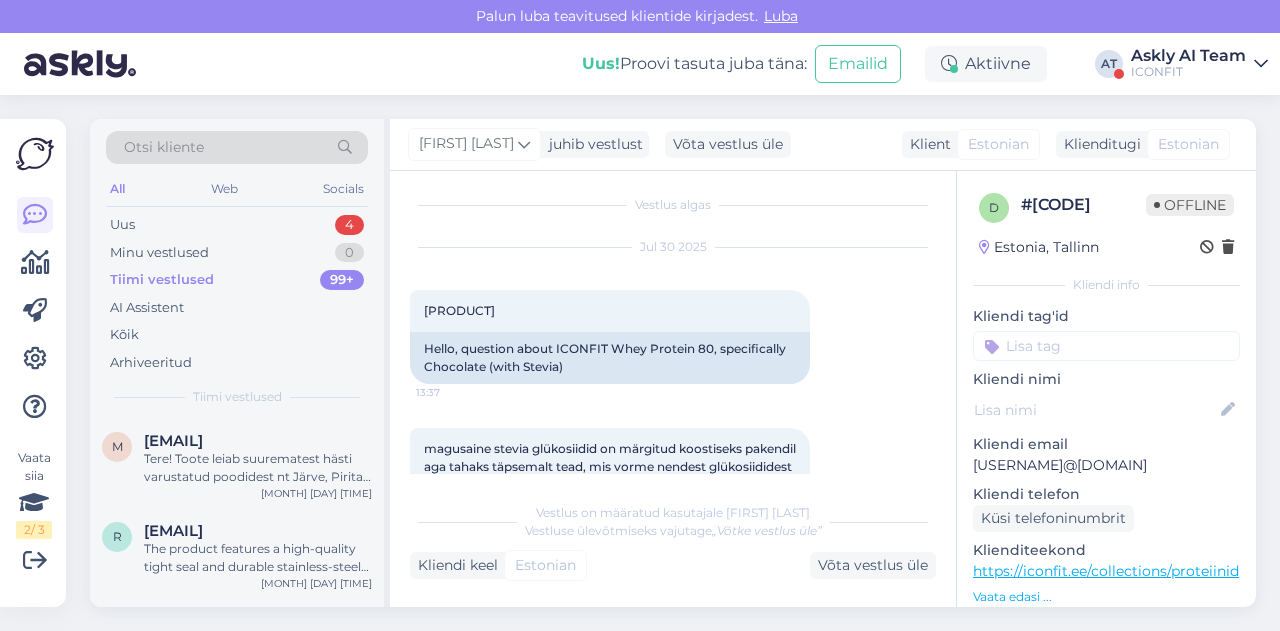 scroll, scrollTop: 8, scrollLeft: 0, axis: vertical 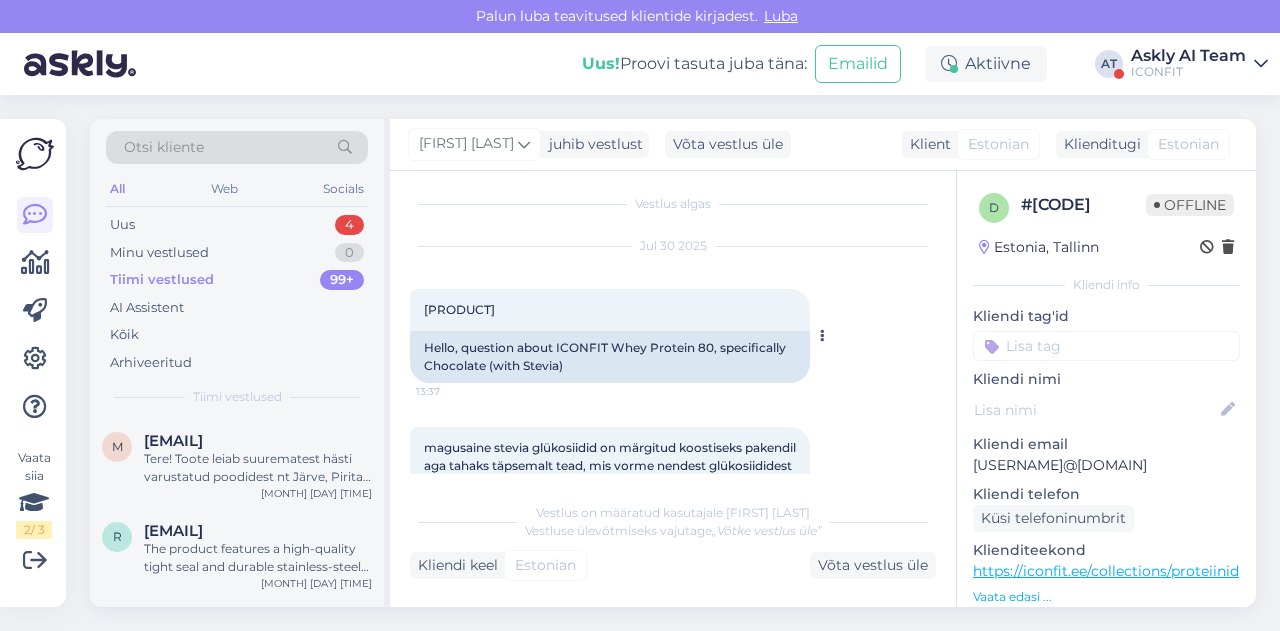 drag, startPoint x: 456, startPoint y: 309, endPoint x: 606, endPoint y: 337, distance: 152.59096 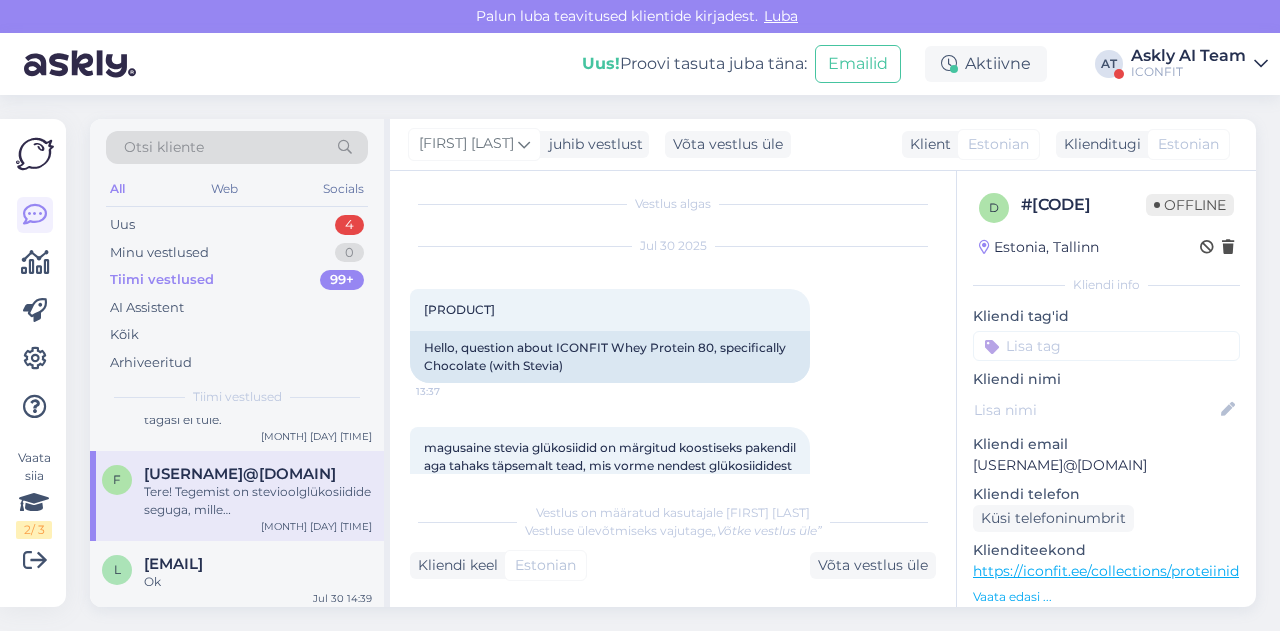 scroll, scrollTop: 384, scrollLeft: 0, axis: vertical 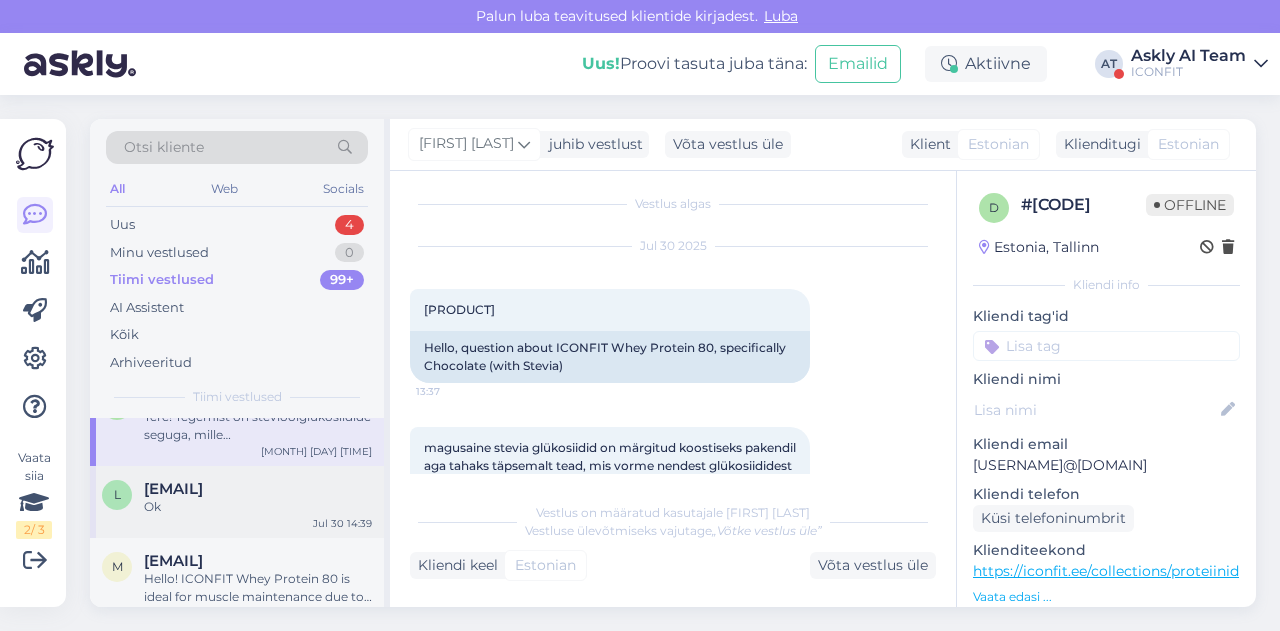 click on "Ok" at bounding box center (258, 507) 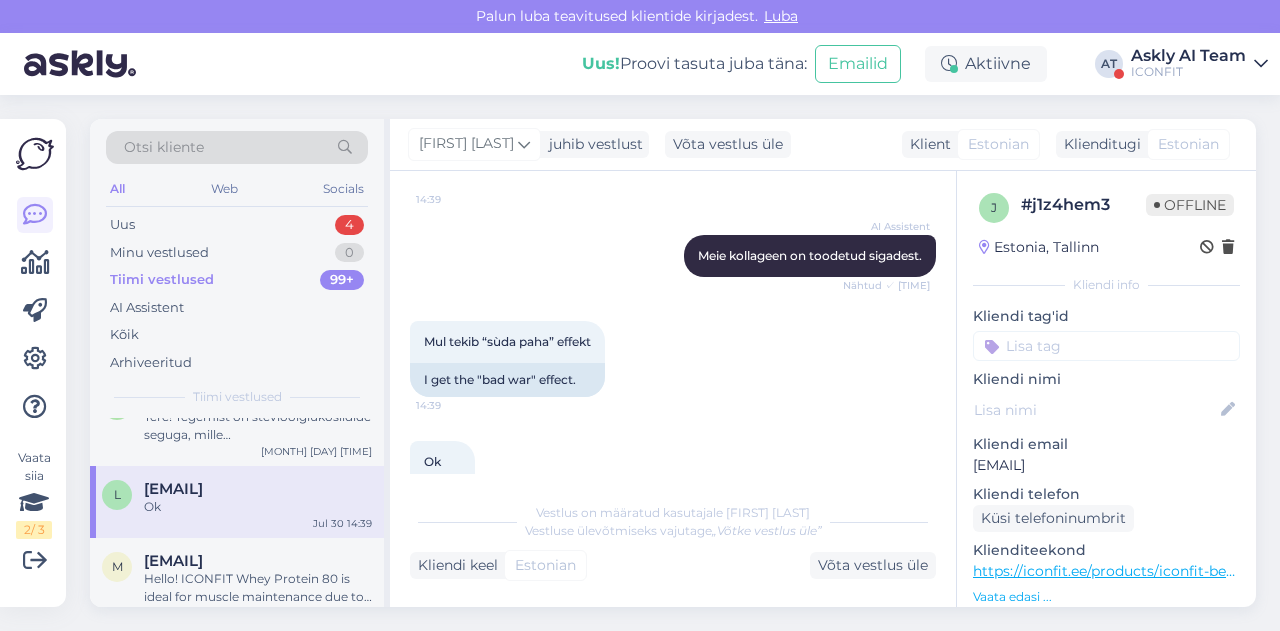 scroll, scrollTop: 524, scrollLeft: 0, axis: vertical 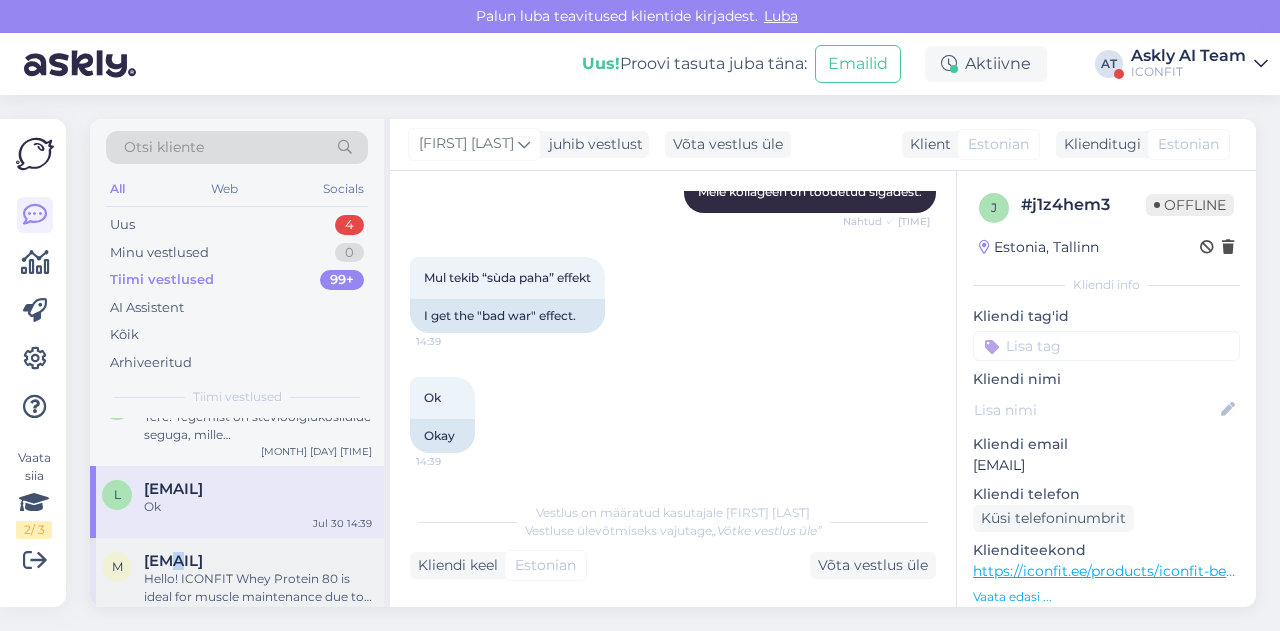 drag, startPoint x: 268, startPoint y: 564, endPoint x: 178, endPoint y: 564, distance: 90 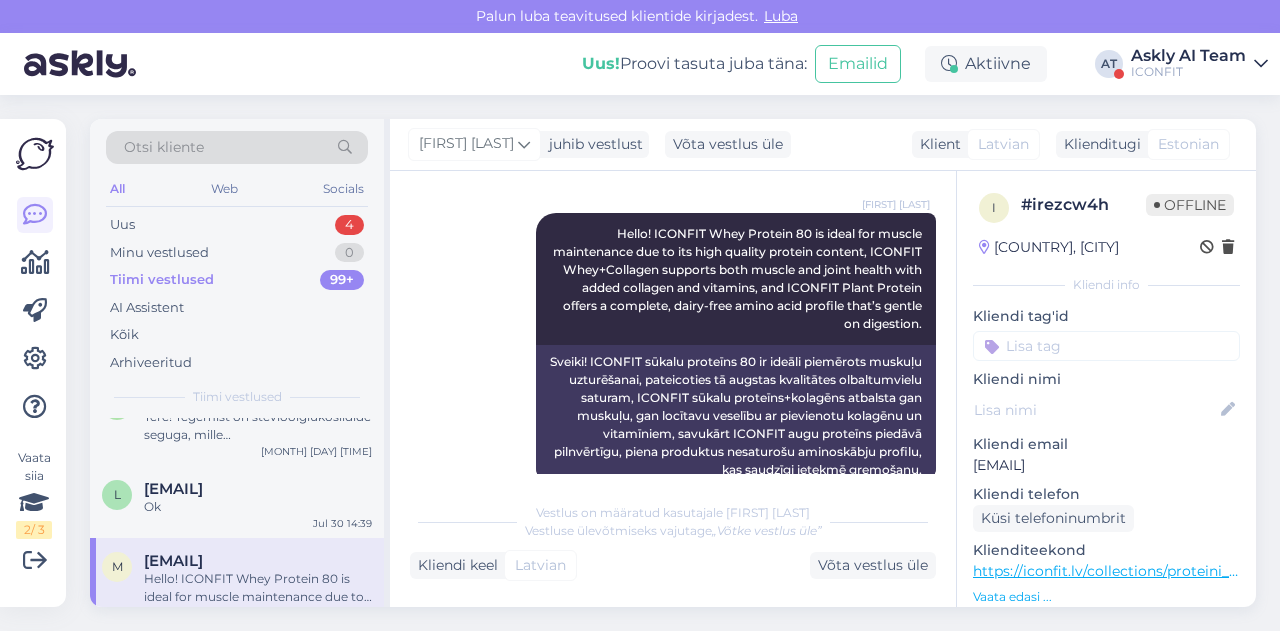 click on "Alexandra Mägi Hello! ICONFIT Whey Protein 80 is ideal for muscle maintenance due to its high quality protein content, ICONFIT Whey+Collagen supports both muscle and joint health with added collagen and vitamins, and ICONFIT Plant Protein offers a complete, dairy-free amino acid profile that’s gentle on digestion. [TIME] Sveiki! ICONFIT sūkalu proteīns 80 ir ideāli piemērots muskuļu uzturēšanai, pateicoties tā augstas kvalitātes olbaltumvielu saturam, ICONFIT sūkalu proteīns+kolagēns atbalsta gan muskuļu, gan locītavu veselību ar pievienotu kolagēnu un vitamīniem, savukārt ICONFIT augu proteīns piedāvā pilnvērtīgu, piena produktus nesaturošu aminoskābju profilu, kas saudzīgi ietekmē gremošanu." at bounding box center (673, 350) 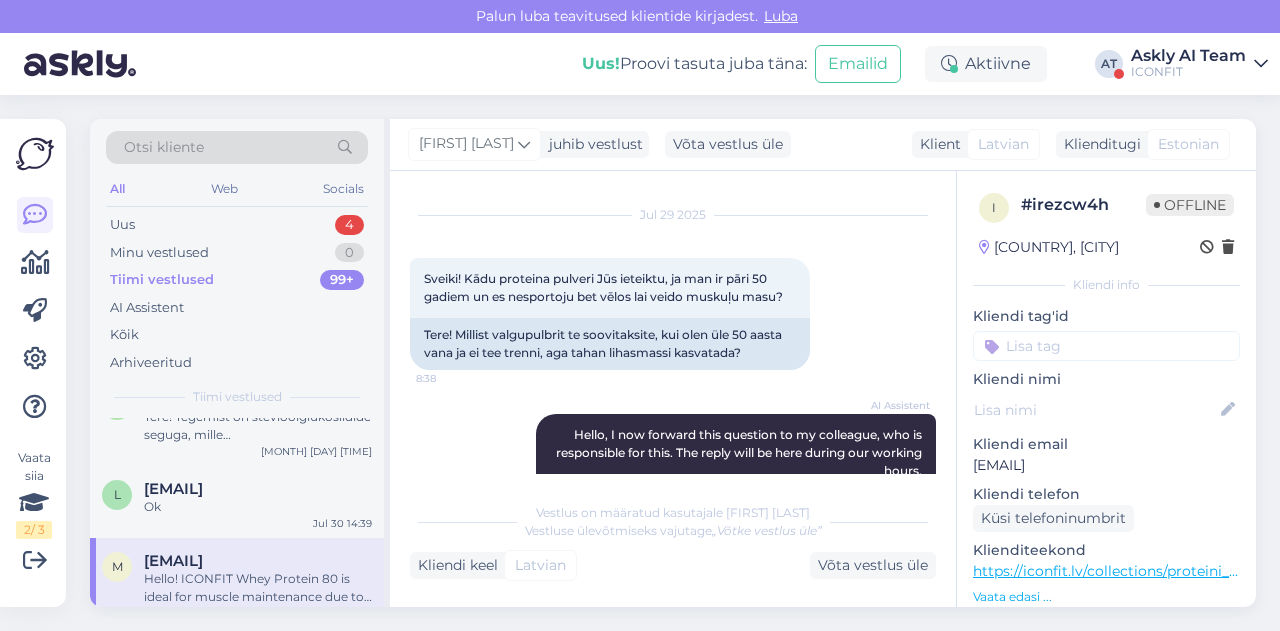 scroll, scrollTop: 27, scrollLeft: 0, axis: vertical 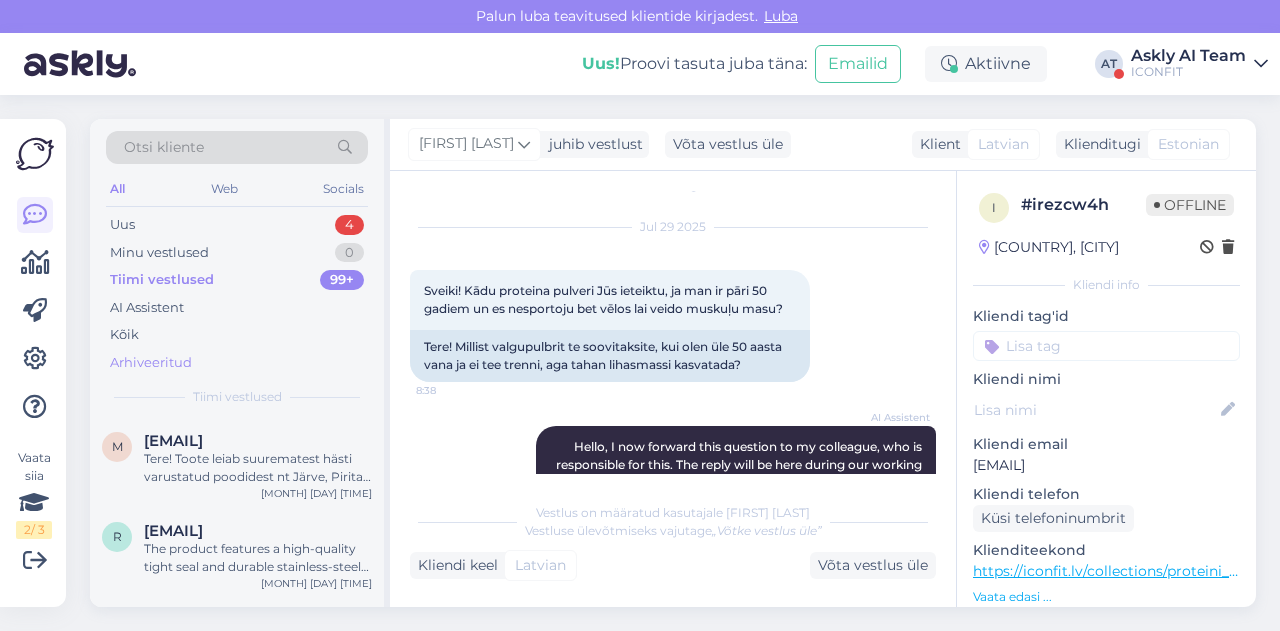 click on "Arhiveeritud" at bounding box center (151, 363) 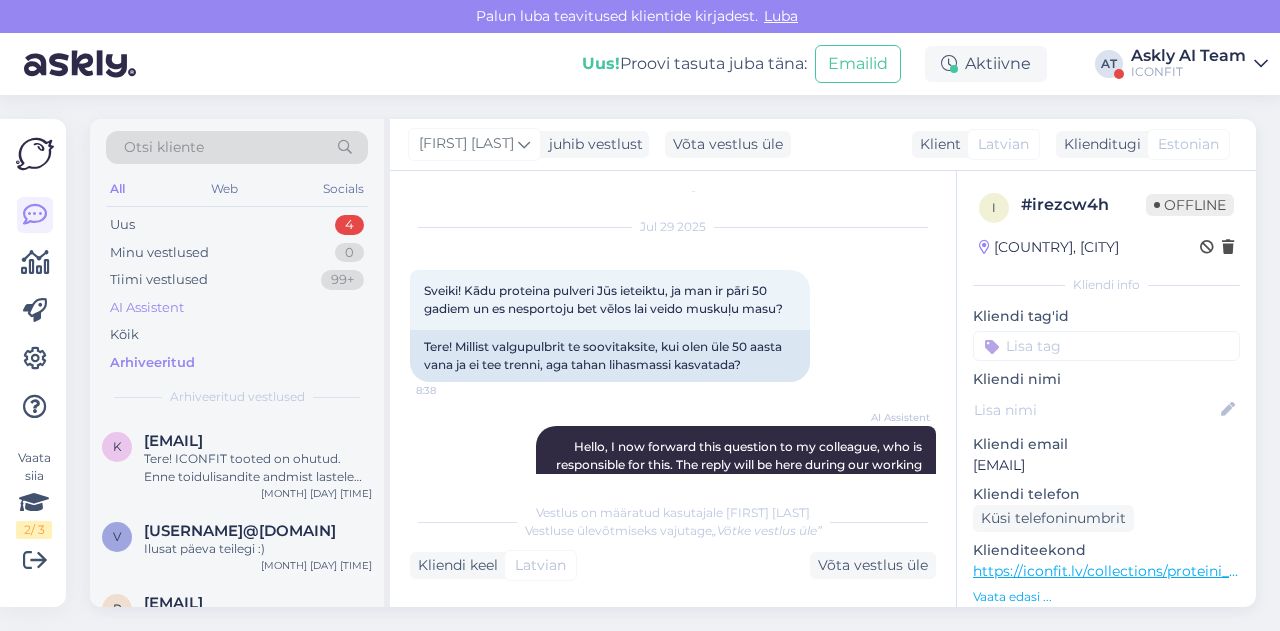 click on "AI Assistent" at bounding box center [147, 308] 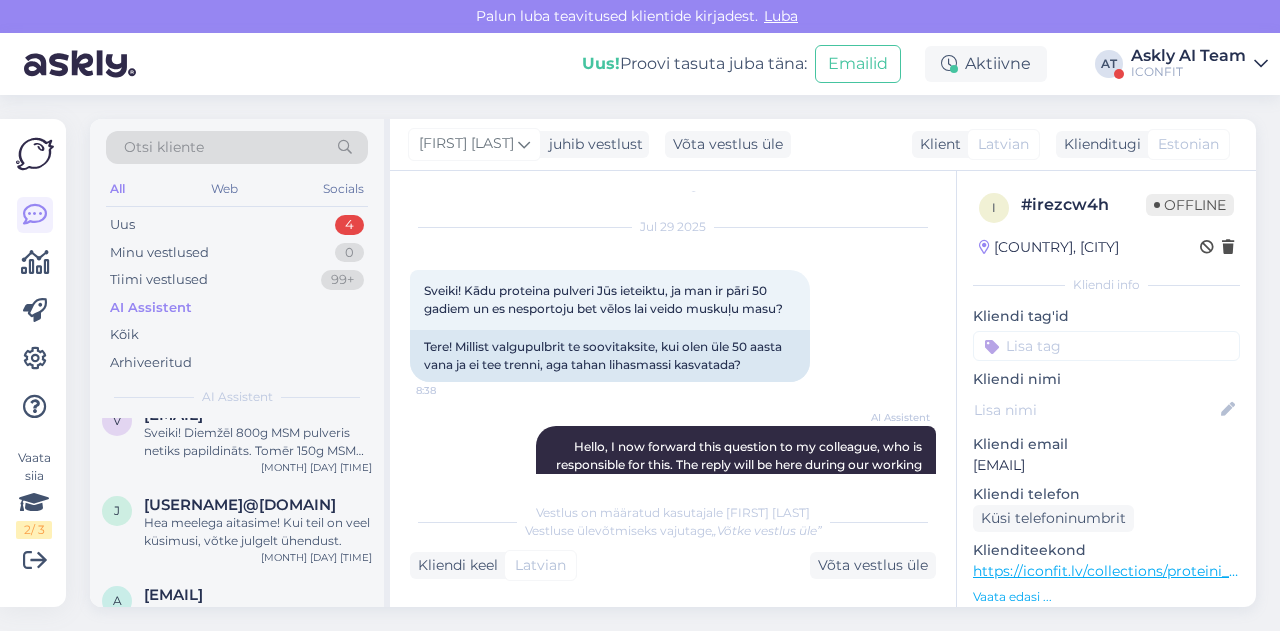 scroll, scrollTop: 0, scrollLeft: 0, axis: both 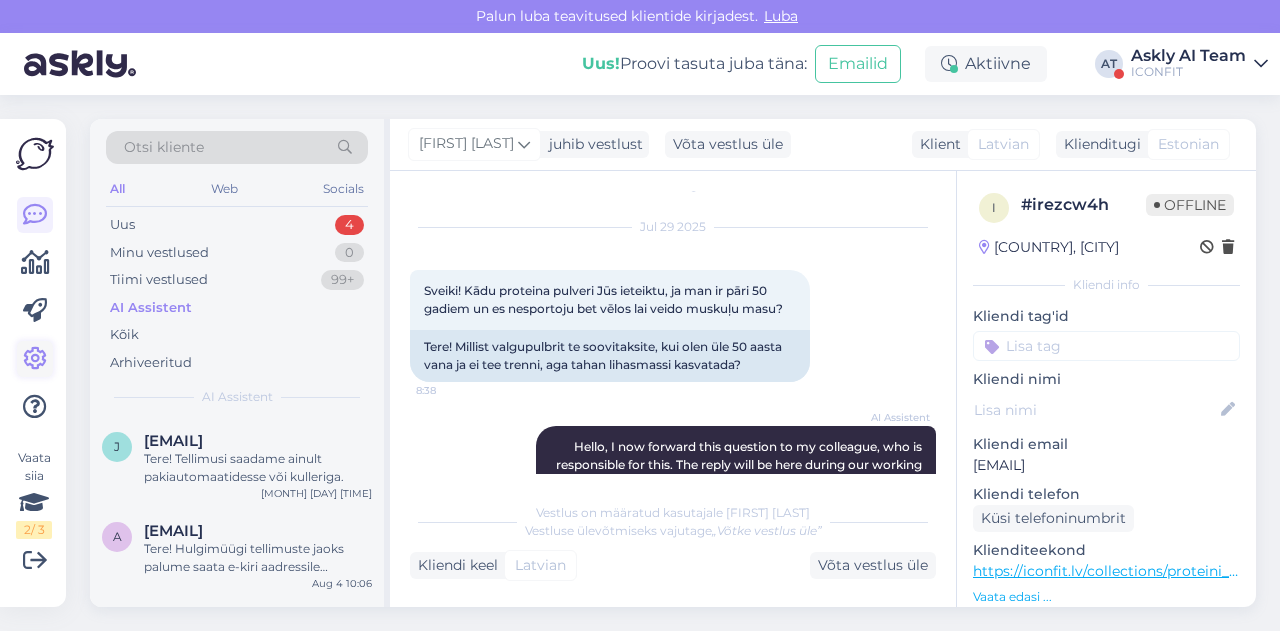 click at bounding box center (35, 359) 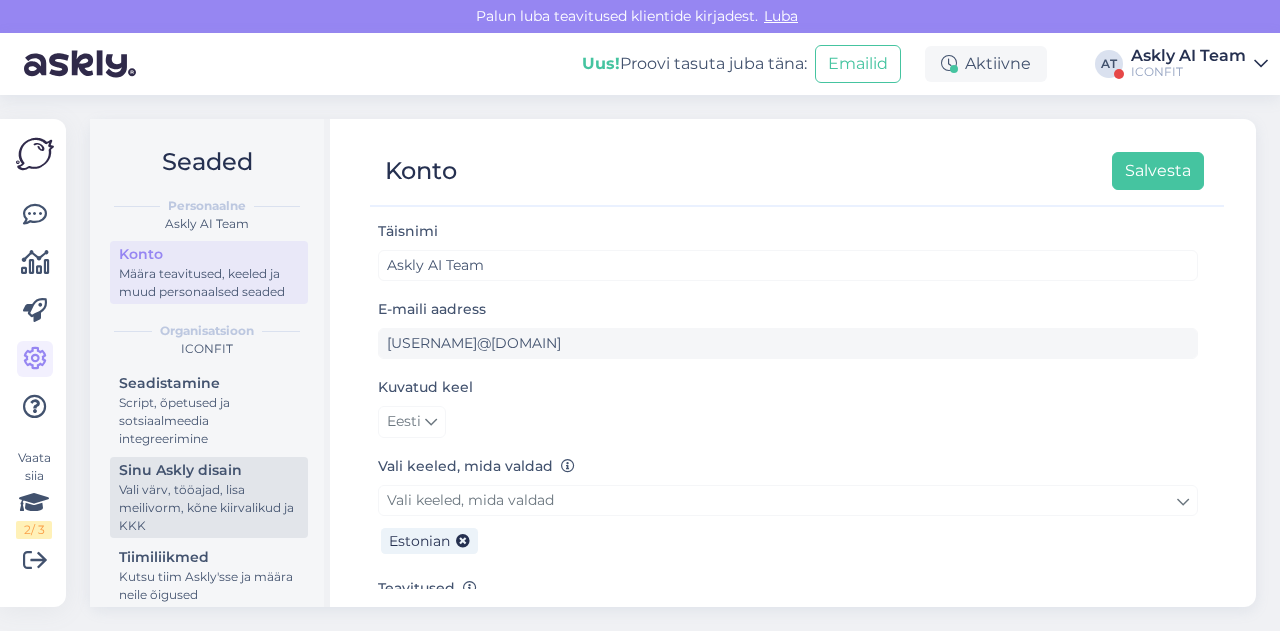 scroll, scrollTop: 173, scrollLeft: 0, axis: vertical 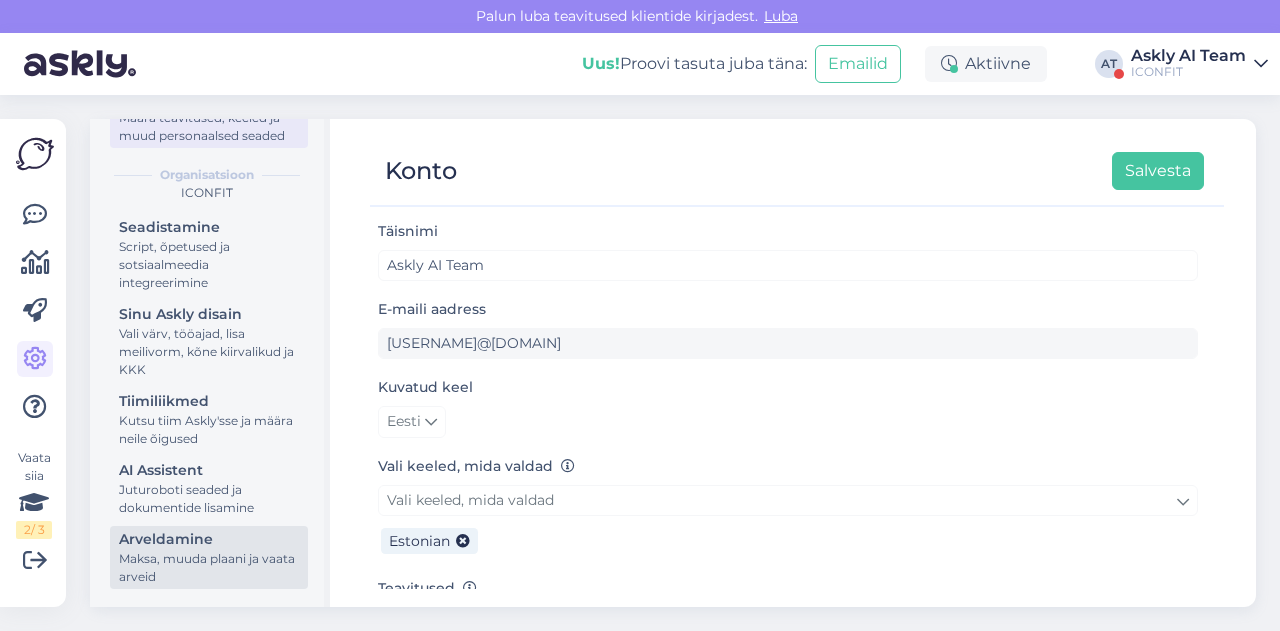 click on "Arveldamine" at bounding box center (209, 539) 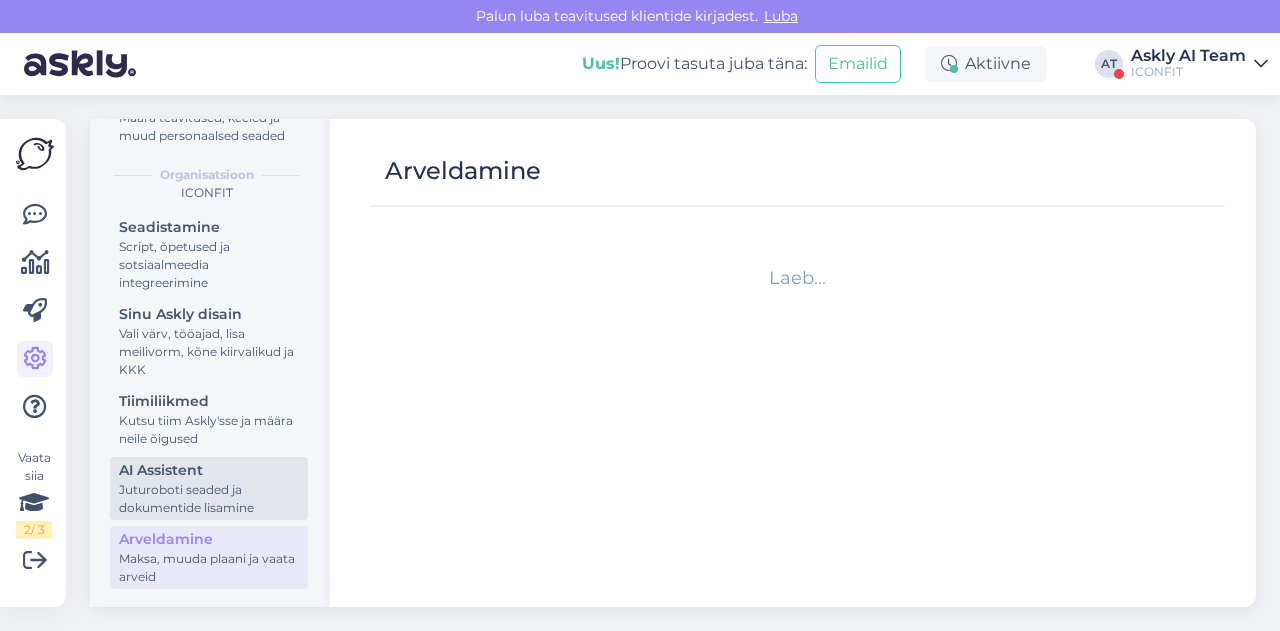 click on "AI Assistent" at bounding box center [209, 470] 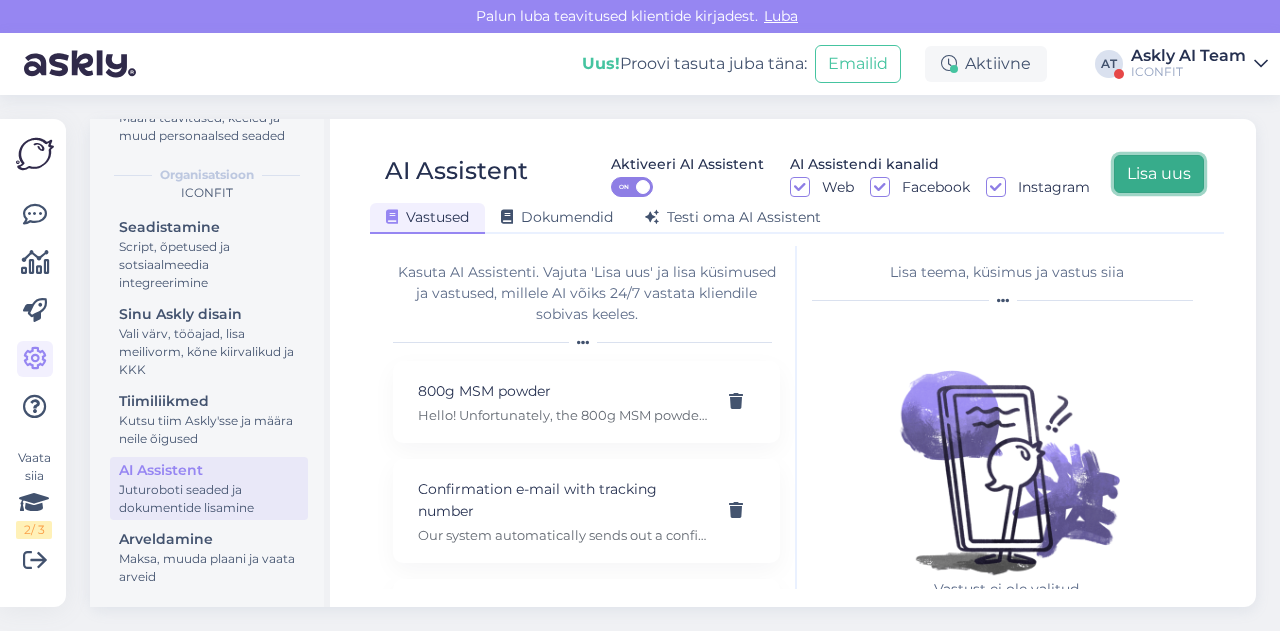 click on "Lisa uus" at bounding box center (1159, 174) 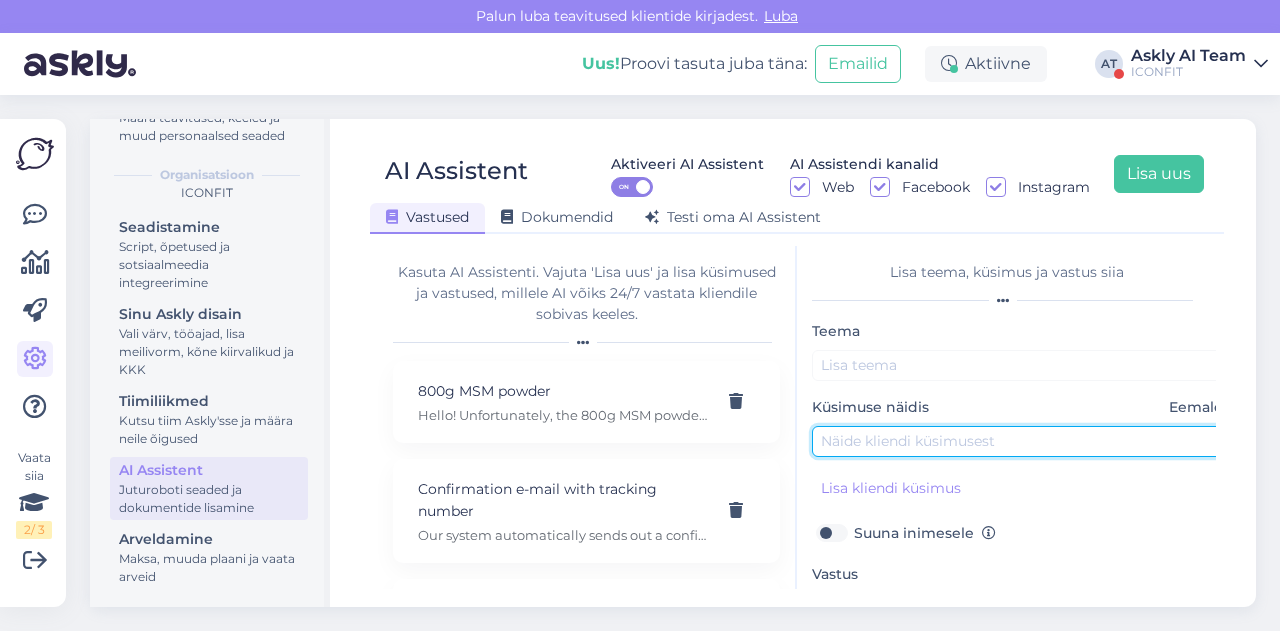 click at bounding box center [1022, 441] 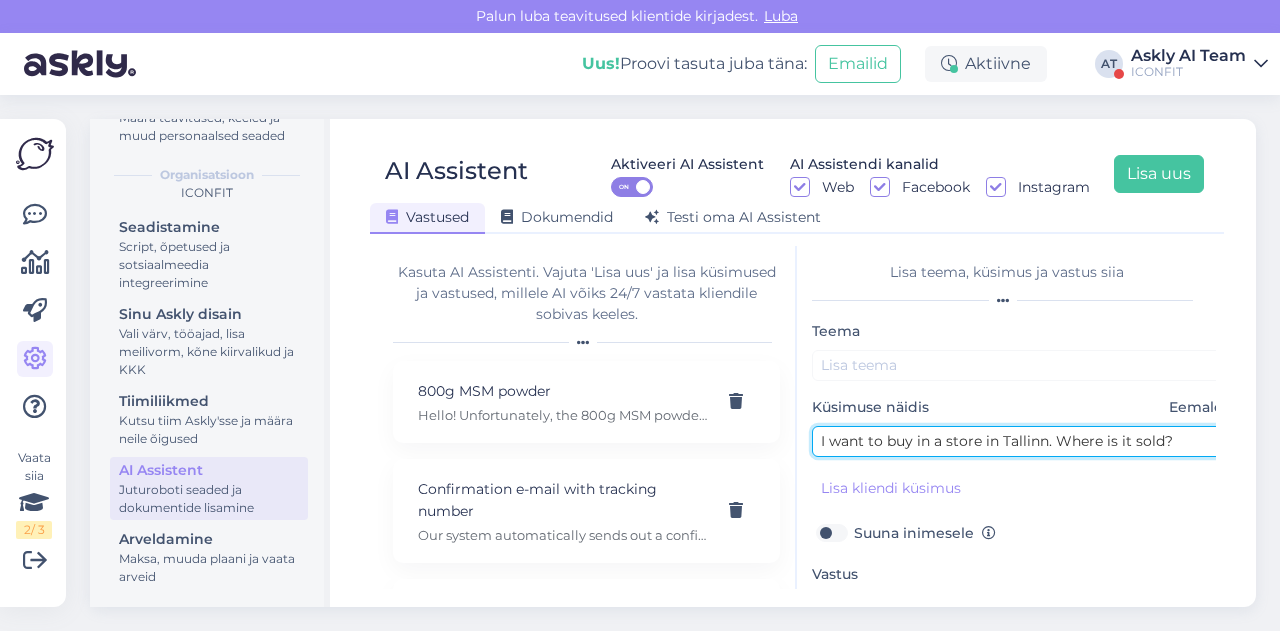 type on "I want to buy in a store in Tallinn. Where is it sold?" 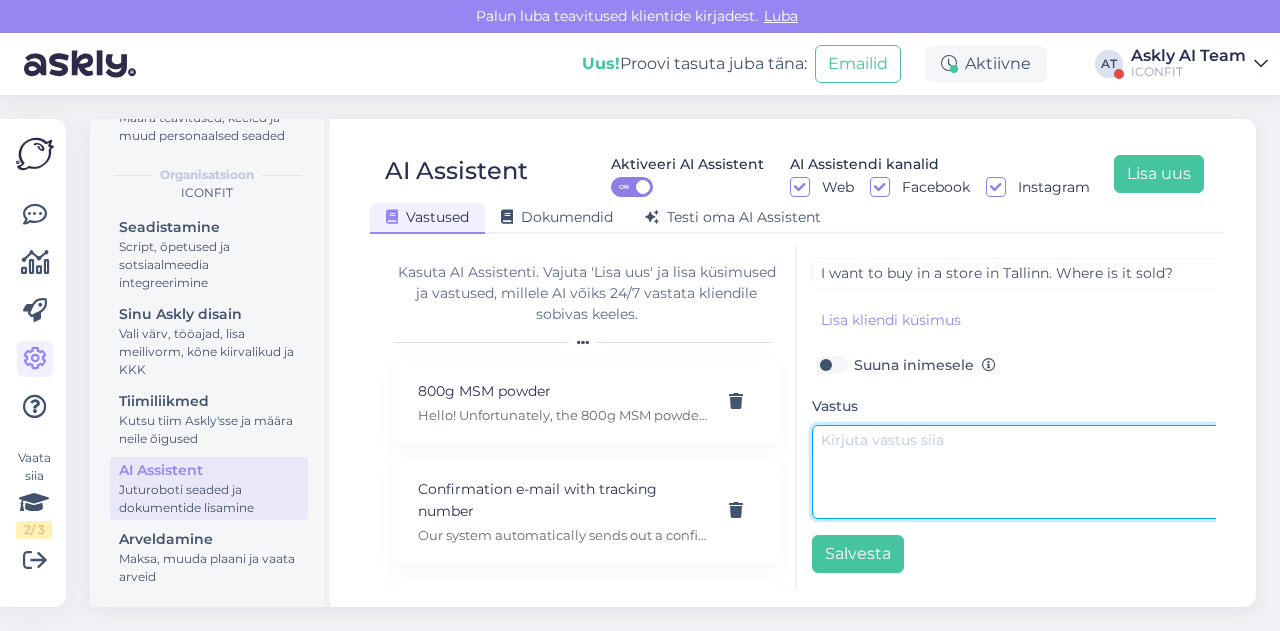 click at bounding box center (1022, 472) 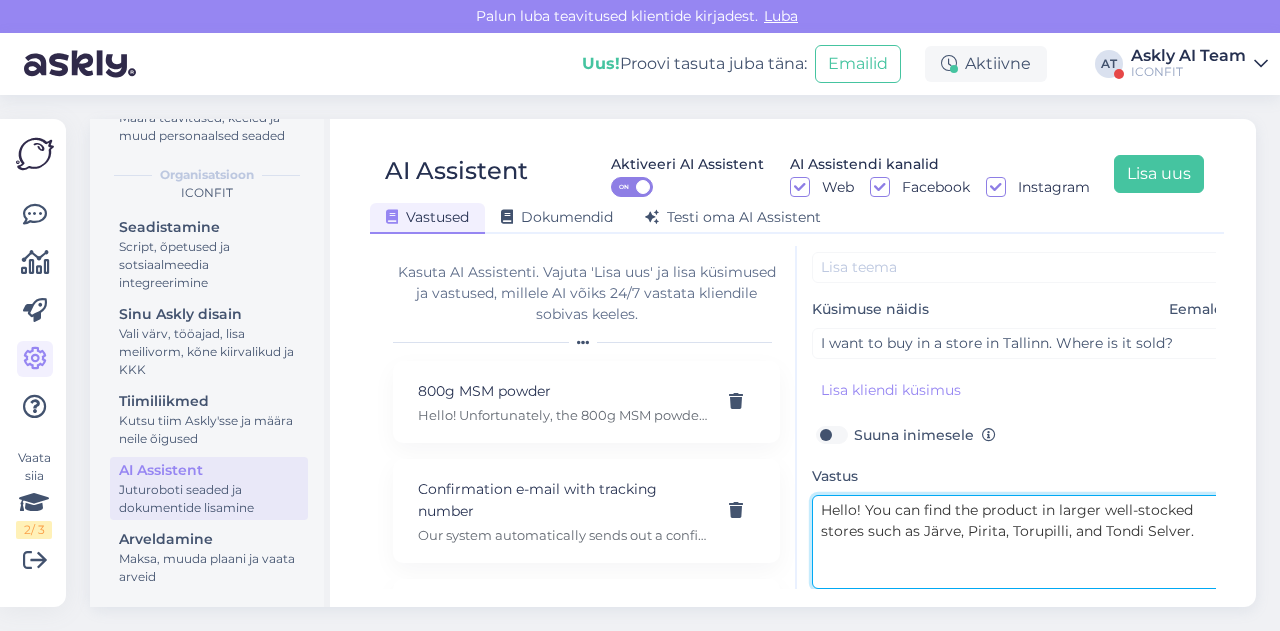 scroll, scrollTop: 93, scrollLeft: 0, axis: vertical 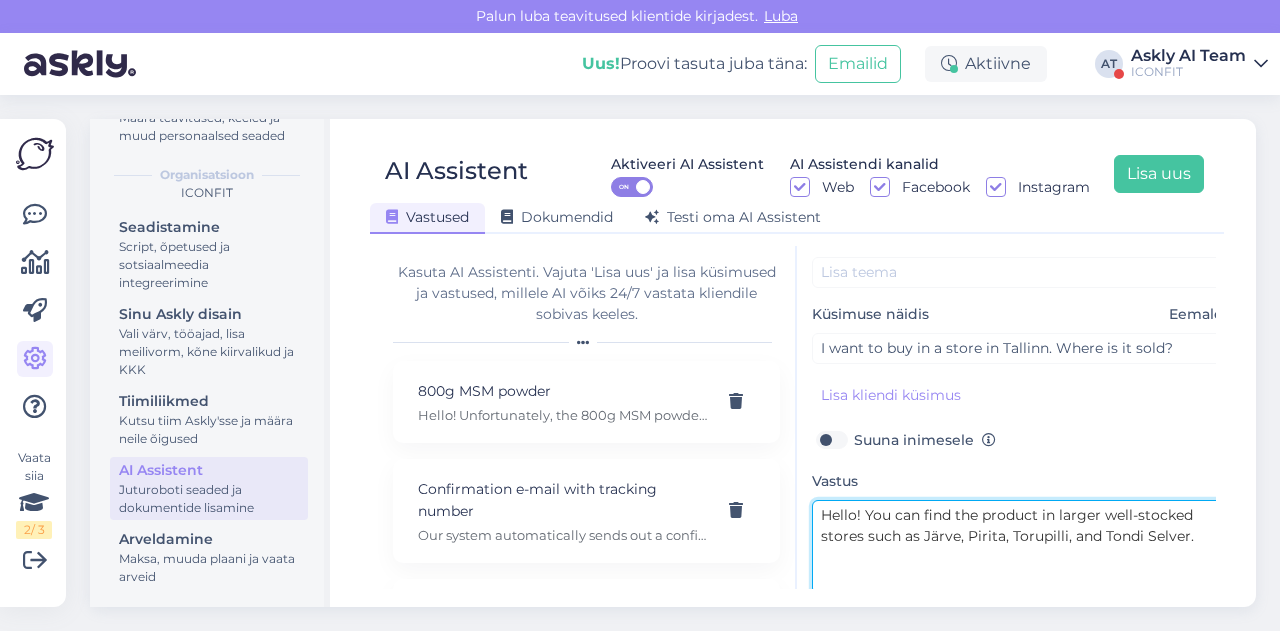 type on "Hello! You can find the product in larger well-stocked stores such as Järve, Pirita, Torupilli, and Tondi Selver." 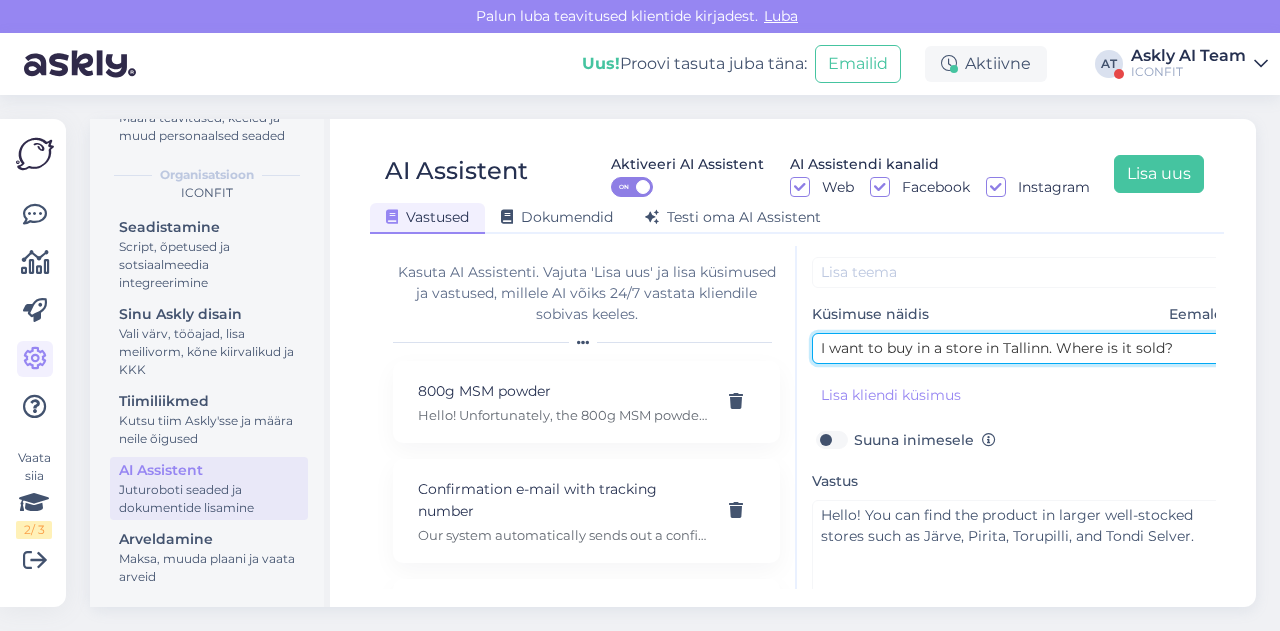 click on "I want to buy in a store in Tallinn. Where is it sold?" at bounding box center [1022, 348] 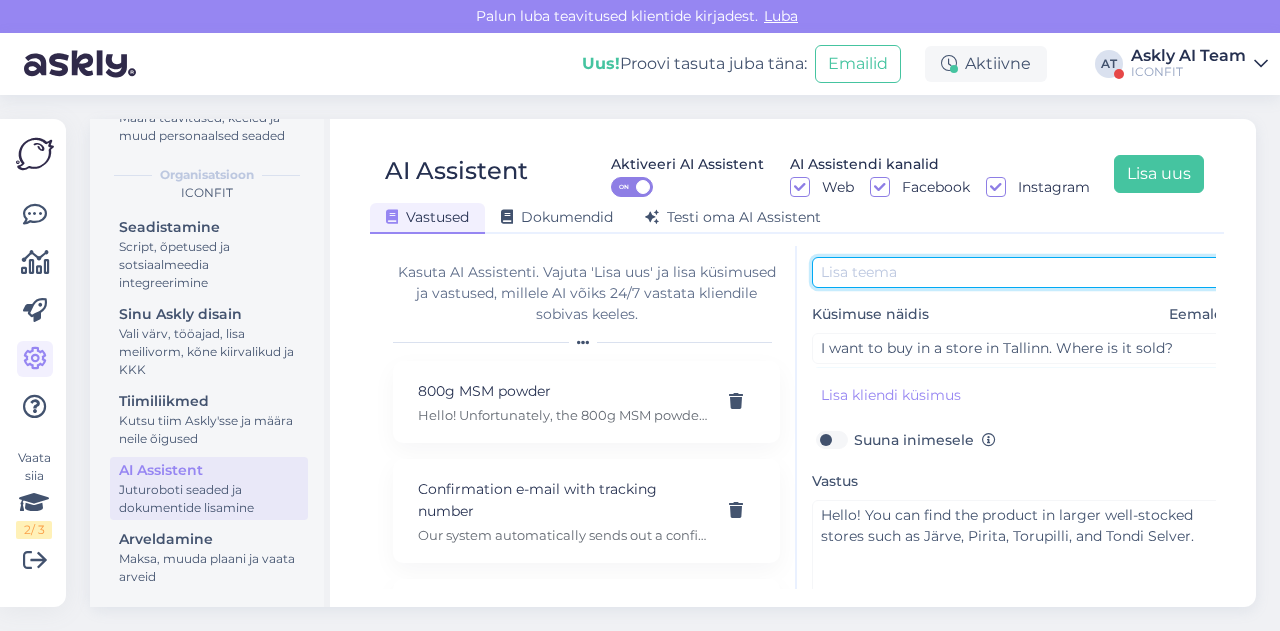 click at bounding box center (1022, 272) 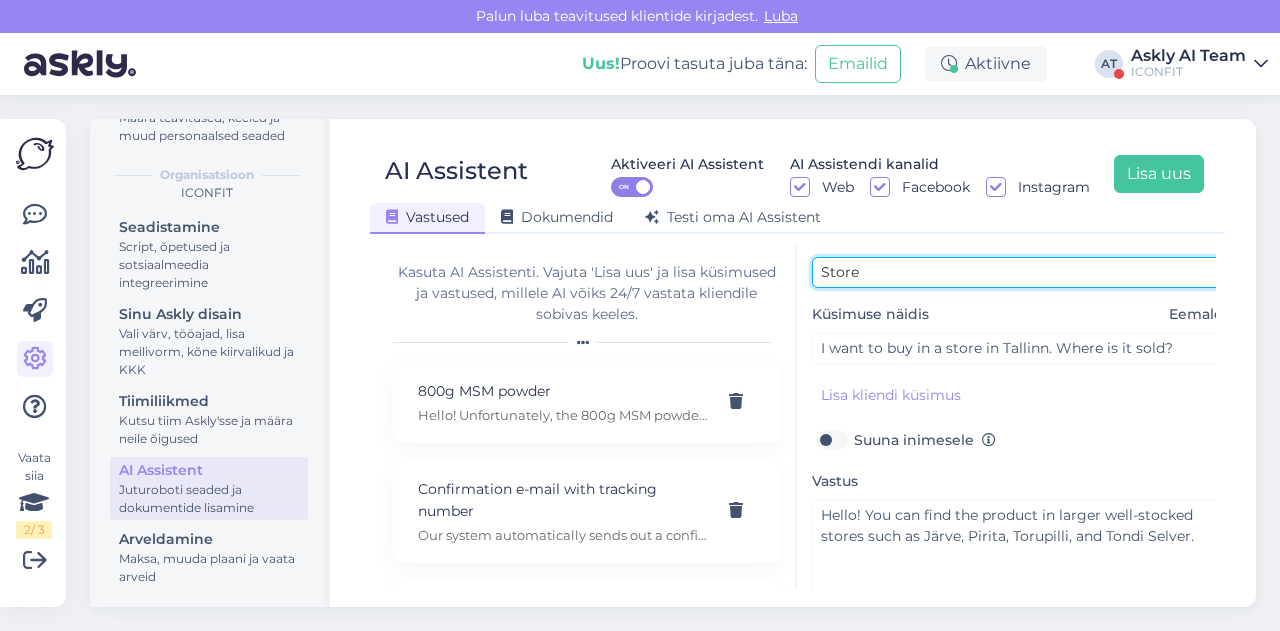scroll, scrollTop: 179, scrollLeft: 0, axis: vertical 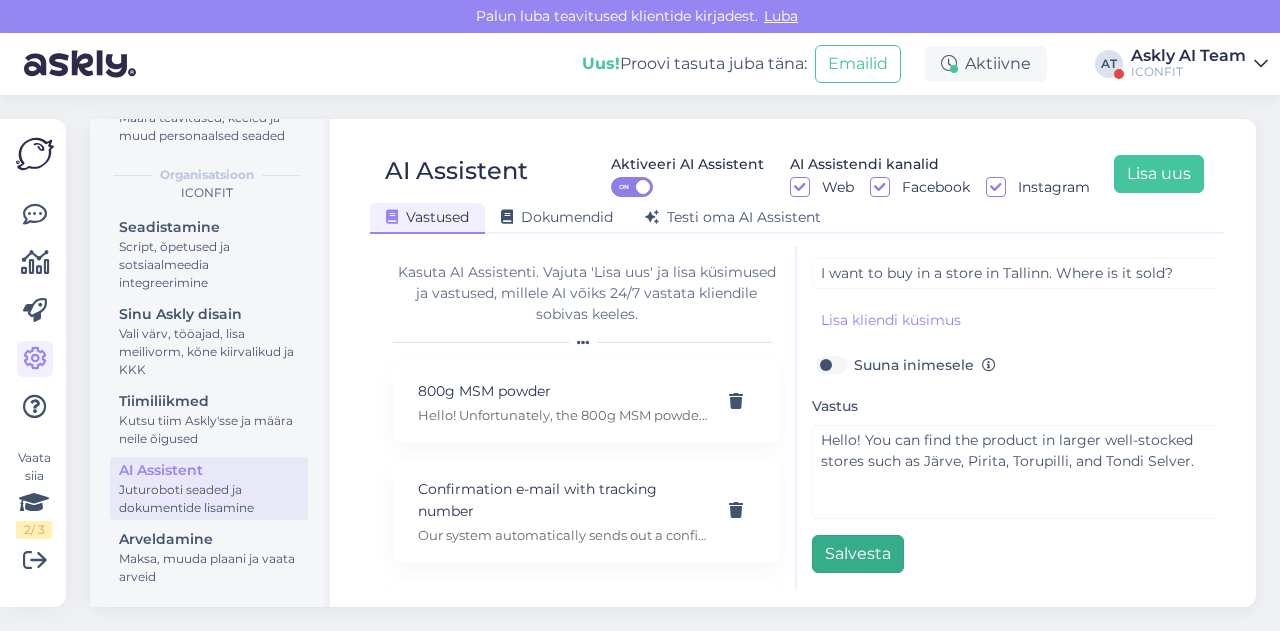 type on "Store" 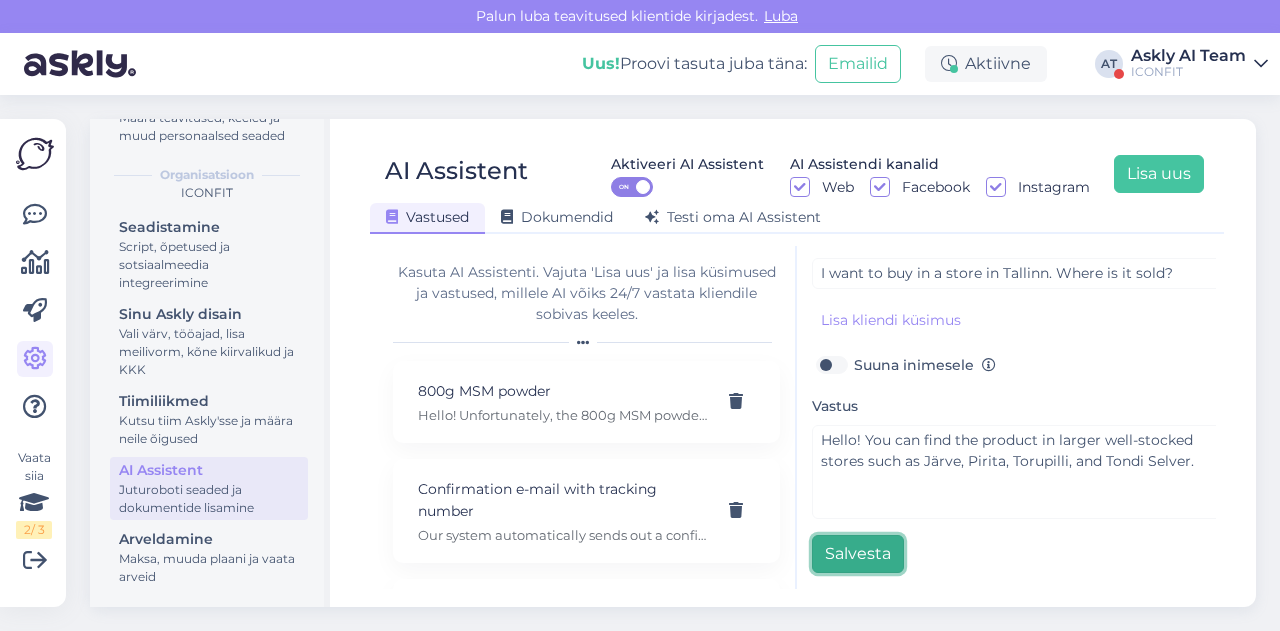 click on "Salvesta" at bounding box center [858, 554] 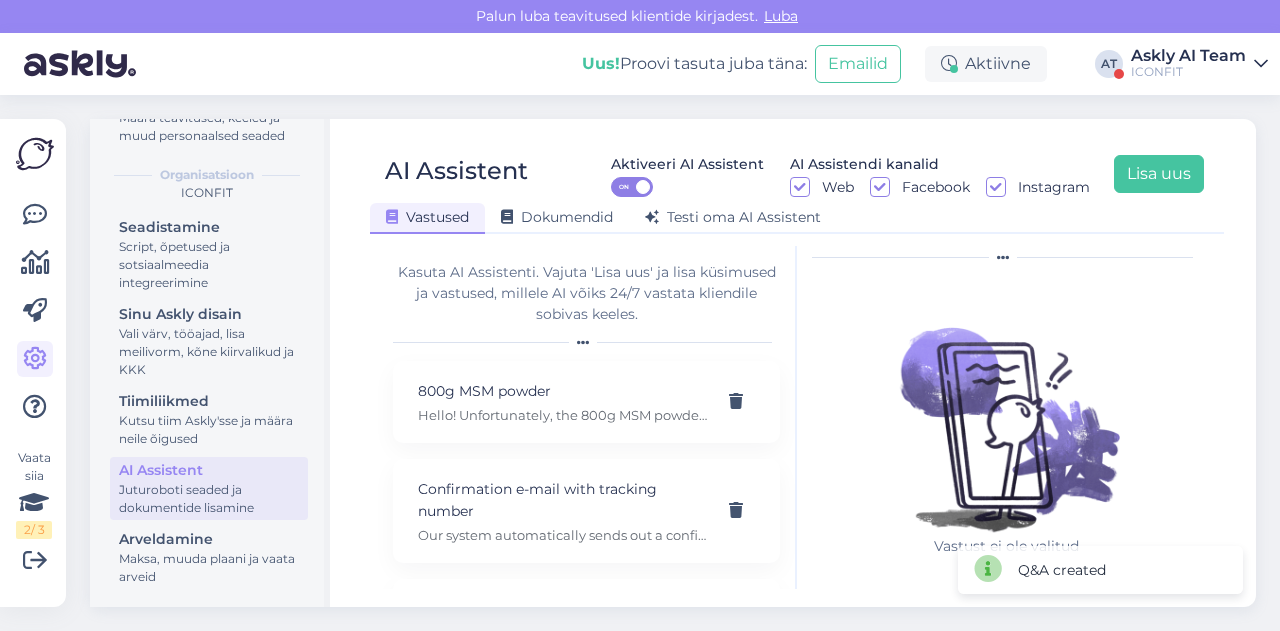 scroll, scrollTop: 42, scrollLeft: 0, axis: vertical 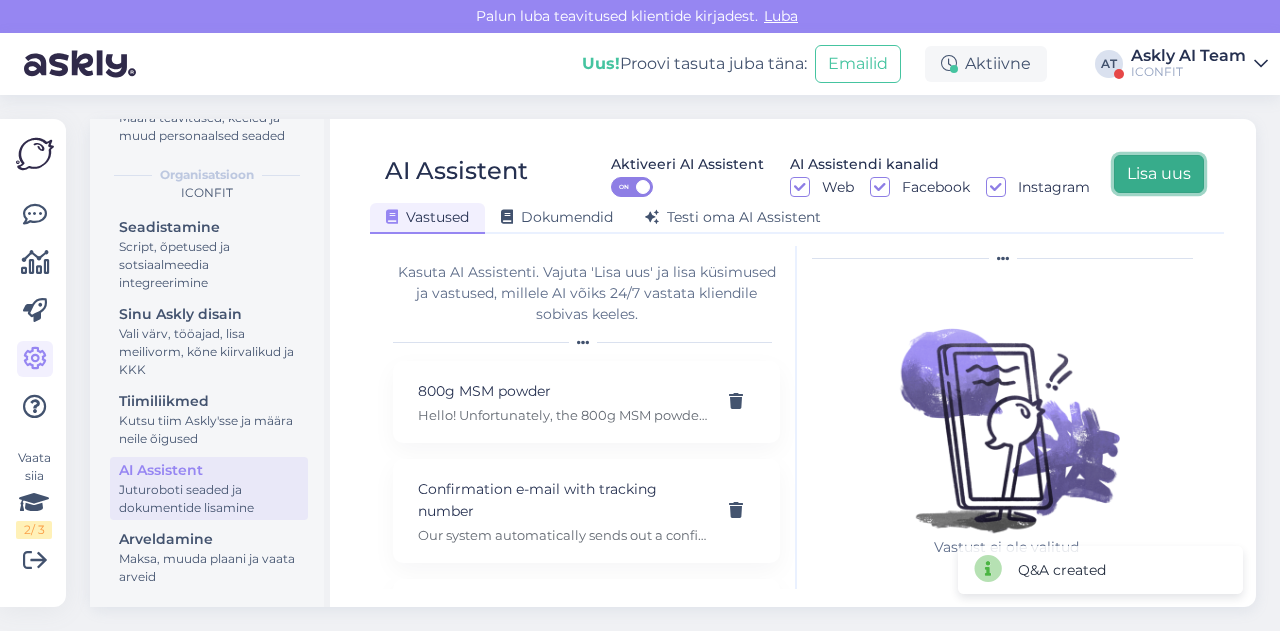 click on "Lisa uus" at bounding box center [1159, 174] 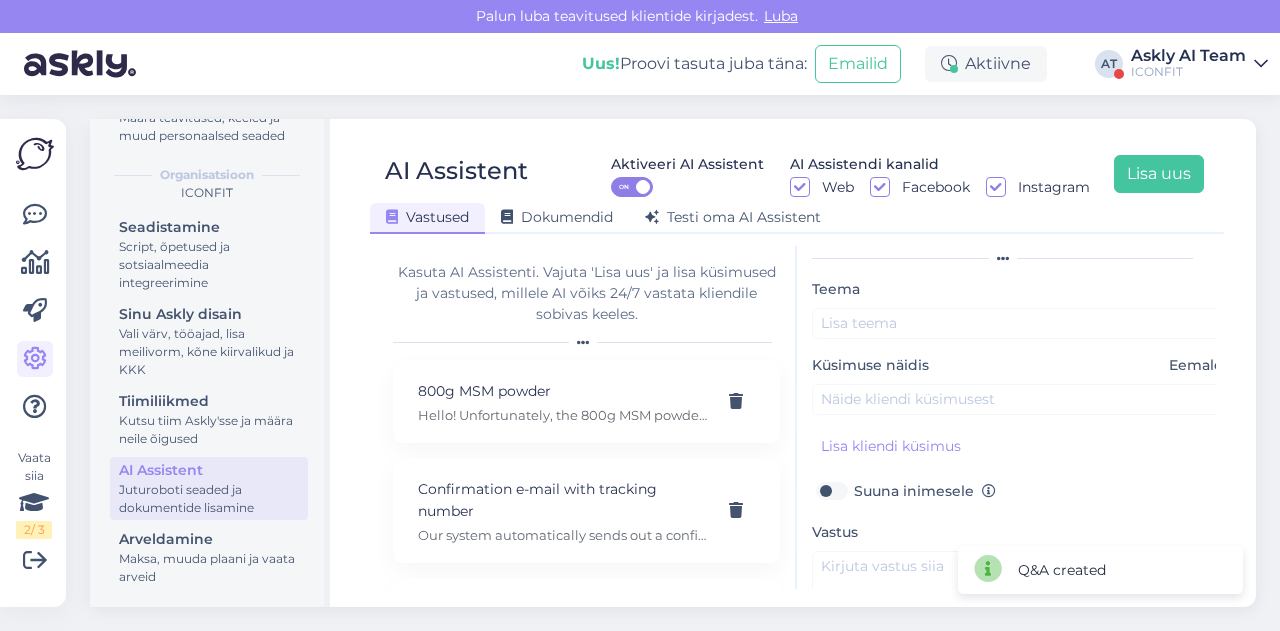 click on "Teema Küsimuse näidis Eemalda Lisa kliendi küsimus Suuna inimesele Vastus Salvesta" at bounding box center [1022, 488] 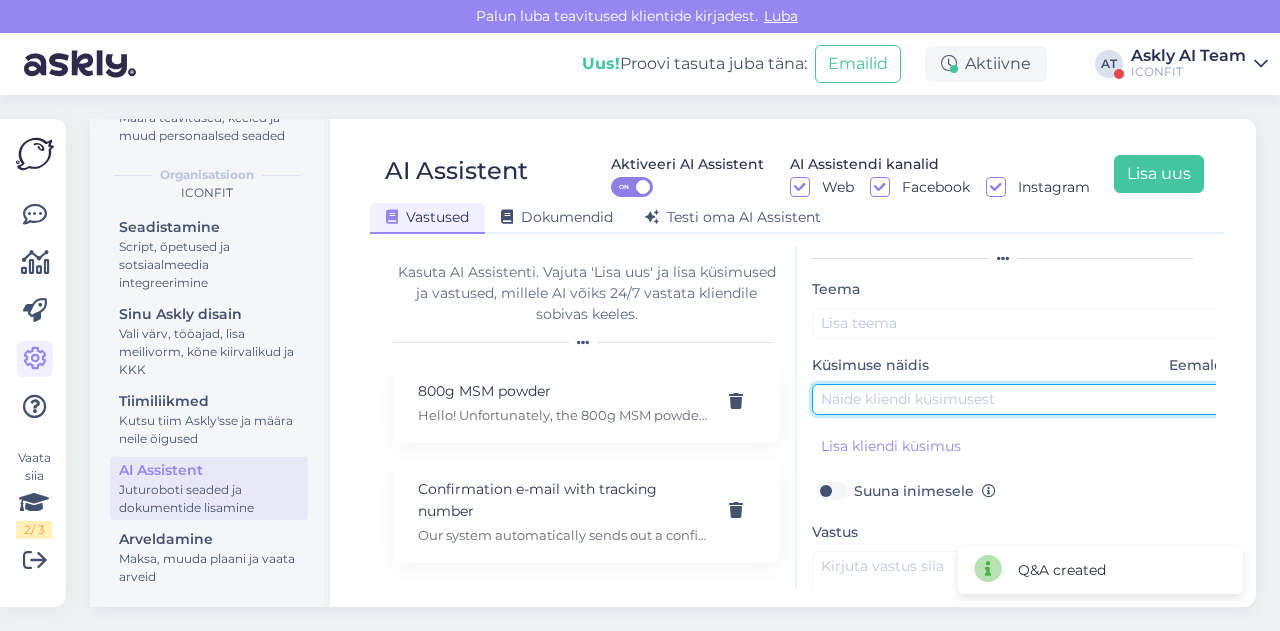 click at bounding box center [1022, 399] 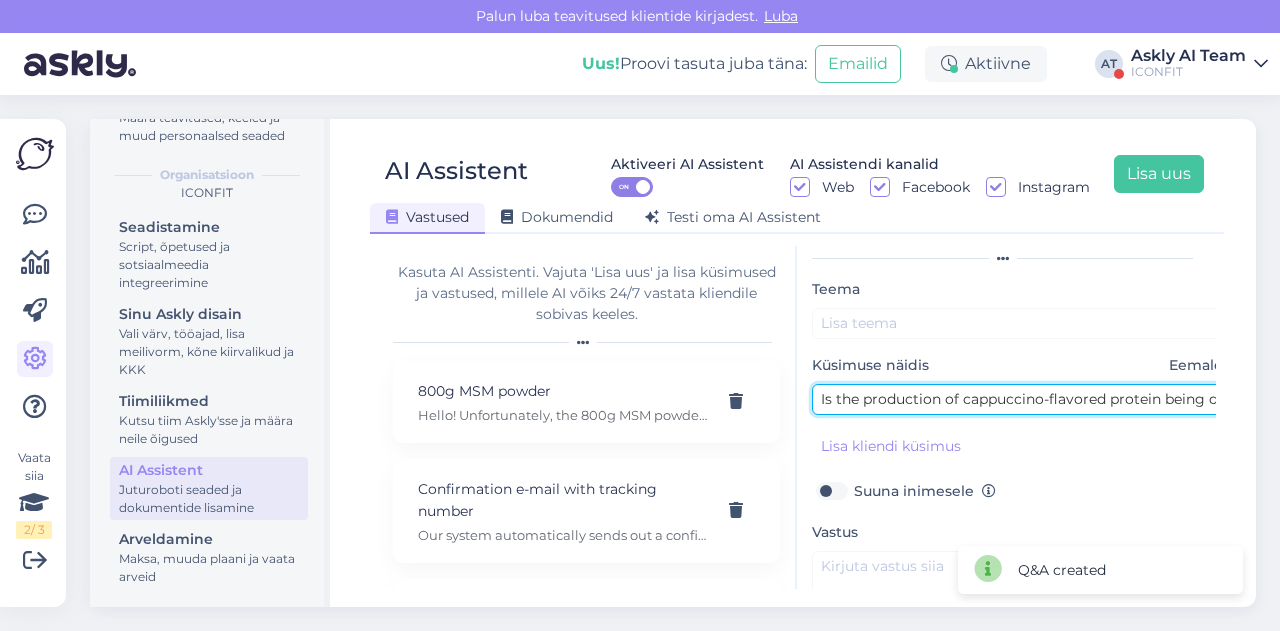 scroll, scrollTop: 0, scrollLeft: 85, axis: horizontal 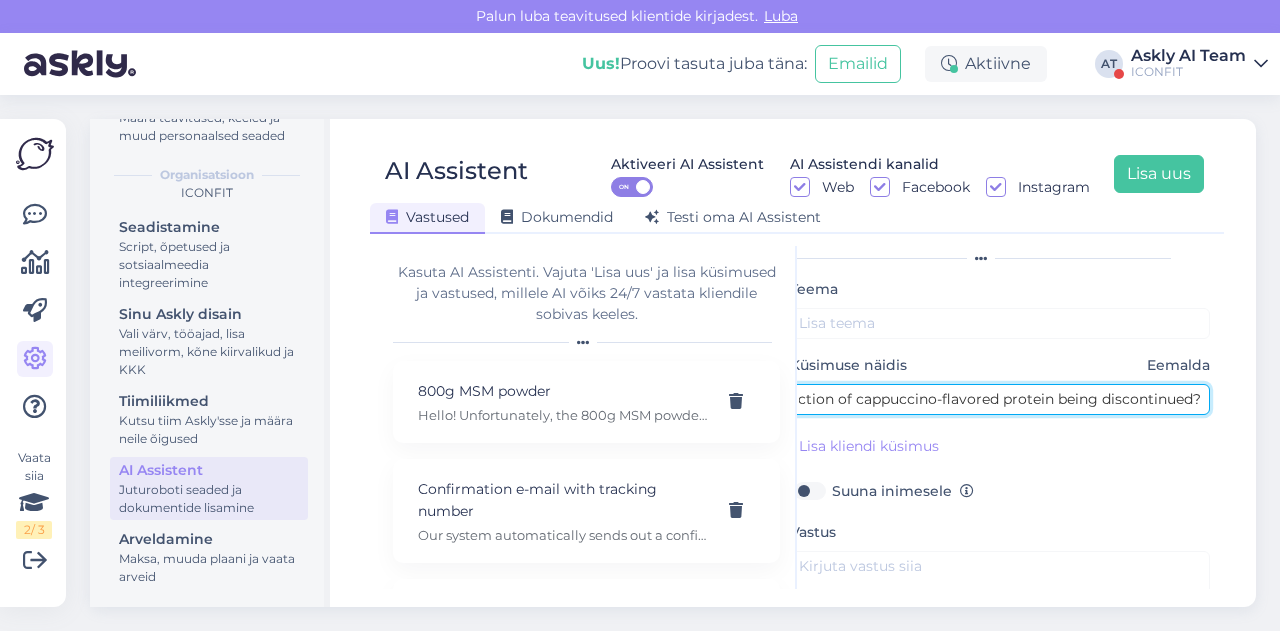 type on "Is the production of cappuccino-flavored protein being discontinued?" 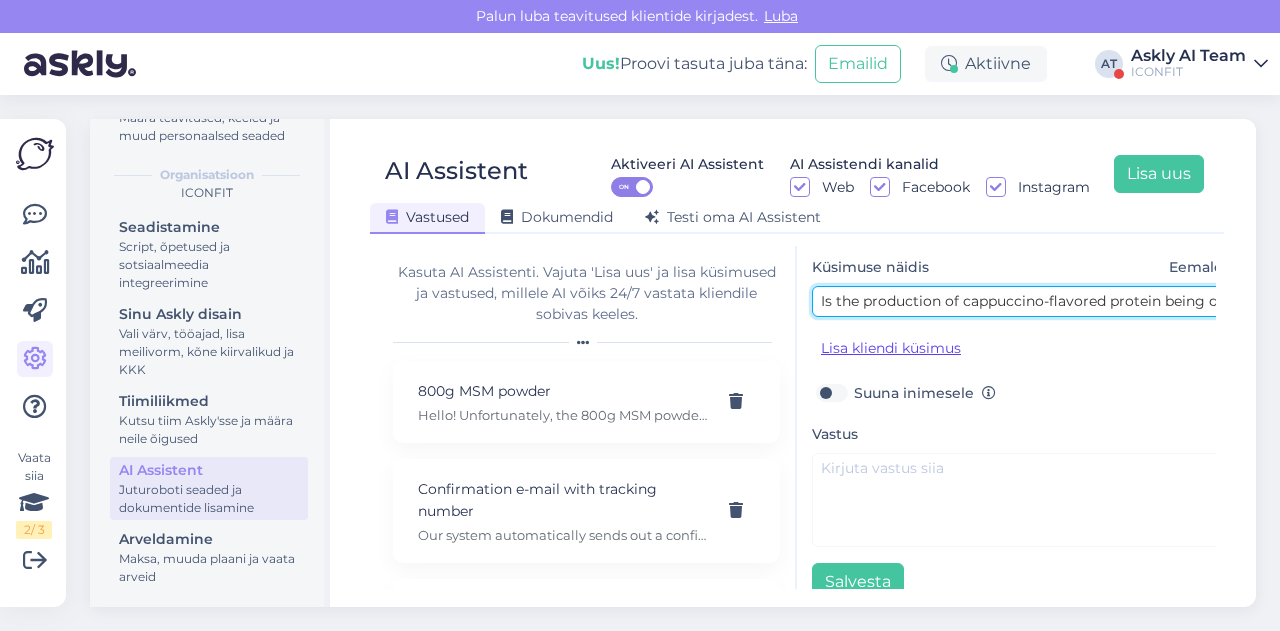 scroll, scrollTop: 154, scrollLeft: 0, axis: vertical 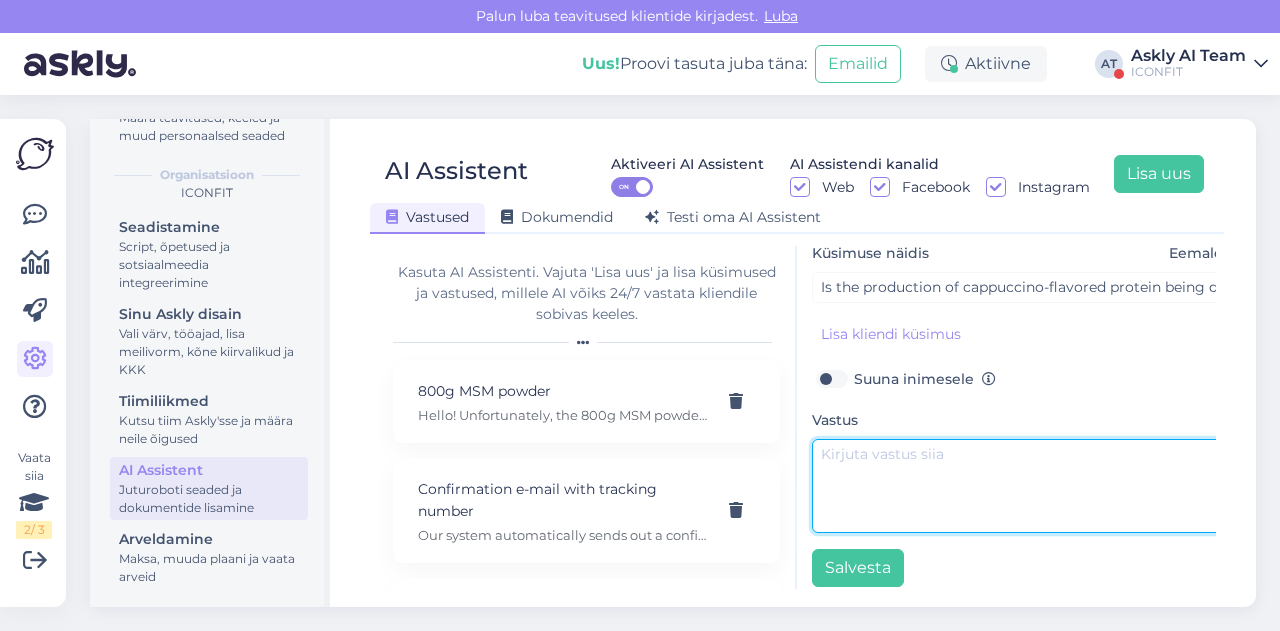 click at bounding box center [1022, 486] 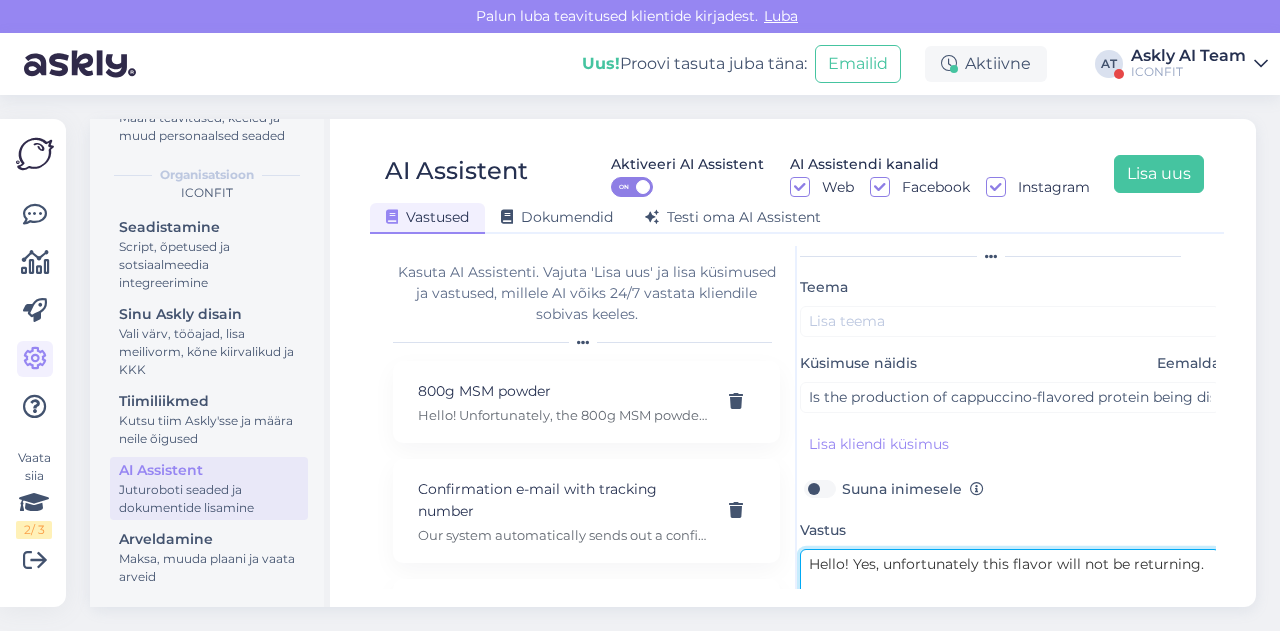 scroll, scrollTop: 42, scrollLeft: 12, axis: both 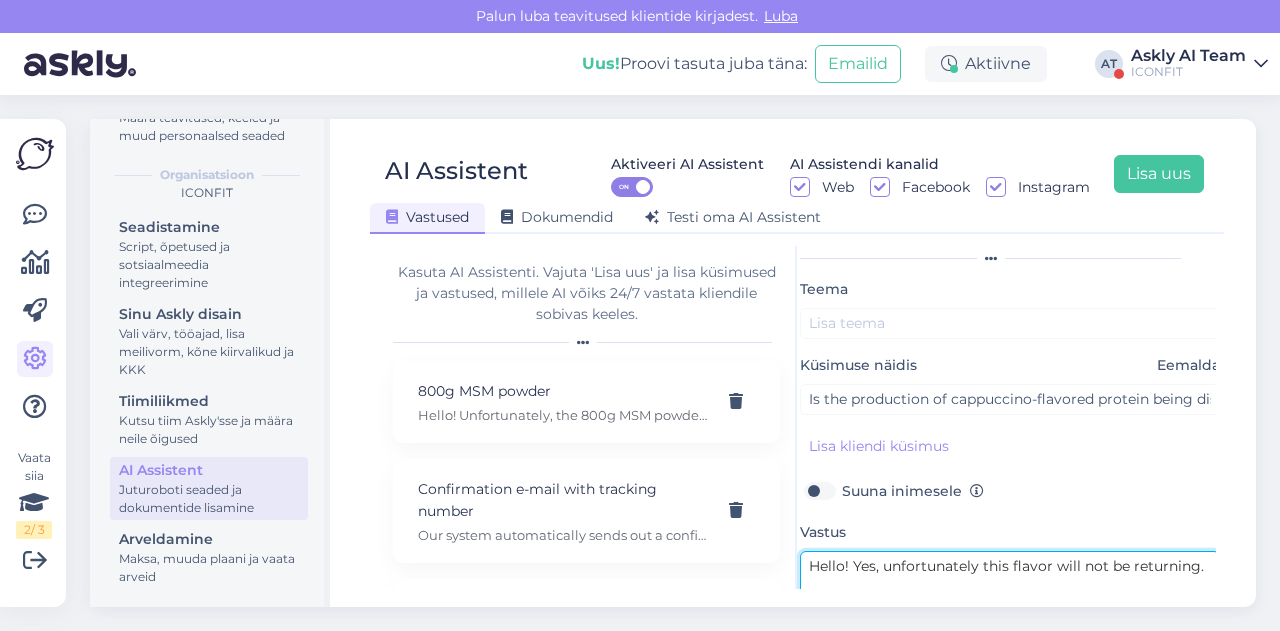 type on "Hello! Yes, unfortunately this flavor will not be returning." 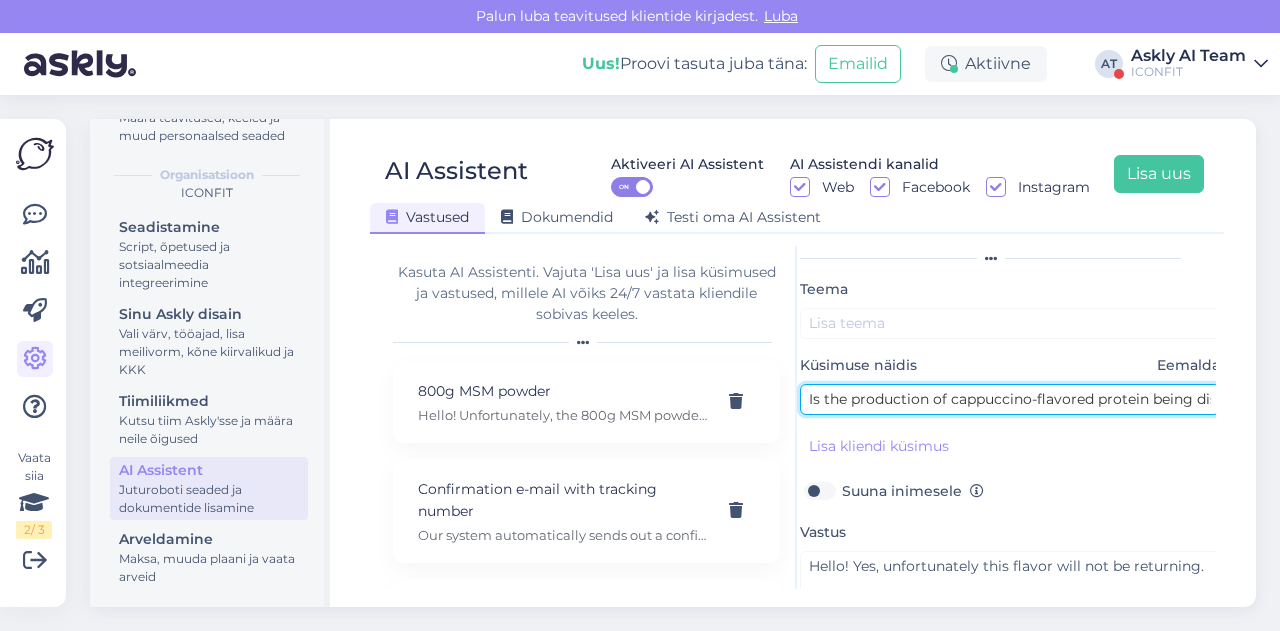 drag, startPoint x: 950, startPoint y: 397, endPoint x: 1148, endPoint y: 396, distance: 198.00252 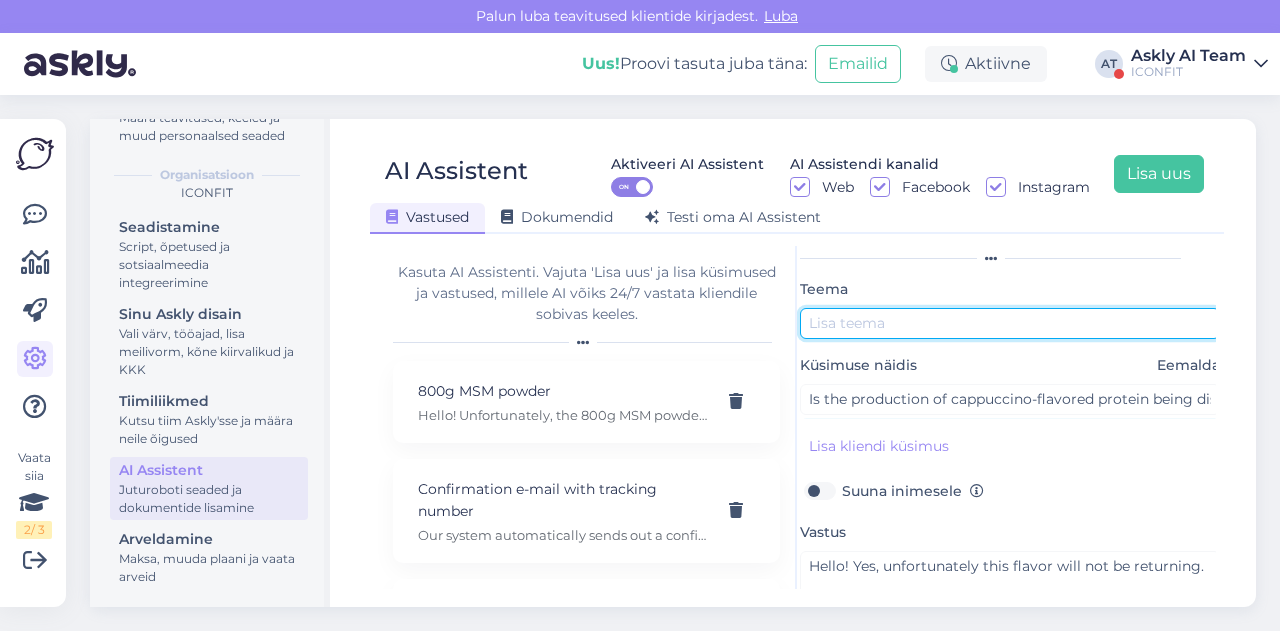 click at bounding box center [1010, 323] 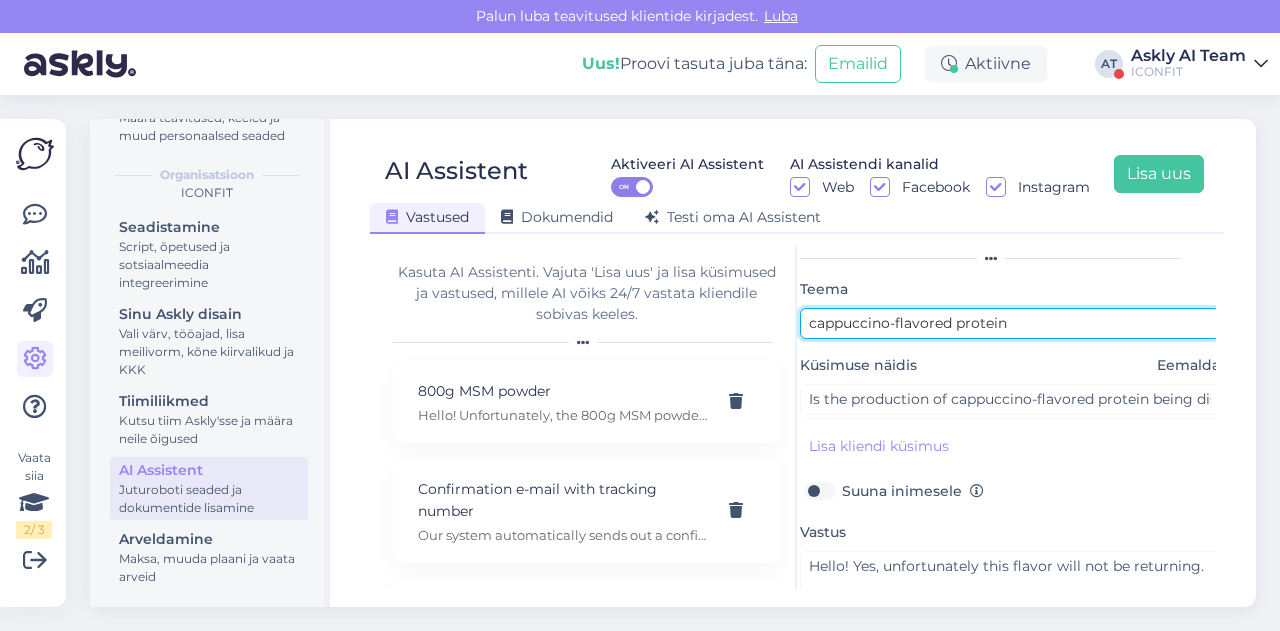 click on "cappuccino-flavored protein" at bounding box center (1010, 323) 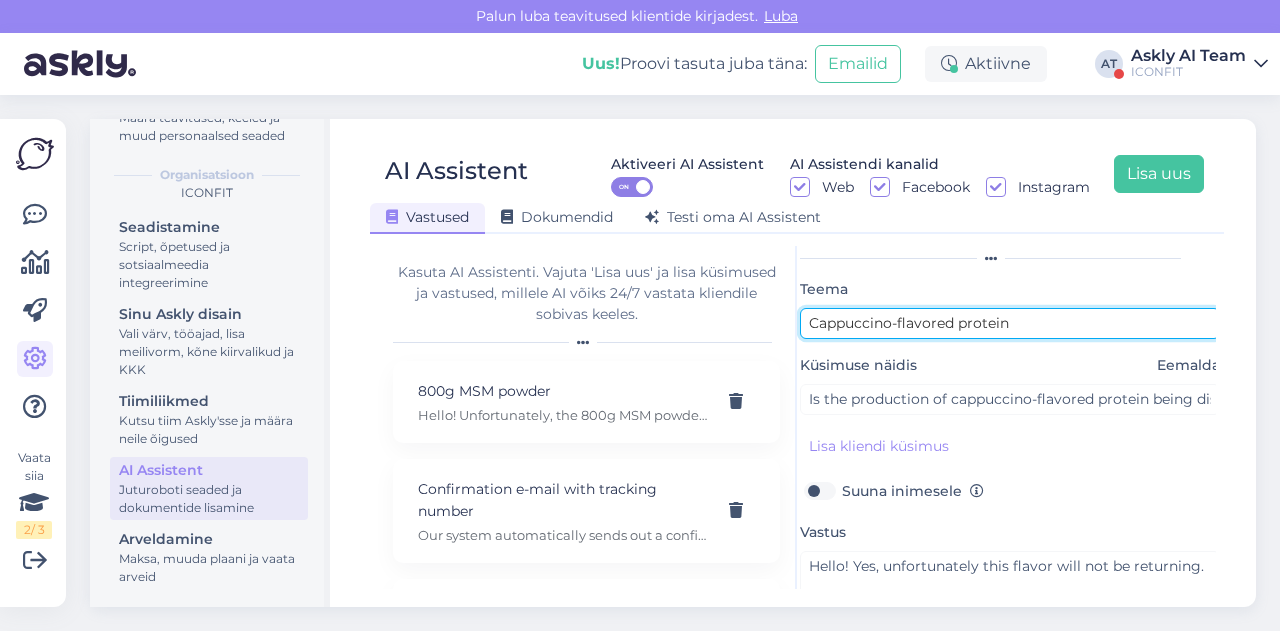 scroll, scrollTop: 179, scrollLeft: 12, axis: both 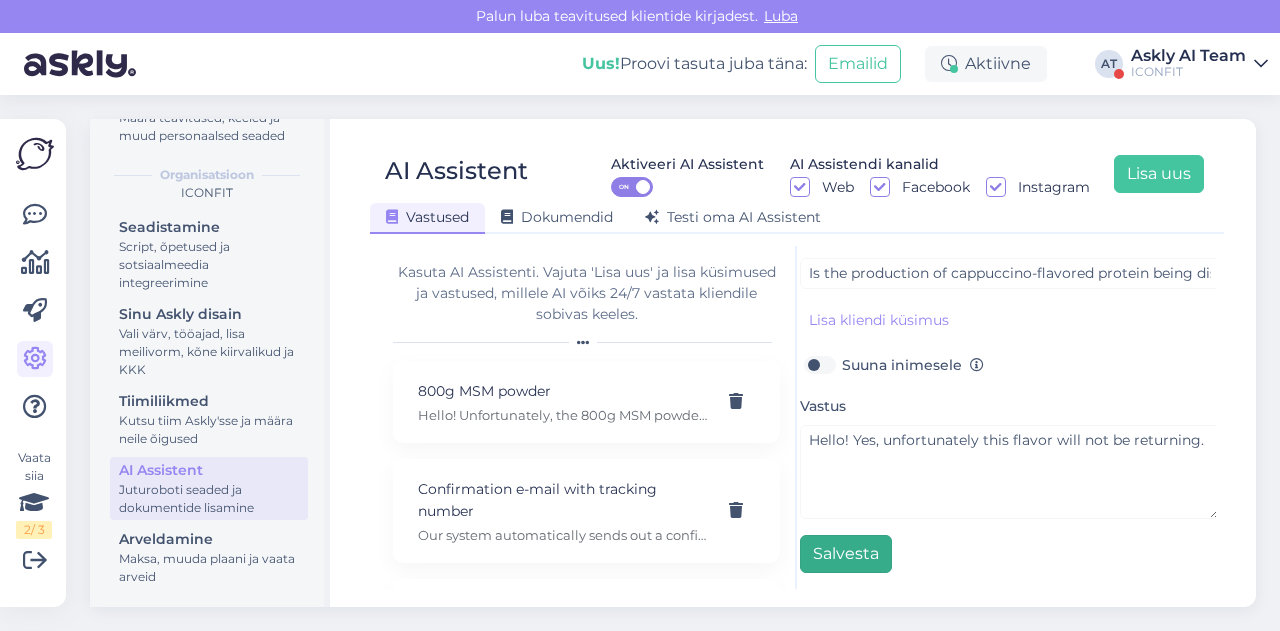 type on "Cappuccino-flavored protein" 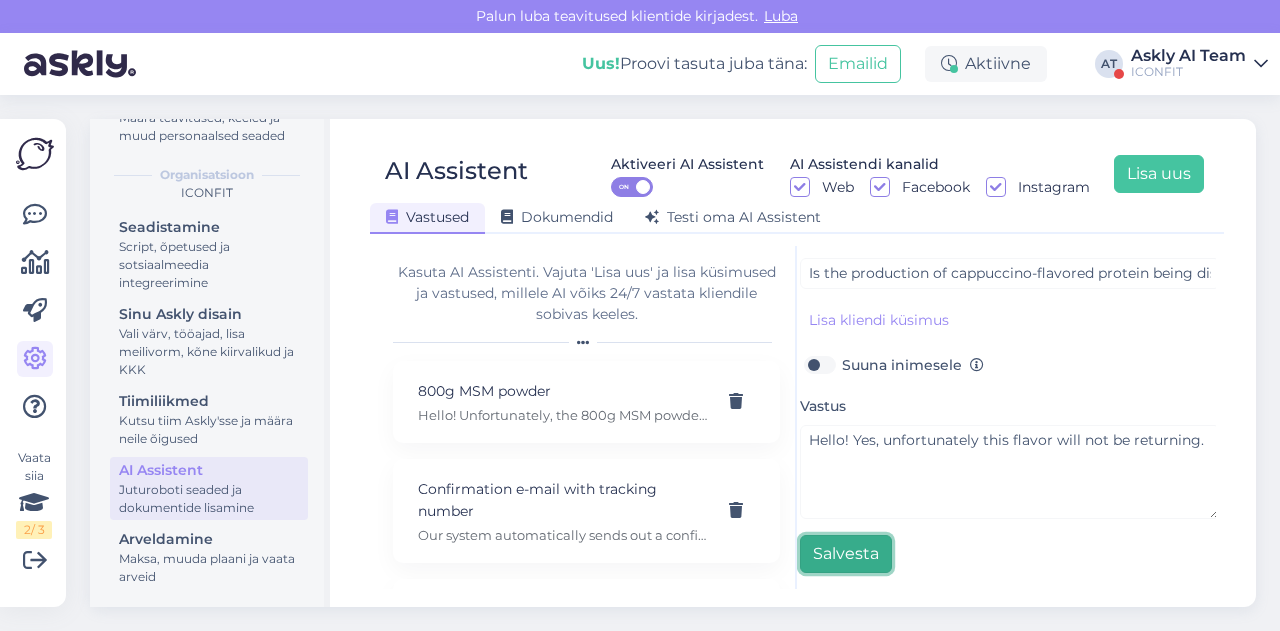 click on "Salvesta" at bounding box center [846, 554] 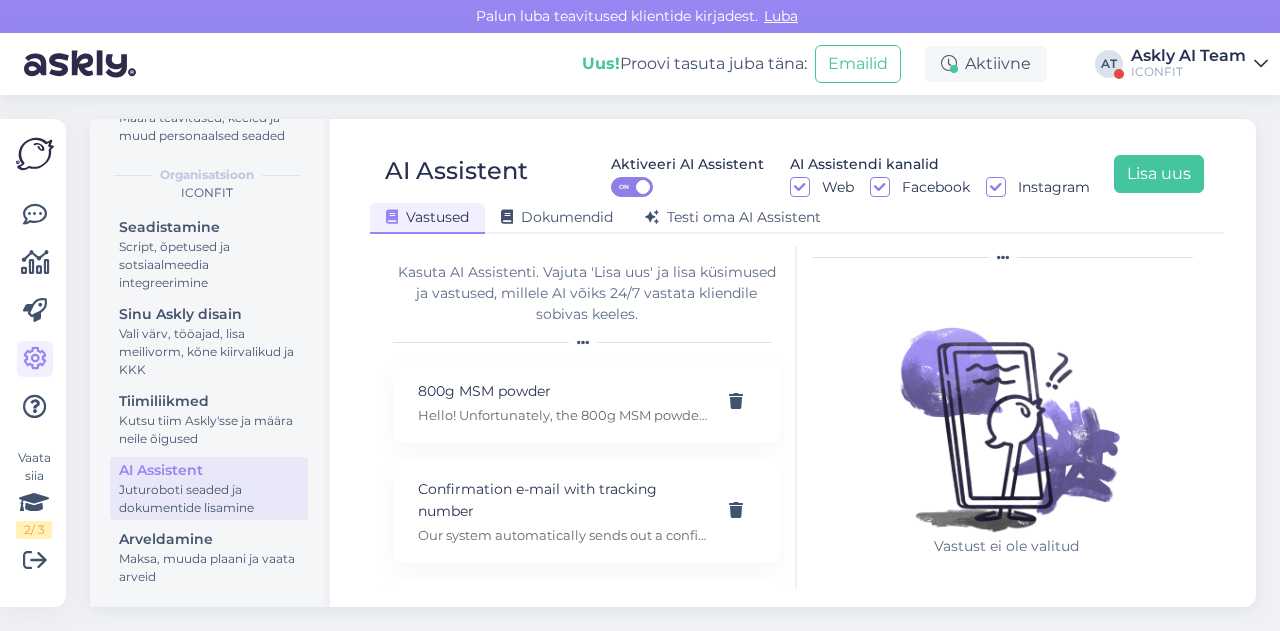 scroll, scrollTop: 42, scrollLeft: 0, axis: vertical 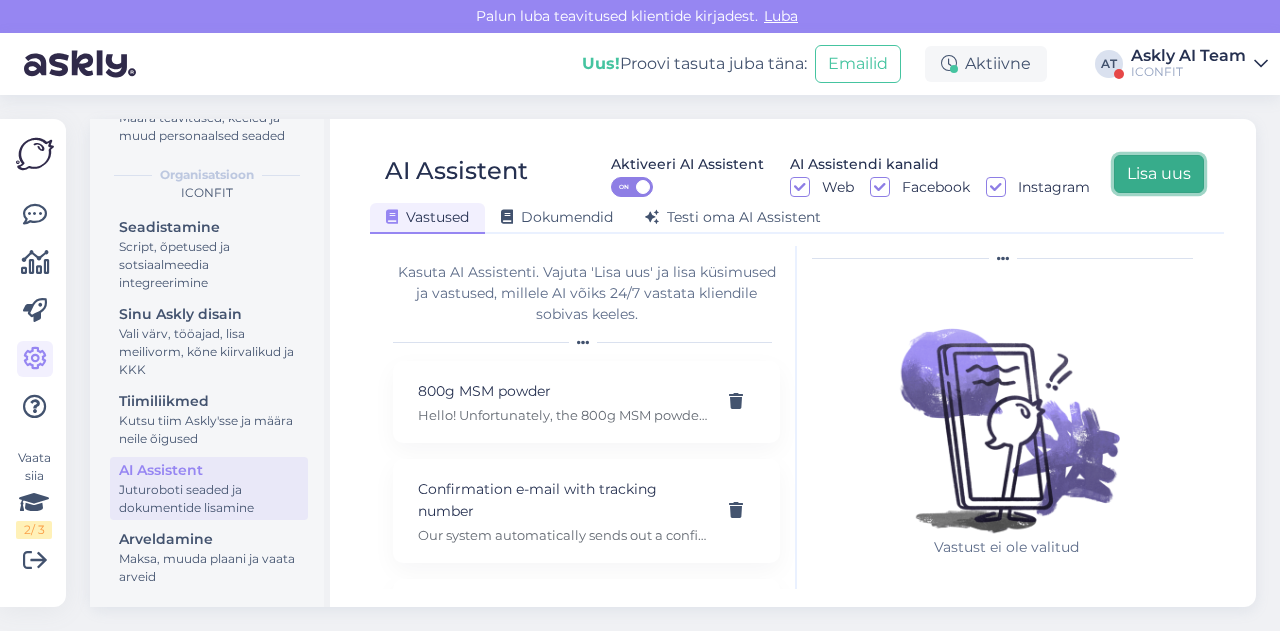 click on "Lisa uus" at bounding box center [1159, 174] 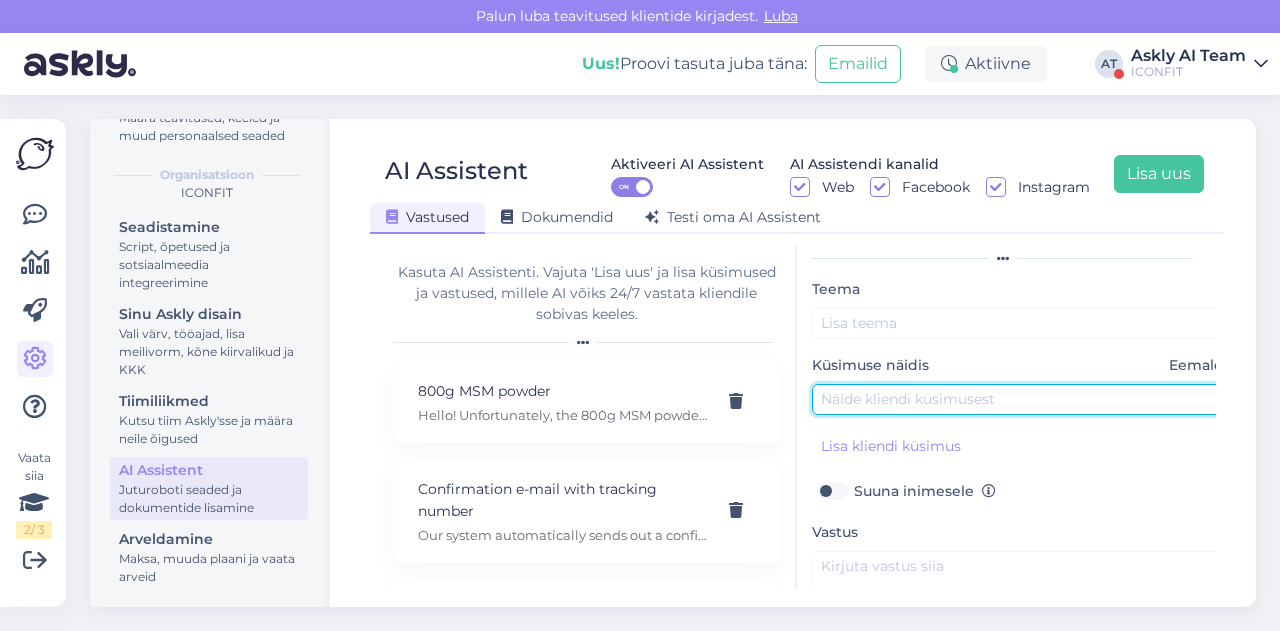 click at bounding box center [1022, 399] 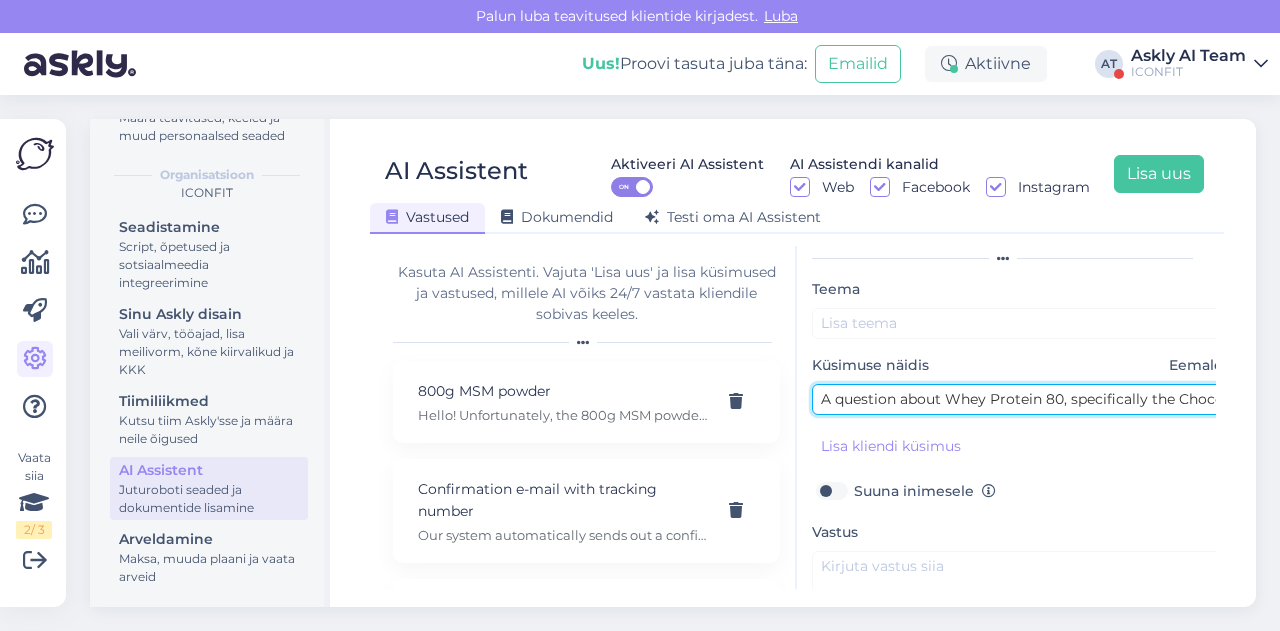 scroll, scrollTop: 0, scrollLeft: 700, axis: horizontal 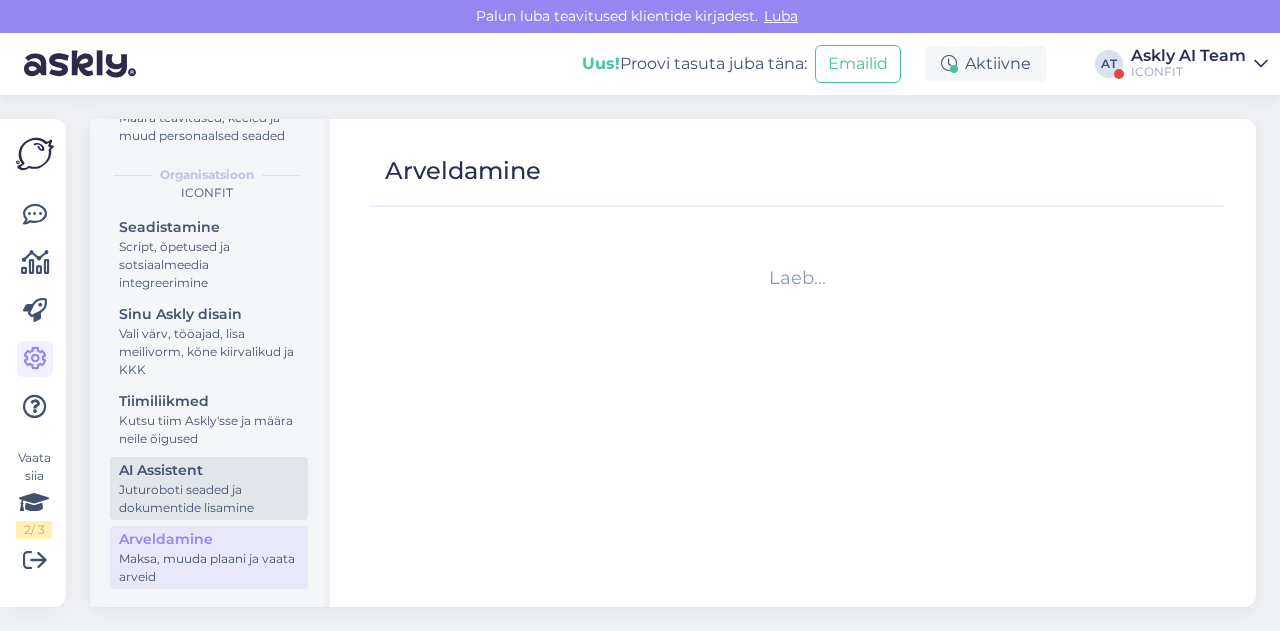 click on "AI Assistent" at bounding box center (209, 470) 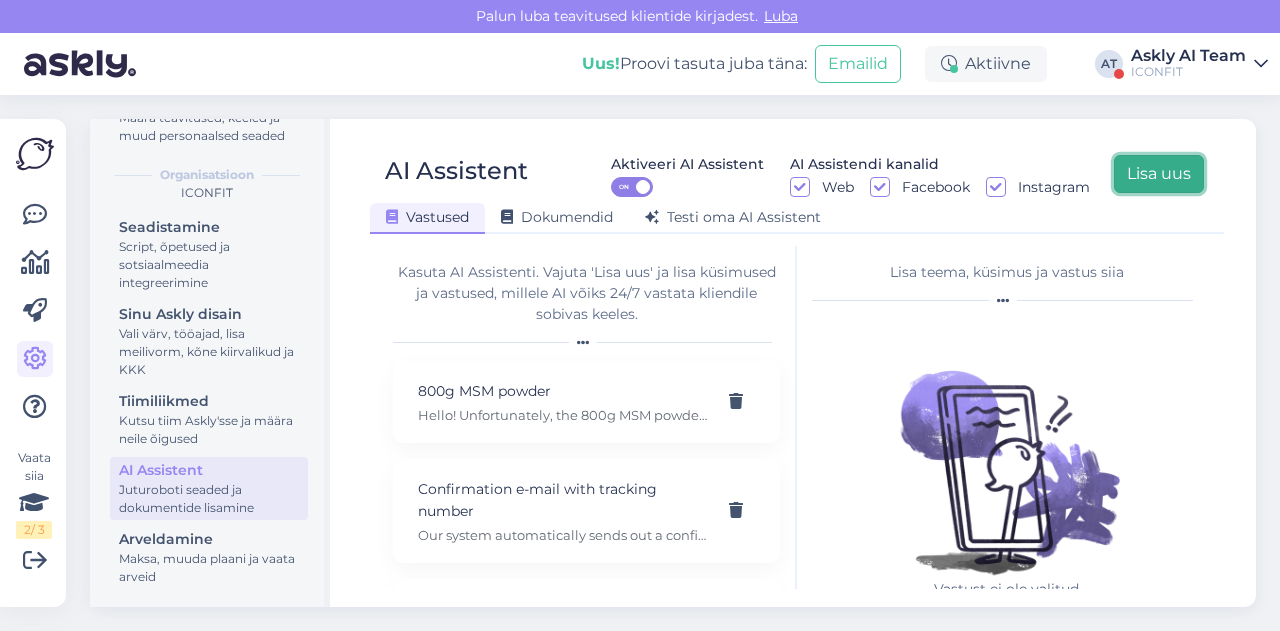click on "Lisa uus" at bounding box center [1159, 174] 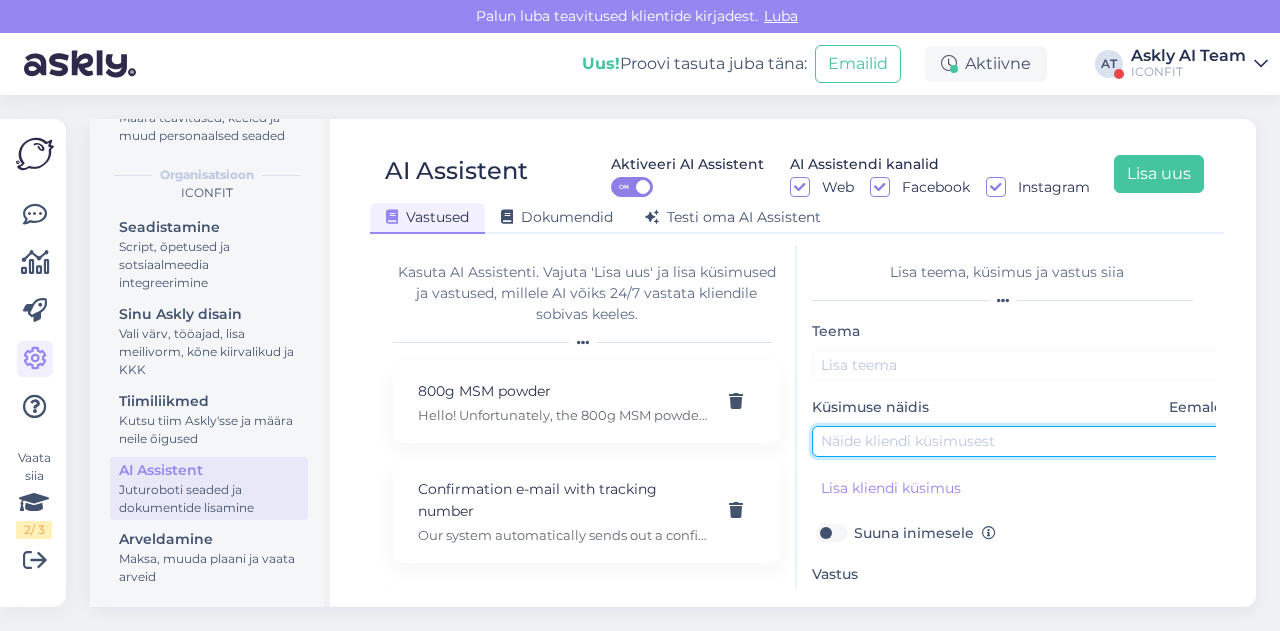 click at bounding box center [1022, 441] 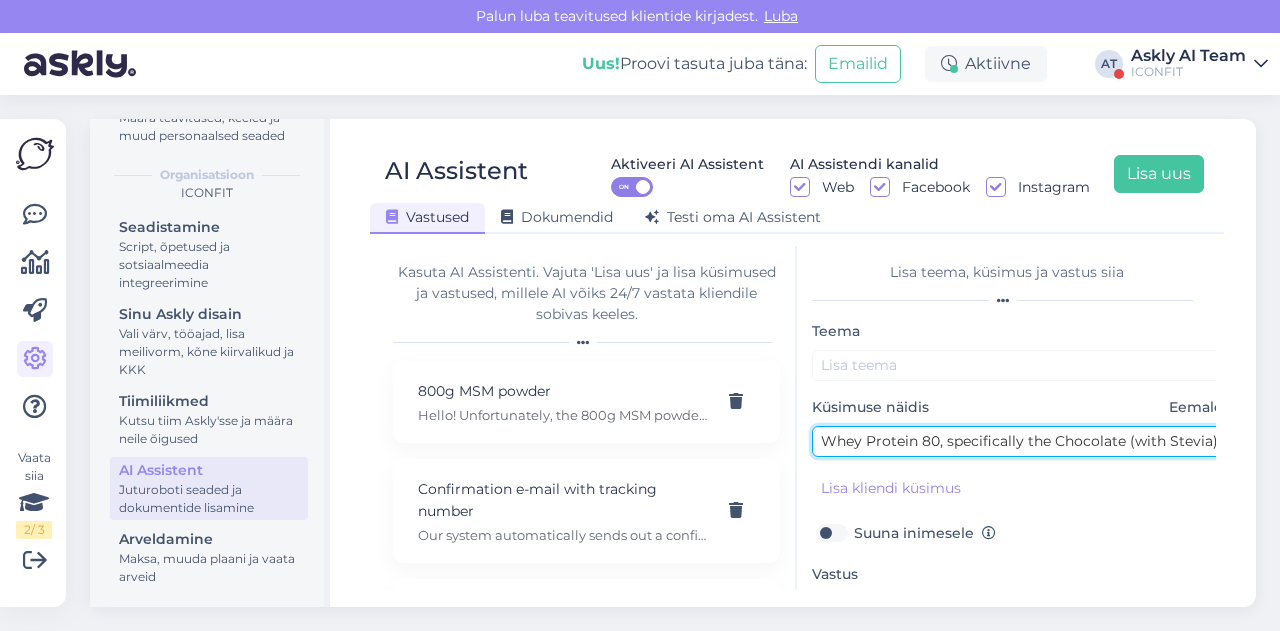 scroll, scrollTop: 0, scrollLeft: 709, axis: horizontal 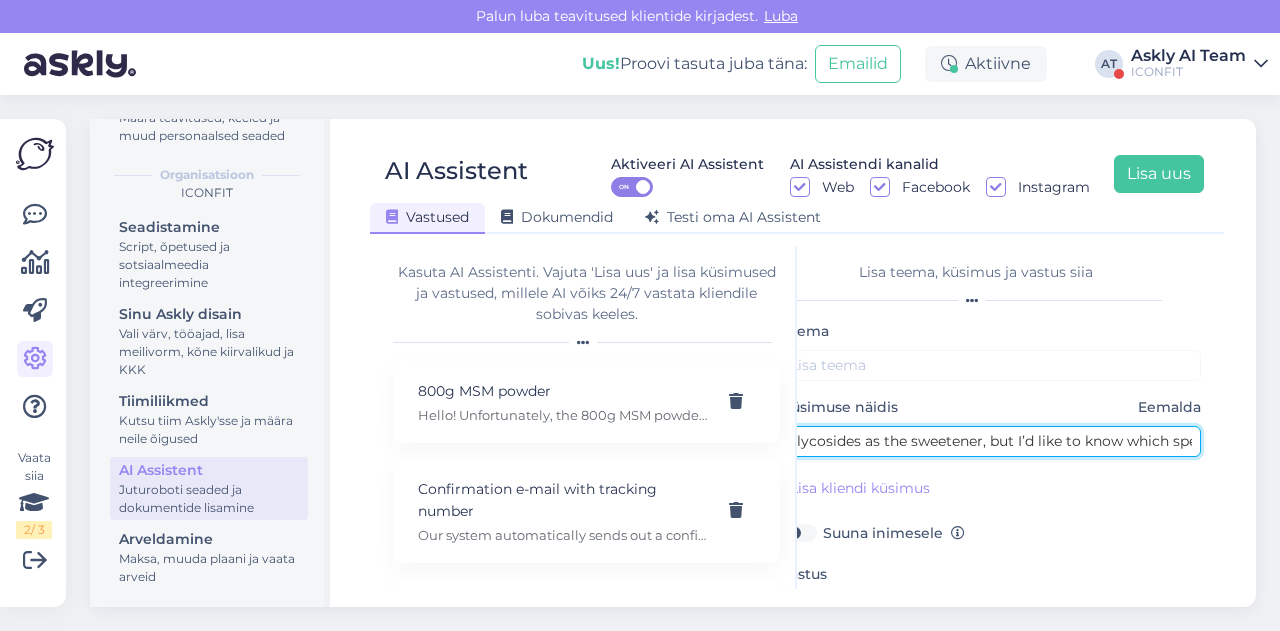 type on "Whey Protein 80, specifically the Chocolate (with Stevia) flavor – the ingredient list mentions steviol glycosides as the sweetener, but I’d like to know which spec" 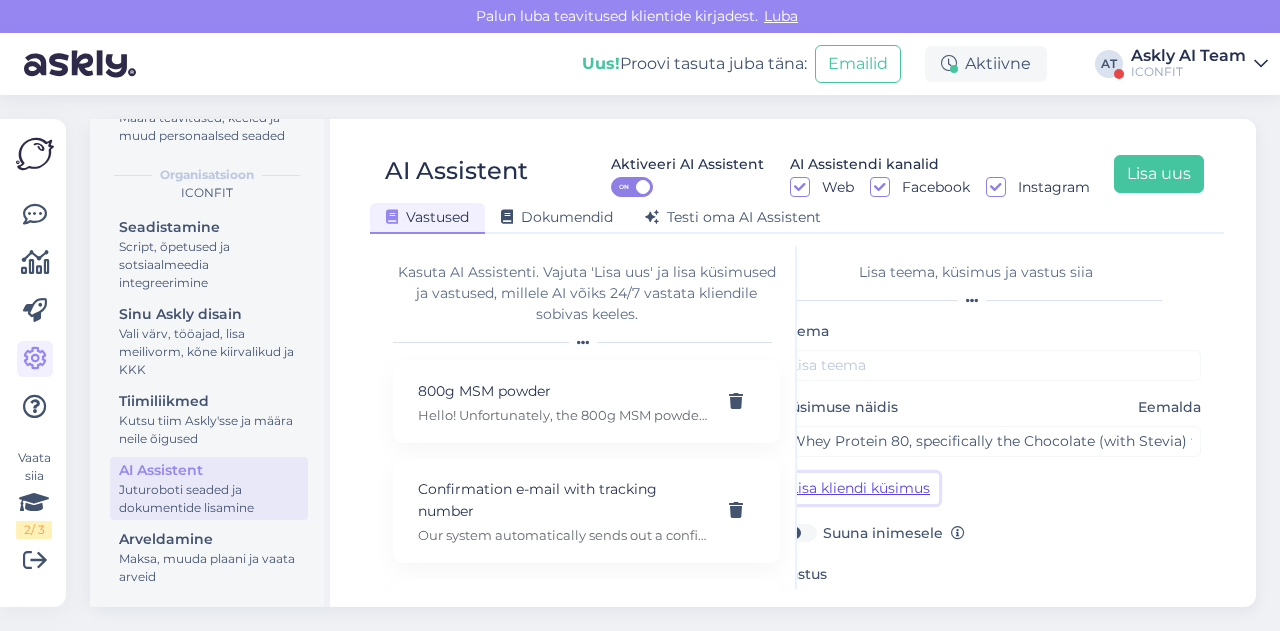 click on "Lisa kliendi küsimus" at bounding box center [860, 488] 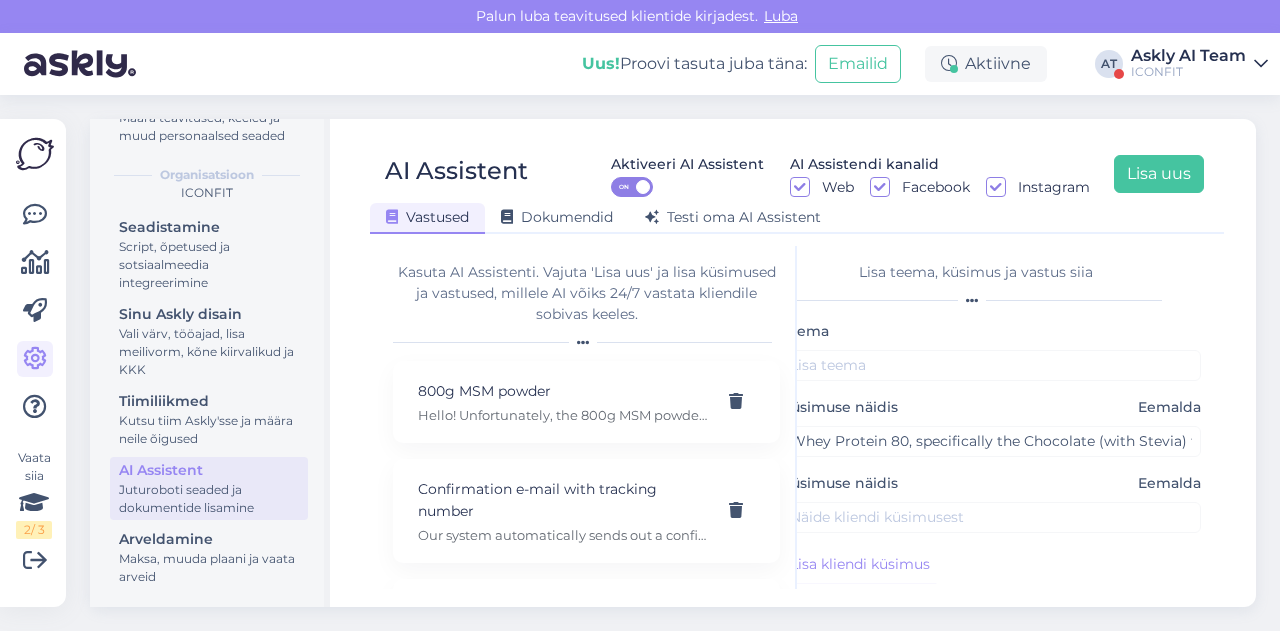 click on "Eemalda" at bounding box center [1169, 407] 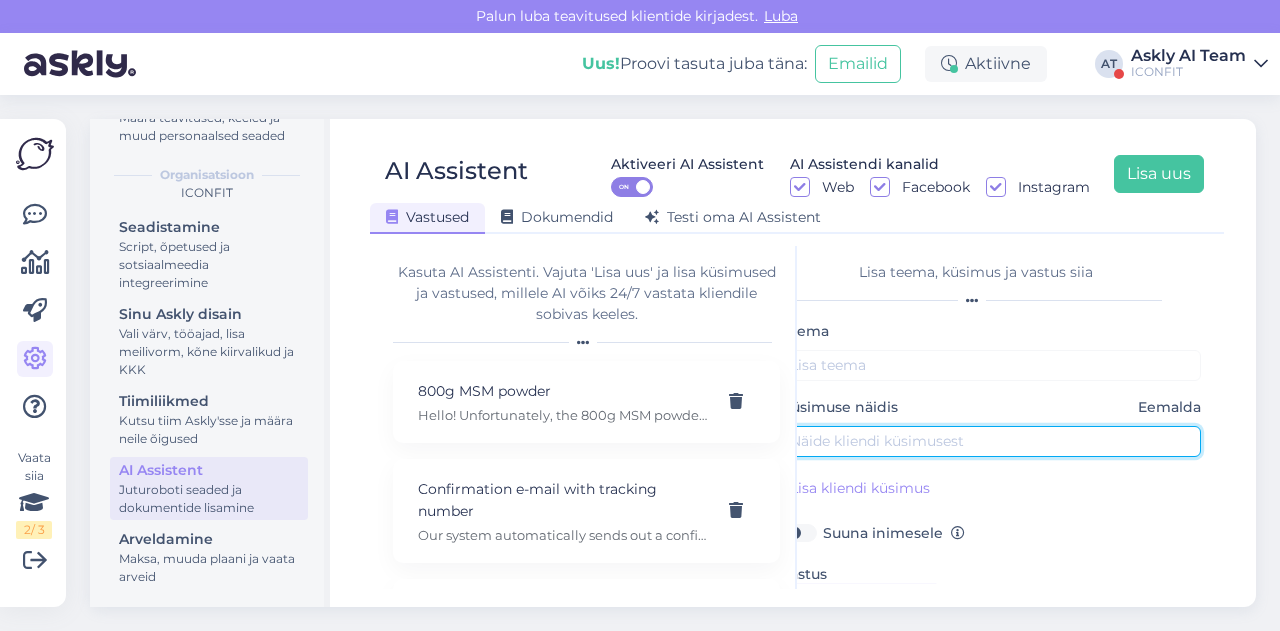 click at bounding box center [991, 441] 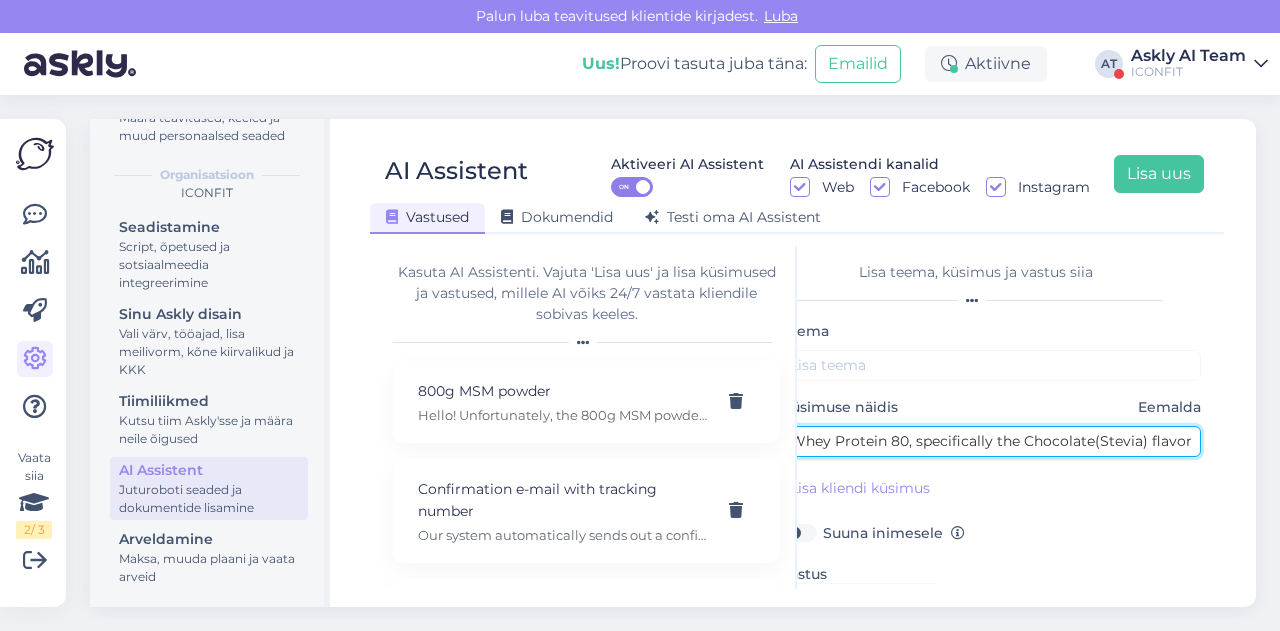 scroll, scrollTop: 0, scrollLeft: 716, axis: horizontal 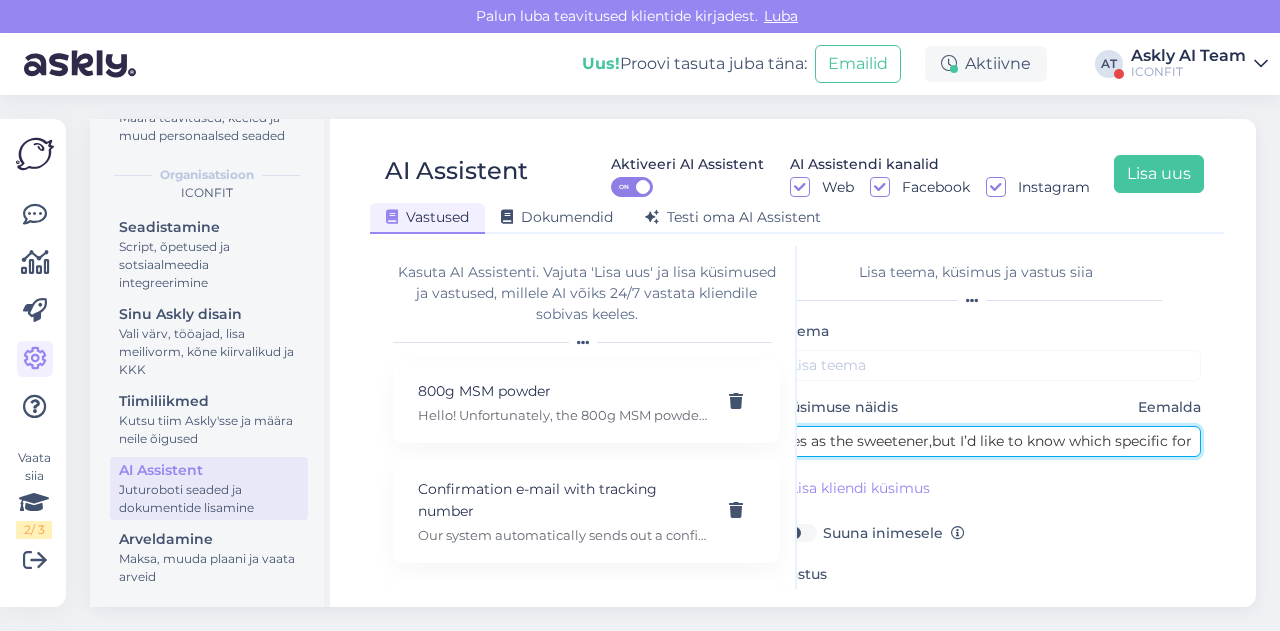 type on "Whey Protein 80, specifically the Chocolate(Stevia) flavor–the ingredient list mentions steviol glycosides as the sweetener,but I’d like to know which specific form" 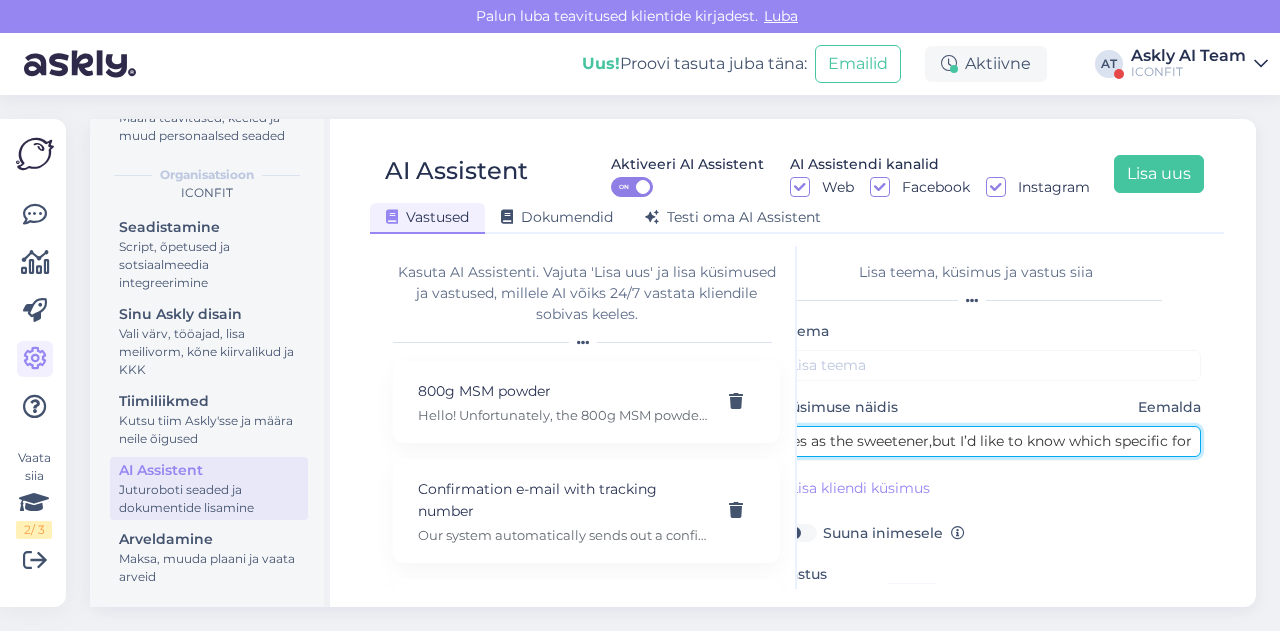 scroll, scrollTop: 0, scrollLeft: 0, axis: both 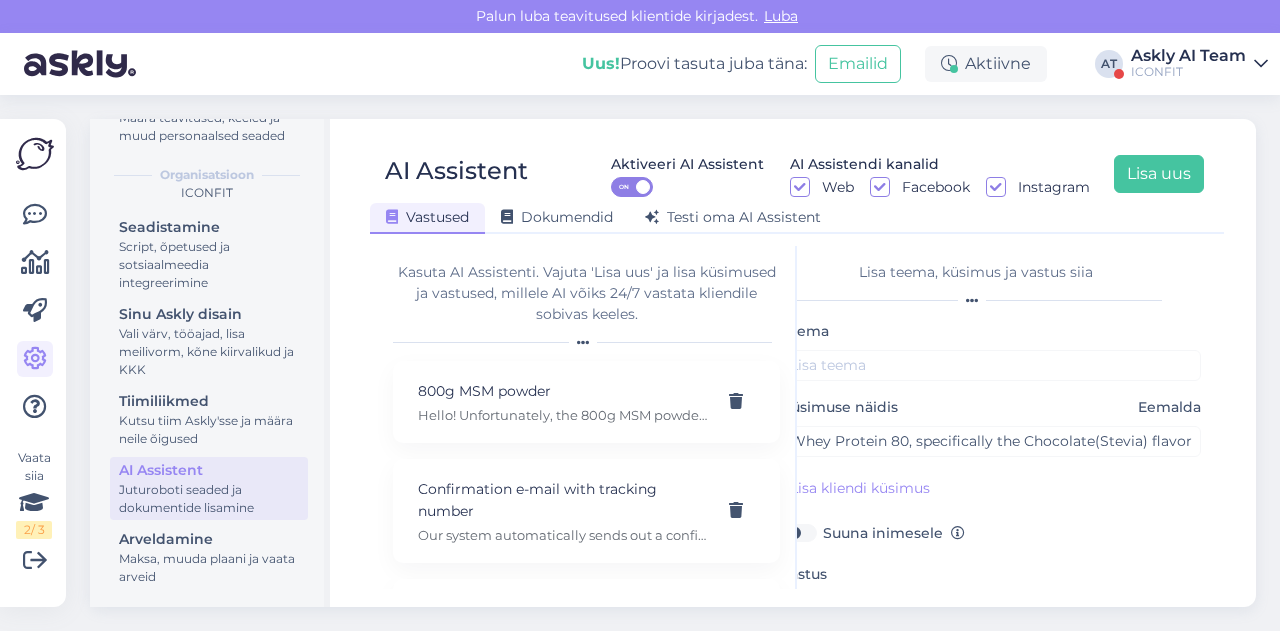 click on "Eemalda" at bounding box center (1169, 407) 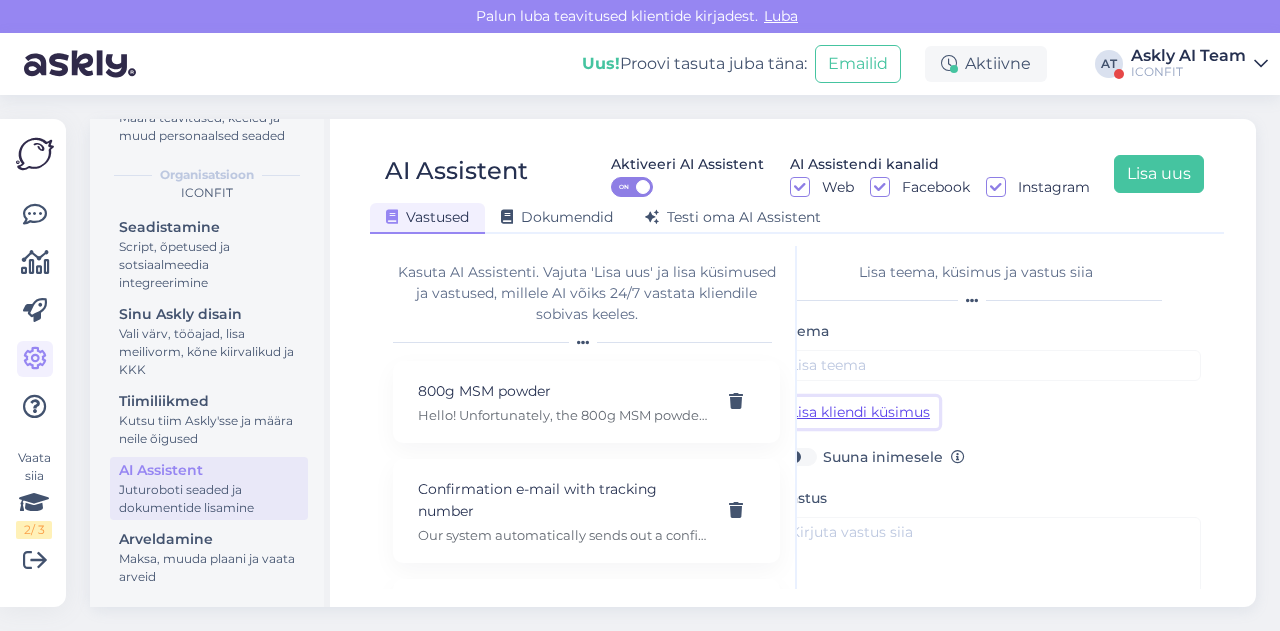 click on "Lisa kliendi küsimus" at bounding box center [860, 412] 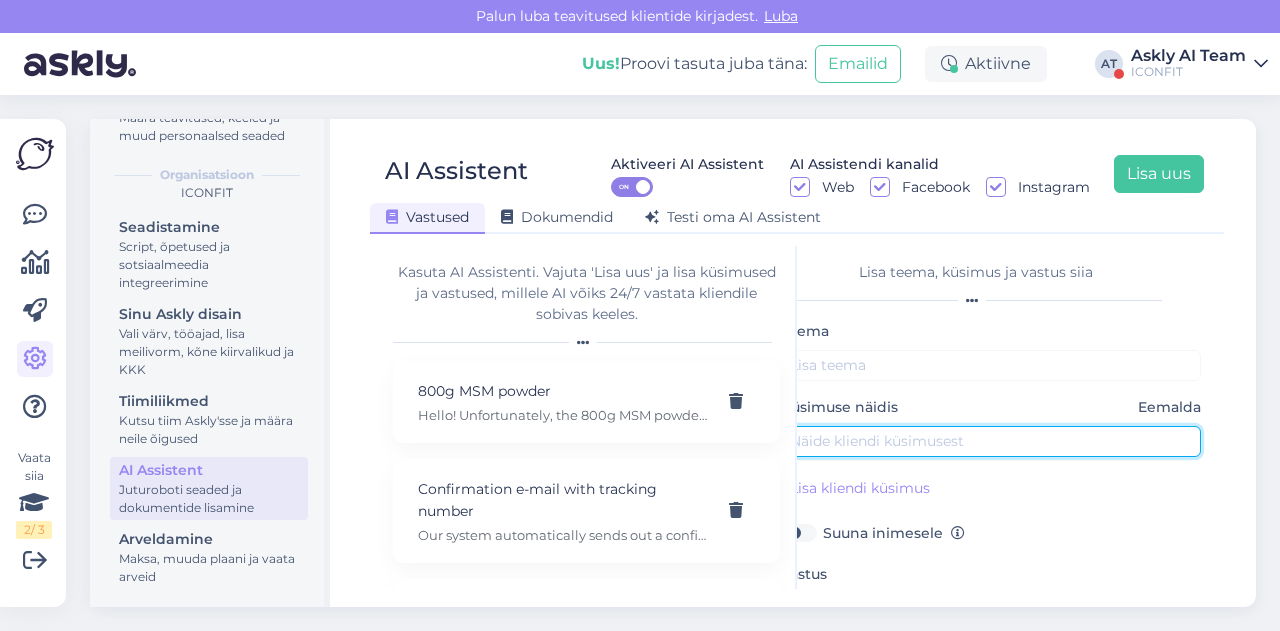 click at bounding box center [991, 441] 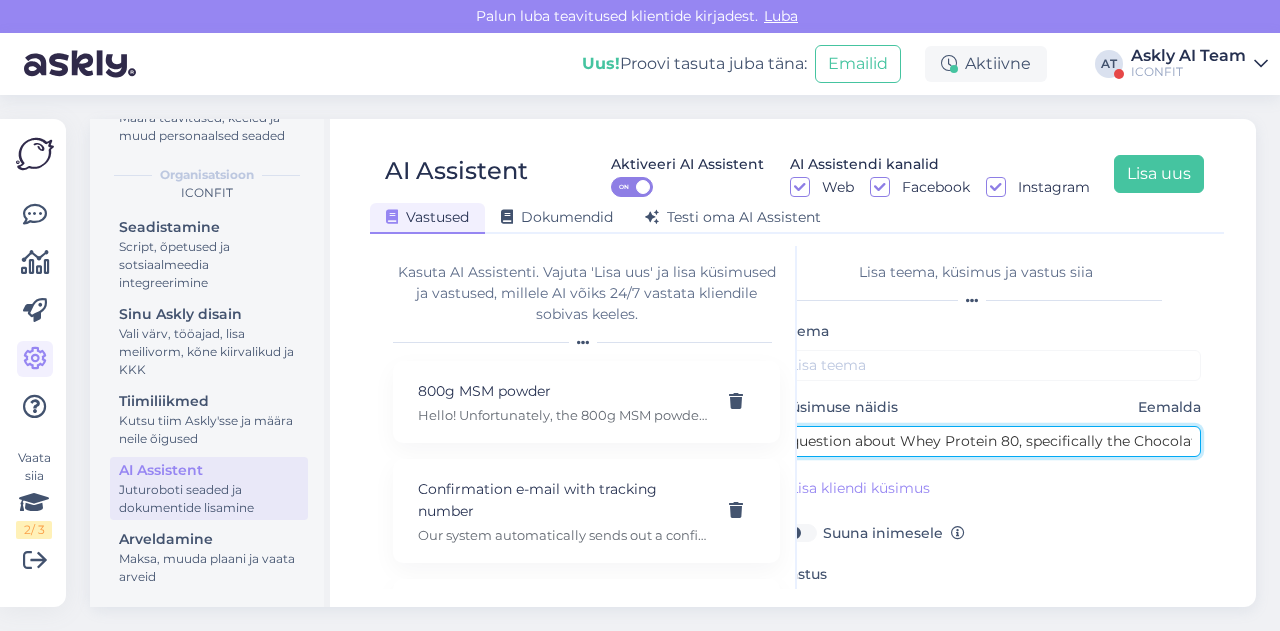 scroll, scrollTop: 0, scrollLeft: 598, axis: horizontal 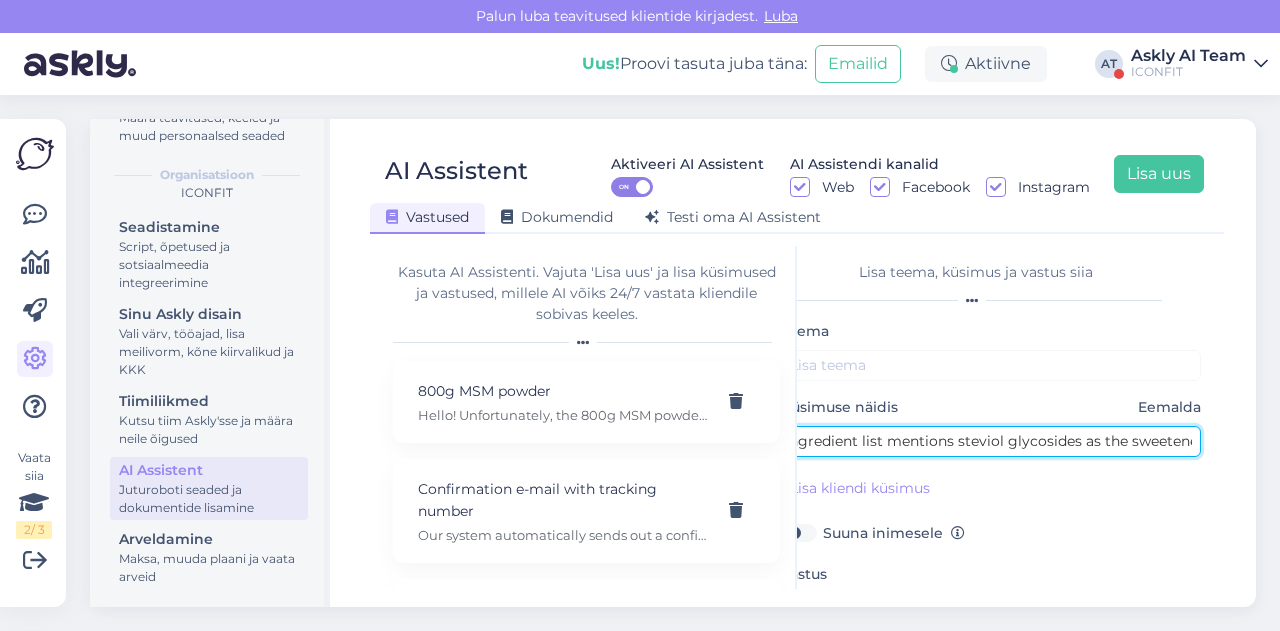 type on "question about Whey Protein 80, specifically the Chocolate (with Stevia) flavor – the ingredient list mentions steviol glycosides as the sweetener" 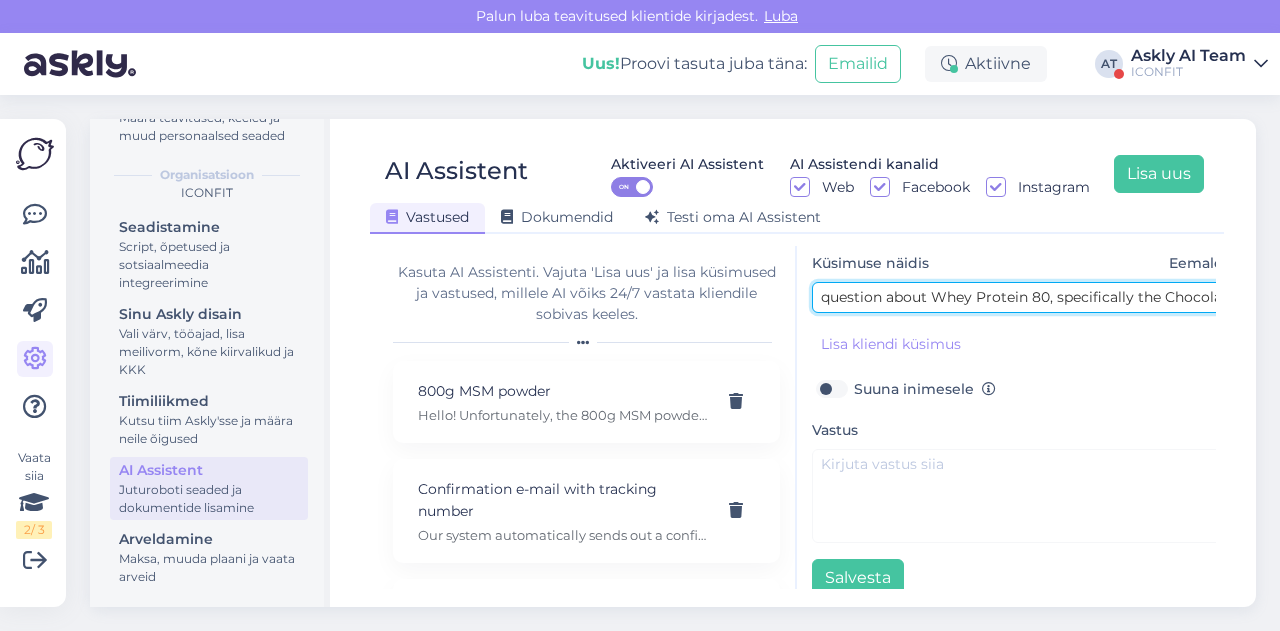 scroll, scrollTop: 179, scrollLeft: 0, axis: vertical 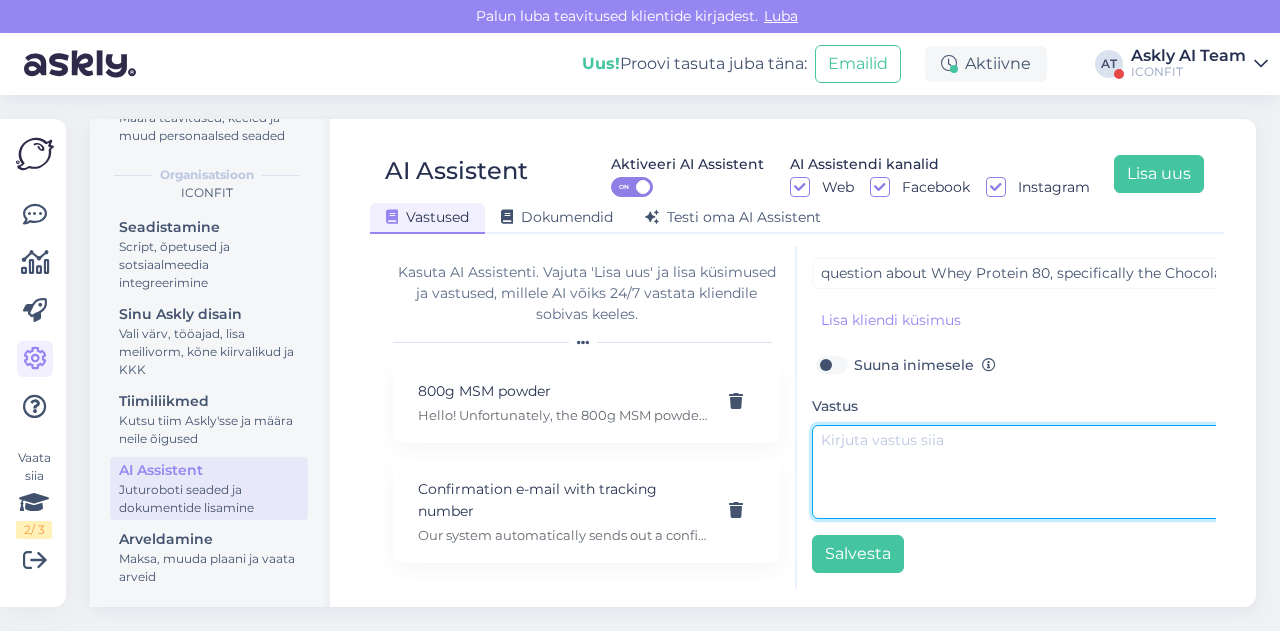 click at bounding box center [1022, 472] 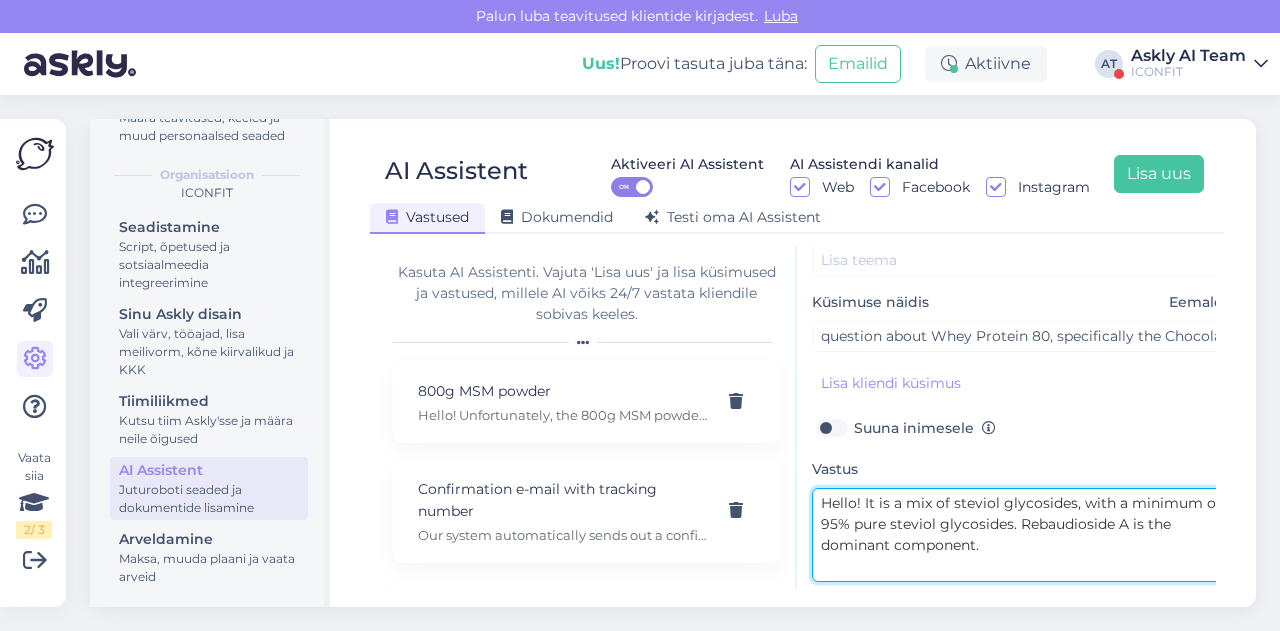 scroll, scrollTop: 101, scrollLeft: 0, axis: vertical 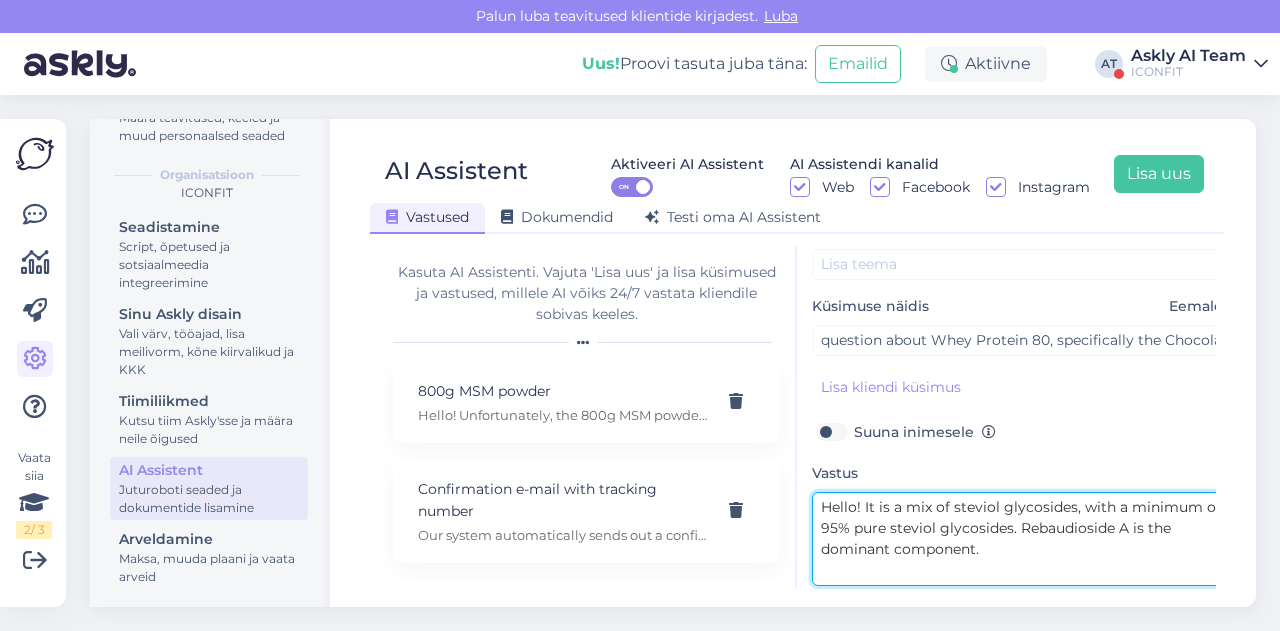 type on "Hello! It is a mix of steviol glycosides, with a minimum of 95% pure steviol glycosides. Rebaudioside A is the dominant component." 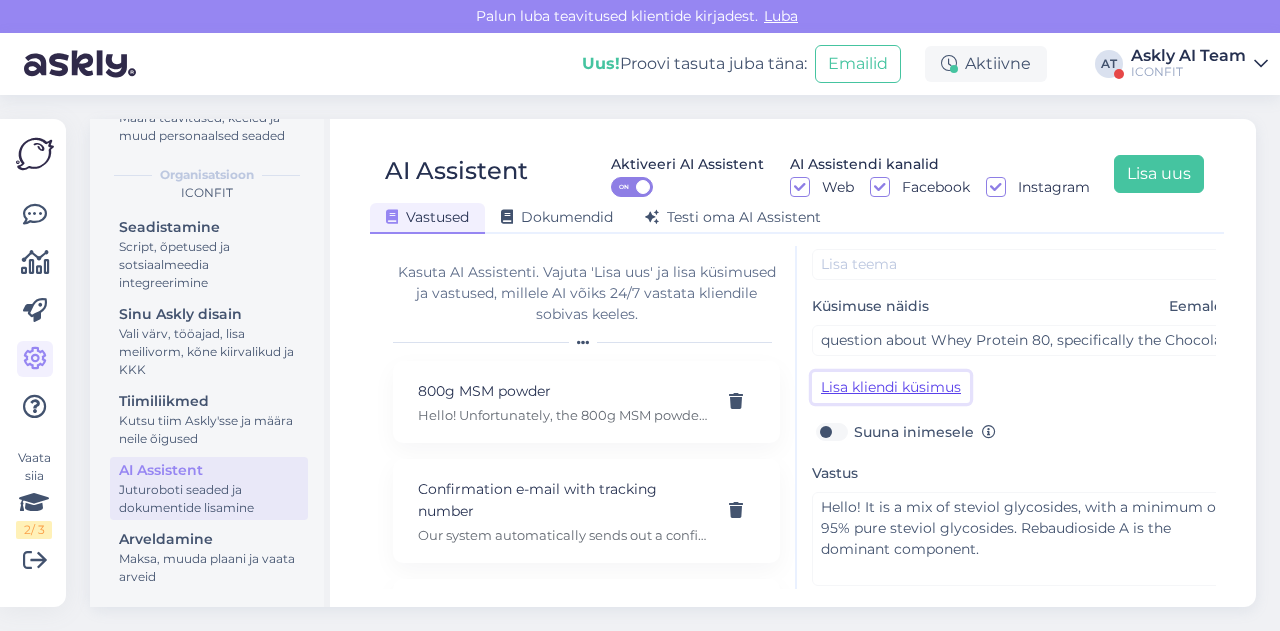 click on "Lisa kliendi küsimus" at bounding box center [891, 387] 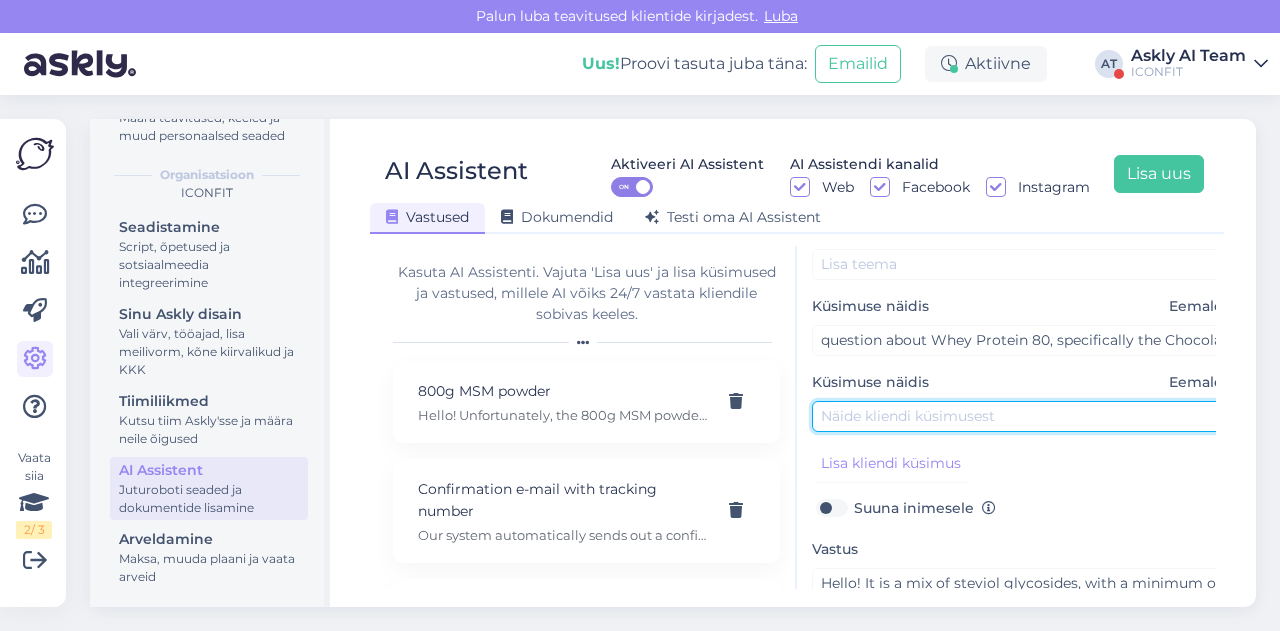 click at bounding box center (1022, 416) 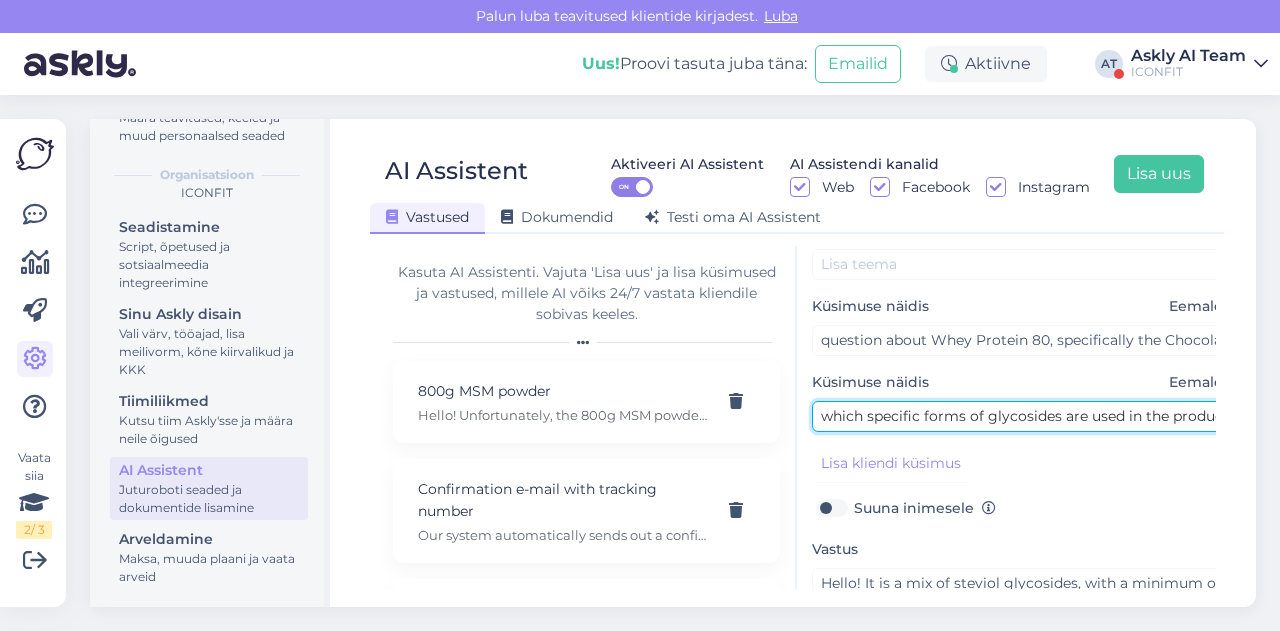 scroll, scrollTop: 0, scrollLeft: 4, axis: horizontal 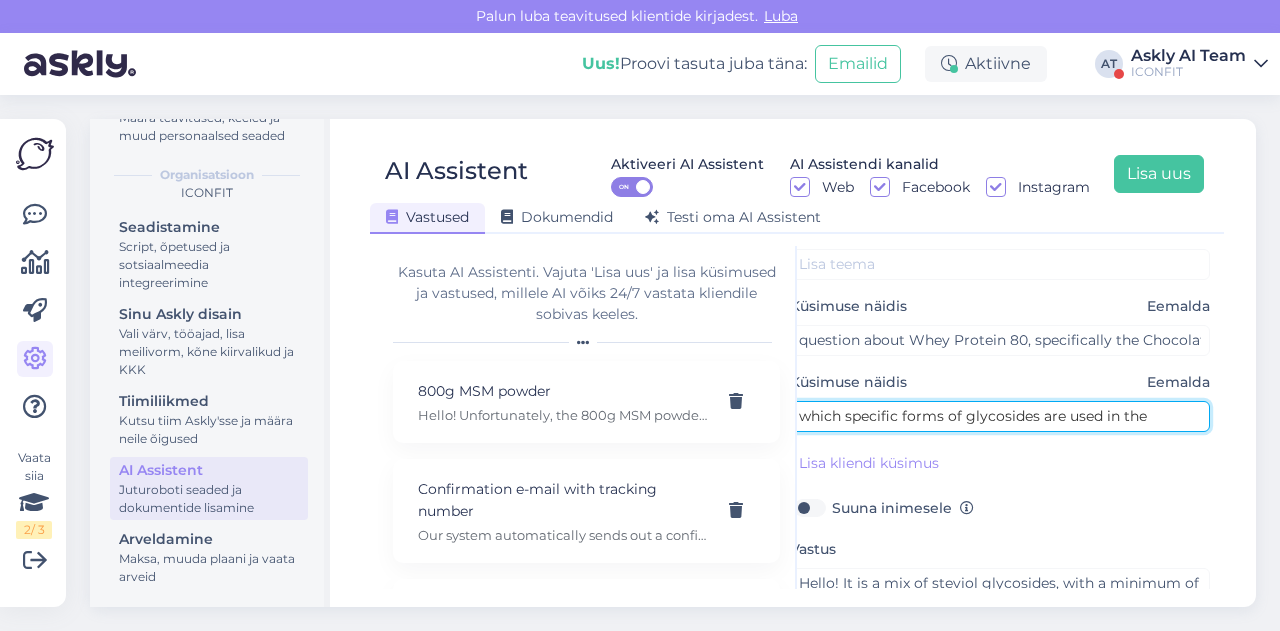 paste on "Whey Protein 80, specifically the Chocolate (with Stevia)" 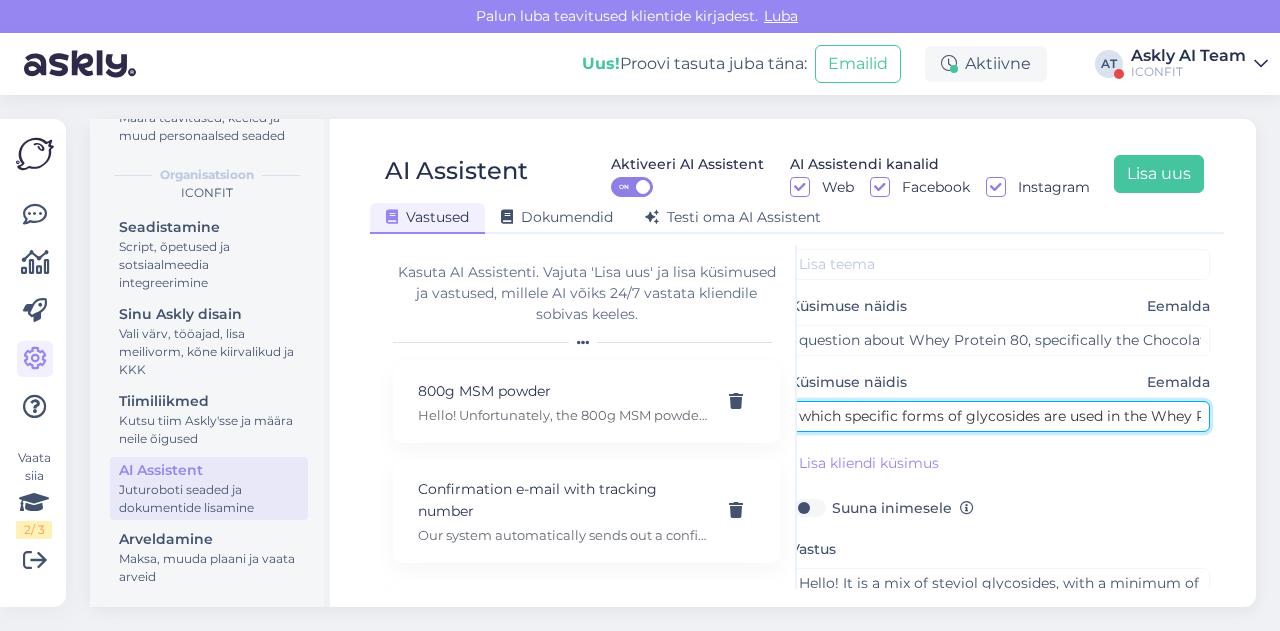 scroll, scrollTop: 0, scrollLeft: 336, axis: horizontal 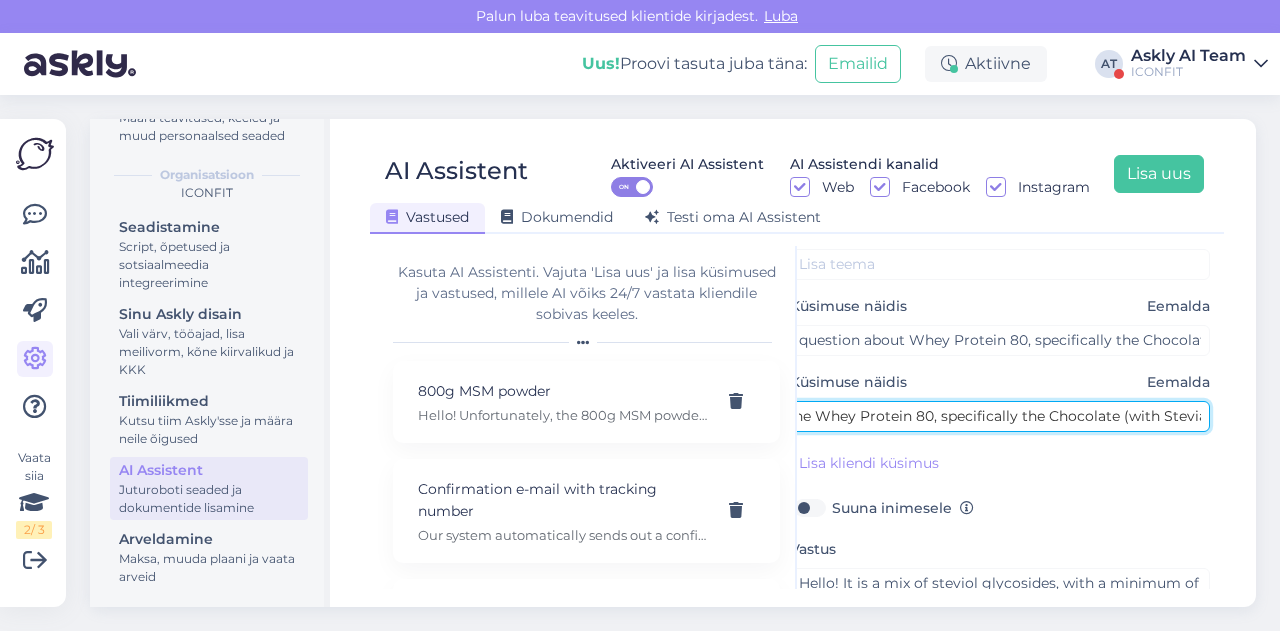type on "which specific forms of glycosides are used in the Whey Protein 80, specifically the Chocolate (with Stevia)" 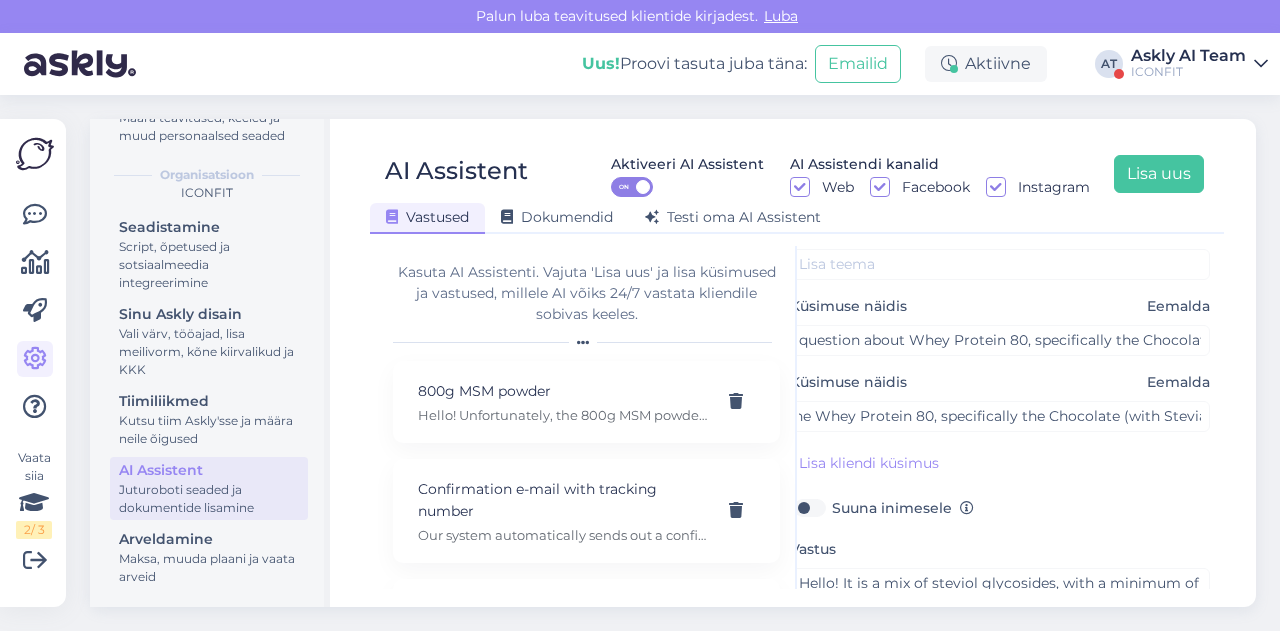 scroll, scrollTop: 0, scrollLeft: 0, axis: both 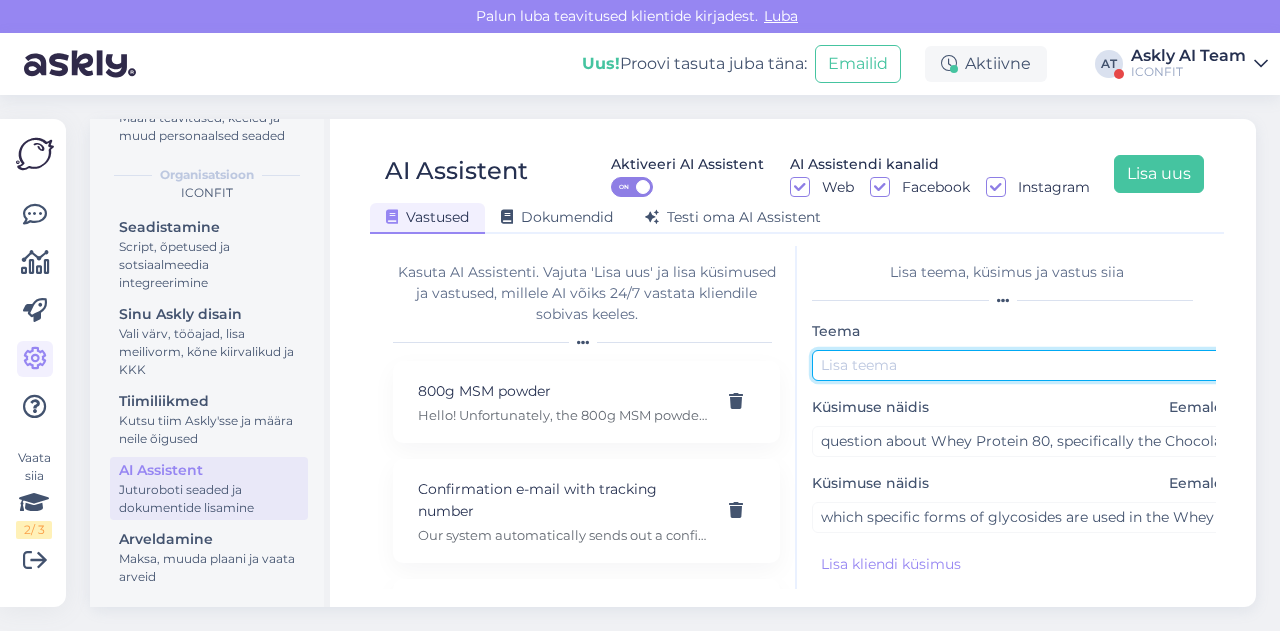 click at bounding box center (1022, 365) 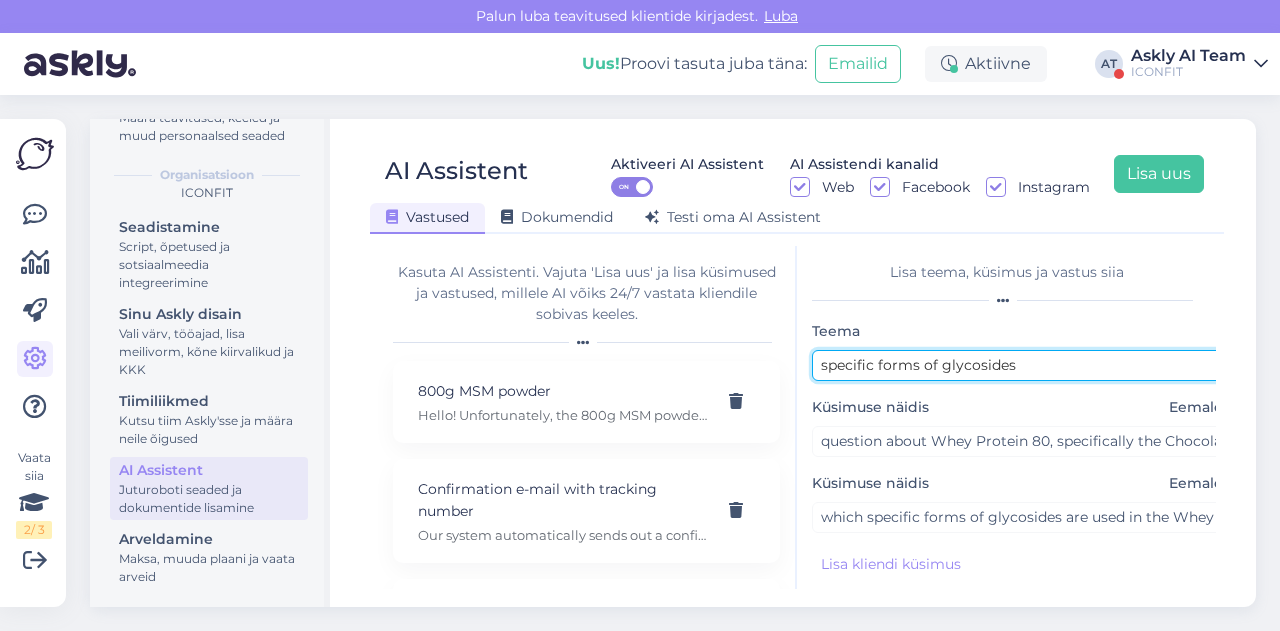 click on "specific forms of glycosides" at bounding box center (1022, 365) 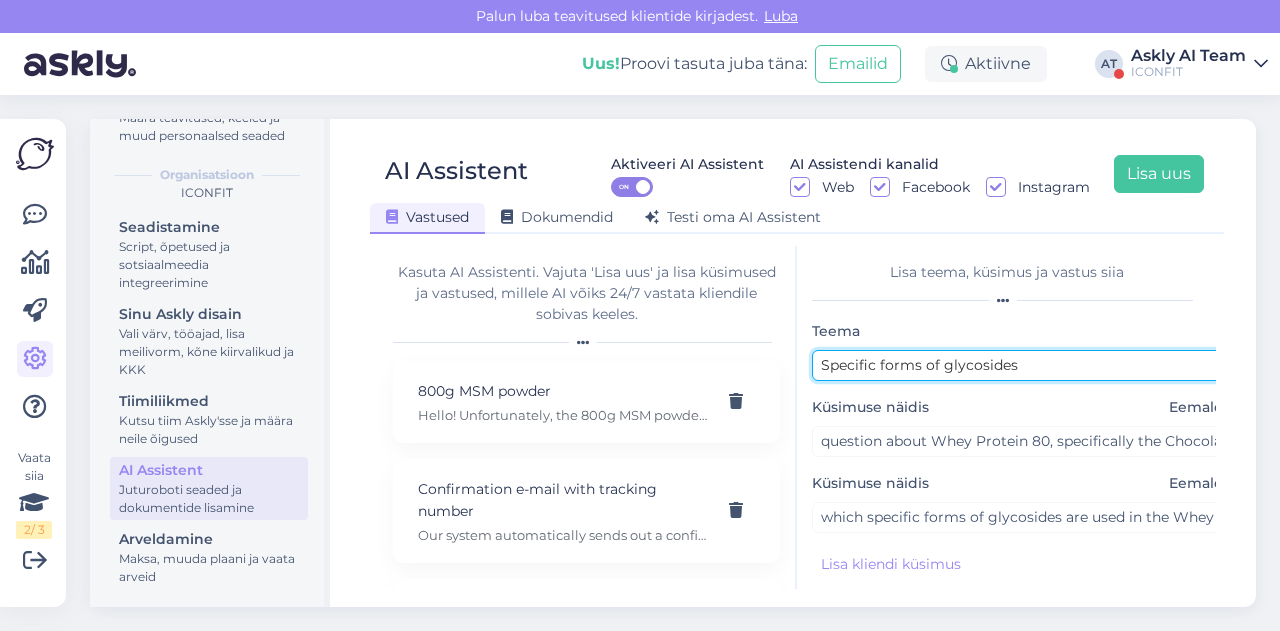 scroll, scrollTop: 254, scrollLeft: 0, axis: vertical 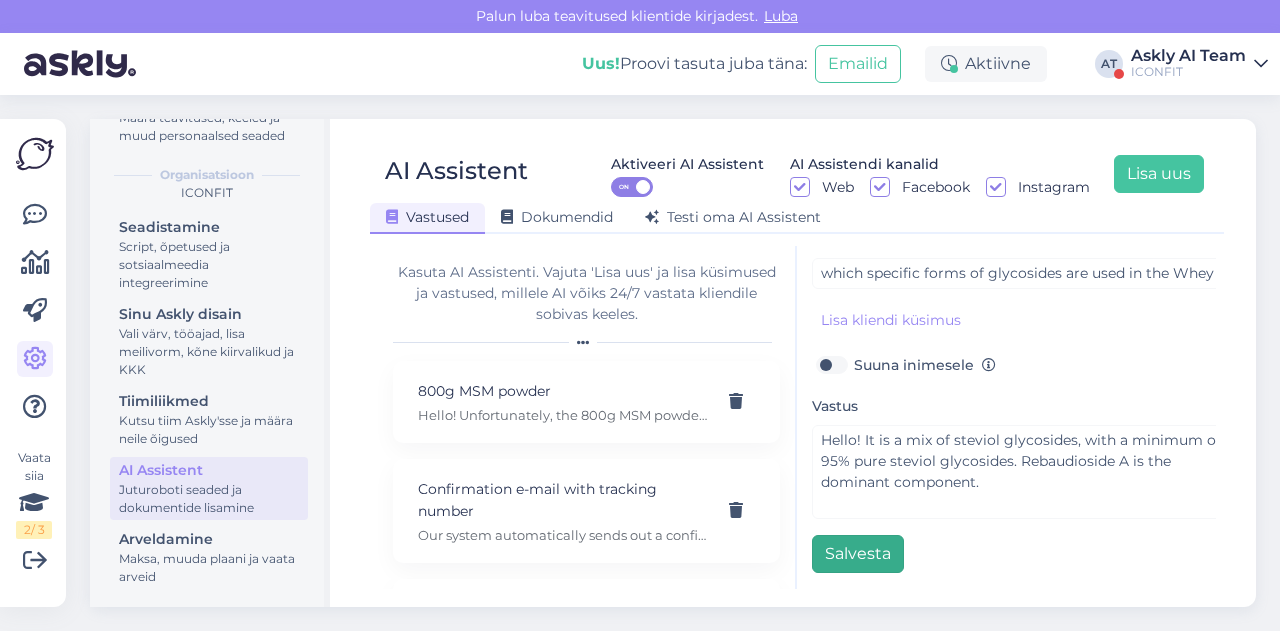 type on "Specific forms of glycosides" 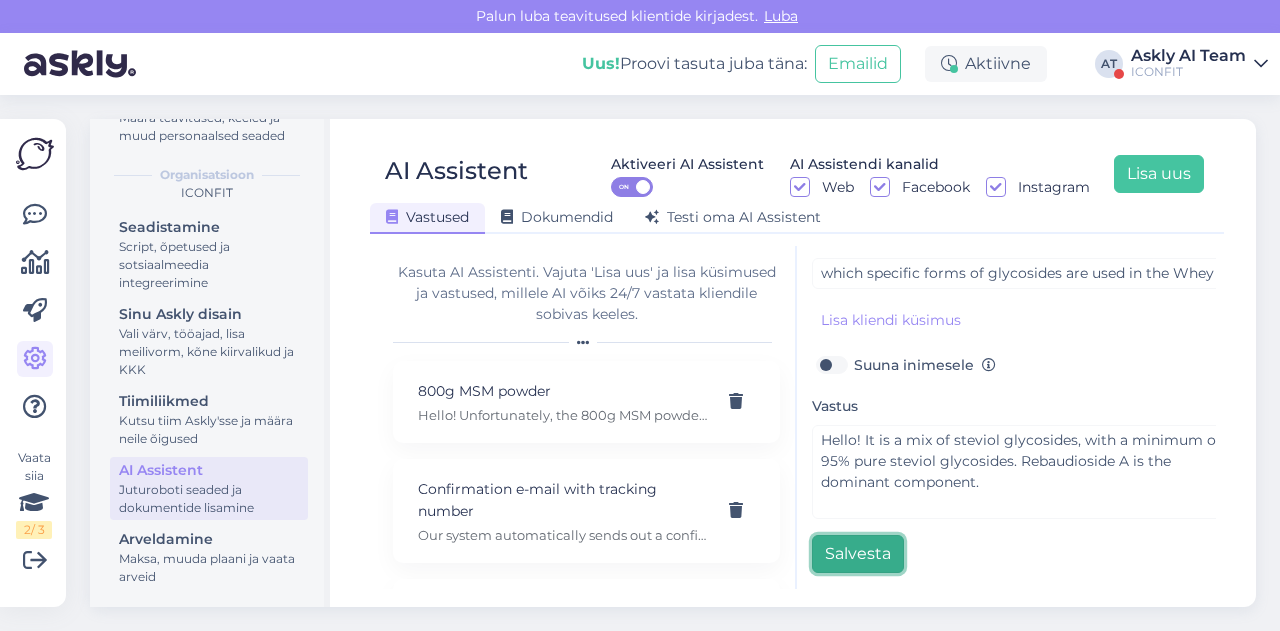 click on "Salvesta" at bounding box center [858, 554] 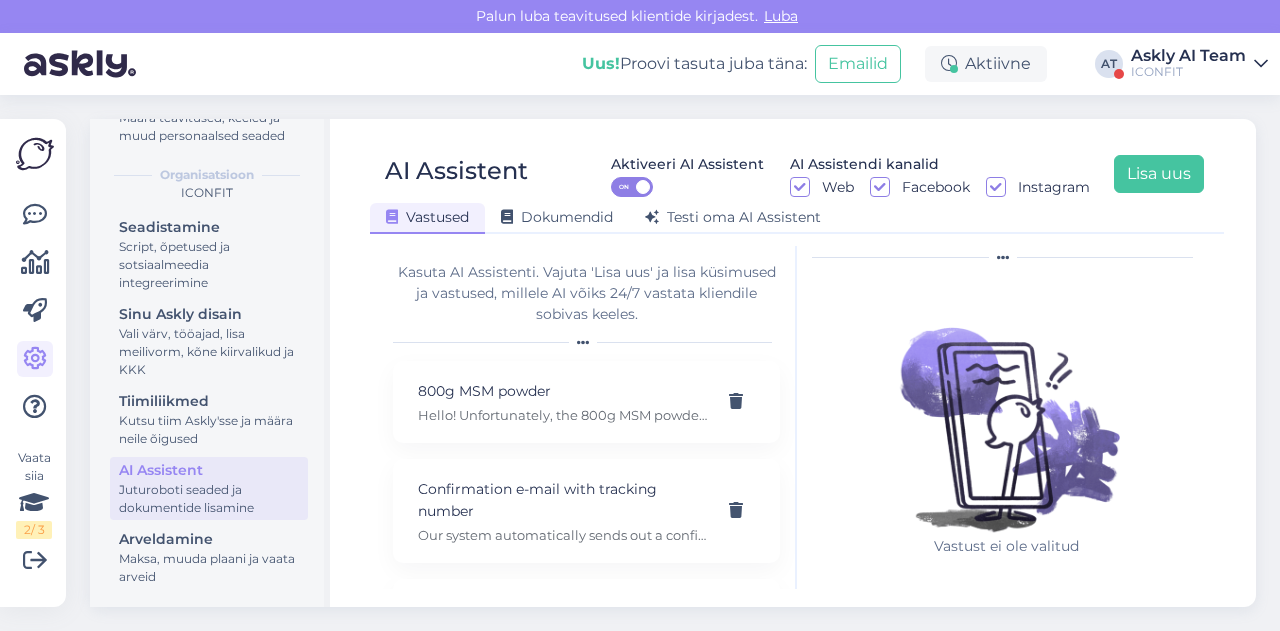 scroll, scrollTop: 42, scrollLeft: 0, axis: vertical 